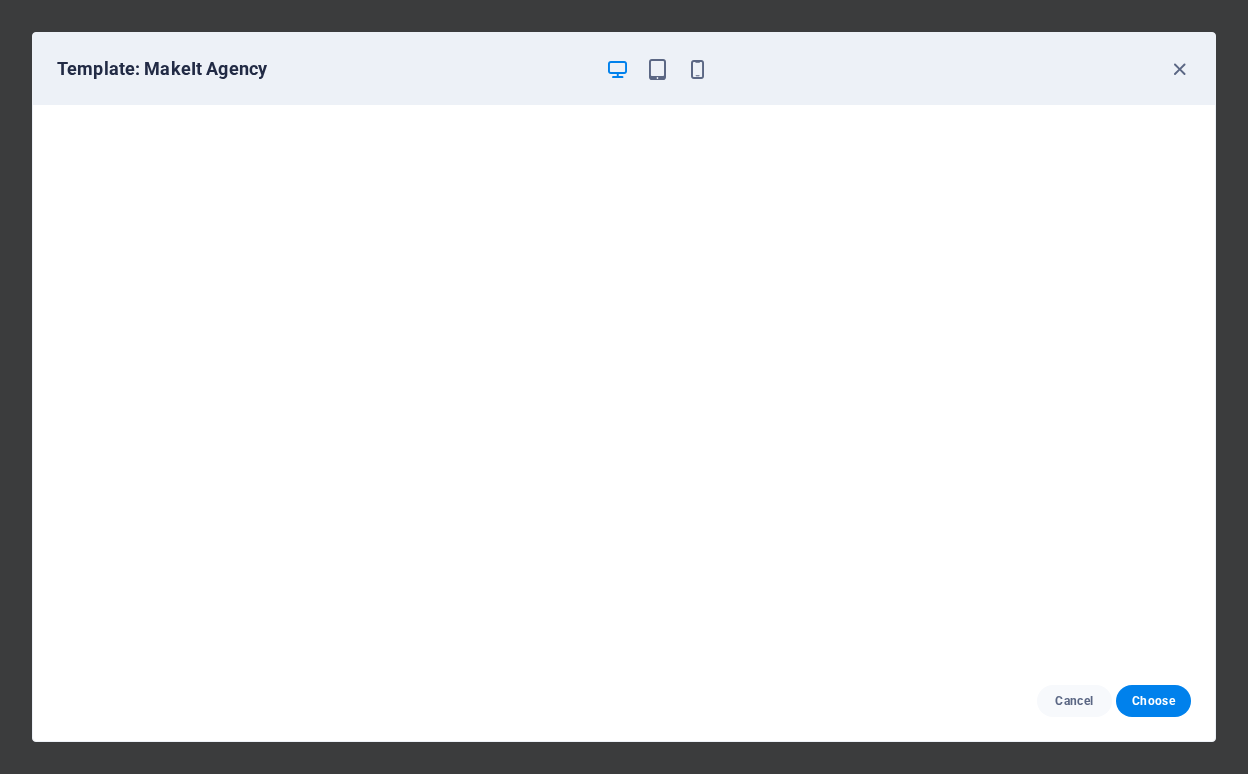 scroll, scrollTop: 0, scrollLeft: 0, axis: both 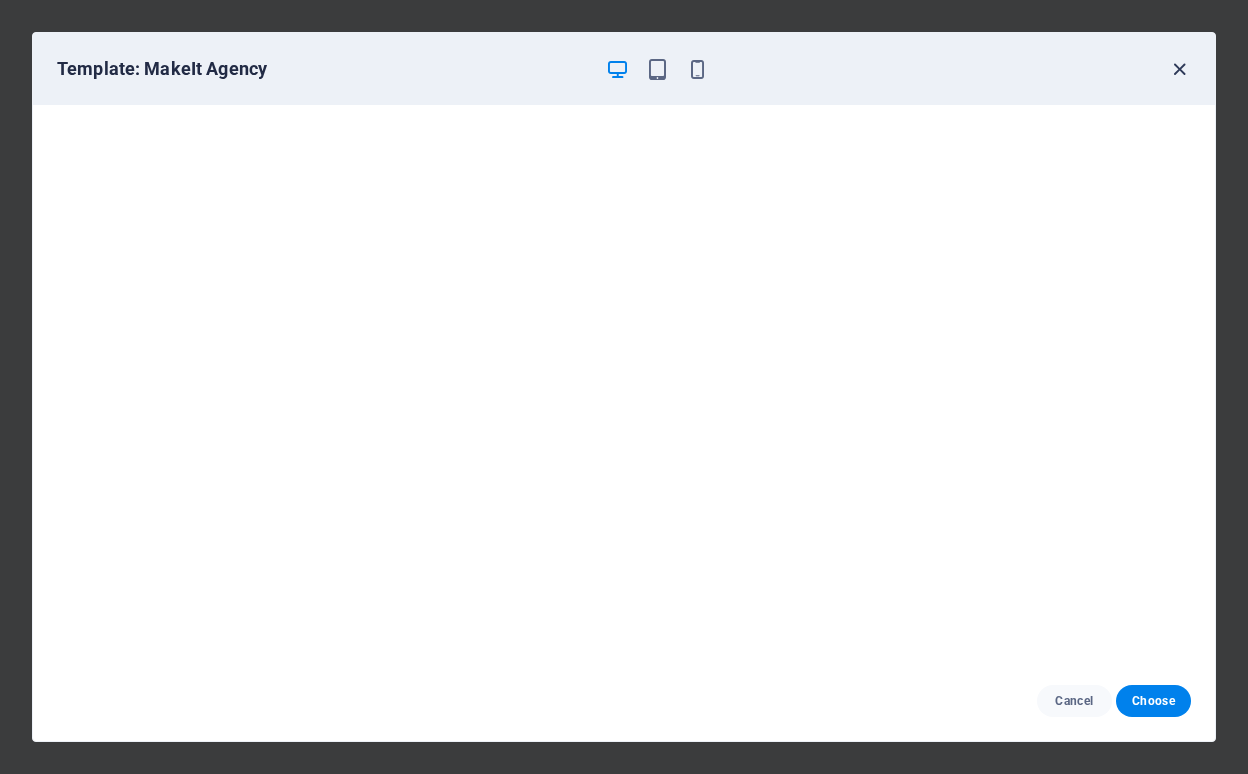 click at bounding box center [1179, 69] 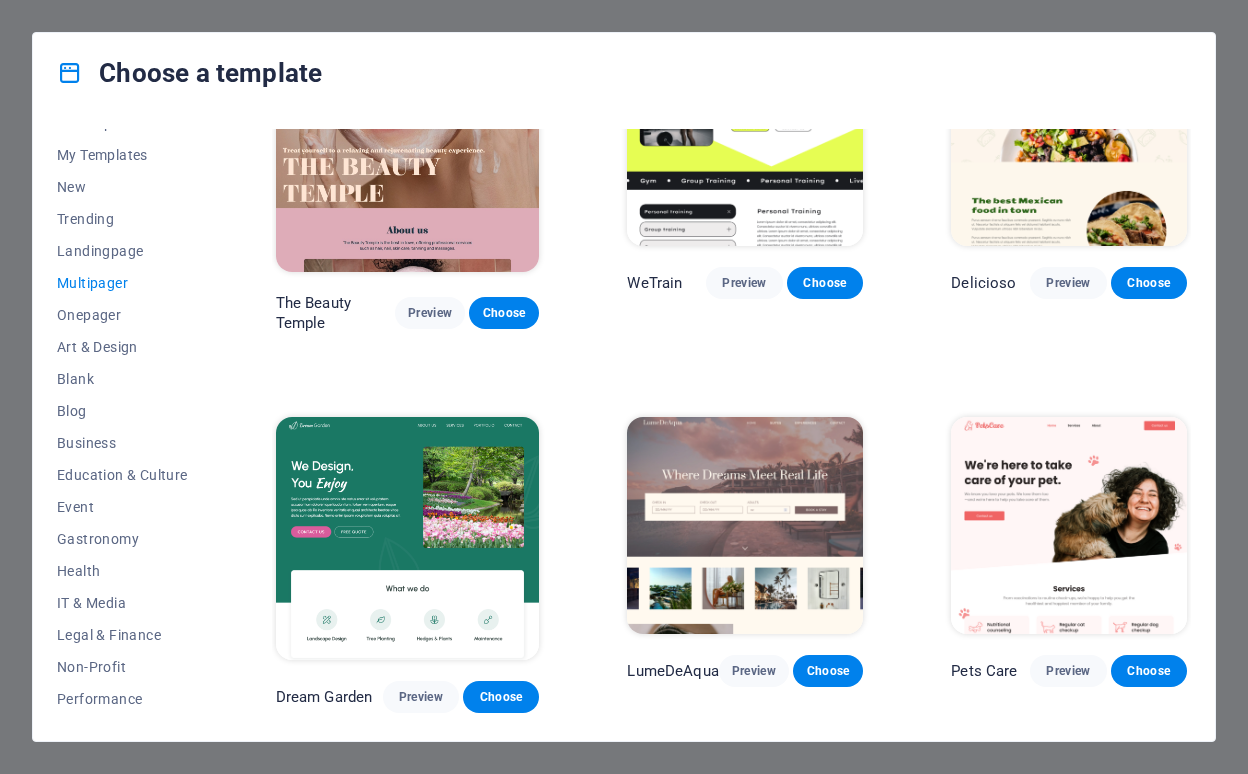 scroll, scrollTop: 1249, scrollLeft: 0, axis: vertical 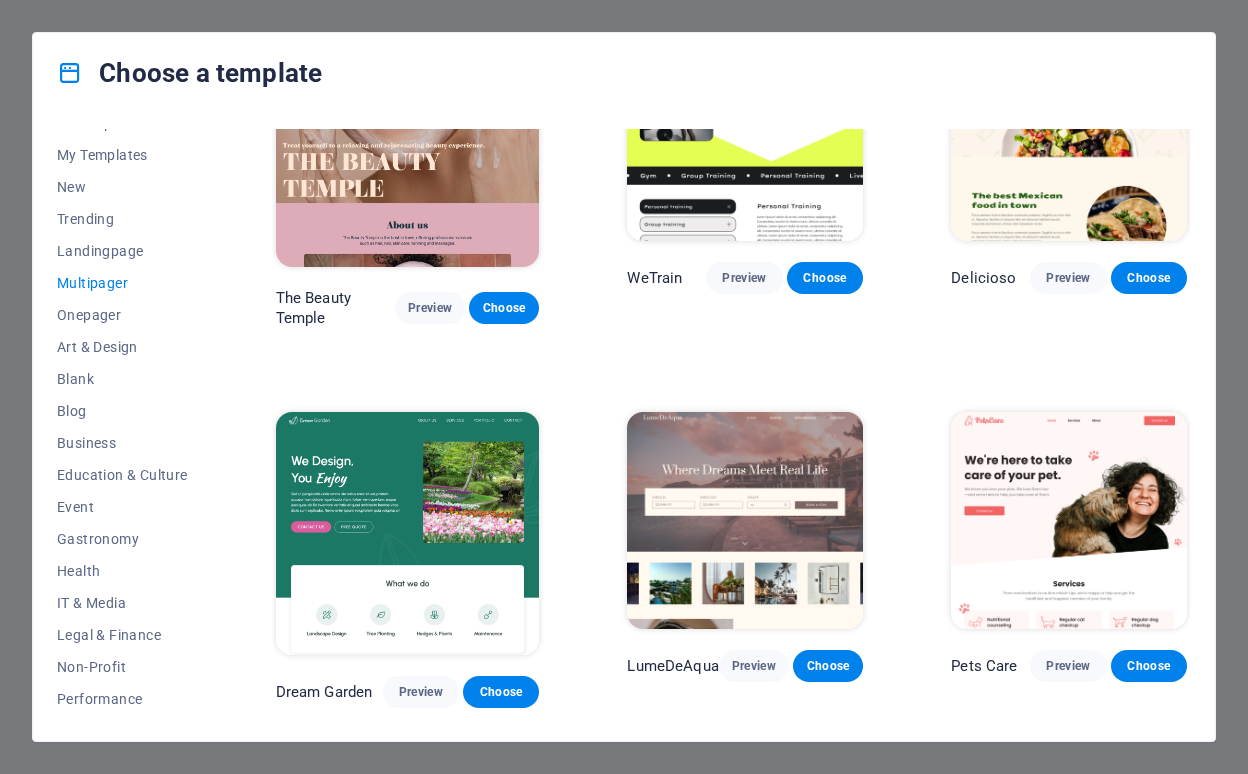 click on "Preview" at bounding box center [1068, 2187] 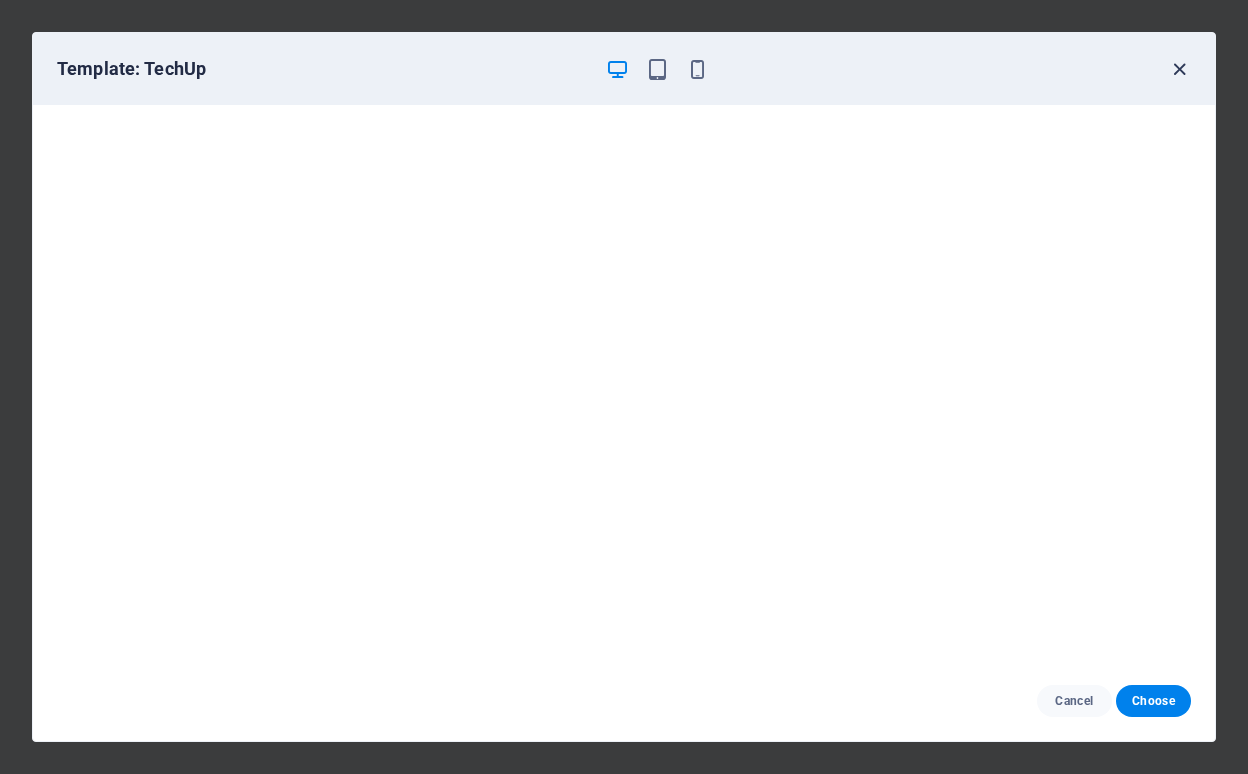 click at bounding box center (1179, 69) 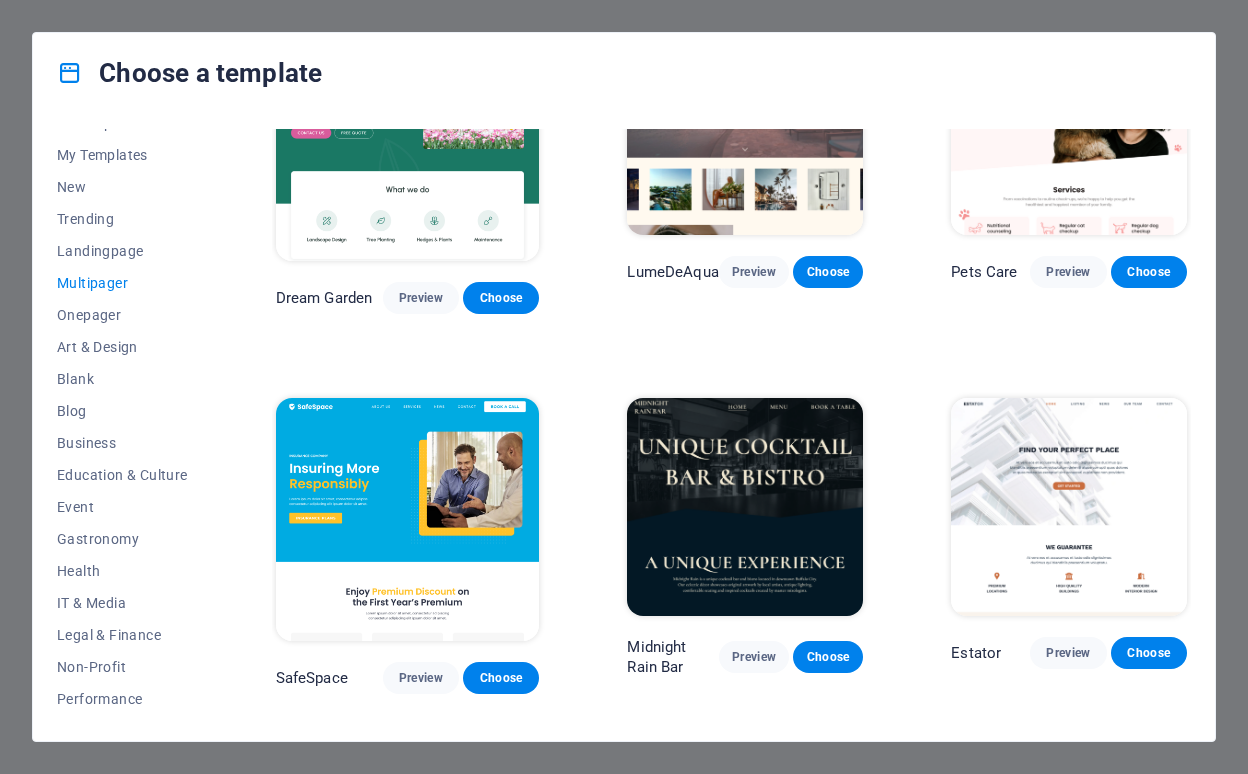 scroll, scrollTop: 1645, scrollLeft: 0, axis: vertical 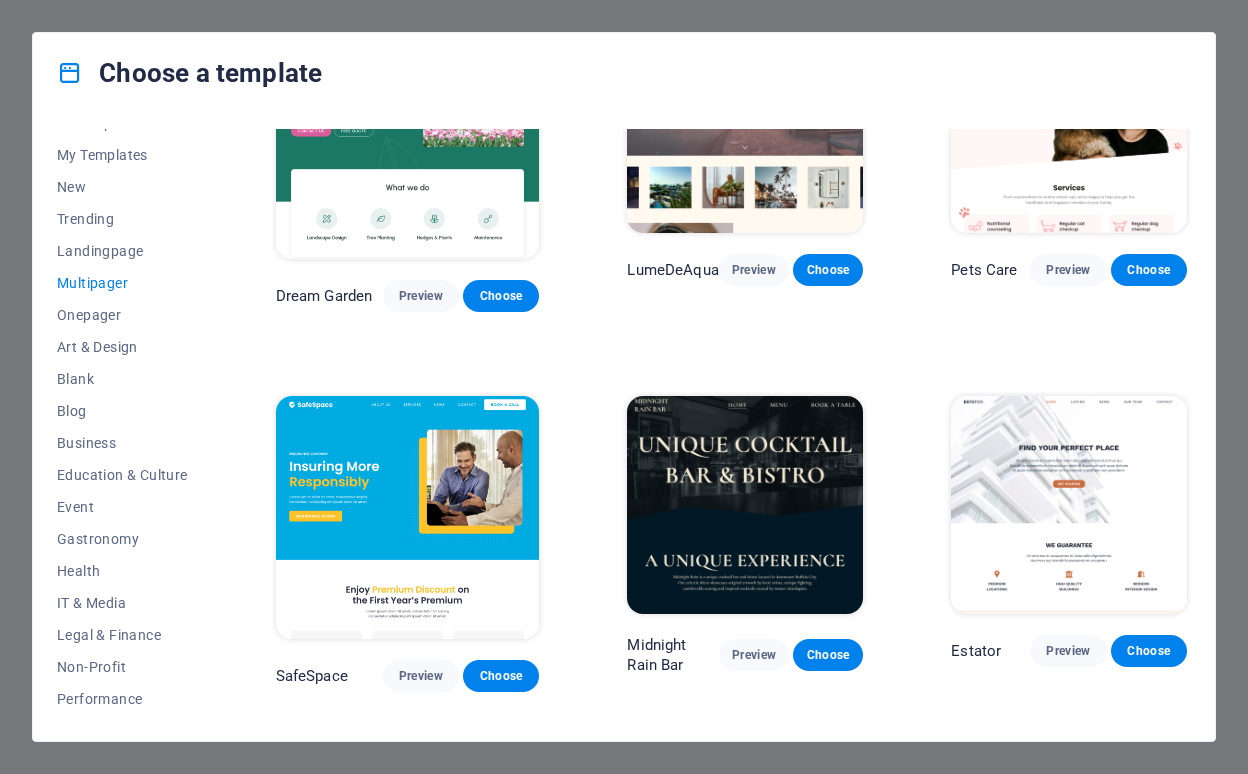 click on "Preview" at bounding box center [744, 2939] 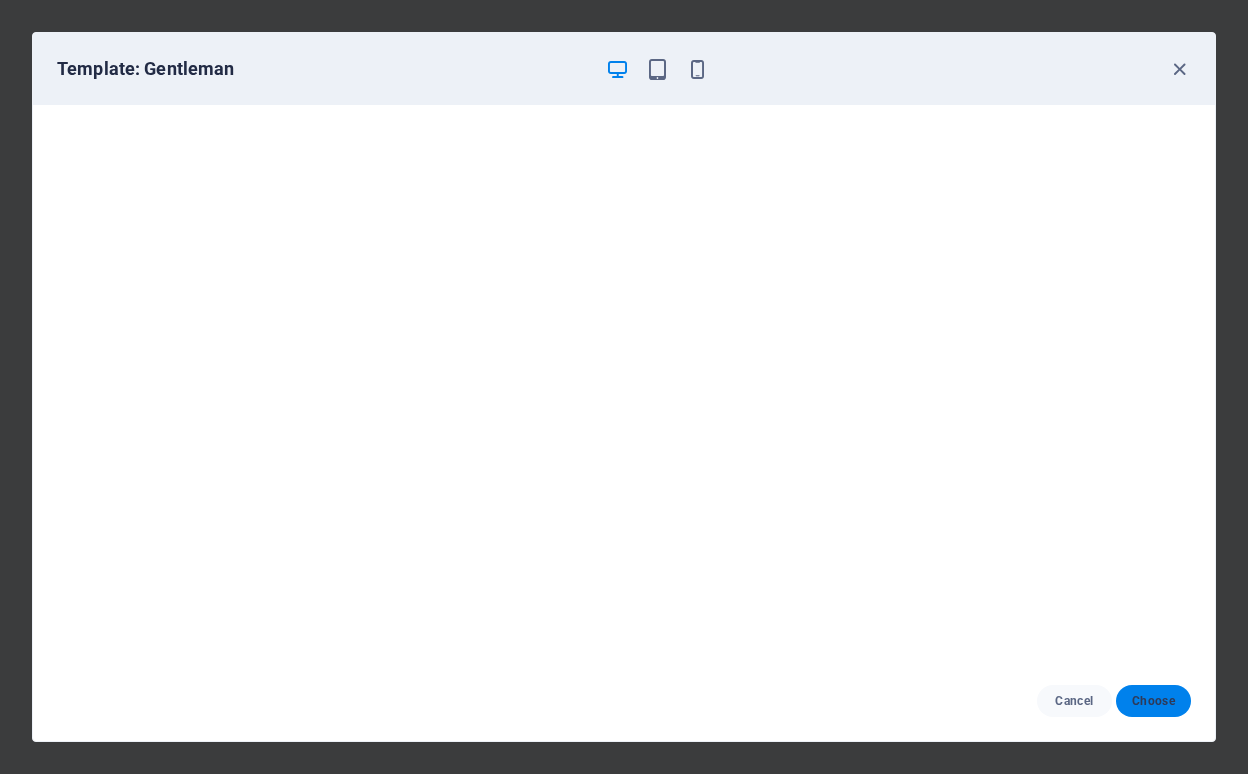click on "Choose" at bounding box center [1153, 701] 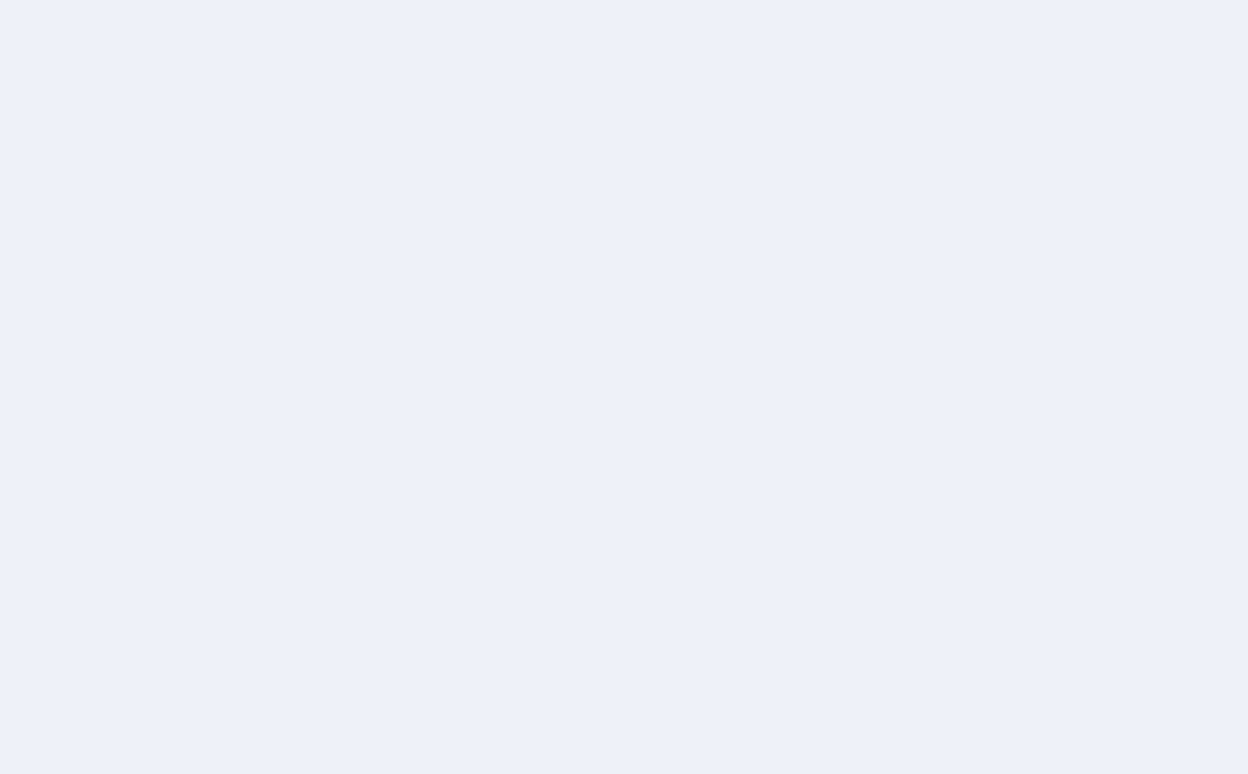 scroll, scrollTop: 0, scrollLeft: 0, axis: both 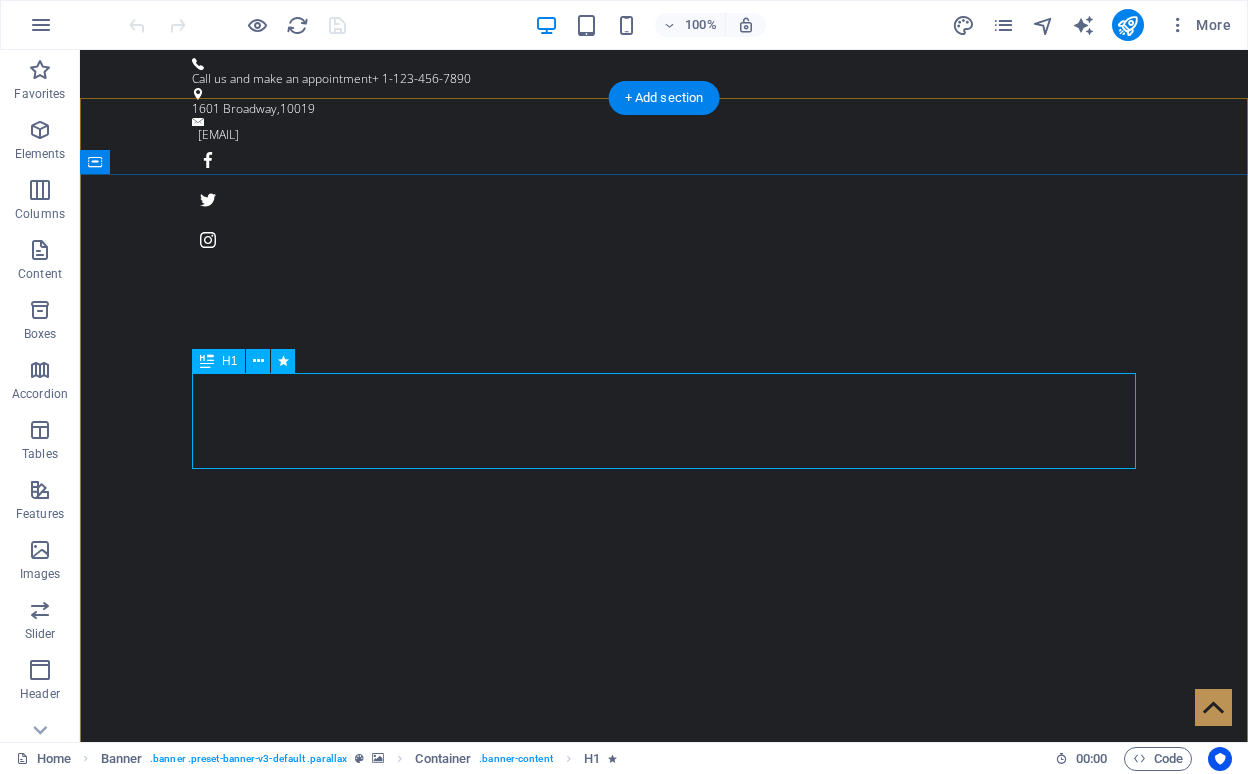 click on "Be a Gentleman." at bounding box center (664, 1215) 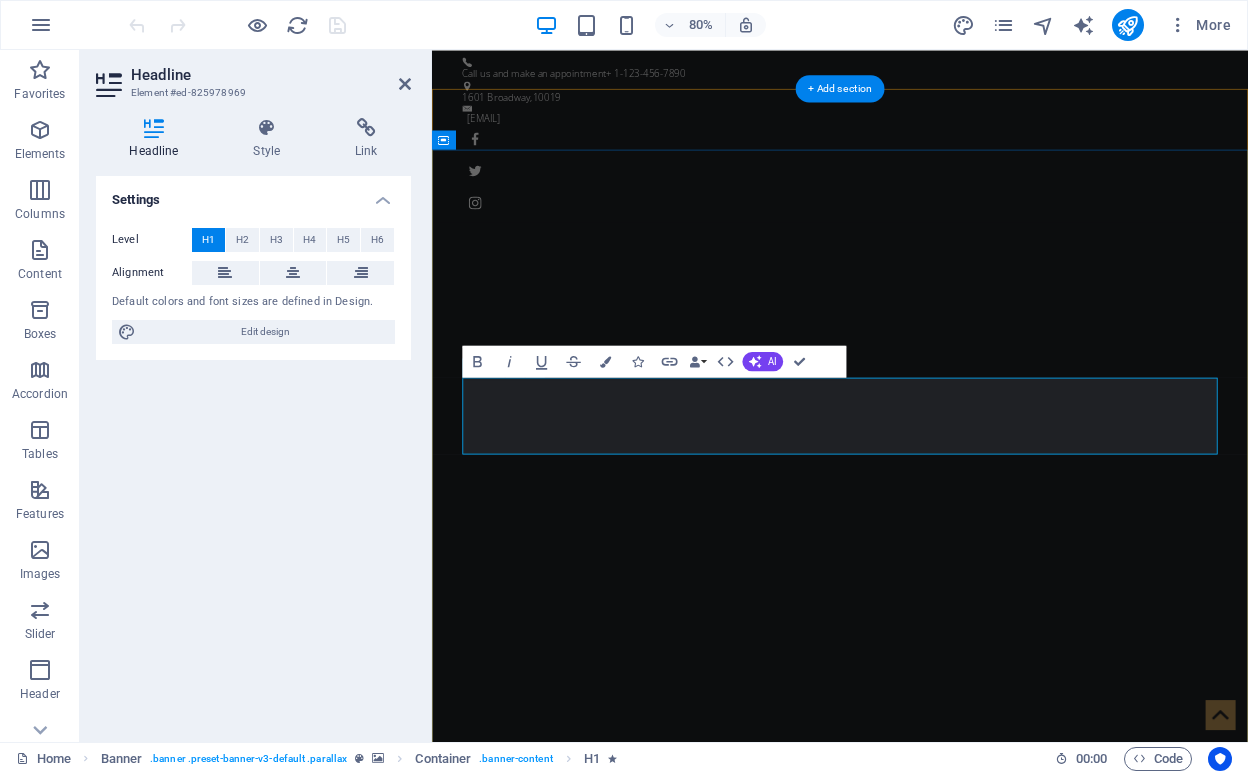 type 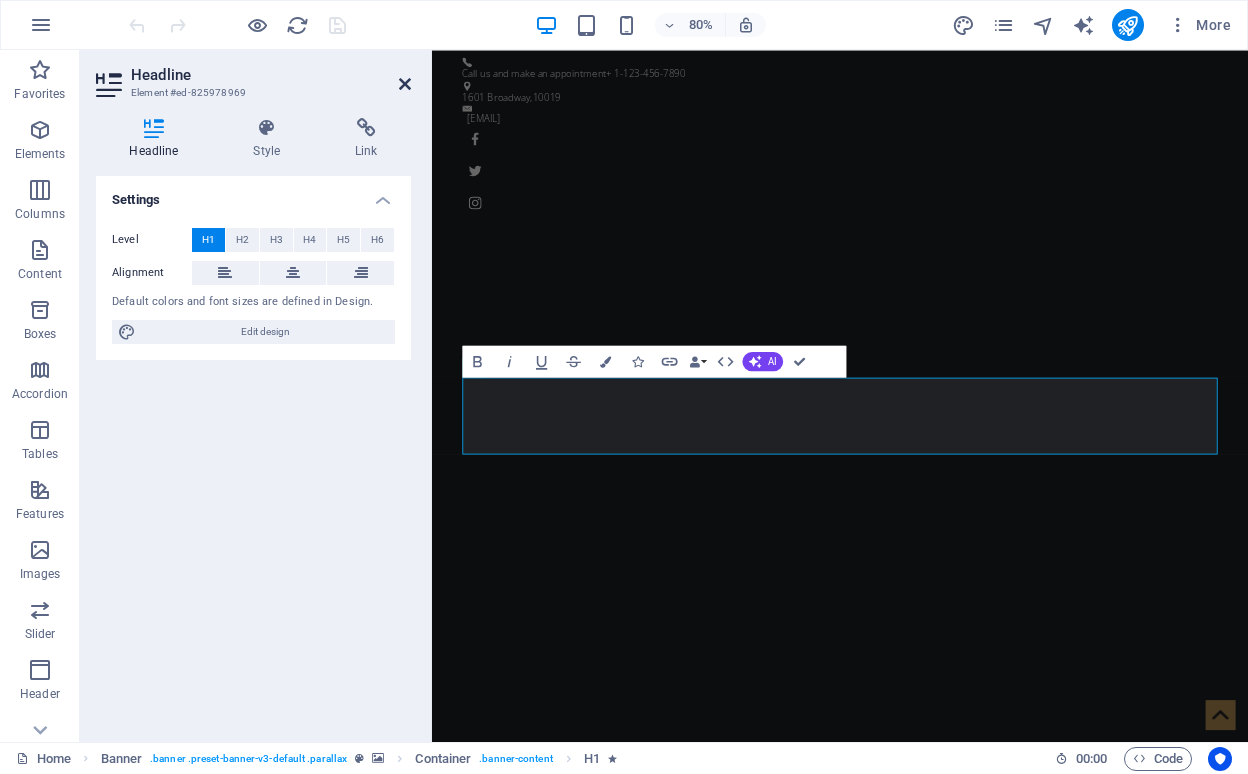 click at bounding box center (405, 84) 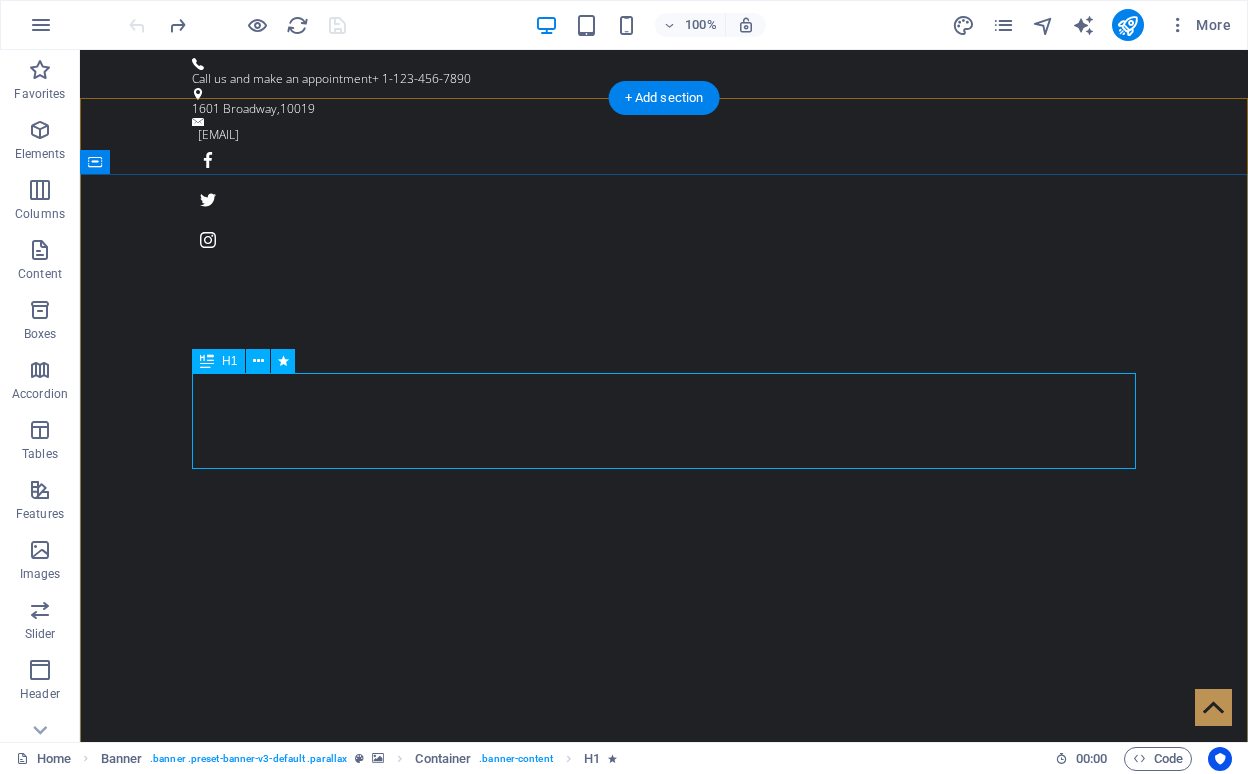 click on "Be a Gentleman." at bounding box center [664, 1215] 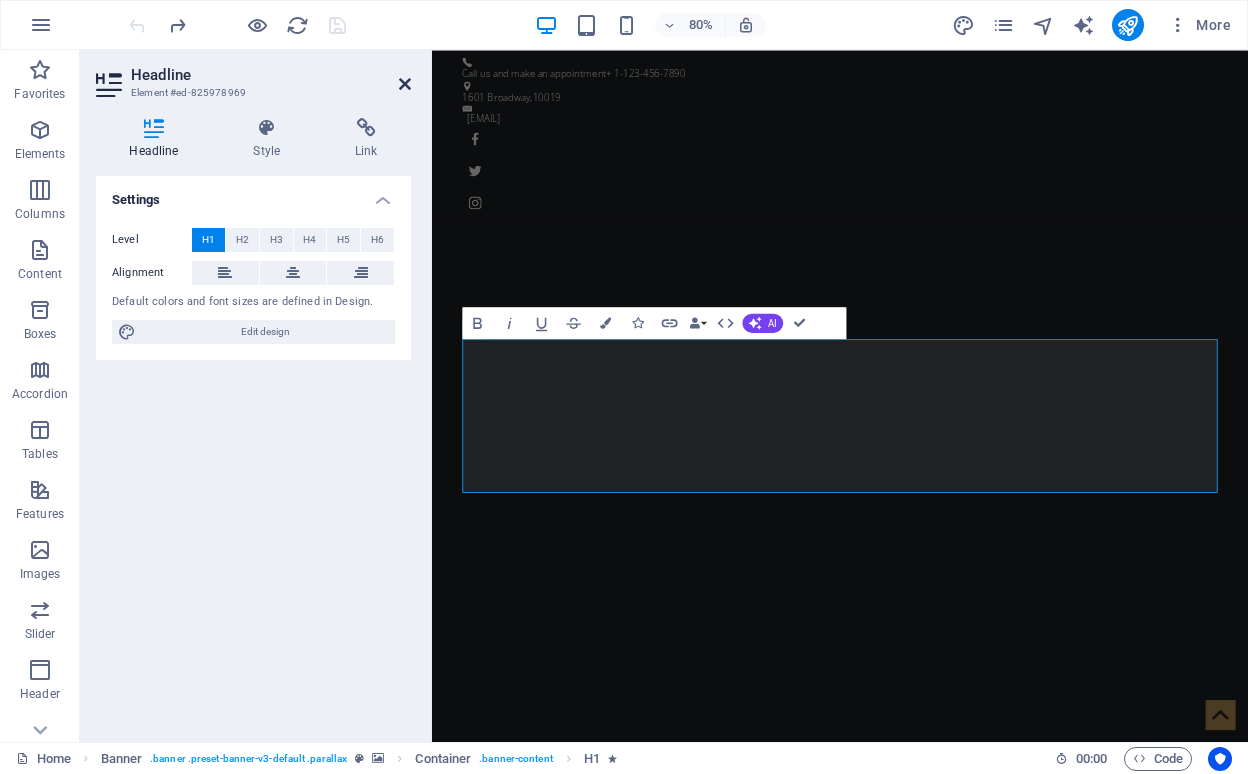 click at bounding box center (405, 84) 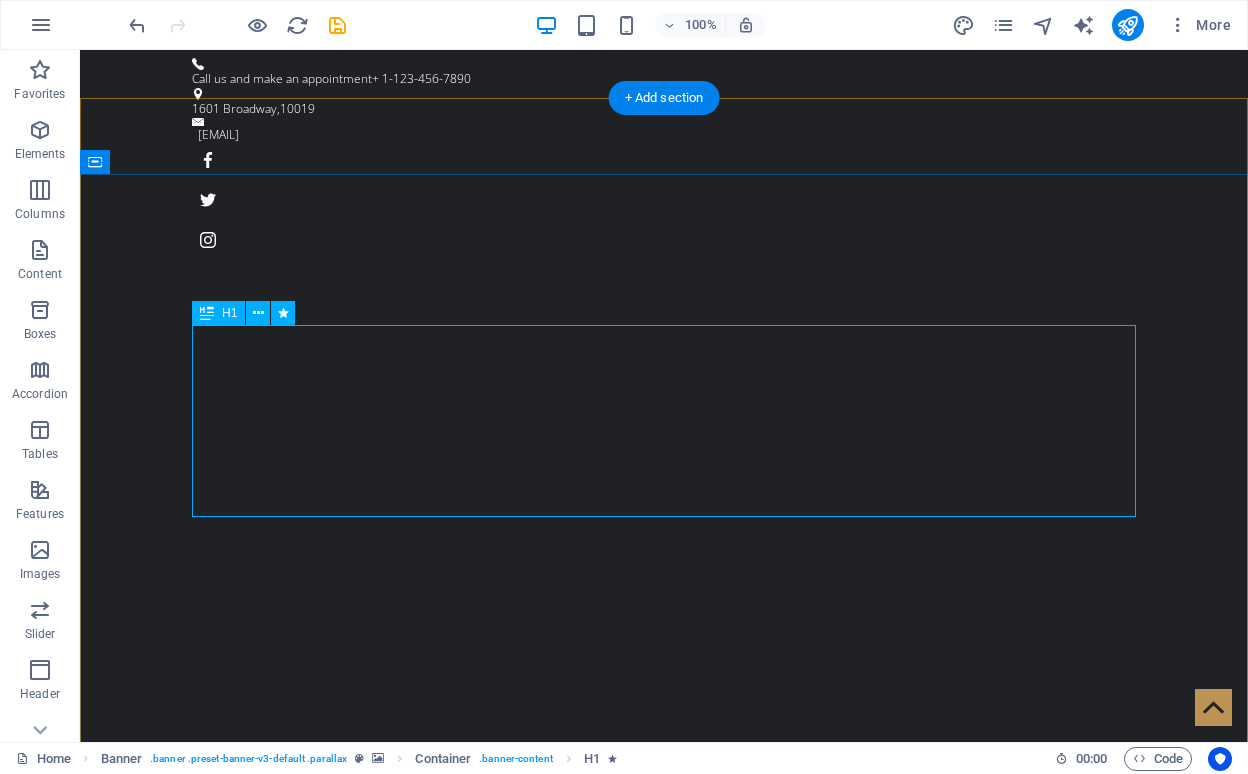 click on "WELCOME TO GAZELS GROUP" at bounding box center [664, 1436] 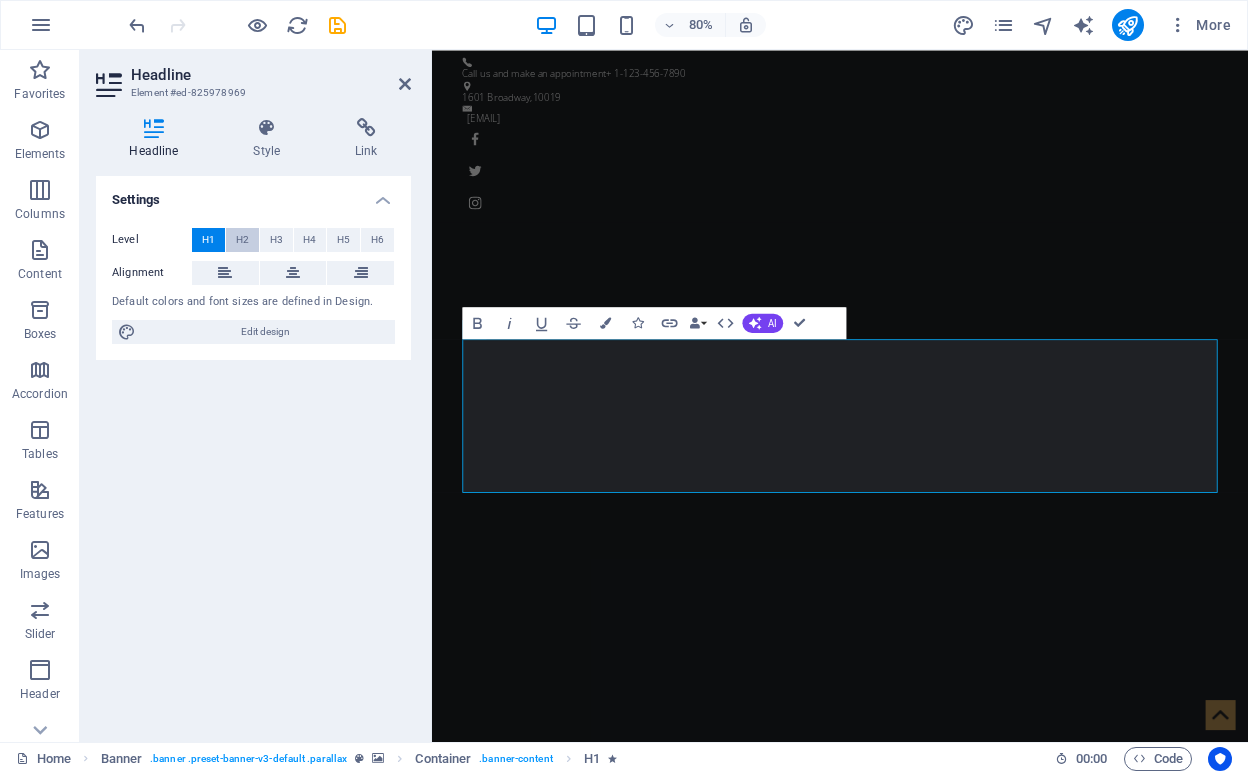 click on "H2" at bounding box center [242, 240] 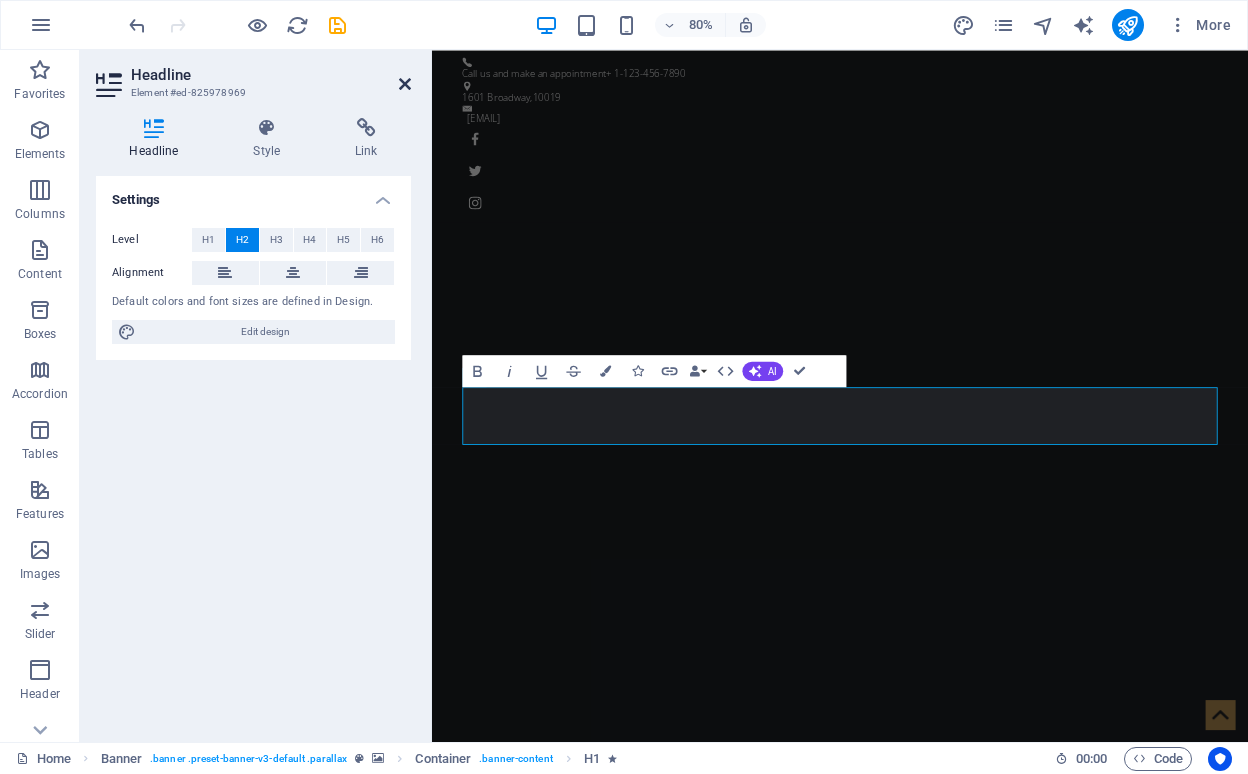 click at bounding box center [405, 84] 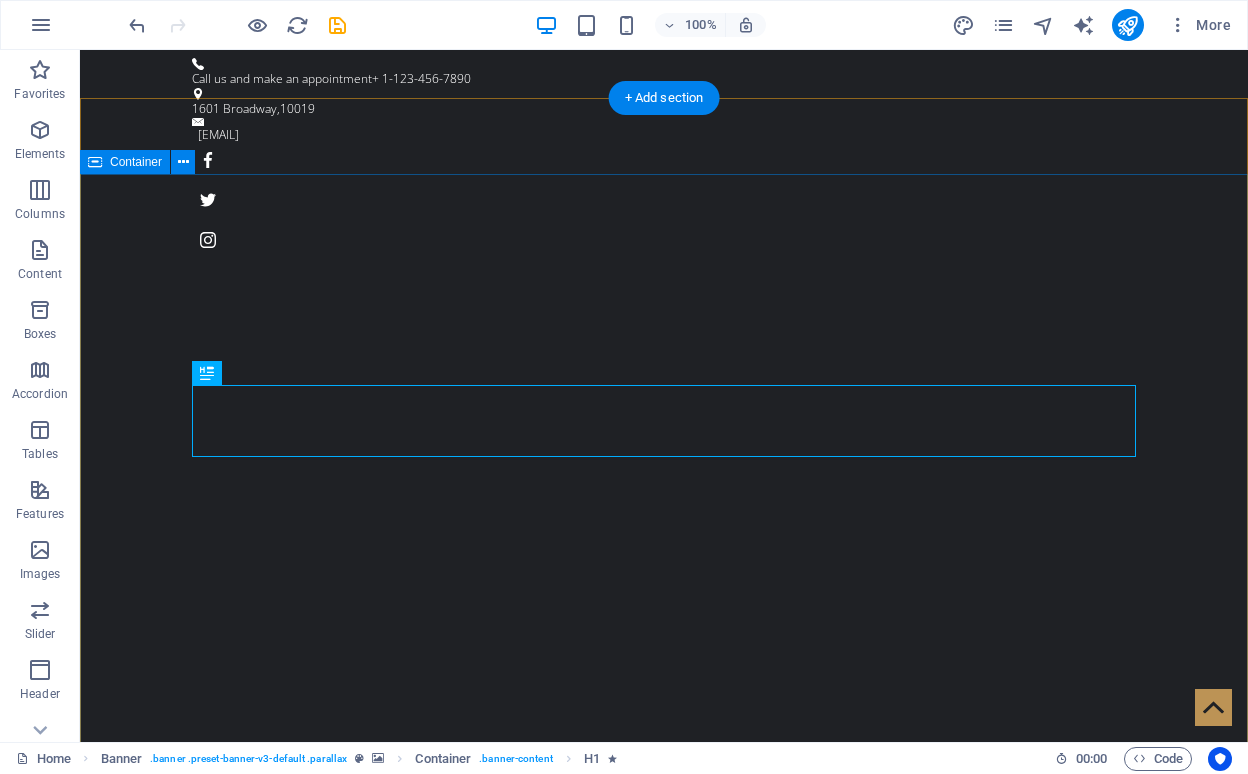 click on "WELCOME TO GAZELS GROUP The original Barber Shop in New York Learn more" at bounding box center [664, 1437] 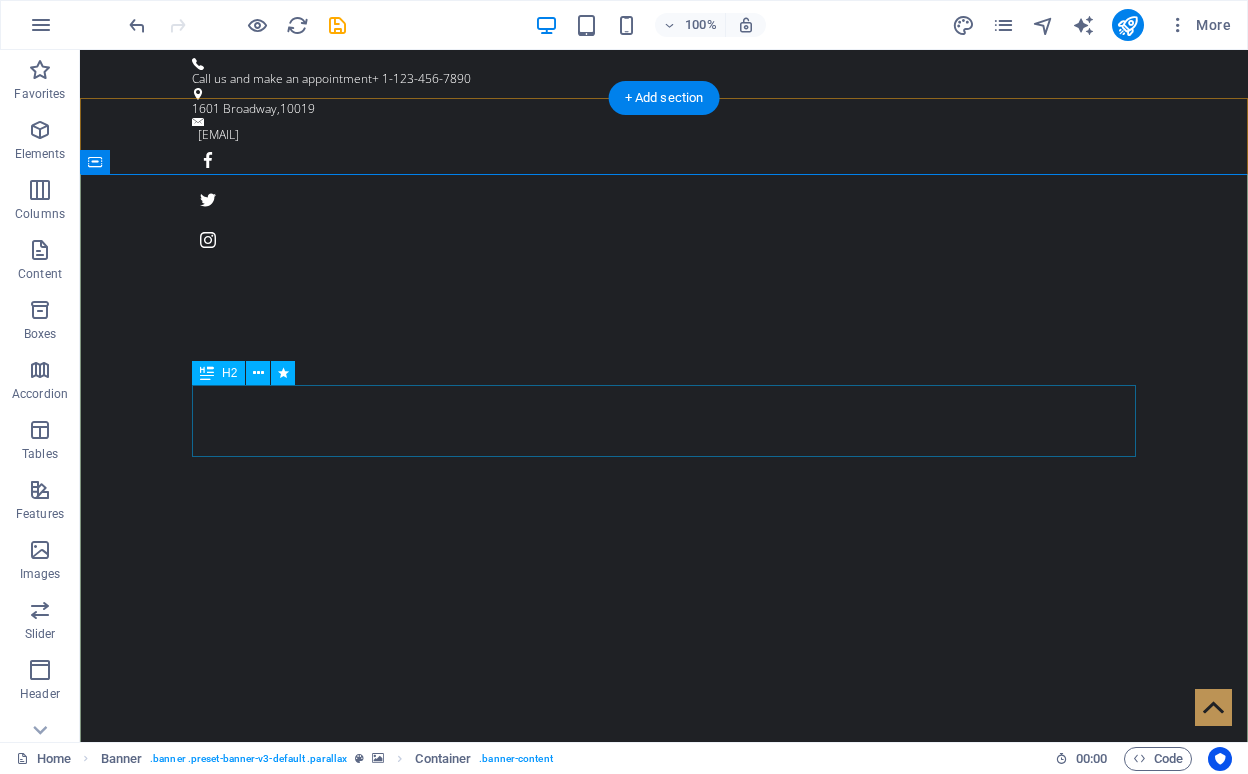 click on "WELCOME TO GAZELS GROUP" at bounding box center (664, 1376) 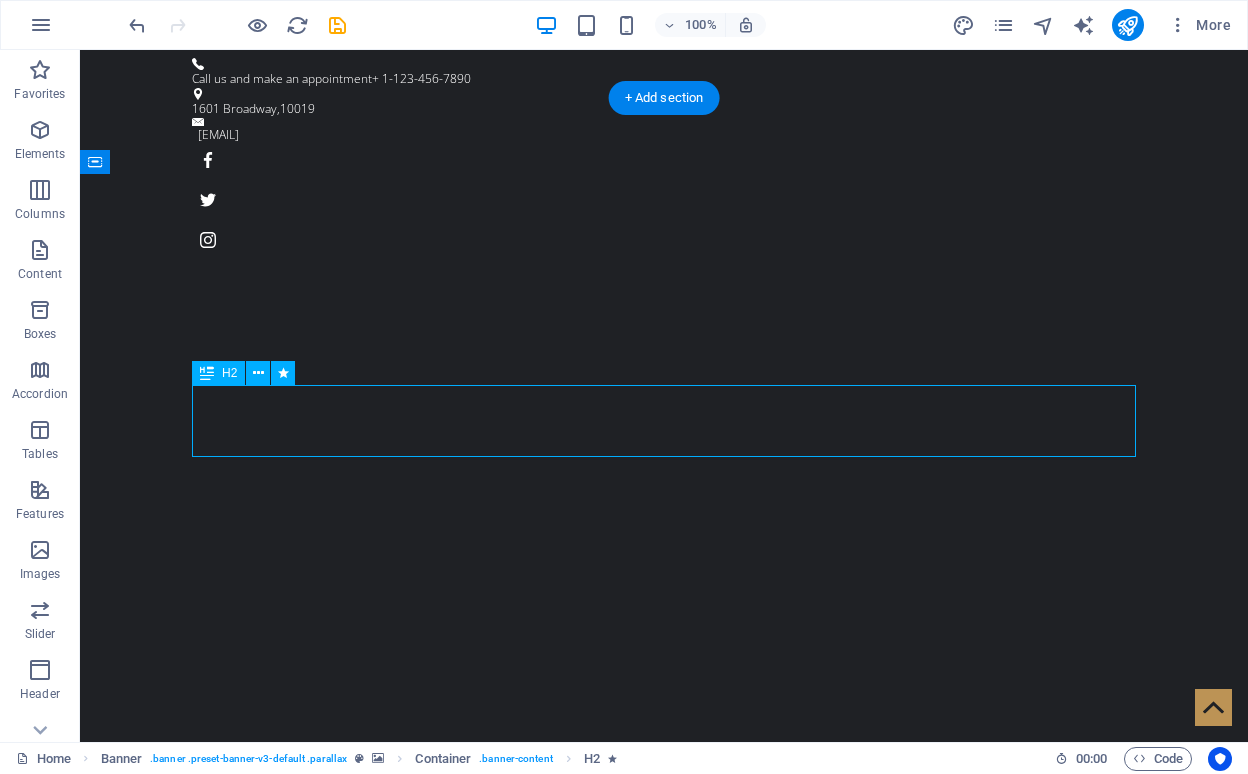 click on "WELCOME TO GAZELS GROUP" at bounding box center (664, 1376) 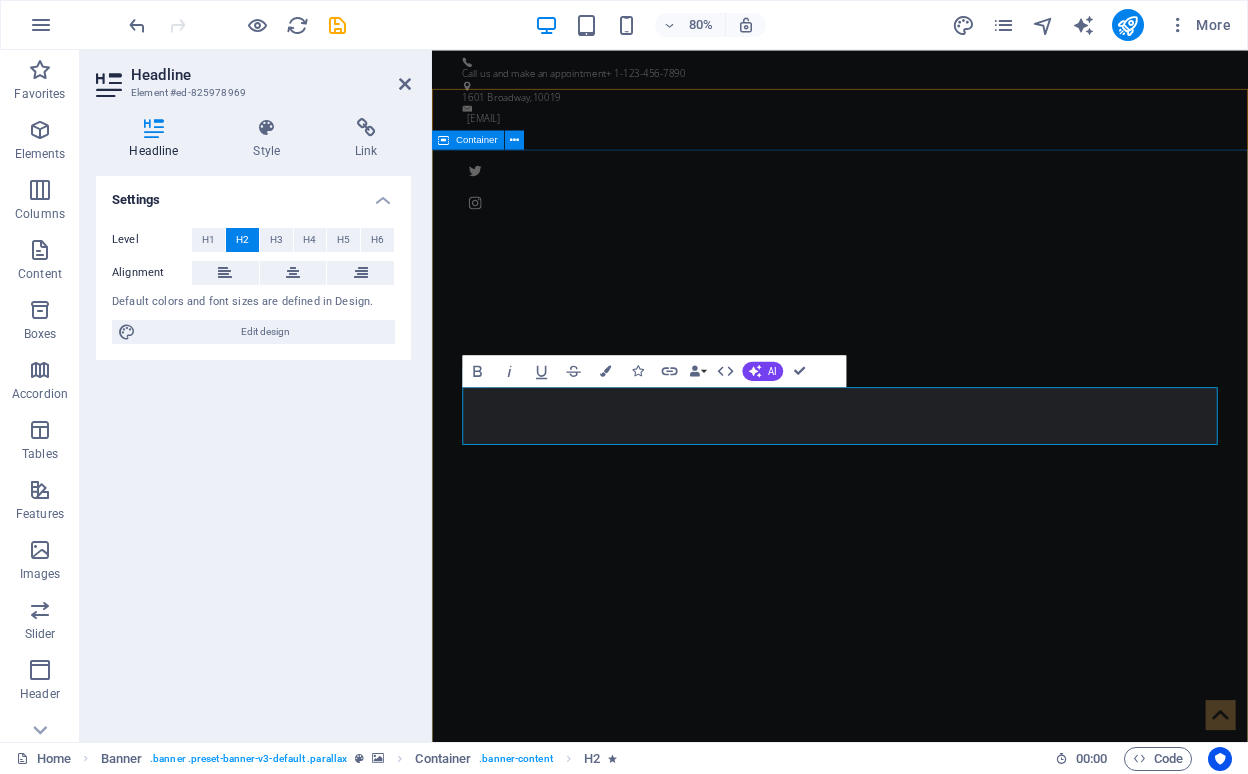 click on "WELCOME TO GAZELS GROUP The original Barber Shop in New York Learn more" at bounding box center (942, 1437) 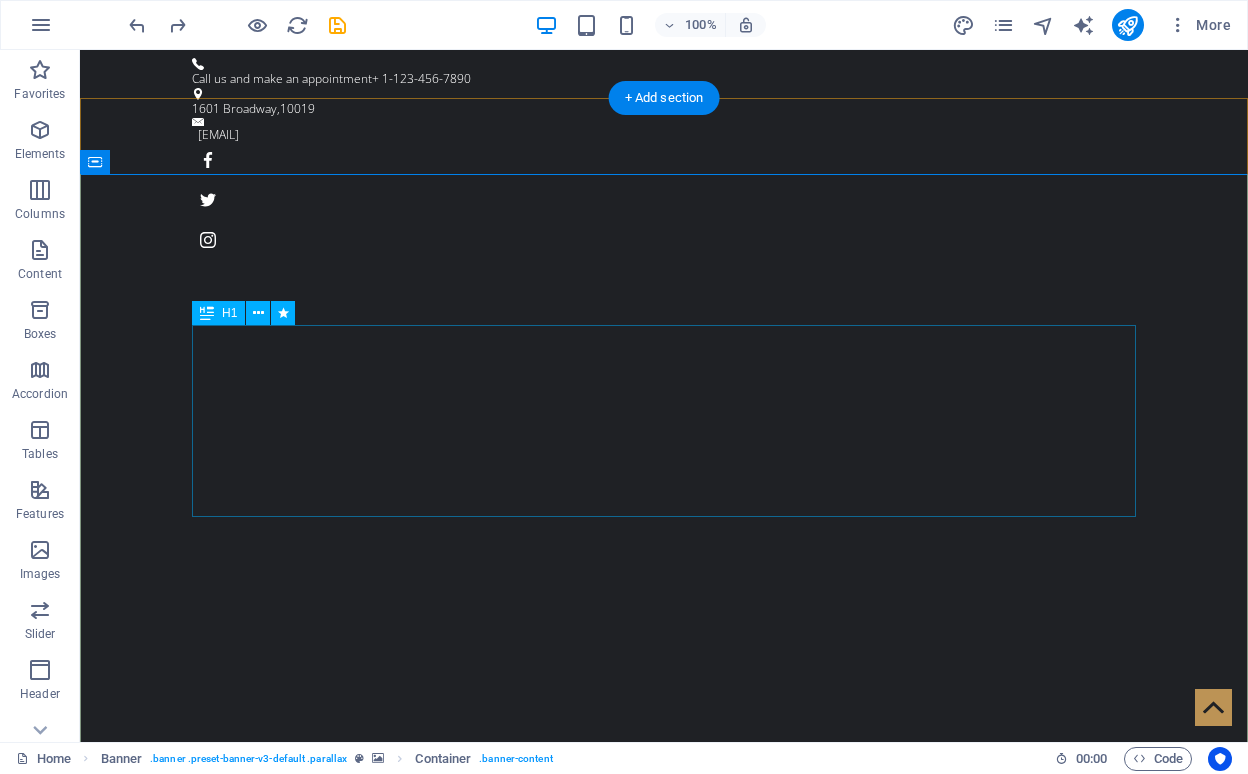 click on "WELCOME TO GAZELS GROUP" at bounding box center (664, 1263) 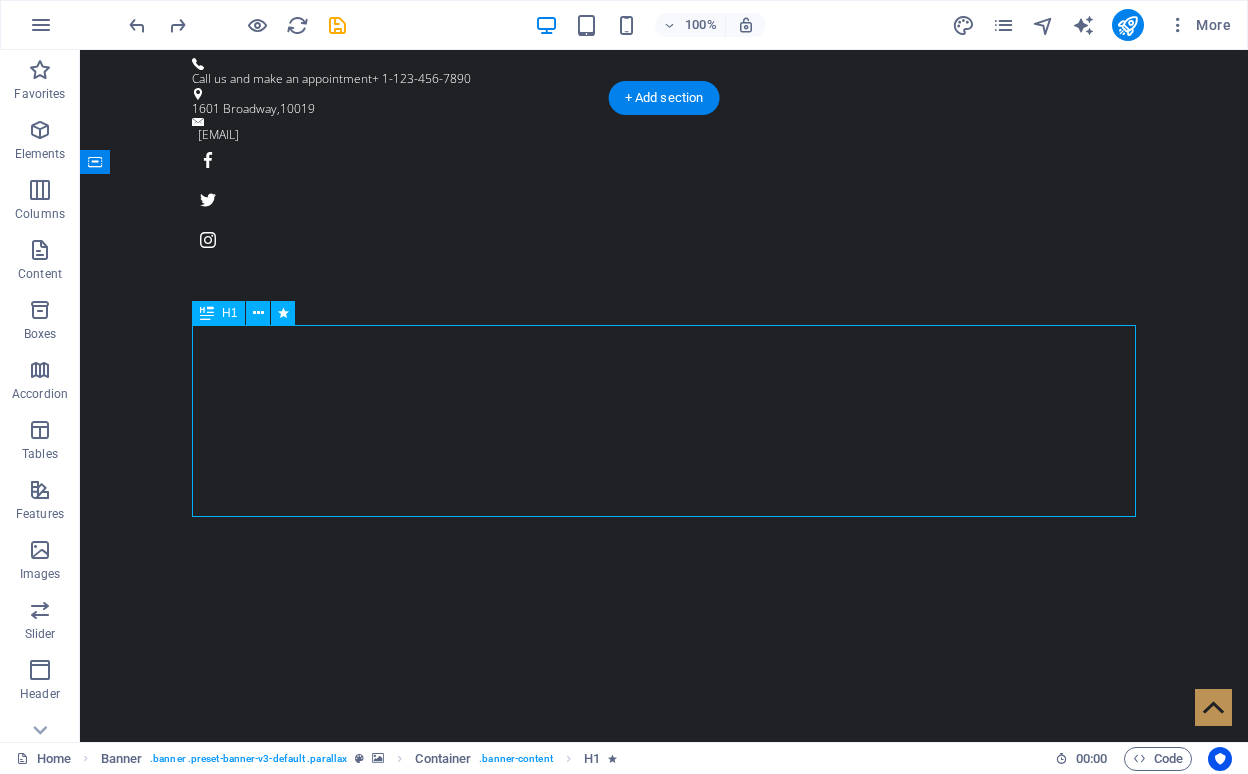 click on "WELCOME TO GAZELS GROUP" at bounding box center [664, 1263] 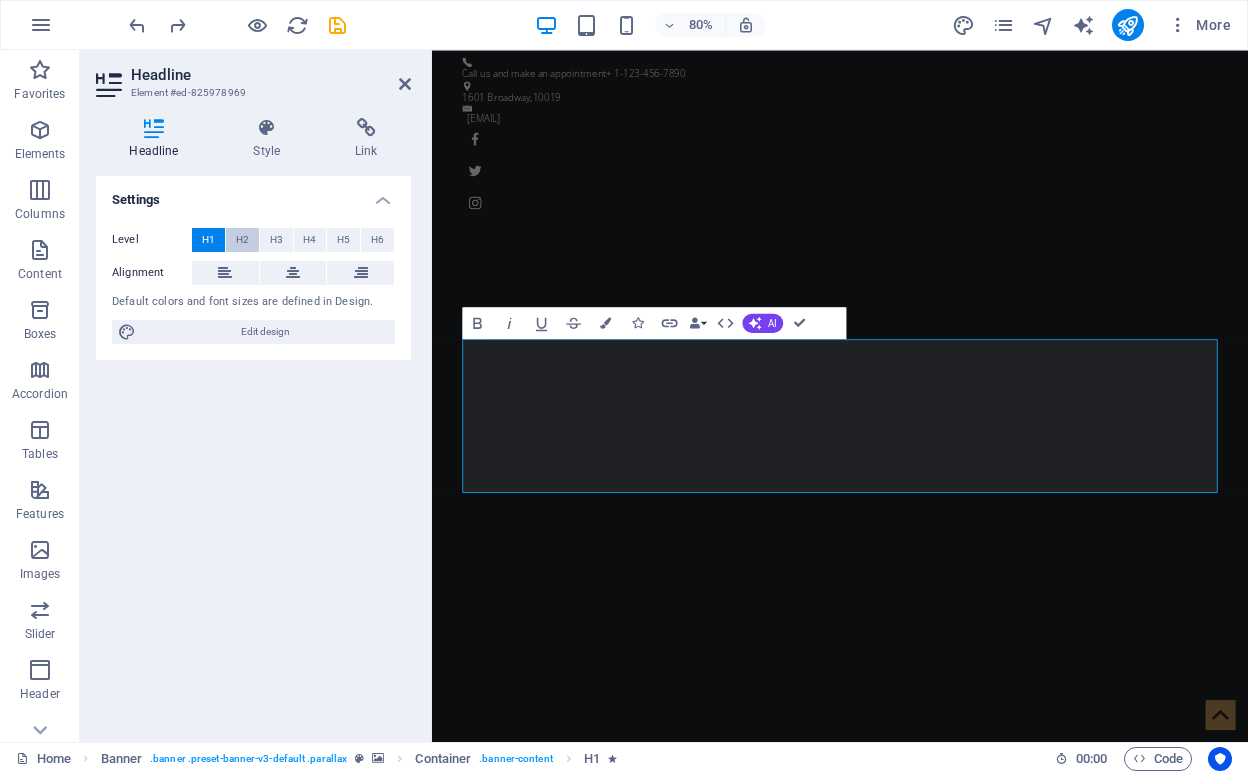 click on "H2" at bounding box center (242, 240) 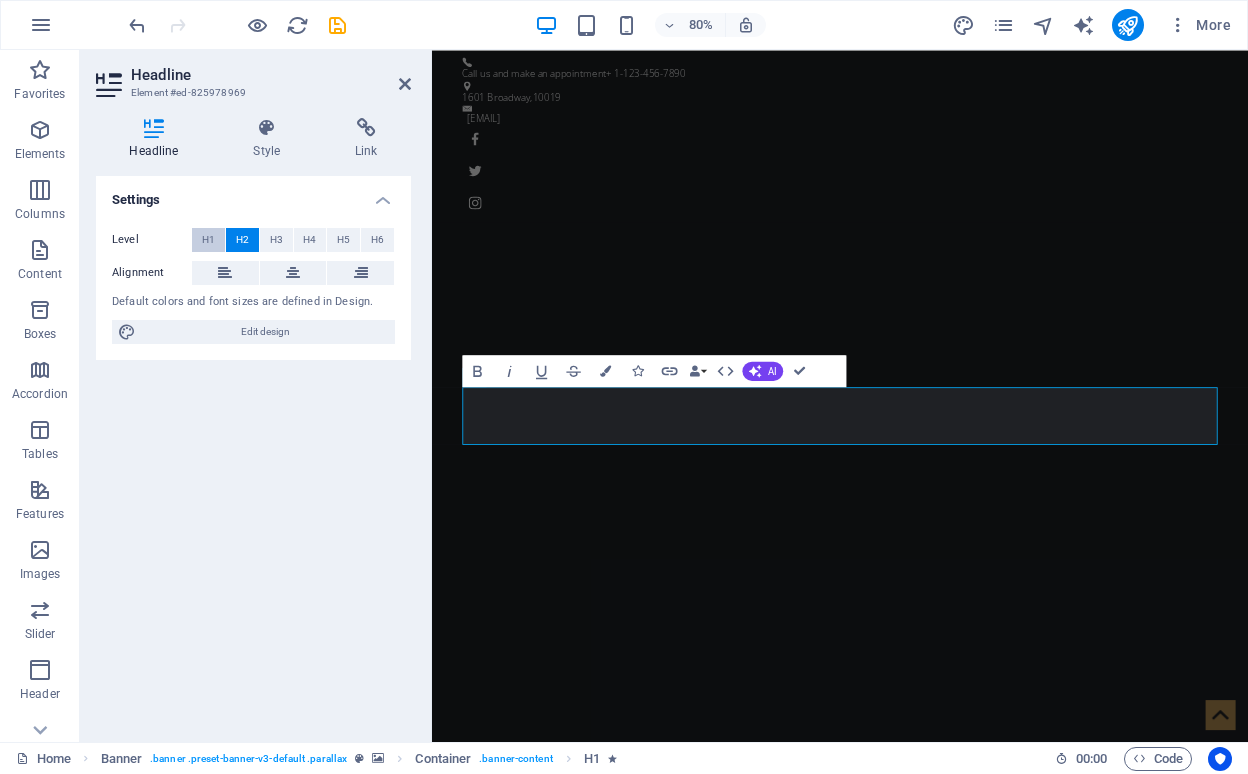 click on "H1" at bounding box center [208, 240] 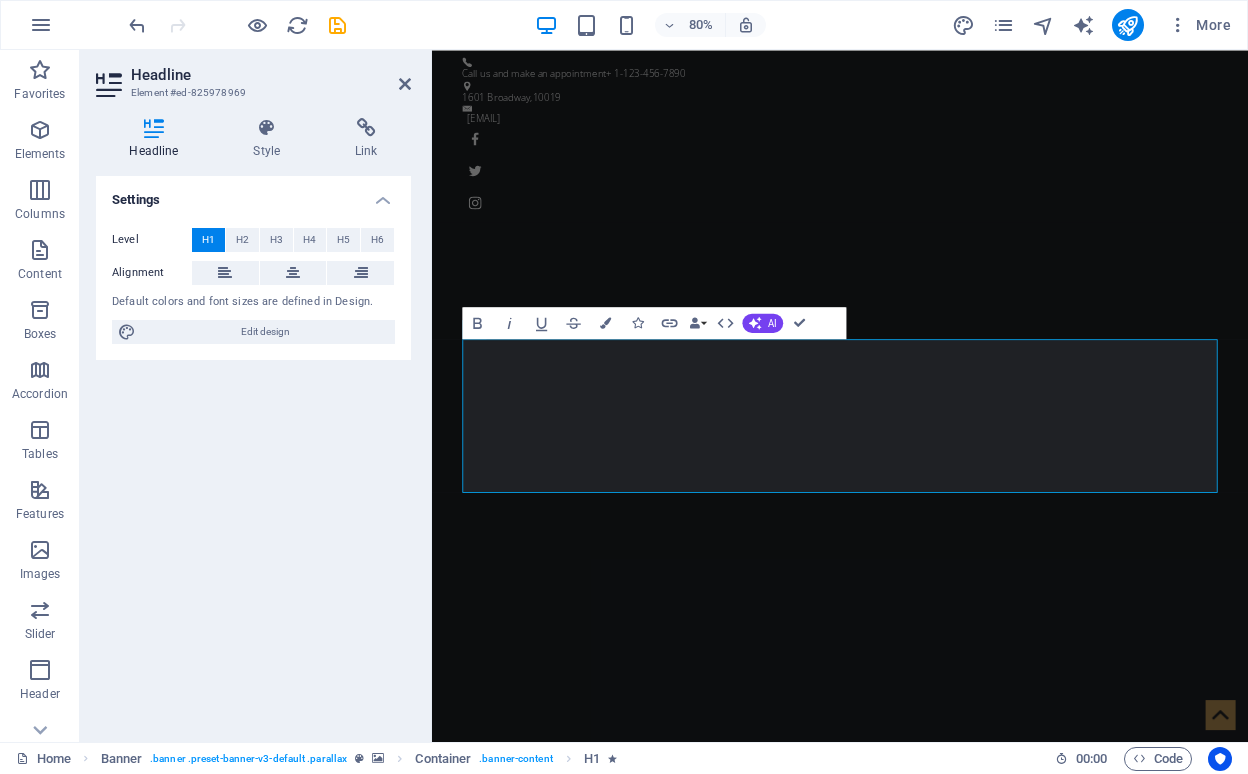 type 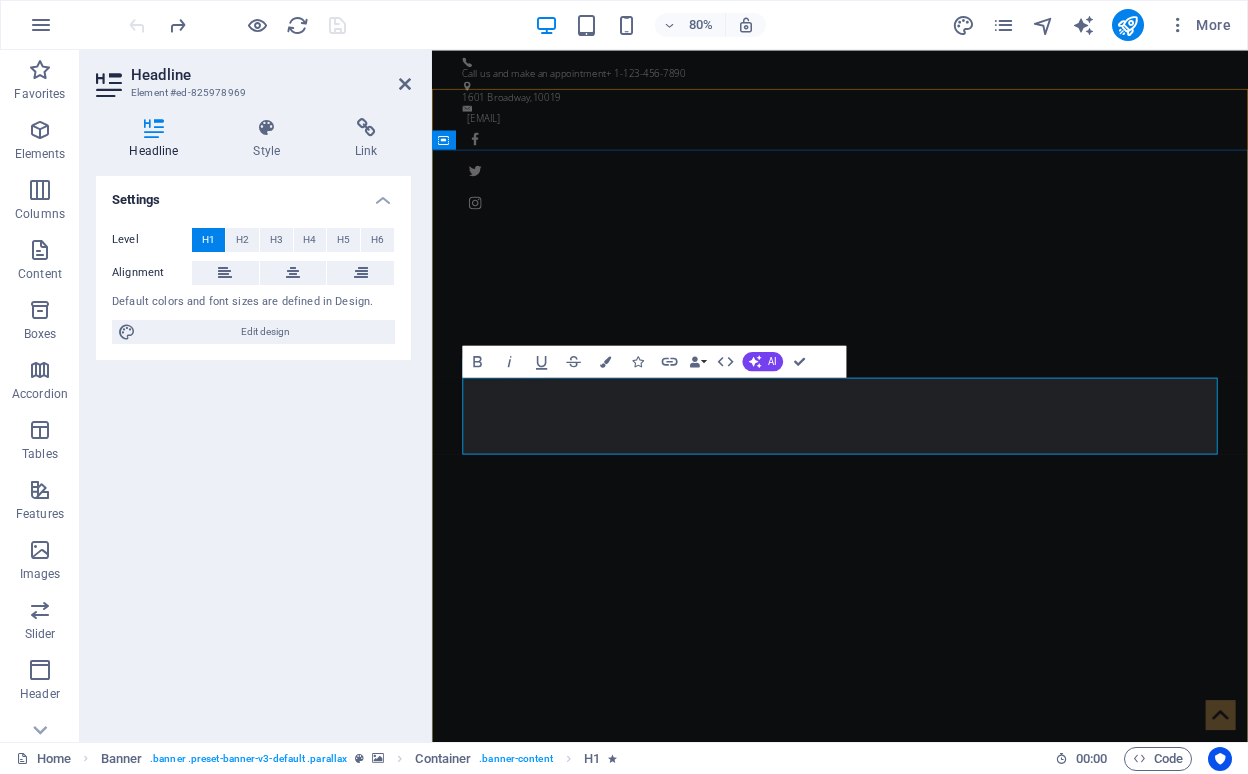 click on "Be a Gentleman." at bounding box center [942, 1388] 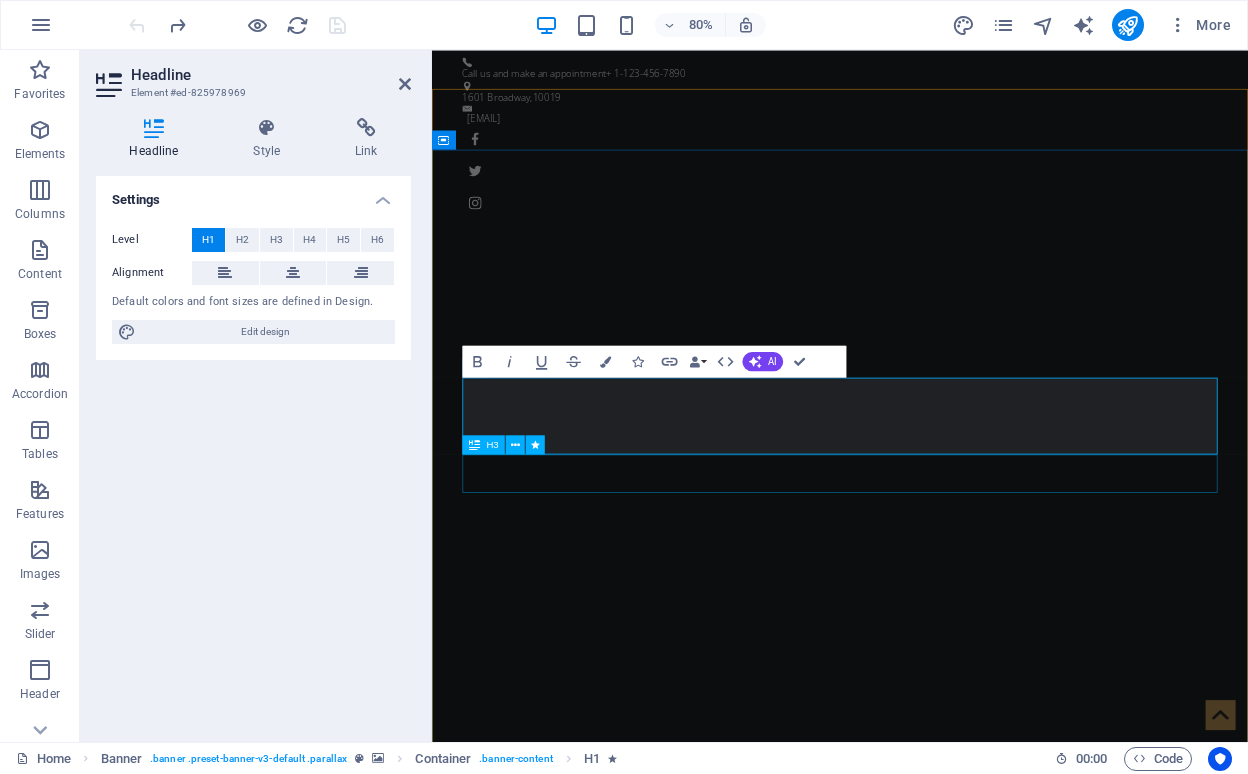 click on "The original Barber Shop in New York" at bounding box center (942, 1460) 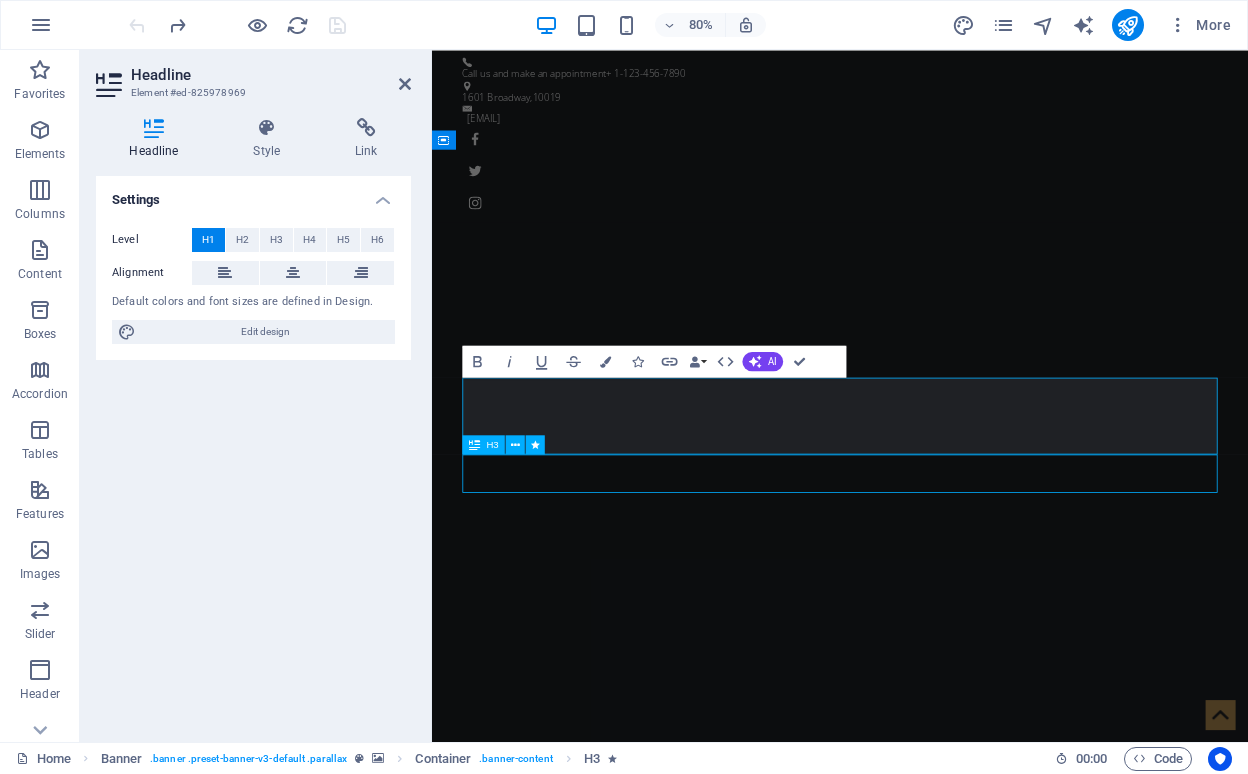 click on "The original Barber Shop in New York" at bounding box center (942, 1460) 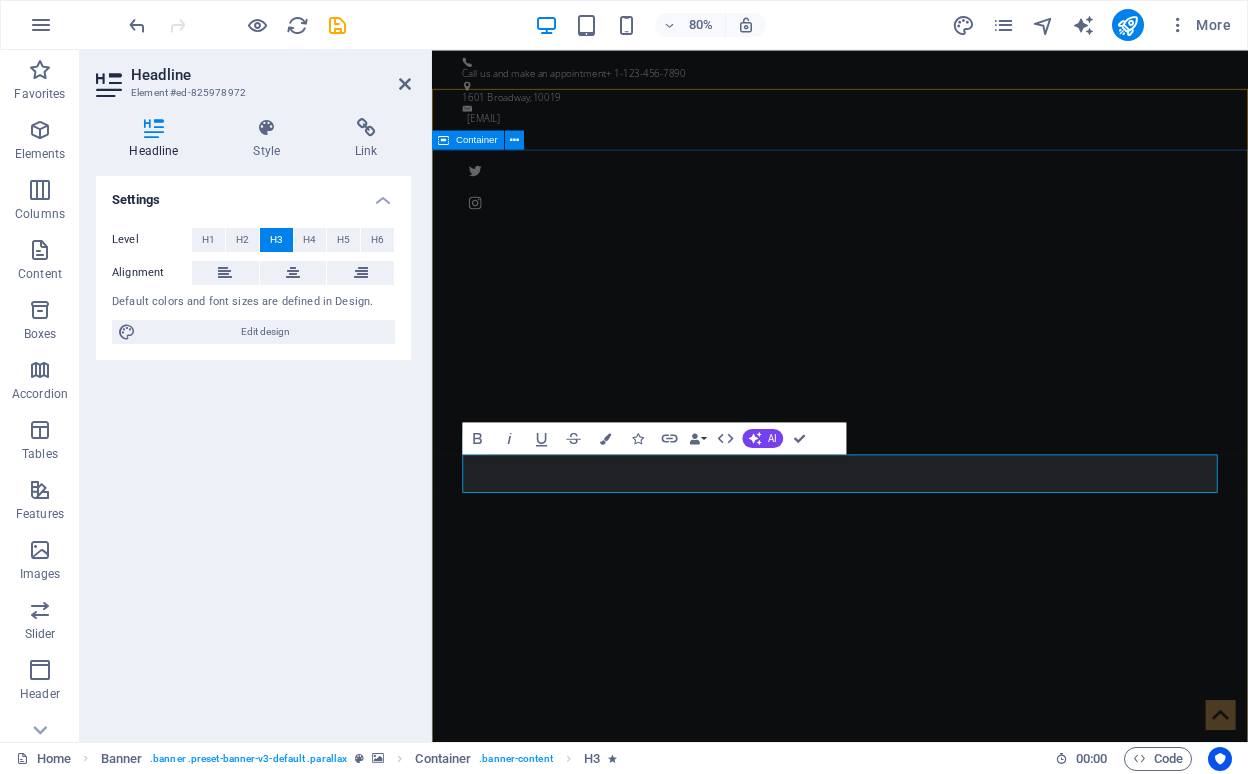 click on "Grow Your Business Where Vision Meets Precision Learn more" at bounding box center [942, 1449] 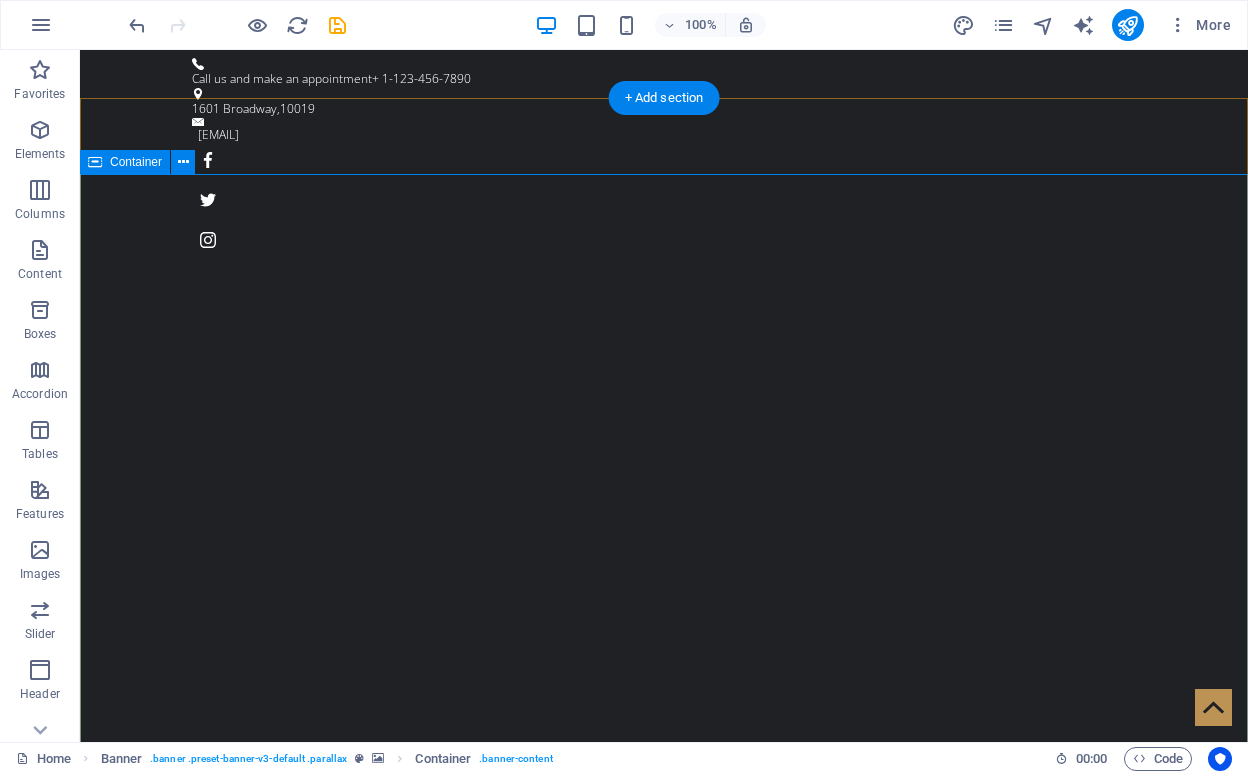 click on "Grow Your Business Where Vision Meets Precision Learn more" at bounding box center (664, 1276) 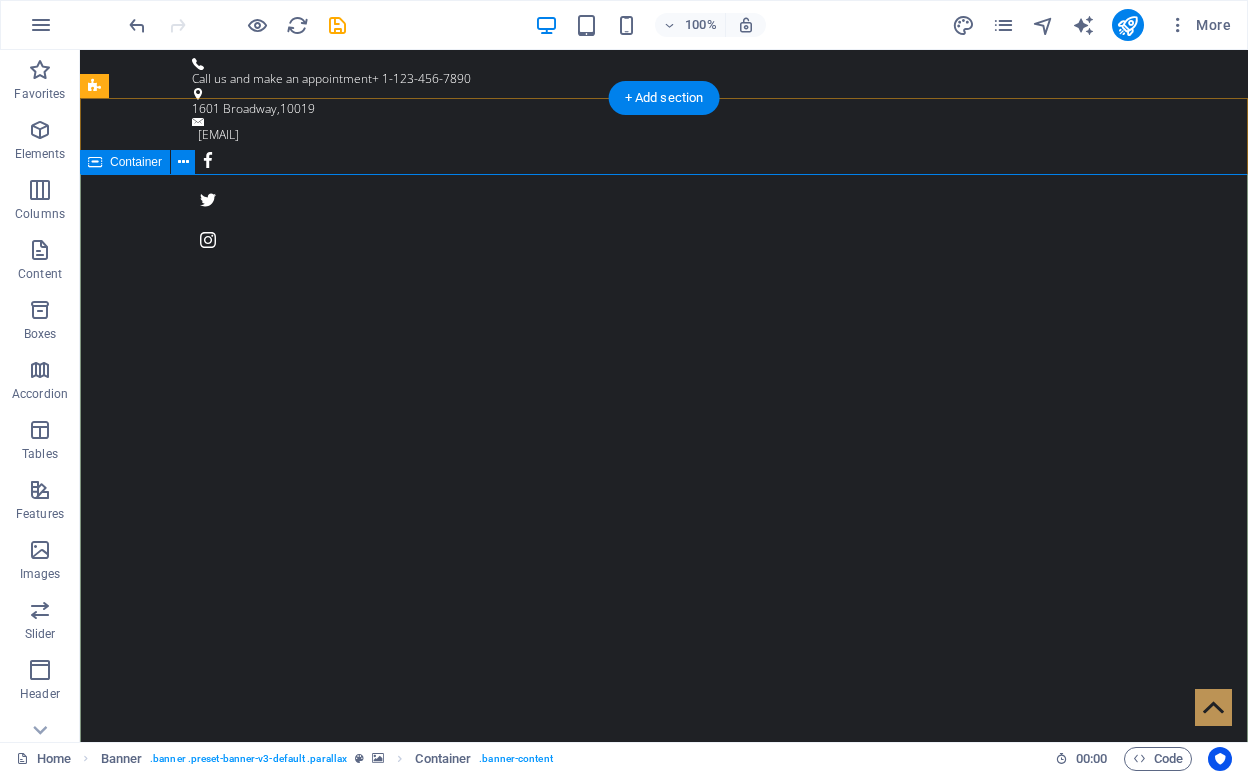 click on "Grow Your Business Where Vision Meets Precision Learn more" at bounding box center [664, 1276] 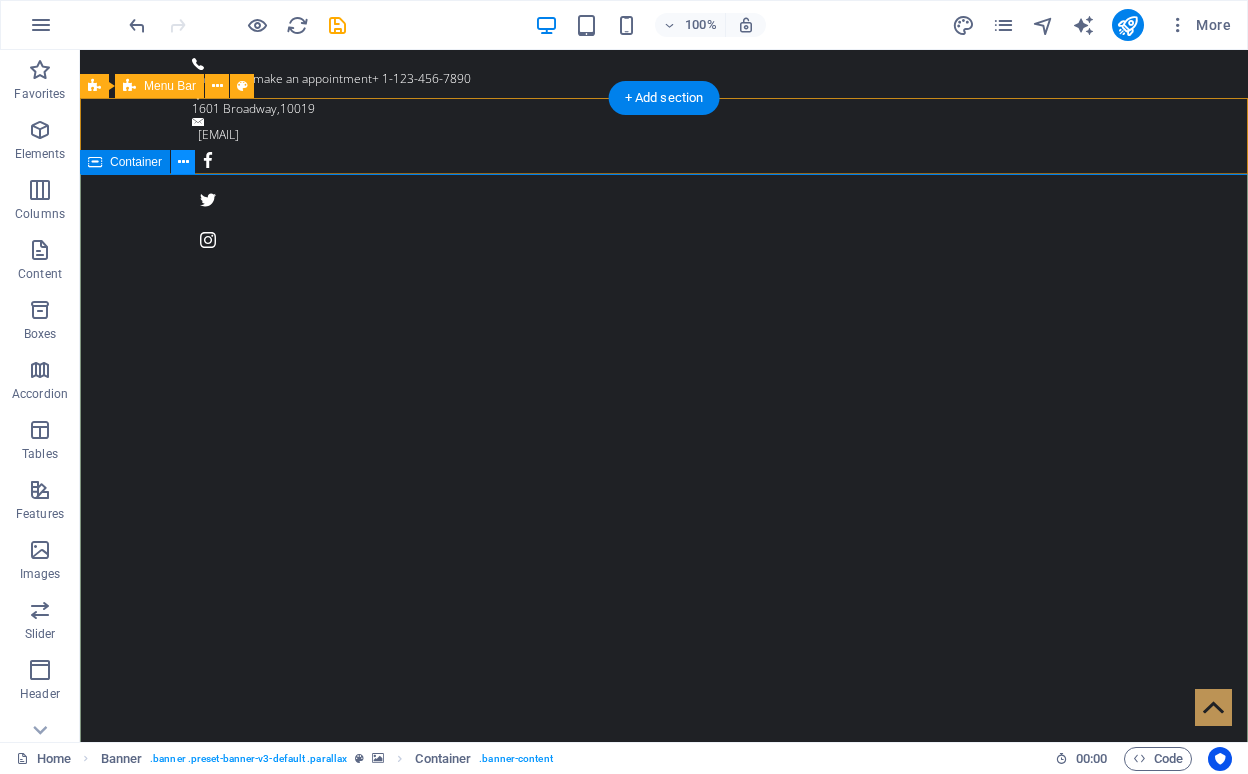 click at bounding box center [183, 162] 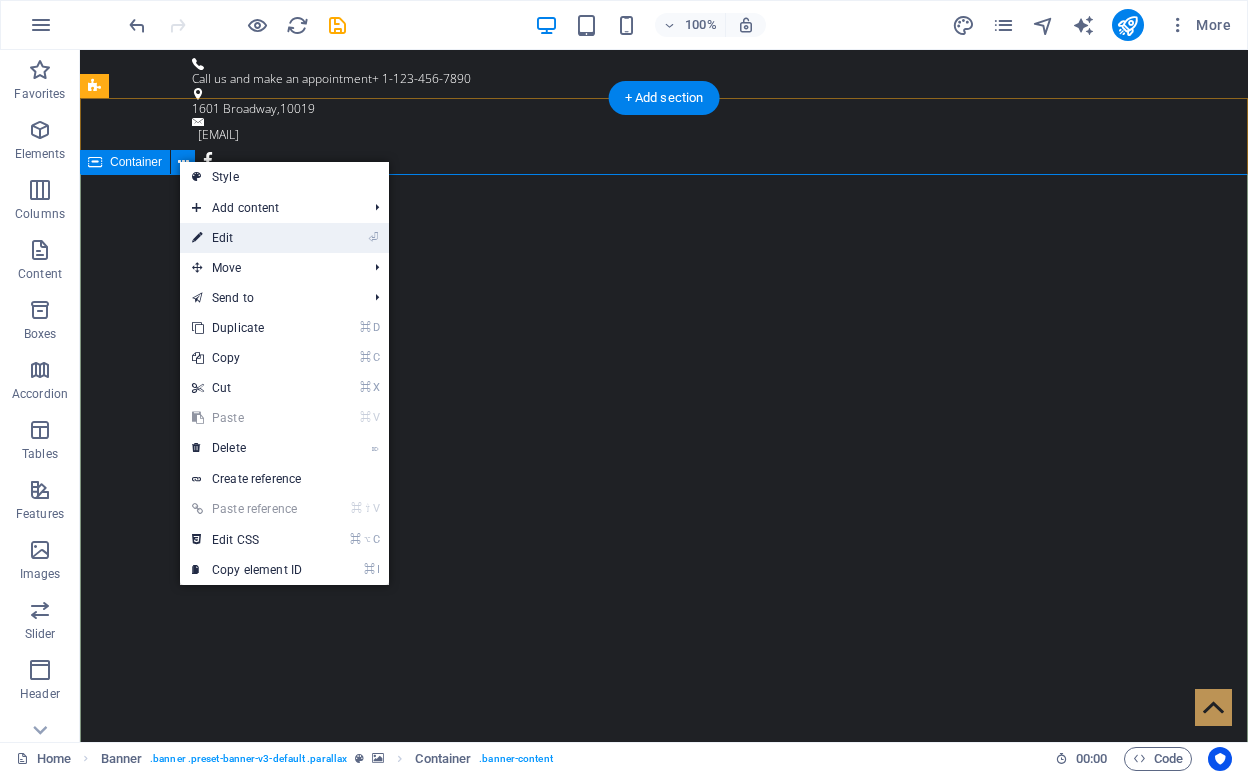 click on "⏎  Edit" at bounding box center [247, 238] 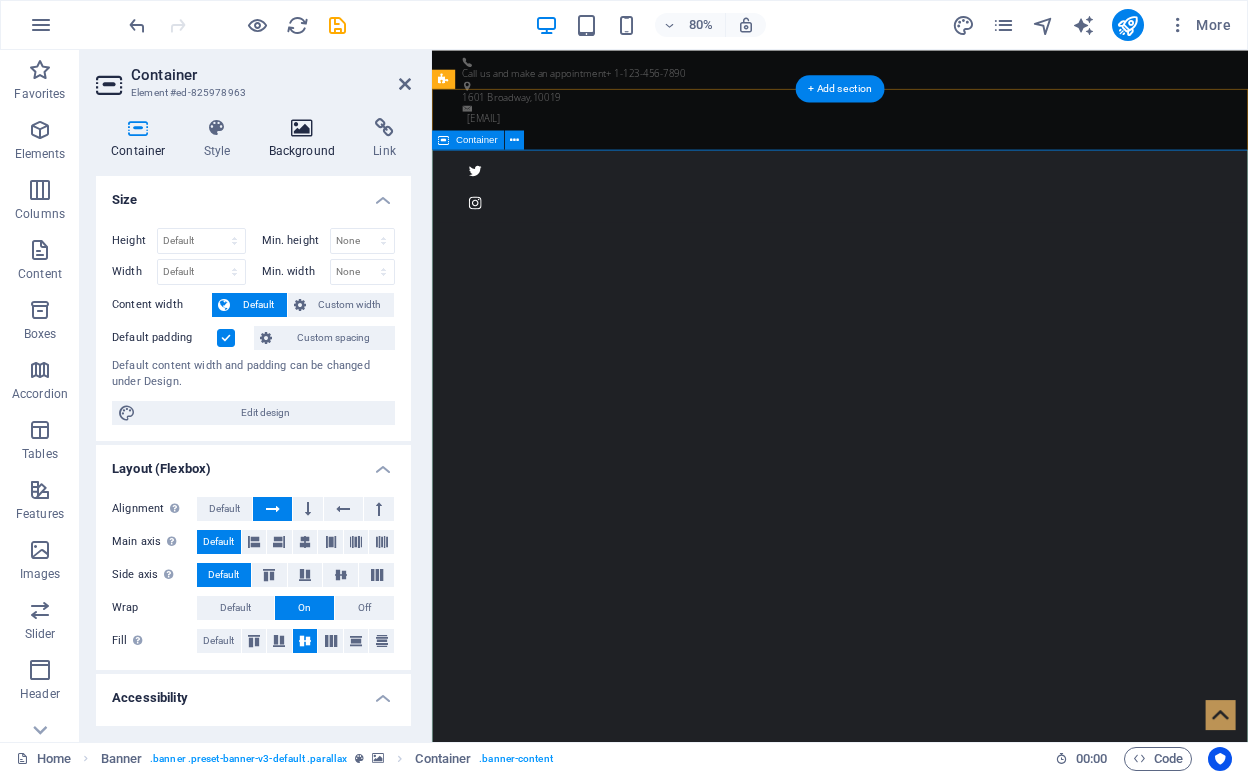 click at bounding box center [302, 128] 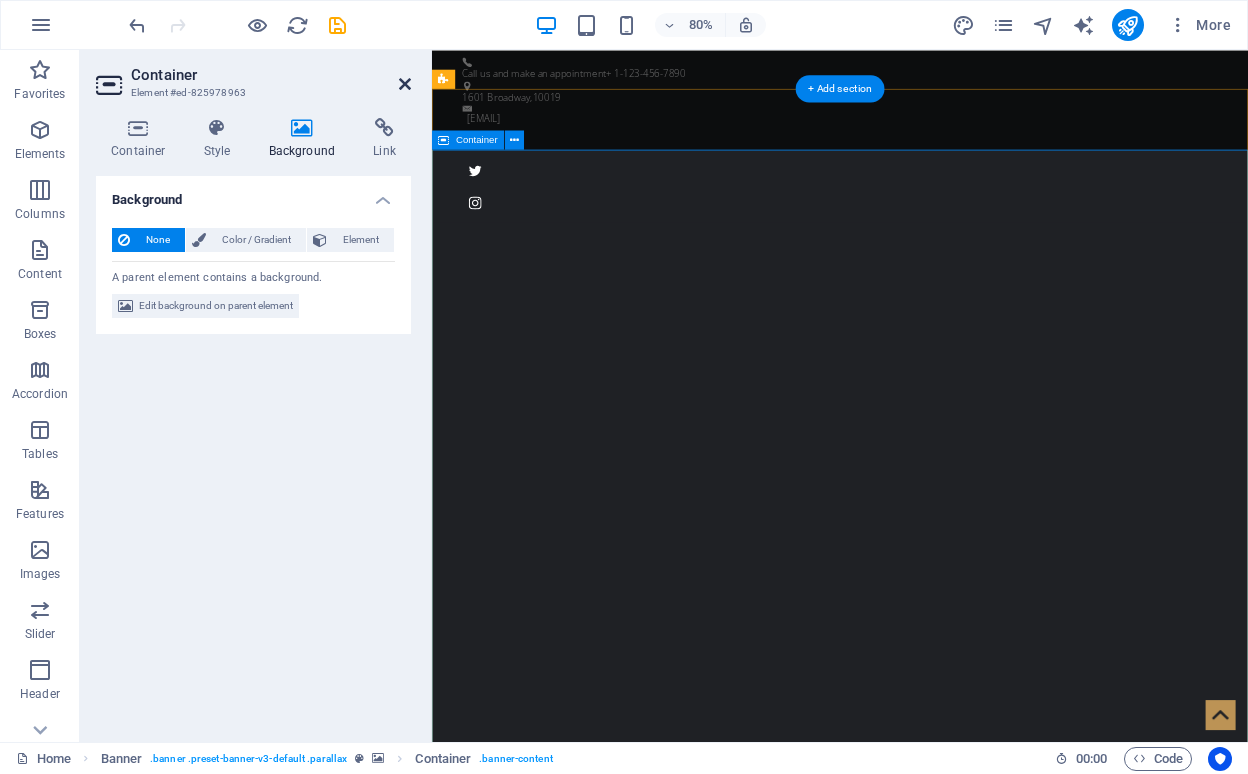 click at bounding box center (405, 84) 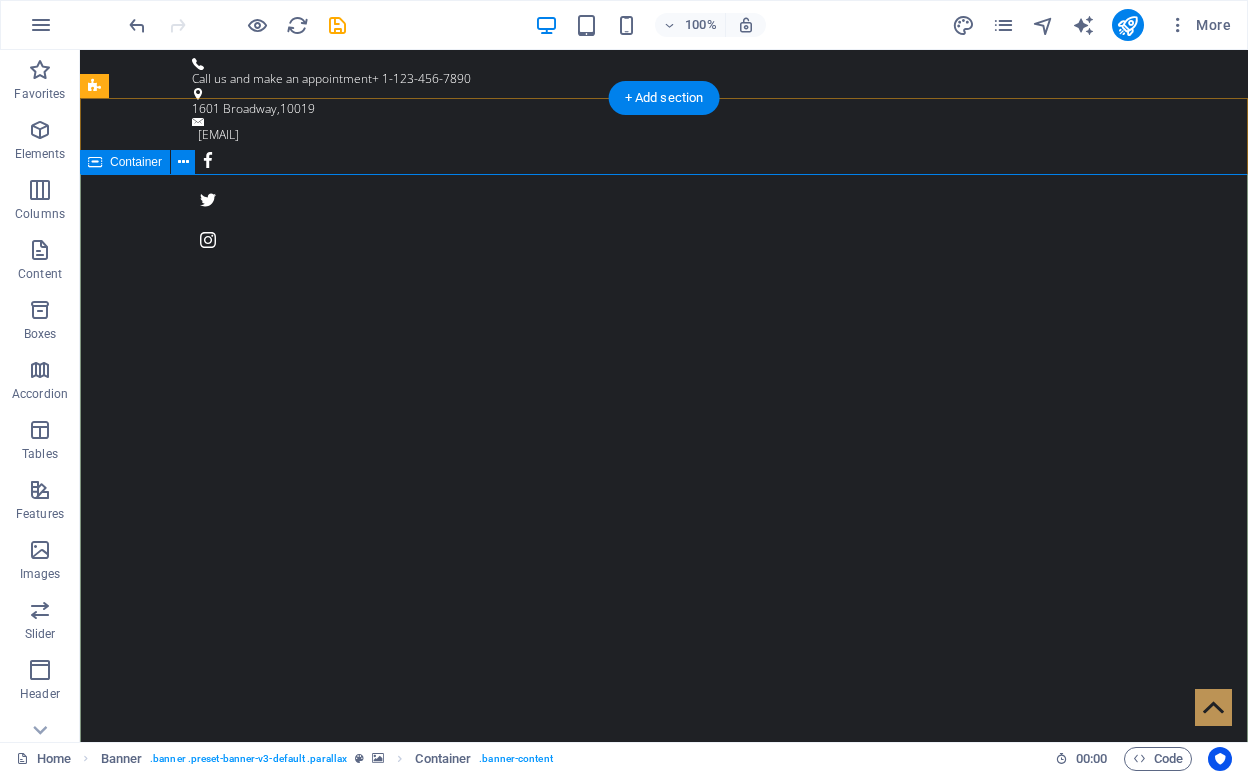 click on "Grow Your Business Where Vision Meets Precision Learn more" at bounding box center (664, 1276) 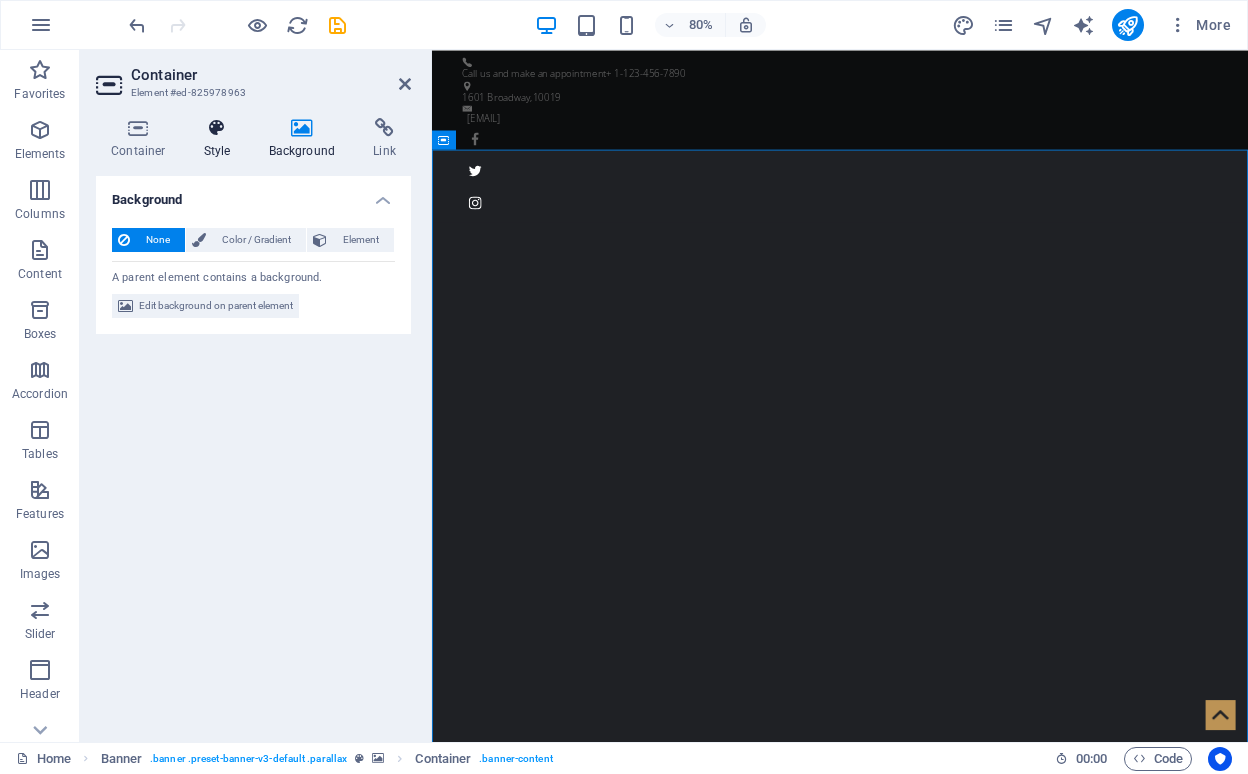 click at bounding box center [217, 128] 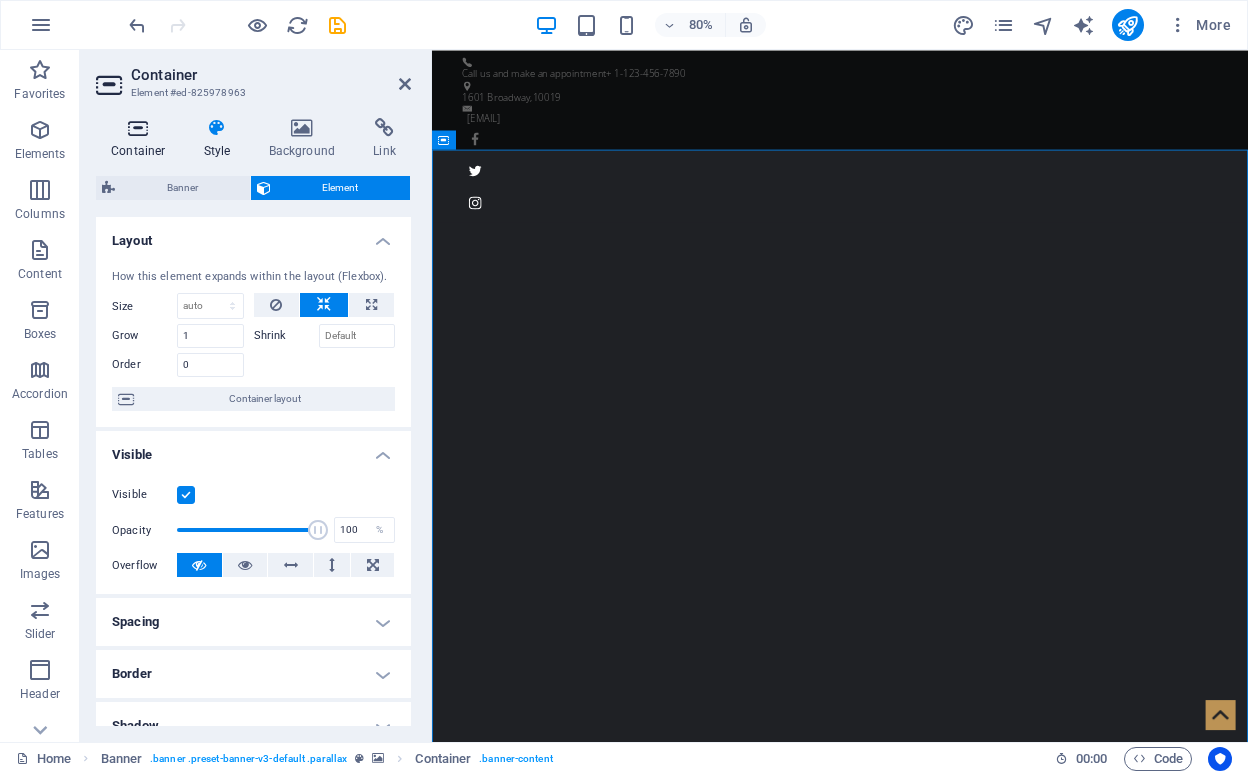 click on "Container" at bounding box center [142, 139] 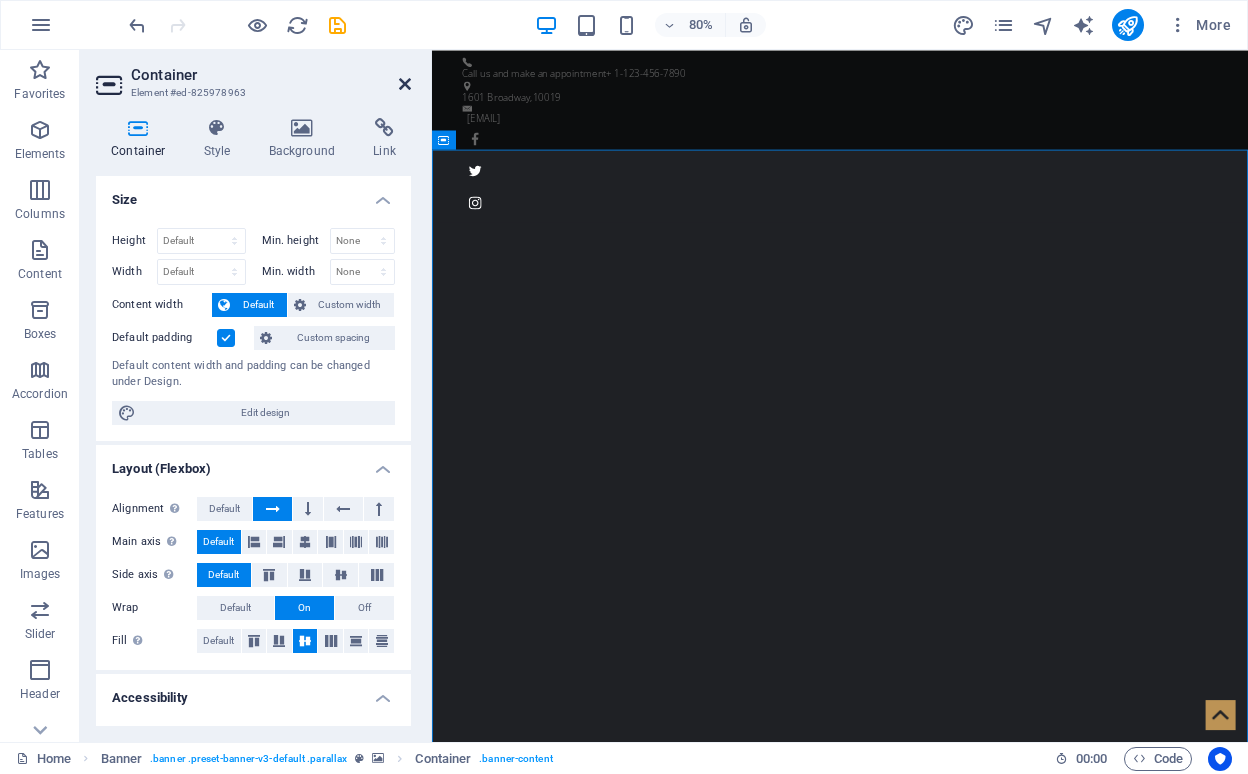 click at bounding box center [405, 84] 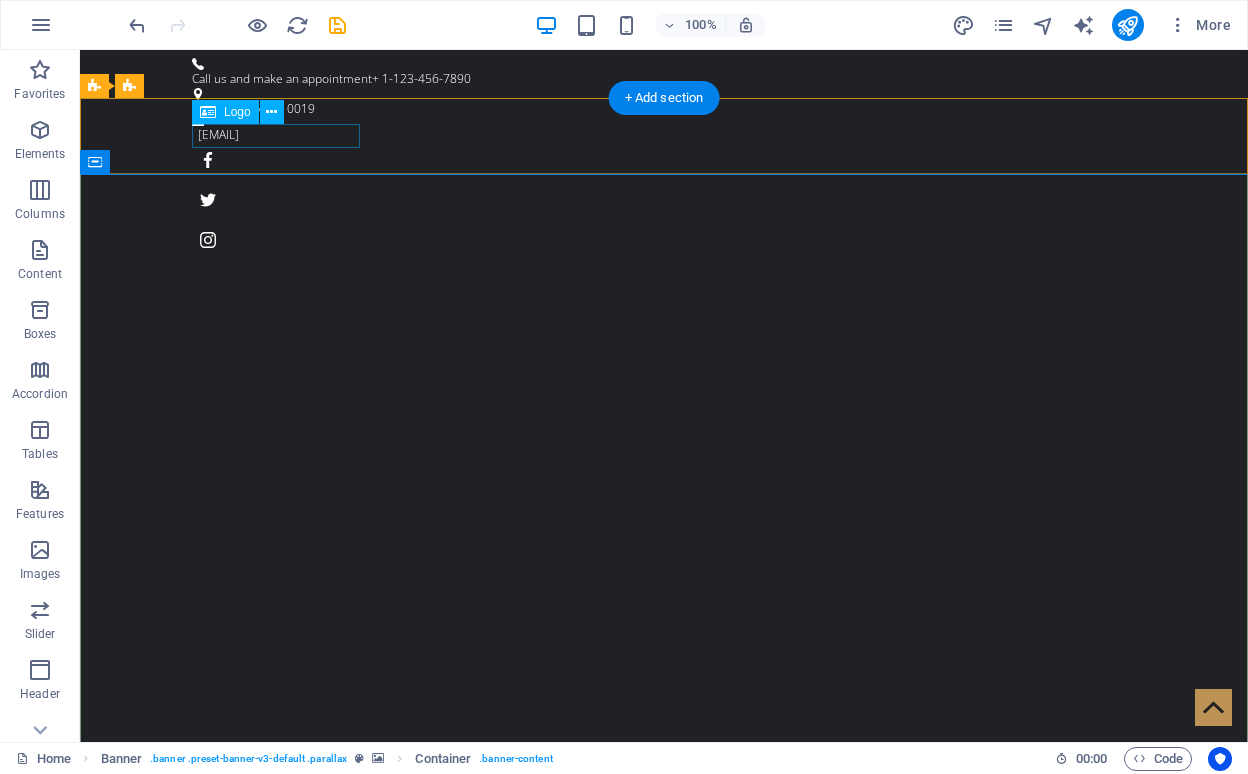 click at bounding box center (664, 999) 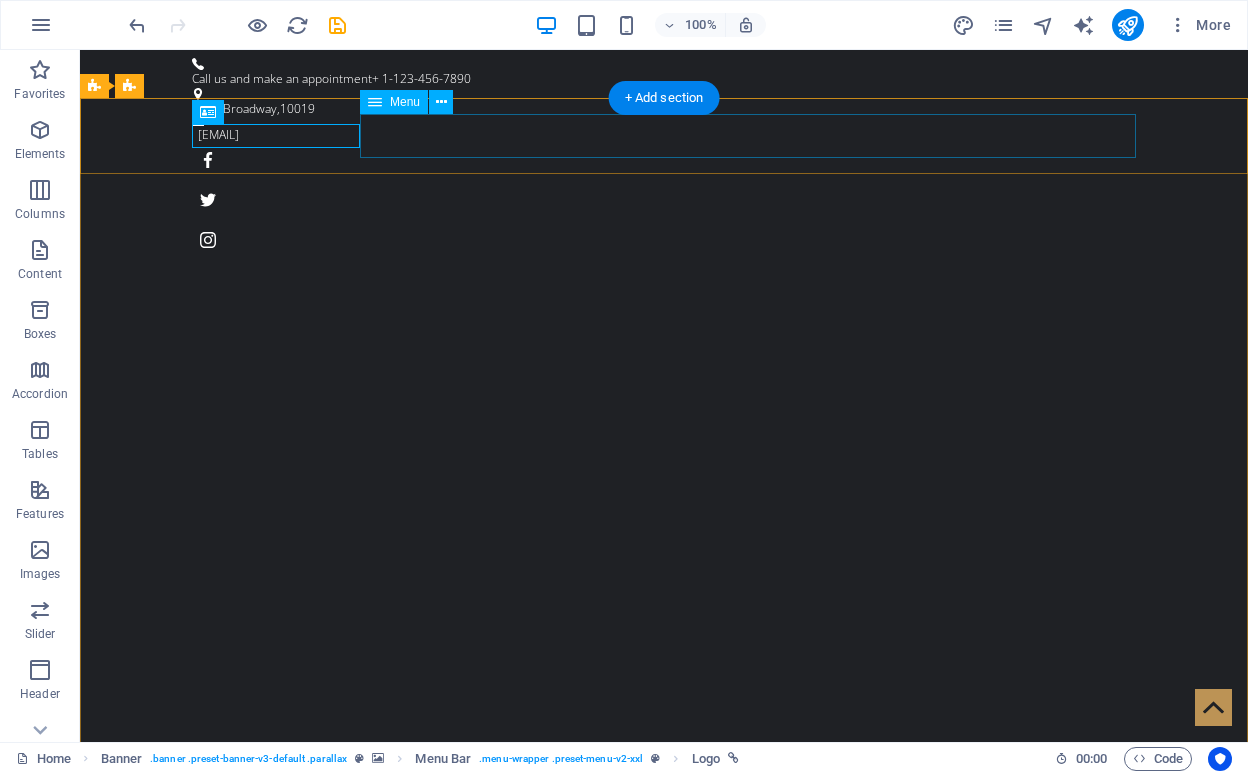 click on "Home About us Service Pricing Gallery Contact" at bounding box center [664, 1048] 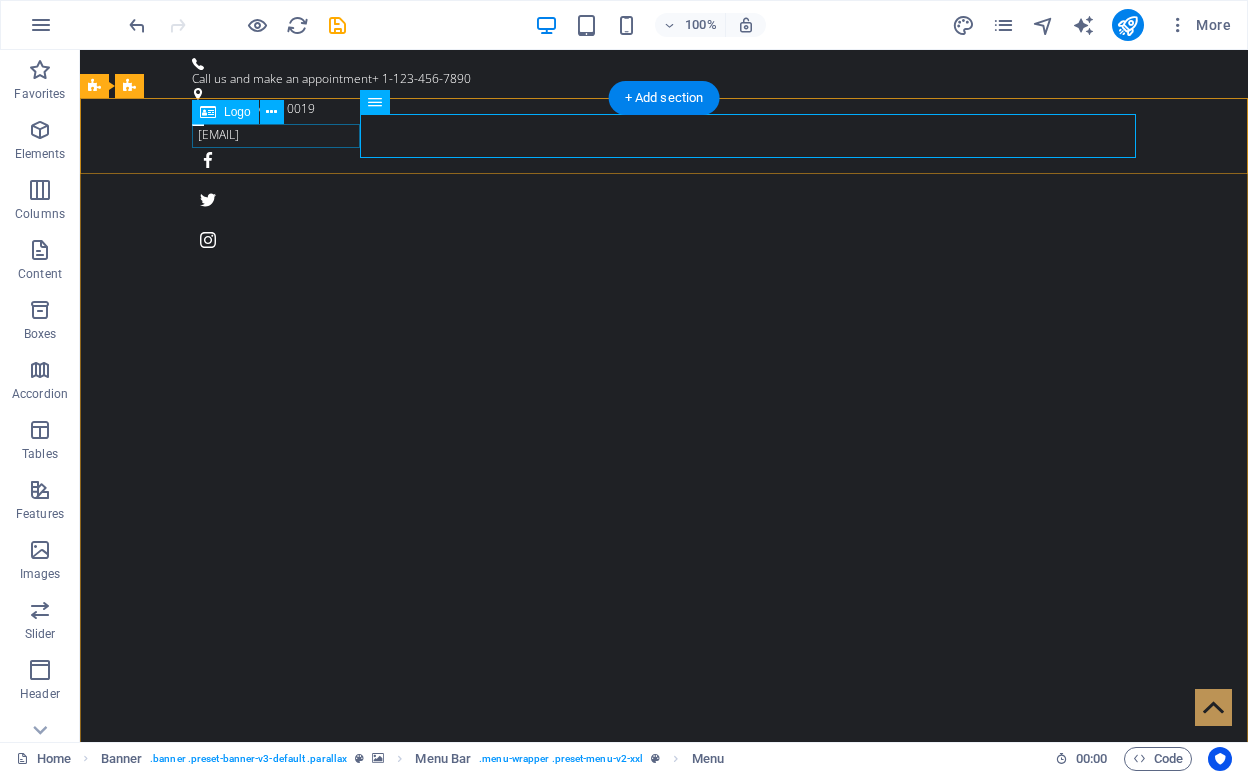 click at bounding box center (664, 999) 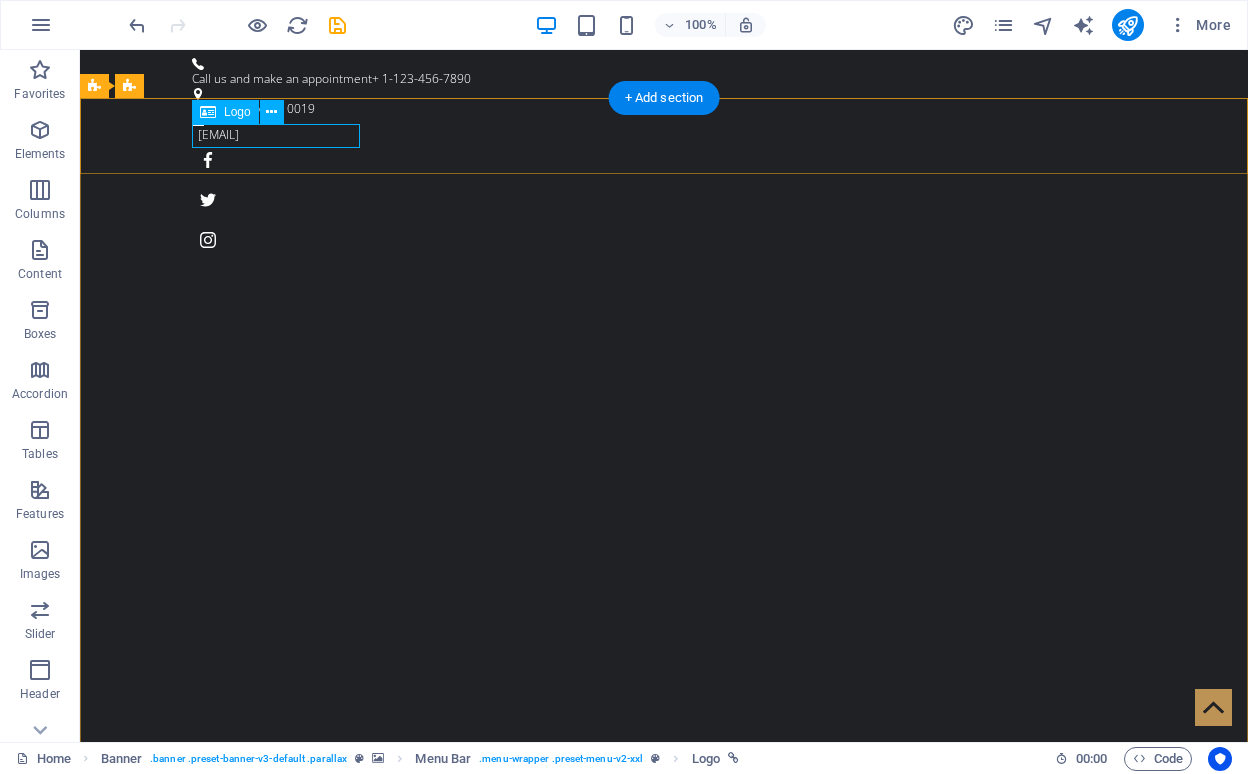 click at bounding box center [208, 112] 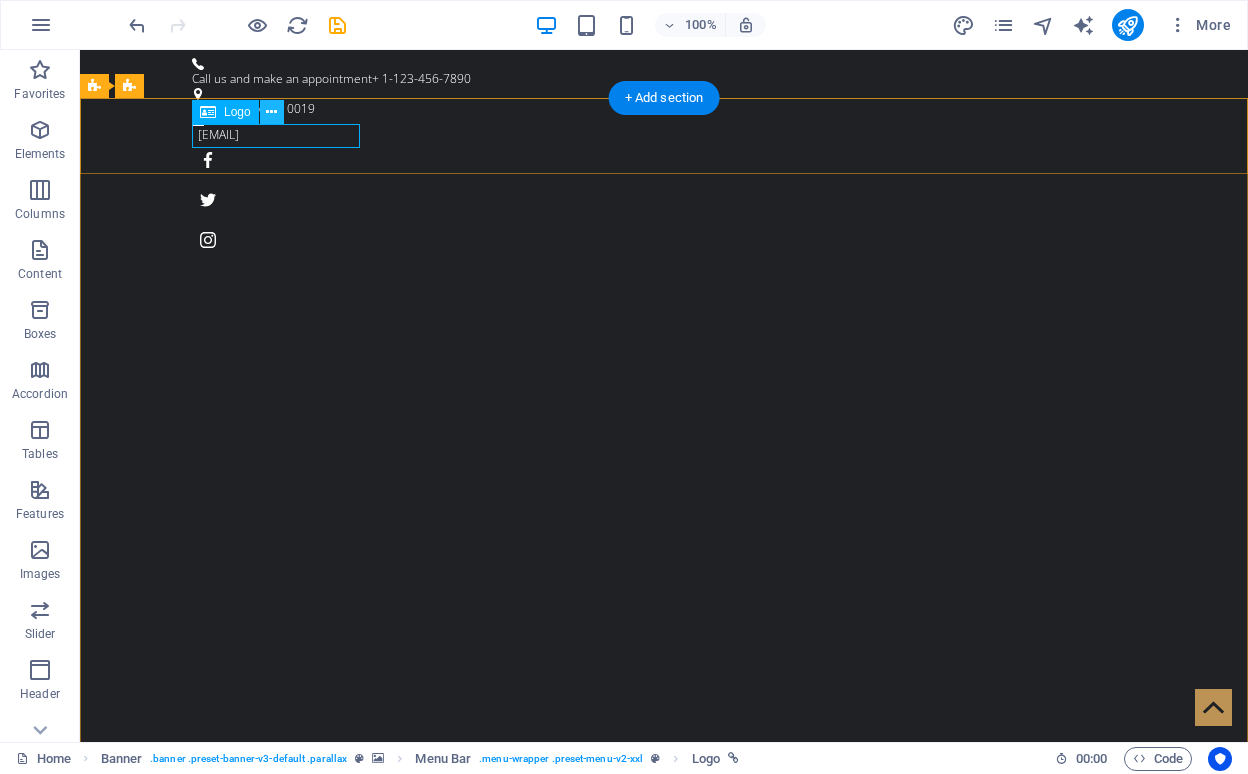 click at bounding box center [271, 112] 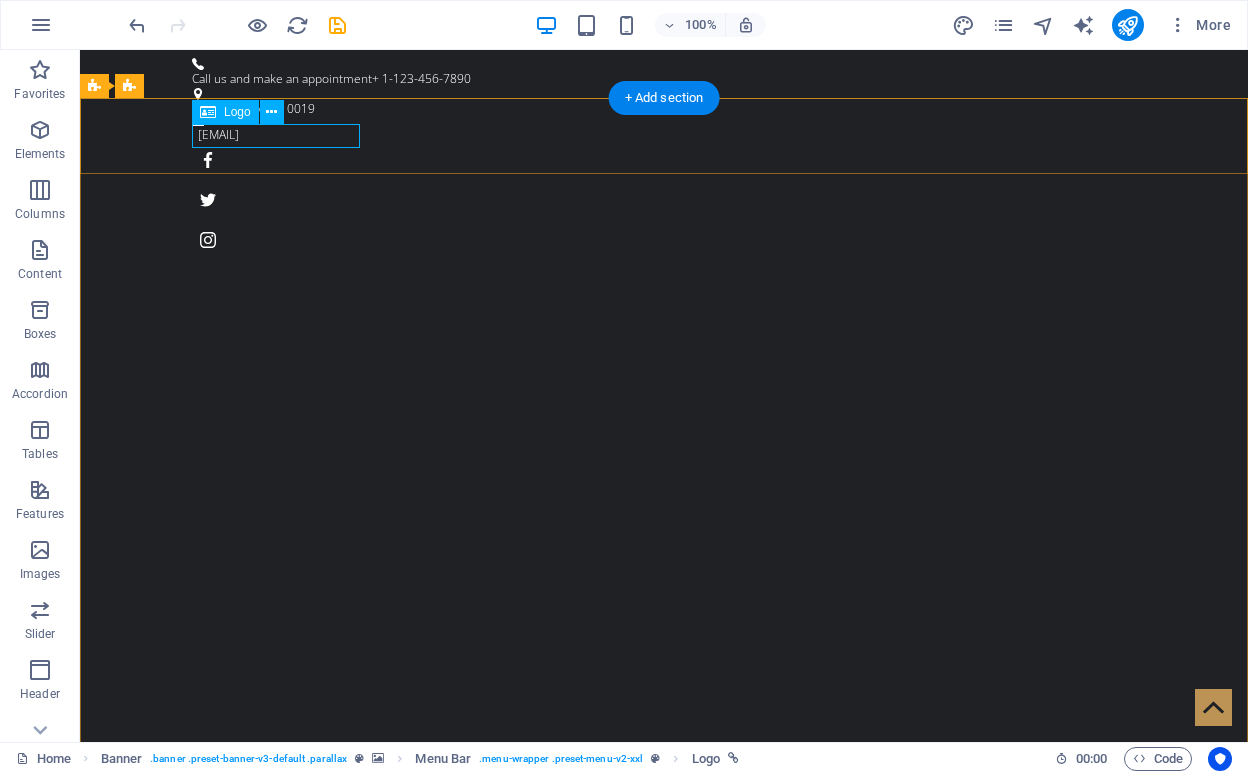 click at bounding box center [664, 999] 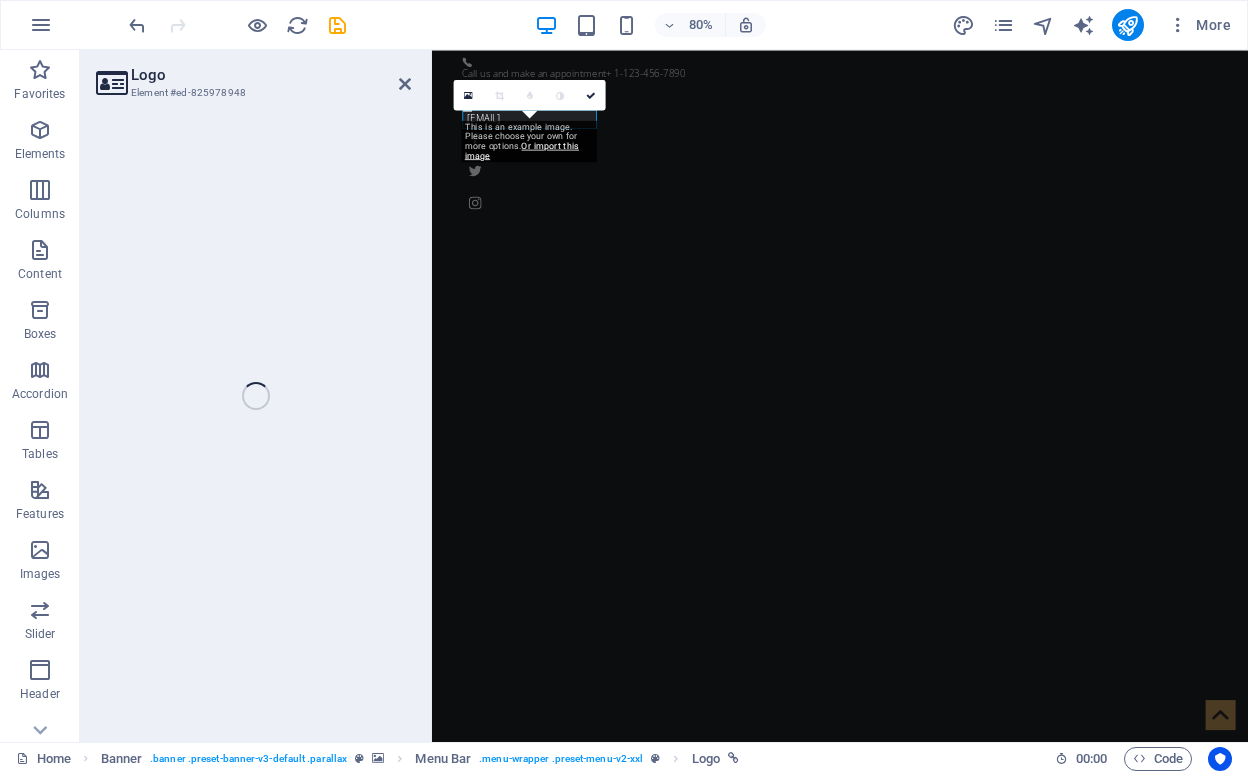 click on "Logo Element #ed-825978948
H1   Banner   Container   Button   Spacer   H3   Banner   Menu Bar   Menu   Info Bar   Container   Text   Container   Container   Icon   Text   Container   Menu Bar   Banner   Logo   Container   Text   Container 180 170 160 150 140 130 120 110 100 90 80 70 60 50 40 30 20 10 0 -10 -20 -30 -40 -50 -60 -70 -80 -90 -100 -110 -120 -130 -140 -150 -160 -170 This is an example image. Please choose your own for more options.  Or import this image 0" at bounding box center [664, 396] 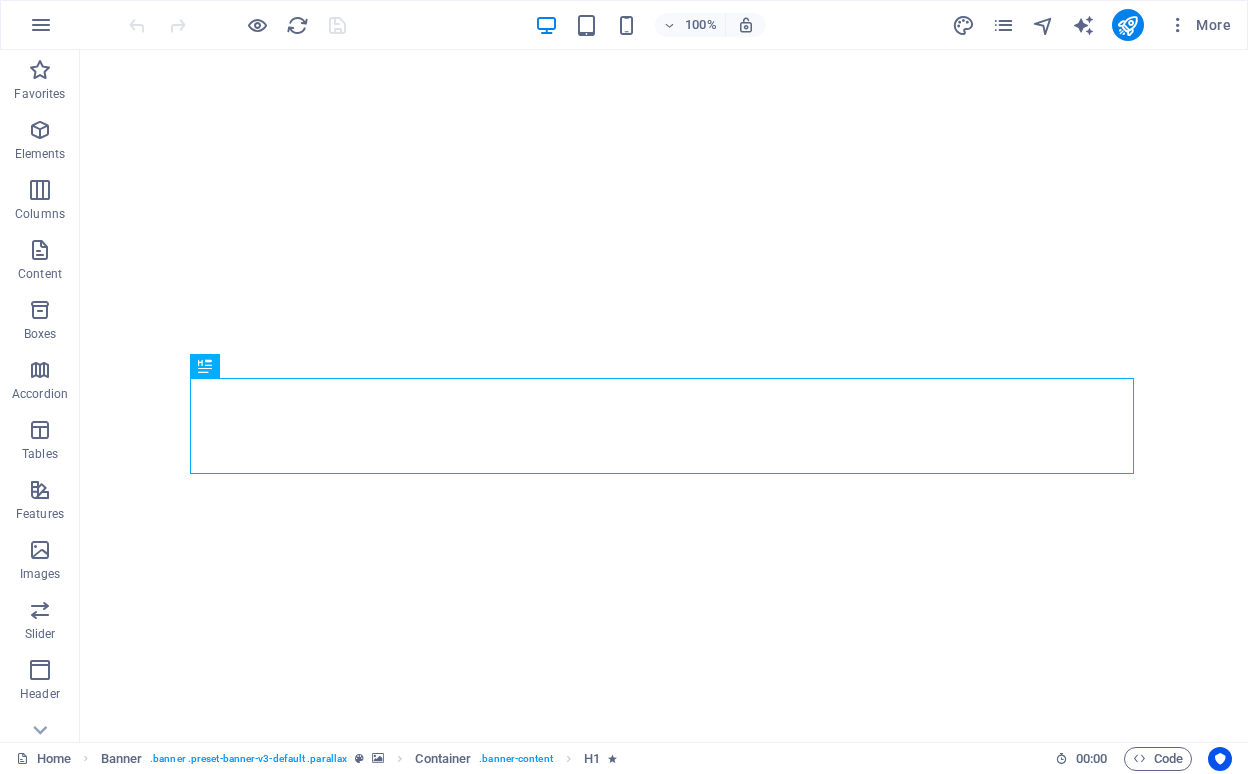 scroll, scrollTop: 0, scrollLeft: 0, axis: both 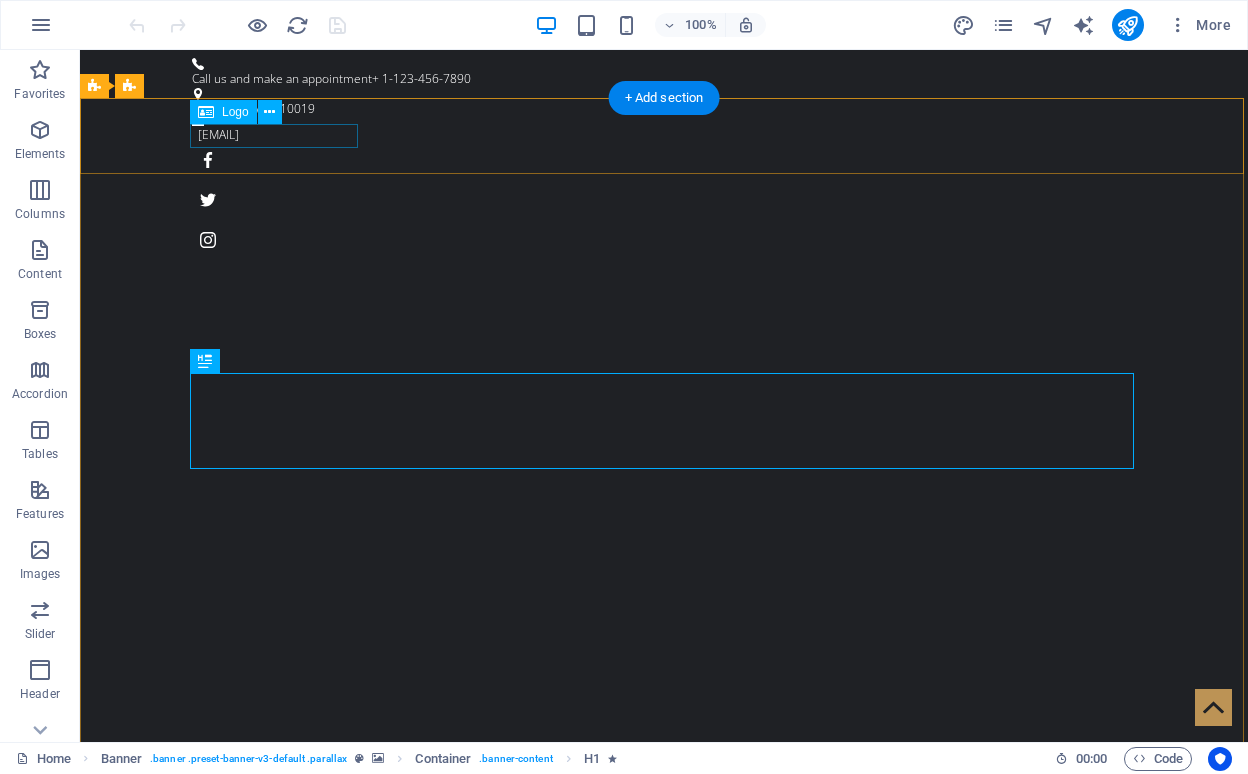 click on "Logo" at bounding box center [223, 112] 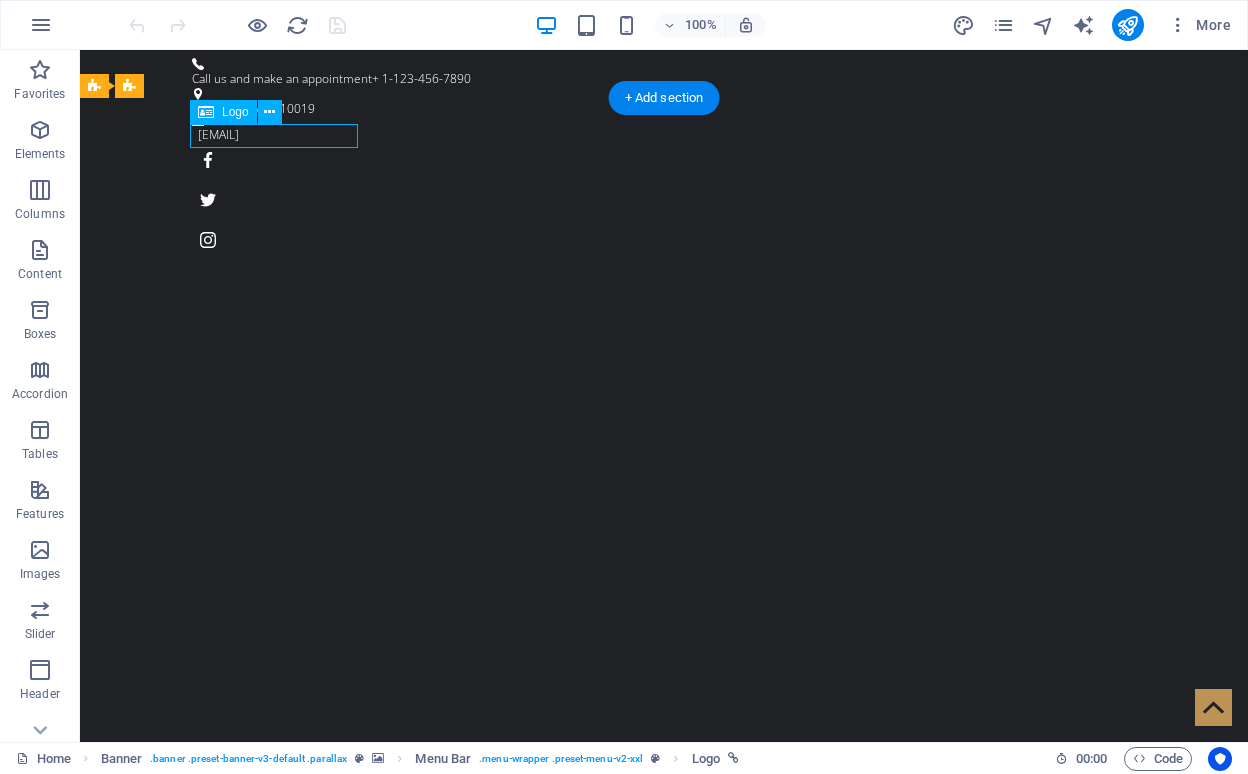 click on "Logo" at bounding box center [235, 112] 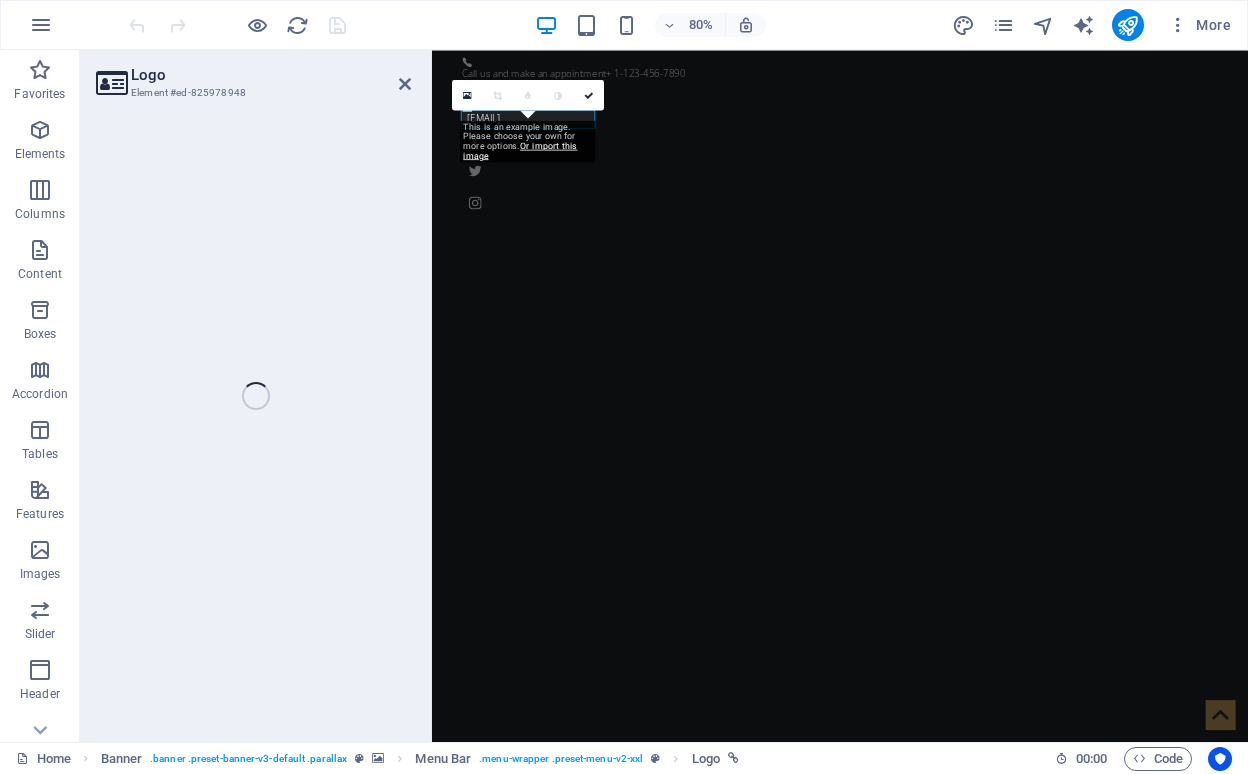 click on "Logo Element #ed-825978948
H1   Banner   Container   Banner   Menu Bar   Info Bar   Banner   Logo 180 170 160 150 140 130 120 110 100 90 80 70 60 50 40 30 20 10 0 -10 -20 -30 -40 -50 -60 -70 -80 -90 -100 -110 -120 -130 -140 -150 -160 -170 This is an example image. Please choose your own for more options.  Or import this image 0   Container   Text   Container   Container   Text   Container" at bounding box center [664, 396] 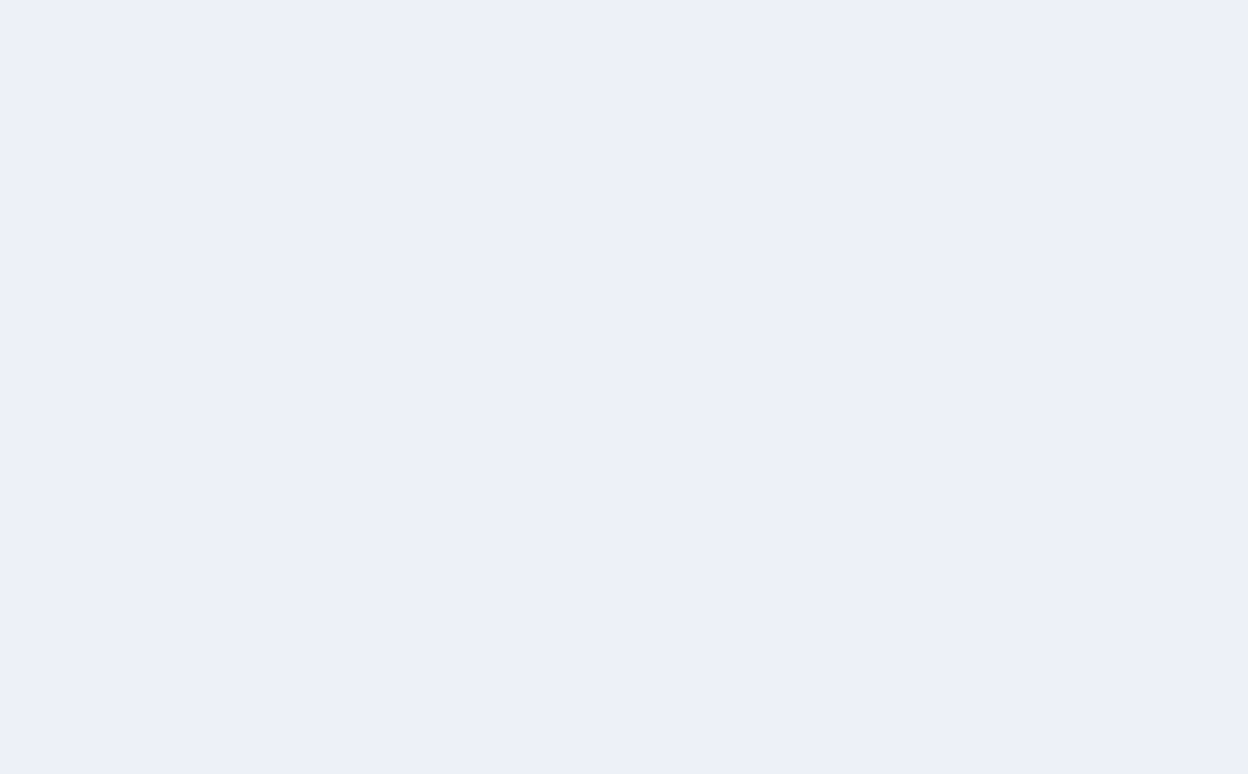 scroll, scrollTop: 0, scrollLeft: 0, axis: both 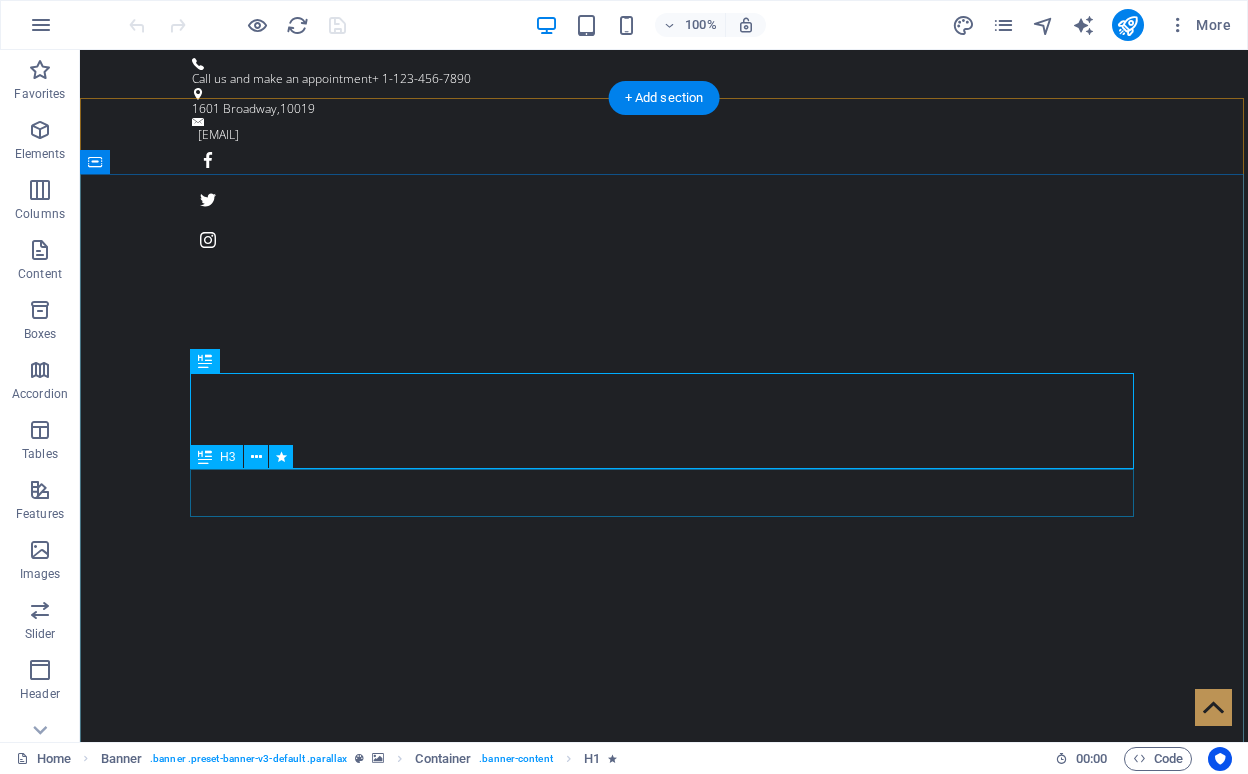 click on "The original Barber Shop in New York" at bounding box center (664, 1287) 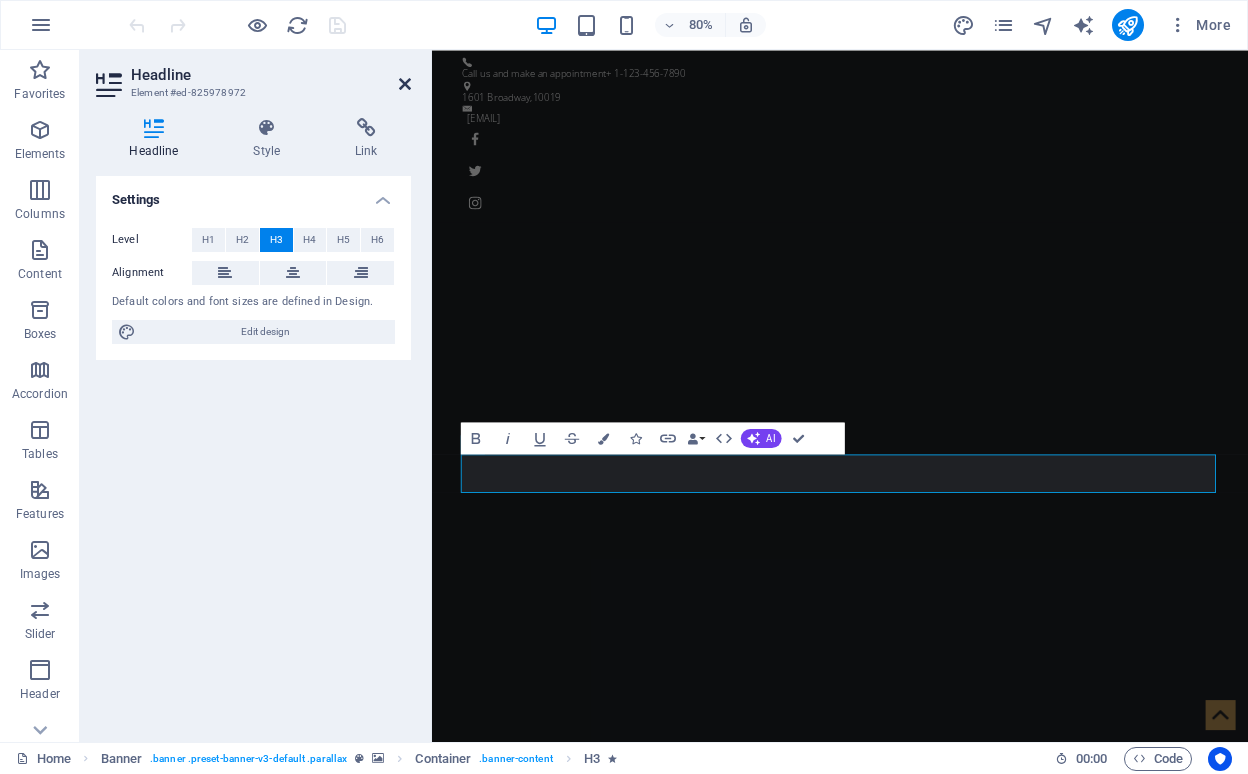 click at bounding box center [405, 84] 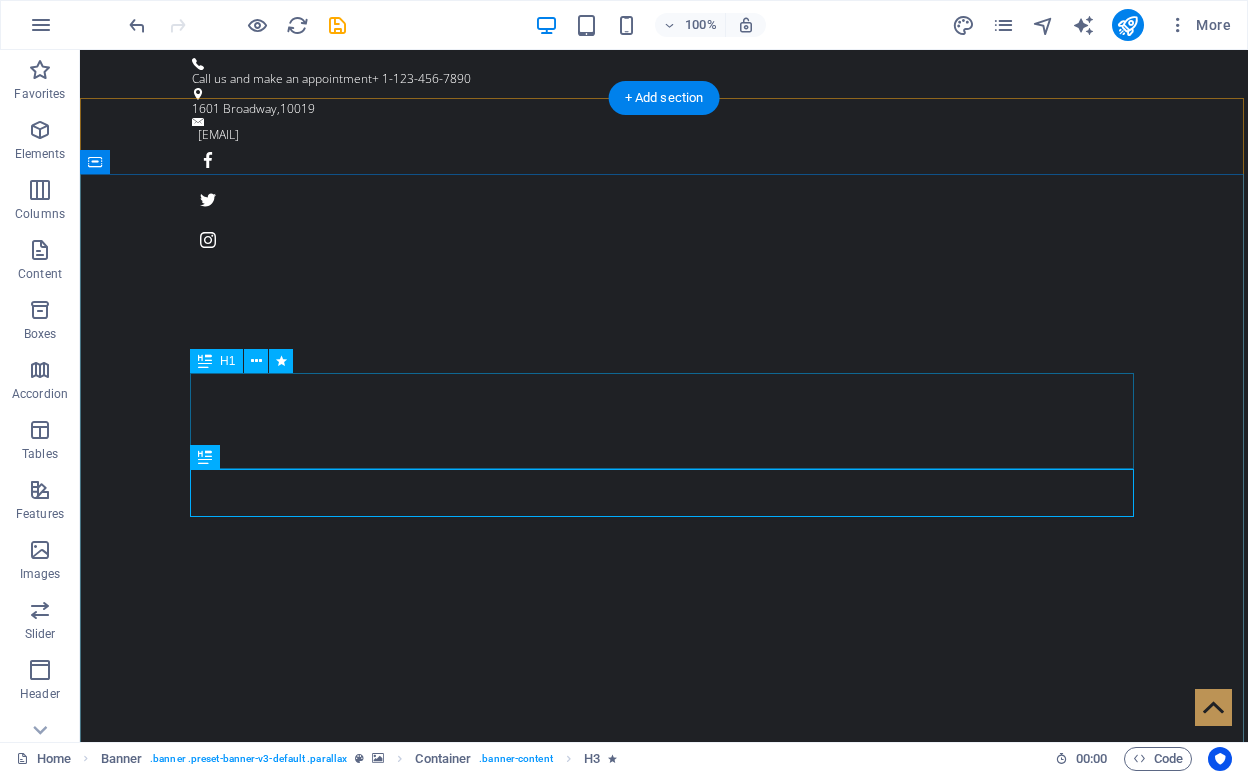 click on "Be a Gentleman." at bounding box center [664, 1388] 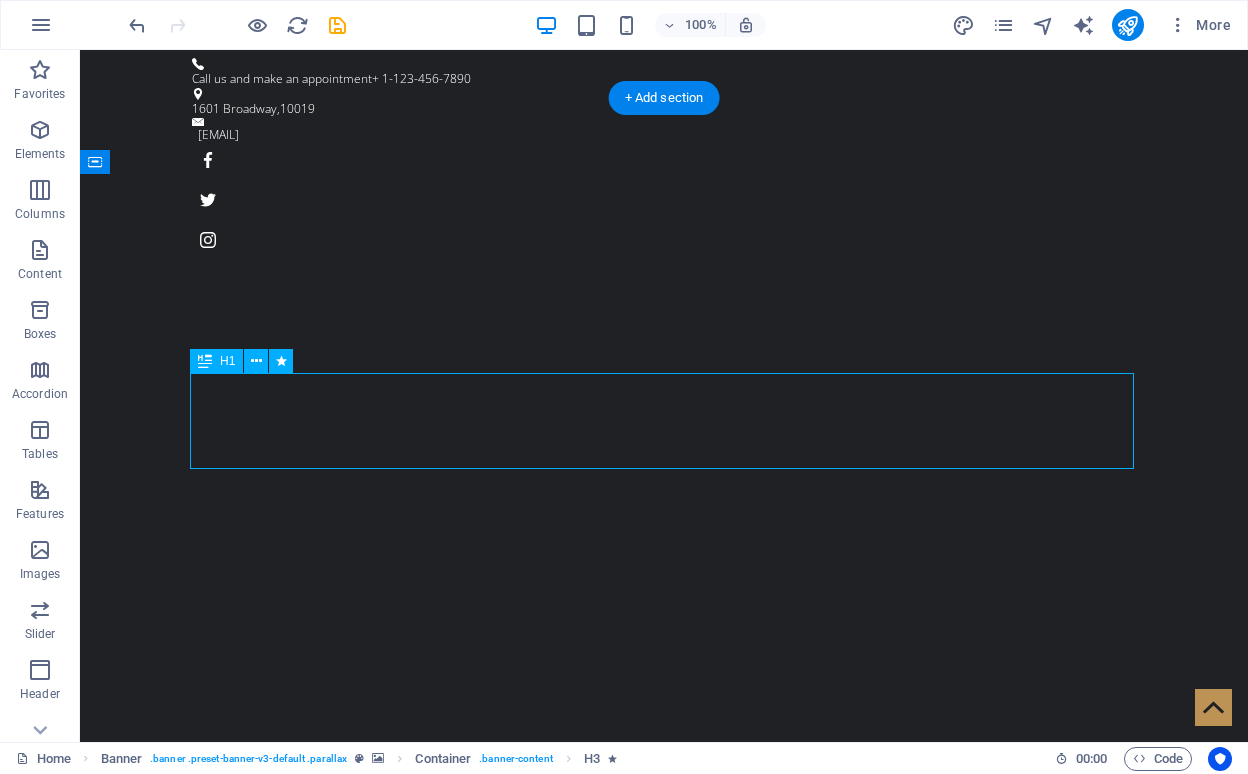 click on "Be a Gentleman." at bounding box center [664, 1388] 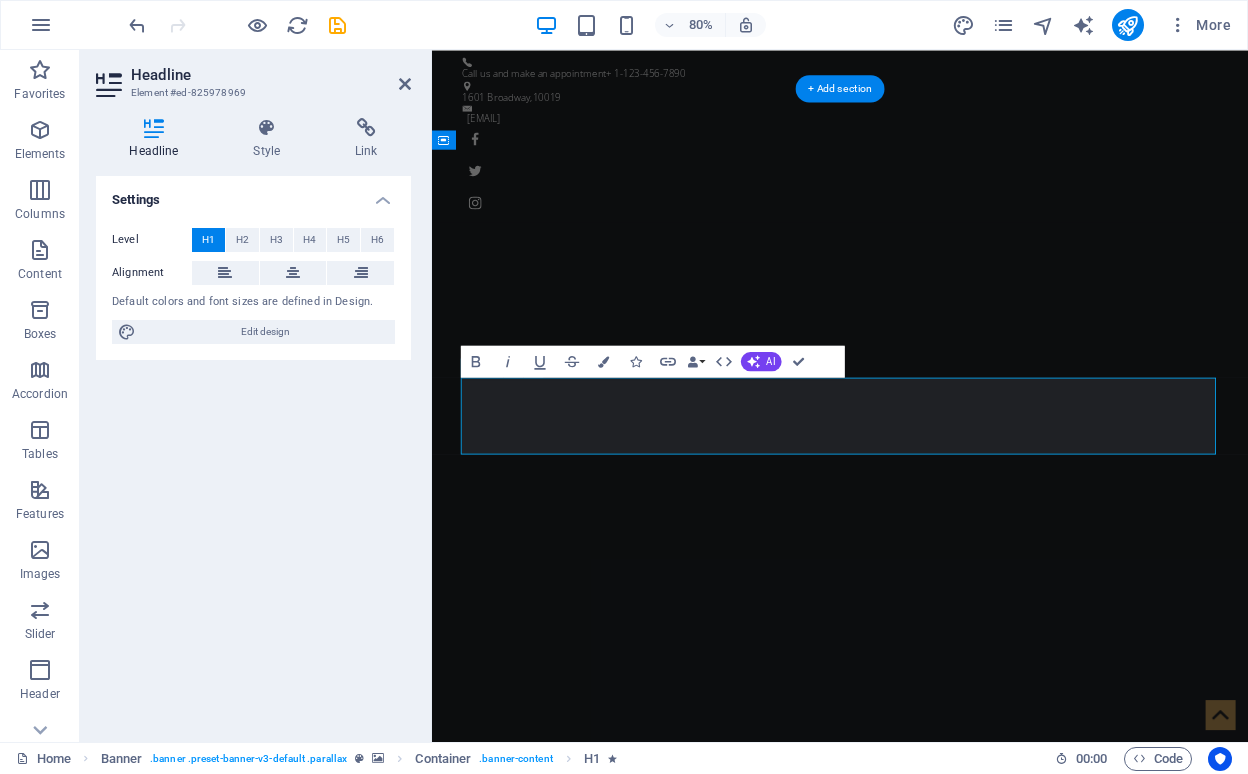 type 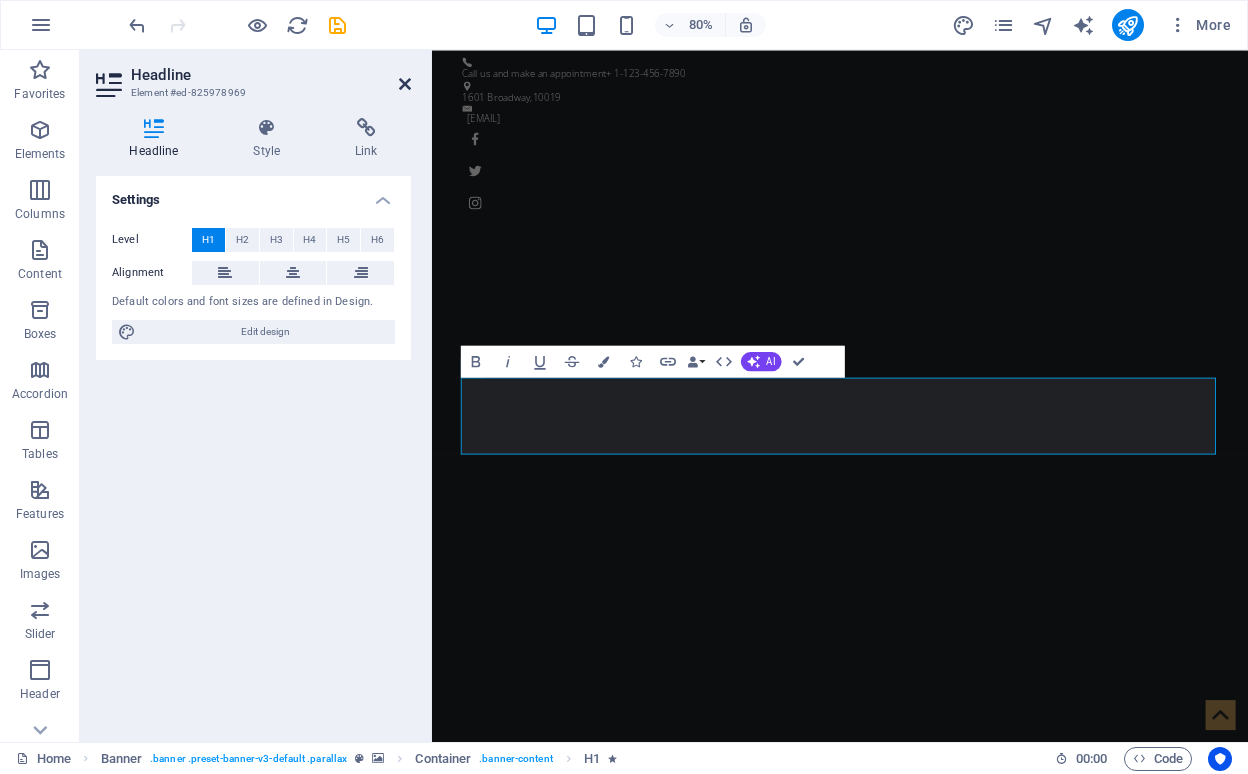 click at bounding box center (405, 84) 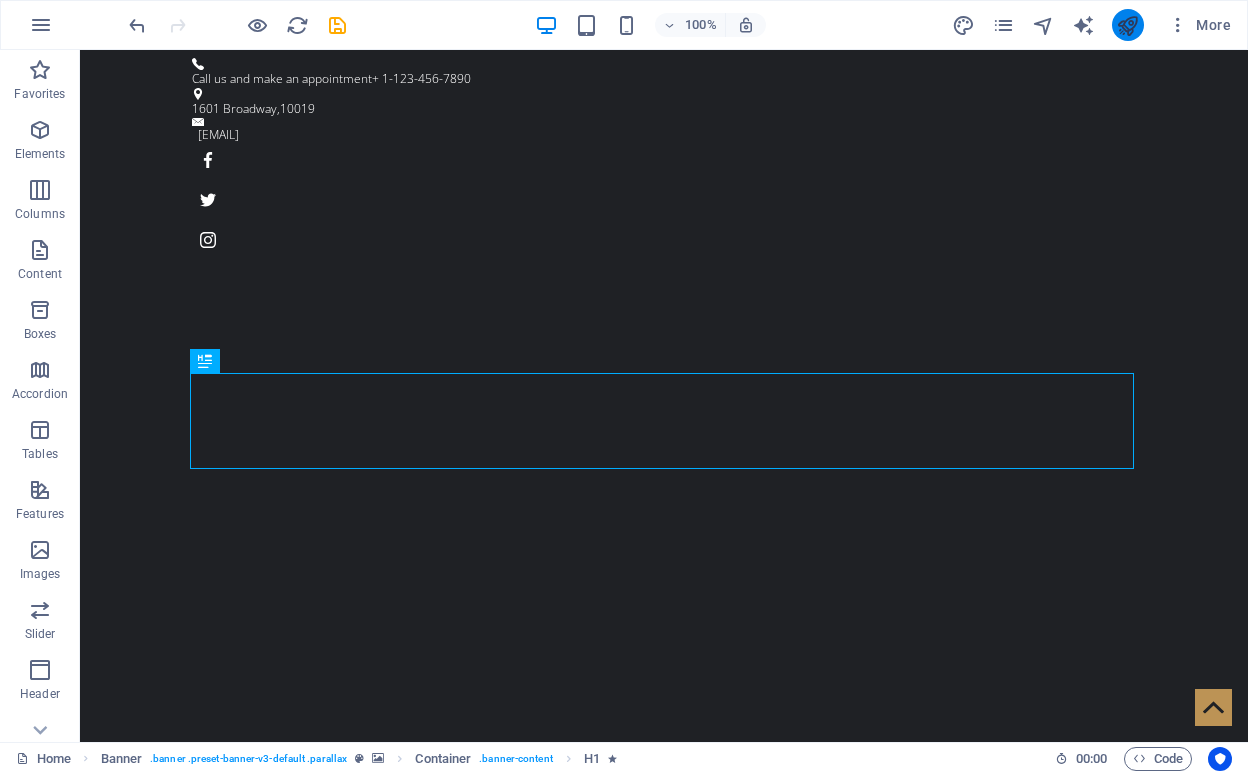 click at bounding box center [1128, 25] 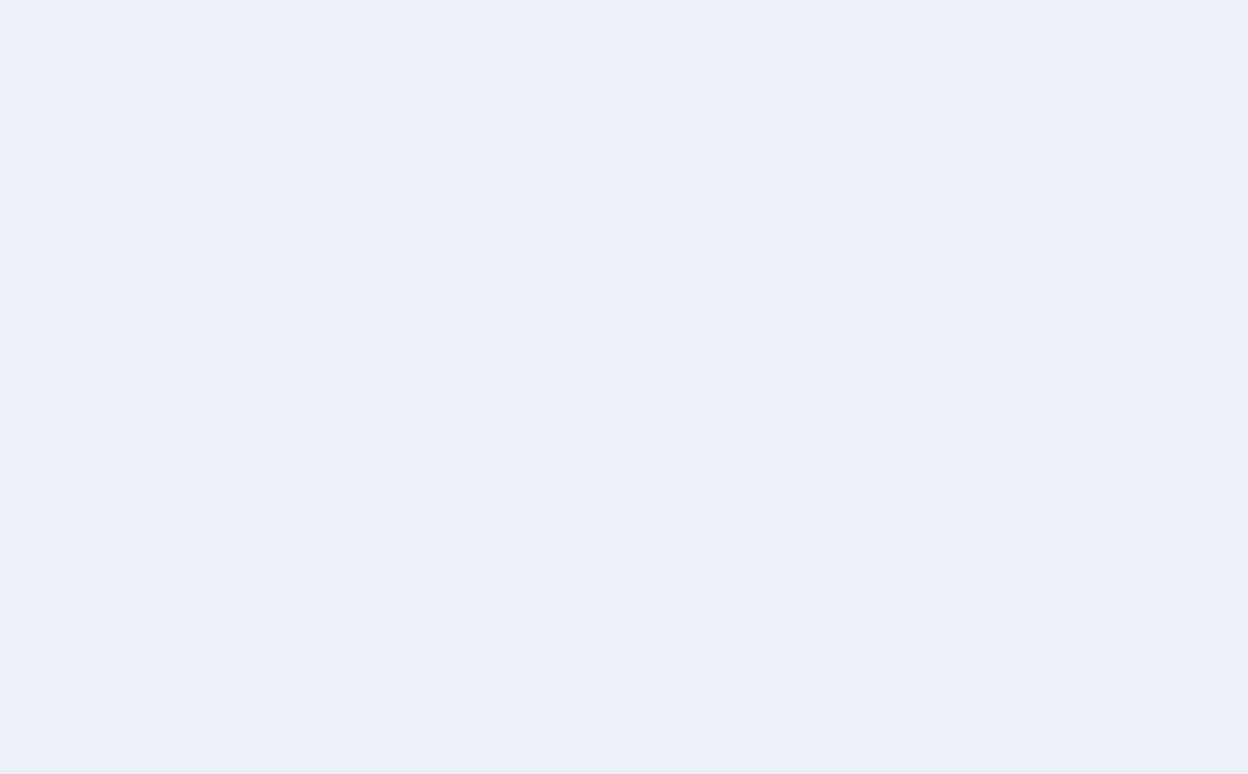 scroll, scrollTop: 0, scrollLeft: 0, axis: both 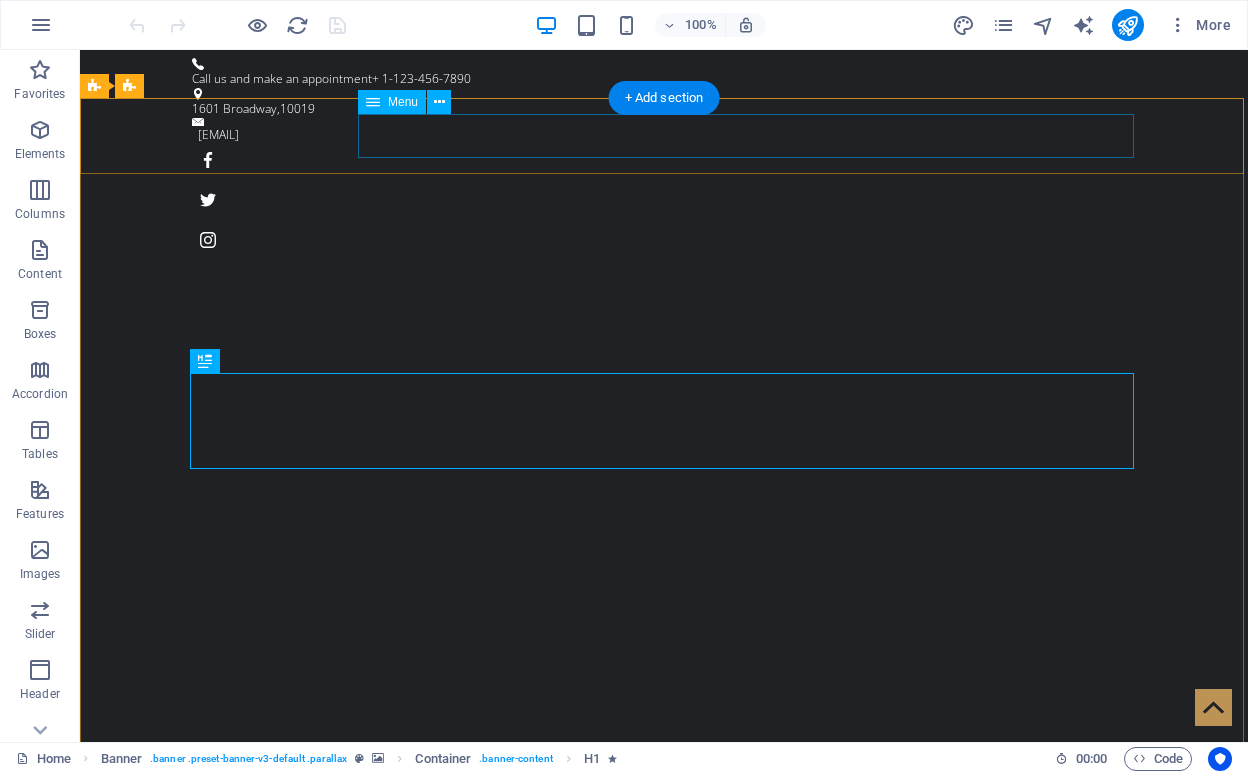 click on "Home About us Service Pricing Gallery Contact" at bounding box center [664, 1048] 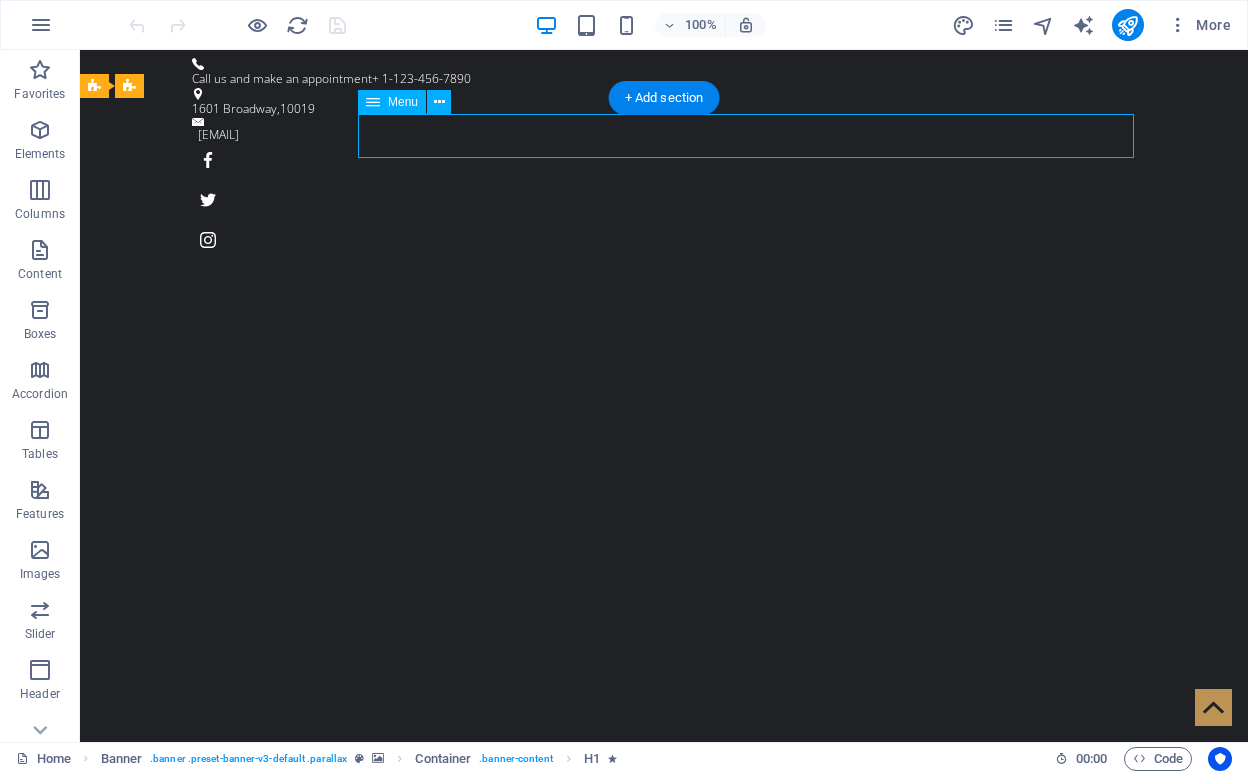 click on "Home About us Service Pricing Gallery Contact" at bounding box center [664, 1048] 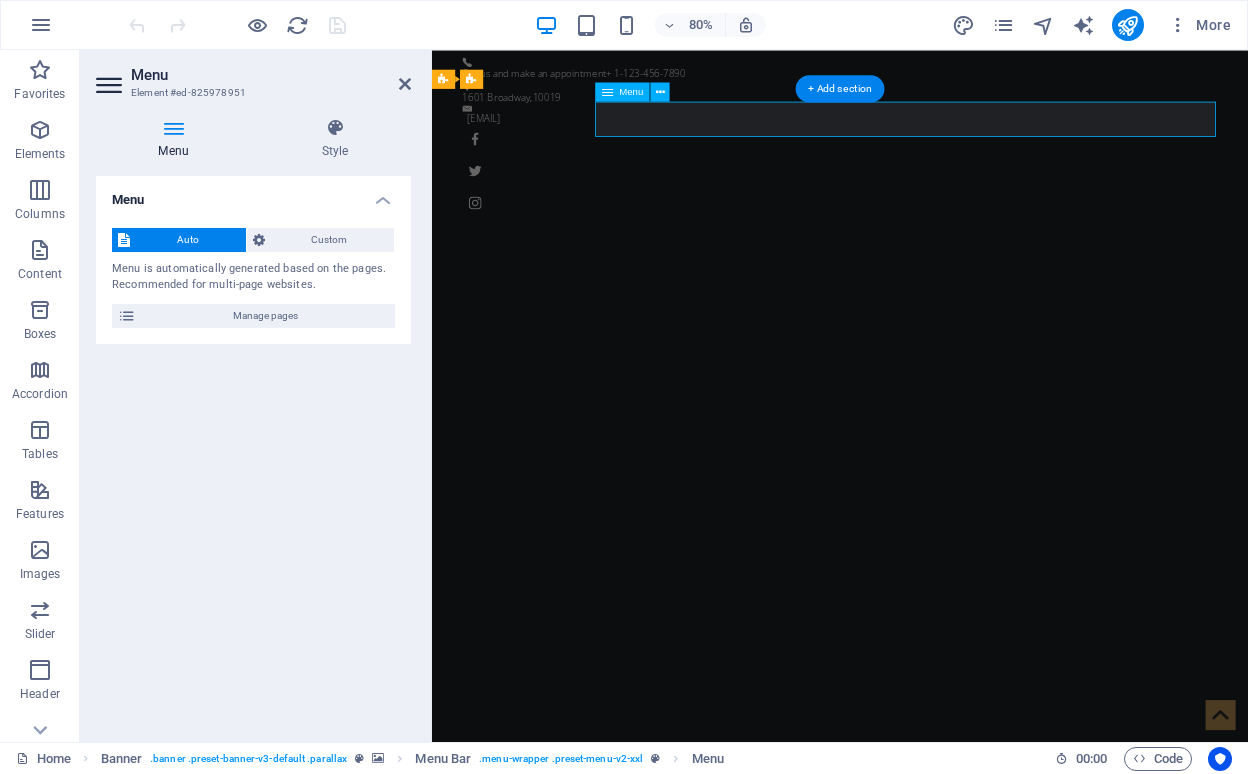 click on "Home About us Service Pricing Gallery Contact" at bounding box center [942, 1048] 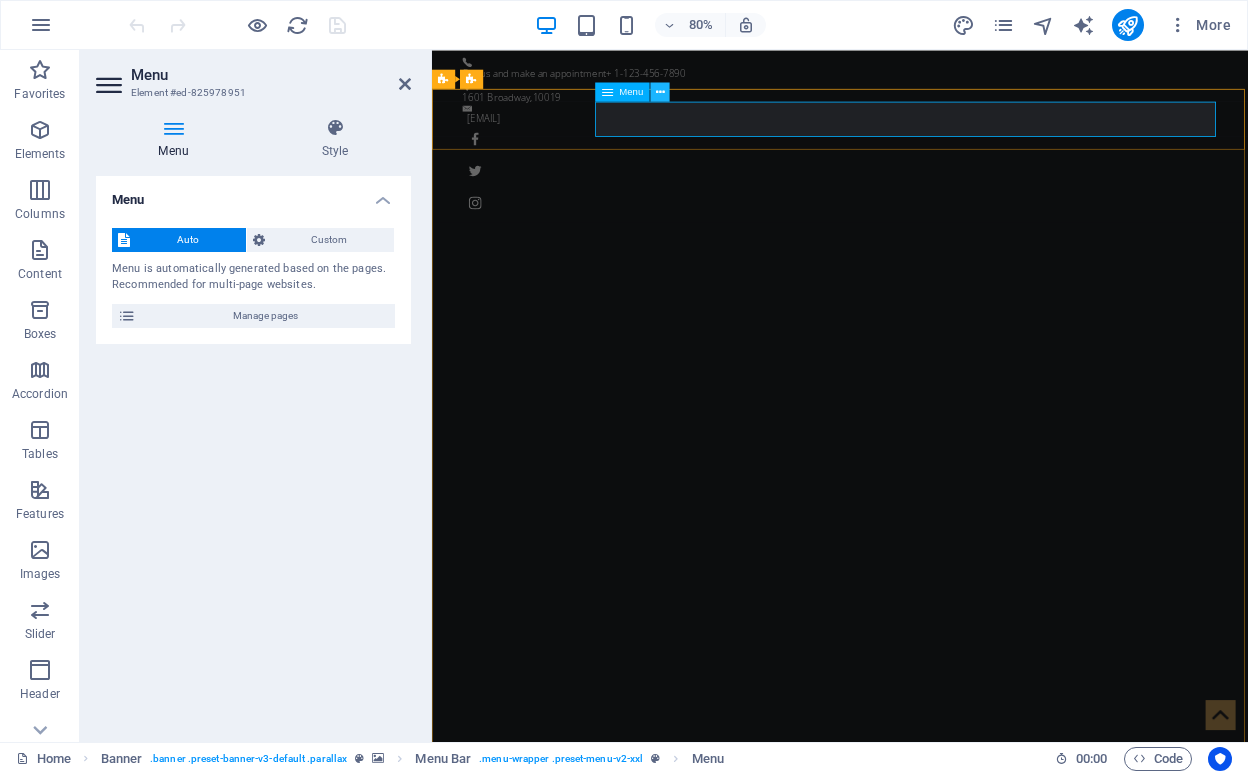 click at bounding box center [659, 91] 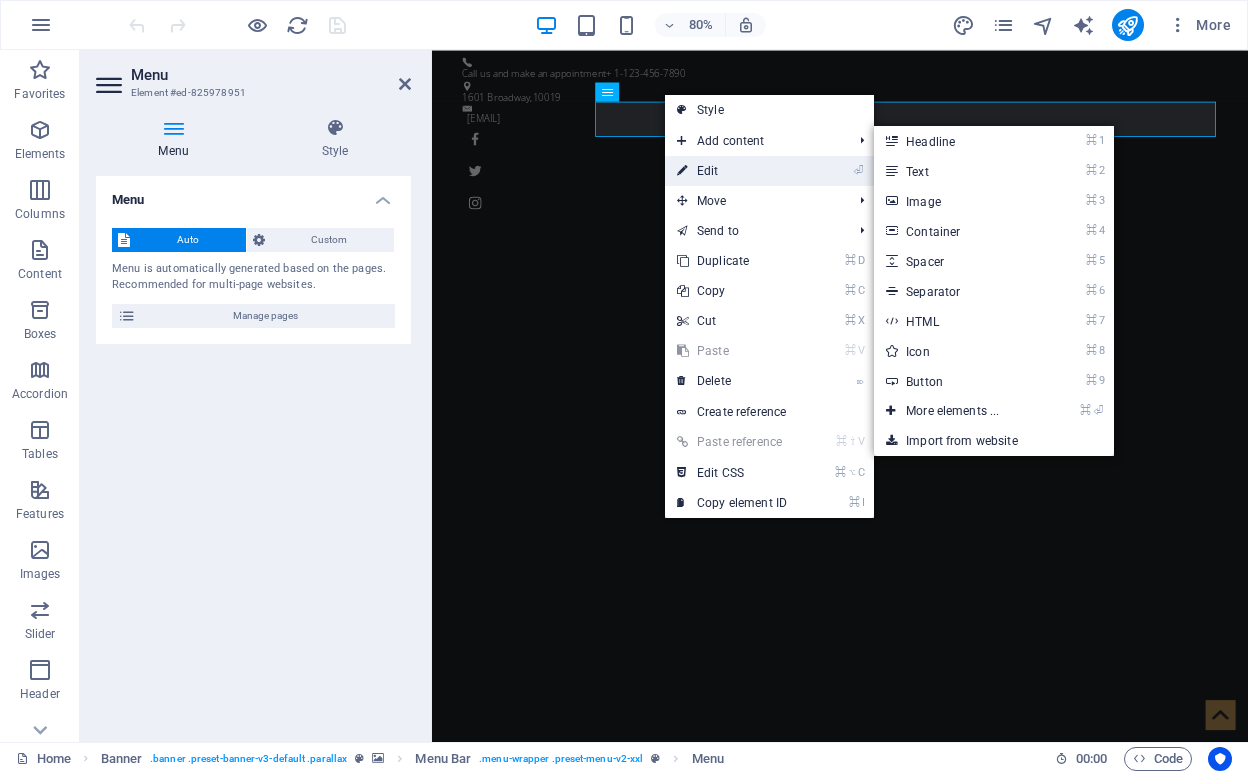 click on "⏎  Edit" at bounding box center [732, 171] 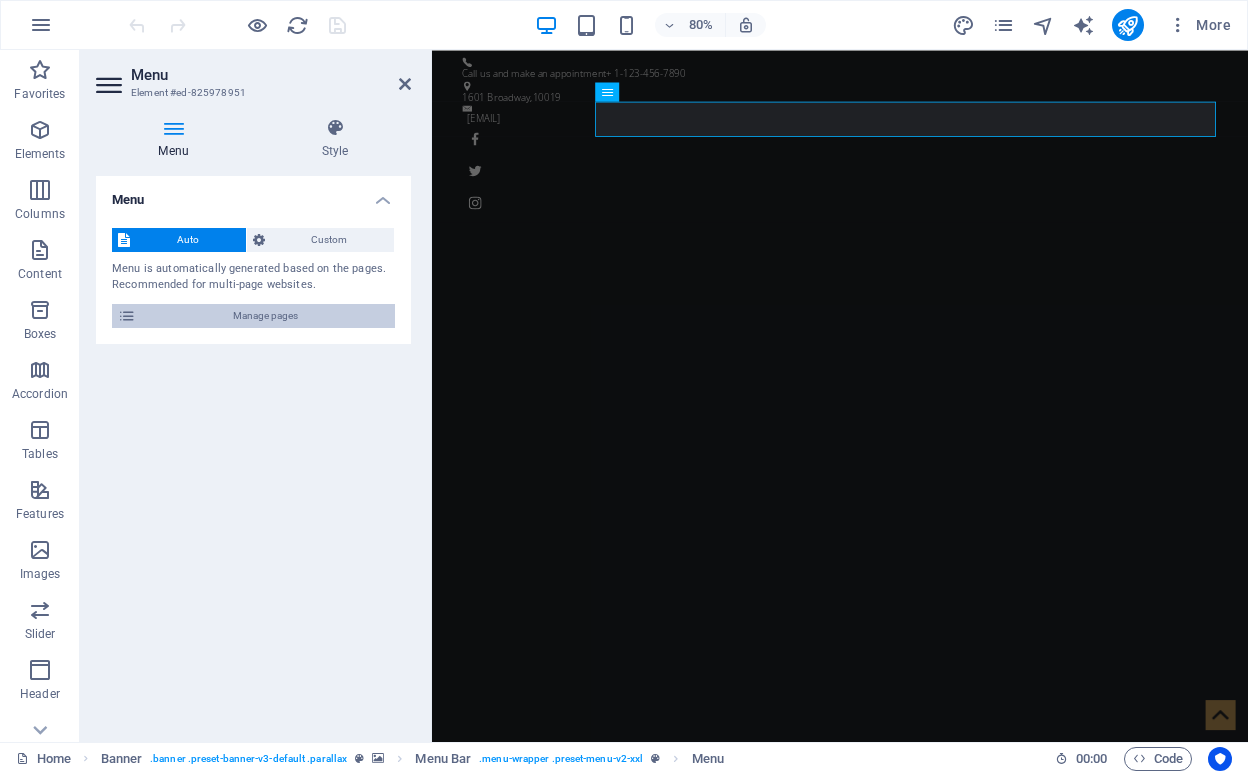 click on "Manage pages" at bounding box center (265, 316) 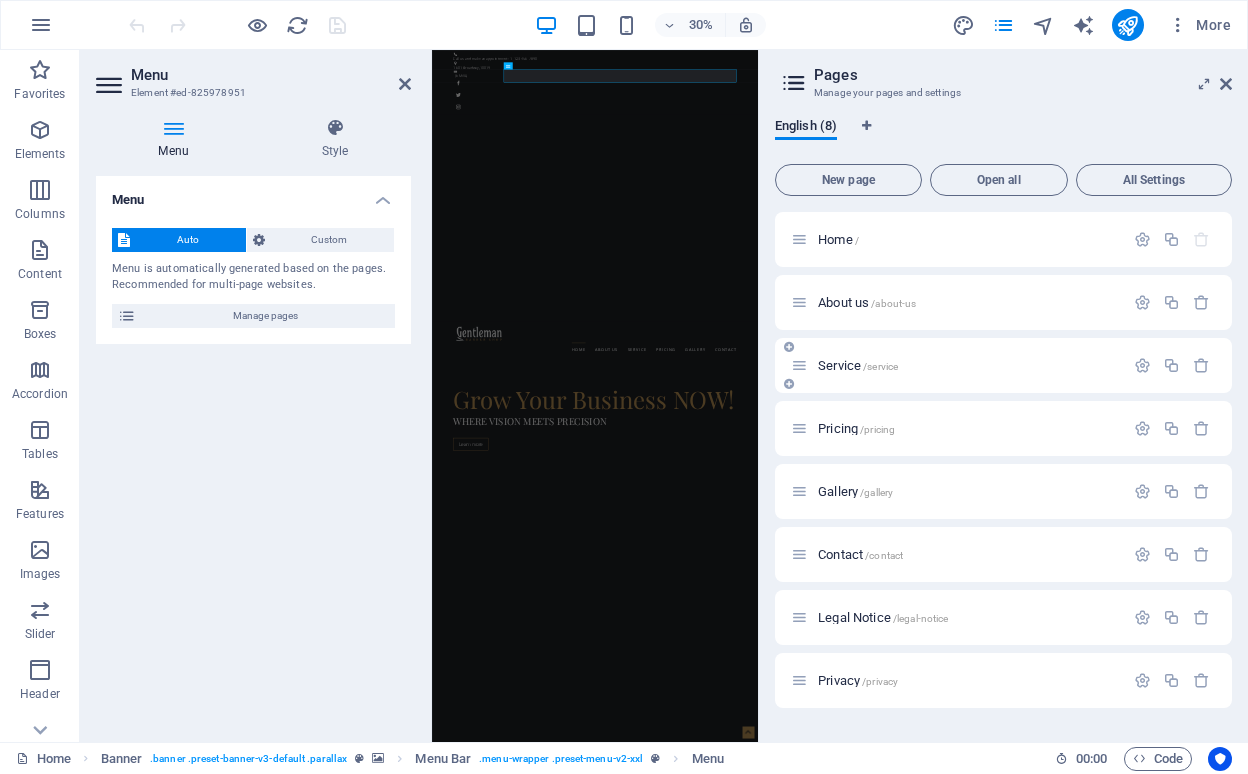 click on "Service /service" at bounding box center [858, 365] 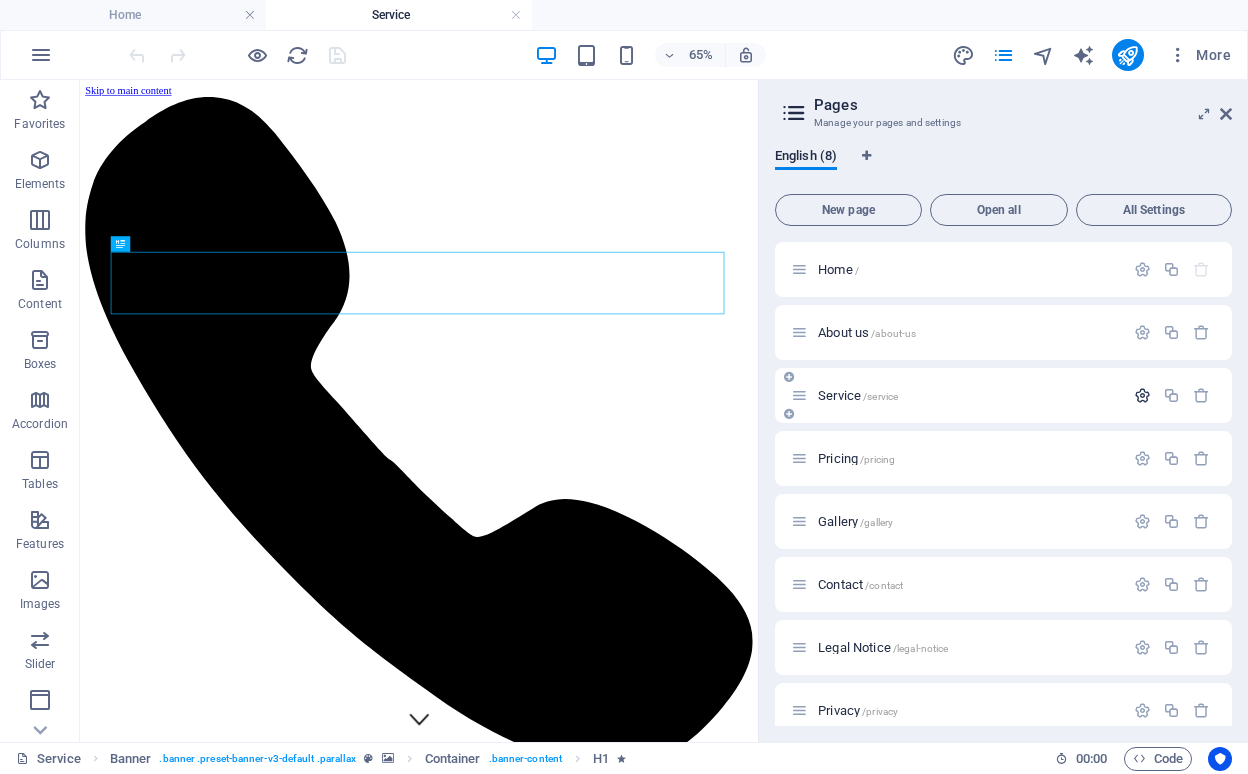scroll, scrollTop: 0, scrollLeft: 0, axis: both 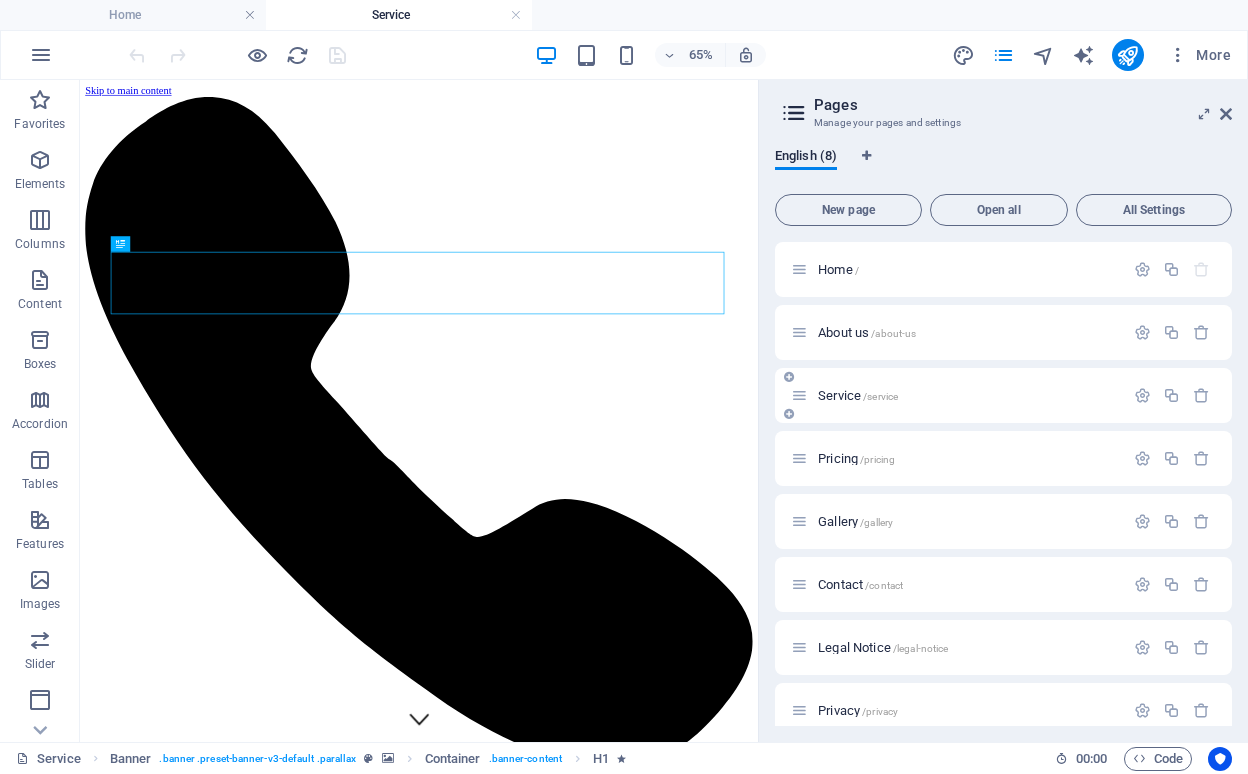click on "Service /service" at bounding box center (858, 395) 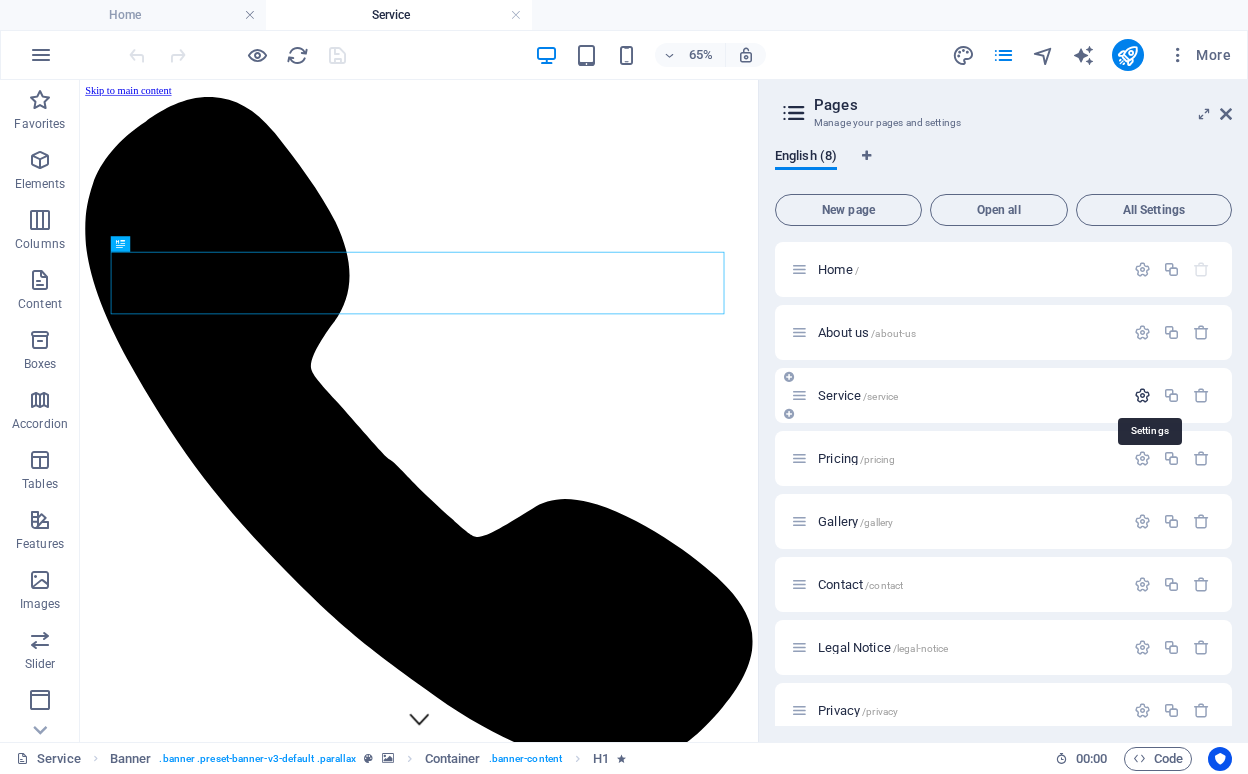click at bounding box center (1142, 395) 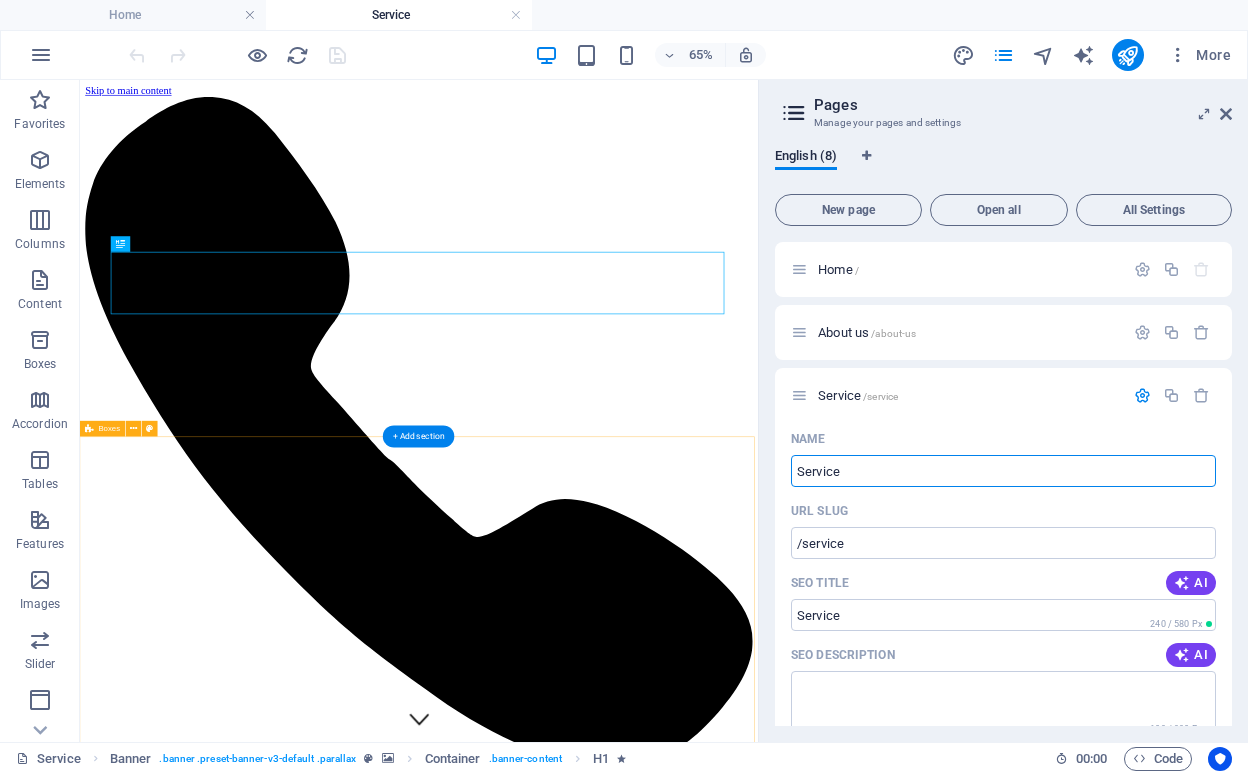 drag, startPoint x: 968, startPoint y: 536, endPoint x: 1112, endPoint y: 671, distance: 197.3854 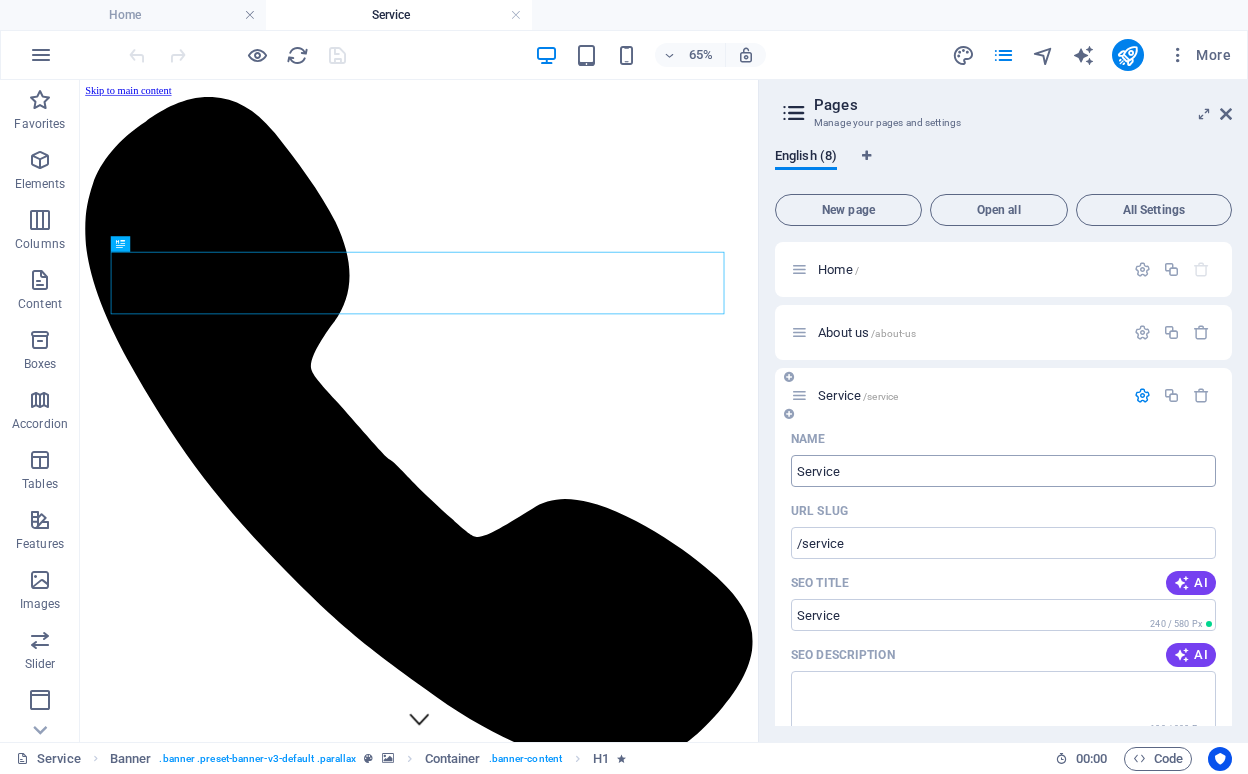 click on "Service" at bounding box center [1003, 471] 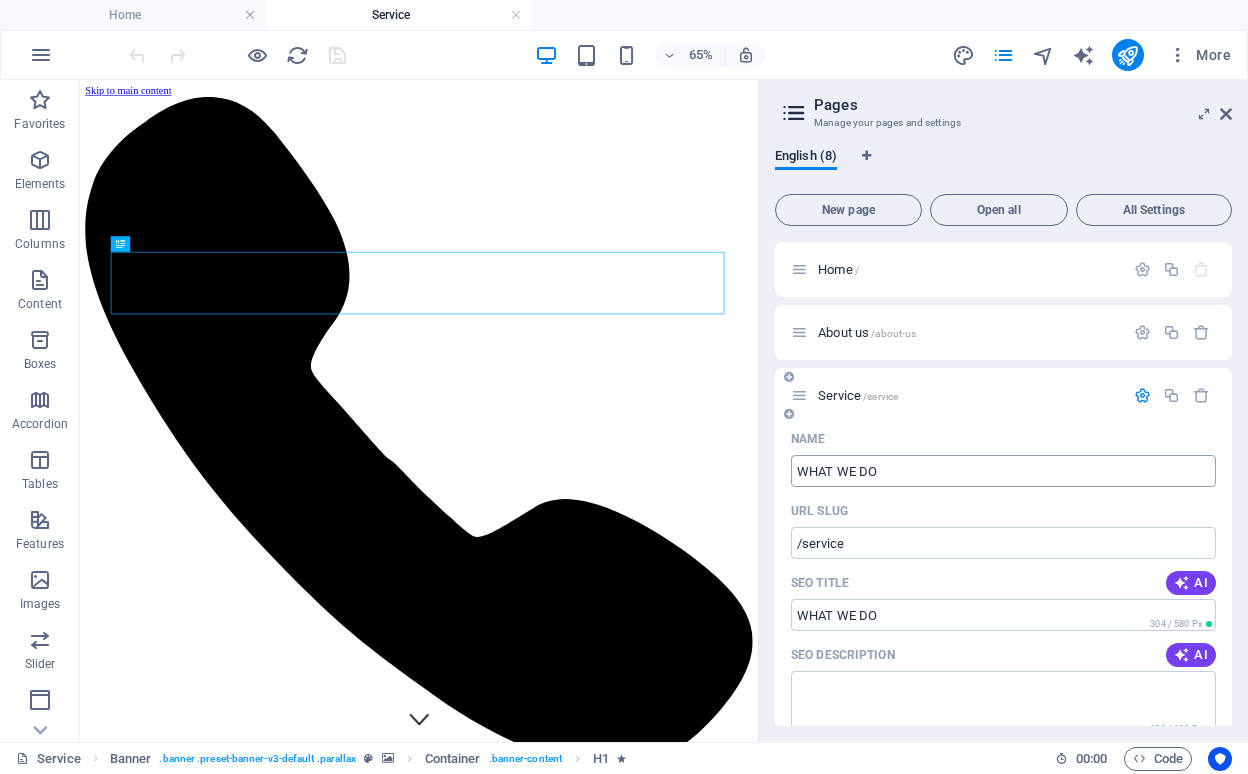 type on "WHAT WE DO" 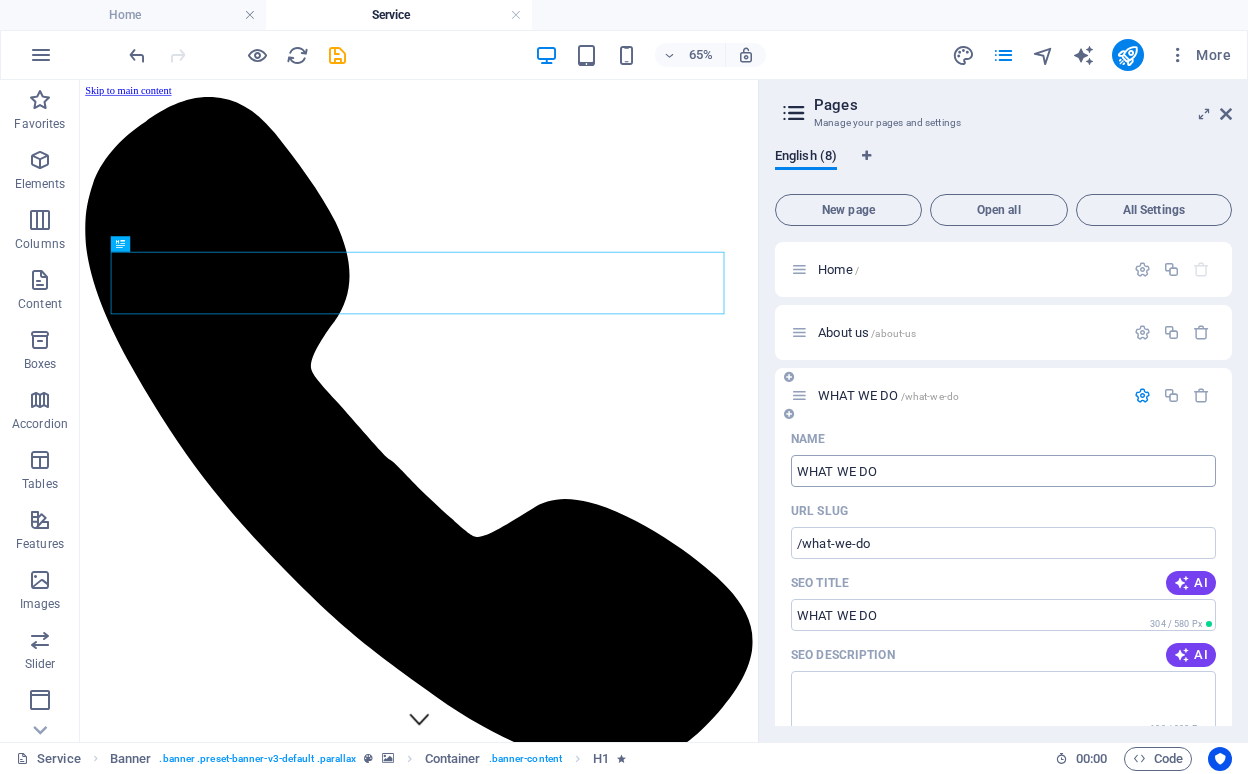click on "WHAT WE DO" at bounding box center (1003, 471) 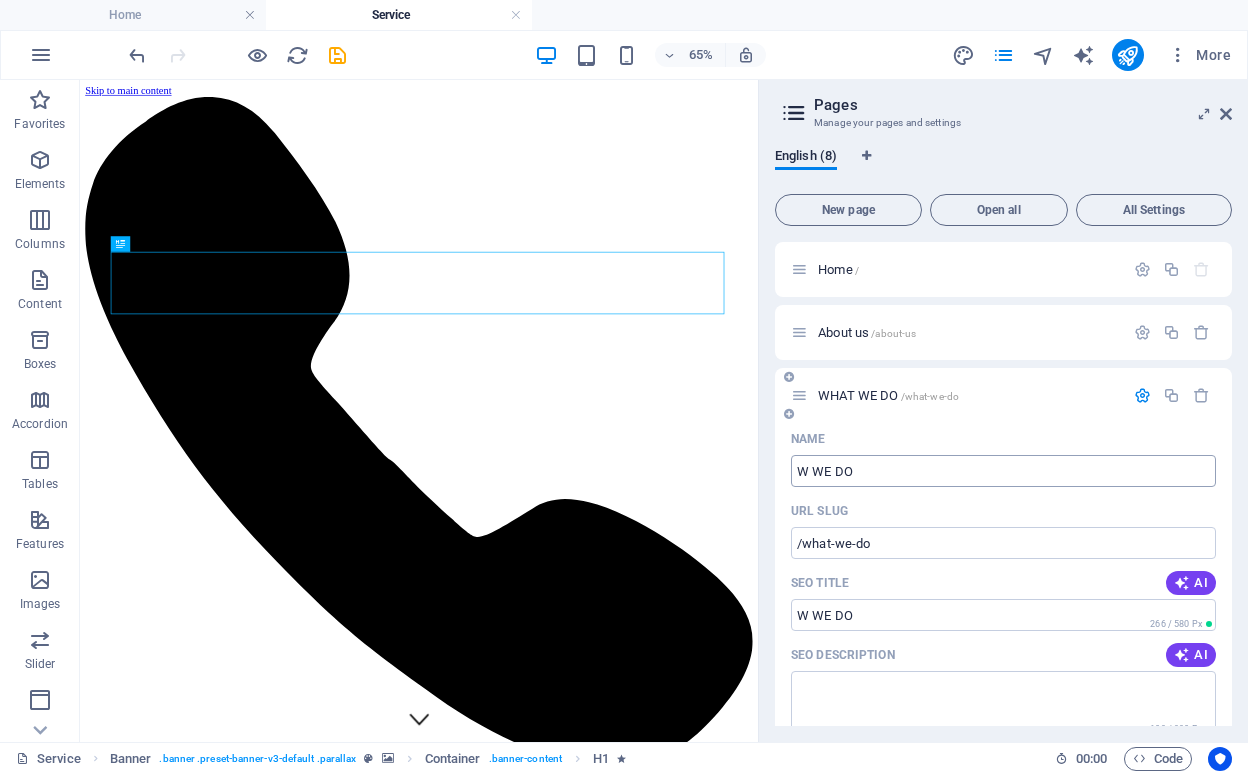 type on "W WE DO" 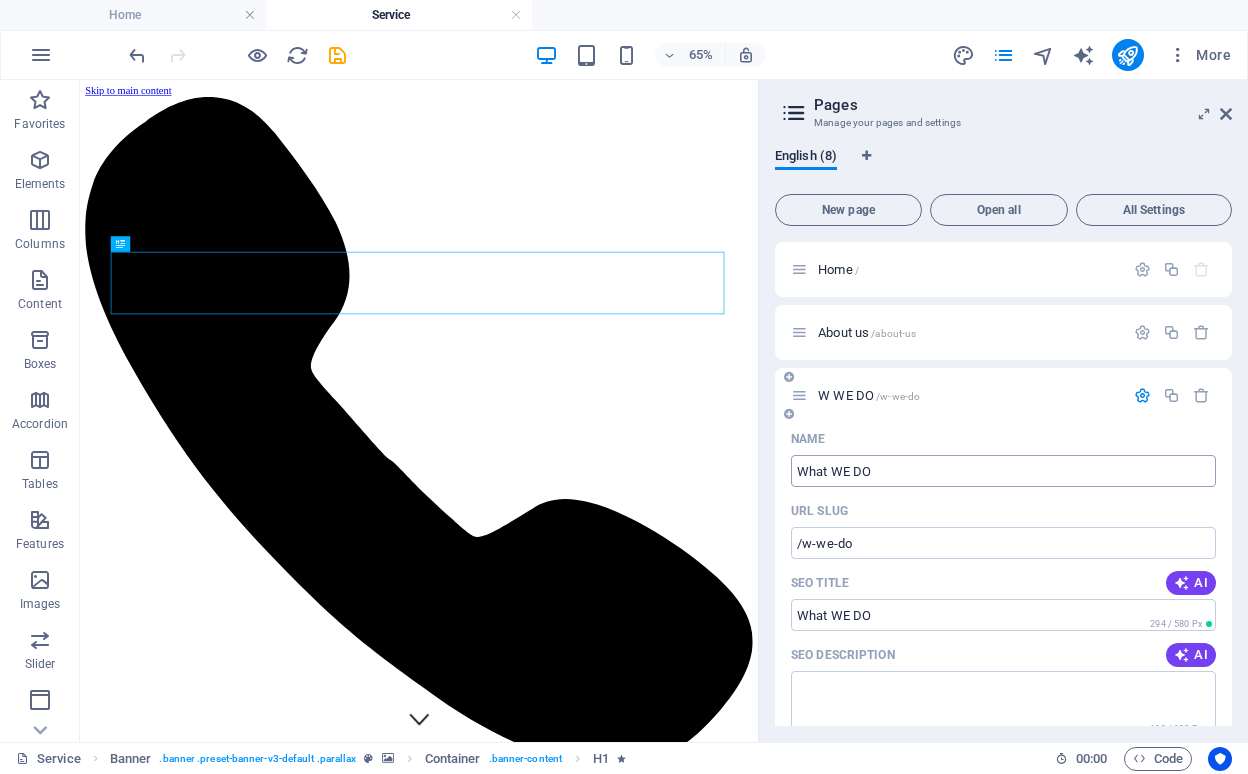 type on "What WE DO" 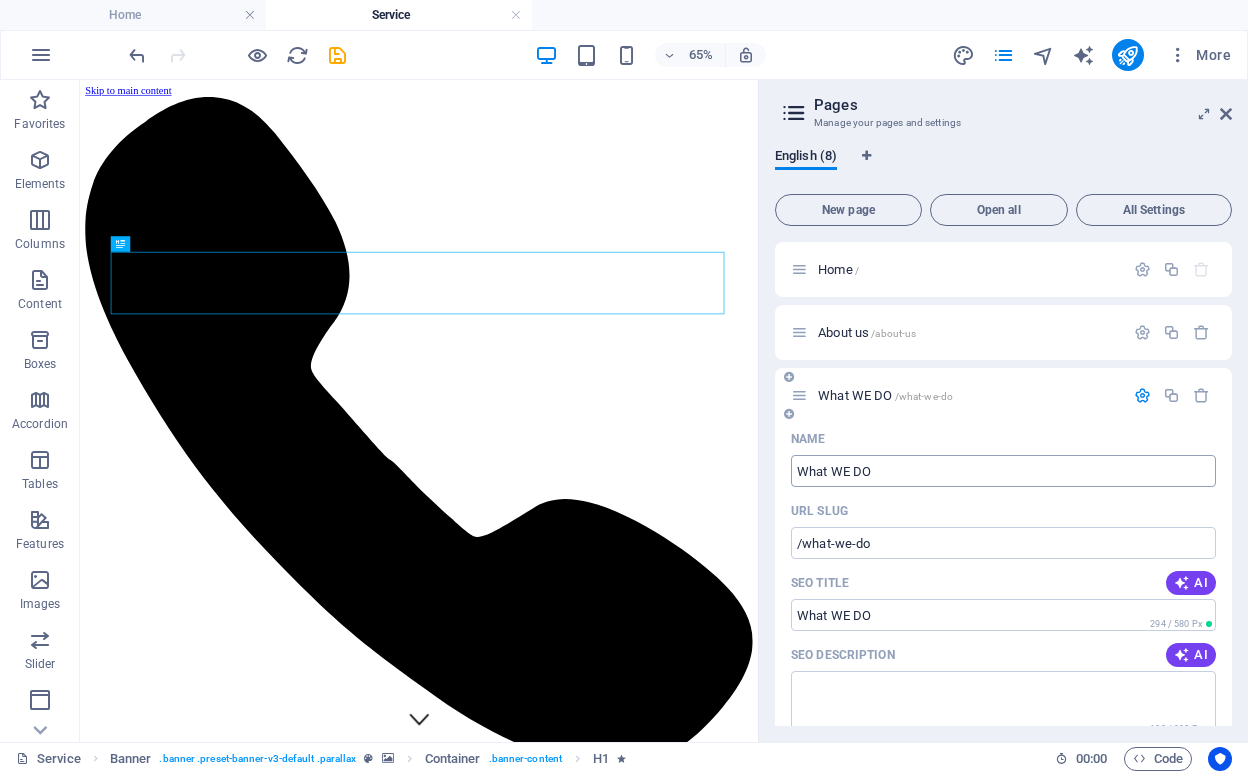 paste on "HAT" 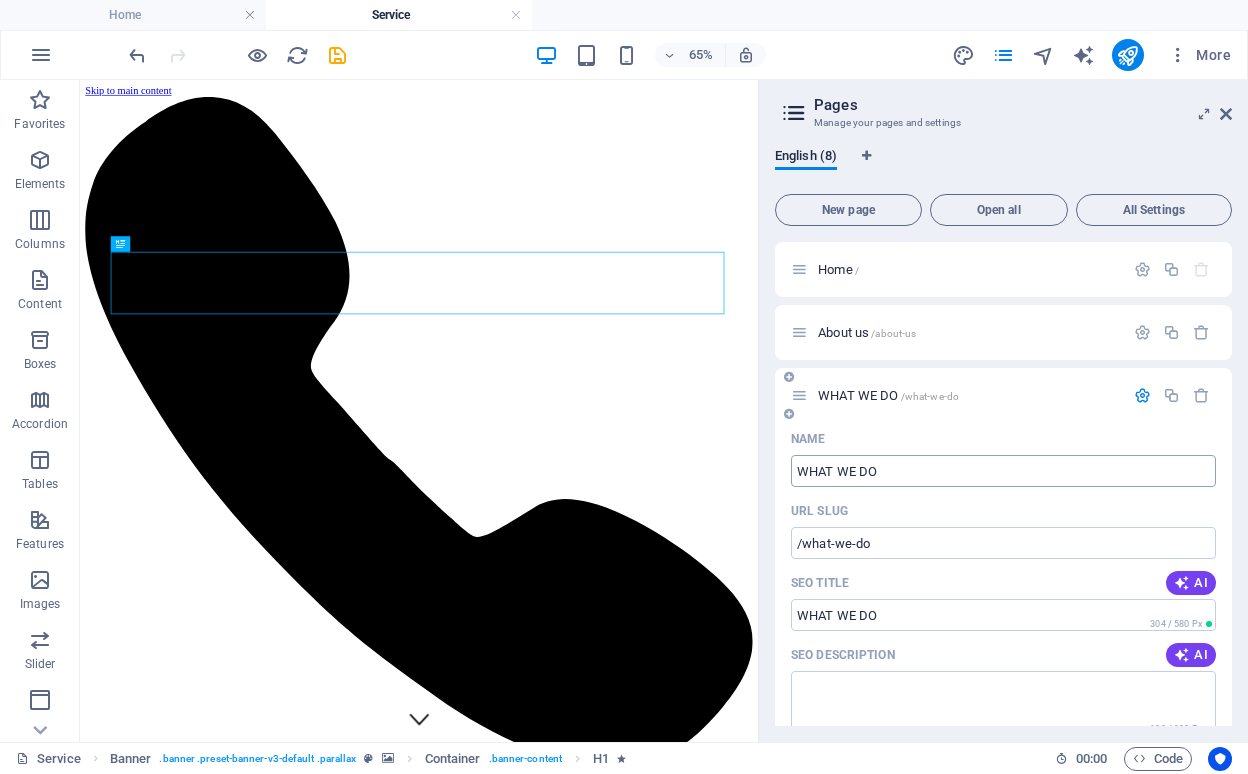 type on "WHAT WE DO" 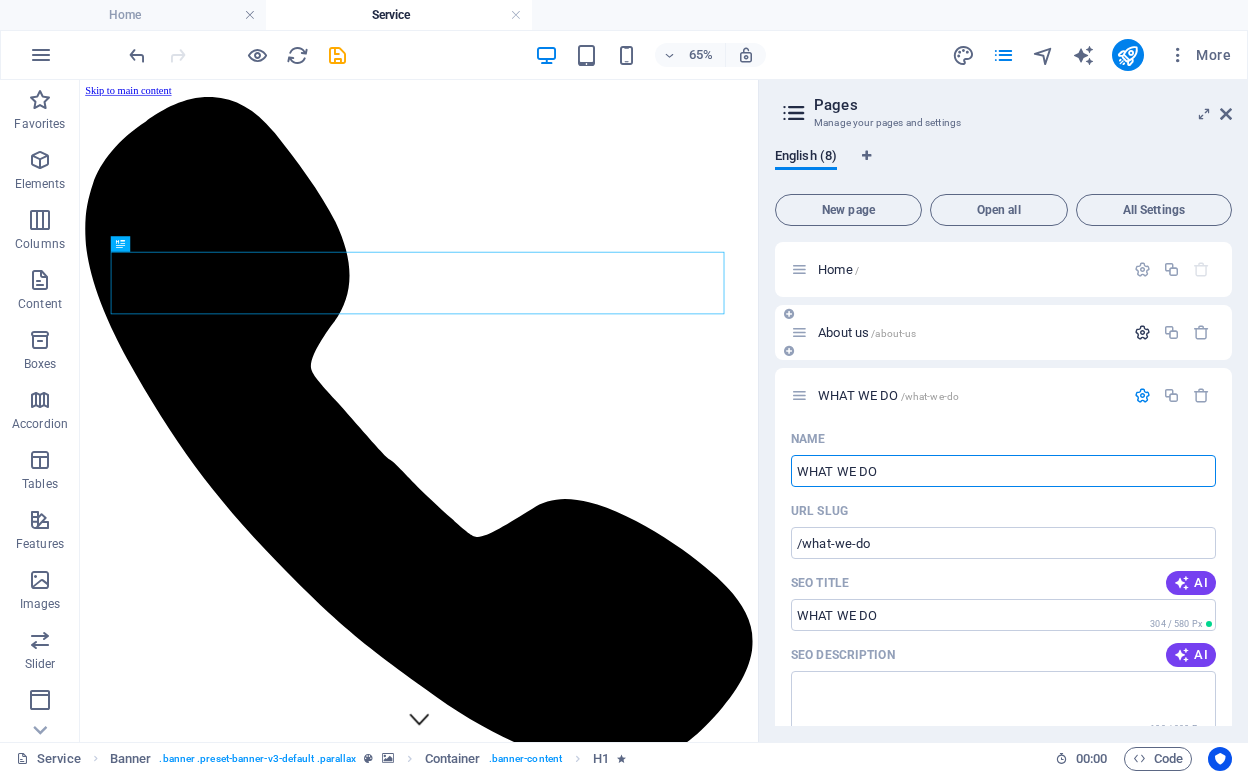 click at bounding box center [1142, 332] 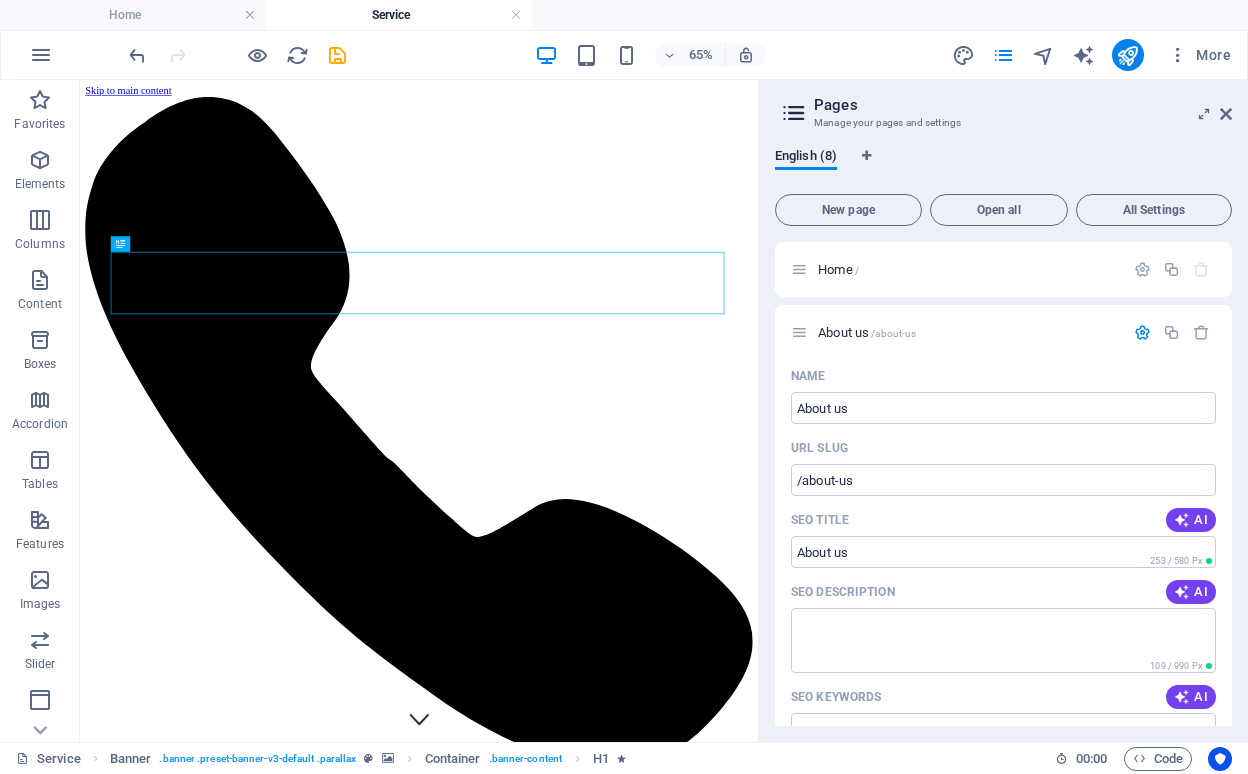 drag, startPoint x: 887, startPoint y: 407, endPoint x: 765, endPoint y: 405, distance: 122.016396 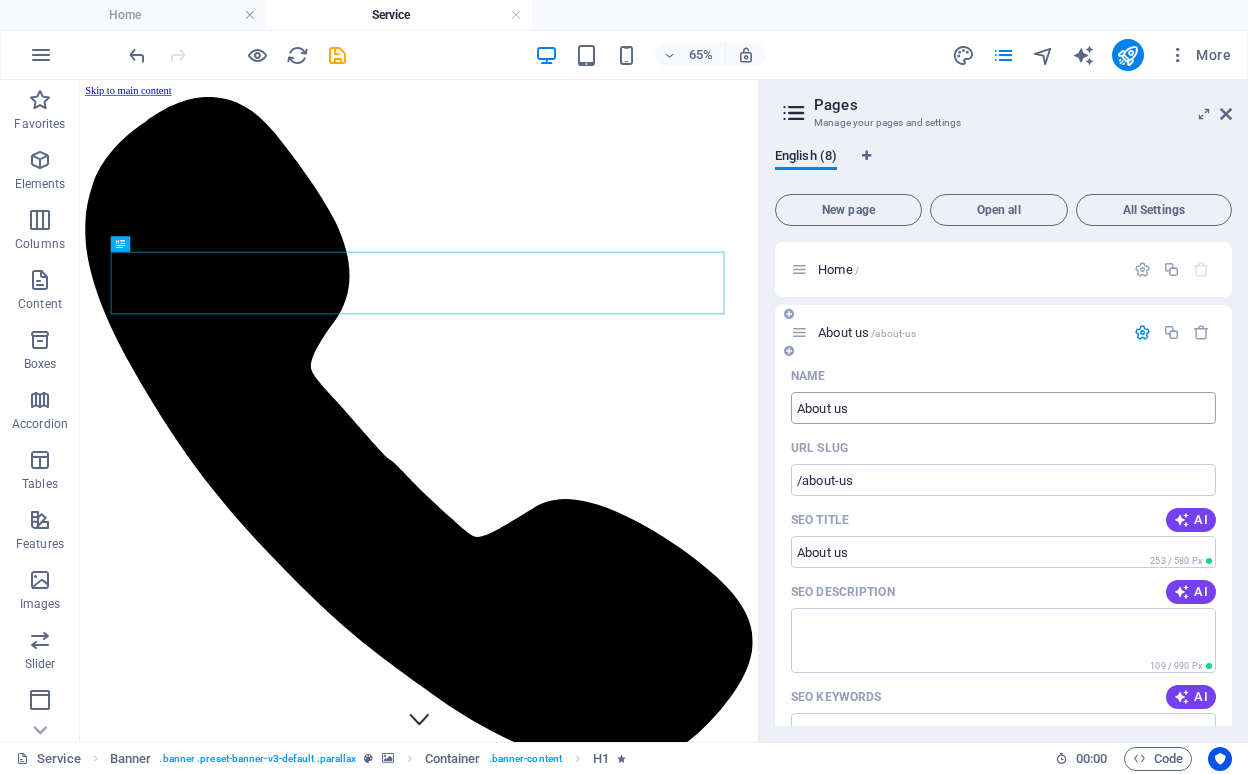 click on "About us" at bounding box center [1003, 408] 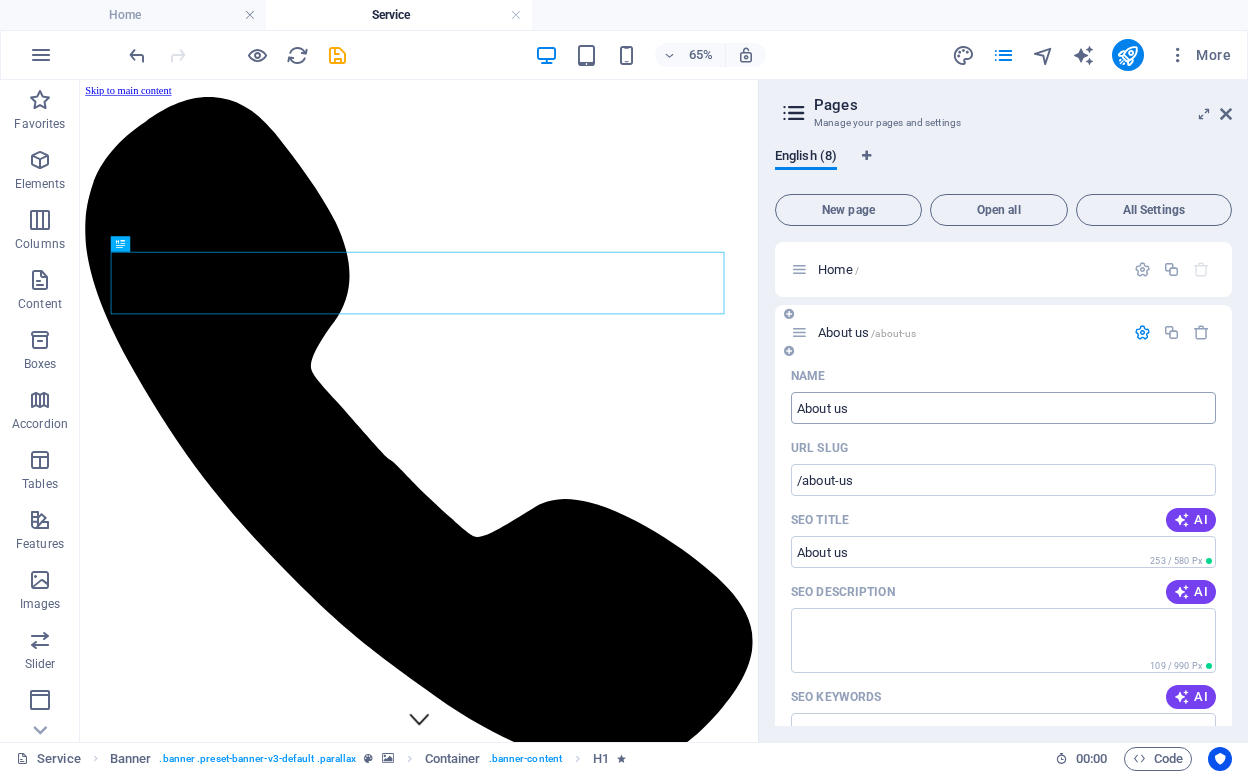 click on "About us" at bounding box center (1003, 408) 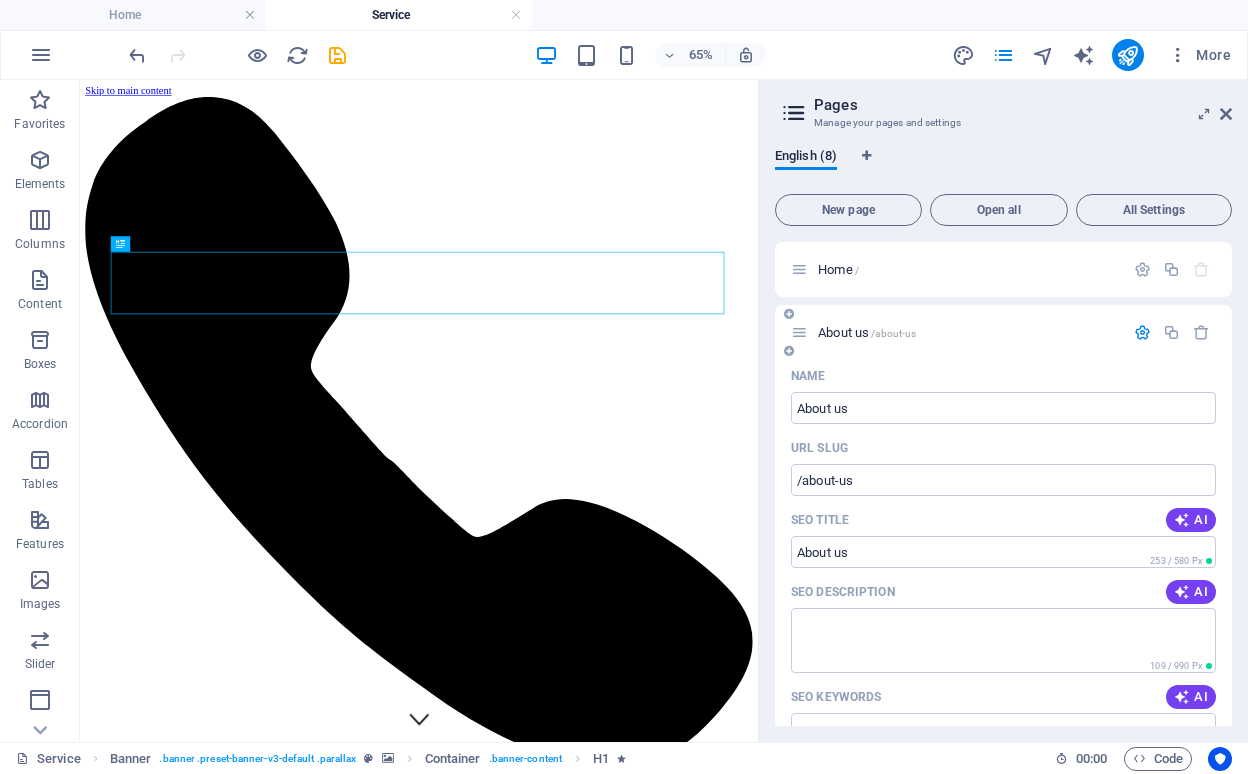click on "Name About us ​ URL SLUG /about-us ​ SEO Title AI ​ 253 / 580 Px SEO Description AI ​ 109 / 990 Px SEO Keywords AI ​ Settings Menu Noindex Preview Mobile Desktop www.example.com about-us About us - gazelsgroup.com gazelsgroup.com Meta tags ​ Preview Image (Open Graph) Drag files here, click to choose files or select files from Files or our free stock photos & videos More Settings" at bounding box center (1003, 732) 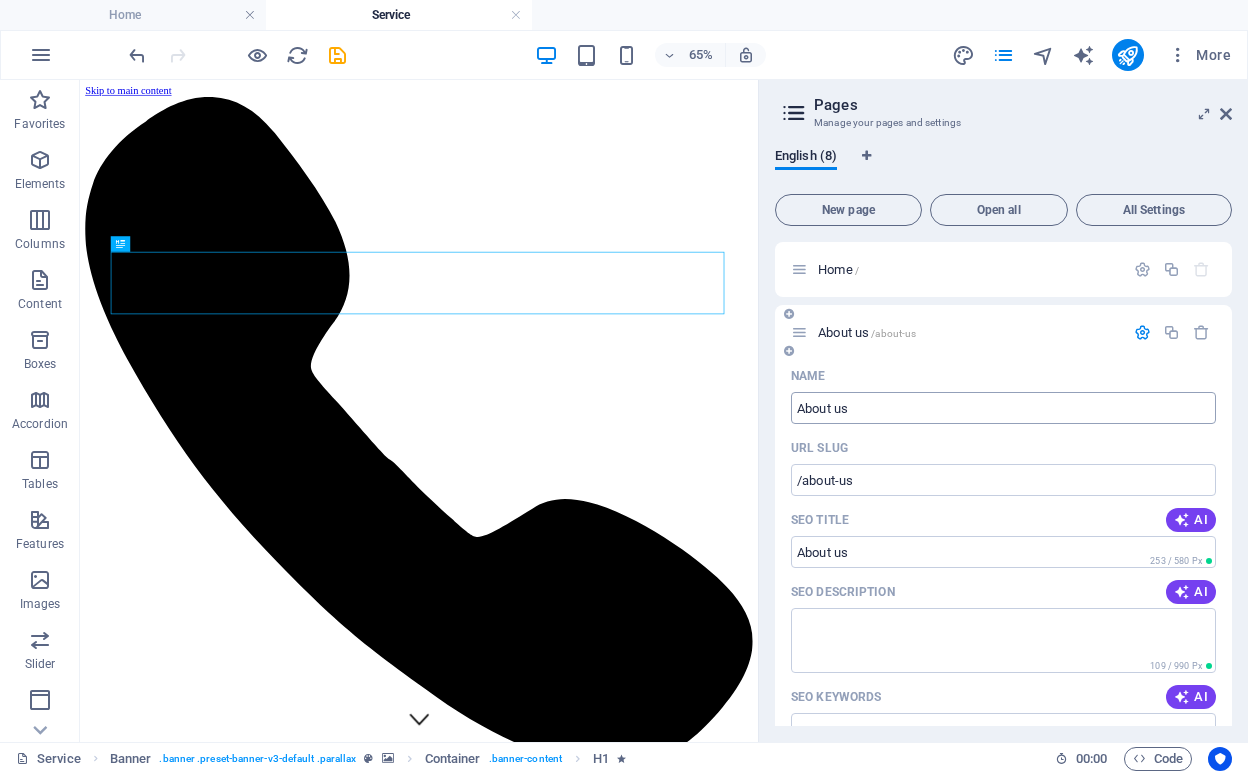 click on "About us" at bounding box center [1003, 408] 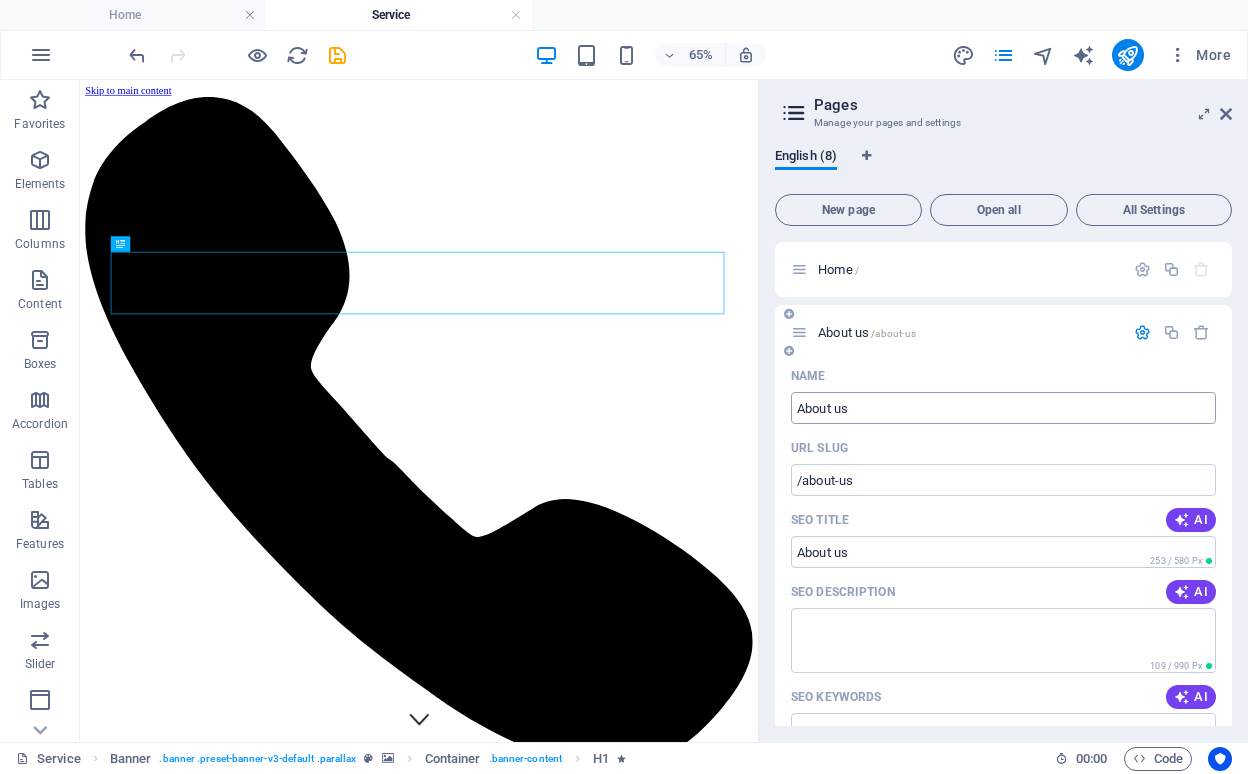 click on "About us" at bounding box center [1003, 408] 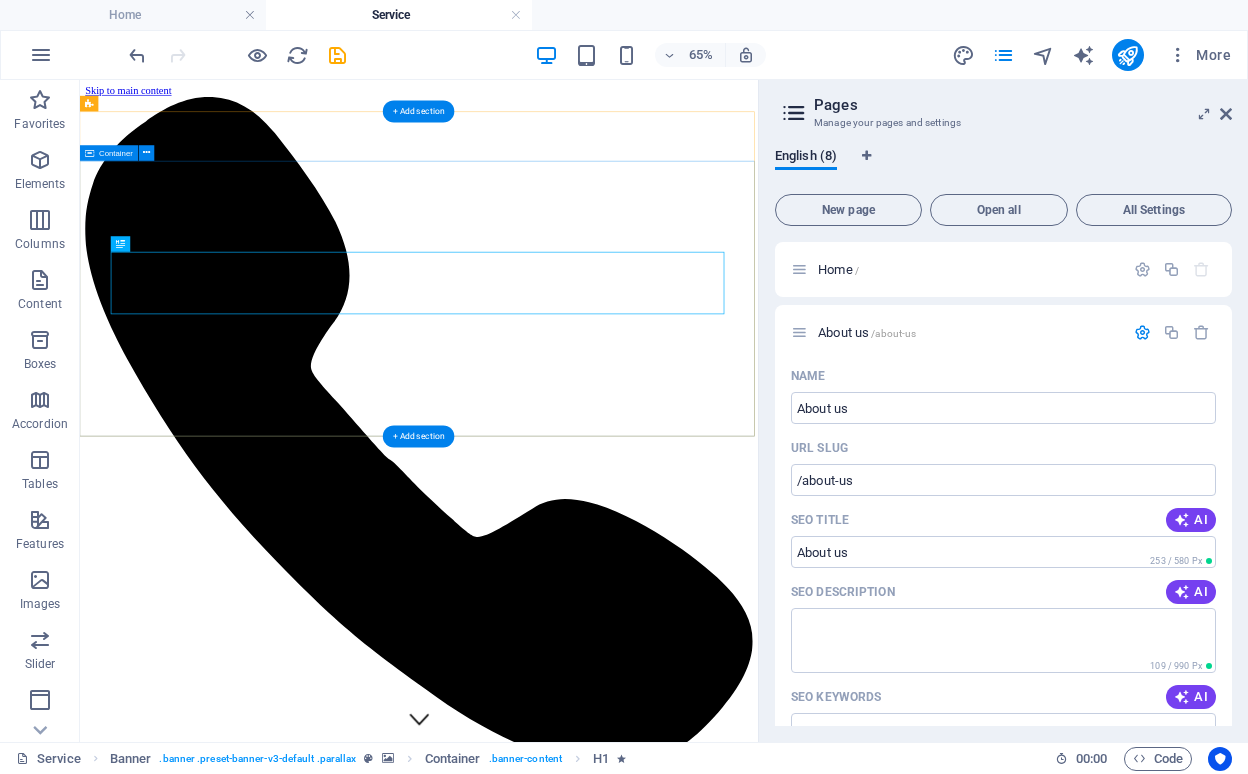 drag, startPoint x: 929, startPoint y: 486, endPoint x: 1112, endPoint y: 577, distance: 204.3771 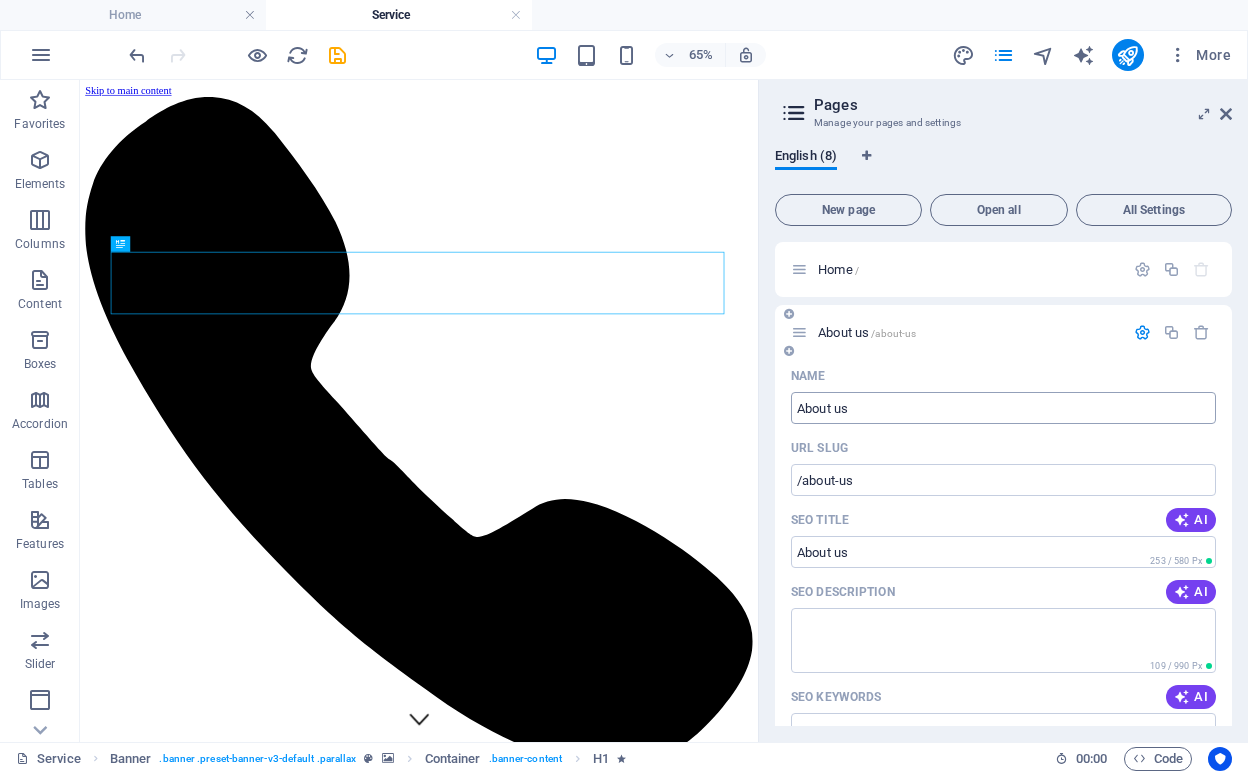 click on "About us" at bounding box center [1003, 408] 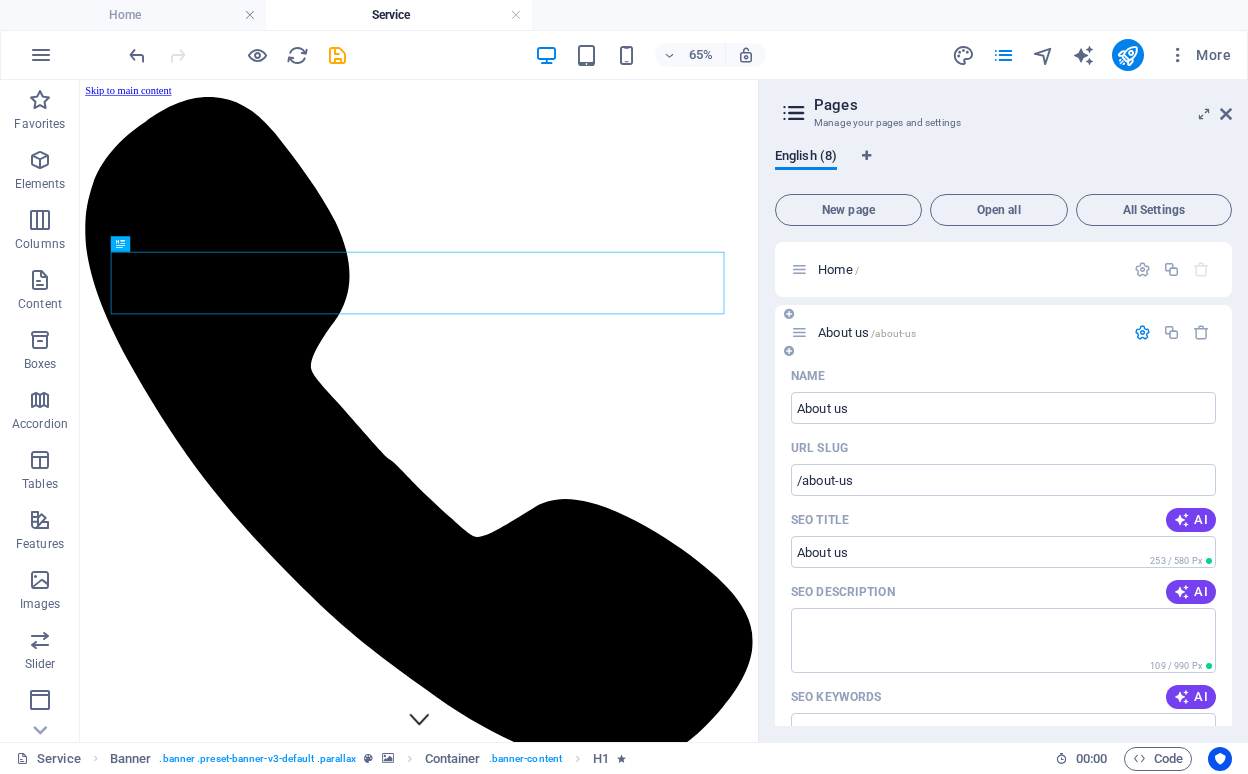 click at bounding box center (1142, 332) 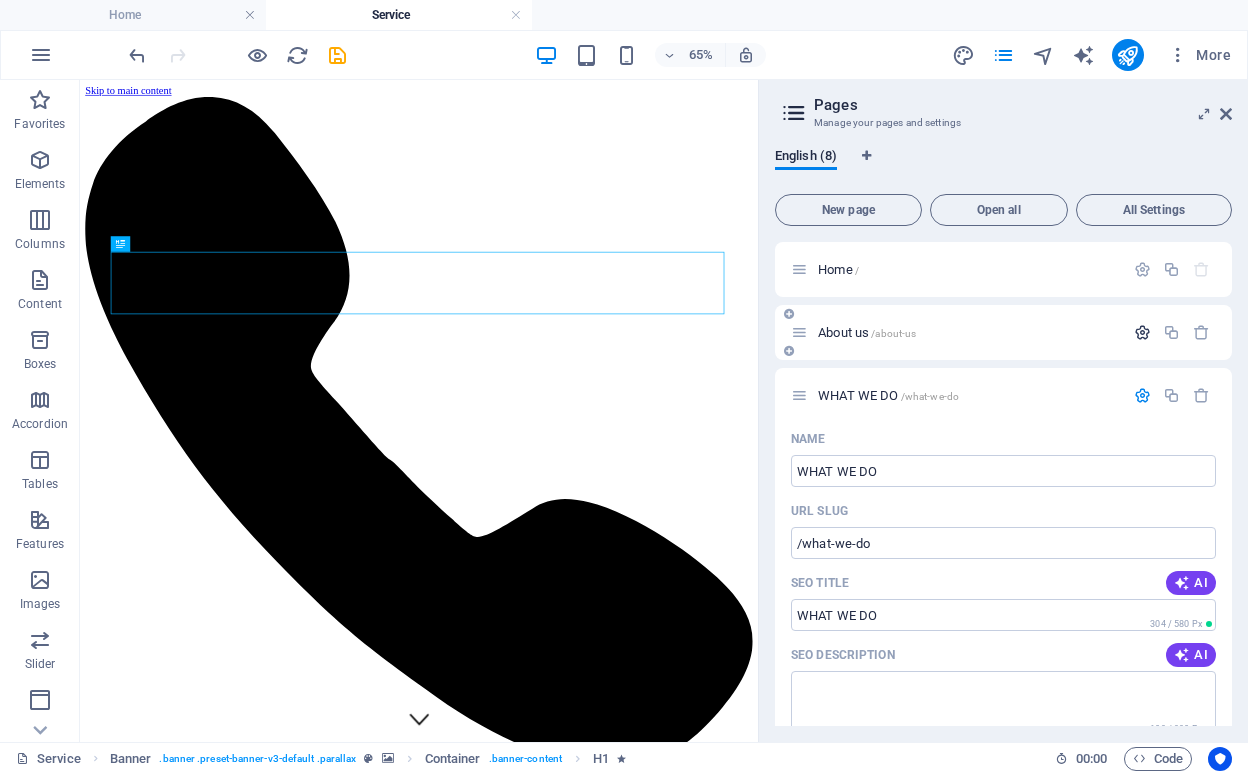 click at bounding box center (1142, 332) 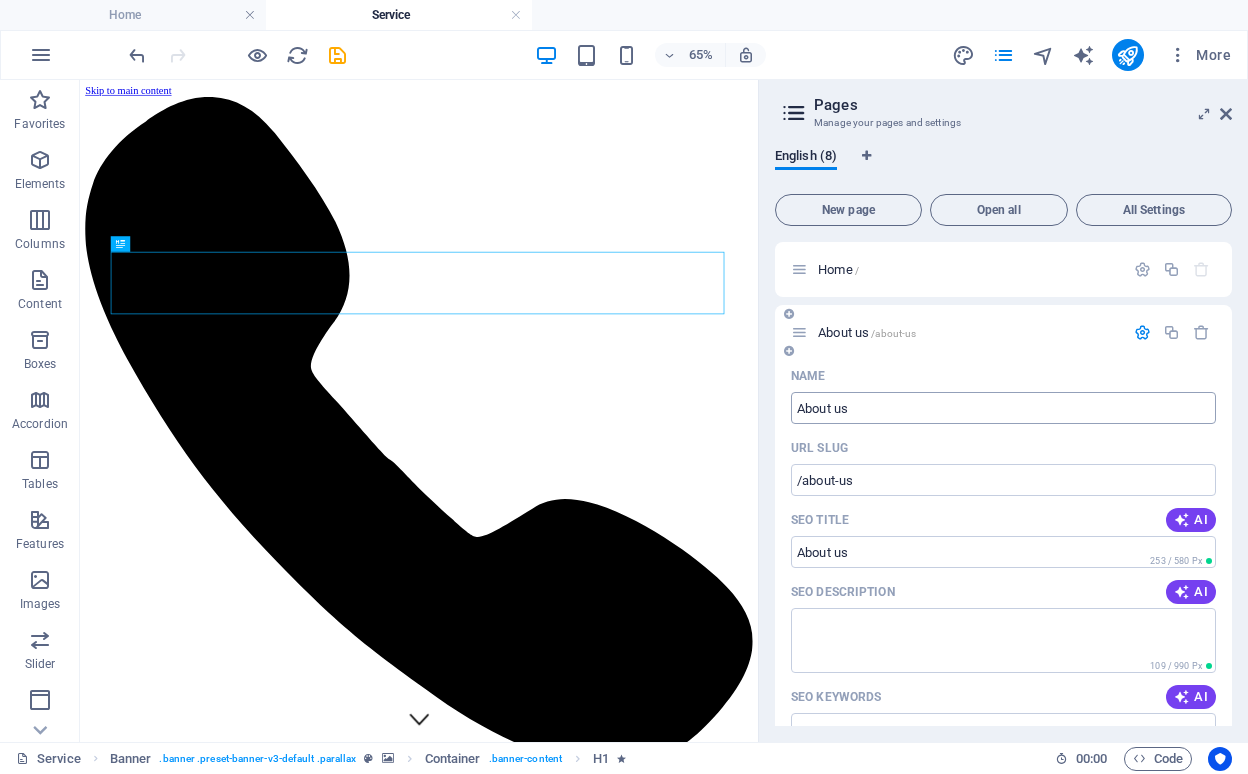 click on "About us" at bounding box center [1003, 408] 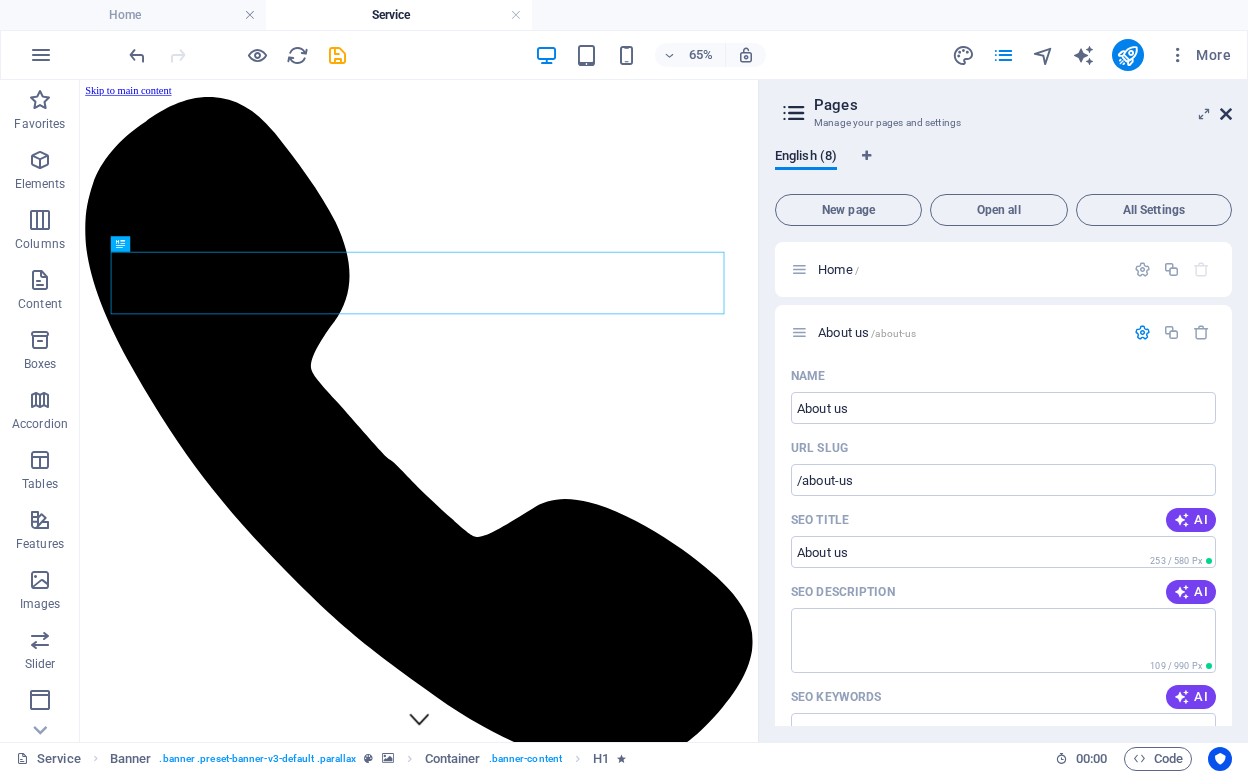 click at bounding box center [1226, 114] 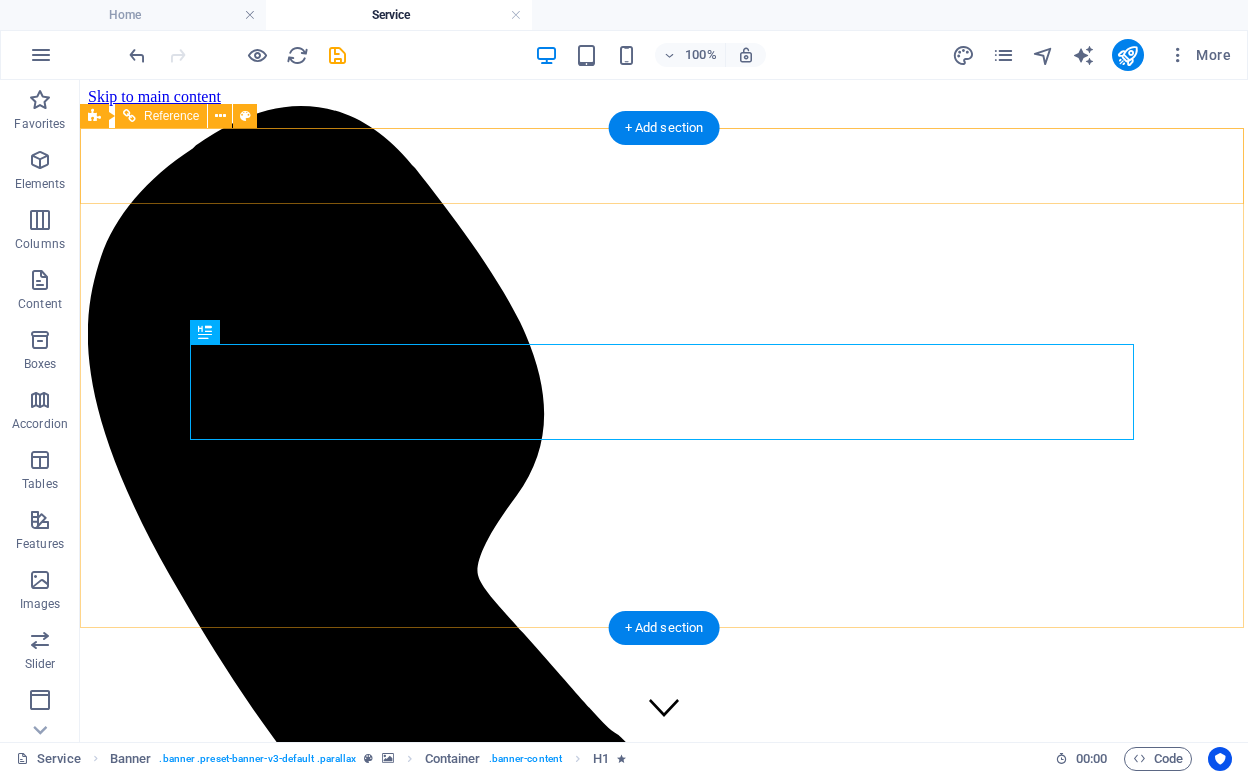 click on "Home About us Service Pricing Gallery Contact" at bounding box center (664, 9103) 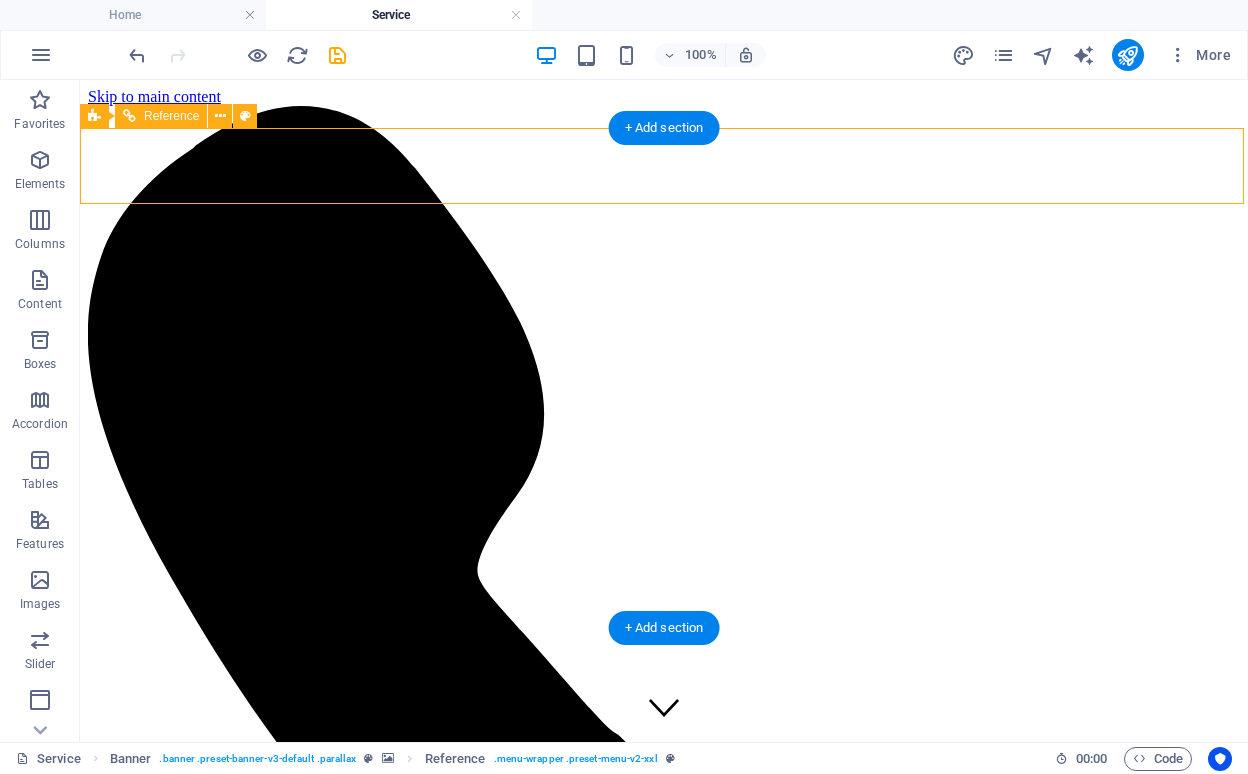 click on "Home About us Service Pricing Gallery Contact" at bounding box center [664, 9103] 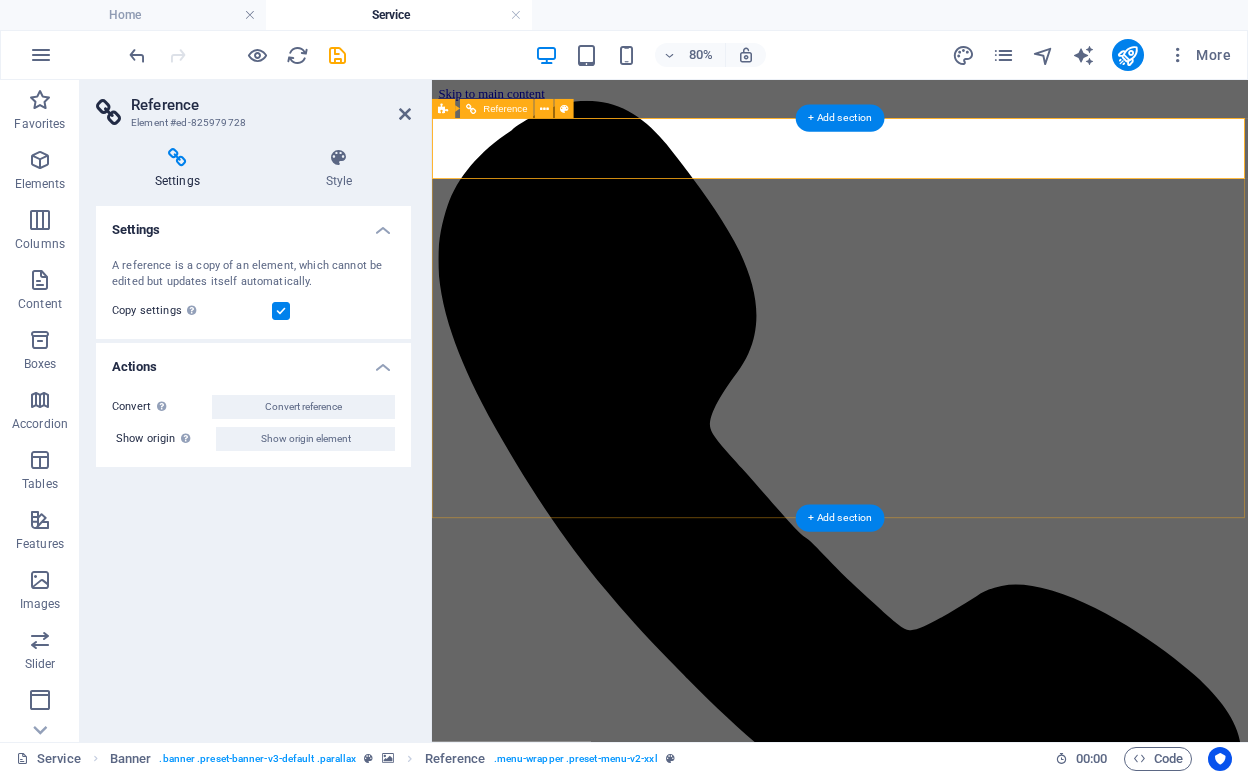 click on "Home About us Service Pricing Gallery Contact" at bounding box center (942, 8722) 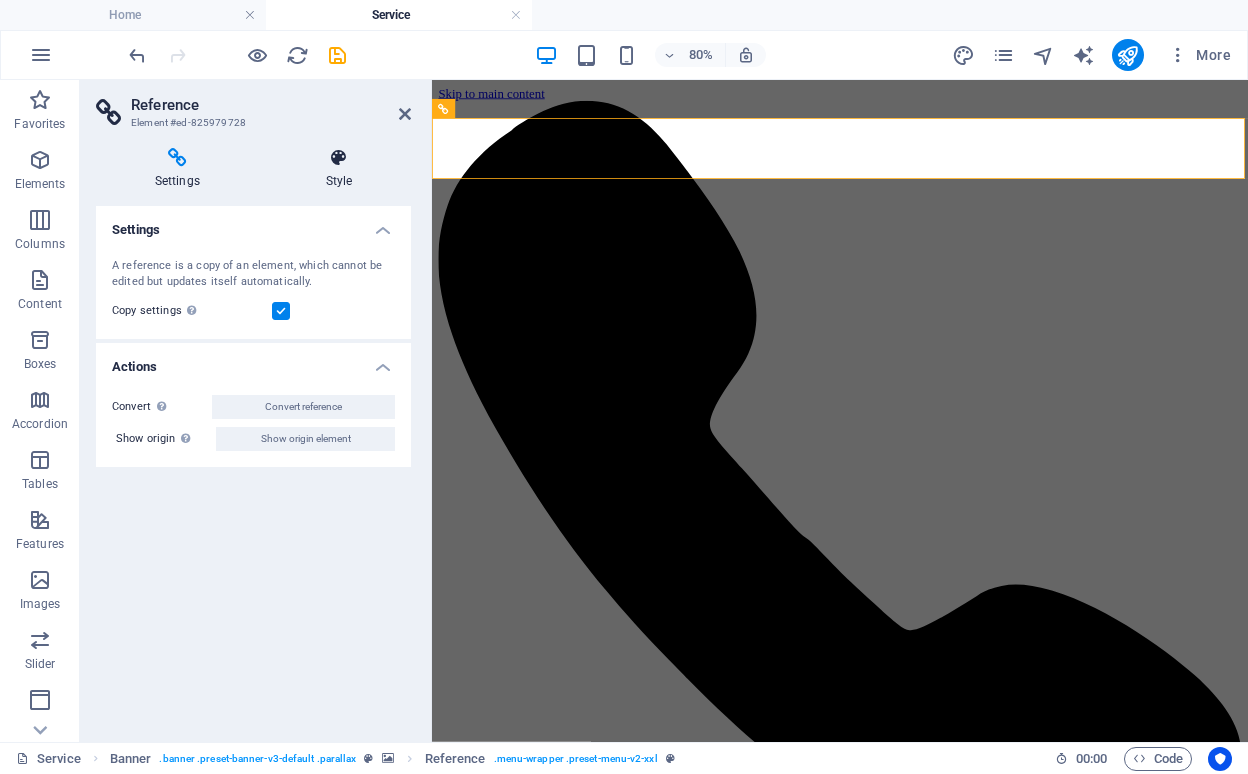 click on "Style" at bounding box center [339, 169] 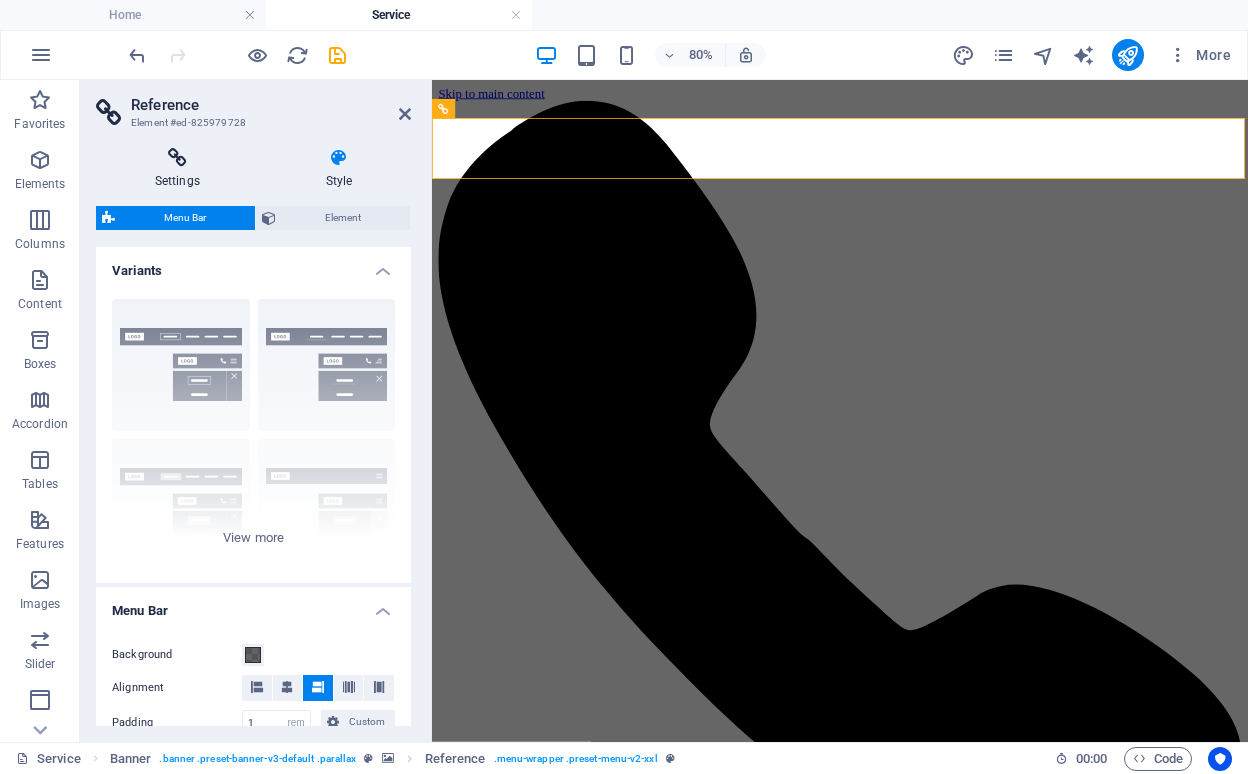 click on "Settings" at bounding box center [181, 169] 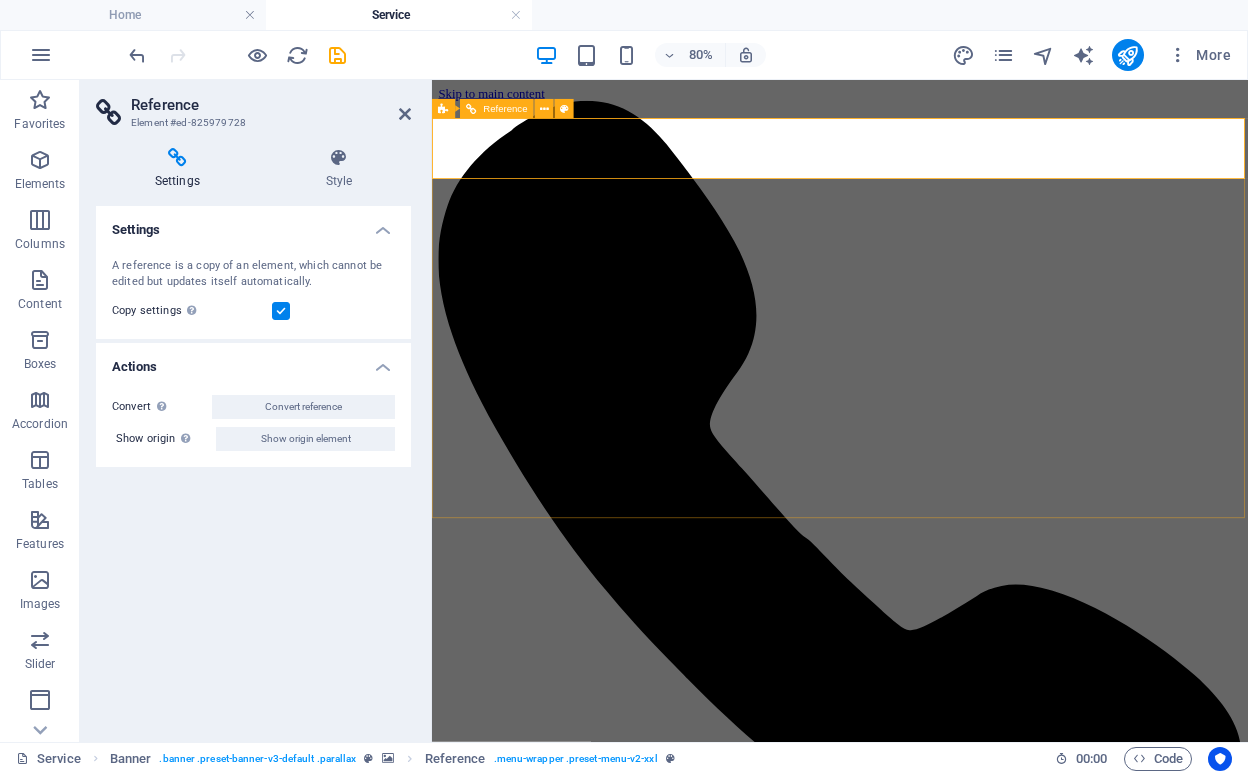 click on "Home About us Service Pricing Gallery Contact" at bounding box center (942, 8084) 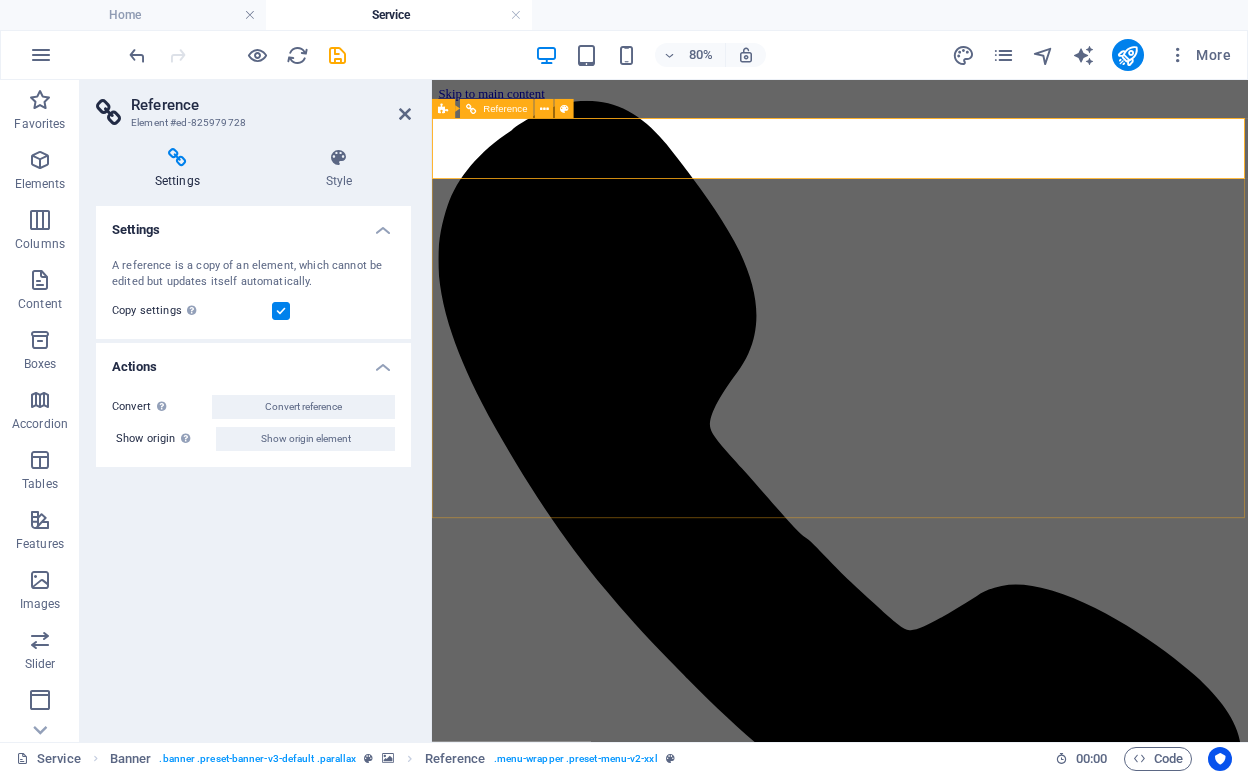 click on "Home About us Service Pricing Gallery Contact" at bounding box center [942, 8084] 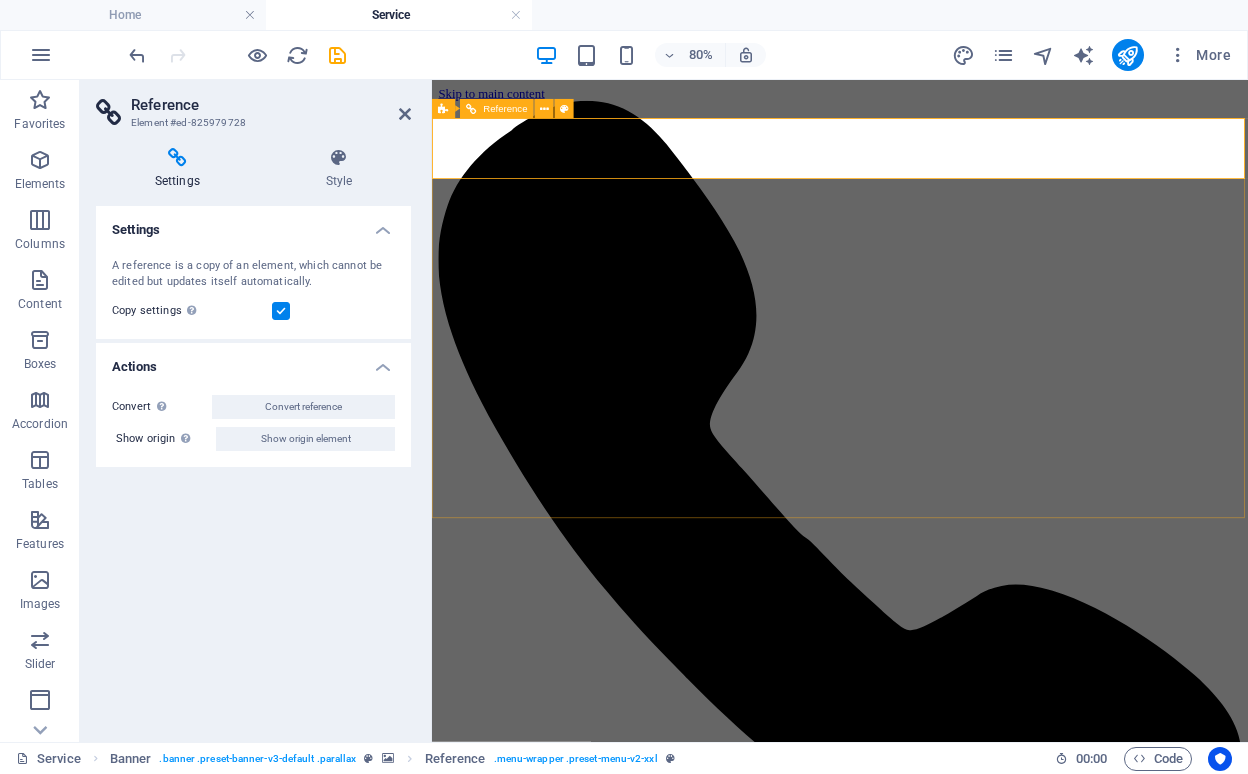 click on "Home About us Service Pricing Gallery Contact" at bounding box center [942, 8084] 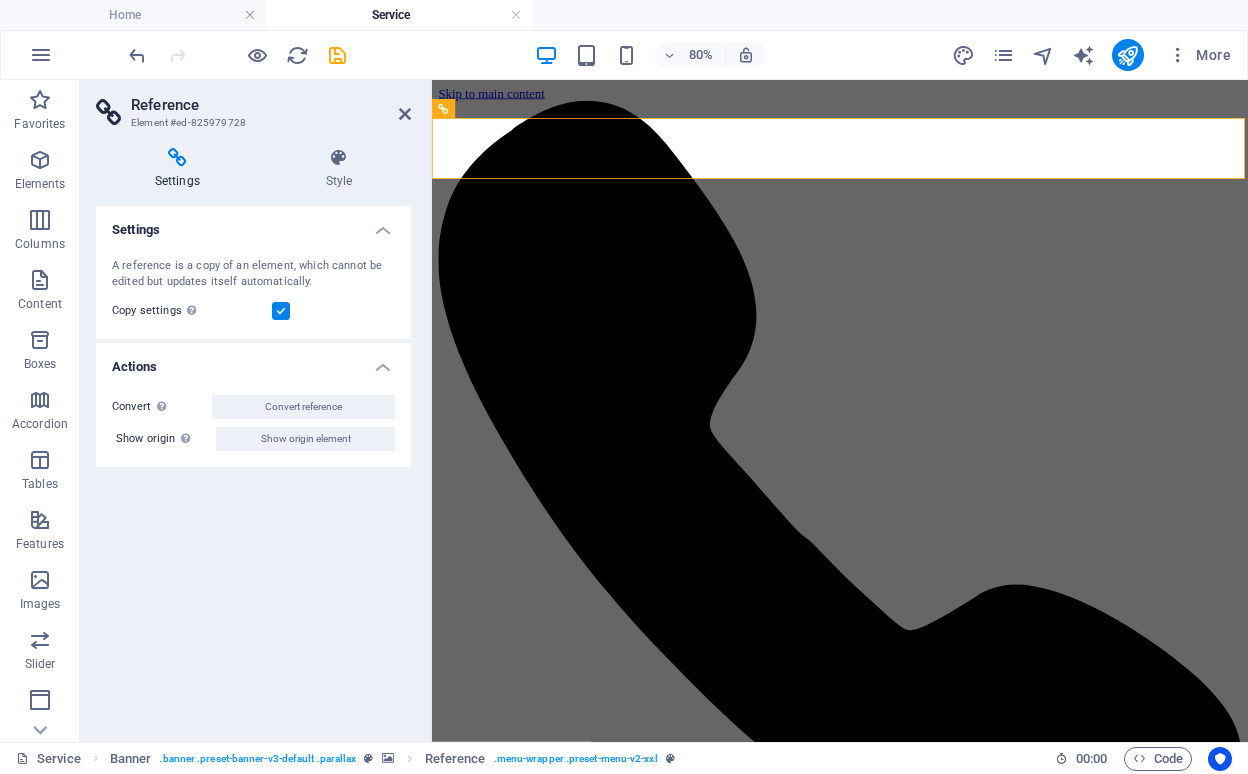 click on "Settings" at bounding box center (253, 224) 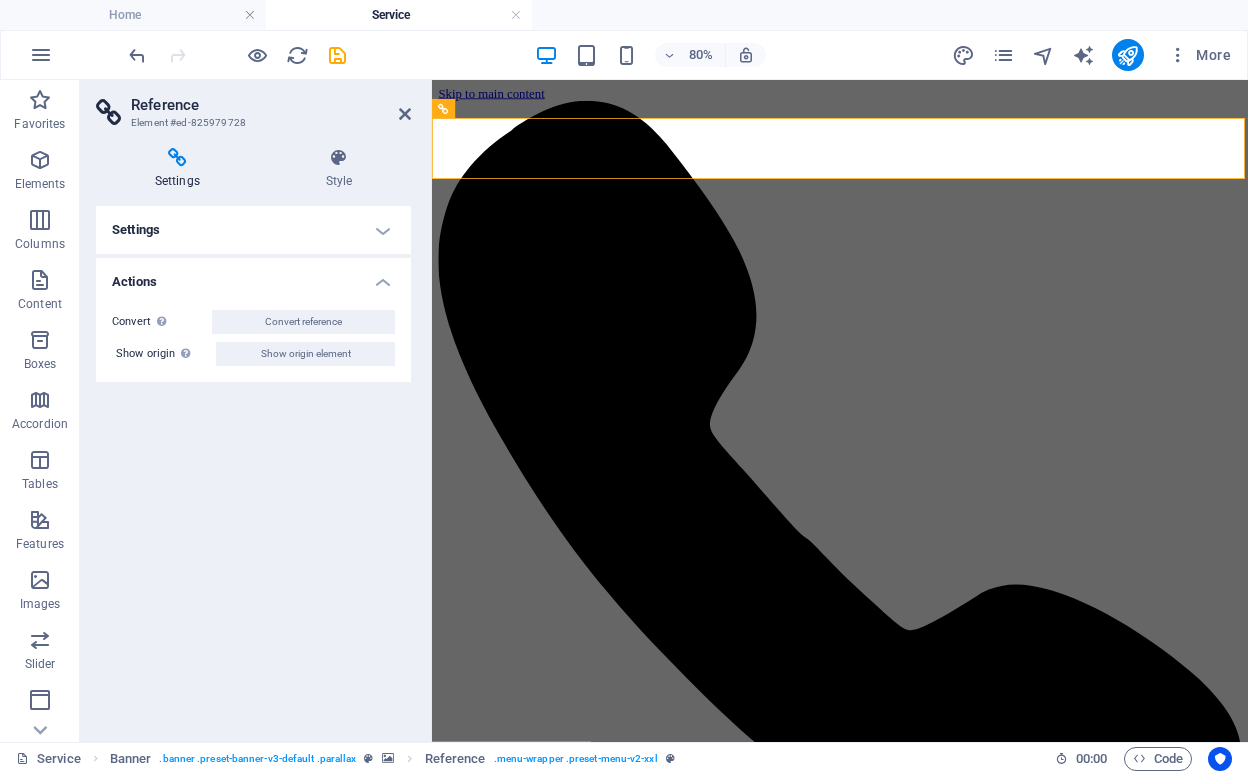 click on "Settings" at bounding box center (253, 230) 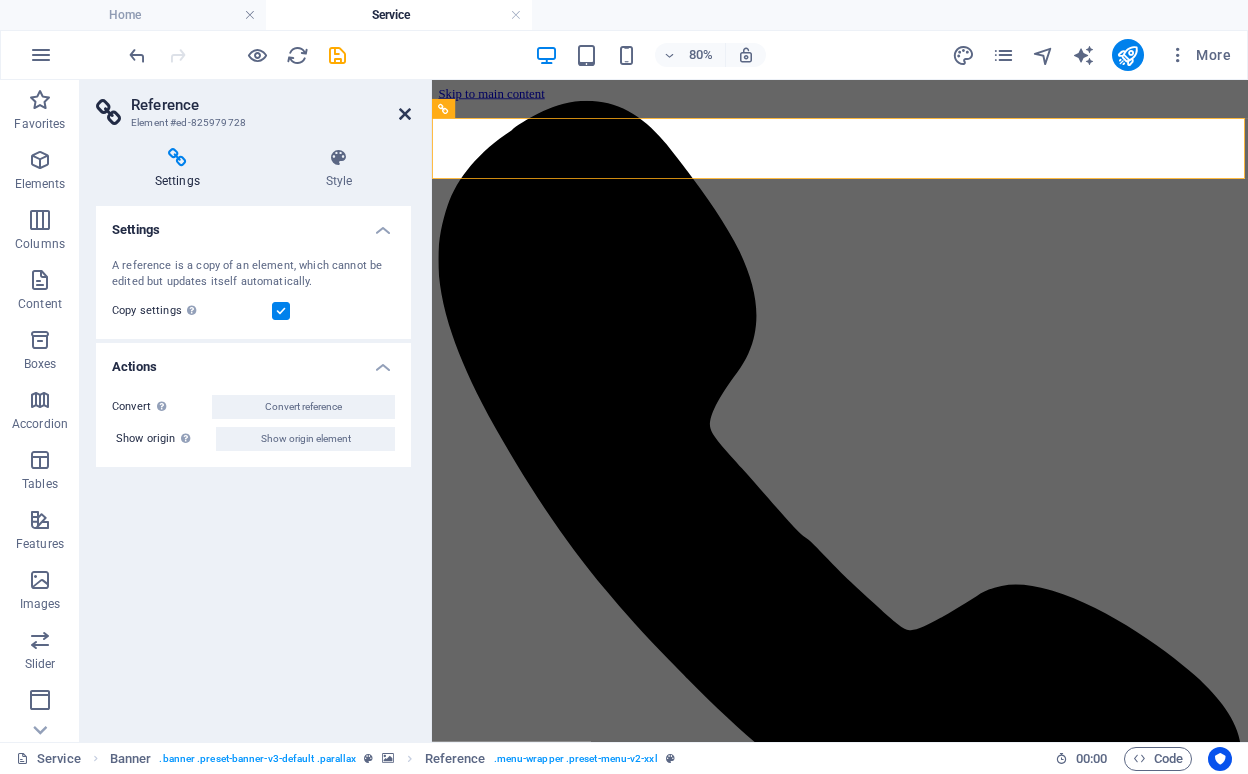 click at bounding box center (405, 114) 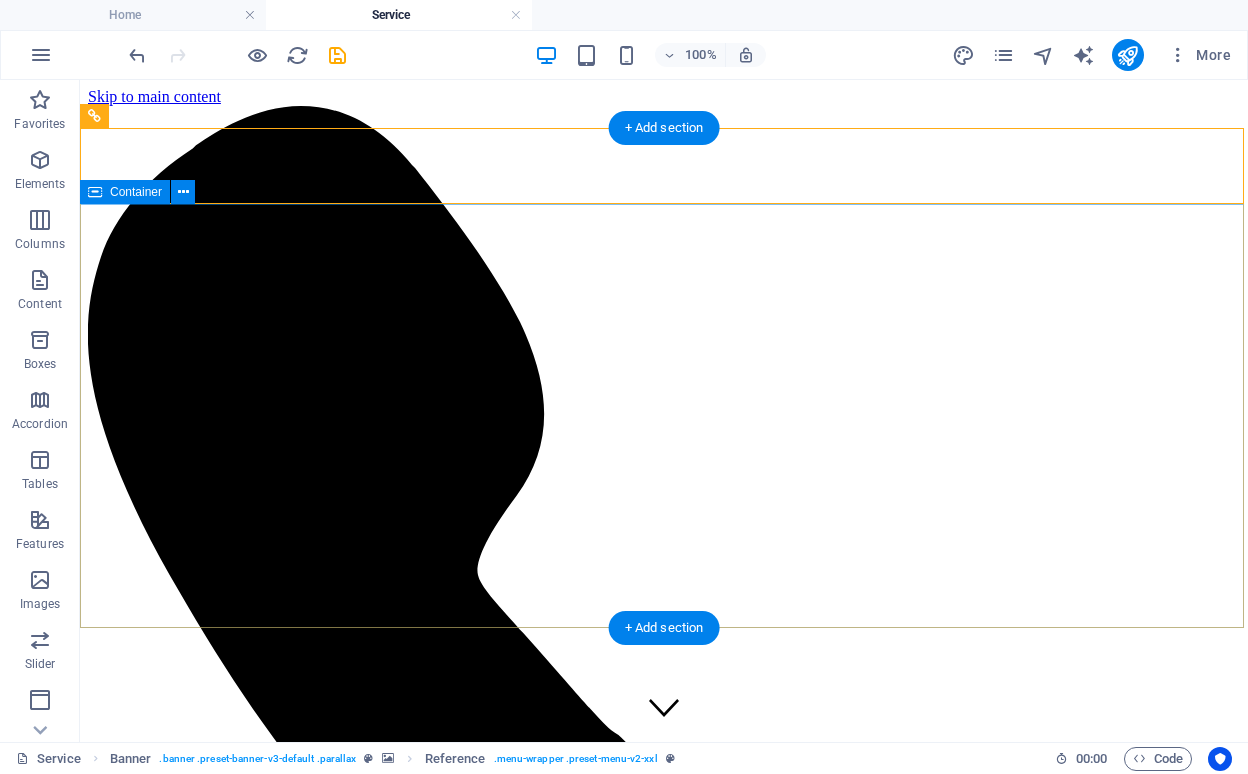 click on "Service Lorem ipsum dolor sit amet" at bounding box center [664, 10764] 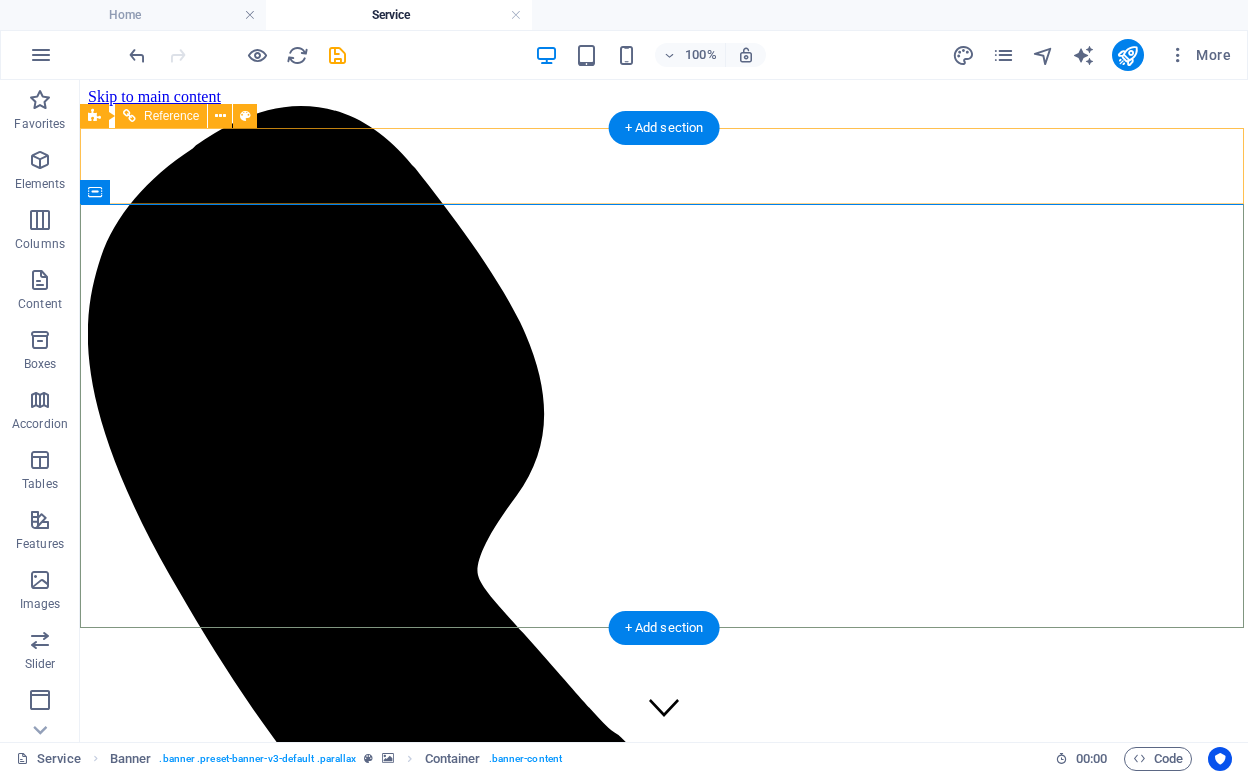 click on "Home About us Service Pricing Gallery Contact" at bounding box center [664, 9103] 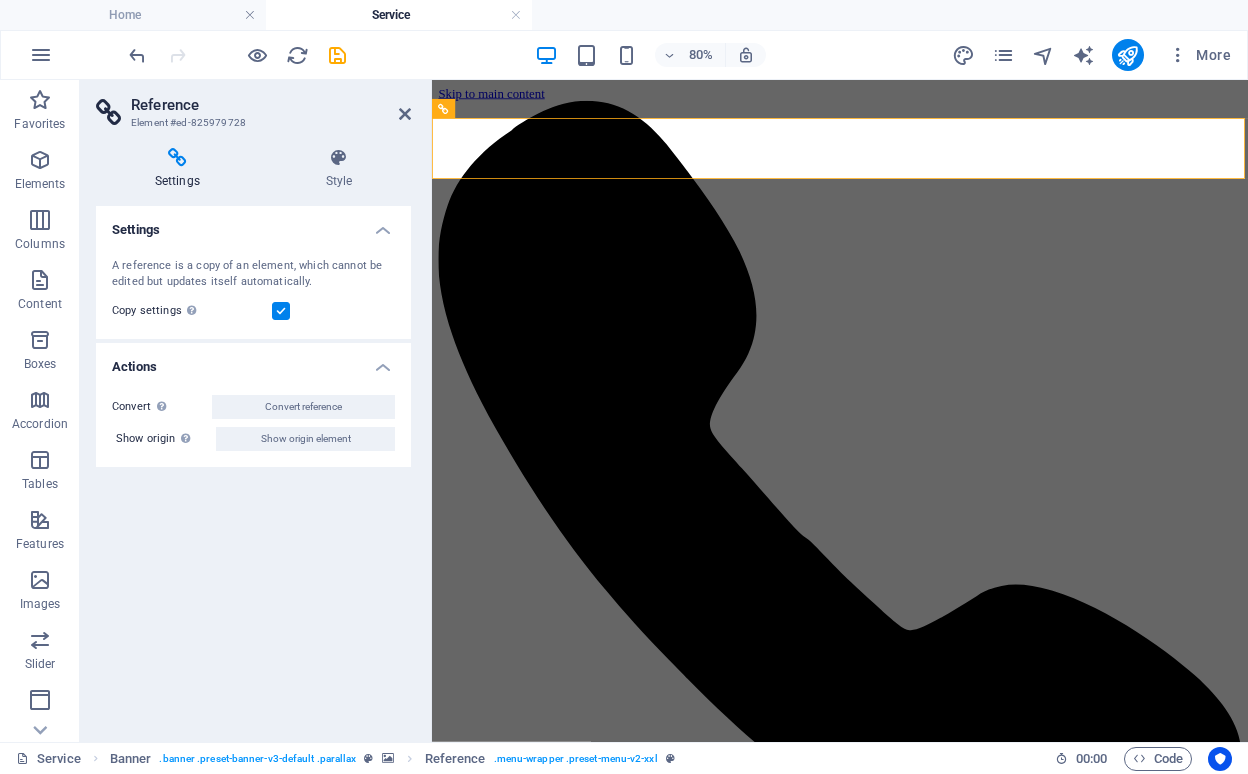 click on "Settings A reference is a copy of an element, which cannot be edited but updates itself automatically.  Copy settings Use the same settings (flex, animation, position, style) as for the reference target element Actions Convert Convert the reference into a separate element. All subsequent changes made won't affect the initially referenced element. Convert reference Show origin Jump to the referenced element. If the referenced element is on another page, it will be opened in a new tab. Show origin element" at bounding box center (253, 466) 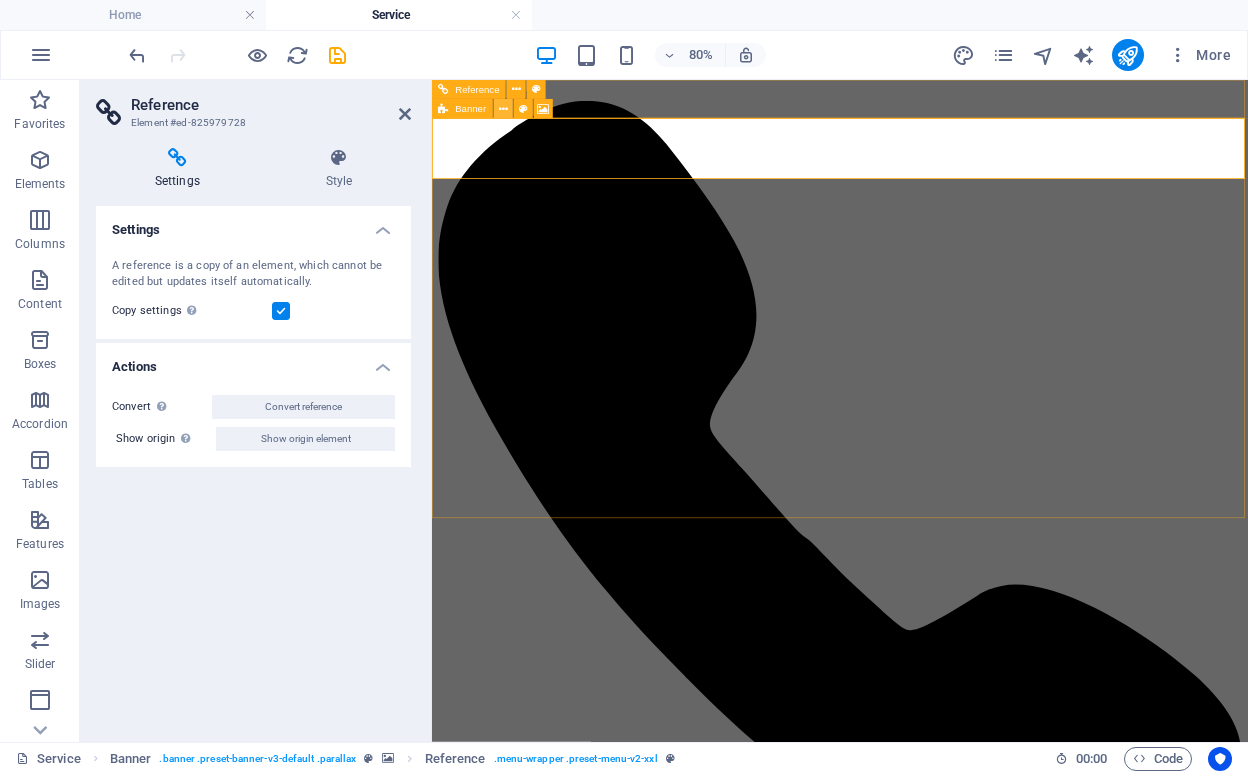 click at bounding box center (503, 108) 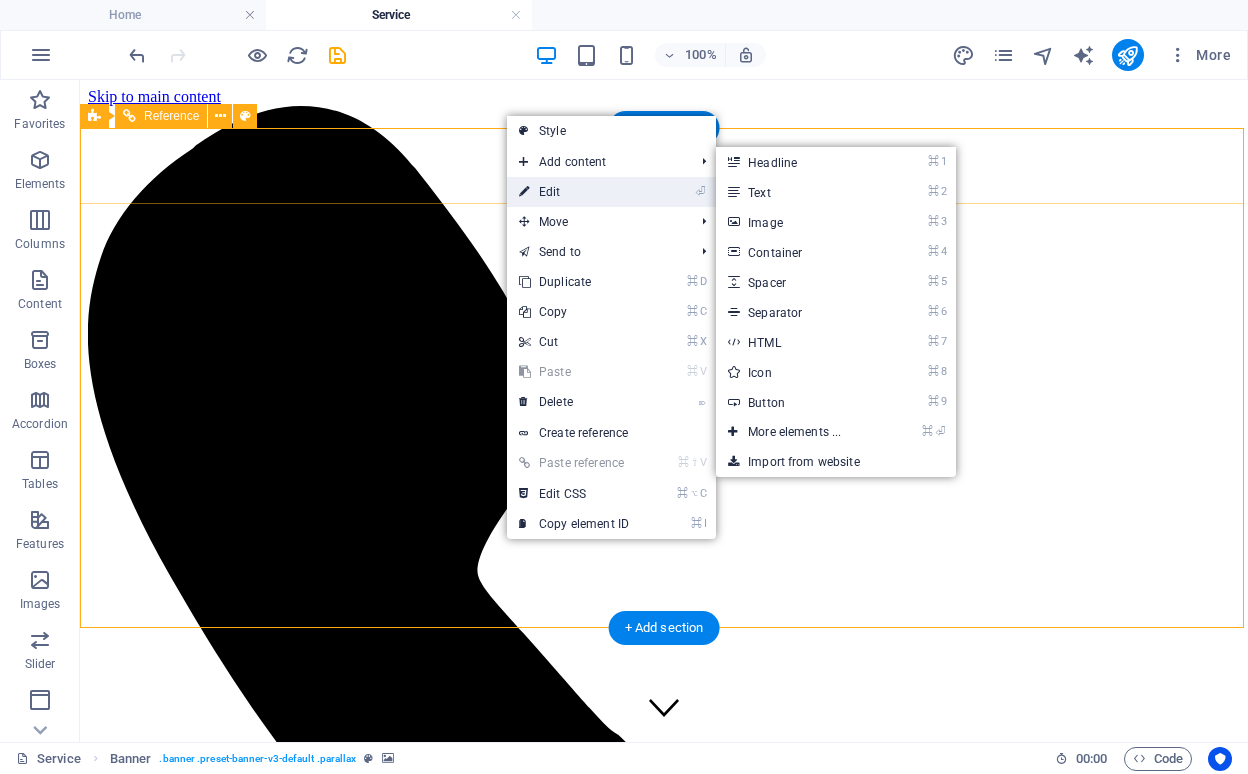 click on "⏎  Edit" at bounding box center [574, 192] 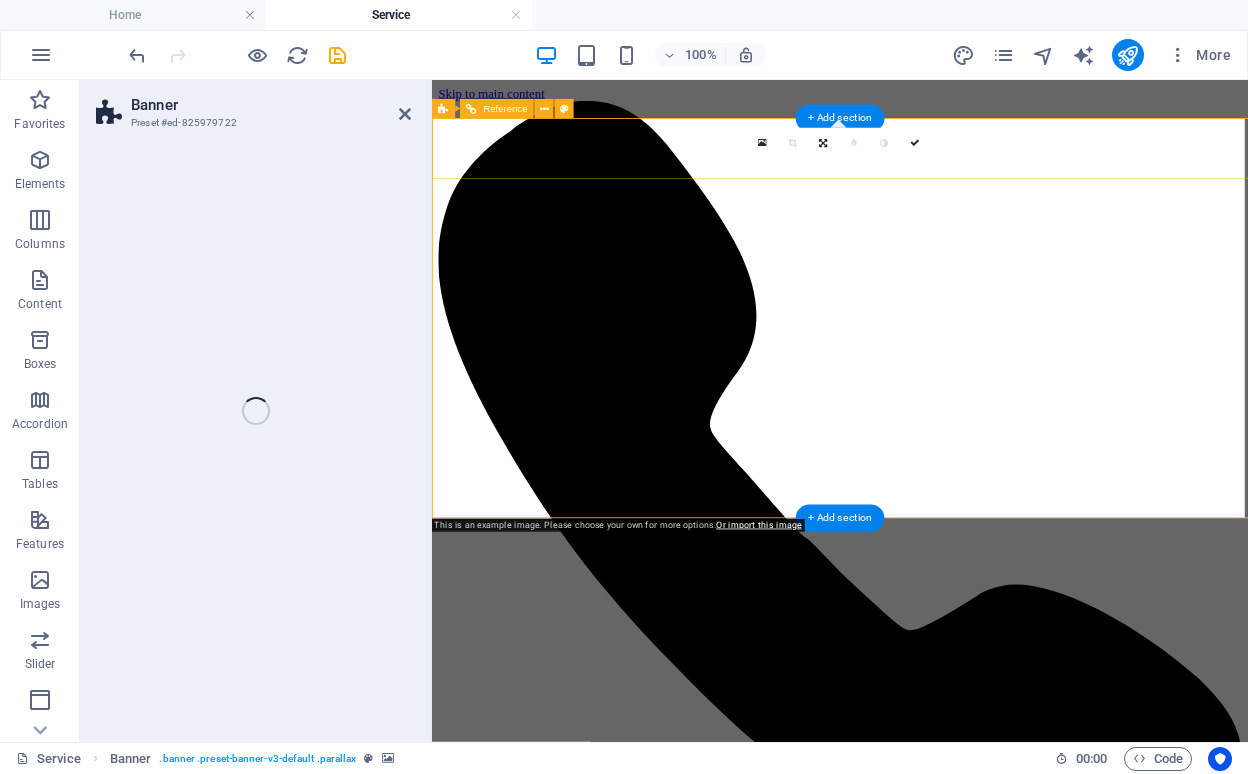 select on "vh" 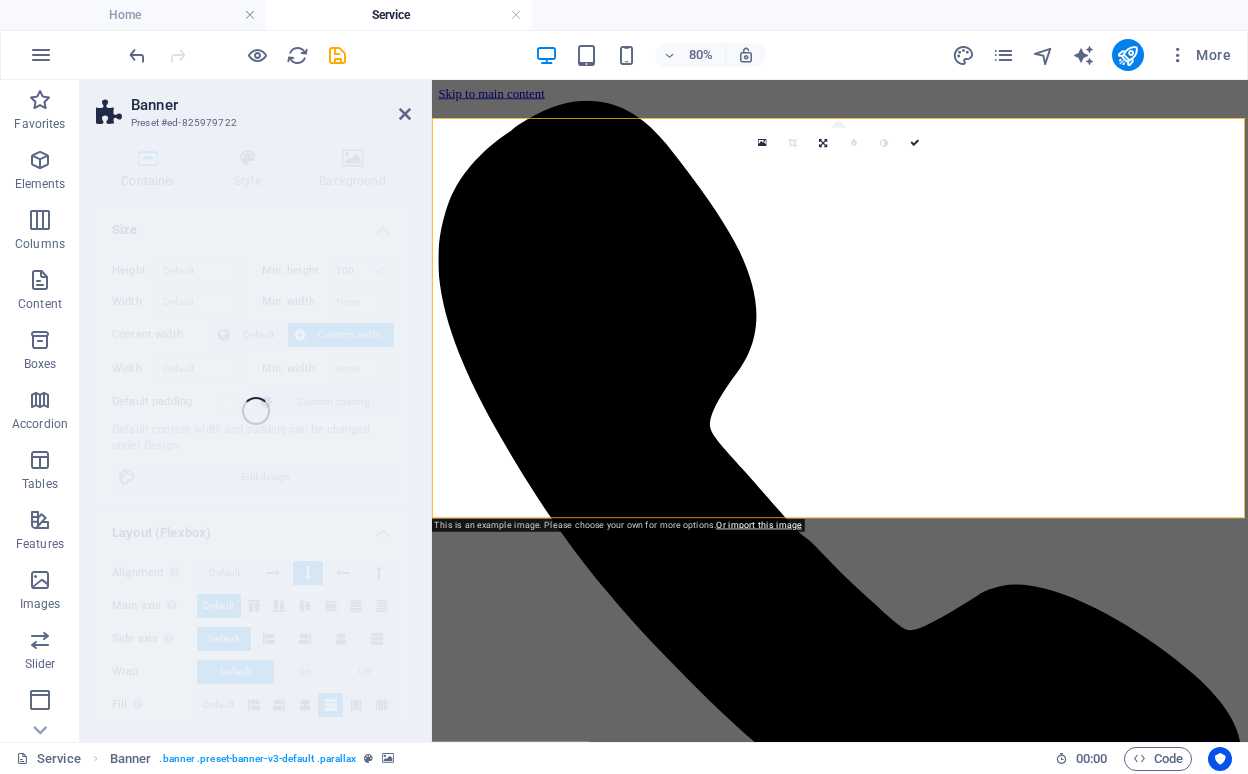 click on "Banner Preset #ed-825979722
Container Style Background Size Height Default px rem % vh vw Min. height 100 None px rem % vh vw Width Default px rem % em vh vw Min. width None px rem % vh vw Content width Default Custom width Width Default px rem % em vh vw Min. width None px rem % vh vw Default padding Custom spacing Default content width and padding can be changed under Design. Edit design Layout (Flexbox) Alignment Determines the flex direction. Default Main axis Determine how elements should behave along the main axis inside this container (justify content). Default Side axis Control the vertical direction of the element inside of the container (align items). Default Wrap Default On Off Fill Controls the distances and direction of elements on the y-axis across several lines (align content). Default Accessibility ARIA helps assistive technologies (like screen readers) to understand the role, state, and behavior of web elements Role The ARIA role defines the purpose of an element.  None Alert" at bounding box center [664, 411] 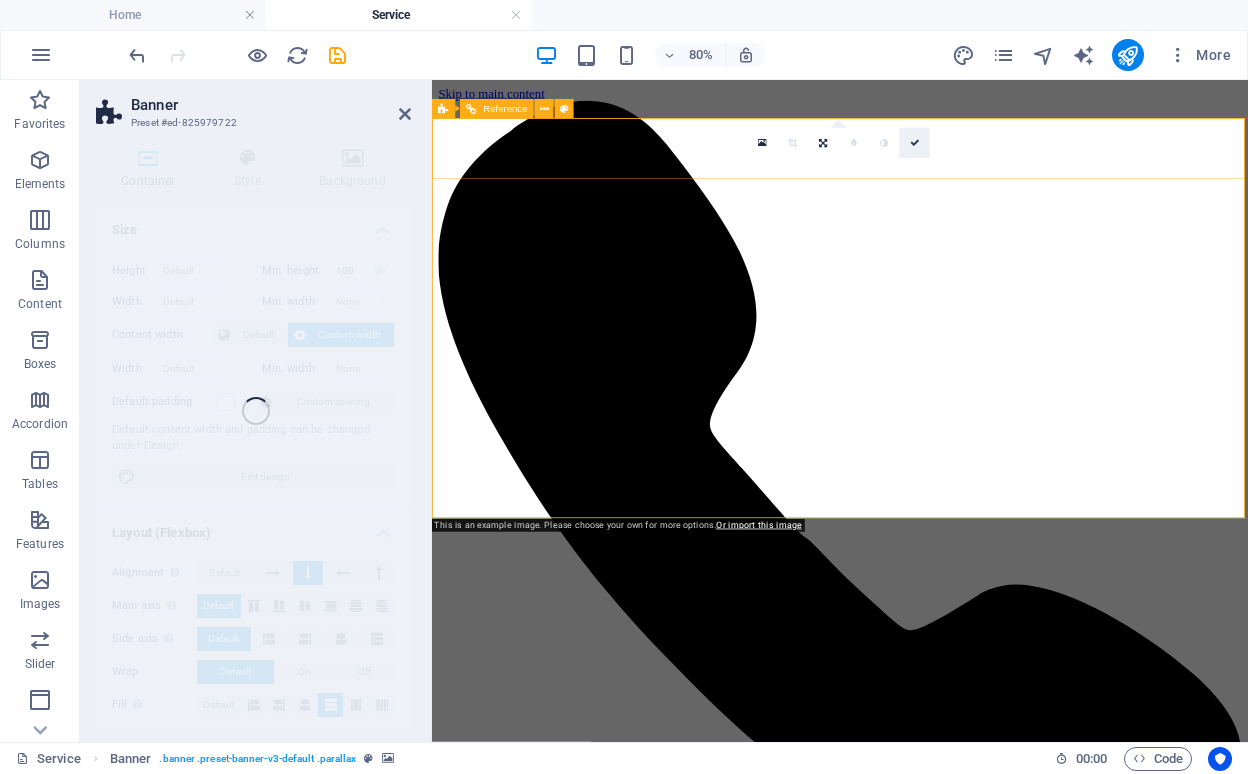 click at bounding box center (914, 143) 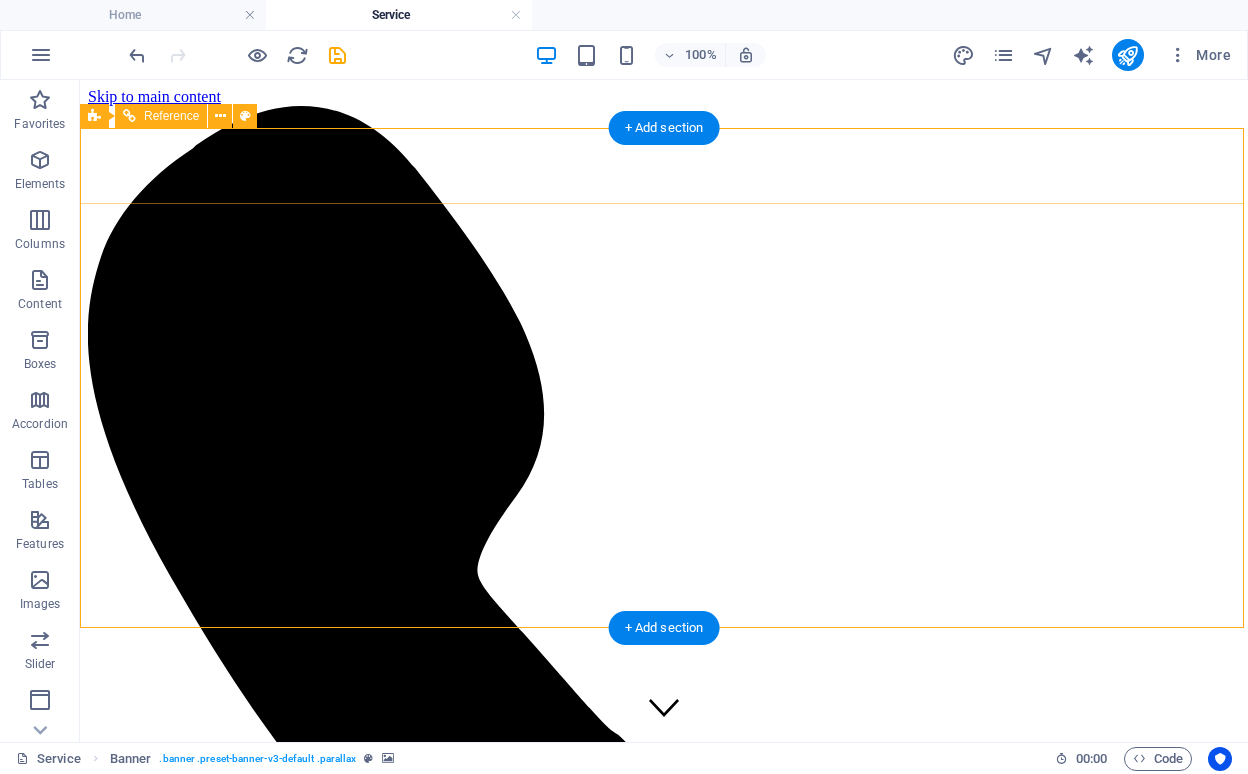 click on "Home About us Service Pricing Gallery Contact" at bounding box center [664, 9103] 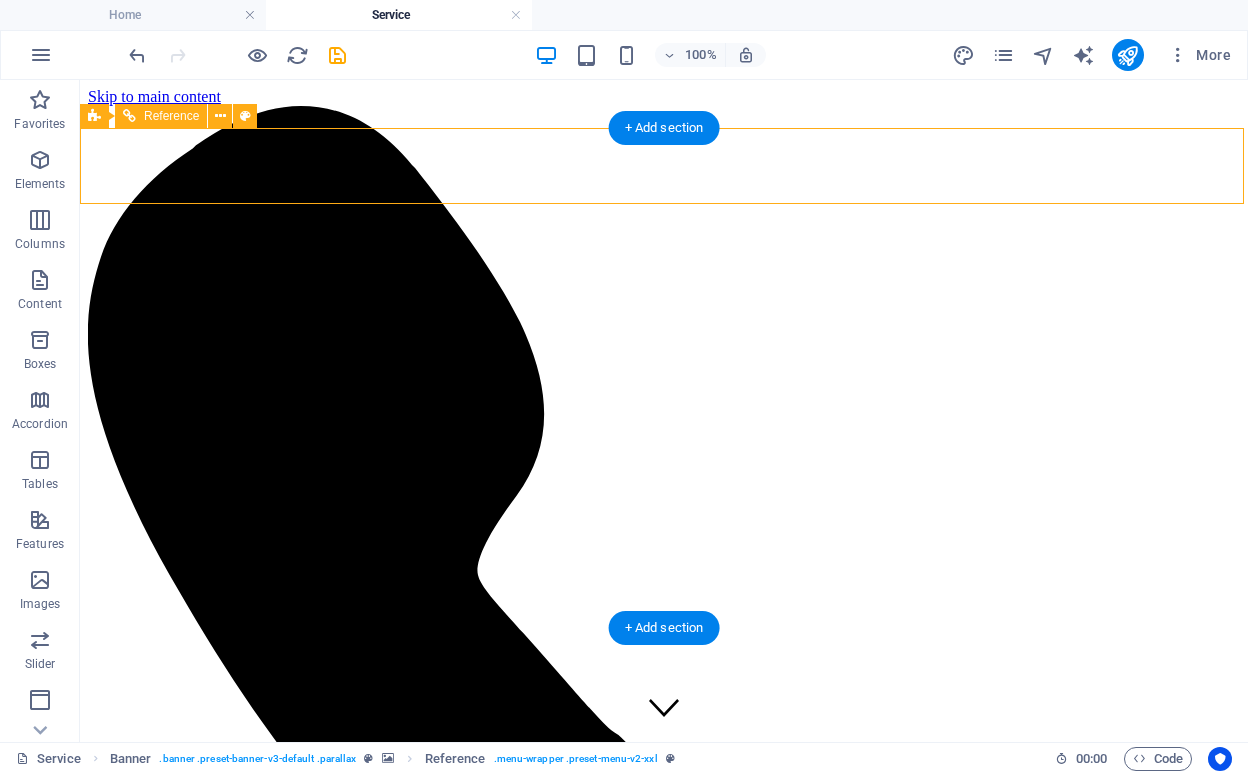 click on "Home About us Service Pricing Gallery Contact" at bounding box center [664, 9103] 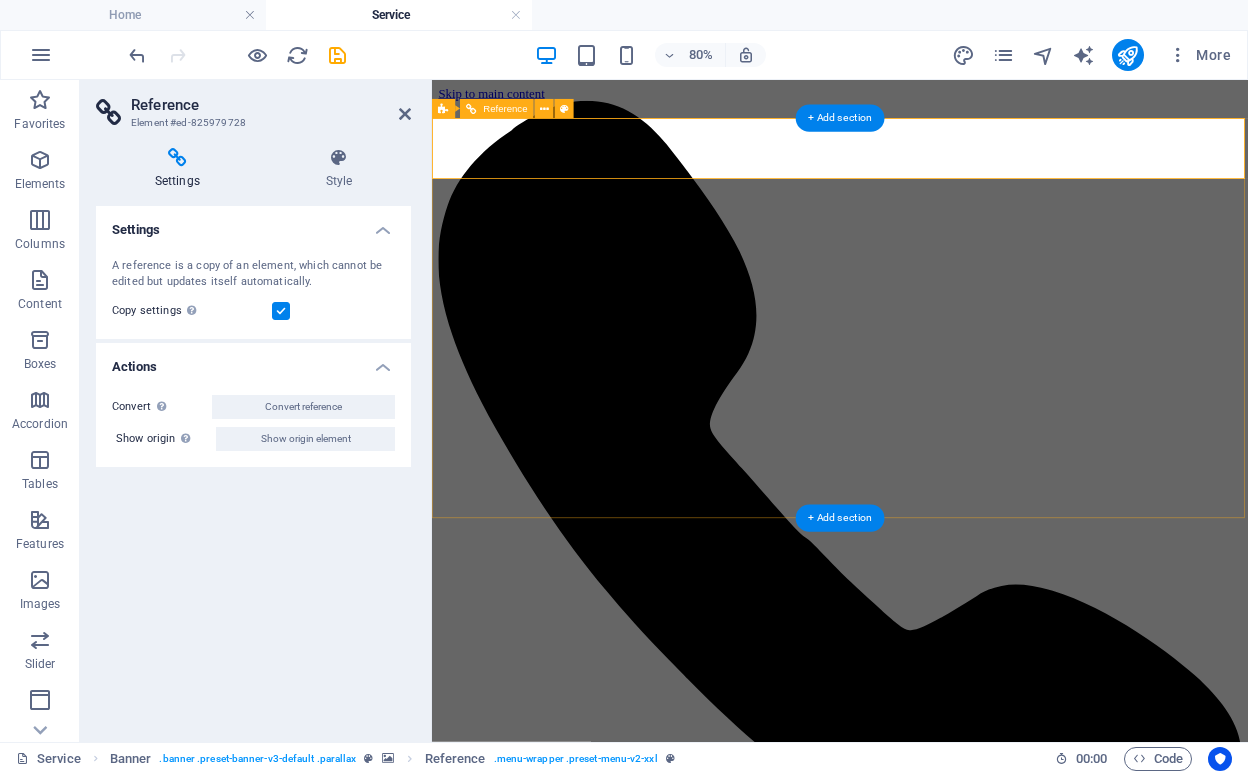 click on "Home About us Service Pricing Gallery Contact" at bounding box center (942, 8084) 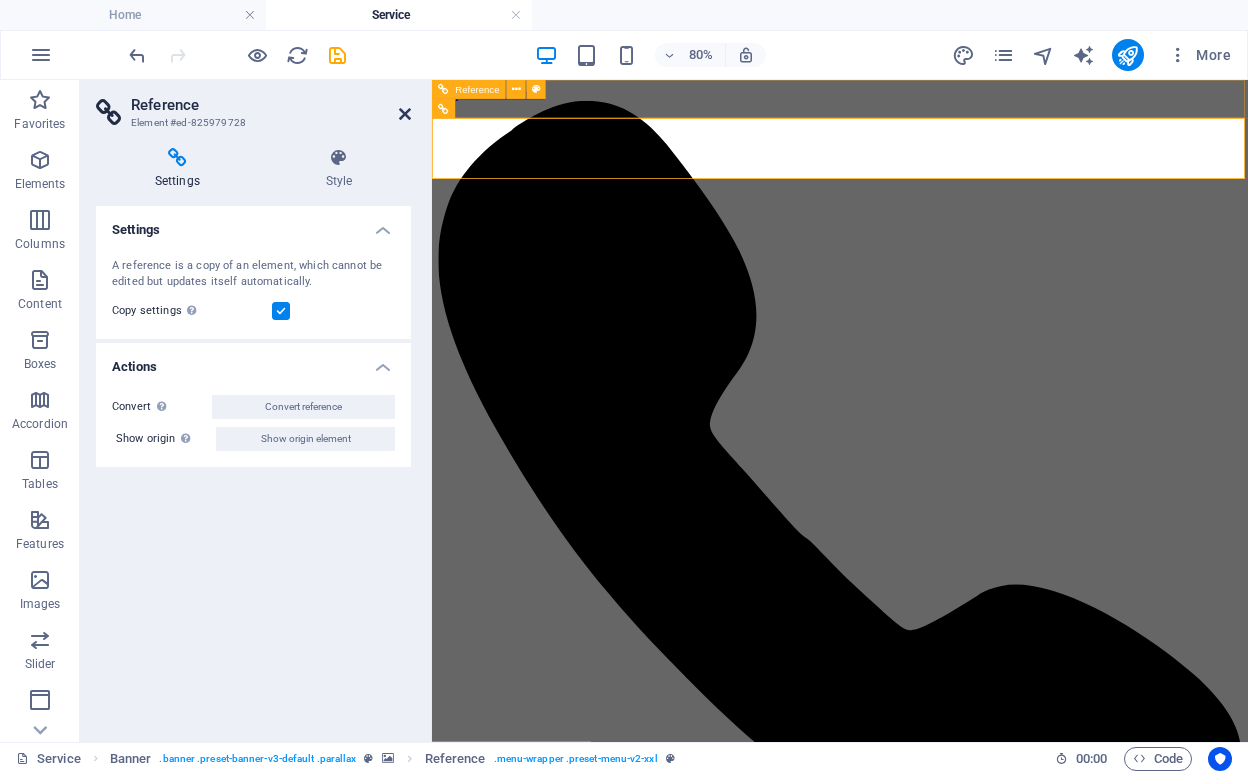 click at bounding box center [405, 114] 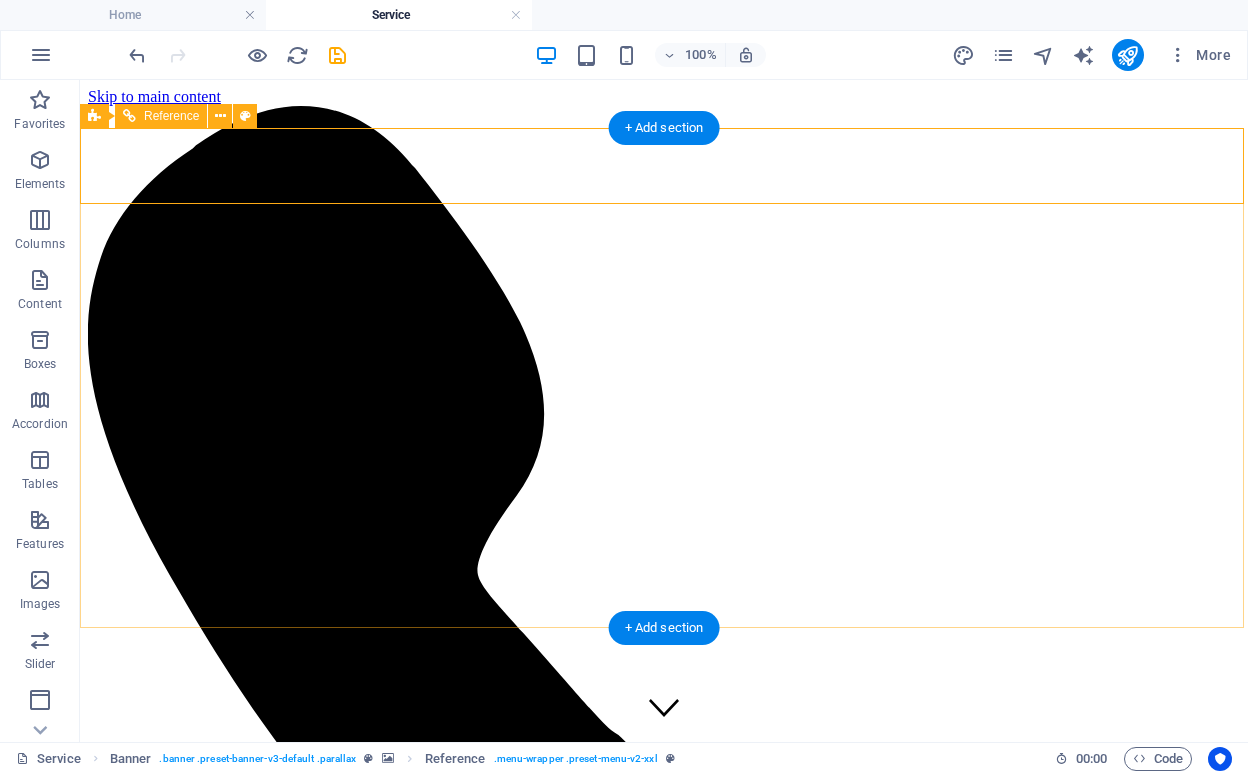 click on "Home About us Service Pricing Gallery Contact" at bounding box center (664, 9103) 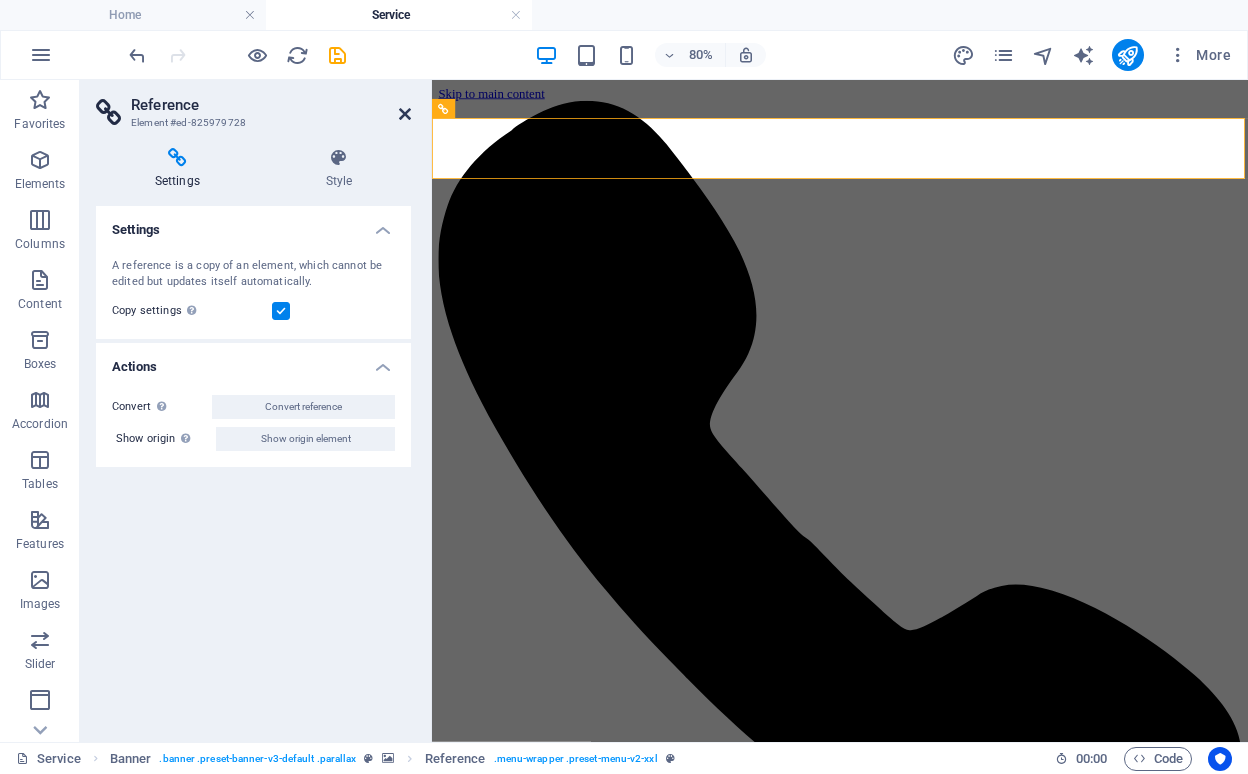 click at bounding box center [405, 114] 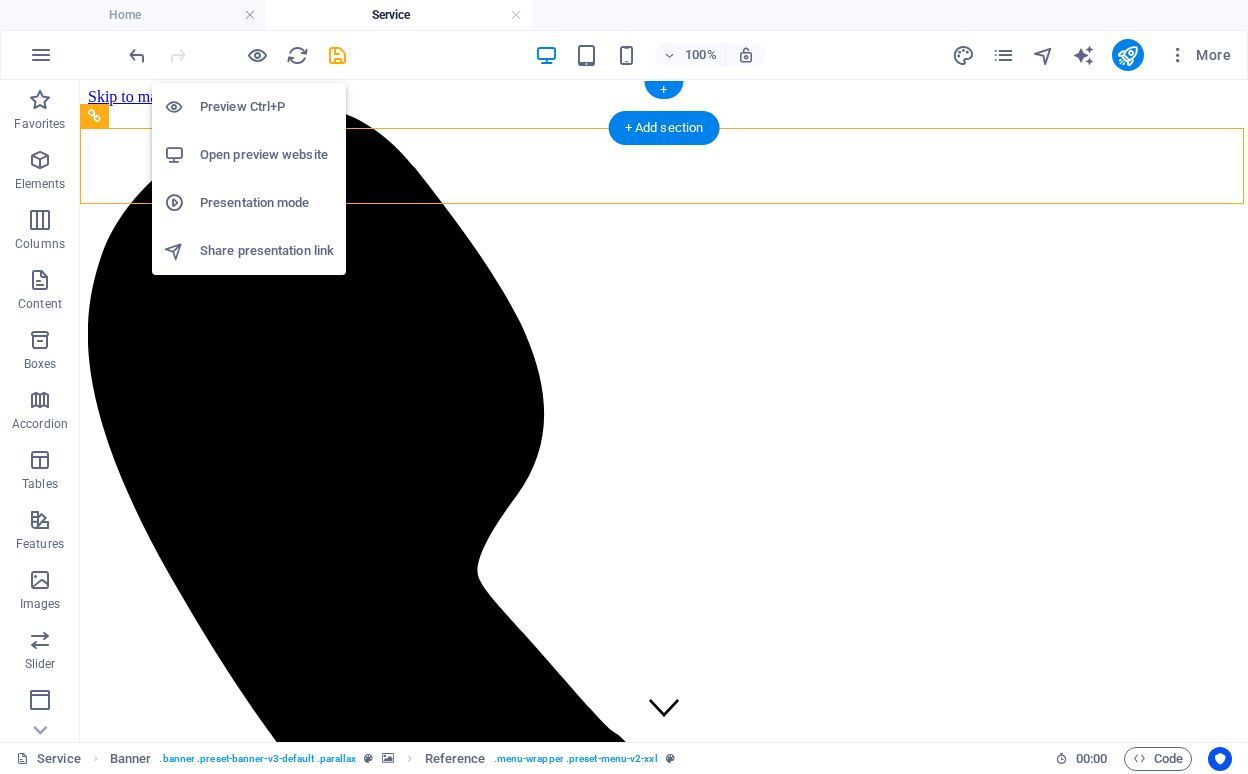 click on "Preview Ctrl+P" at bounding box center [267, 107] 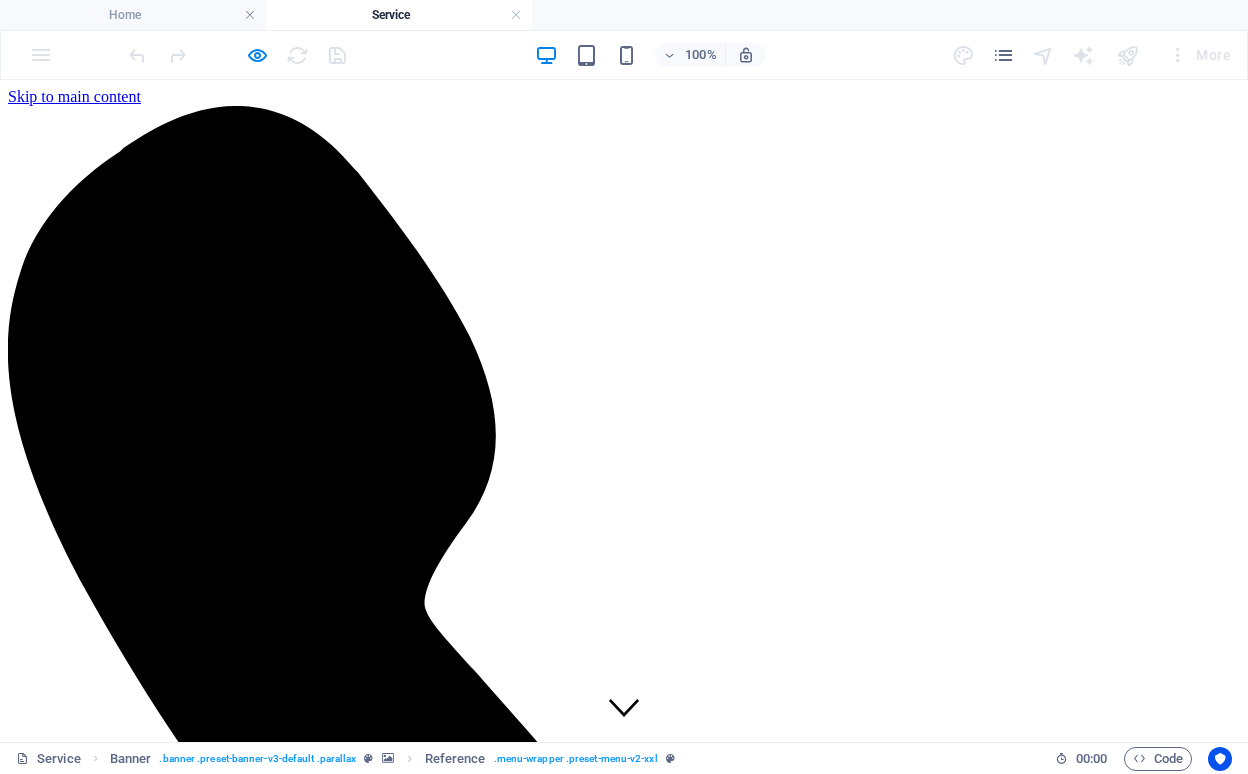click on "Home" at bounding box center [67, 9430] 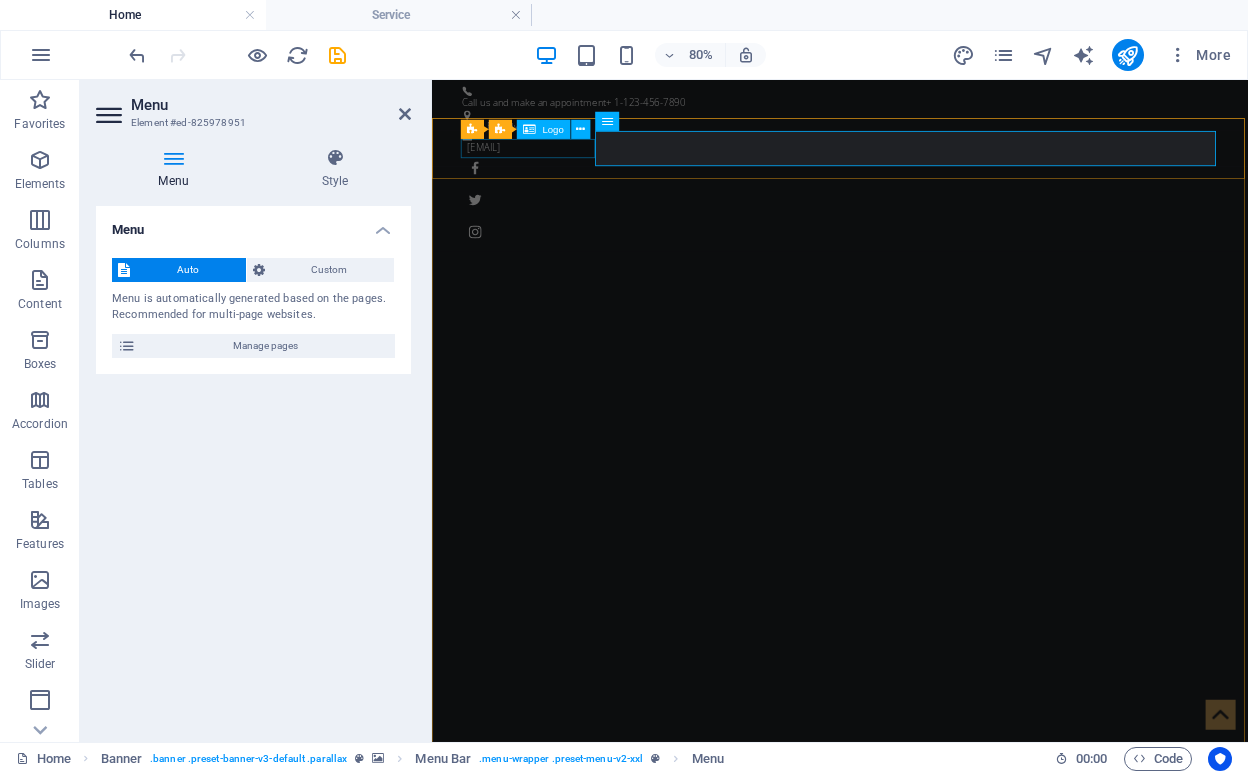 click on "Logo" at bounding box center (552, 130) 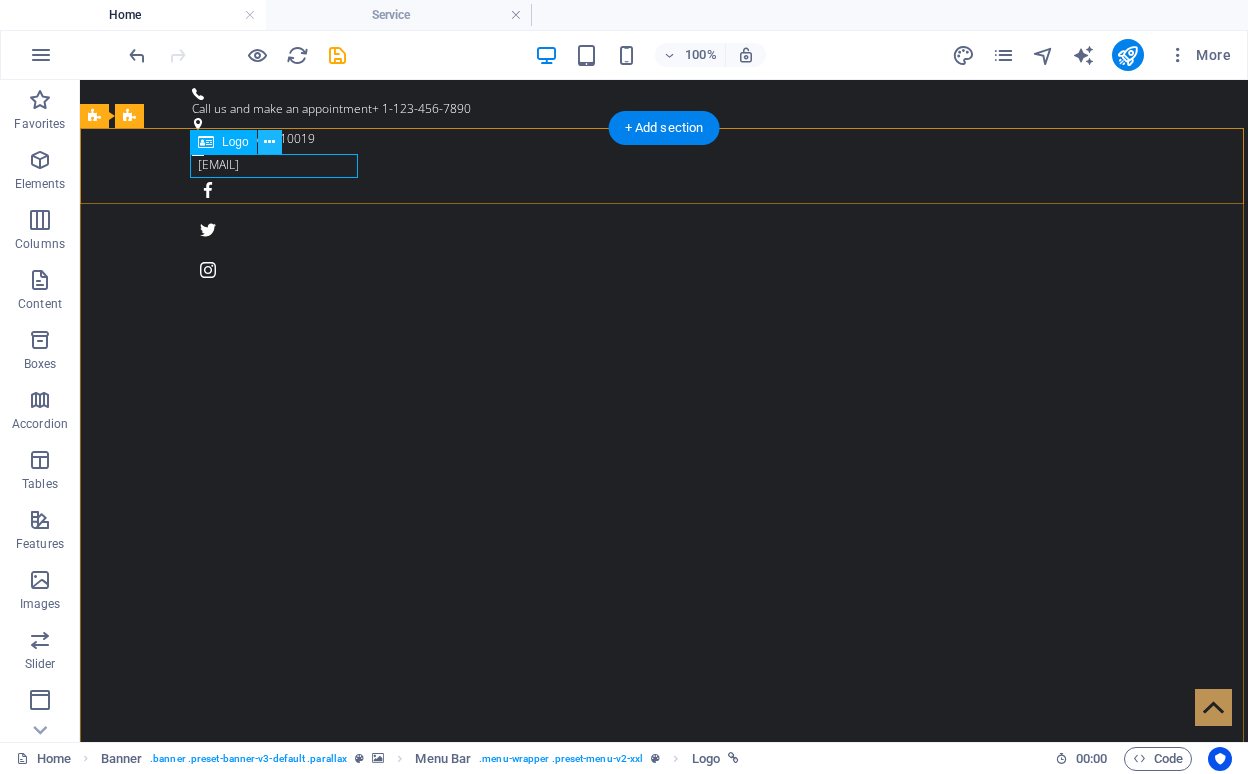 click at bounding box center [269, 142] 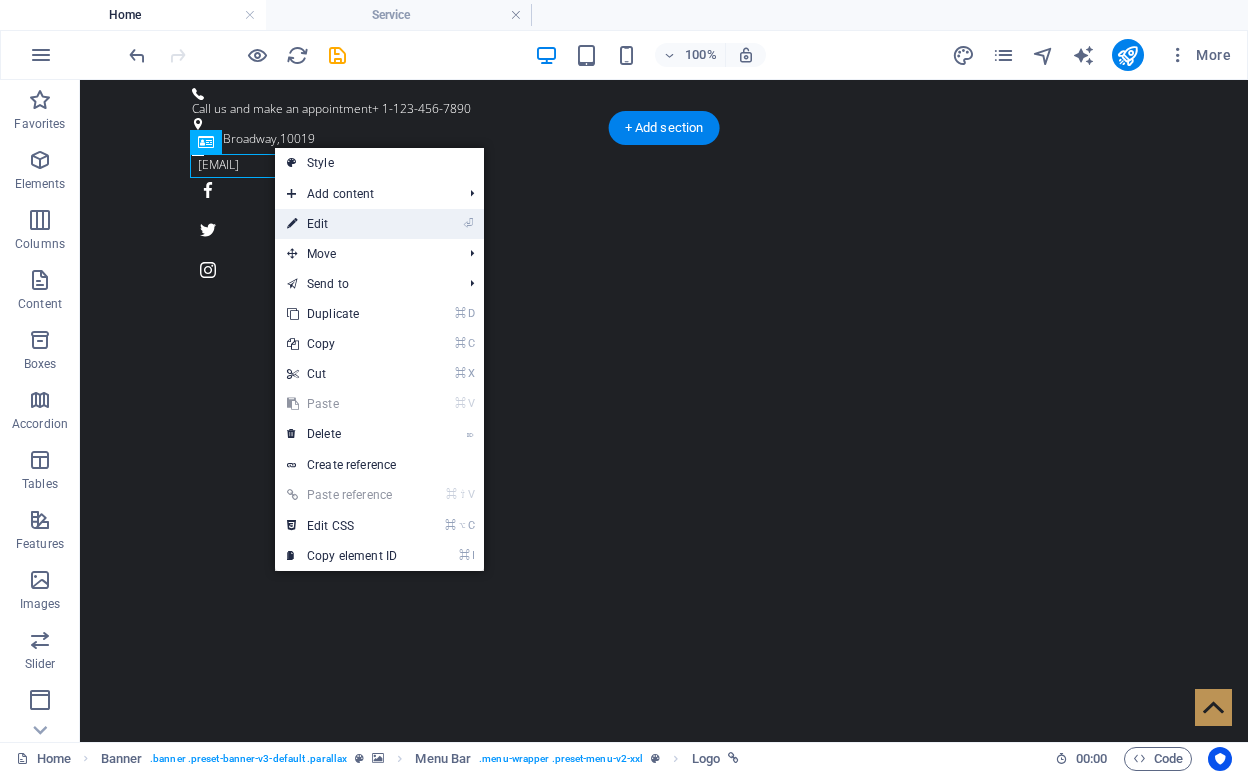 click on "⏎  Edit" at bounding box center (342, 224) 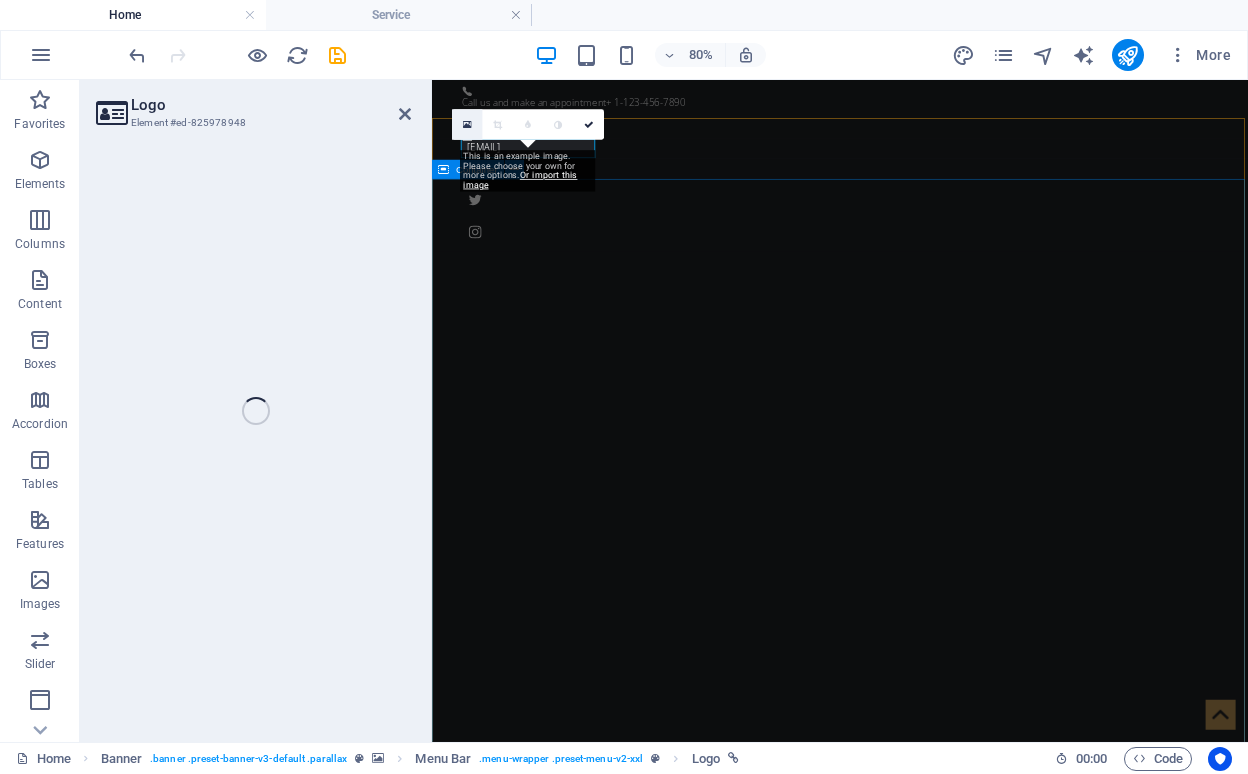 click at bounding box center [467, 125] 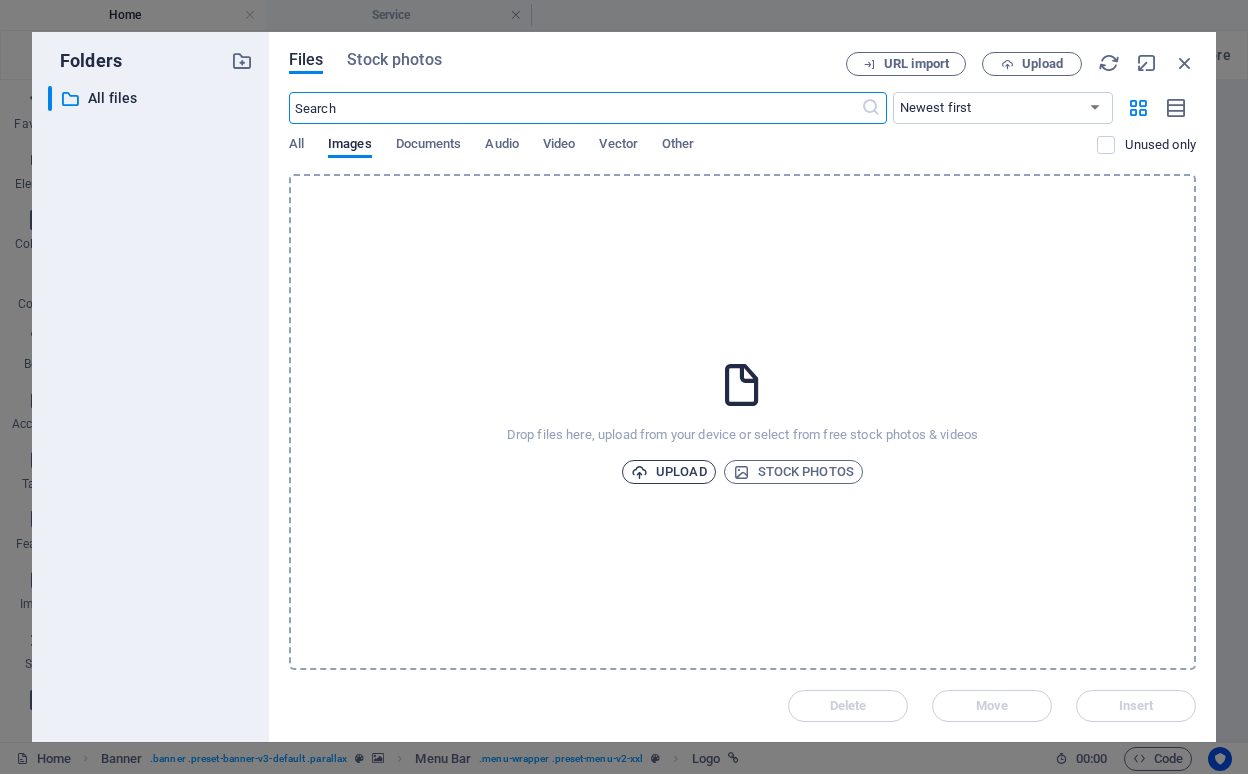 click on "Upload" at bounding box center [669, 472] 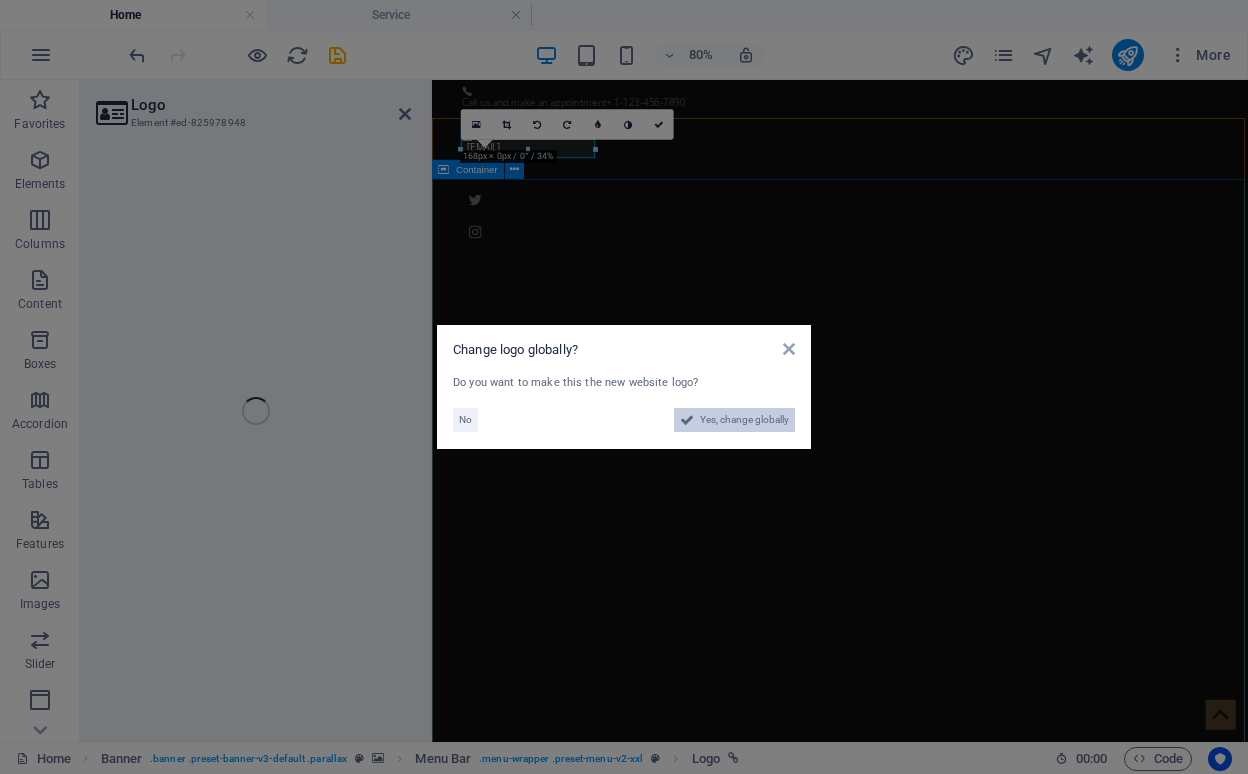 click on "Yes, change globally" at bounding box center (744, 420) 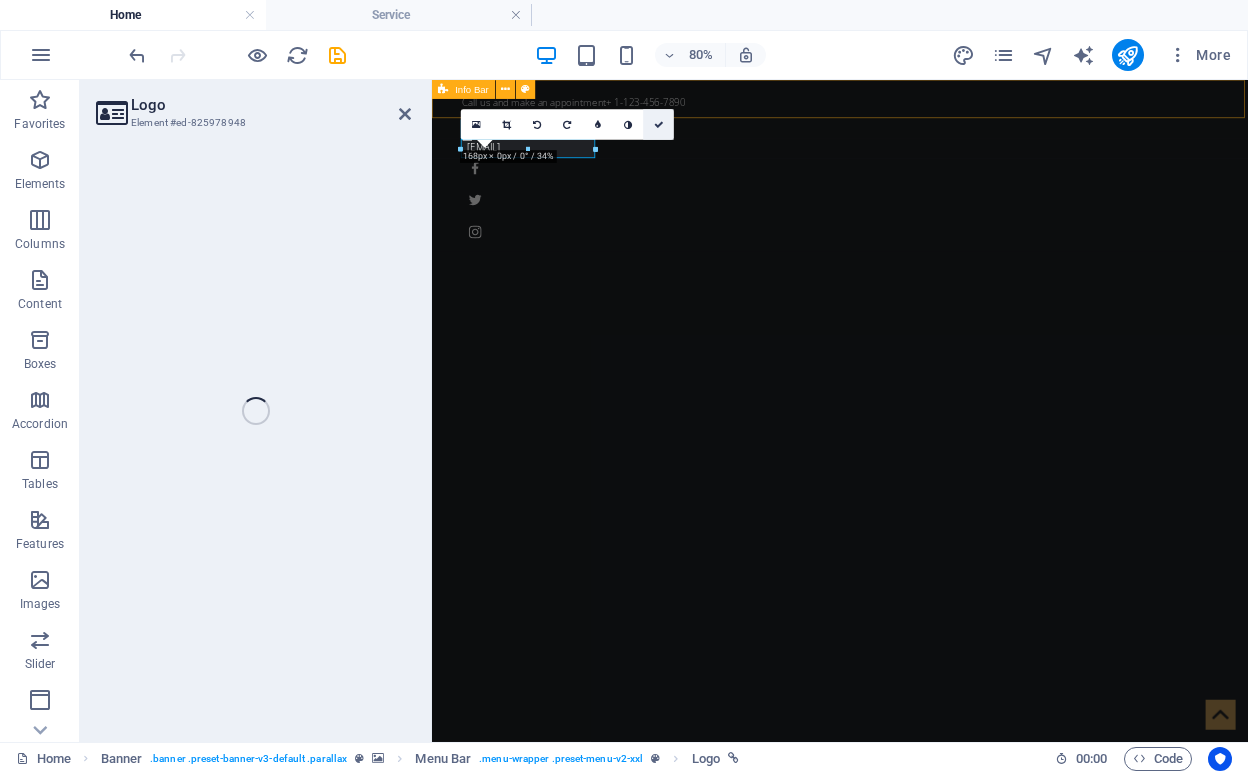 click at bounding box center [659, 125] 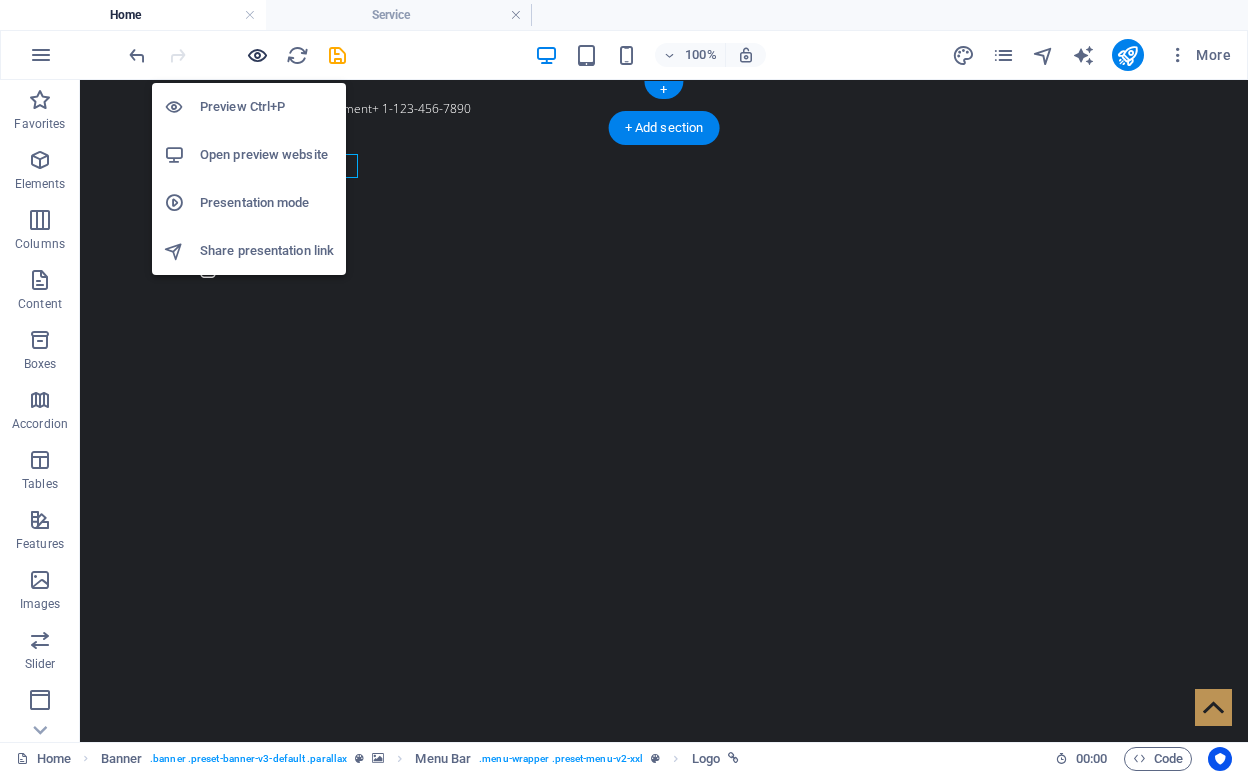 click at bounding box center (257, 55) 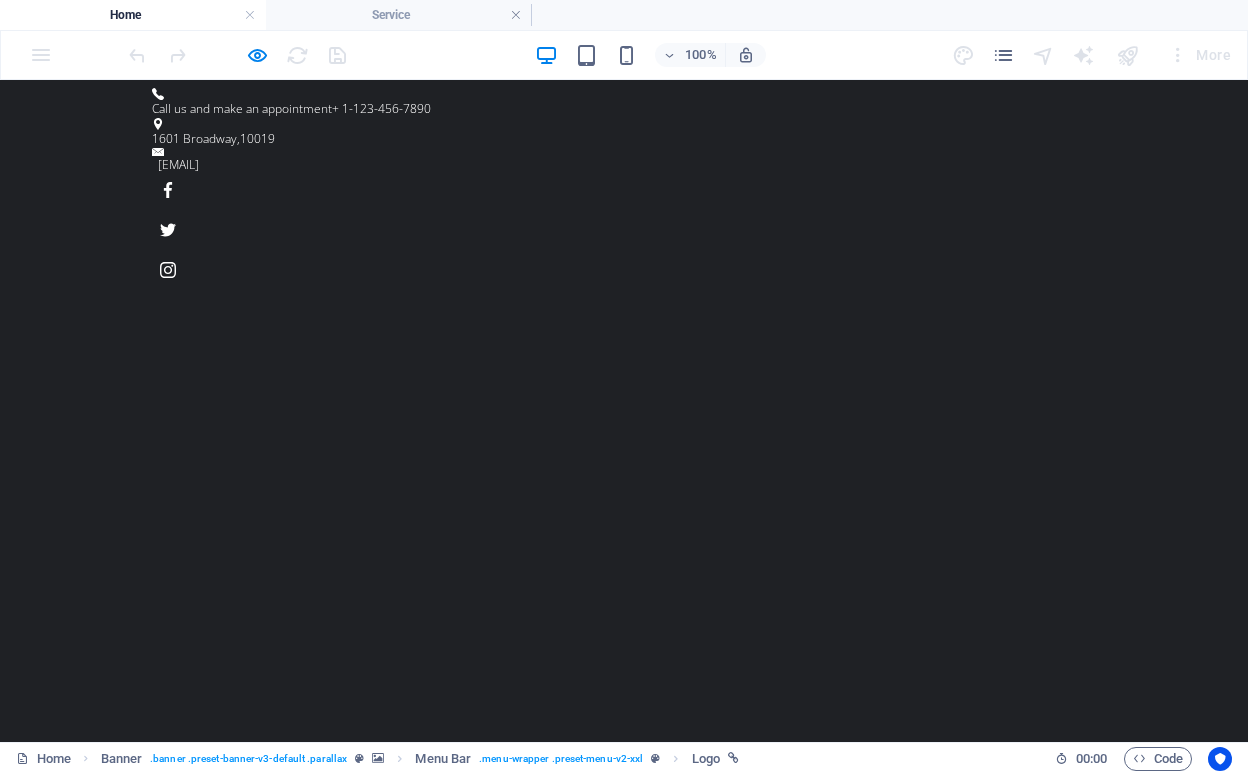 type 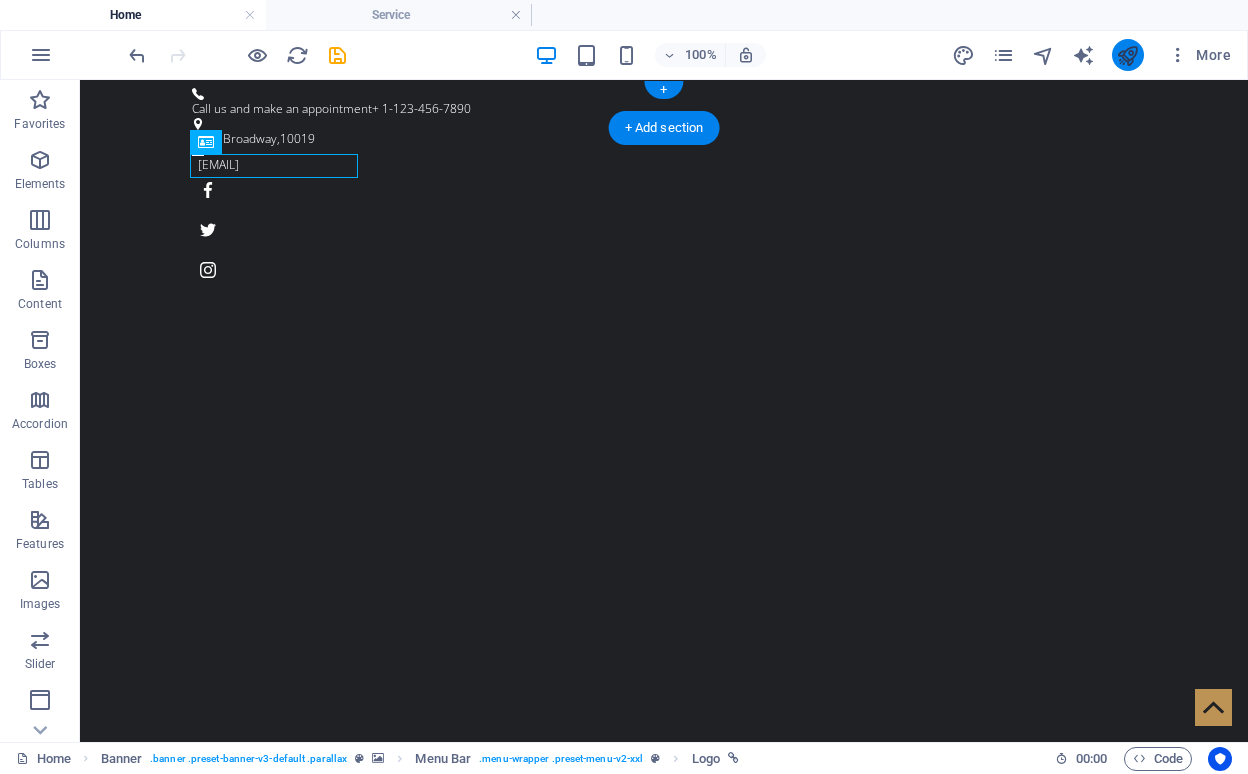 click at bounding box center [1128, 55] 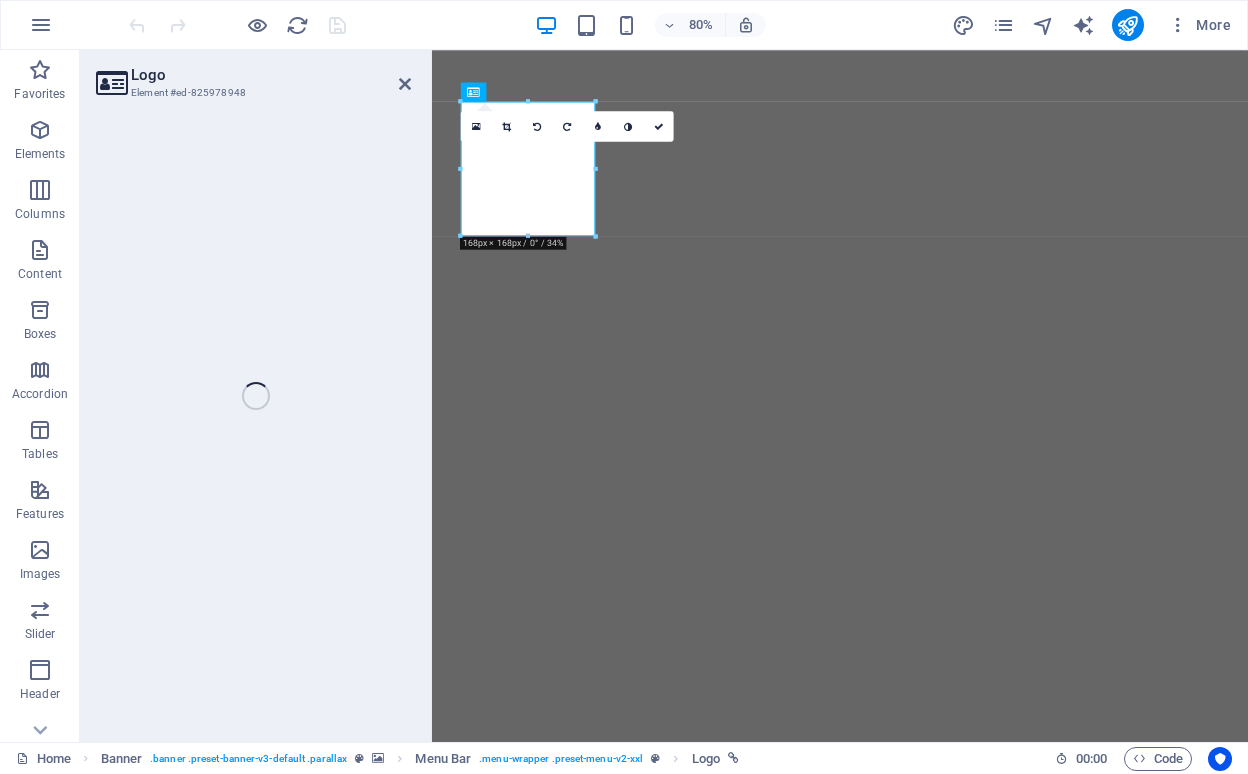 scroll, scrollTop: 0, scrollLeft: 0, axis: both 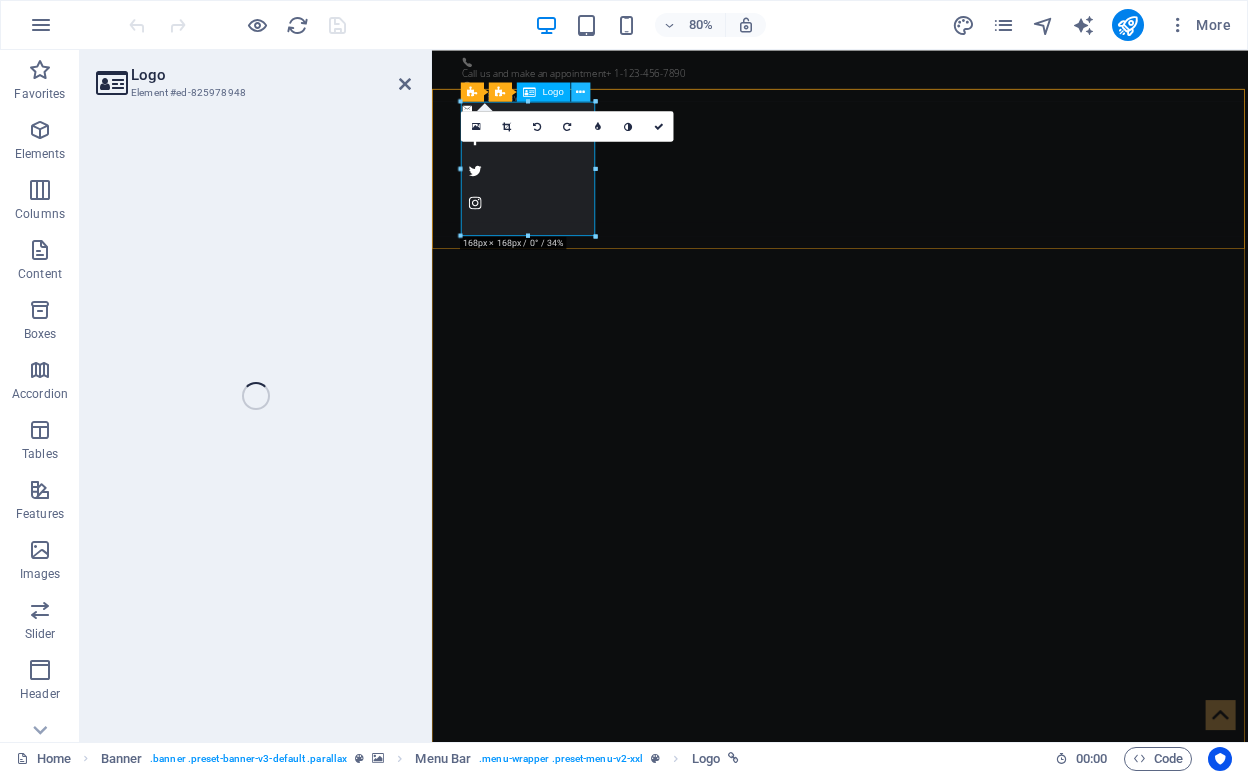 click at bounding box center [580, 91] 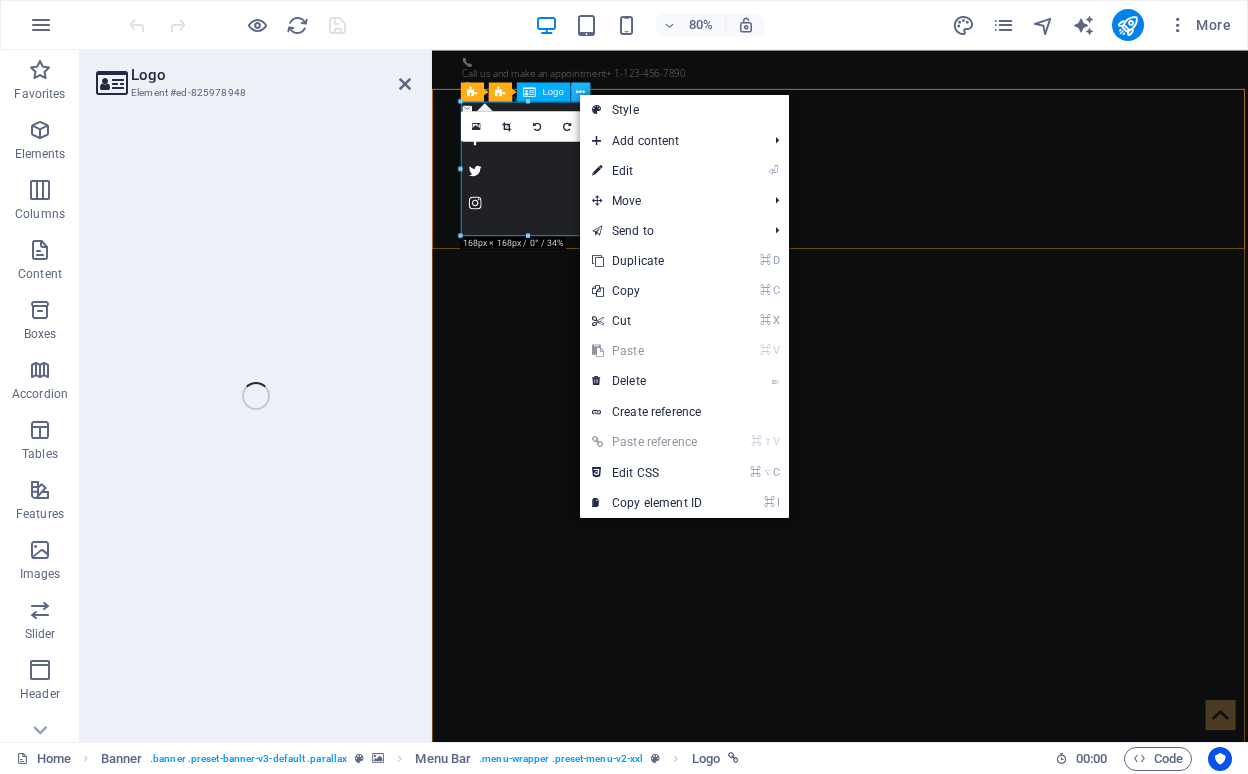 click at bounding box center [580, 91] 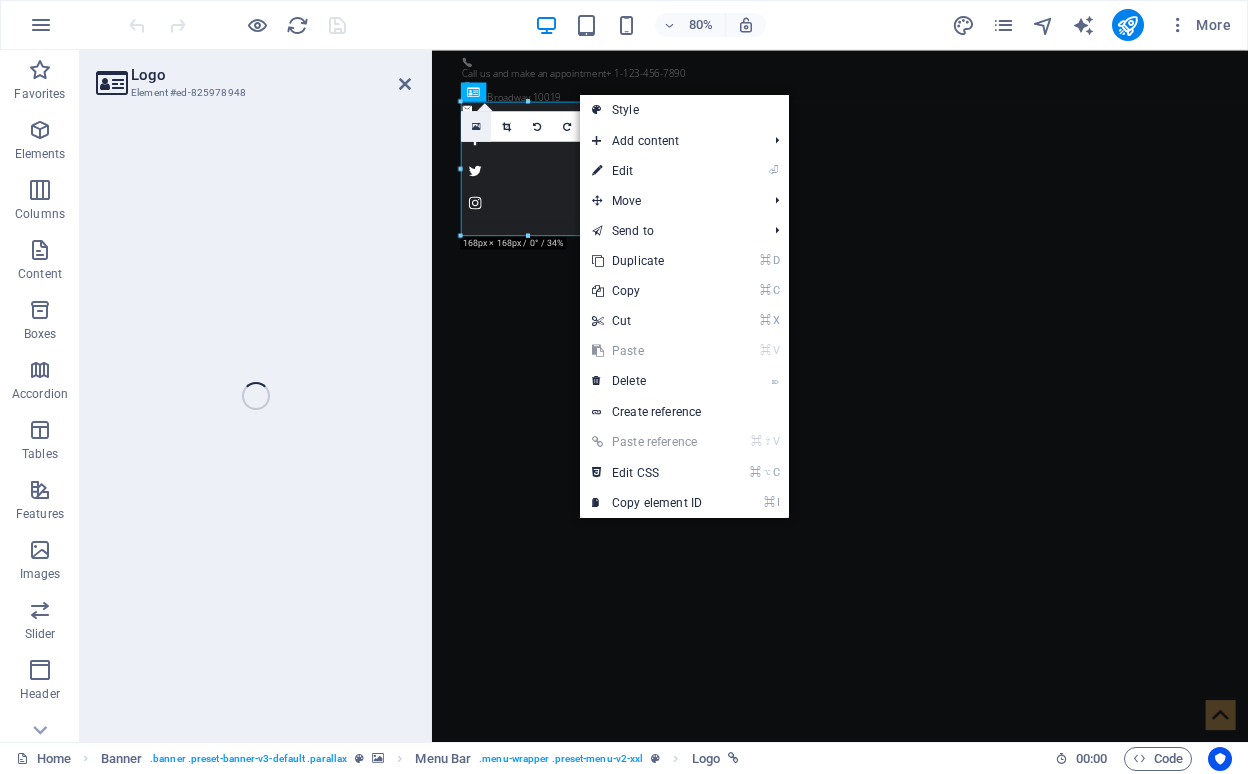 click at bounding box center (476, 125) 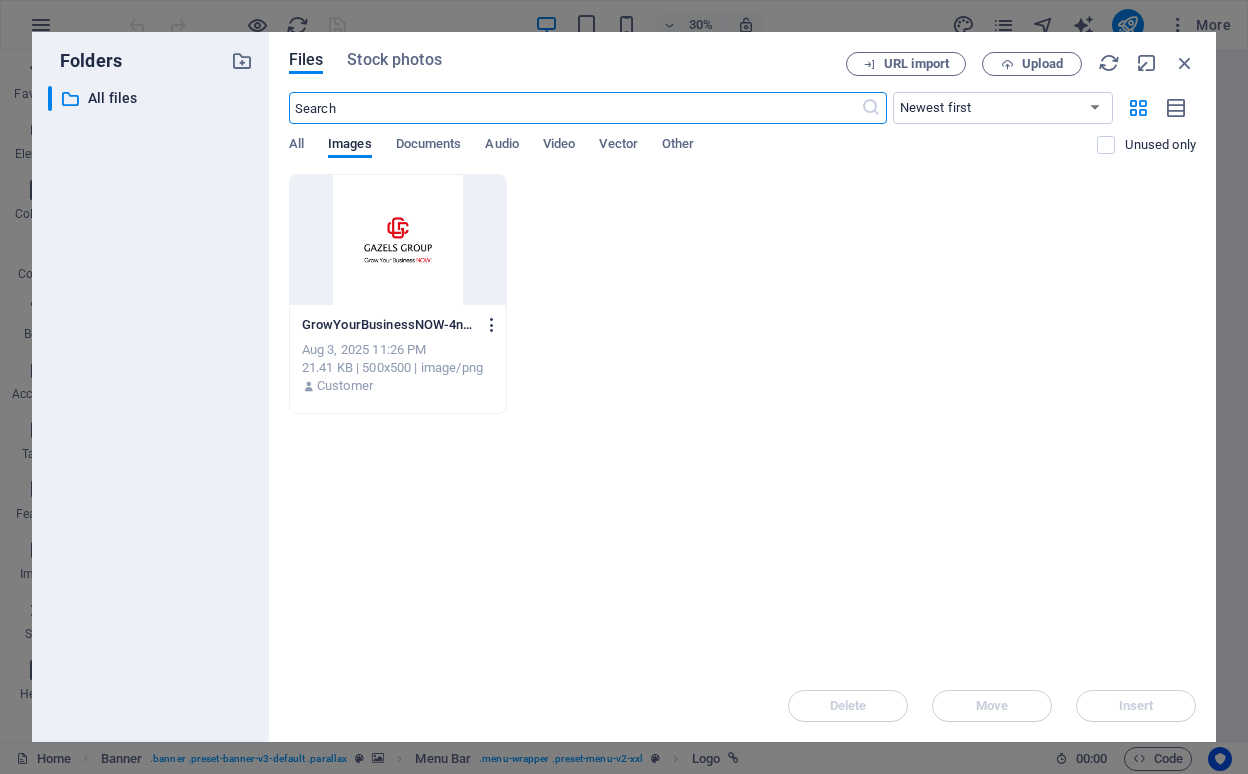 click at bounding box center [492, 325] 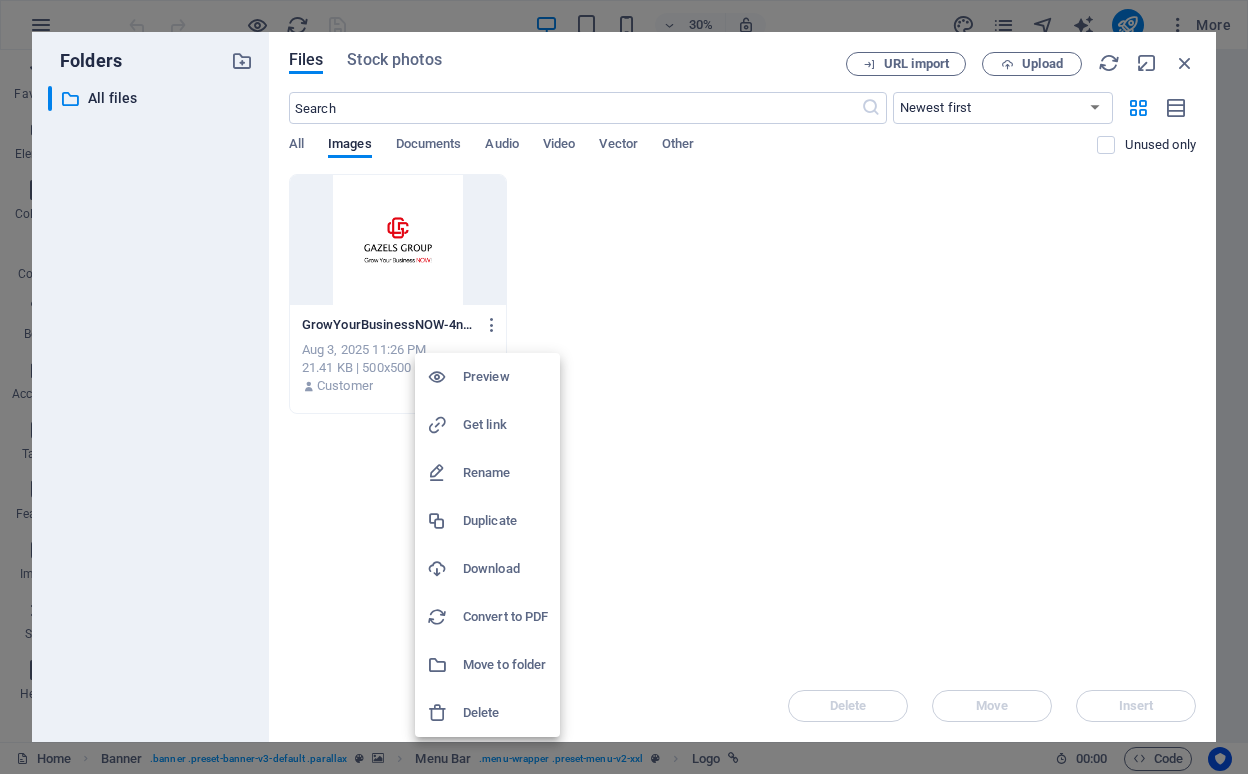 click on "Delete" at bounding box center [505, 713] 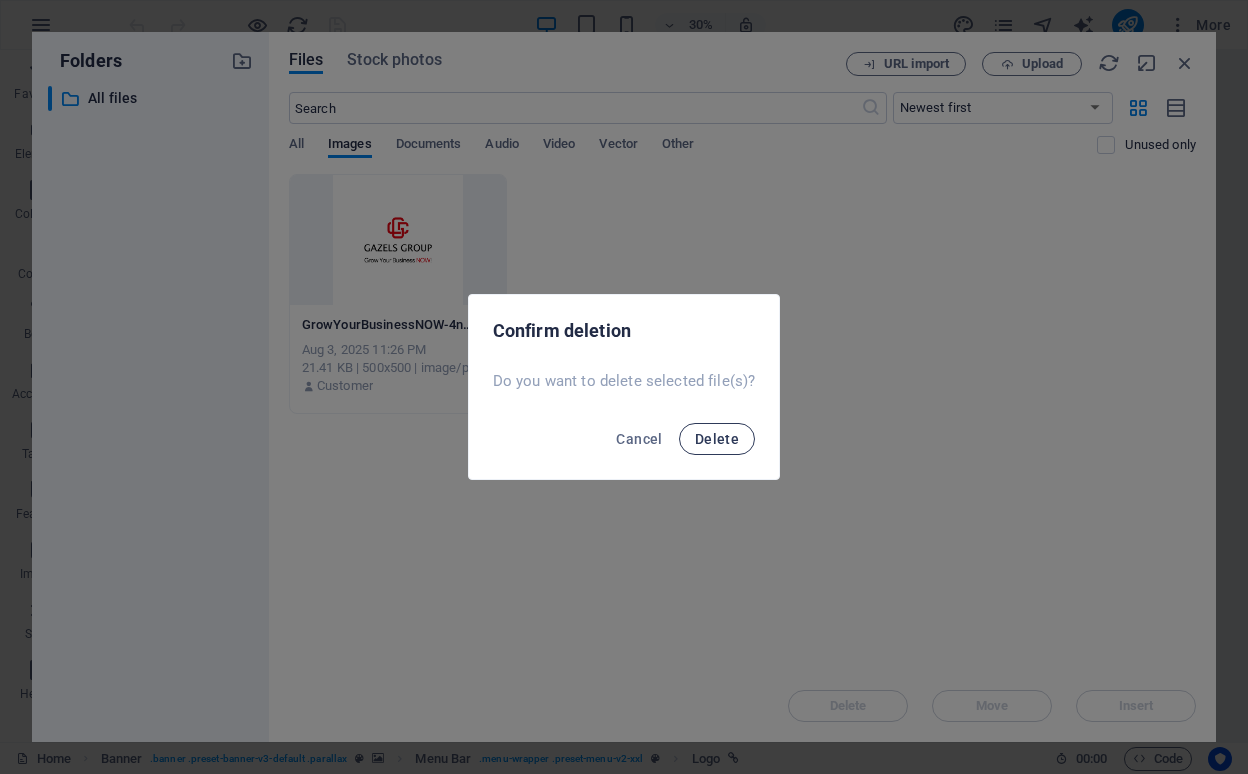 click on "Delete" at bounding box center (717, 439) 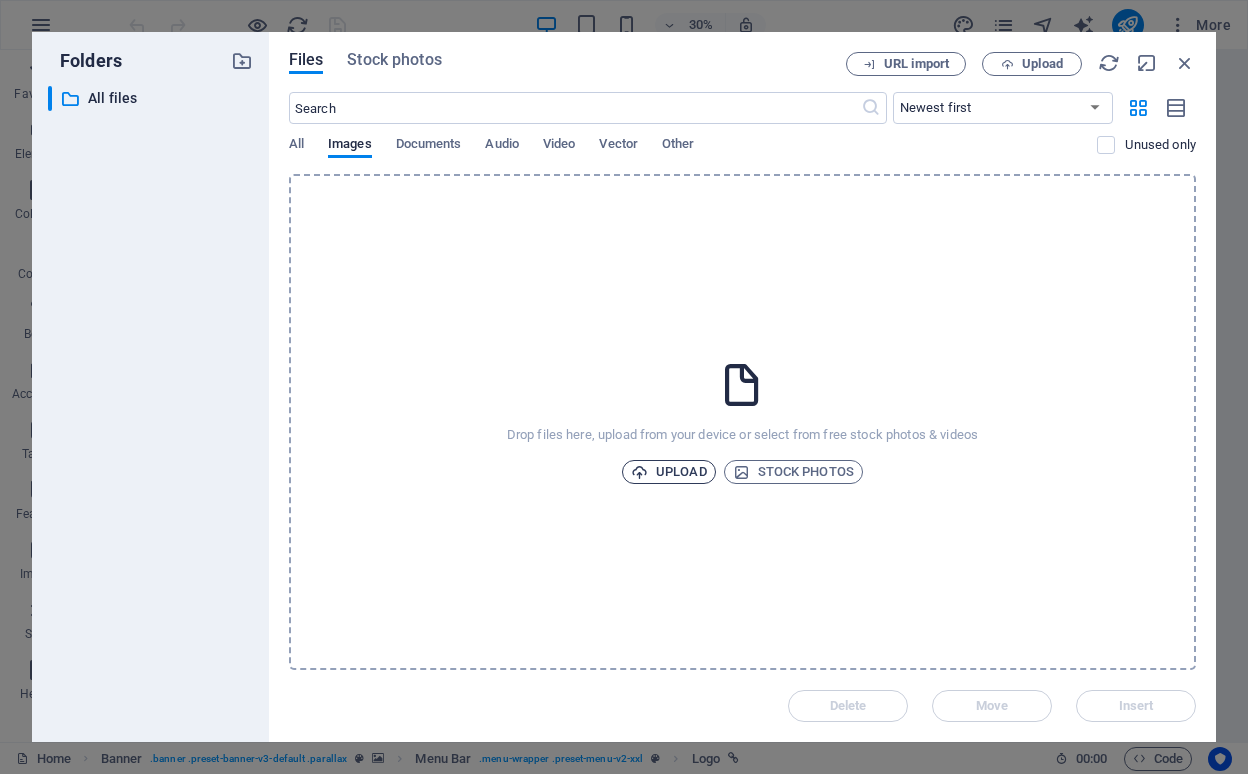 click on "Upload" at bounding box center (669, 472) 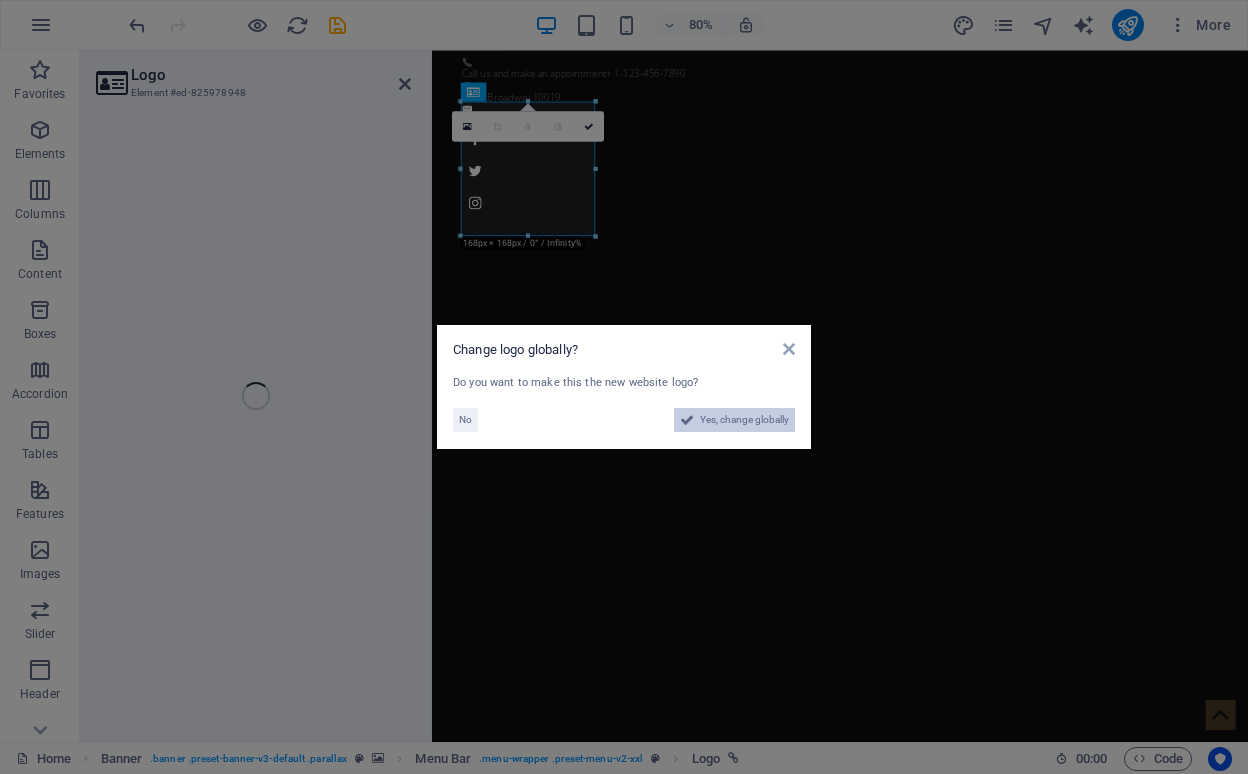 click on "Yes, change globally" at bounding box center [744, 420] 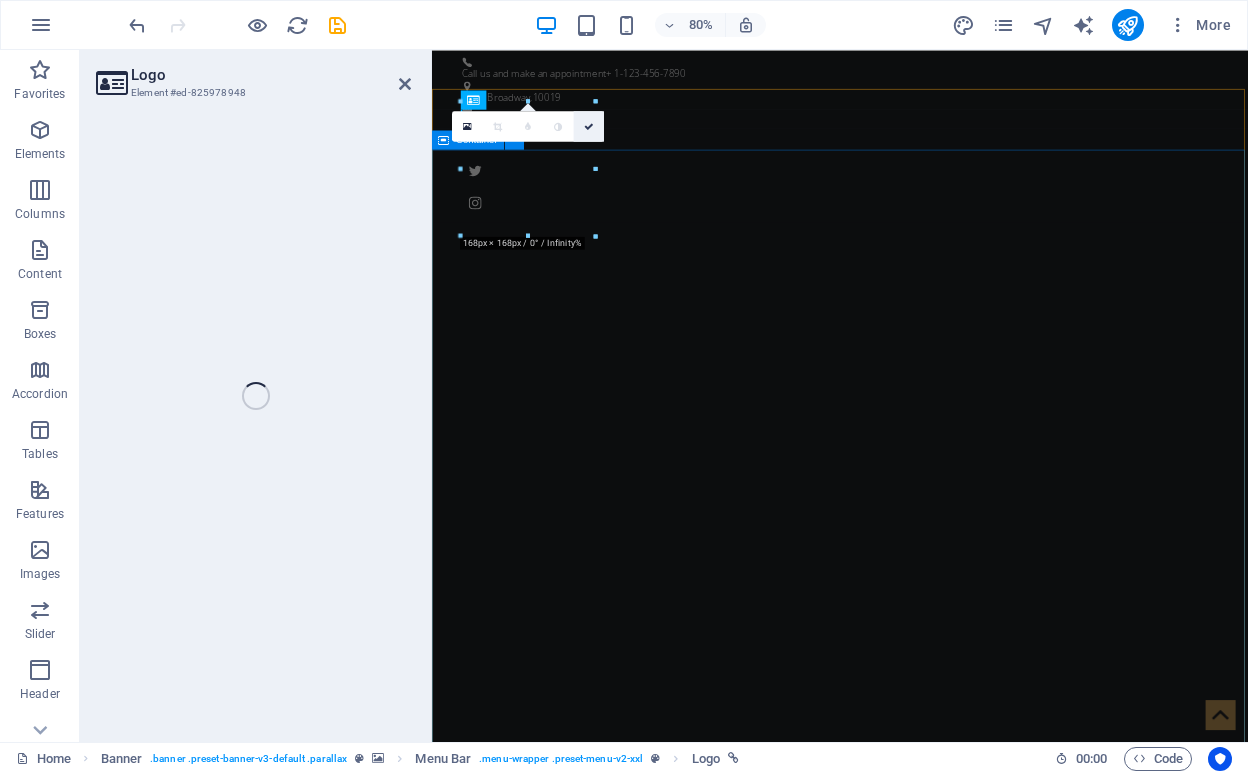 click at bounding box center [589, 126] 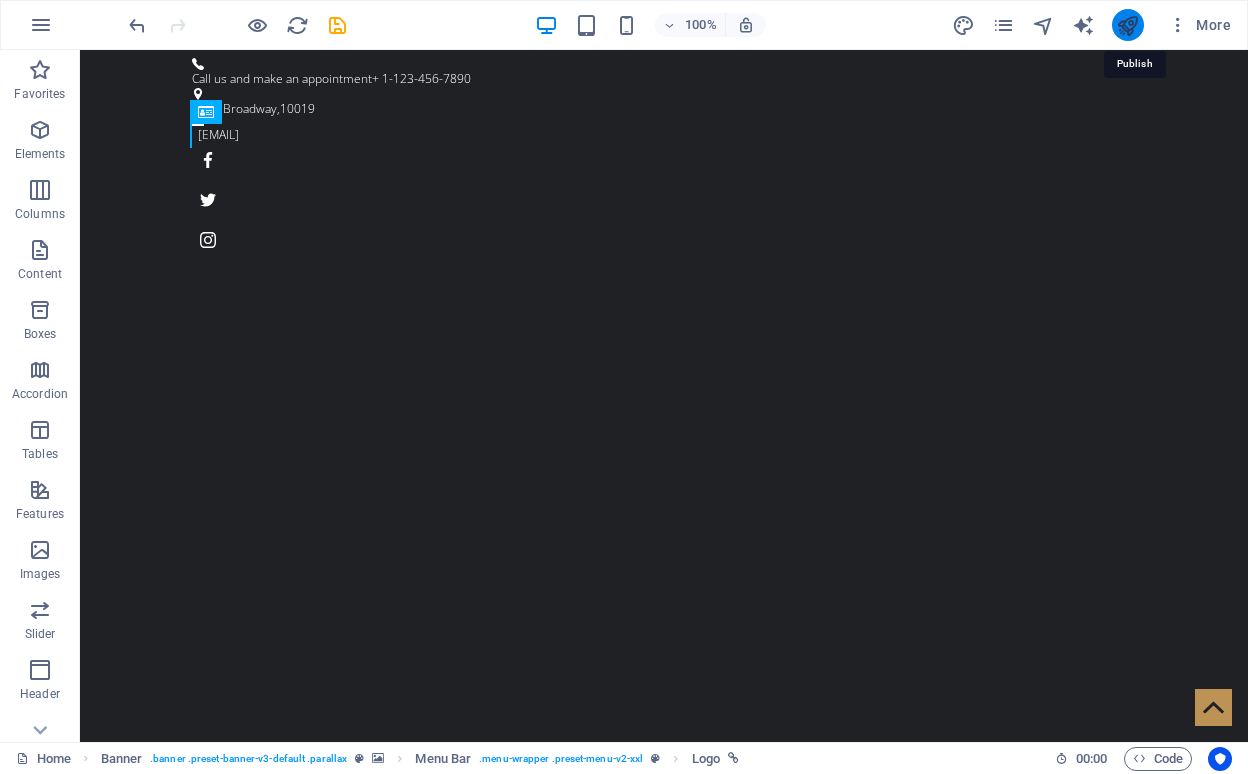 click at bounding box center (1127, 25) 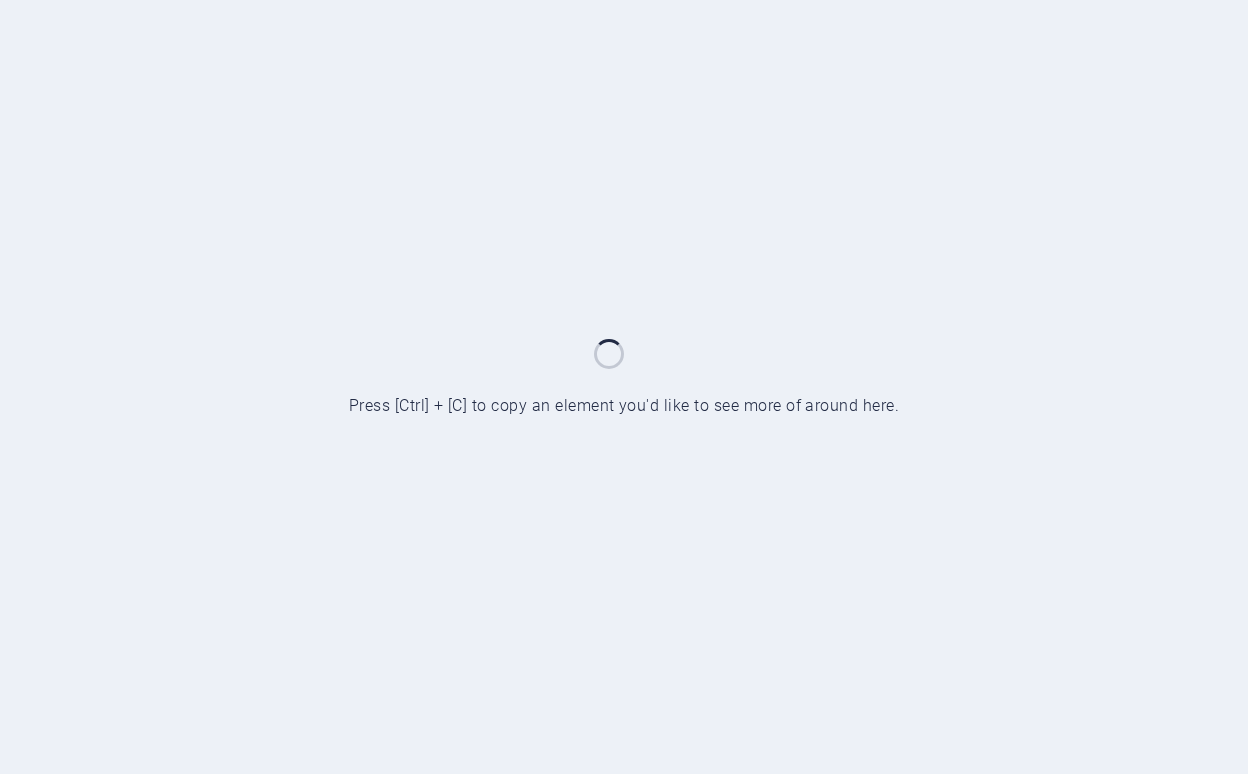 scroll, scrollTop: 0, scrollLeft: 0, axis: both 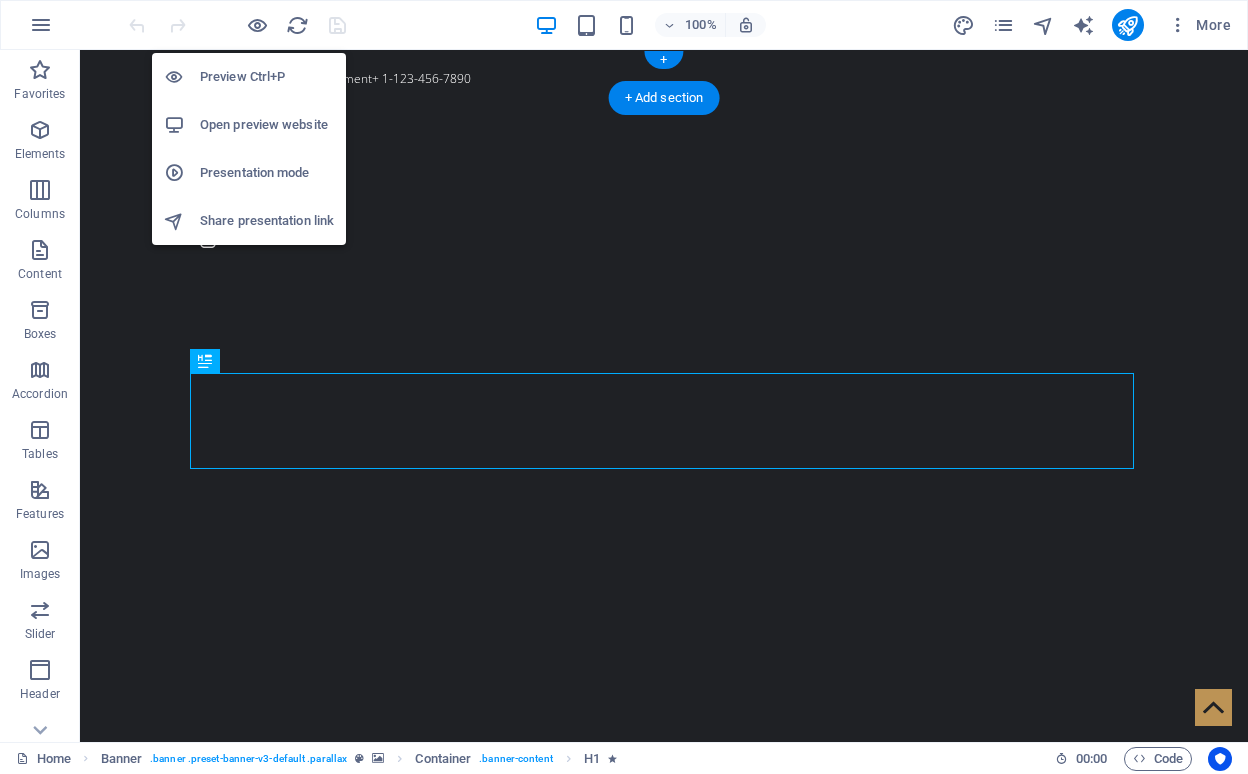 click on "Preview Ctrl+P" at bounding box center [267, 77] 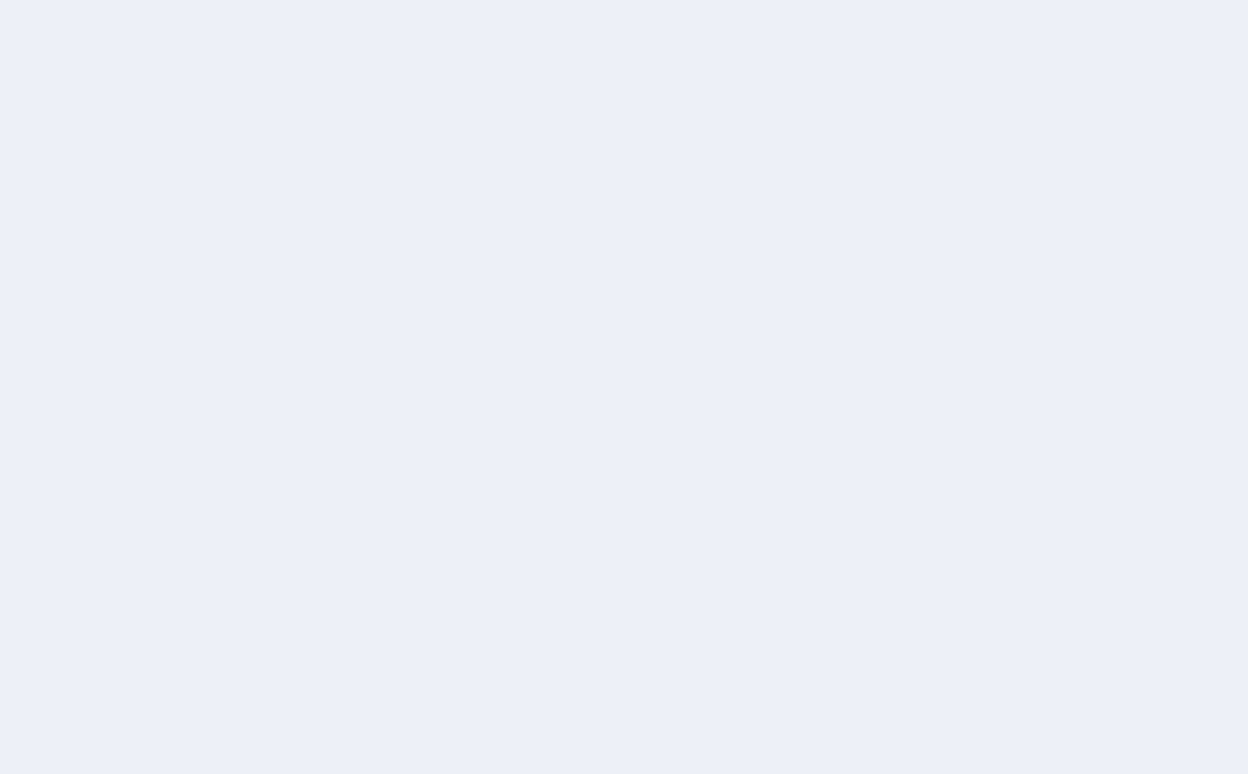 scroll, scrollTop: 0, scrollLeft: 0, axis: both 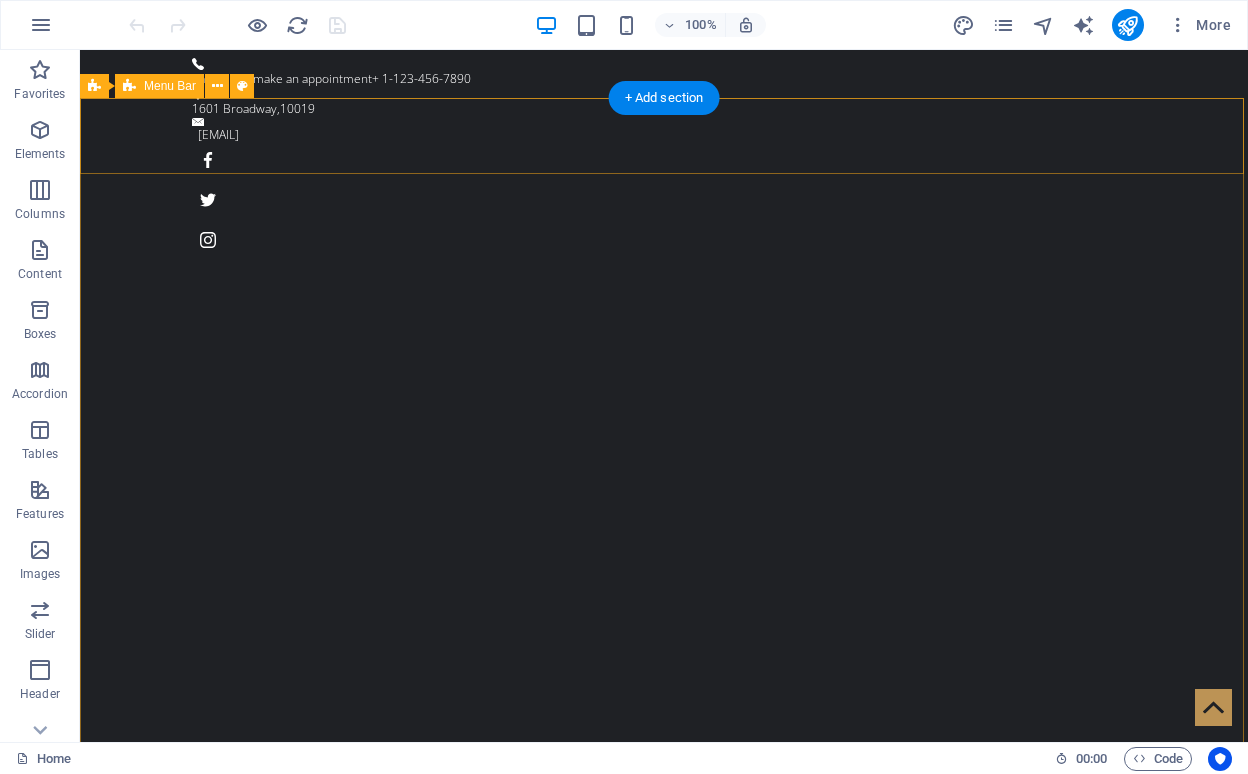 click on "Home About us WHAT WE DO Pricing Gallery Contact" at bounding box center [664, 1078] 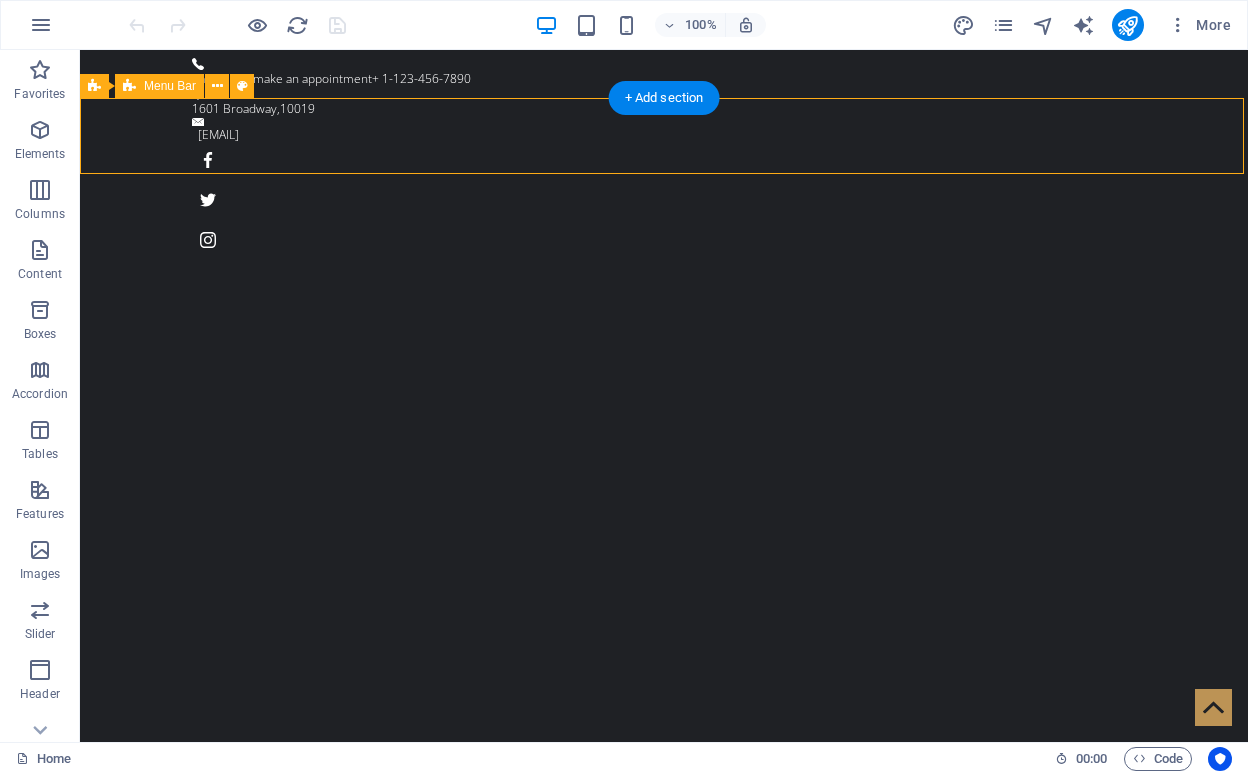 click on "Home About us WHAT WE DO Pricing Gallery Contact" at bounding box center (664, 1078) 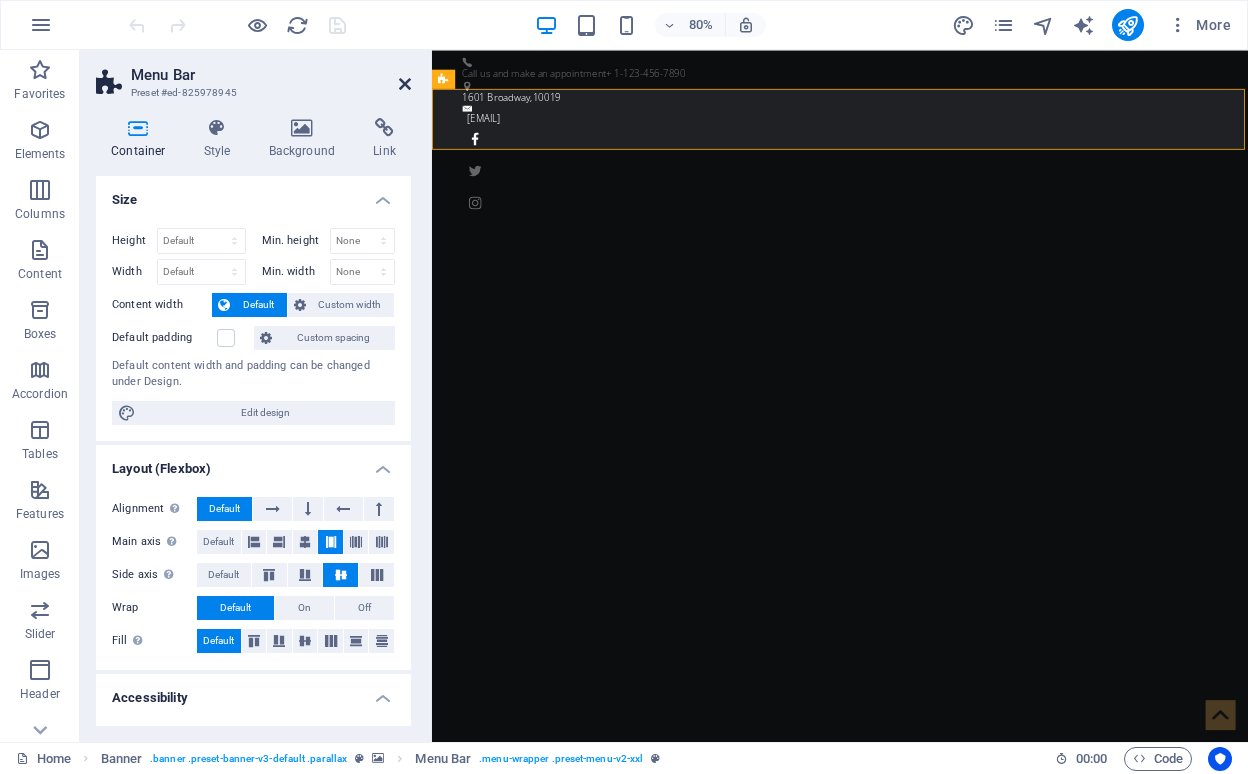 click at bounding box center [405, 84] 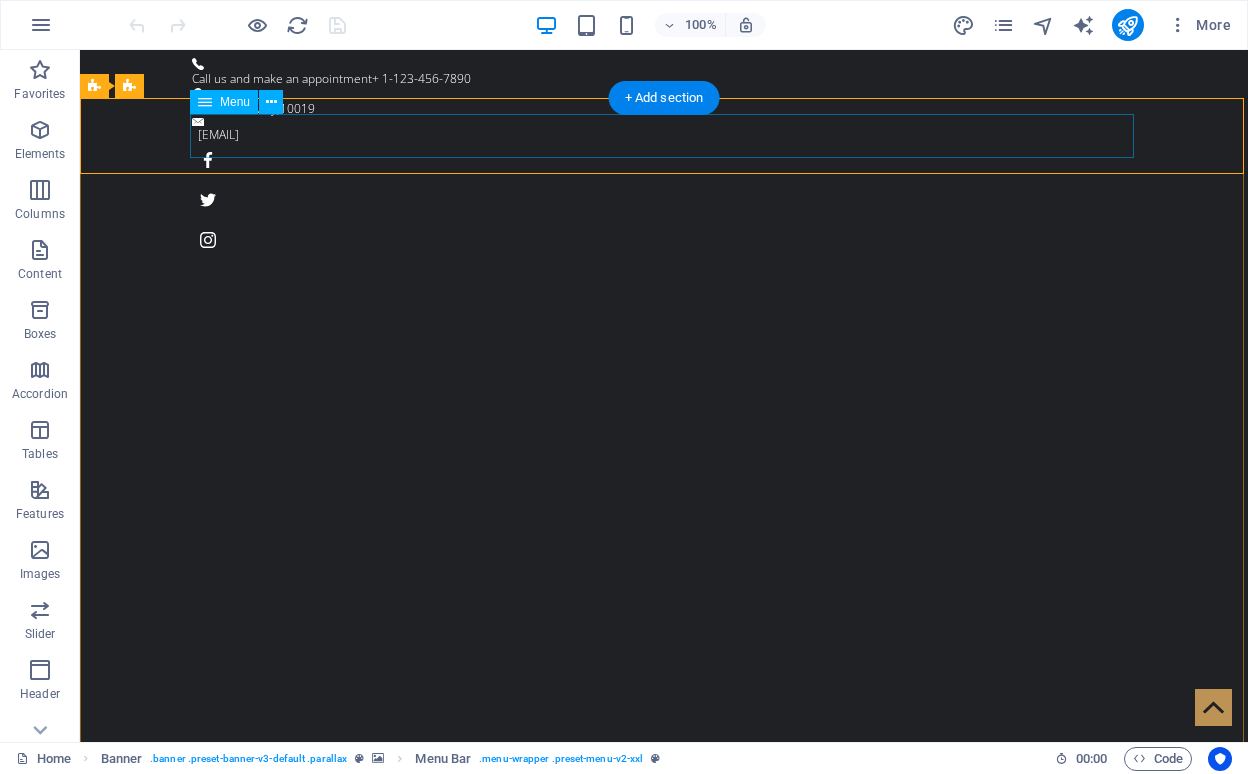 click on "Home About us WHAT WE DO Pricing Gallery Contact" at bounding box center [664, 1162] 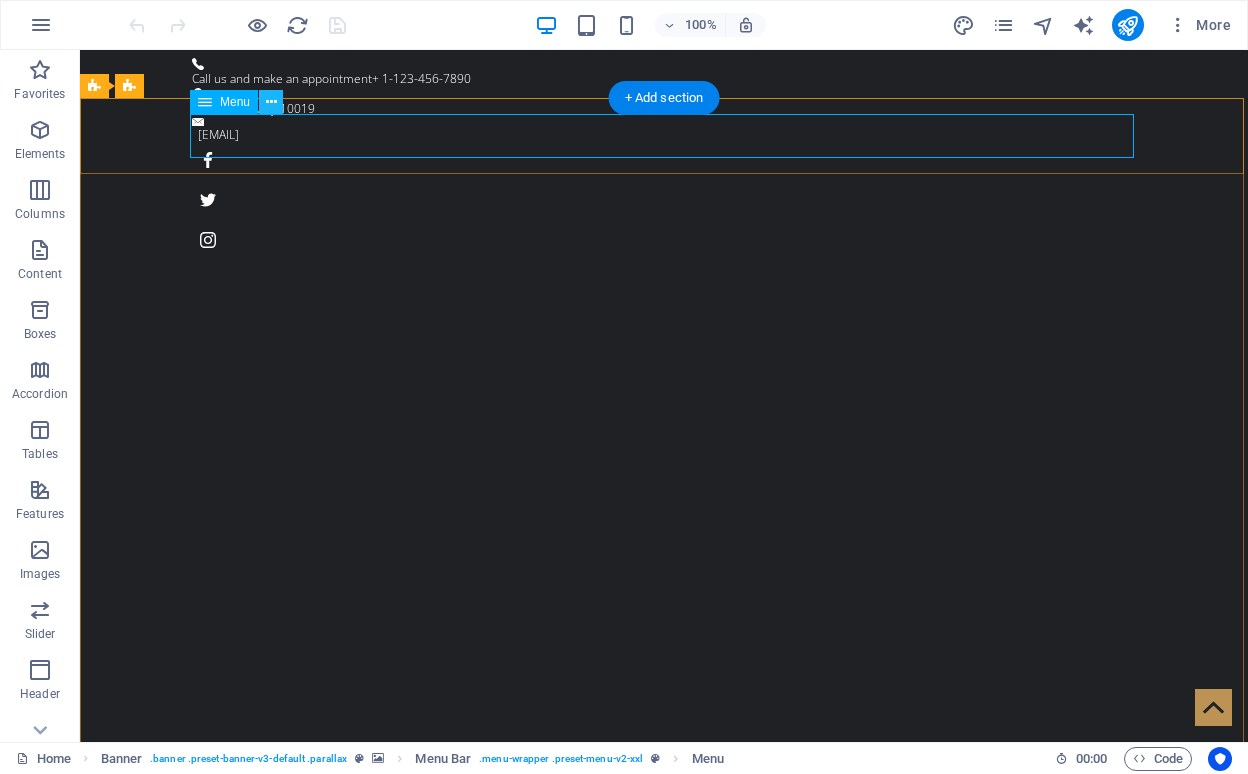 click at bounding box center [271, 102] 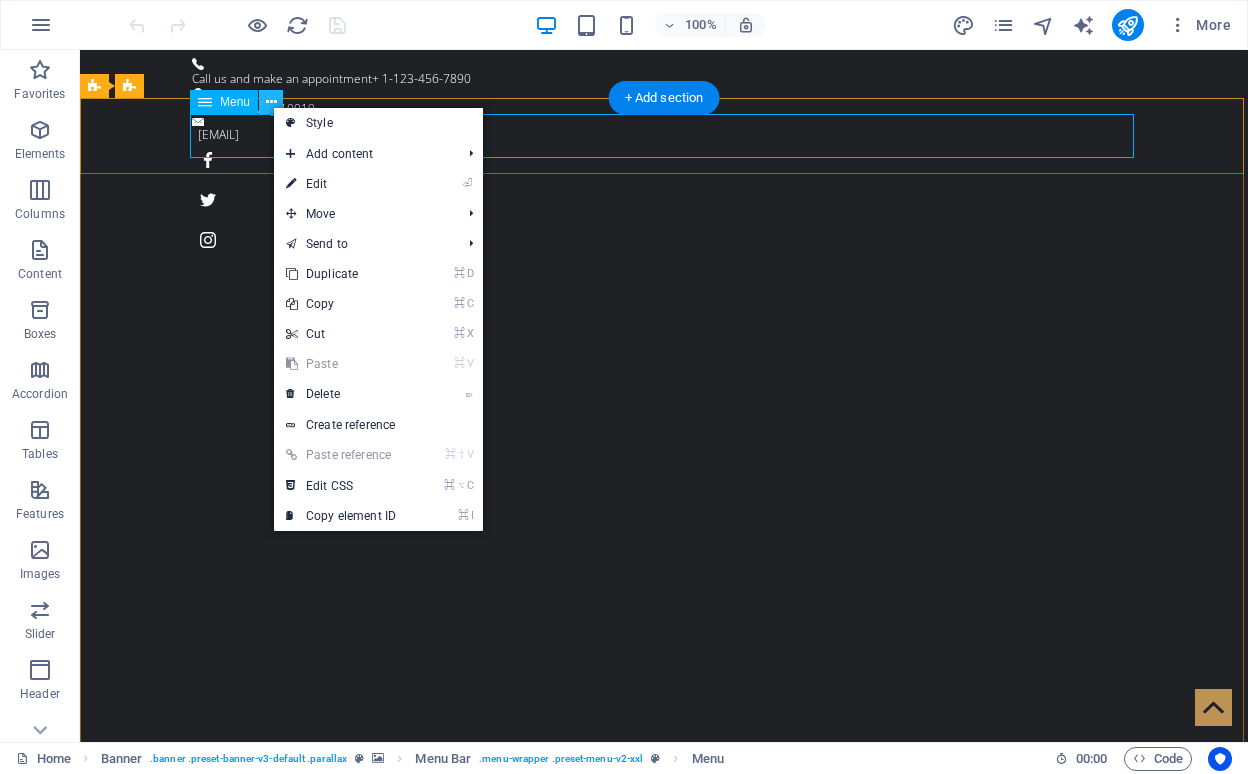 click at bounding box center (271, 102) 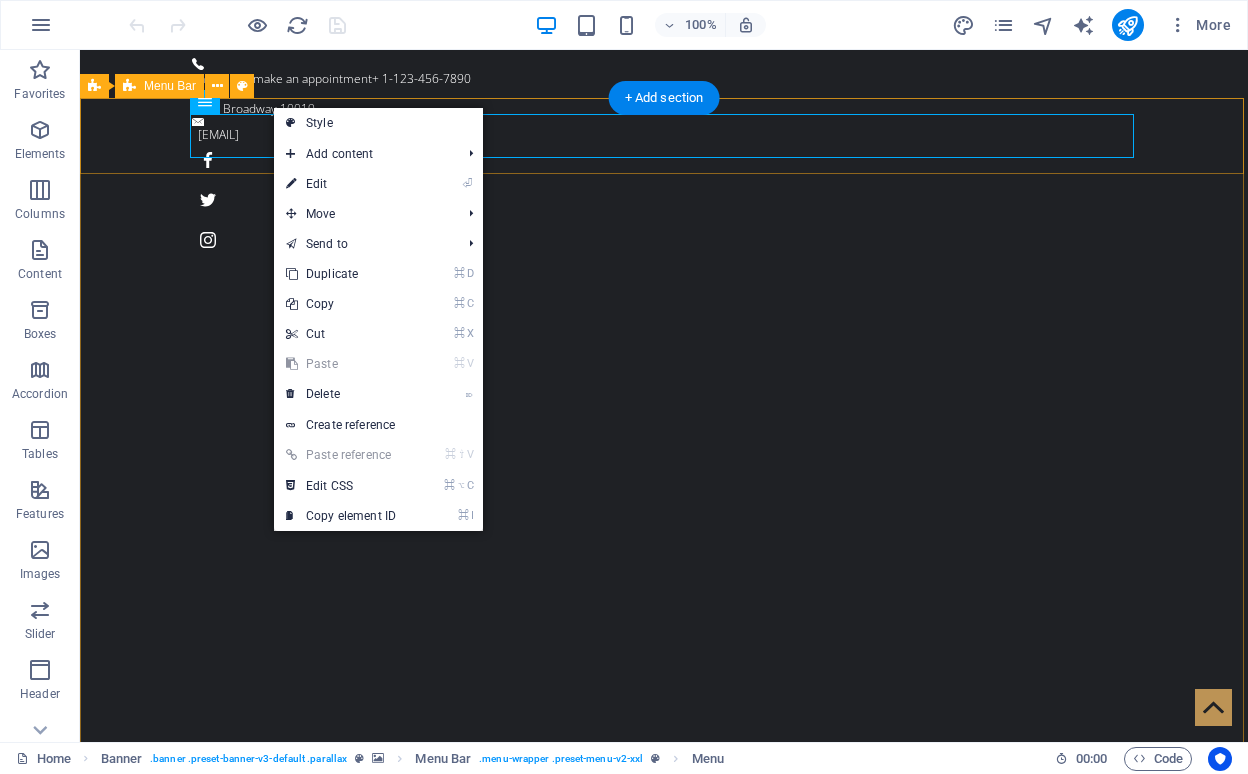 click on "Home About us WHAT WE DO Pricing Gallery Contact" at bounding box center [664, 1078] 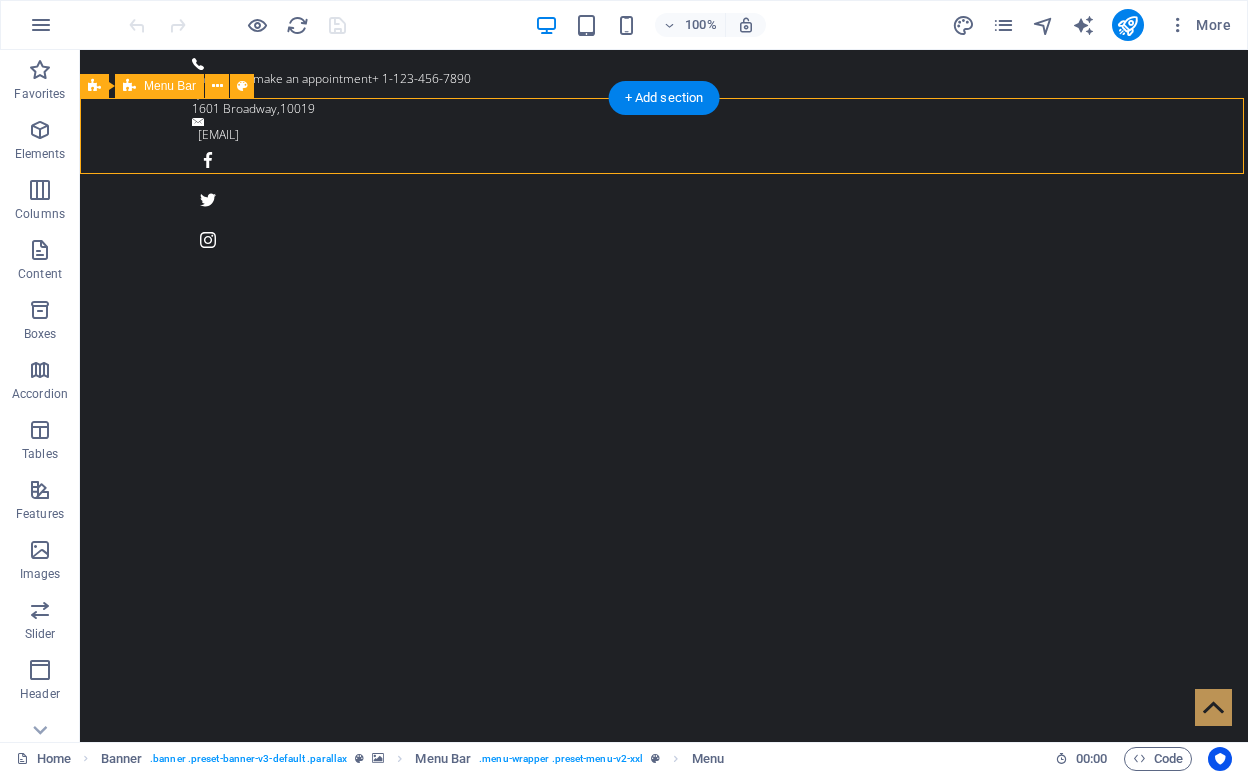 click on "Home About us WHAT WE DO Pricing Gallery Contact" at bounding box center (664, 1078) 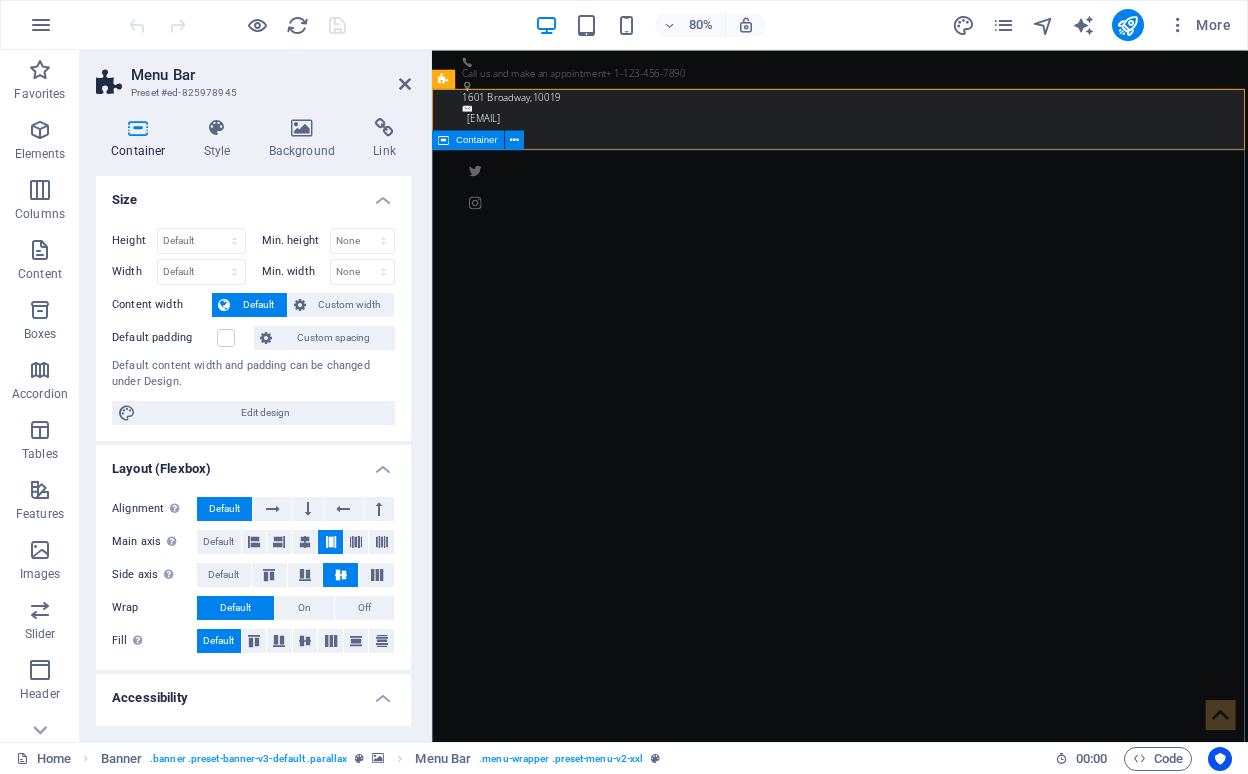 click on "Grow Your Business NOW! Where Vision Meets Precision Learn more" at bounding box center (942, 1390) 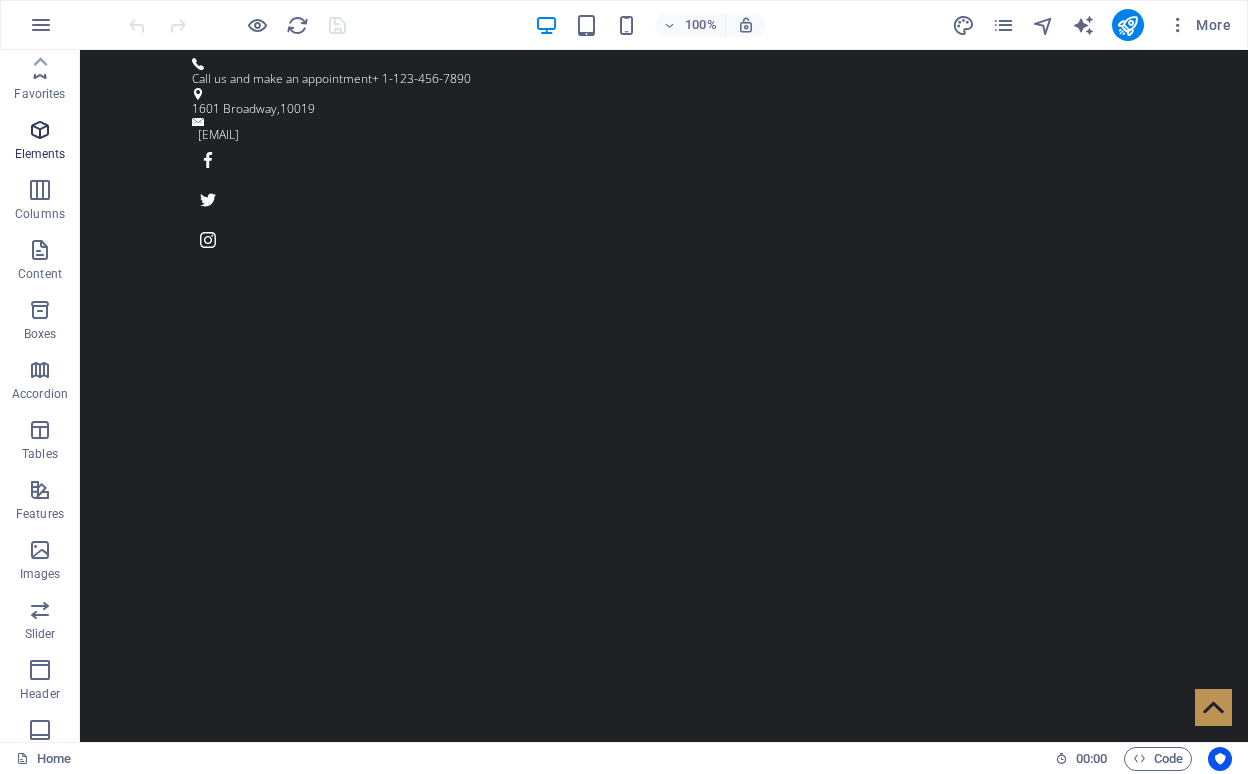 scroll, scrollTop: 0, scrollLeft: 0, axis: both 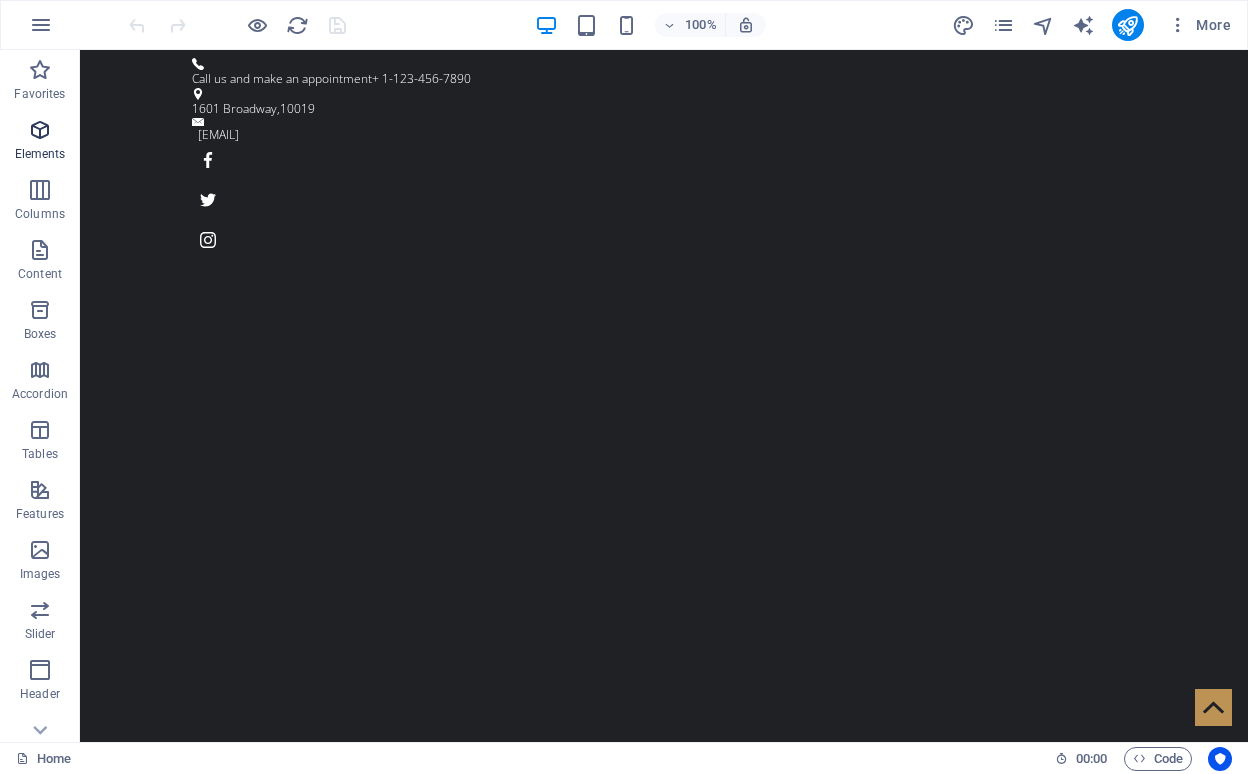 click on "Elements" at bounding box center [40, 142] 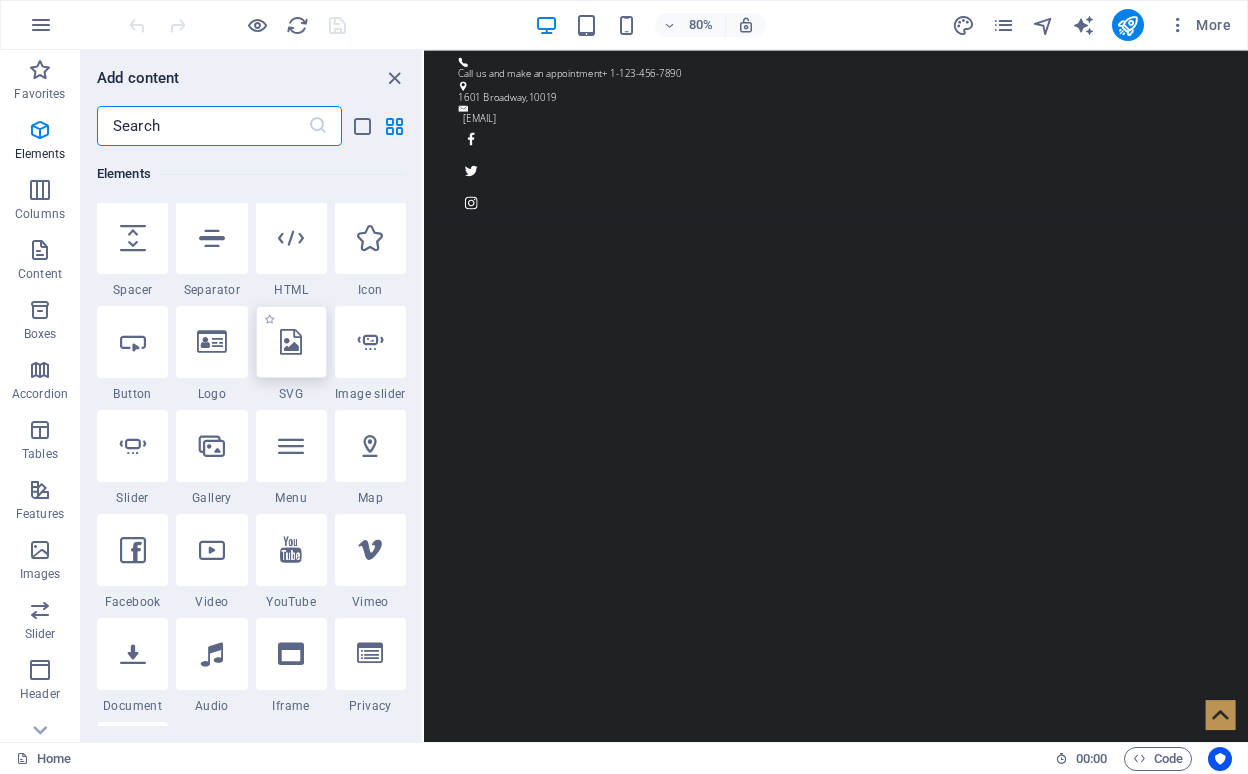 scroll, scrollTop: 323, scrollLeft: 0, axis: vertical 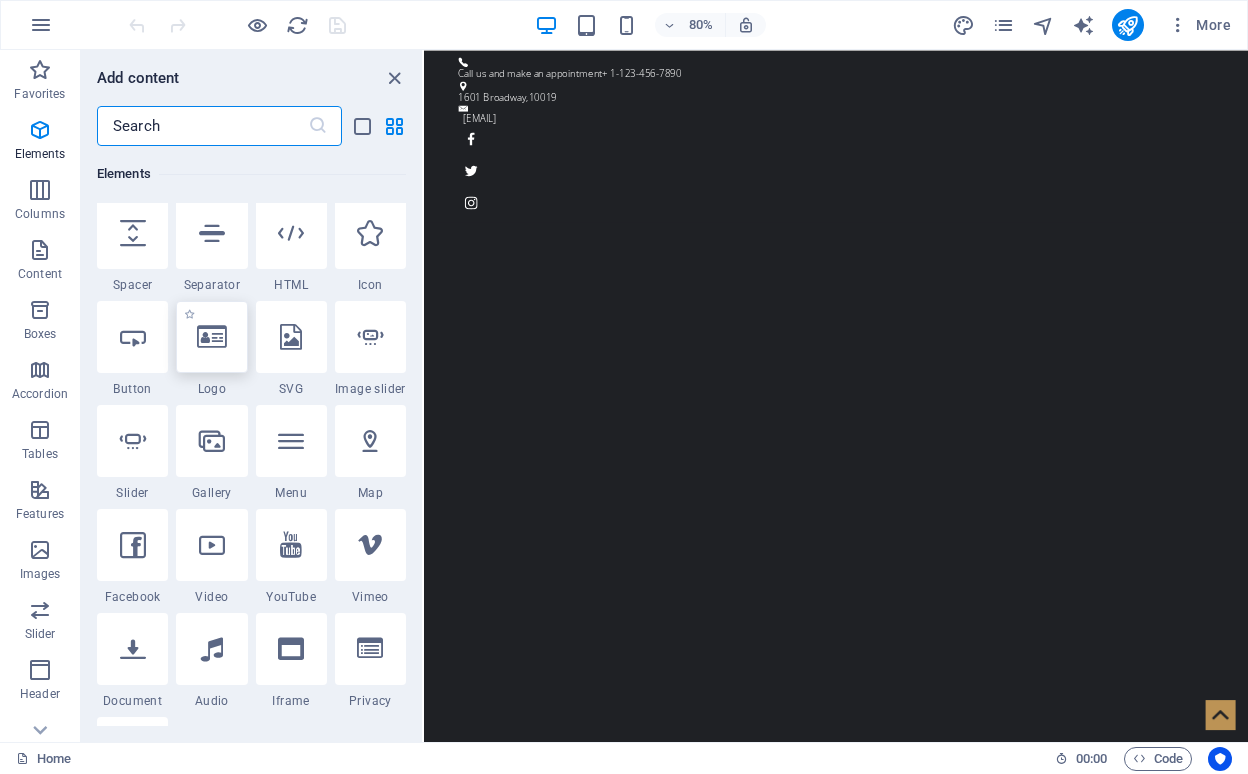 click at bounding box center [211, 337] 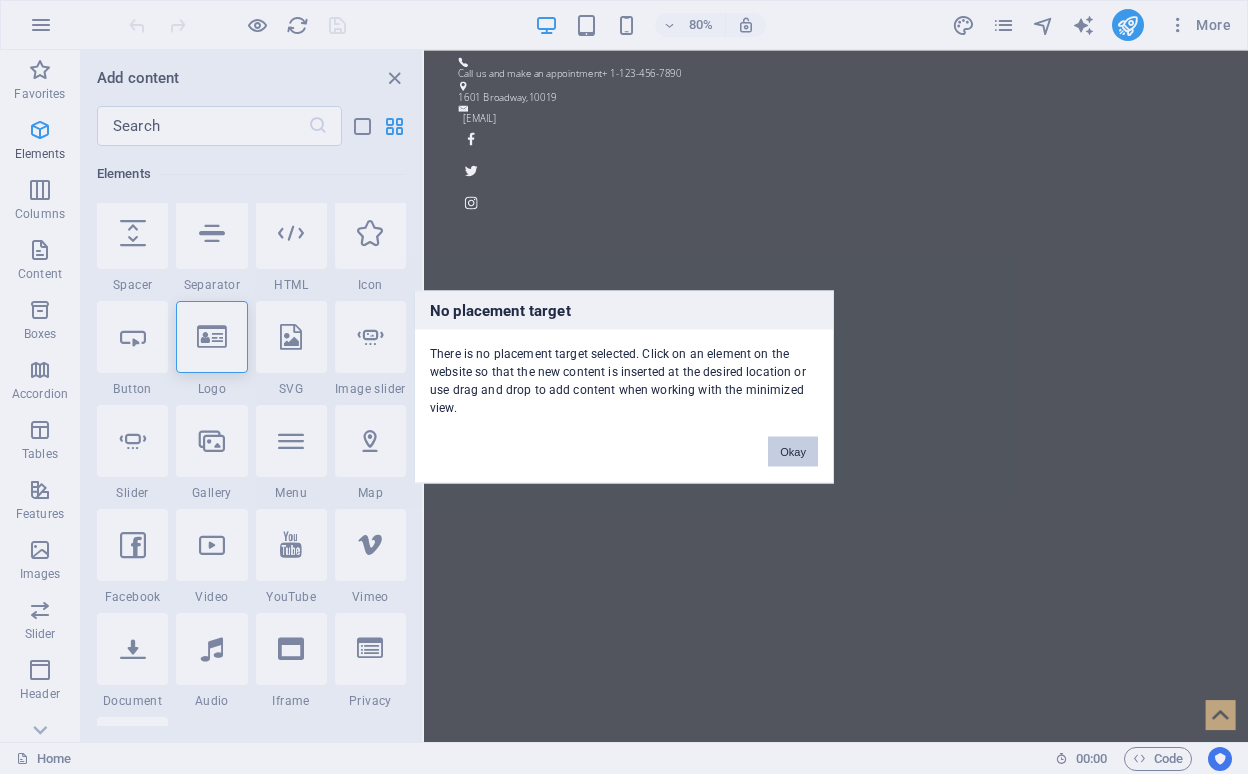 click on "Okay" at bounding box center [793, 452] 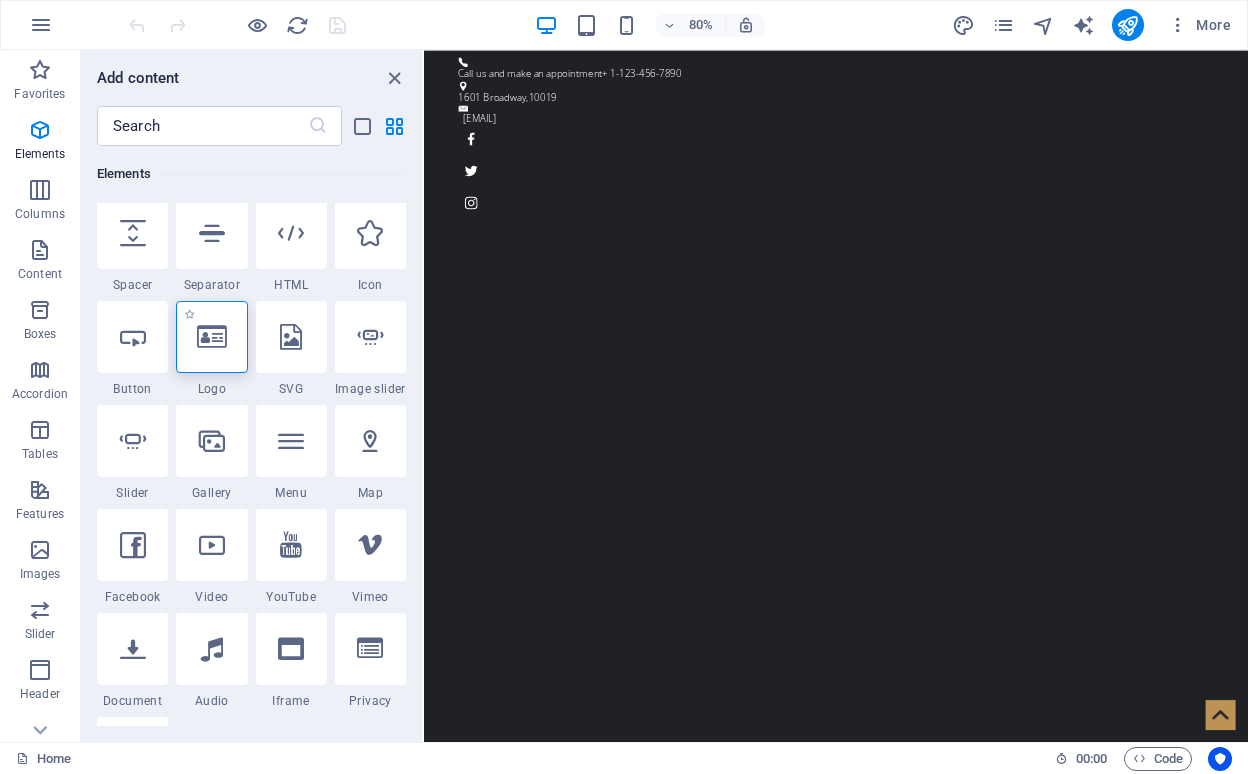 click at bounding box center [211, 337] 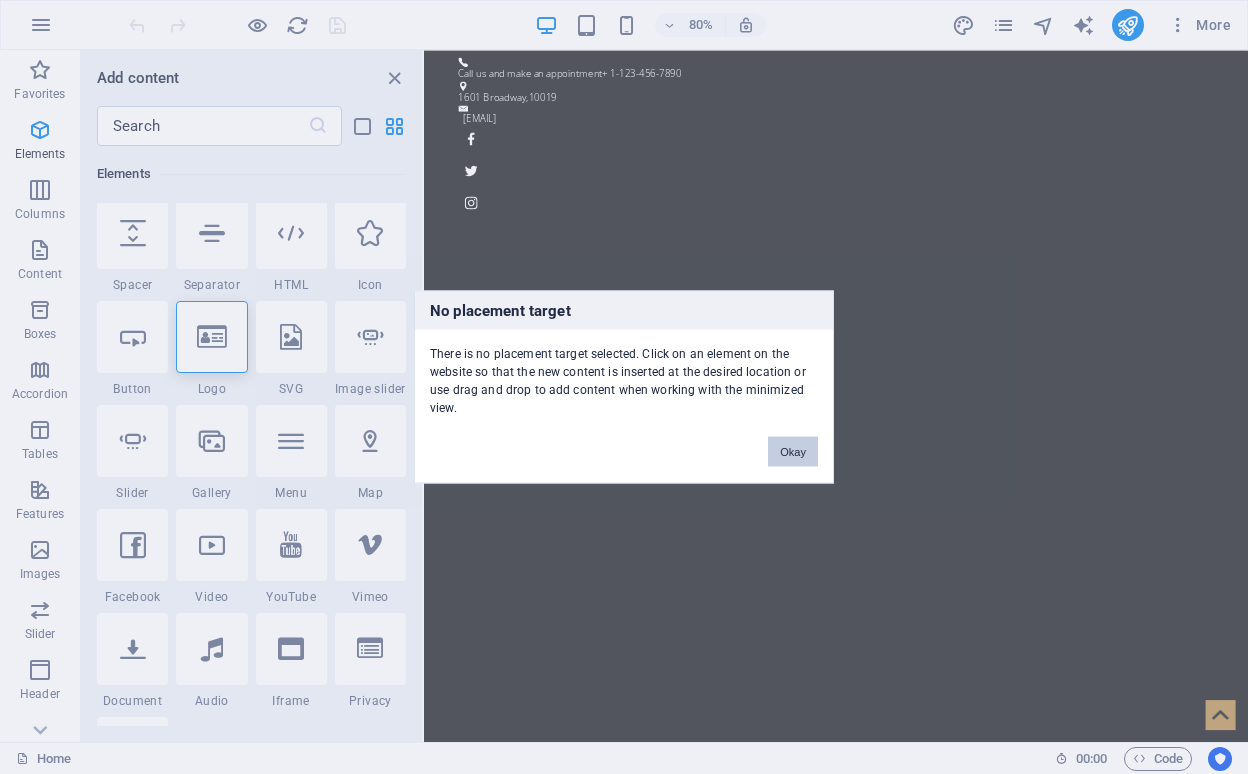 click on "Okay" at bounding box center (793, 452) 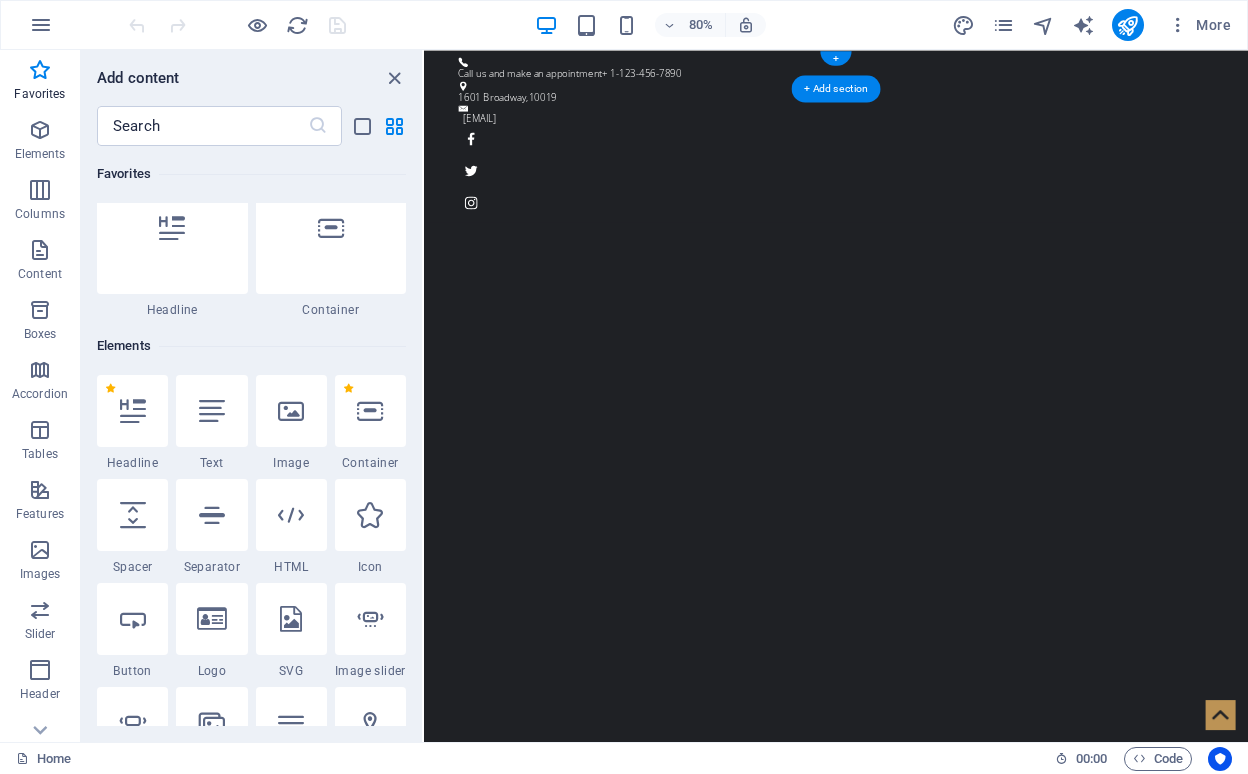 scroll, scrollTop: 0, scrollLeft: 0, axis: both 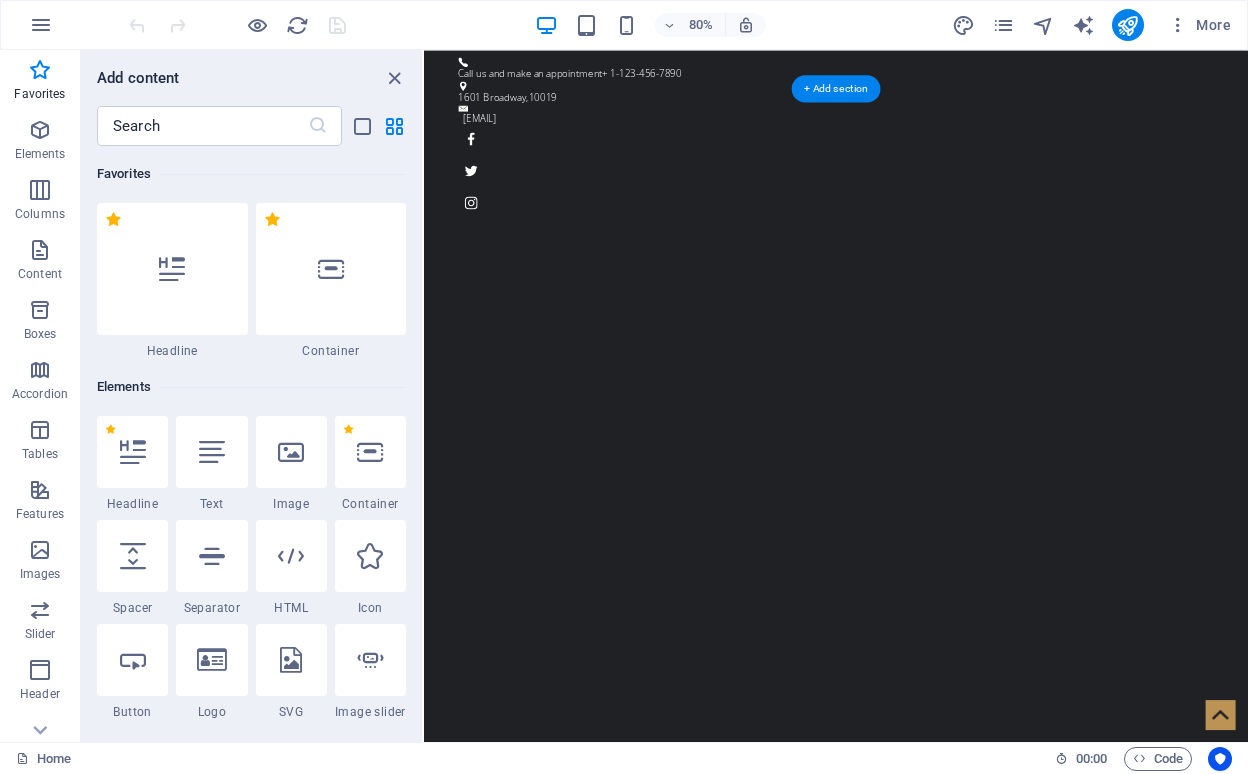 drag, startPoint x: 630, startPoint y: 401, endPoint x: 459, endPoint y: 138, distance: 313.70367 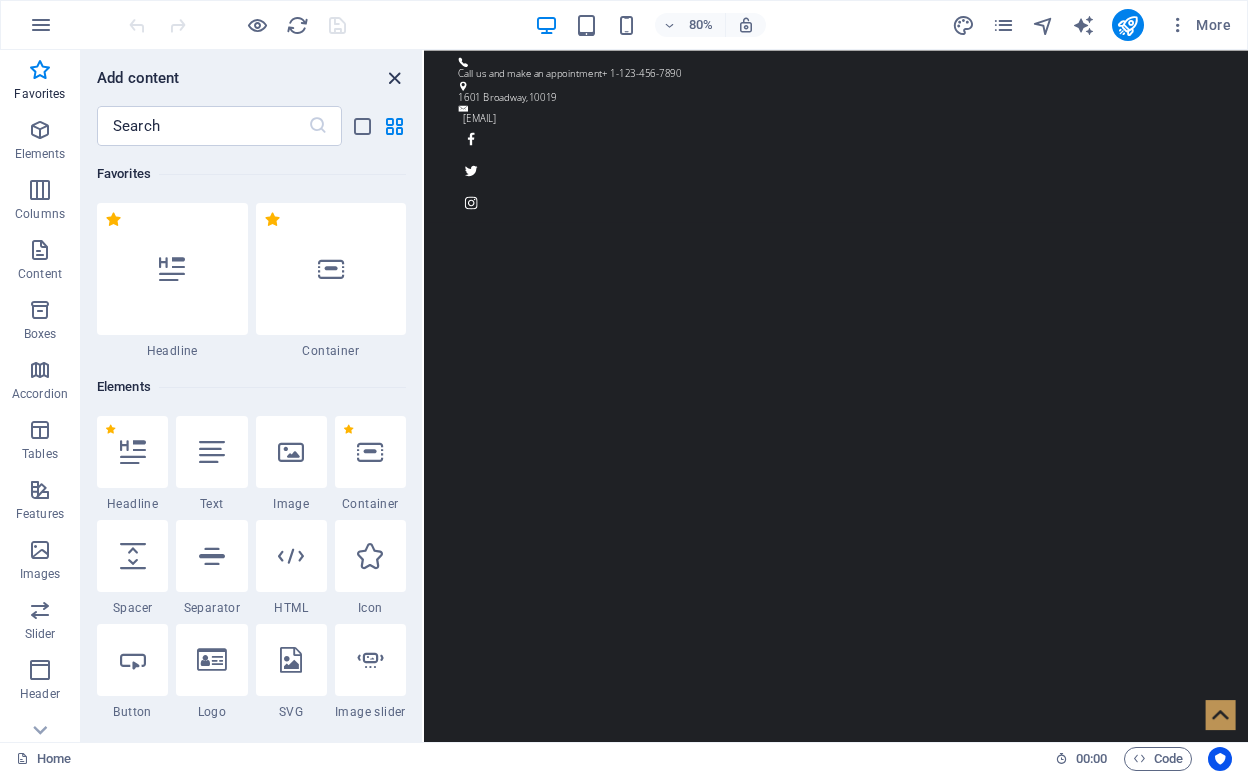 click at bounding box center (394, 78) 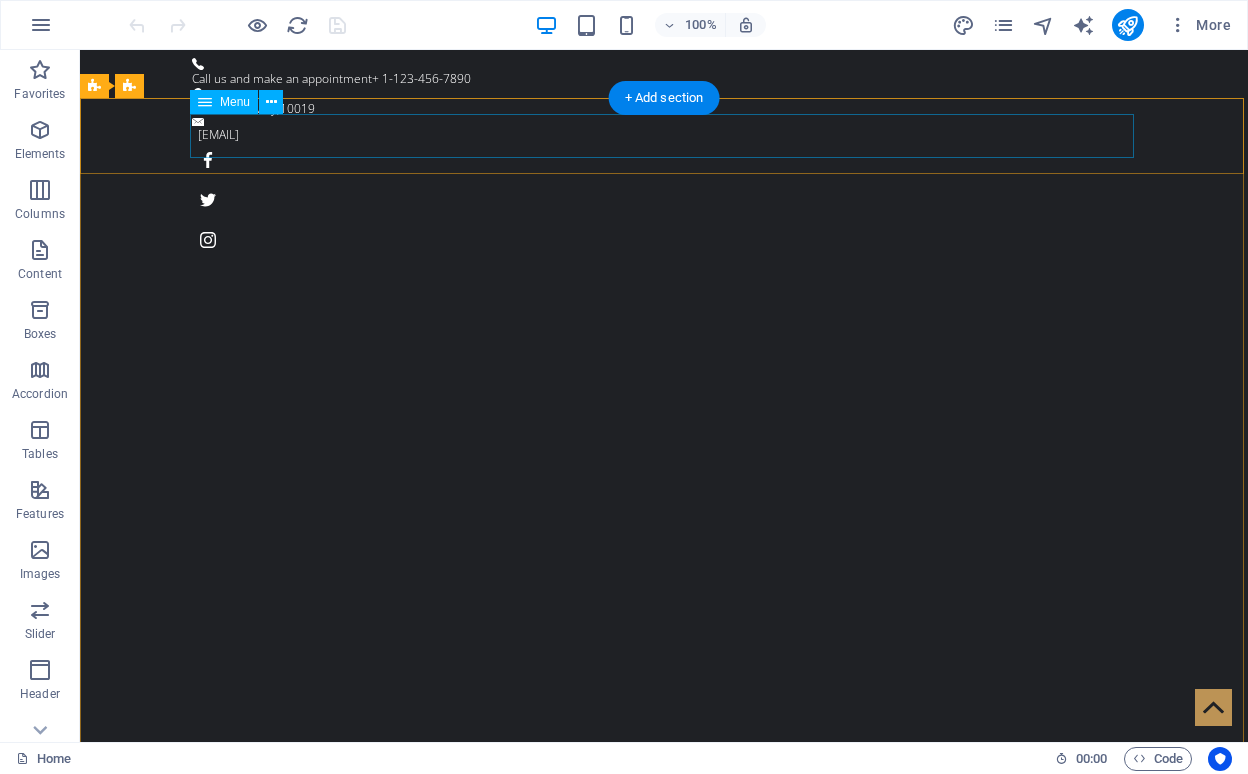 click on "Home About us WHAT WE DO Pricing Gallery Contact" at bounding box center [664, 1162] 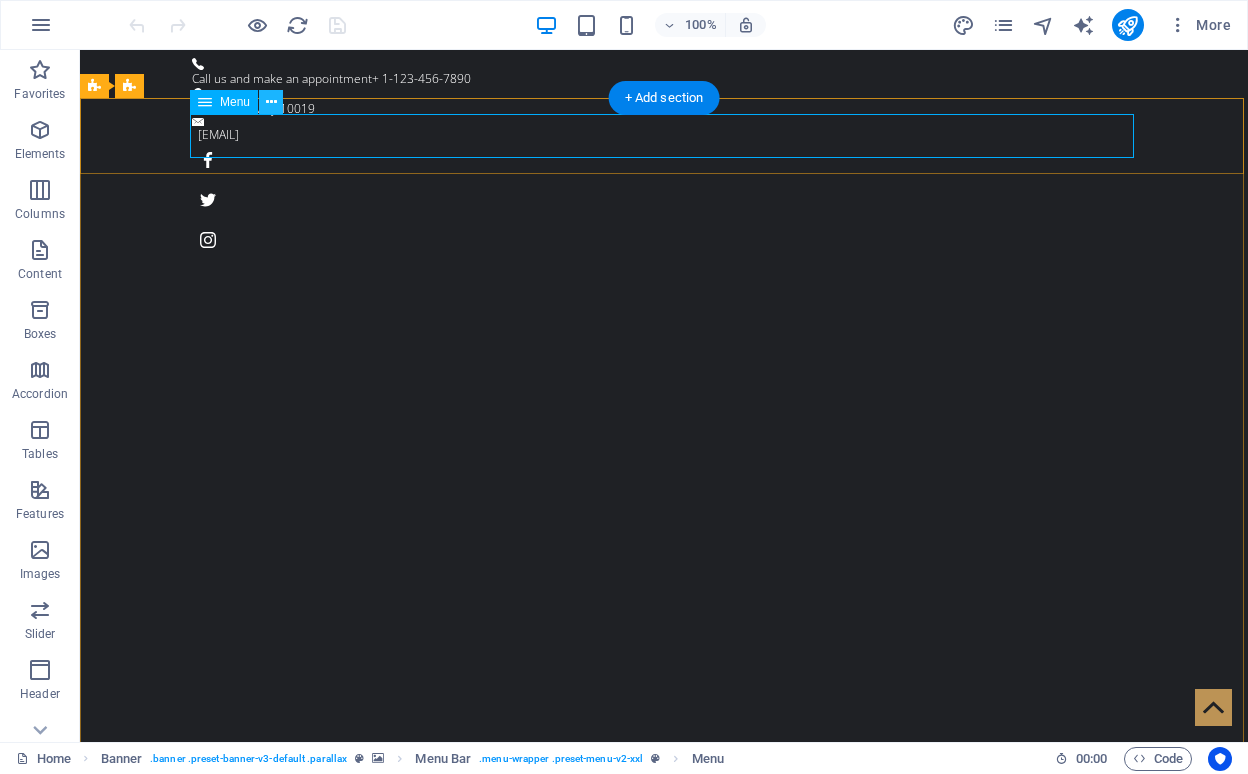 click at bounding box center (271, 102) 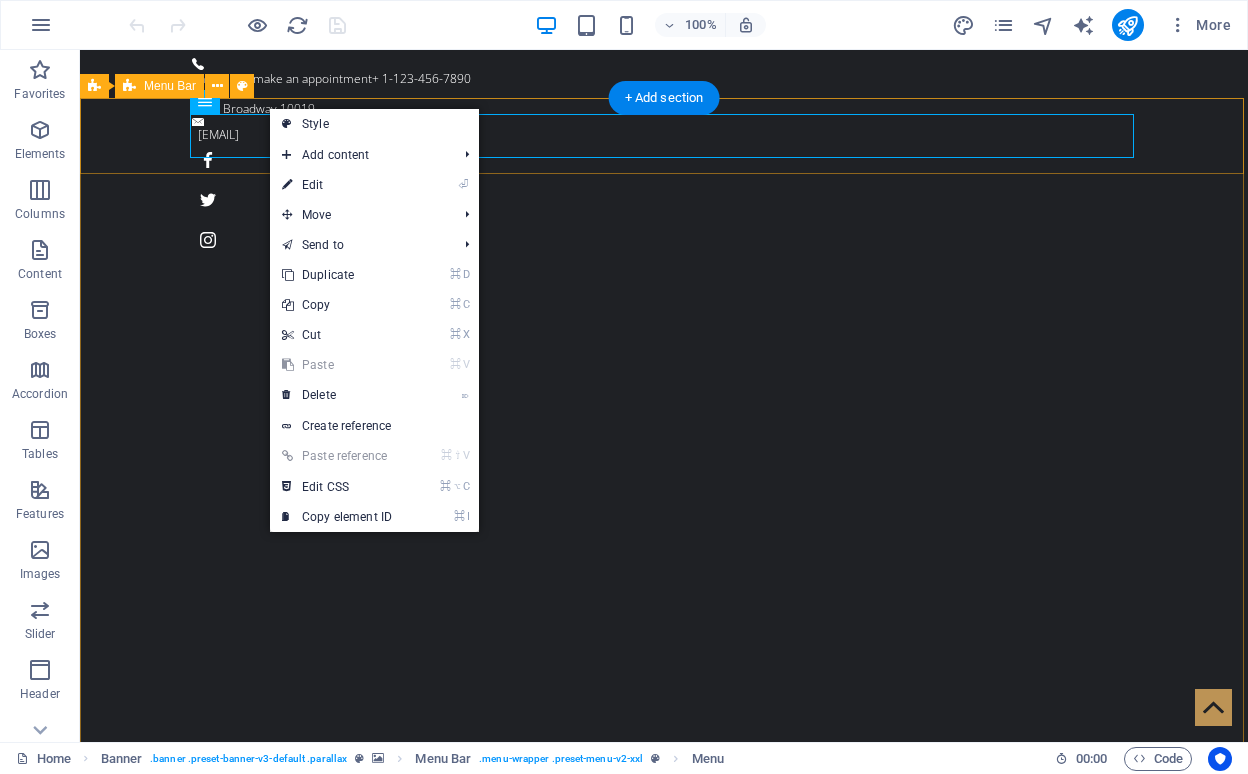 click on "Home About us WHAT WE DO Pricing Gallery Contact" at bounding box center [664, 1078] 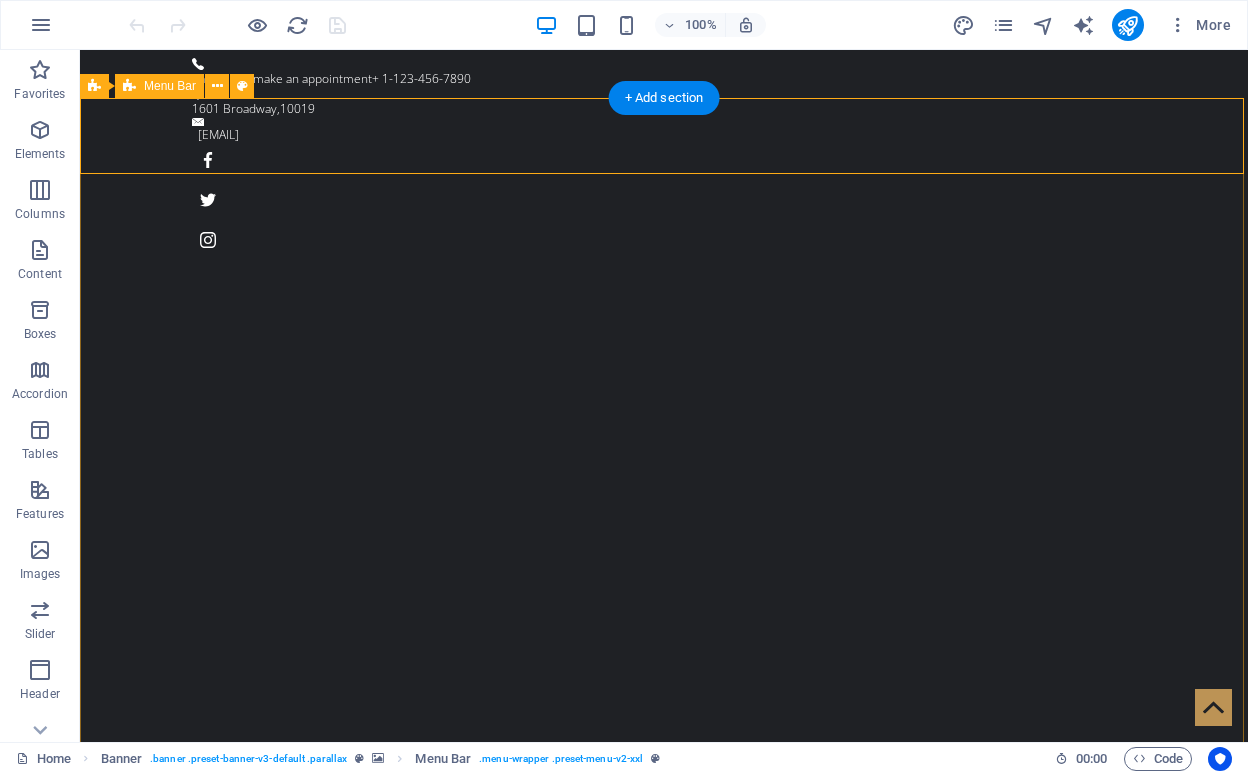 click on "Menu Bar" at bounding box center (170, 86) 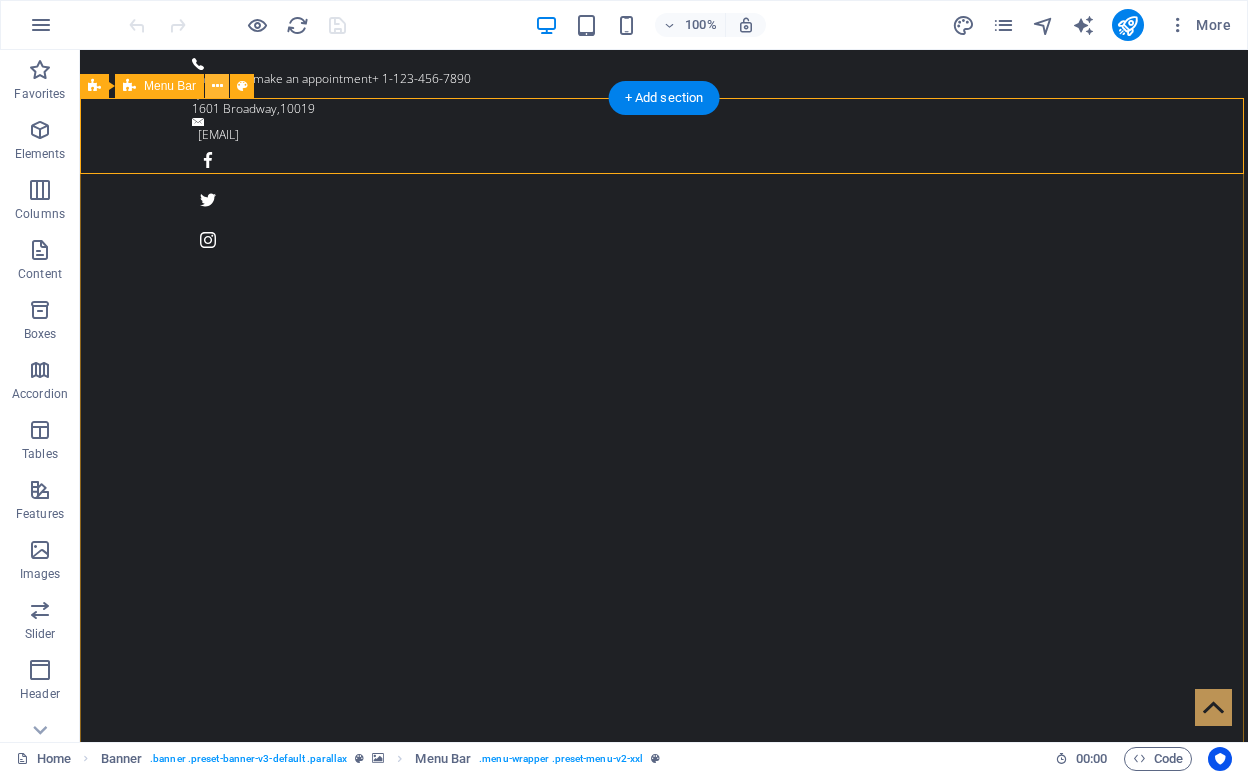 click at bounding box center [217, 86] 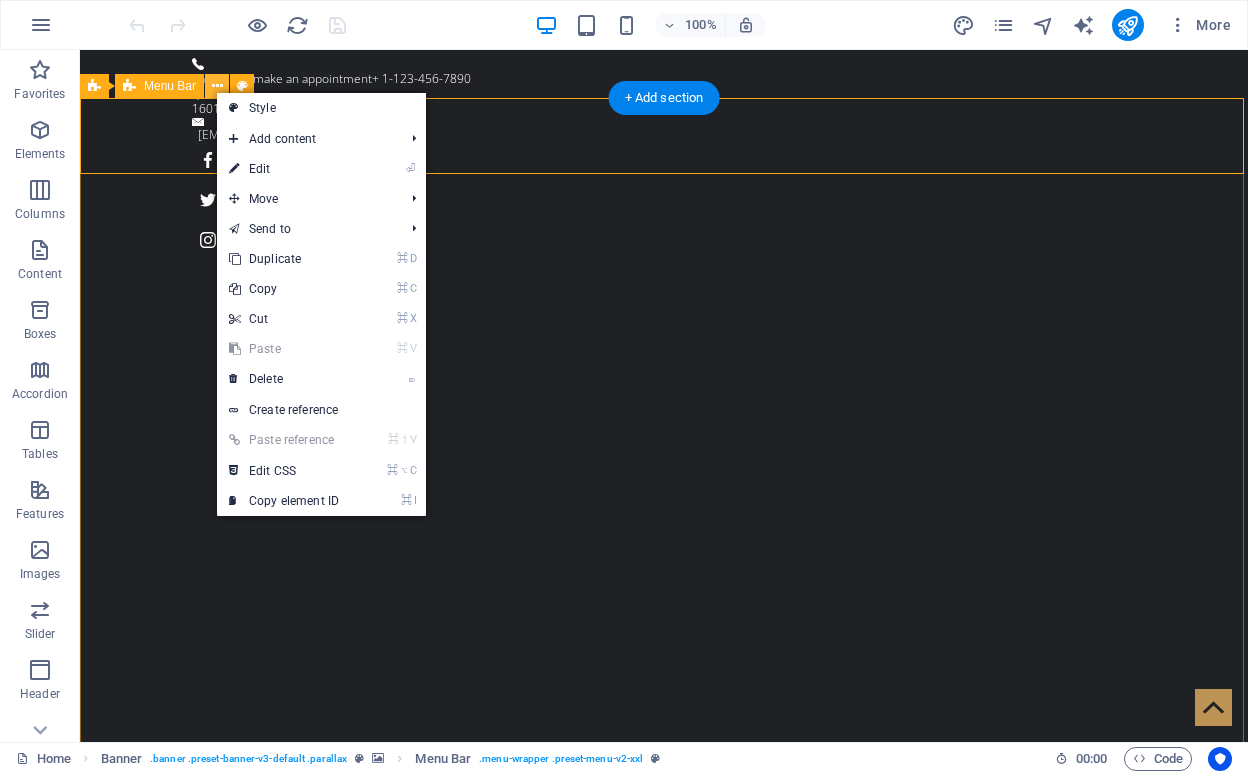click at bounding box center [217, 86] 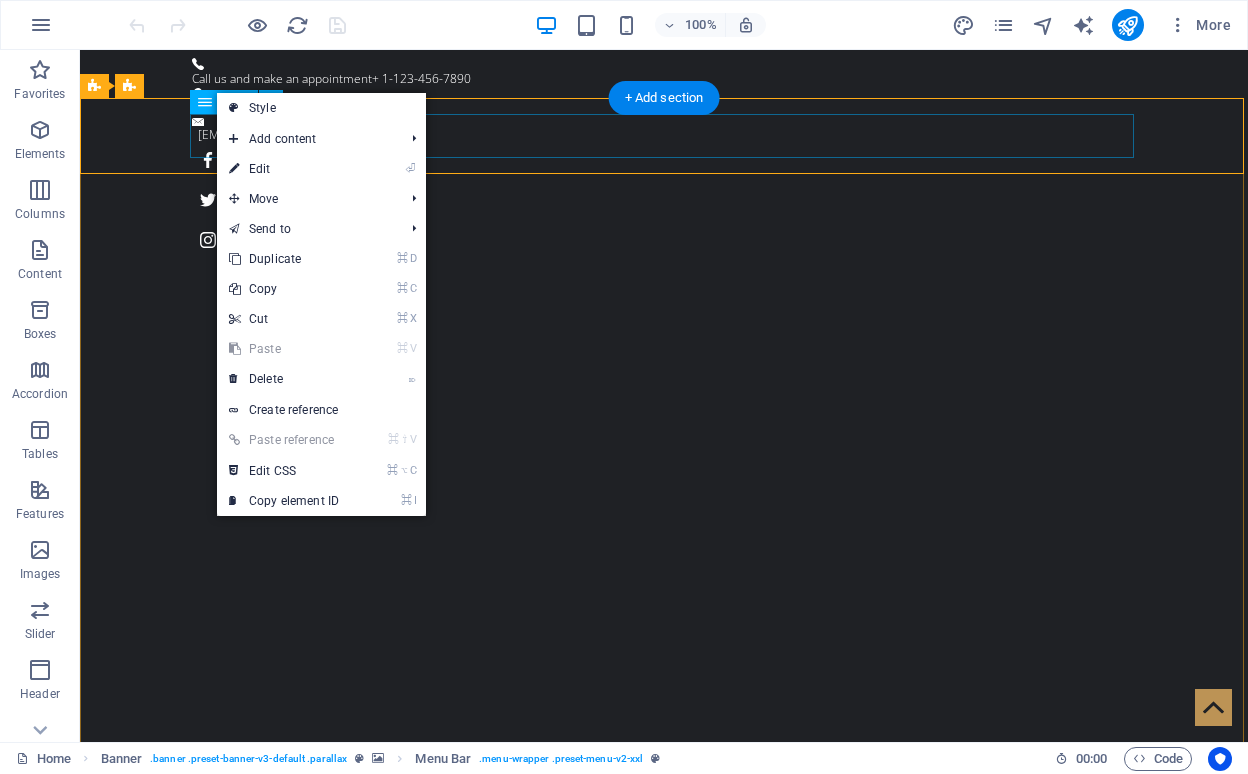 click on "Home About us WHAT WE DO Pricing Gallery Contact" at bounding box center (664, 1078) 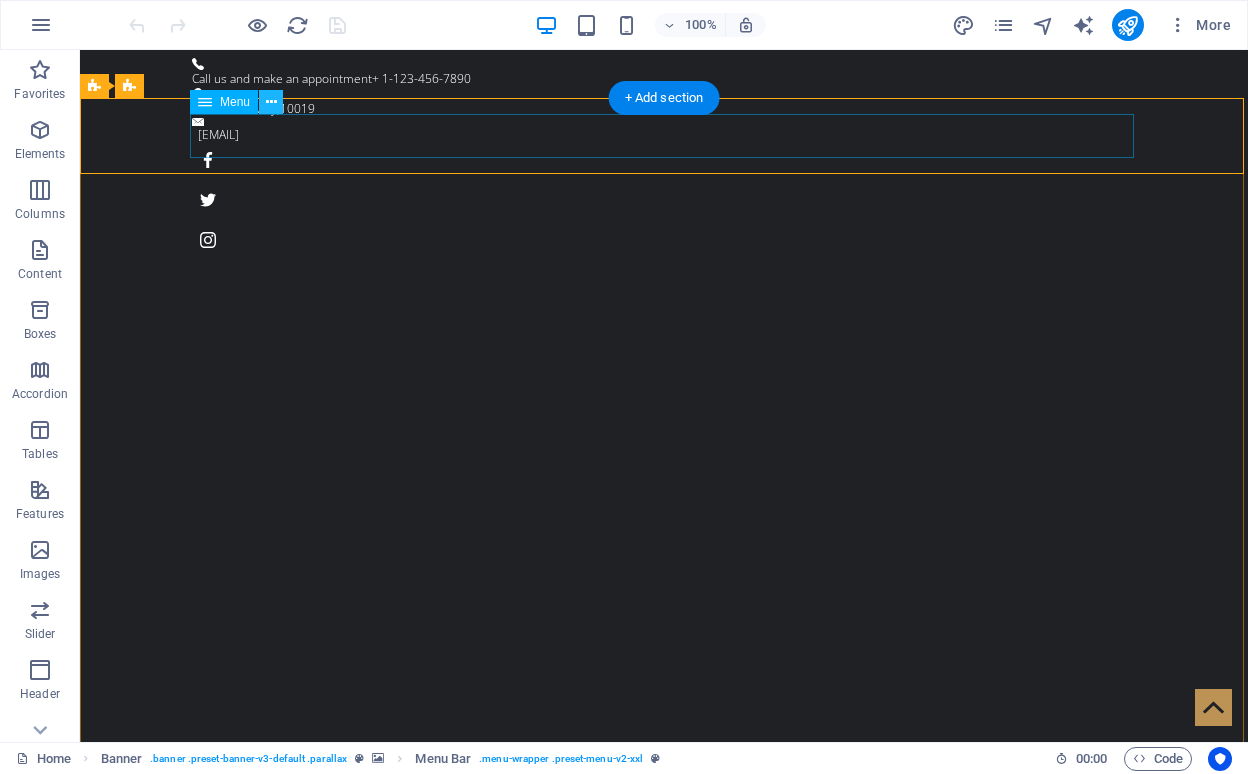 click at bounding box center [271, 102] 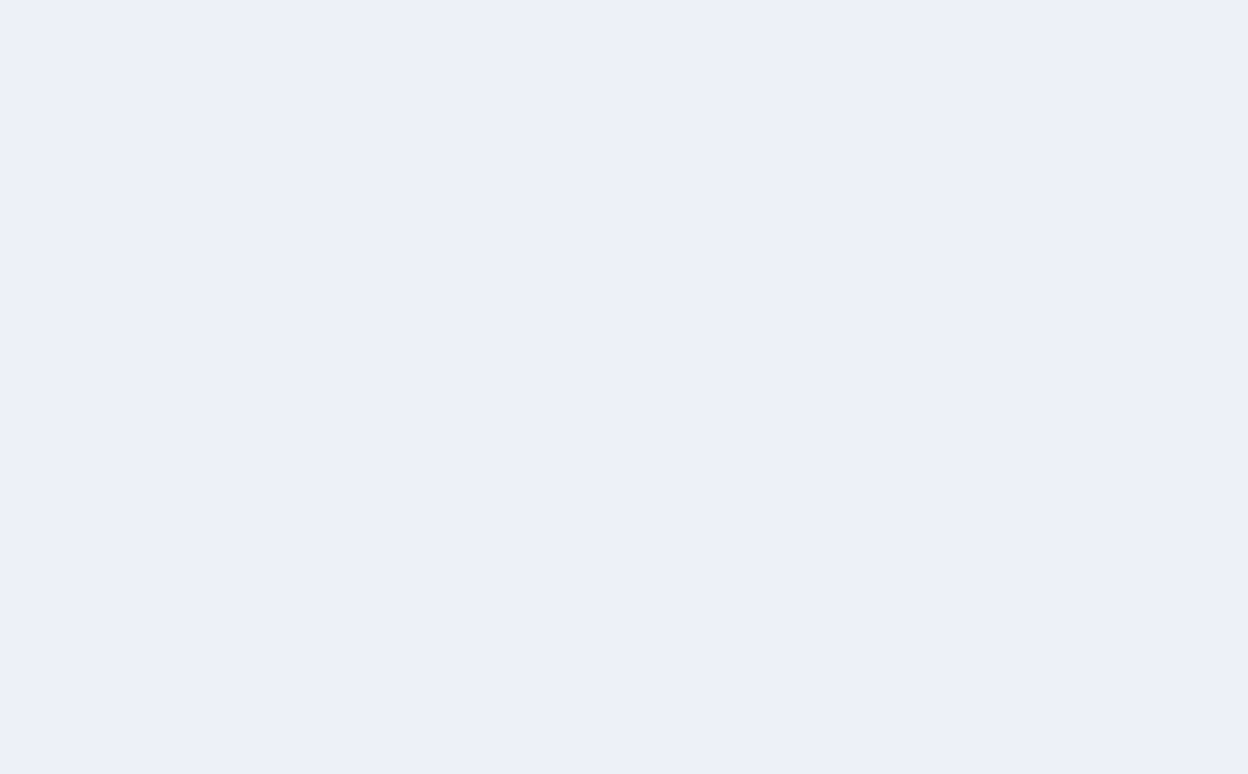 scroll, scrollTop: 0, scrollLeft: 0, axis: both 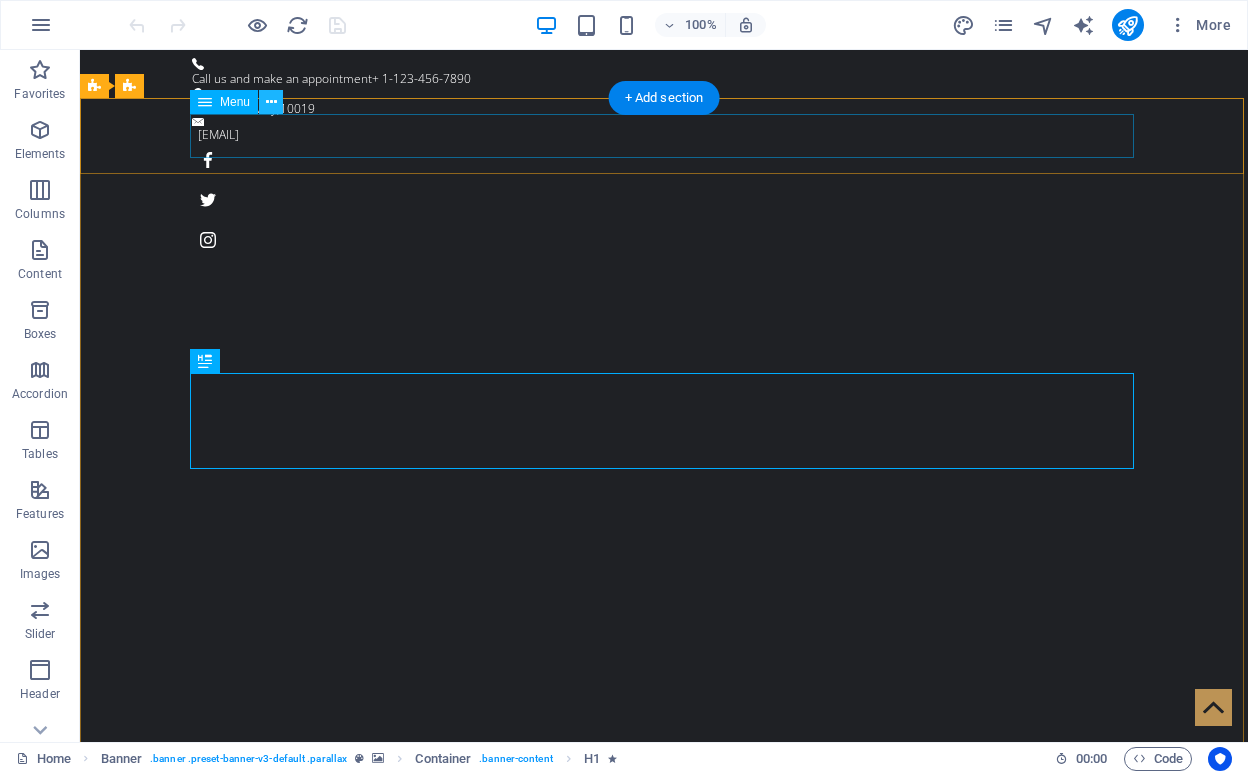 click at bounding box center [271, 102] 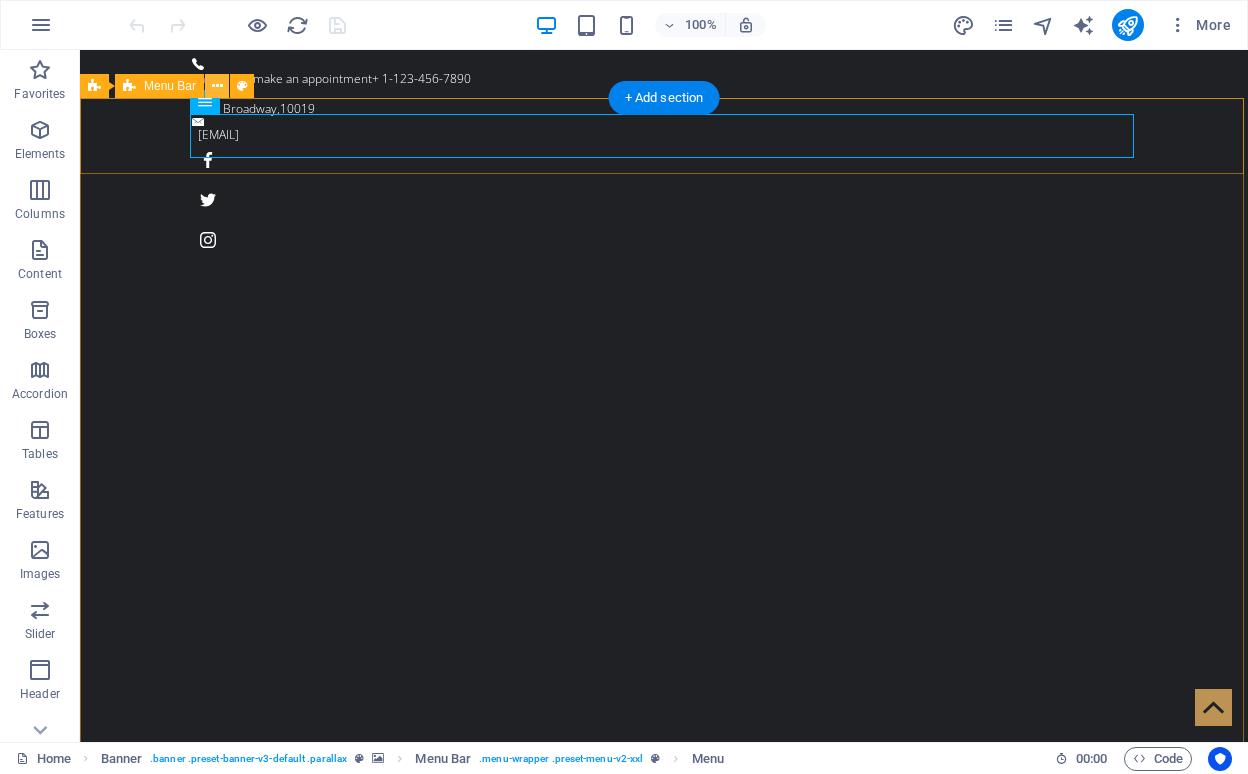click at bounding box center (217, 86) 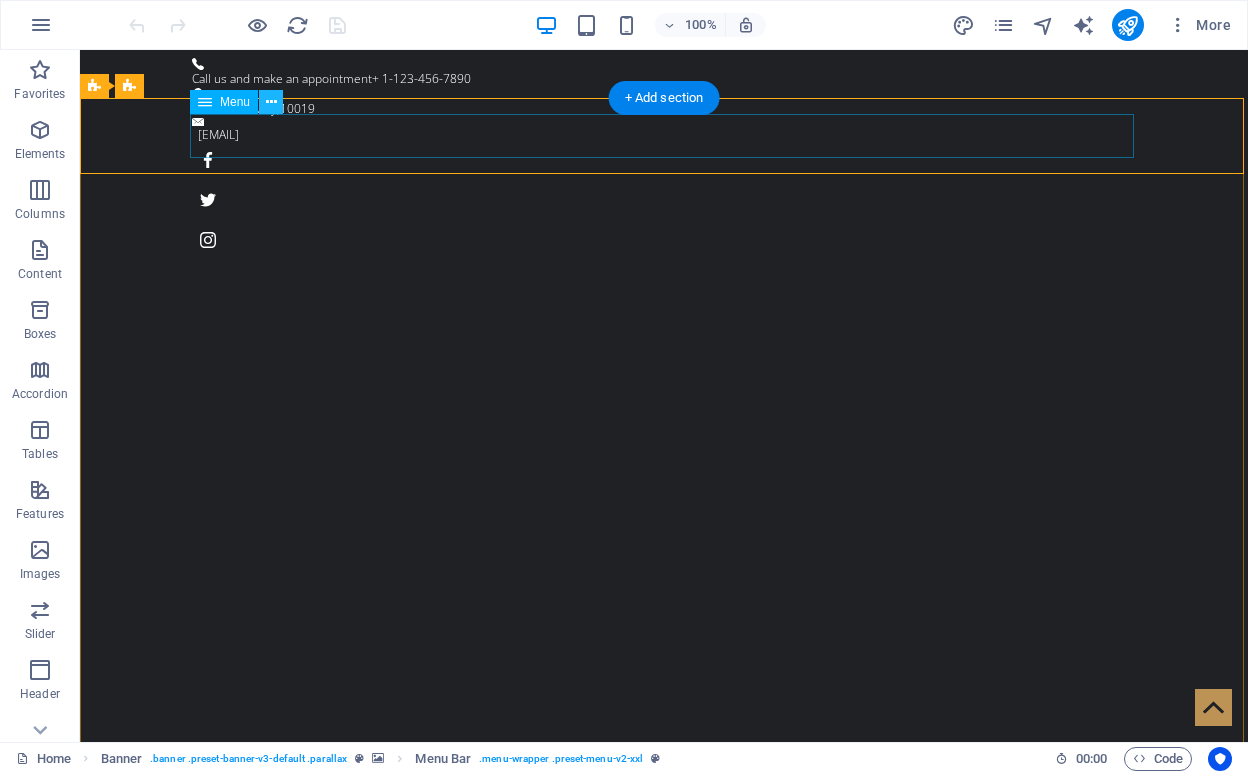 click at bounding box center (271, 102) 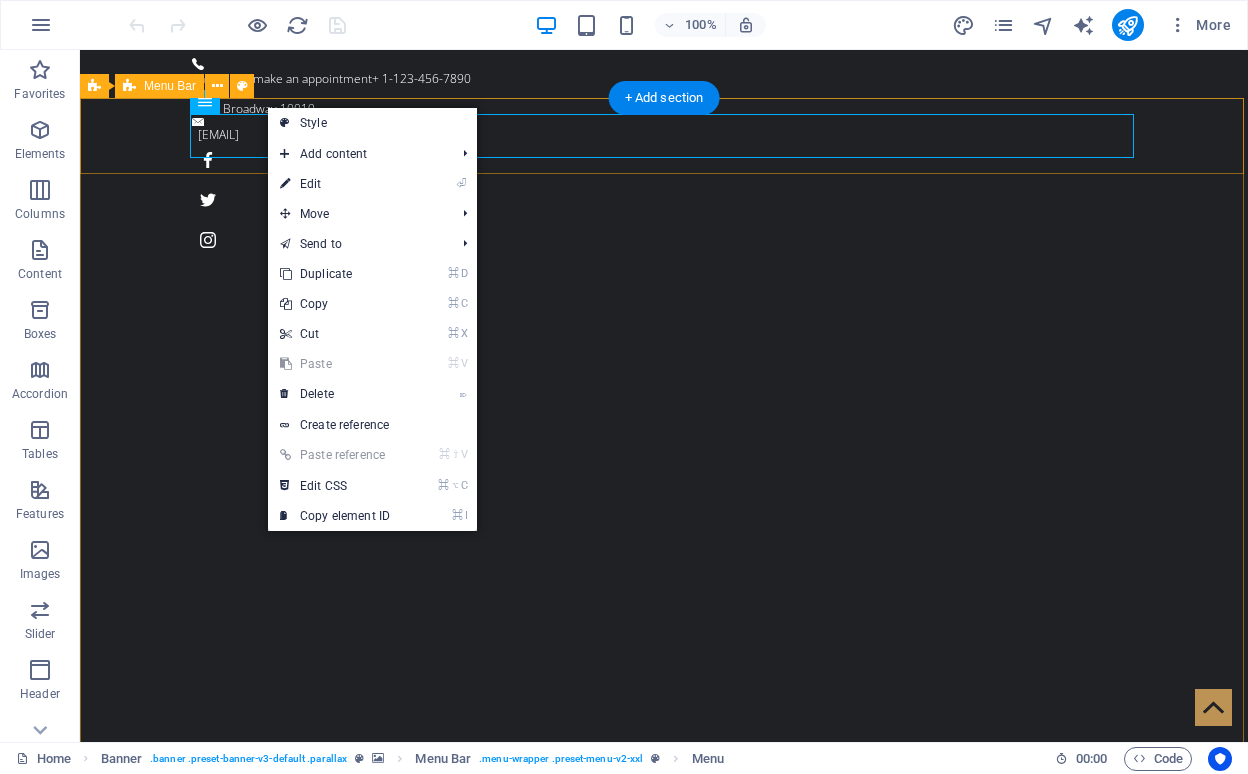 click on "Home About us WHAT WE DO Pricing Gallery Contact" at bounding box center [664, 1078] 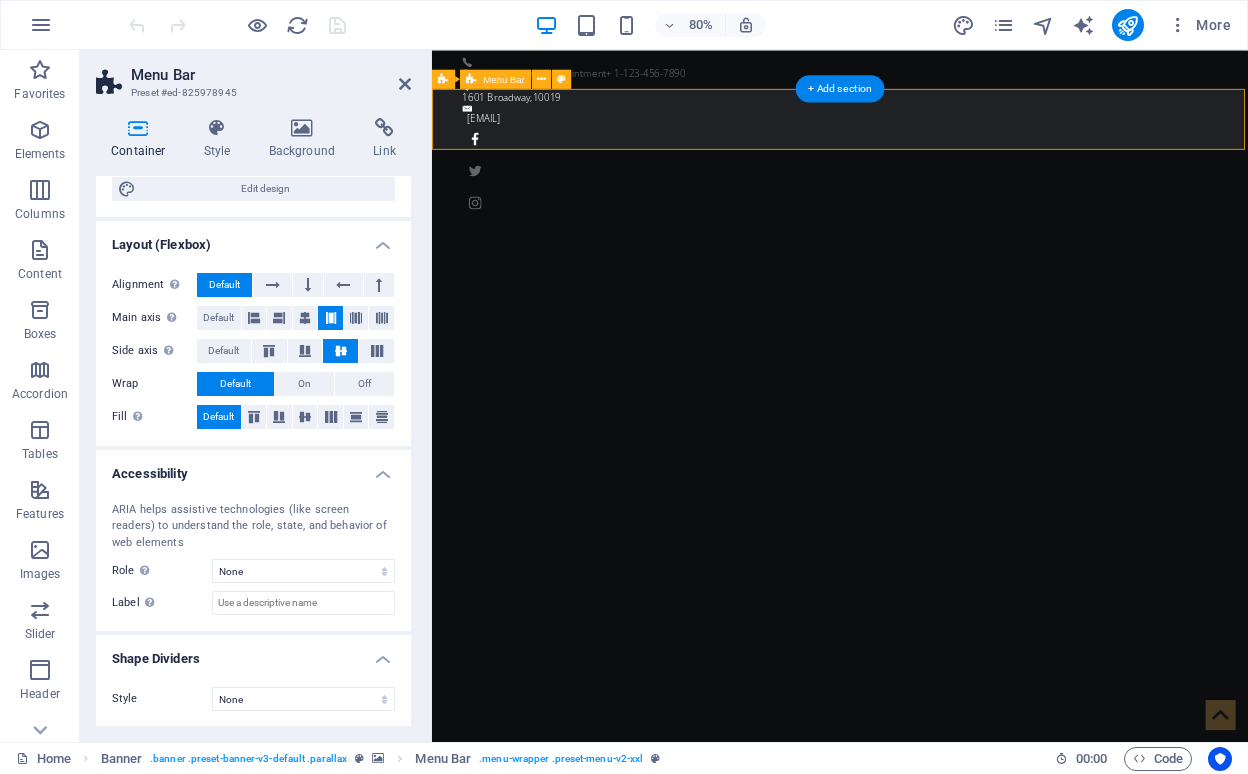 scroll, scrollTop: 222, scrollLeft: 0, axis: vertical 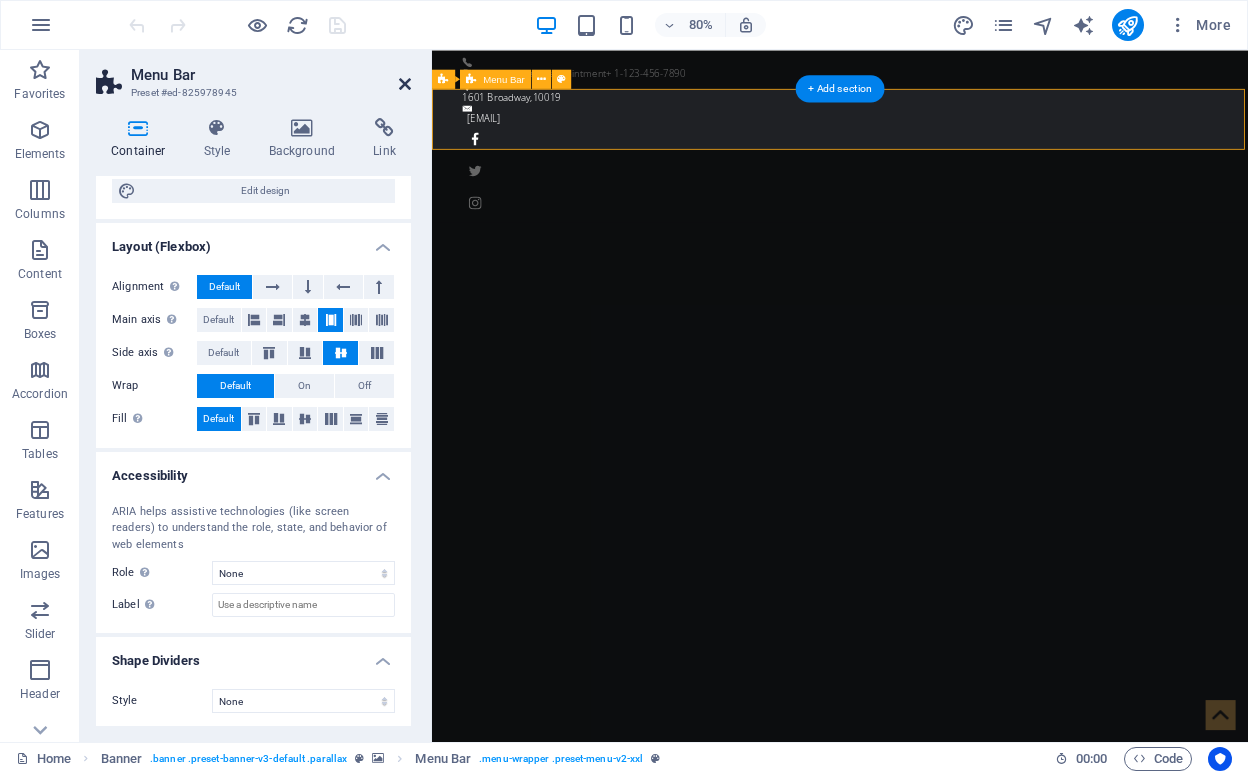 click at bounding box center [405, 84] 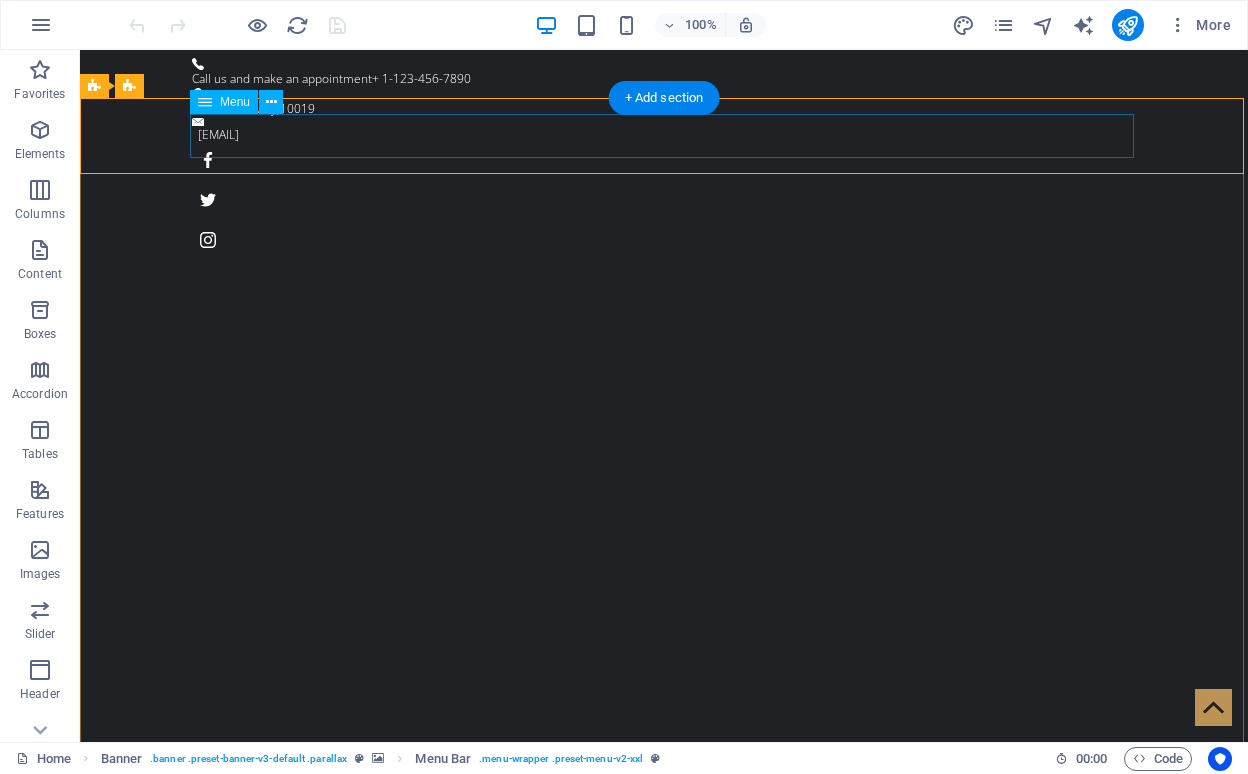 click on "Home About us WHAT WE DO Pricing Gallery Contact" at bounding box center (664, 1162) 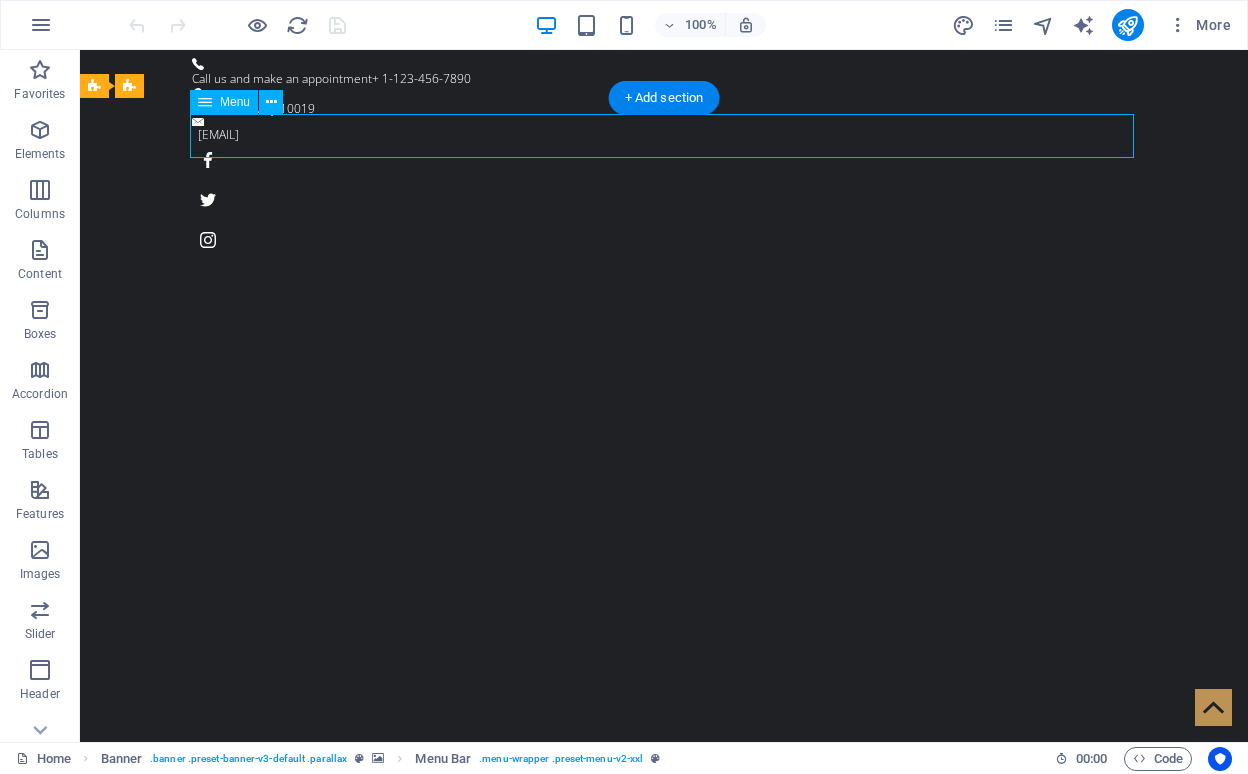 click on "Home About us WHAT WE DO Pricing Gallery Contact" at bounding box center [664, 1162] 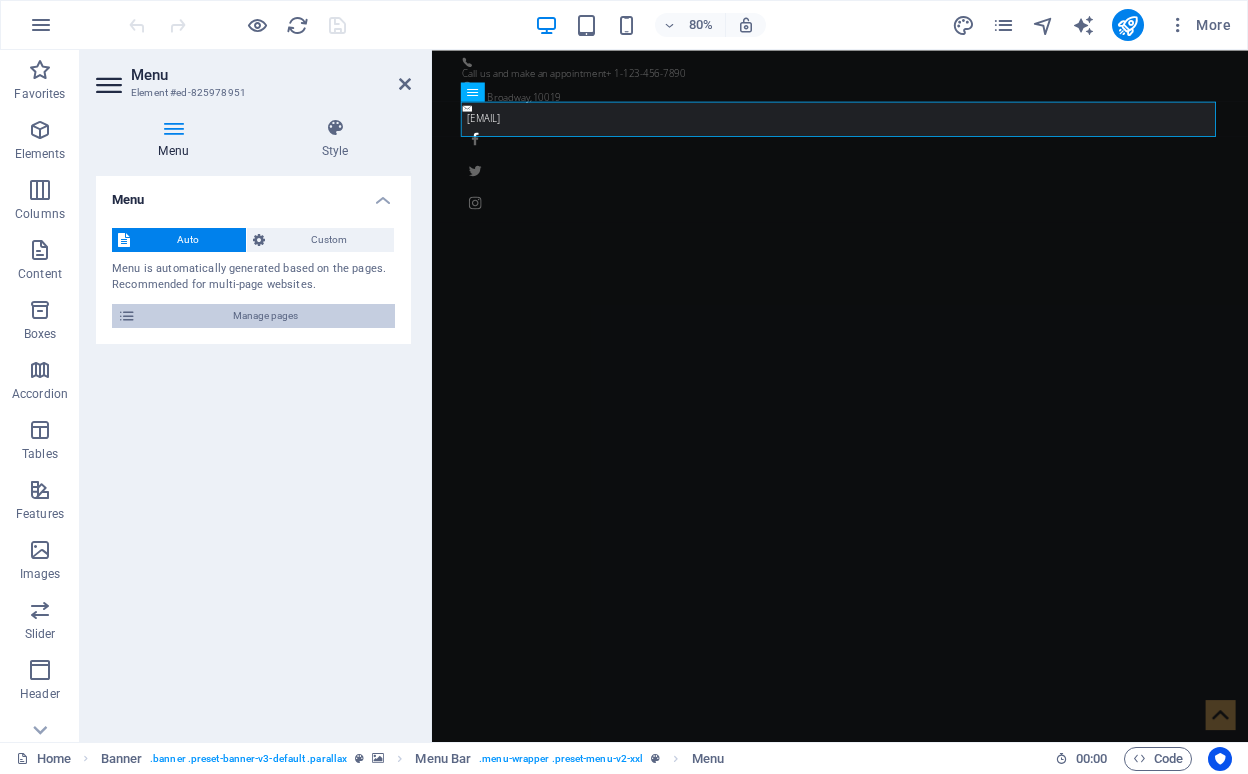 click on "Manage pages" at bounding box center [265, 316] 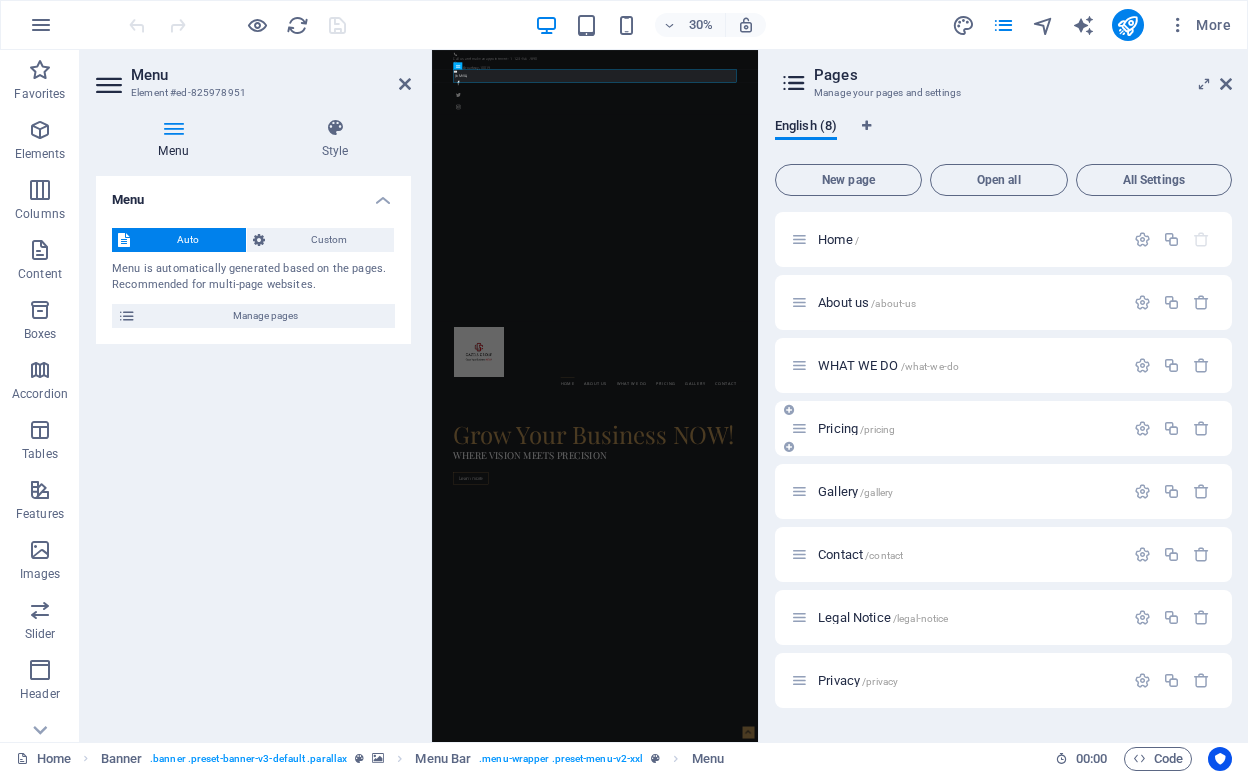 click on "Pricing /pricing" at bounding box center (856, 428) 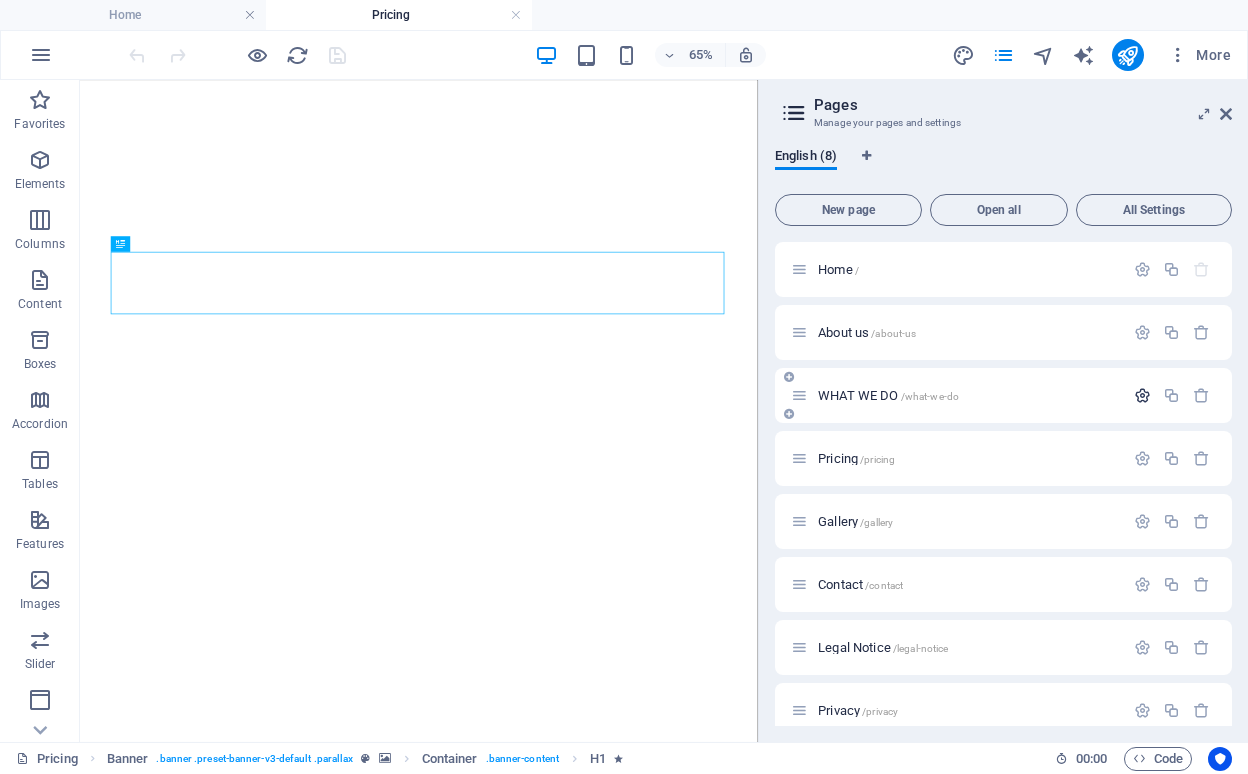 click at bounding box center (1142, 395) 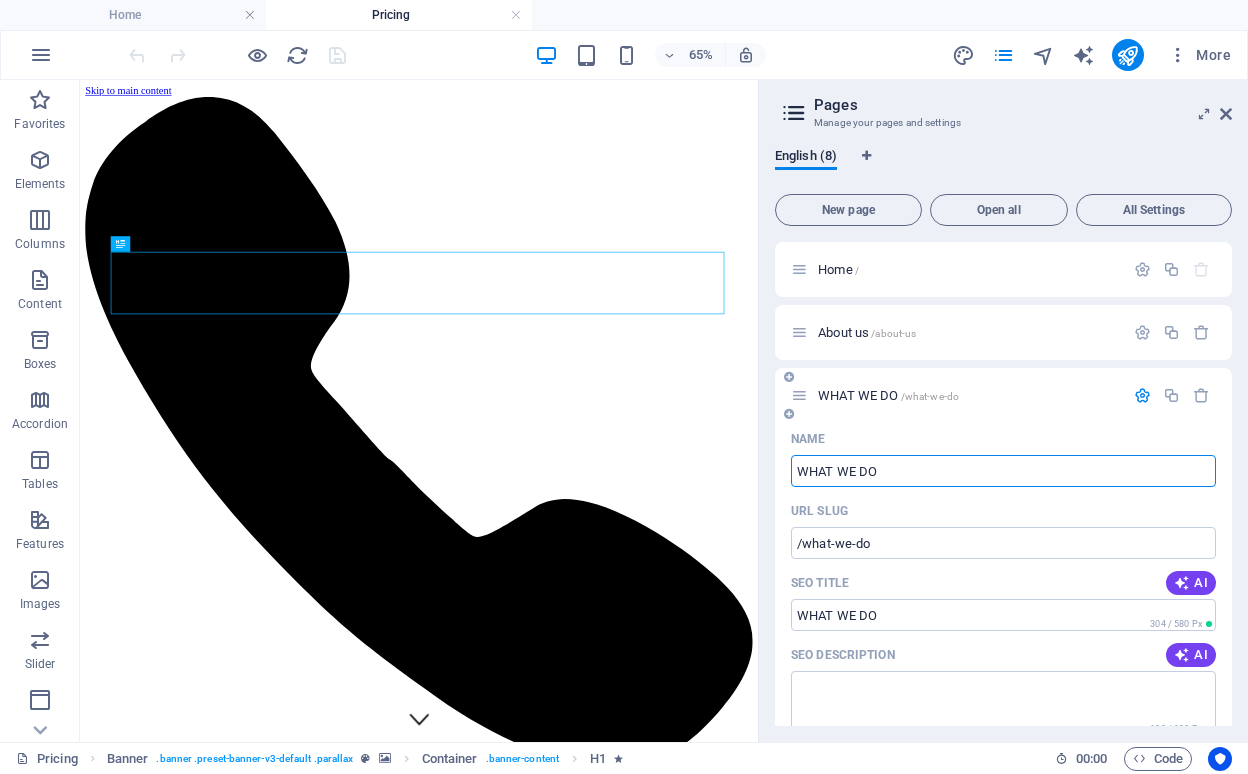 scroll, scrollTop: 0, scrollLeft: 0, axis: both 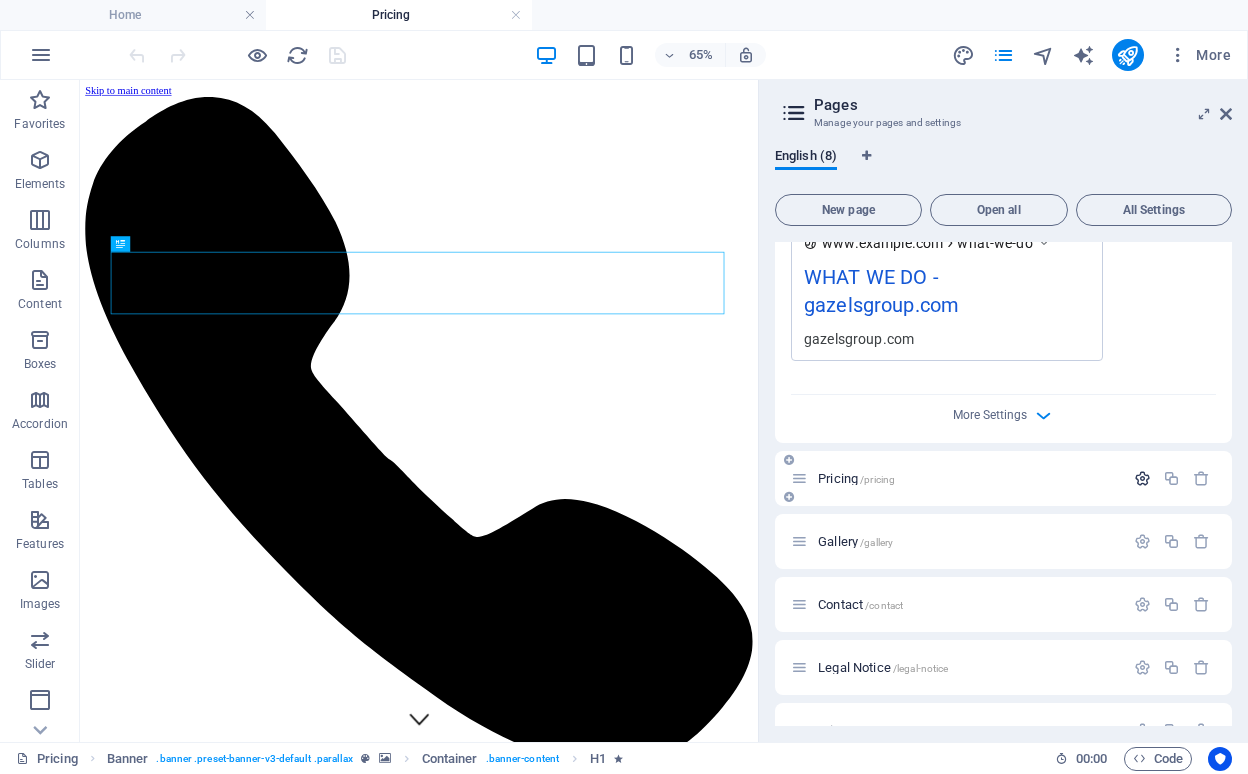 click at bounding box center (1142, 478) 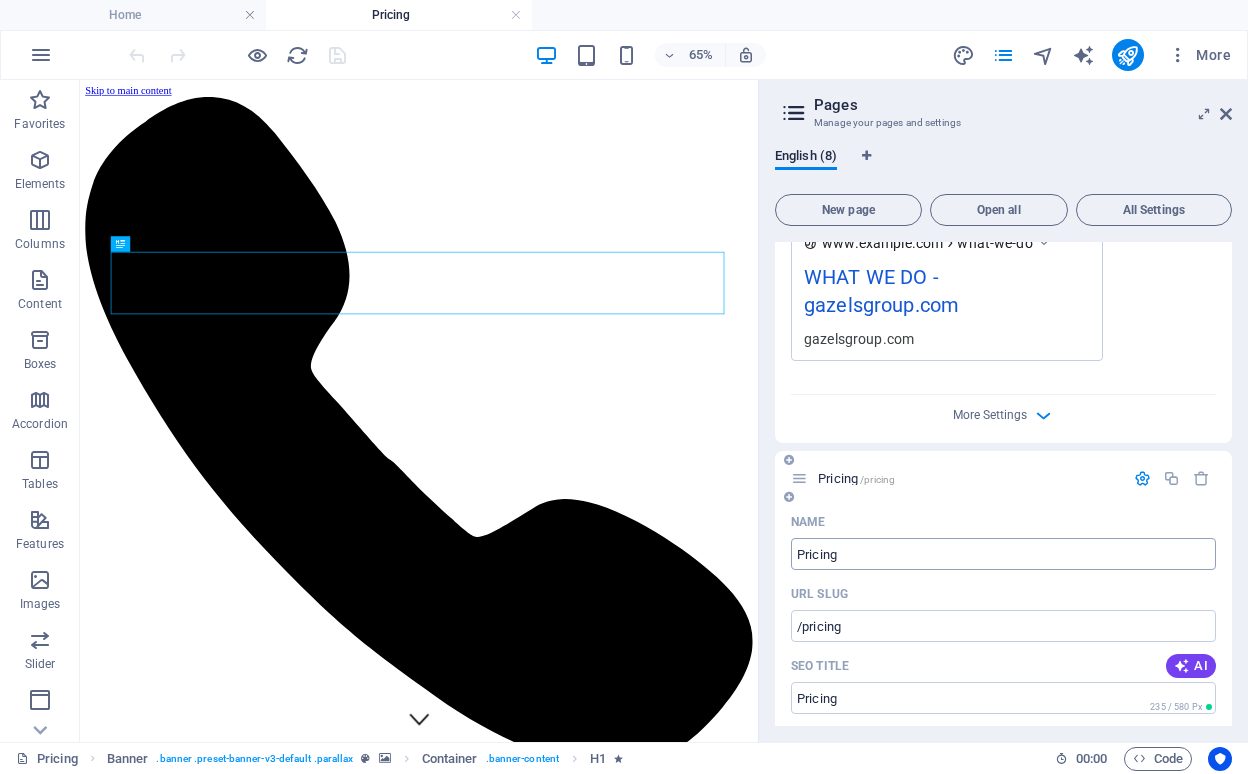 drag, startPoint x: 854, startPoint y: 563, endPoint x: 815, endPoint y: 556, distance: 39.623226 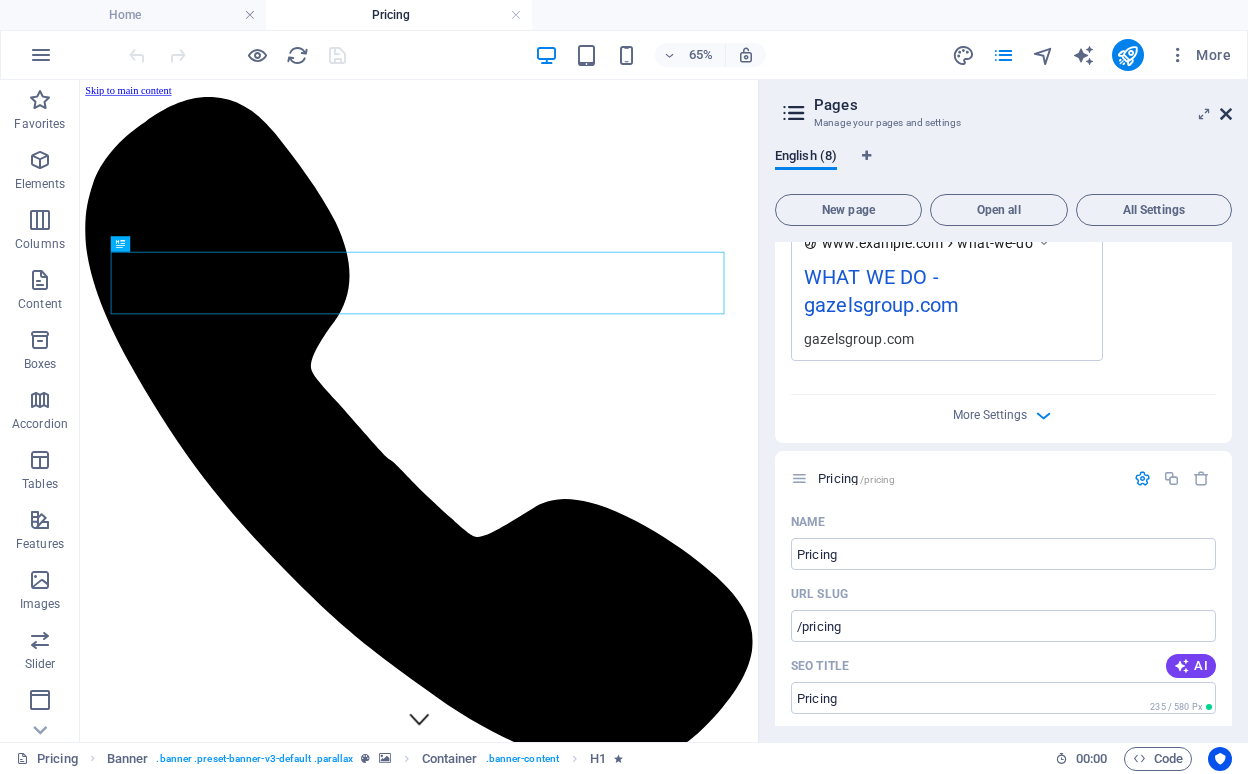 click at bounding box center (1226, 114) 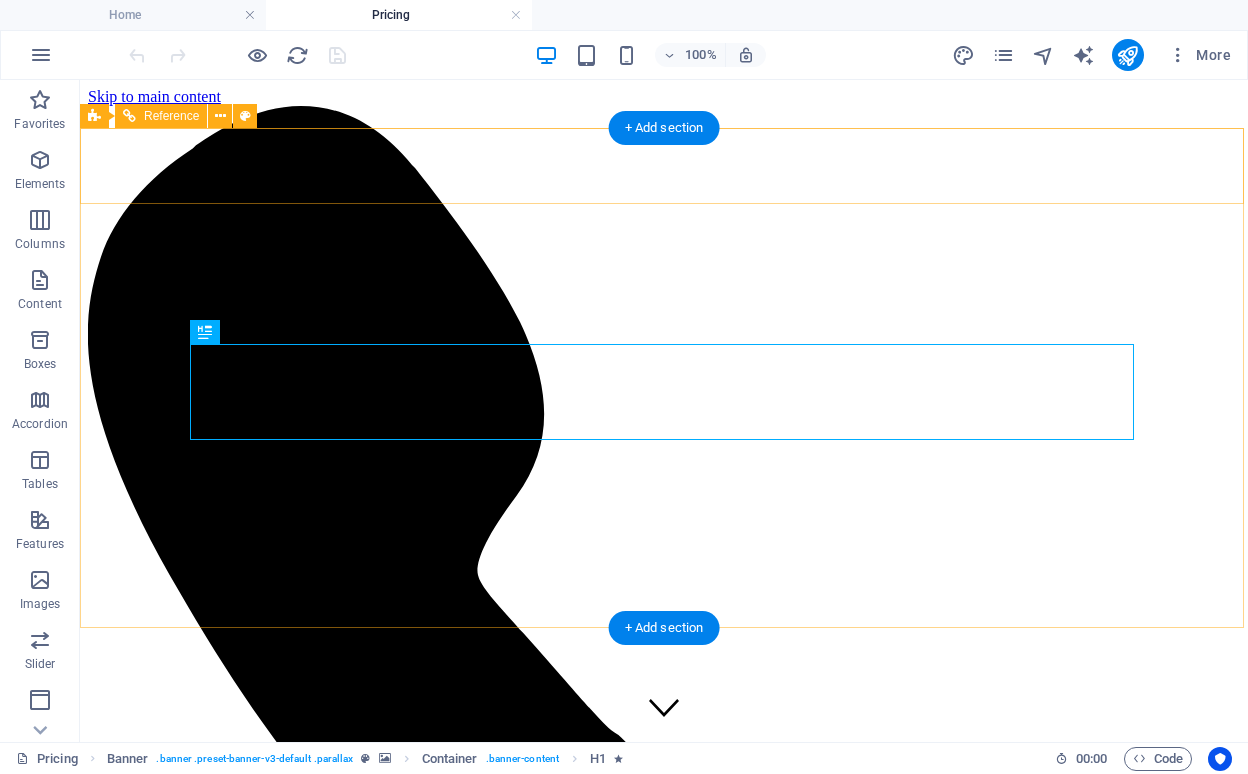 click on "Home About us WHAT WE DO Pricing Gallery Contact" at bounding box center [664, 8708] 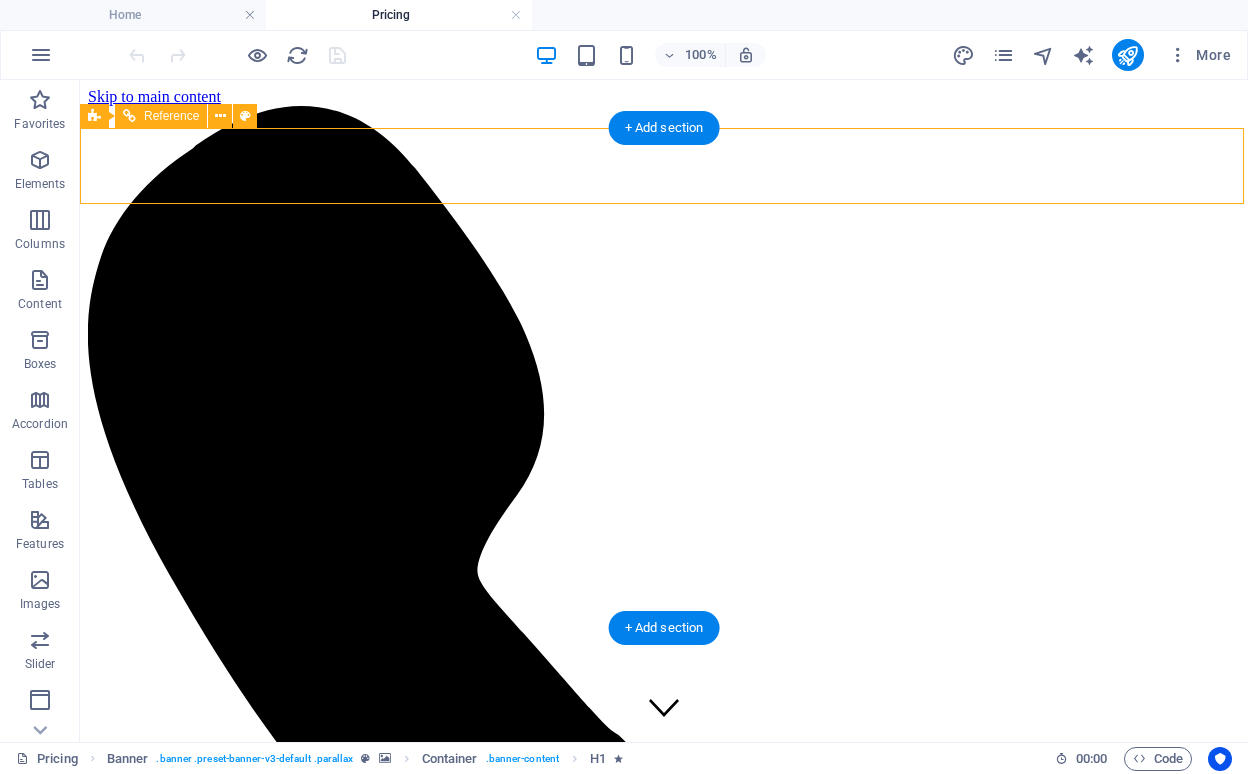 click on "Home About us WHAT WE DO Pricing Gallery Contact" at bounding box center (664, 8708) 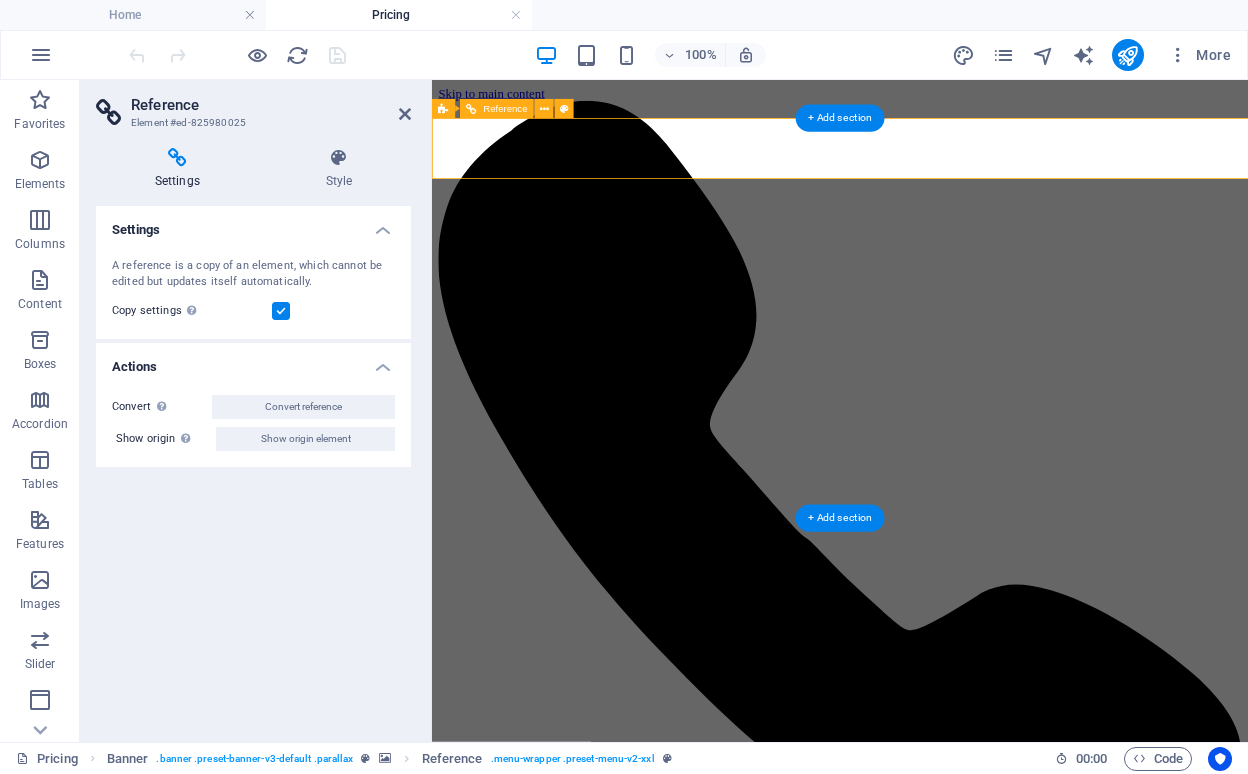 click on "Home About us WHAT WE DO Pricing Gallery Contact" at bounding box center [942, 7689] 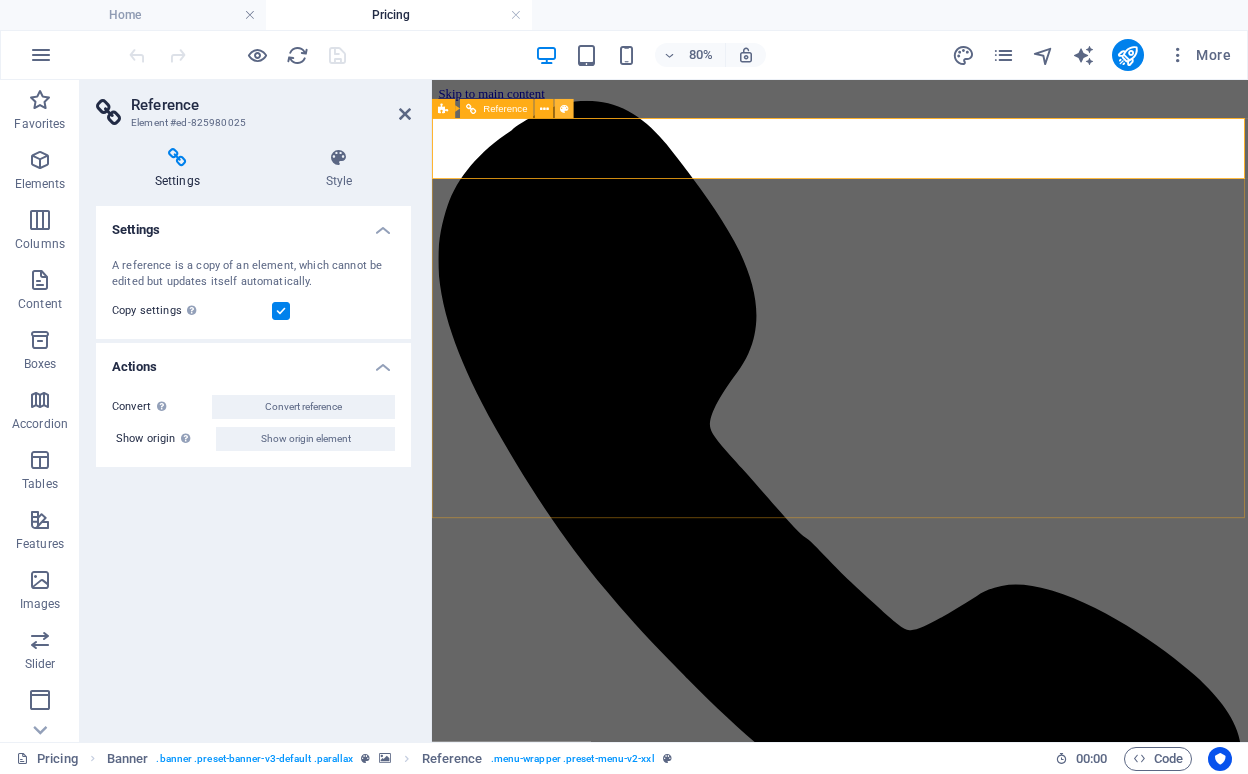 click at bounding box center (564, 108) 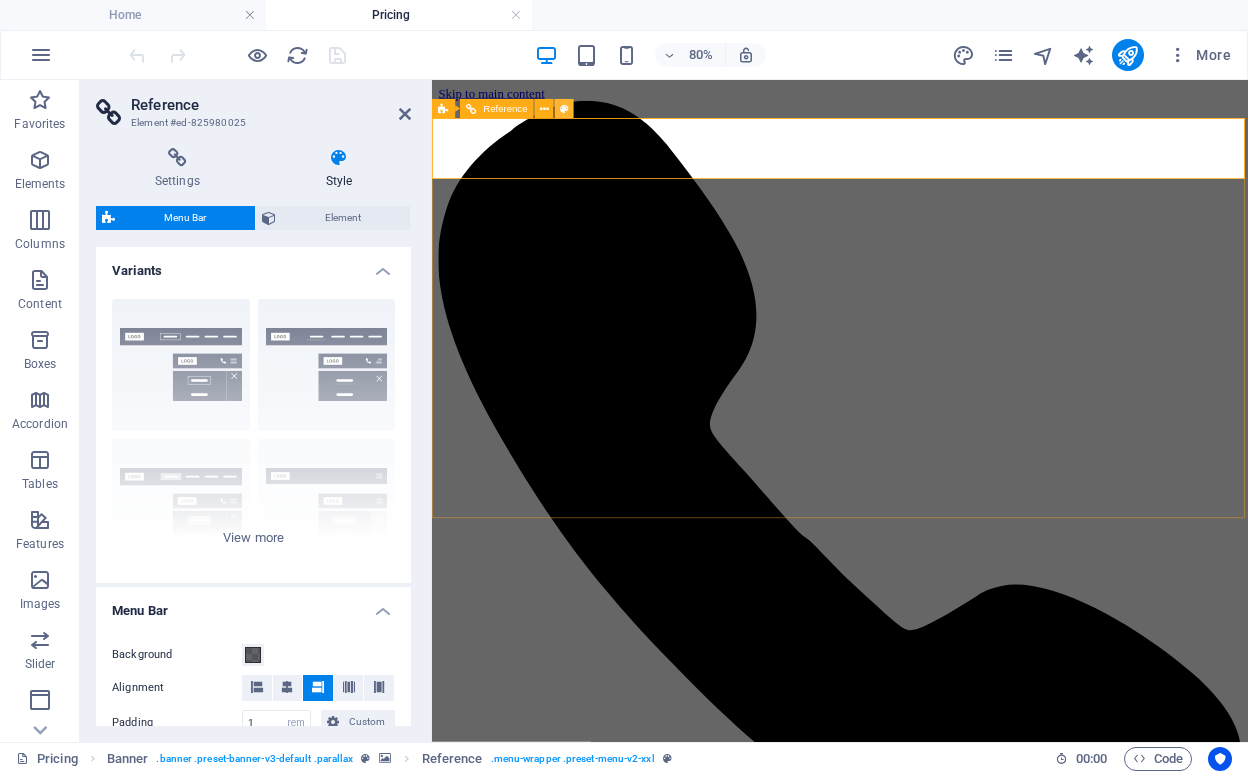 click at bounding box center (564, 108) 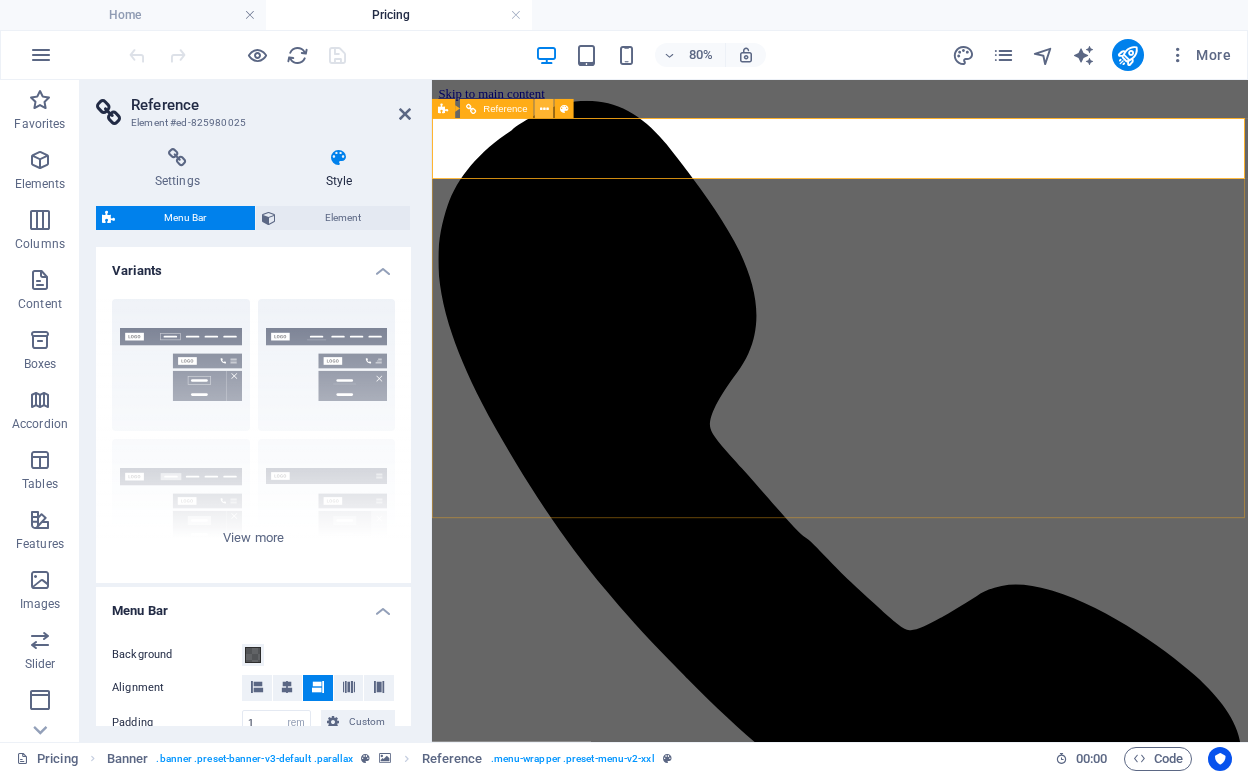 click at bounding box center (544, 108) 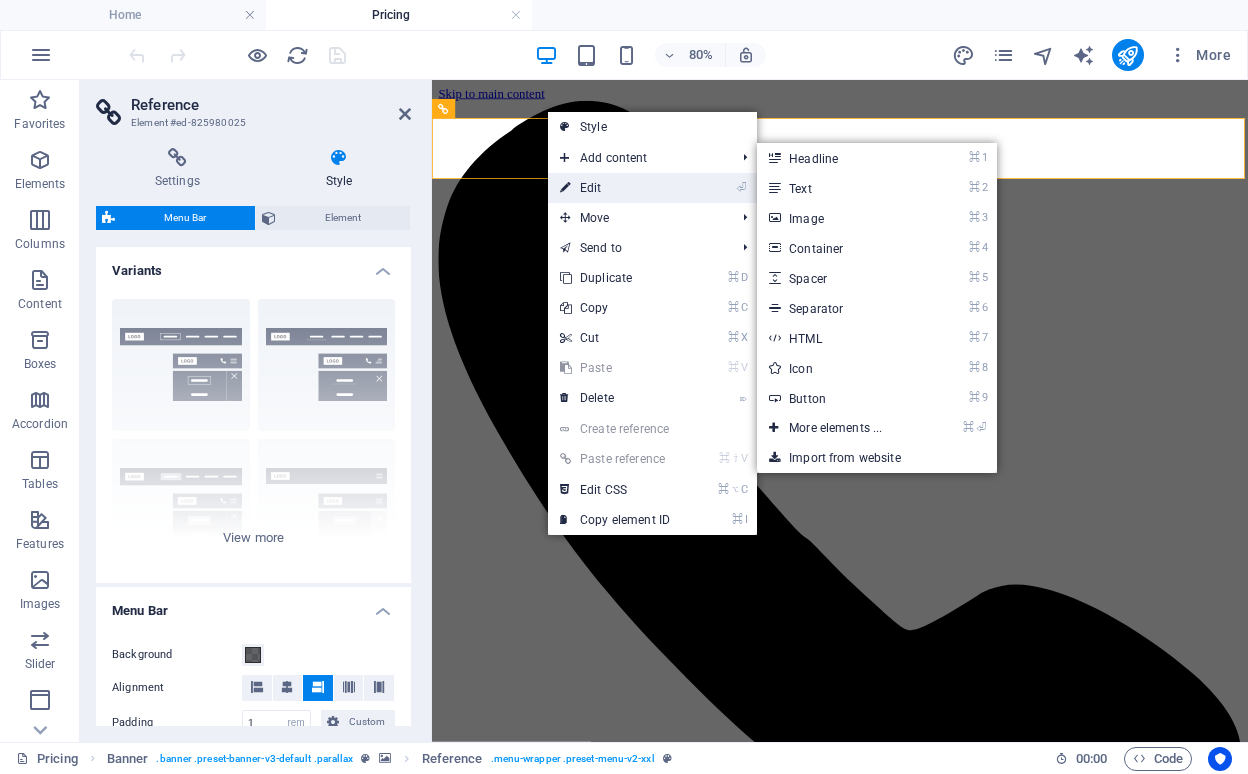 click on "⏎  Edit" at bounding box center (615, 188) 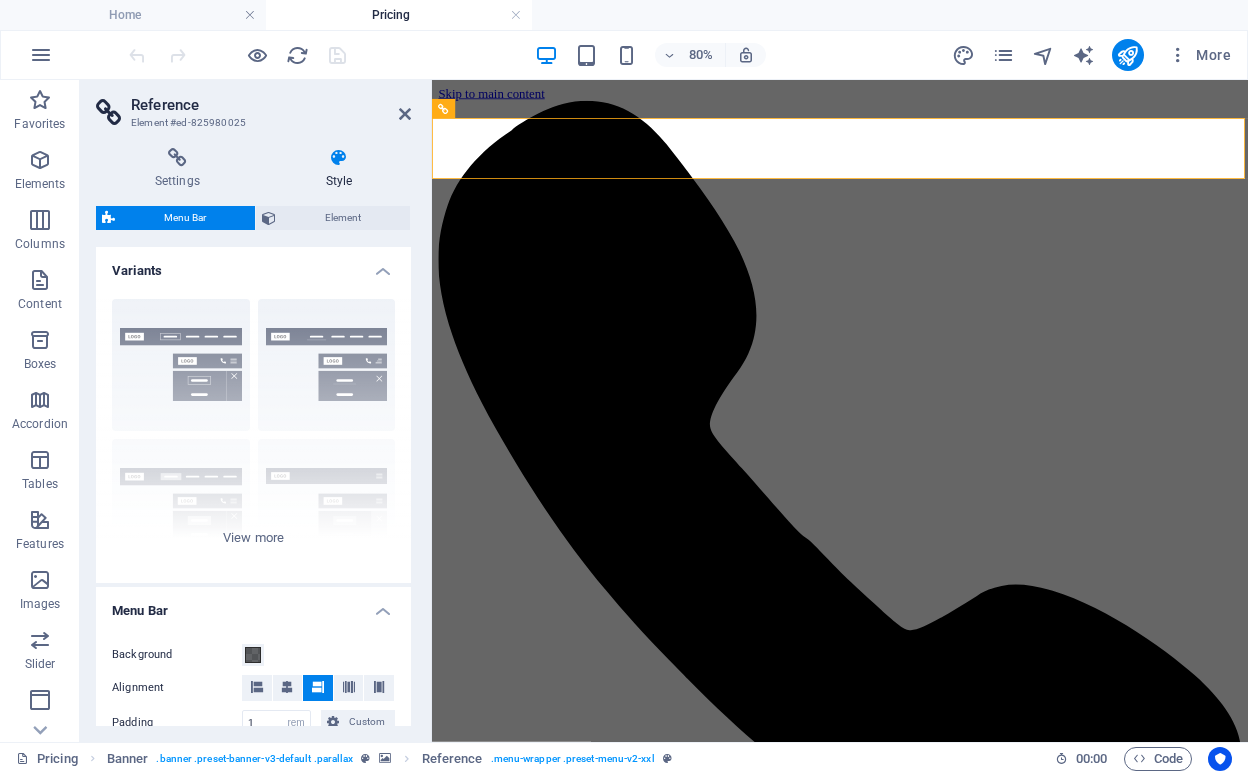 click on "Reference Element #ed-825980025 Settings Style Settings A reference is a copy of an element, which cannot be edited but updates itself automatically.  Copy settings Use the same settings (flex, animation, position, style) as for the reference target element Actions Convert Convert the reference into a separate element. All subsequent changes made won't affect the initially referenced element. Convert reference Show origin Jump to the referenced element. If the referenced element is on another page, it will be opened in a new tab. Show origin element Menu Bar Element Layout How this element expands within the layout (Flexbox). Size Default auto px % 1/1 1/2 1/3 1/4 1/5 1/6 1/7 1/8 1/9 1/10 Grow Shrink Order Container layout Visible Visible Opacity 100 % Overflow Spacing Margin Default auto px % rem vw vh Custom Custom auto px % rem vw vh auto px % rem vw vh auto px % rem vw vh auto px % rem vw vh Padding Default px rem % vh vw Custom Custom px rem % vh vw px rem % vh vw px rem % vh vw px rem % vh vw Border 1 %" at bounding box center (256, 411) 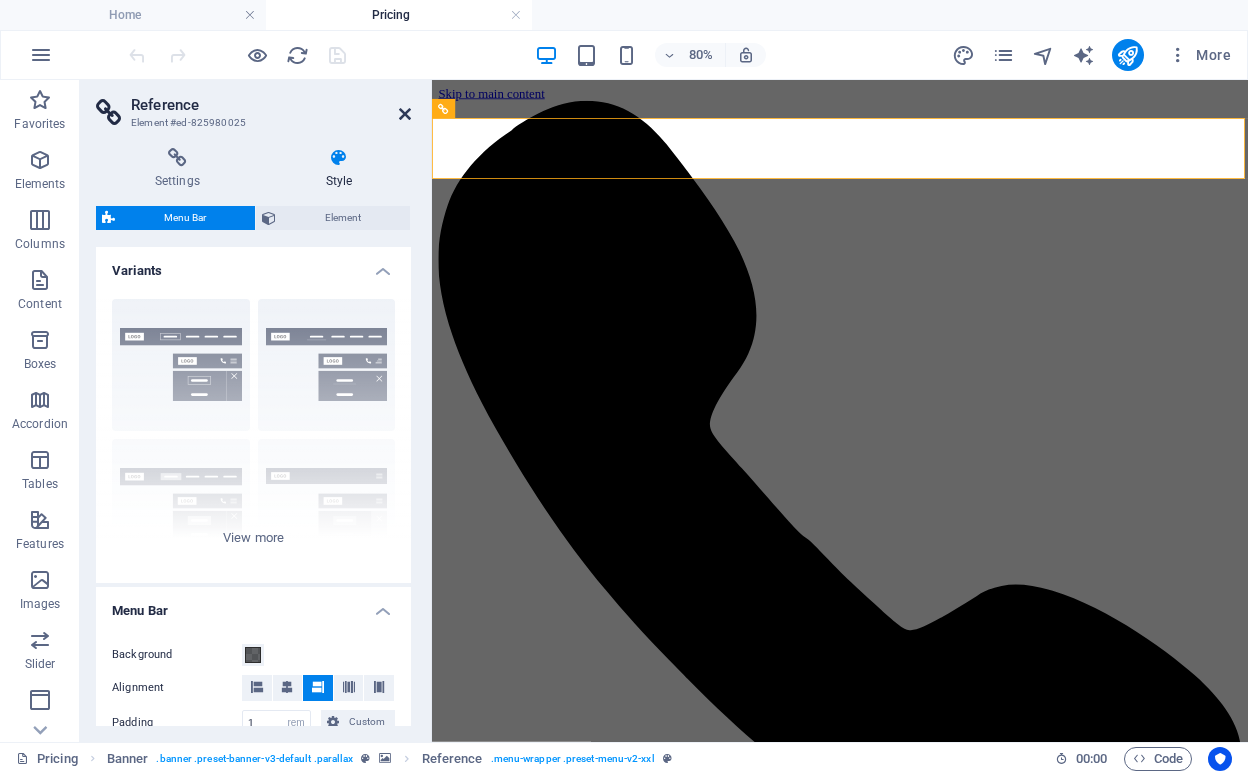 click at bounding box center [405, 114] 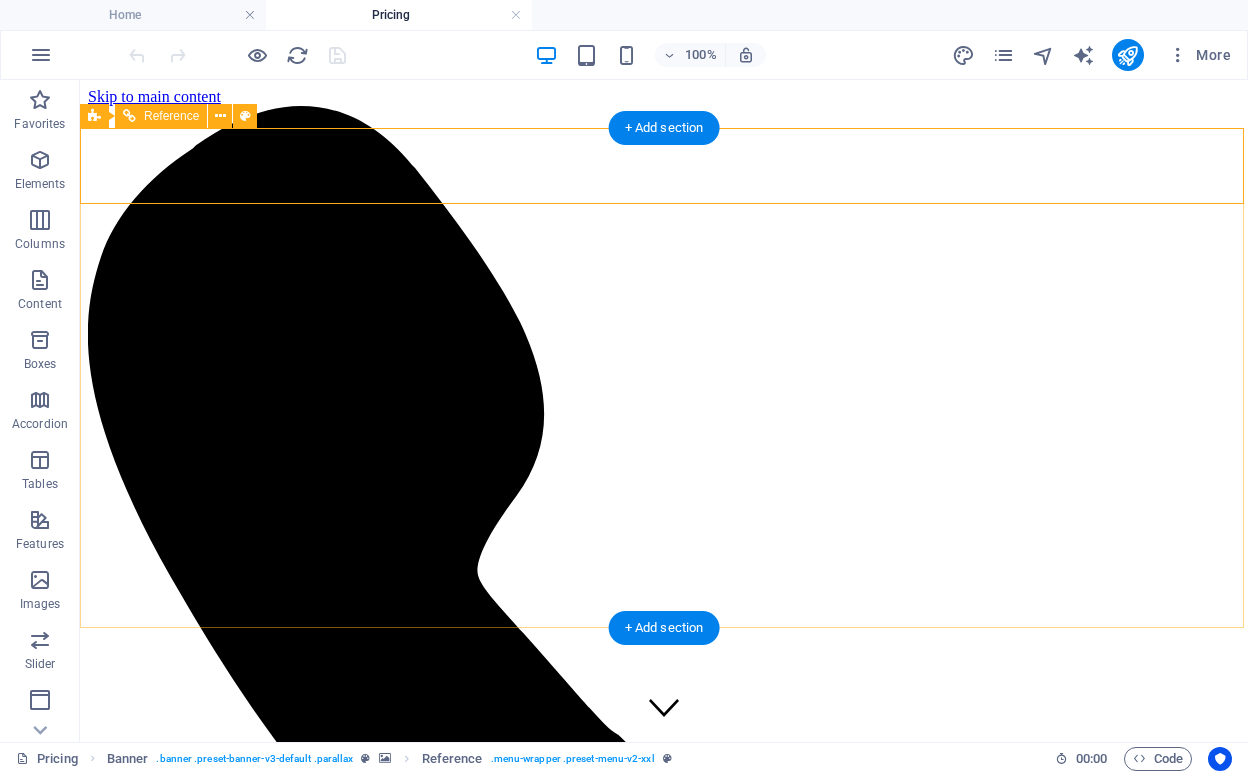 click on "Home About us WHAT WE DO Pricing Gallery Contact" at bounding box center [664, 8708] 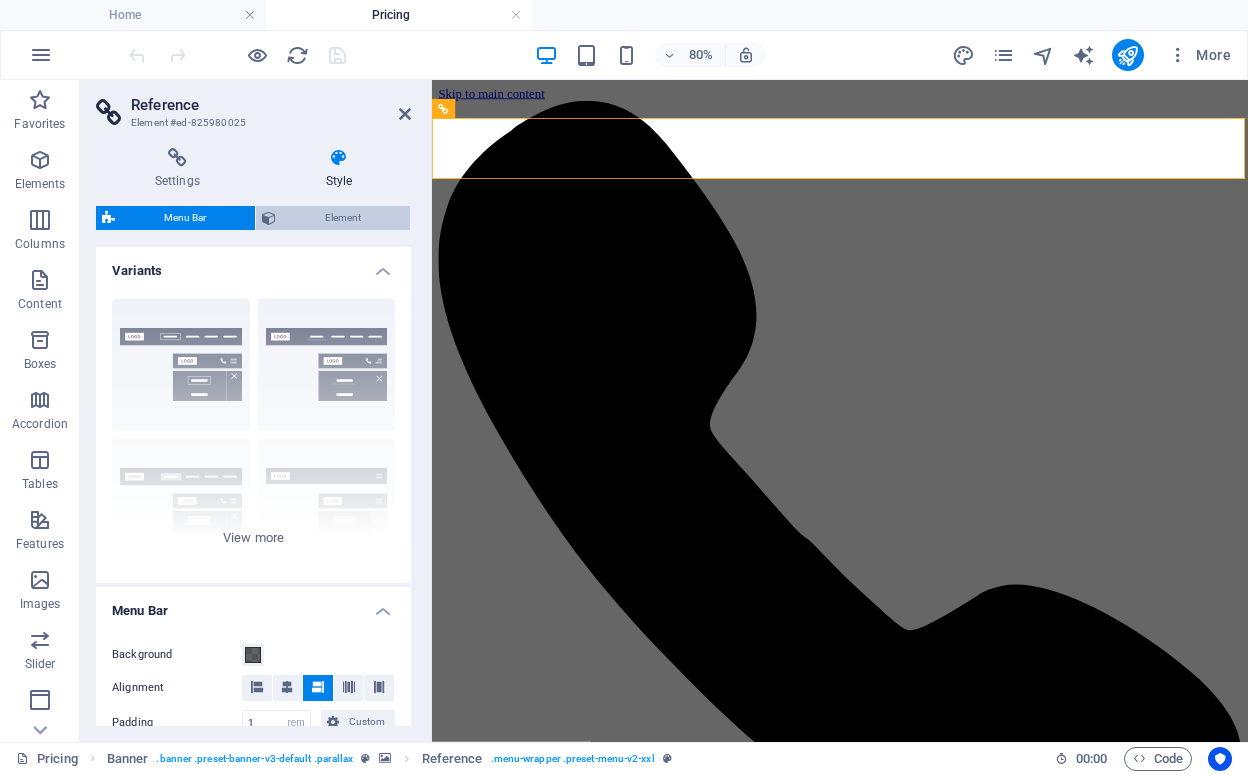 click on "Element" at bounding box center [343, 218] 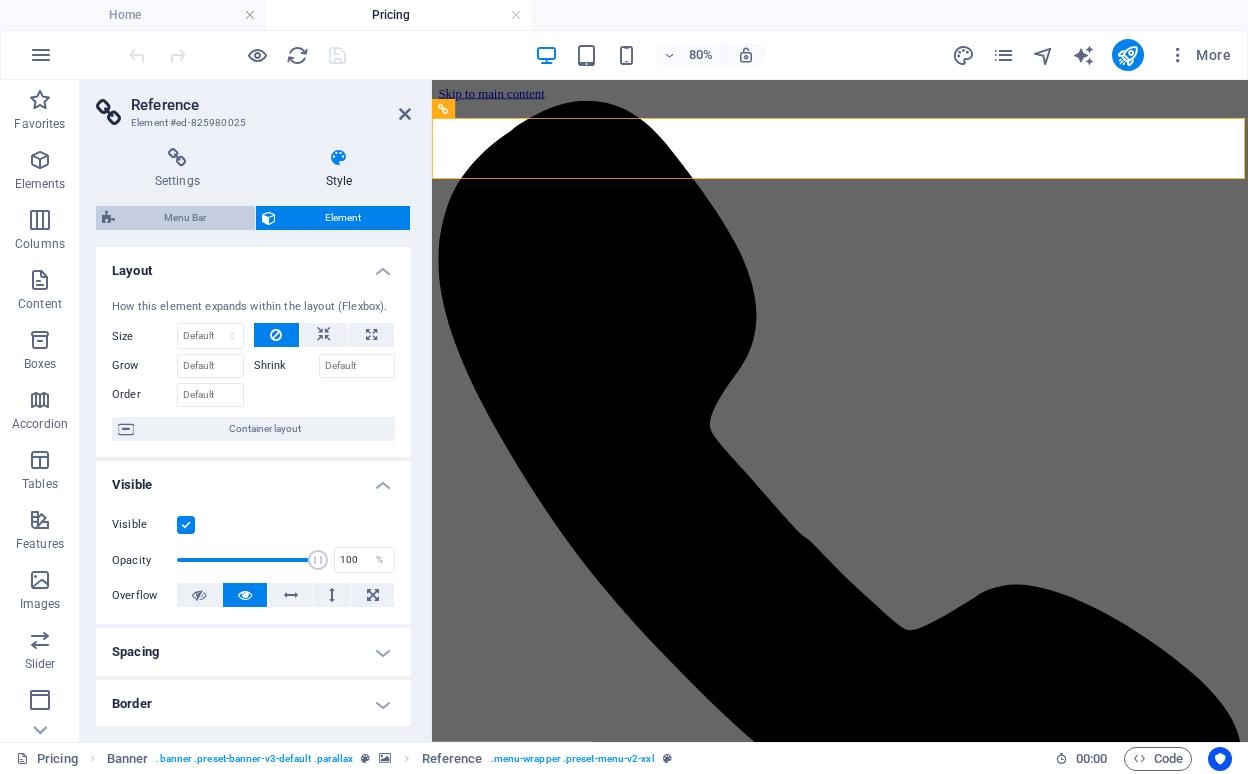 click on "Menu Bar" at bounding box center (185, 218) 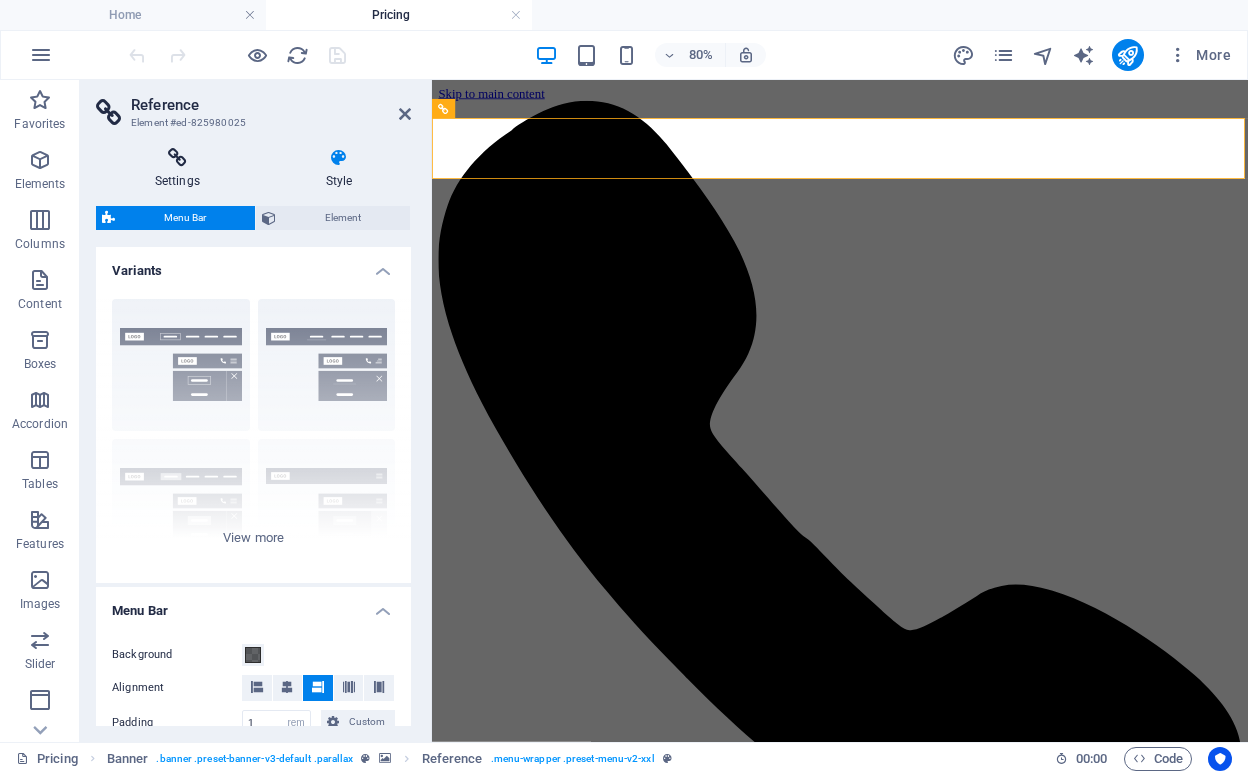 click on "Settings" at bounding box center (181, 169) 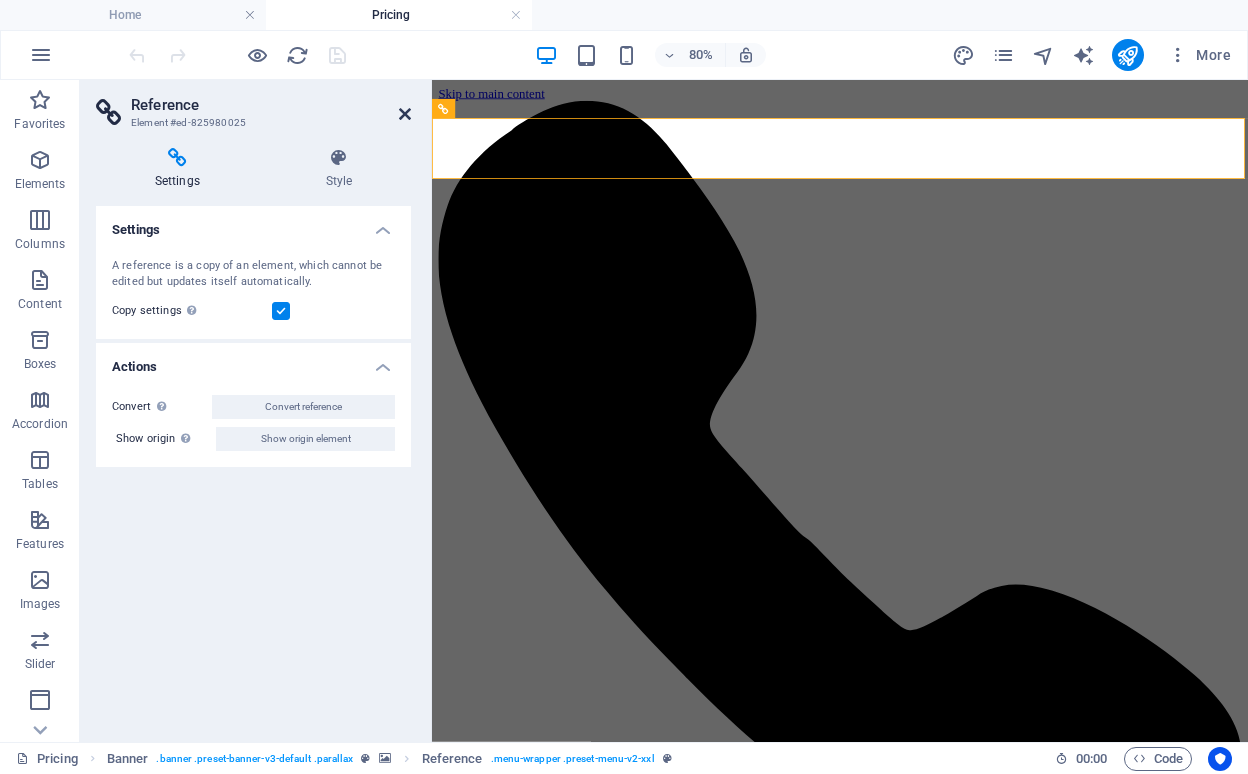 click at bounding box center [405, 114] 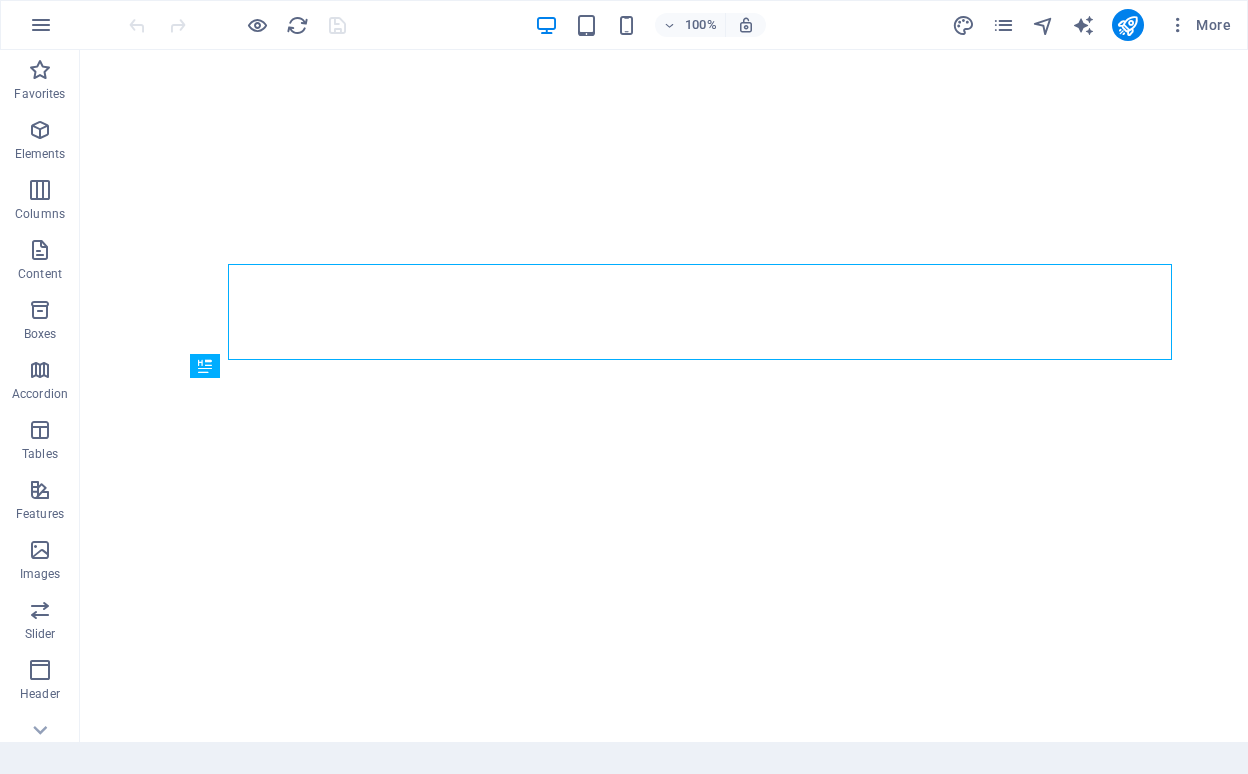 scroll, scrollTop: 0, scrollLeft: 0, axis: both 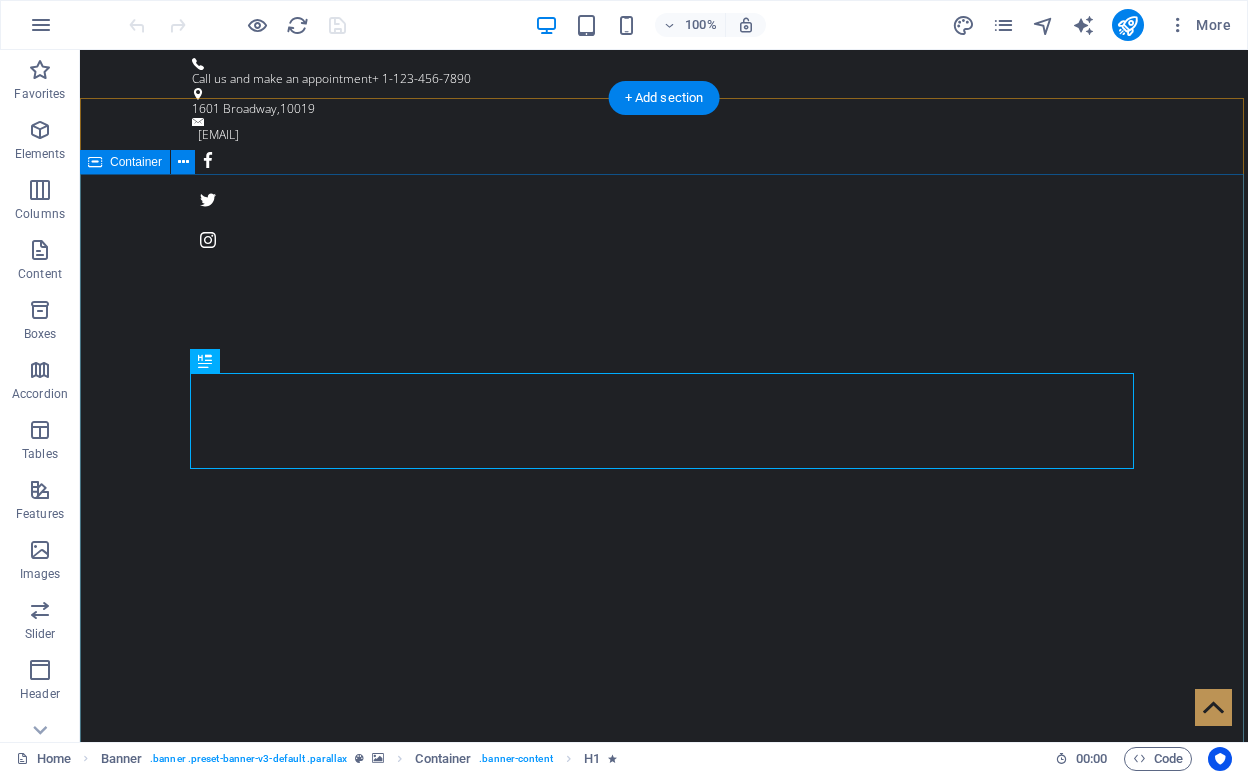 click on "Grow Your Business NOW! Where Vision Meets Precision Learn more" at bounding box center (664, 1390) 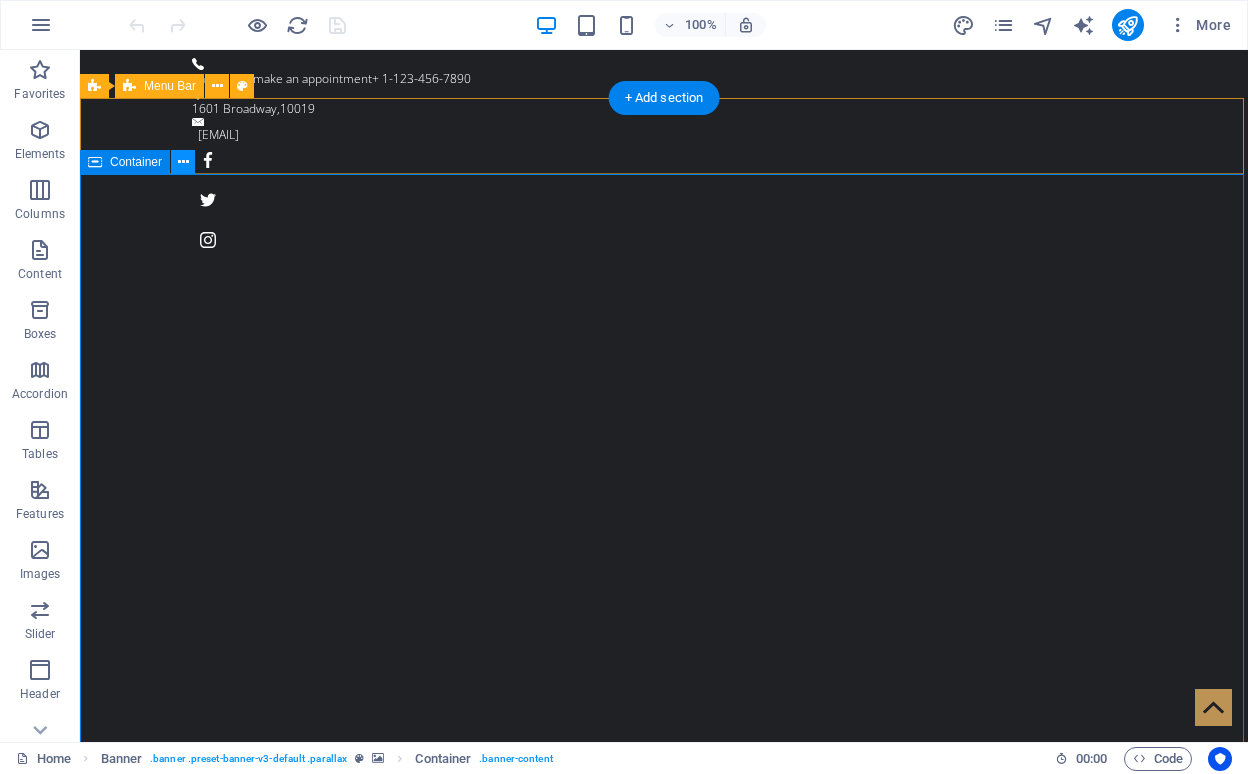 click at bounding box center [183, 162] 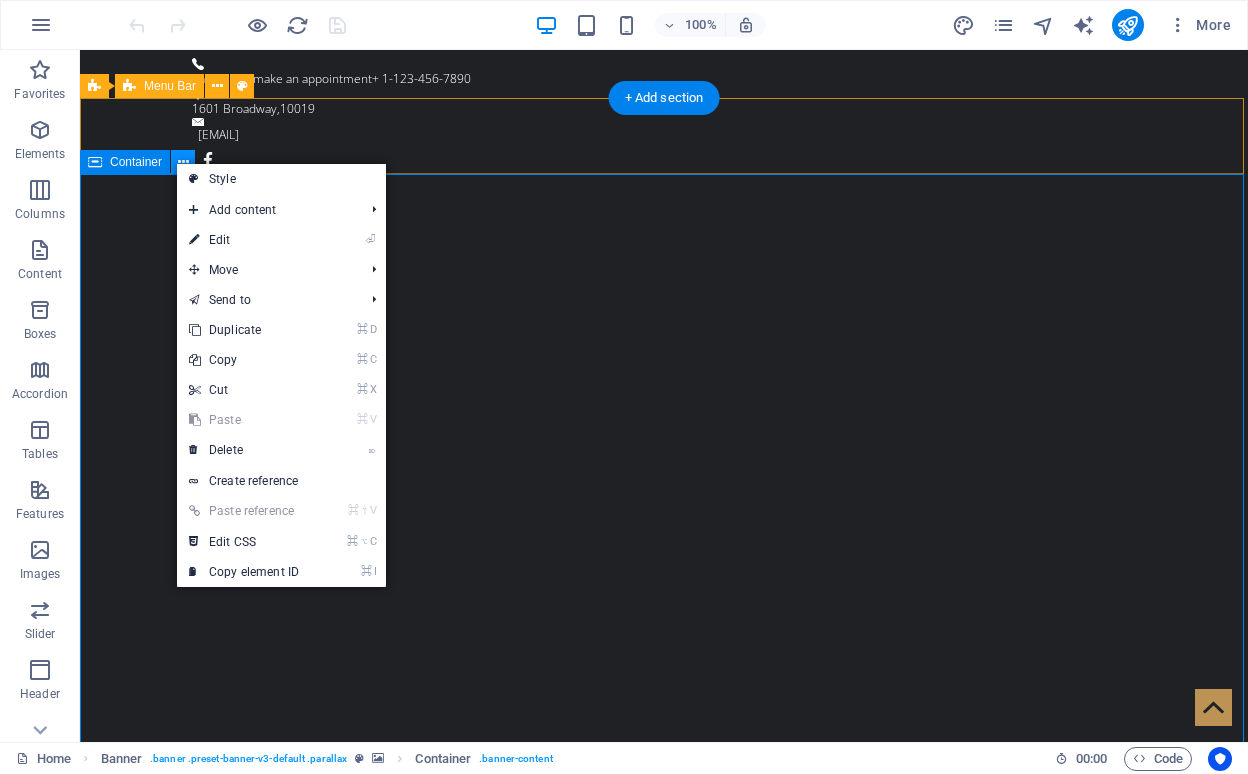 click at bounding box center [183, 162] 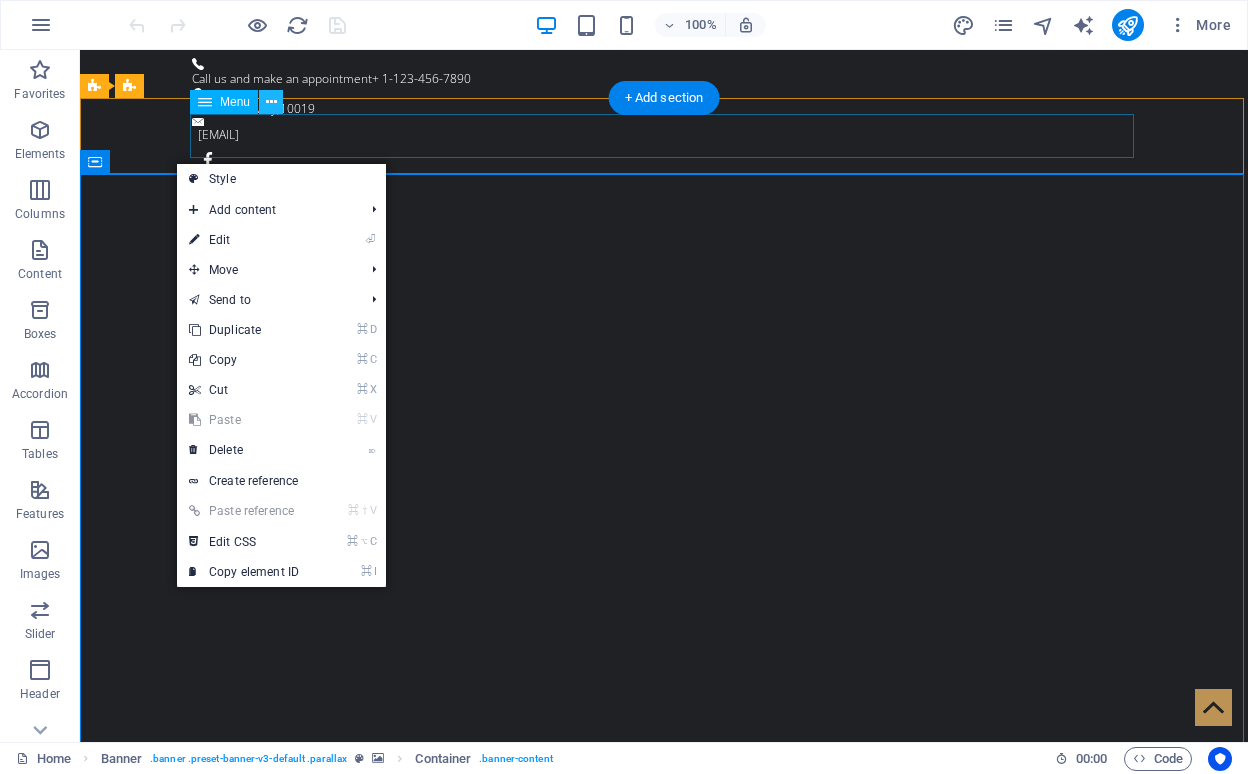 click at bounding box center (271, 102) 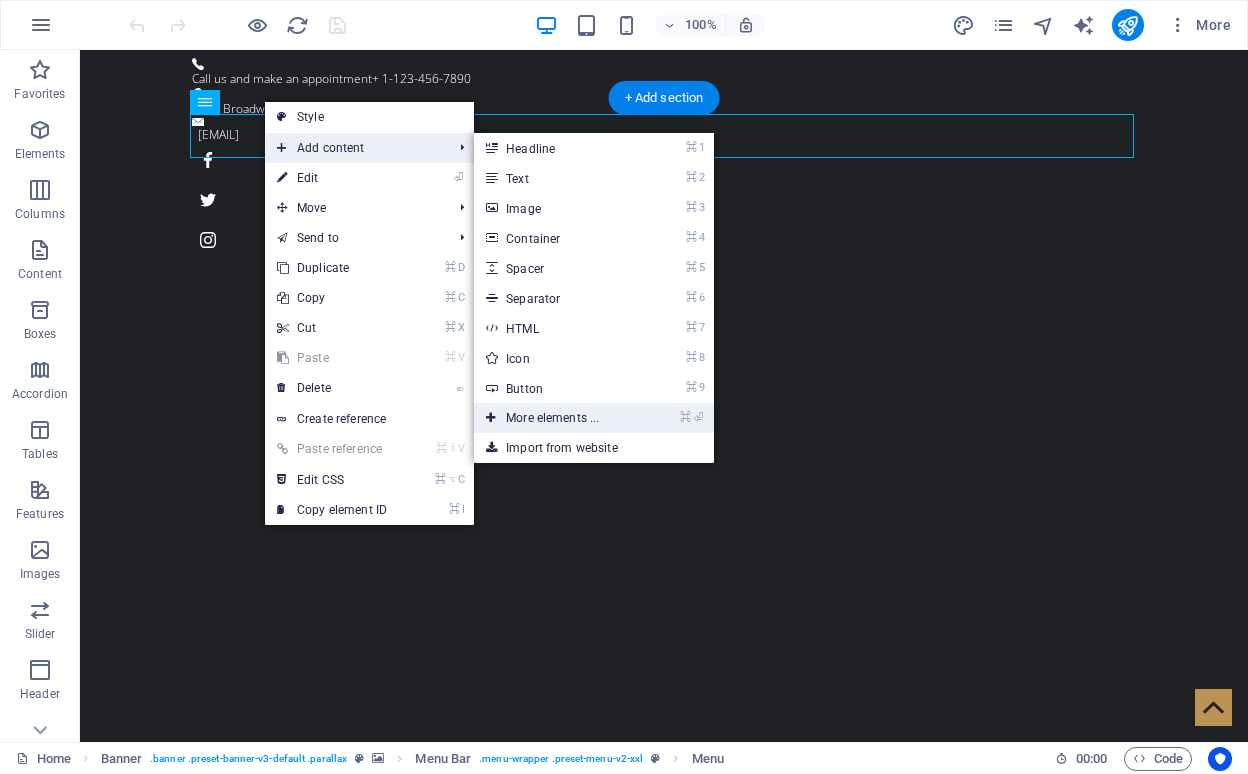 click on "⌘ ⏎  More elements ..." at bounding box center (556, 418) 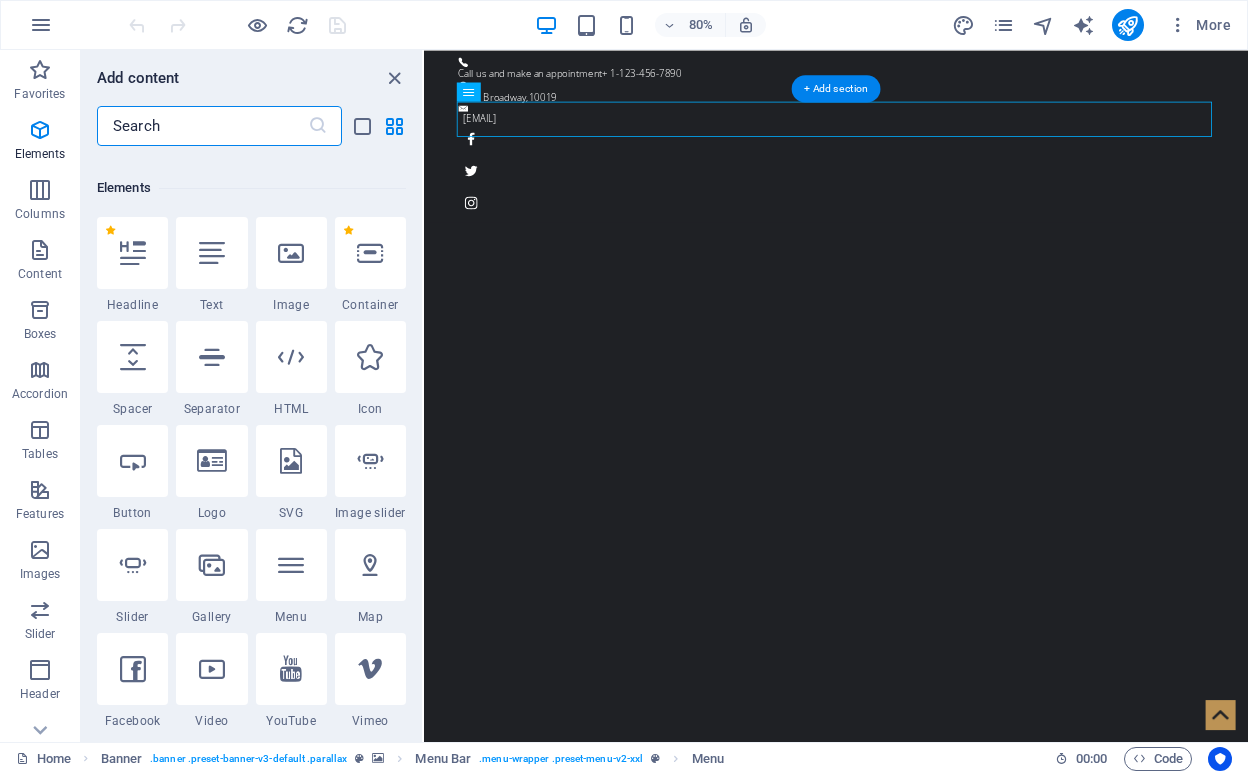 scroll, scrollTop: 213, scrollLeft: 0, axis: vertical 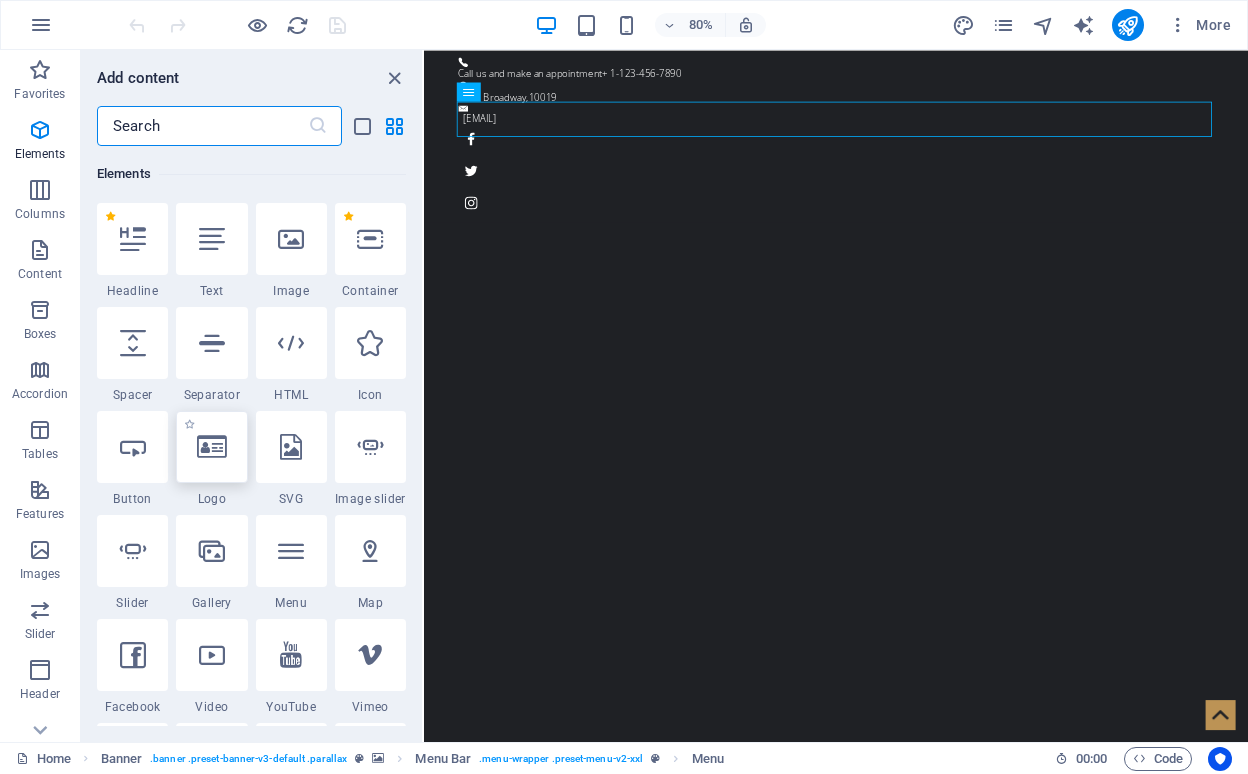 click at bounding box center (211, 447) 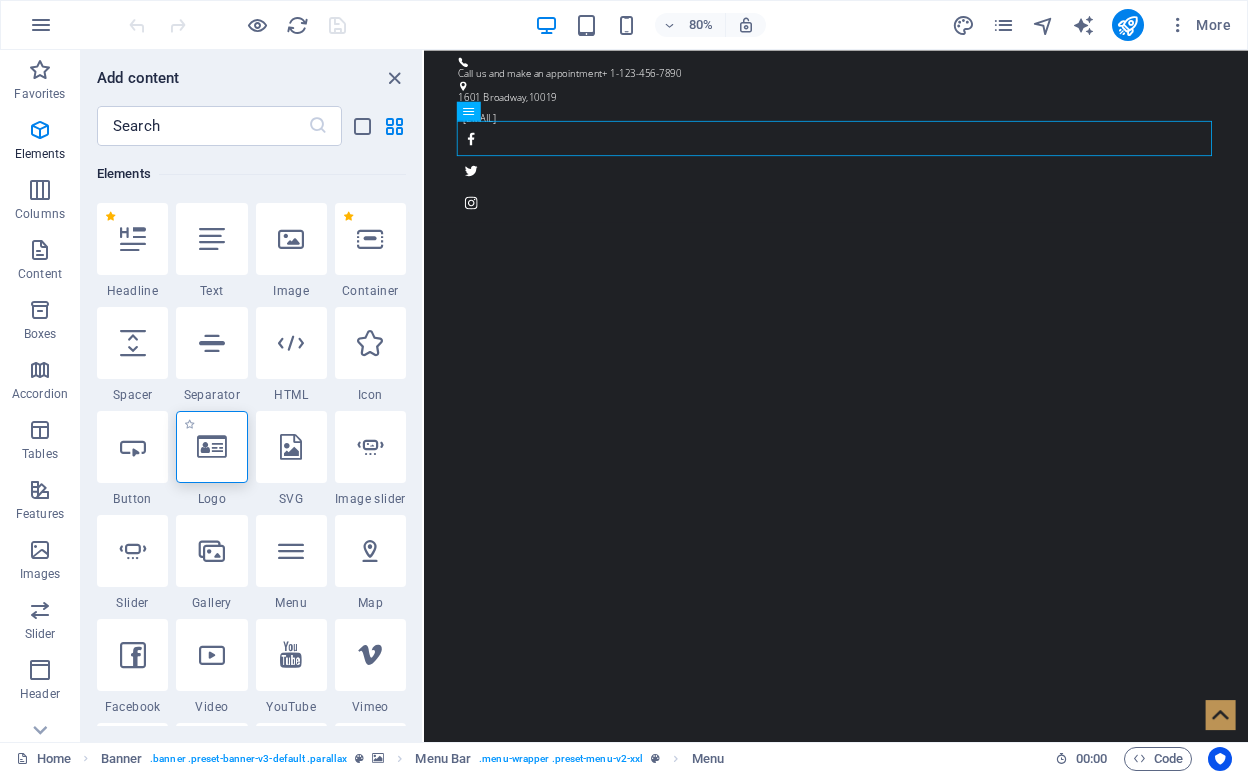 click at bounding box center [212, 447] 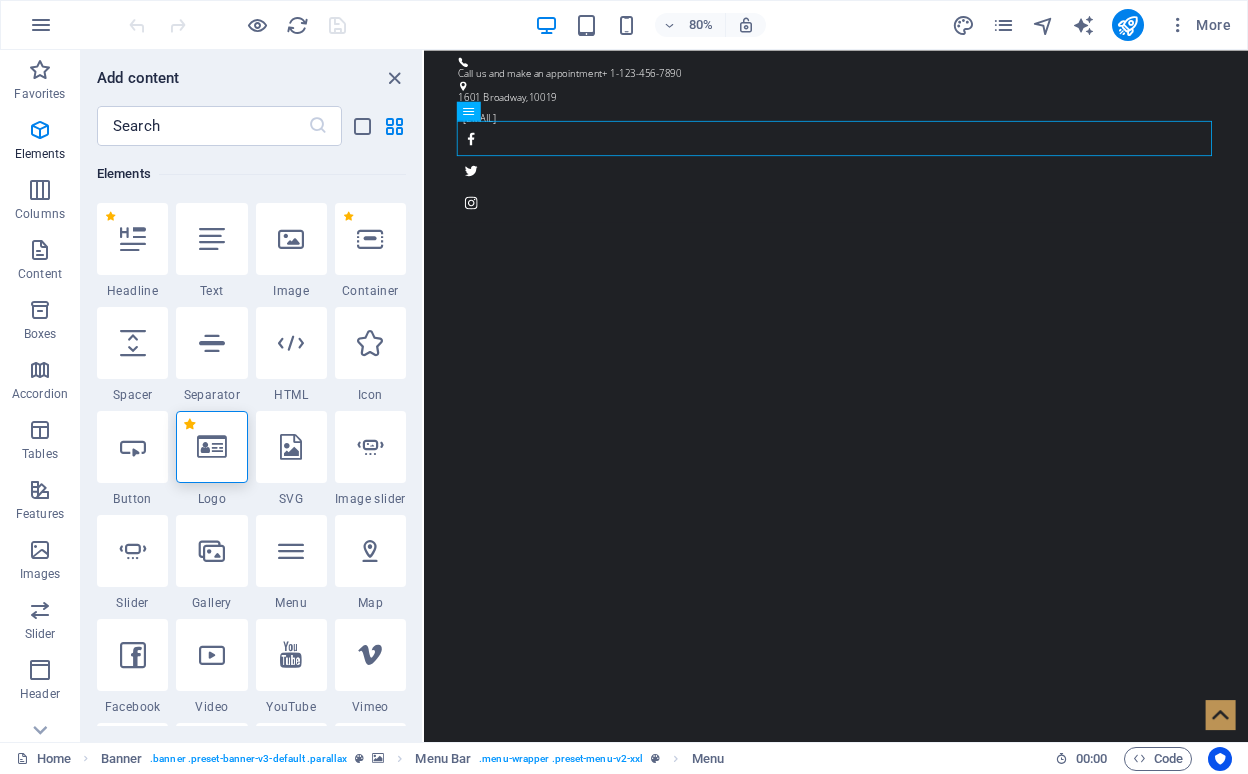 click on "1 Star" at bounding box center (189, 424) 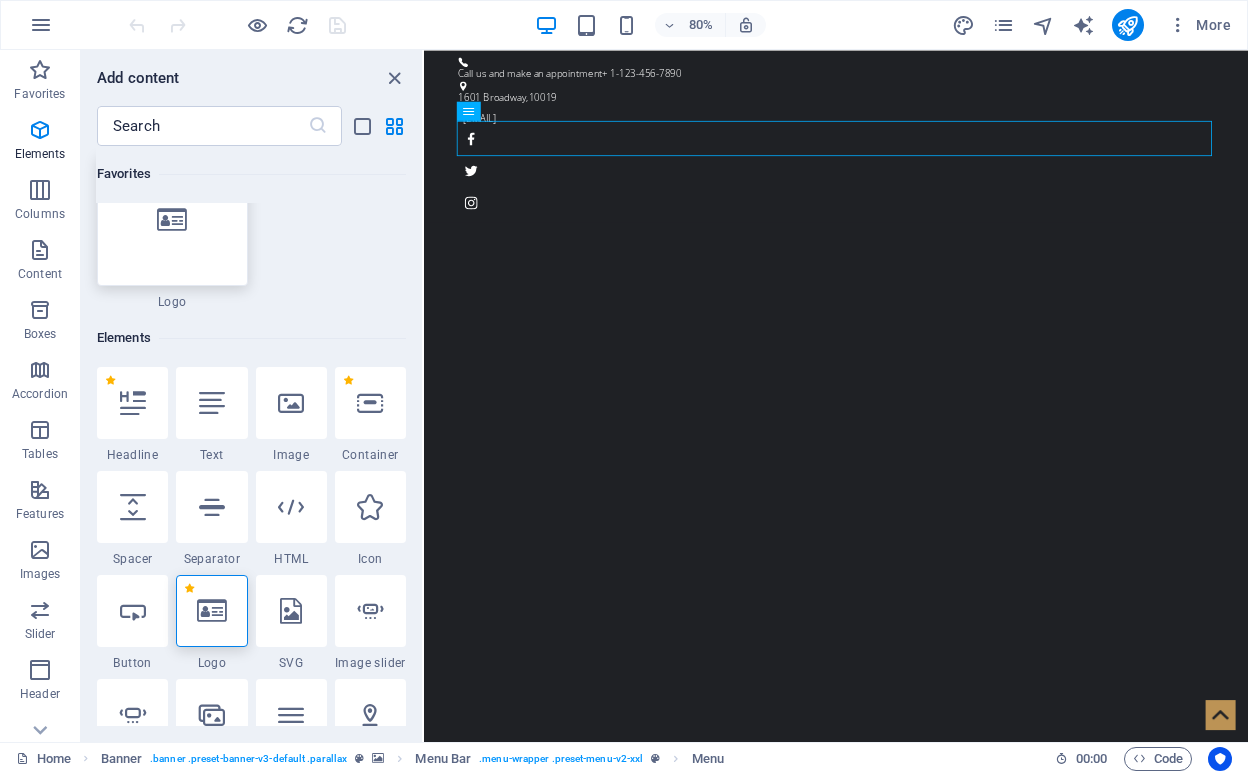 click at bounding box center [172, 220] 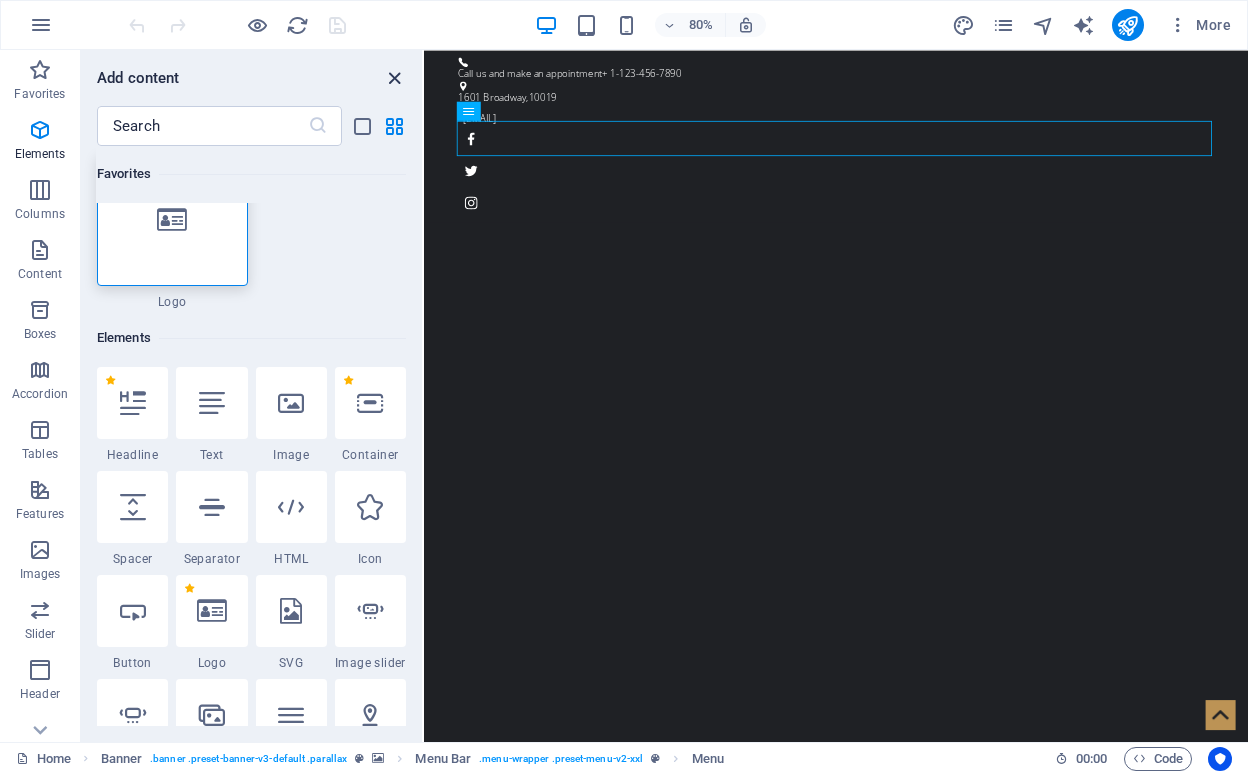 click at bounding box center (394, 78) 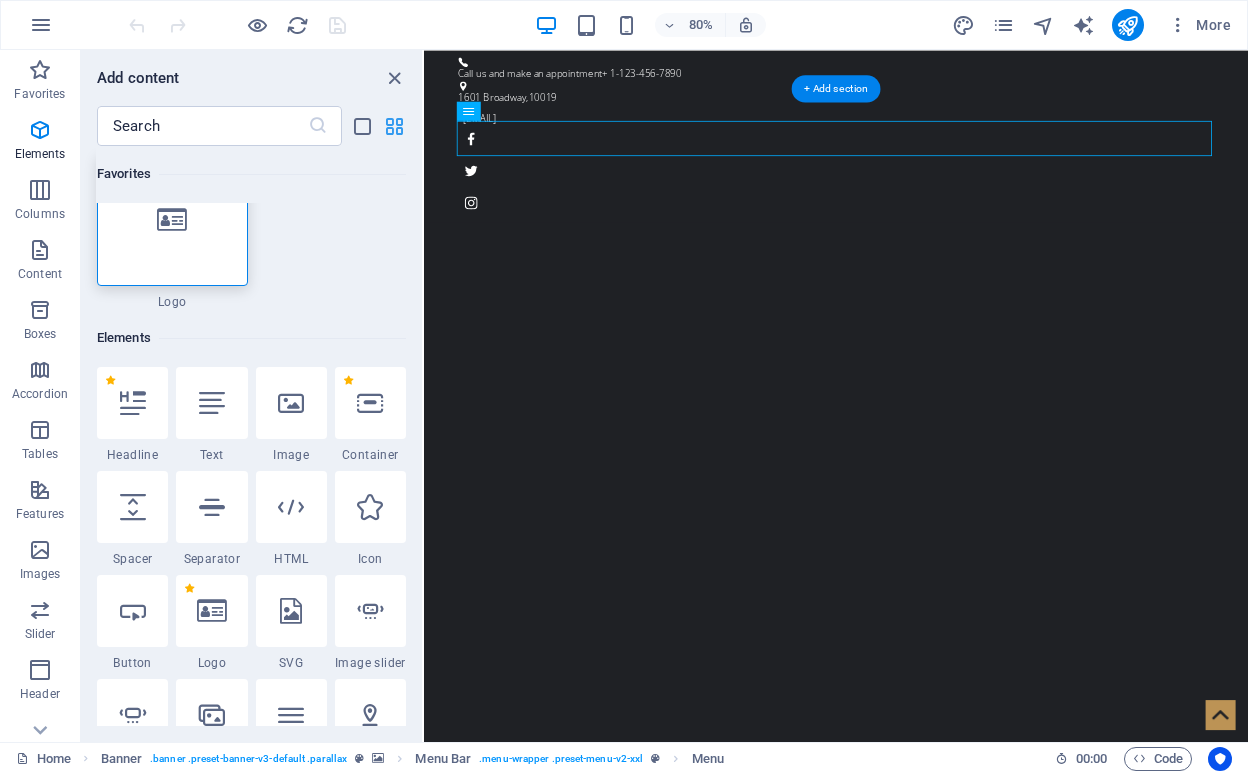click at bounding box center [394, 126] 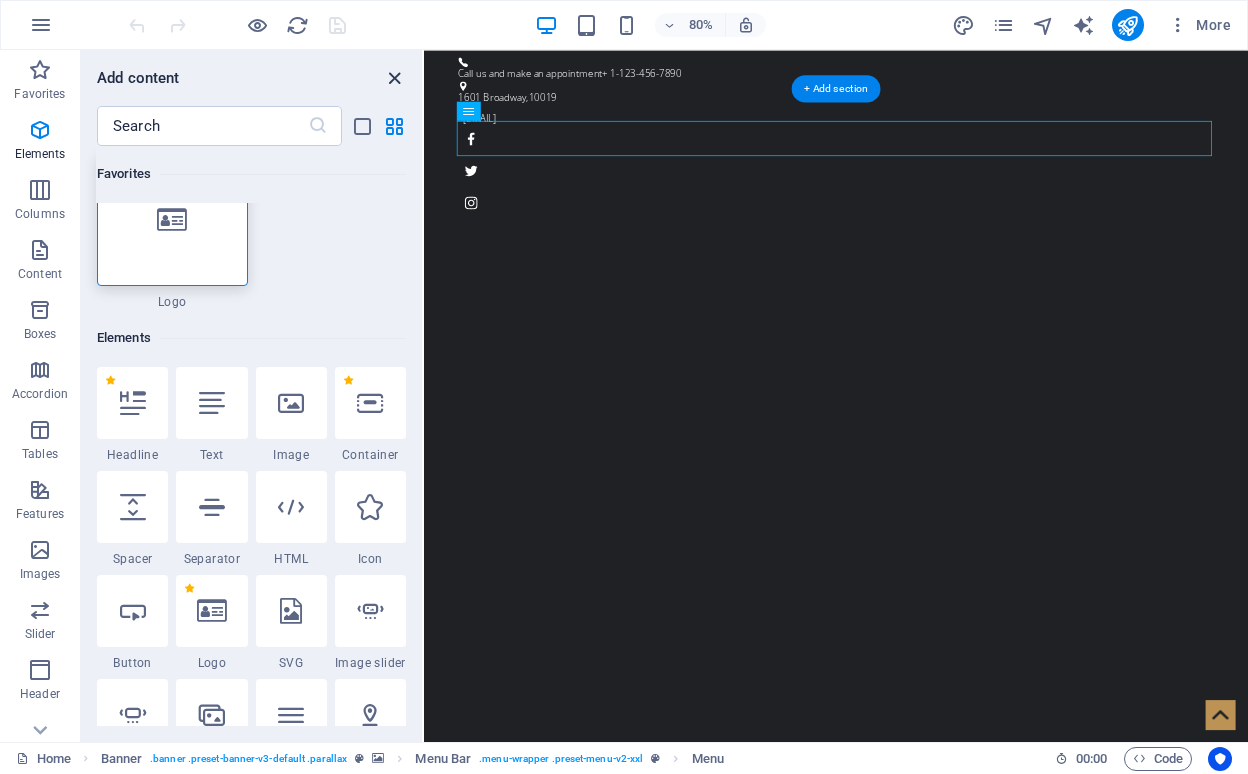 click at bounding box center (394, 78) 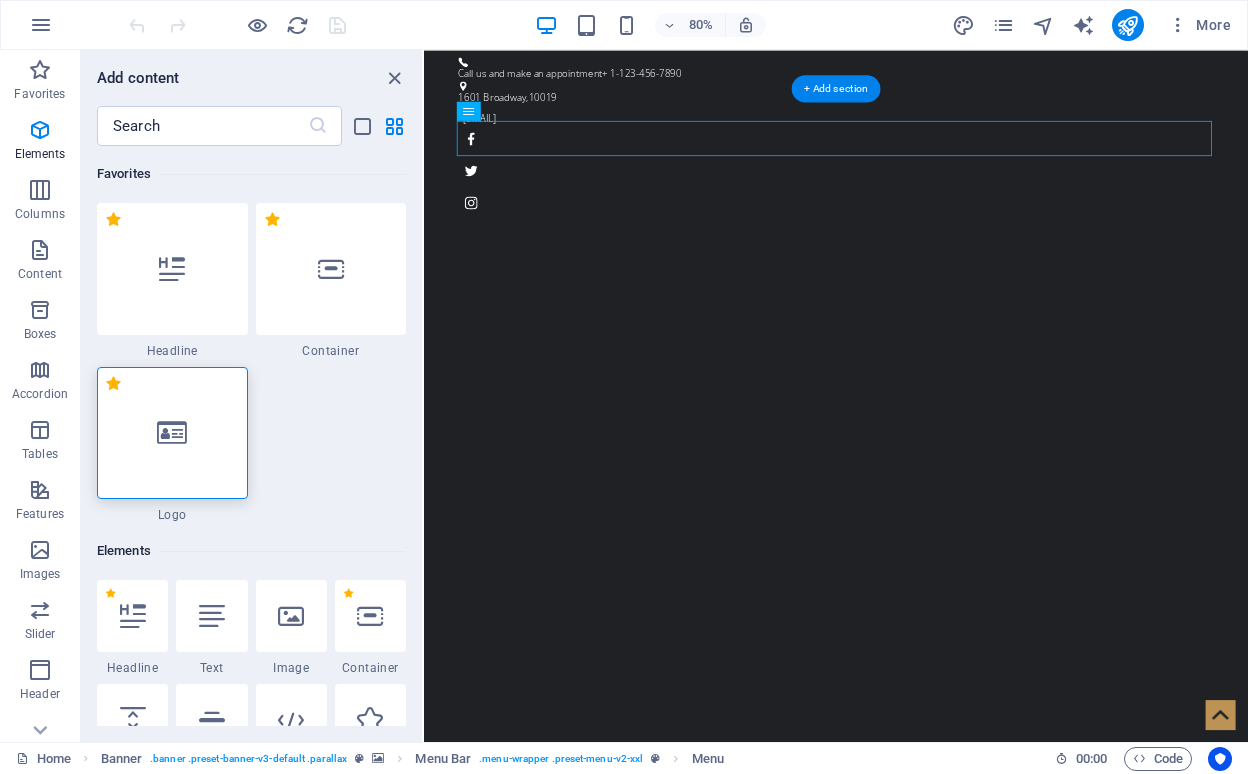 scroll, scrollTop: 0, scrollLeft: 0, axis: both 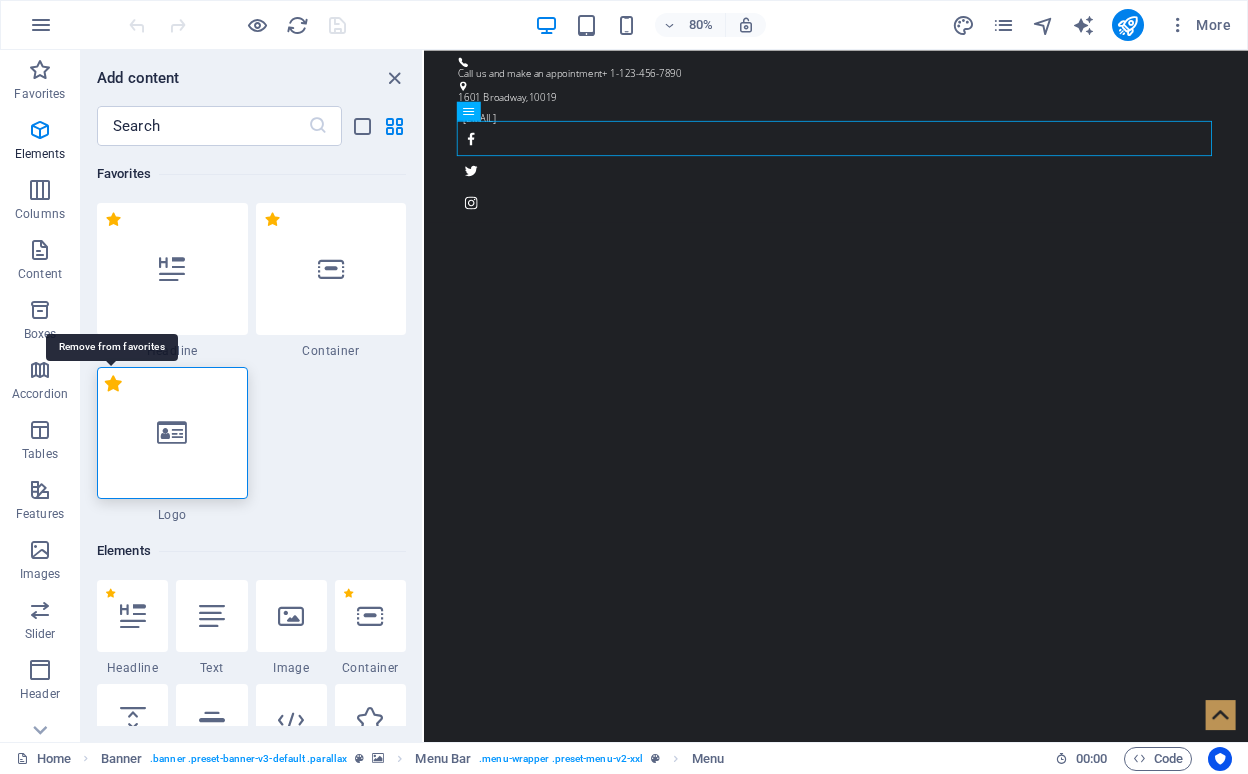 click on "1 Star" at bounding box center (113, 383) 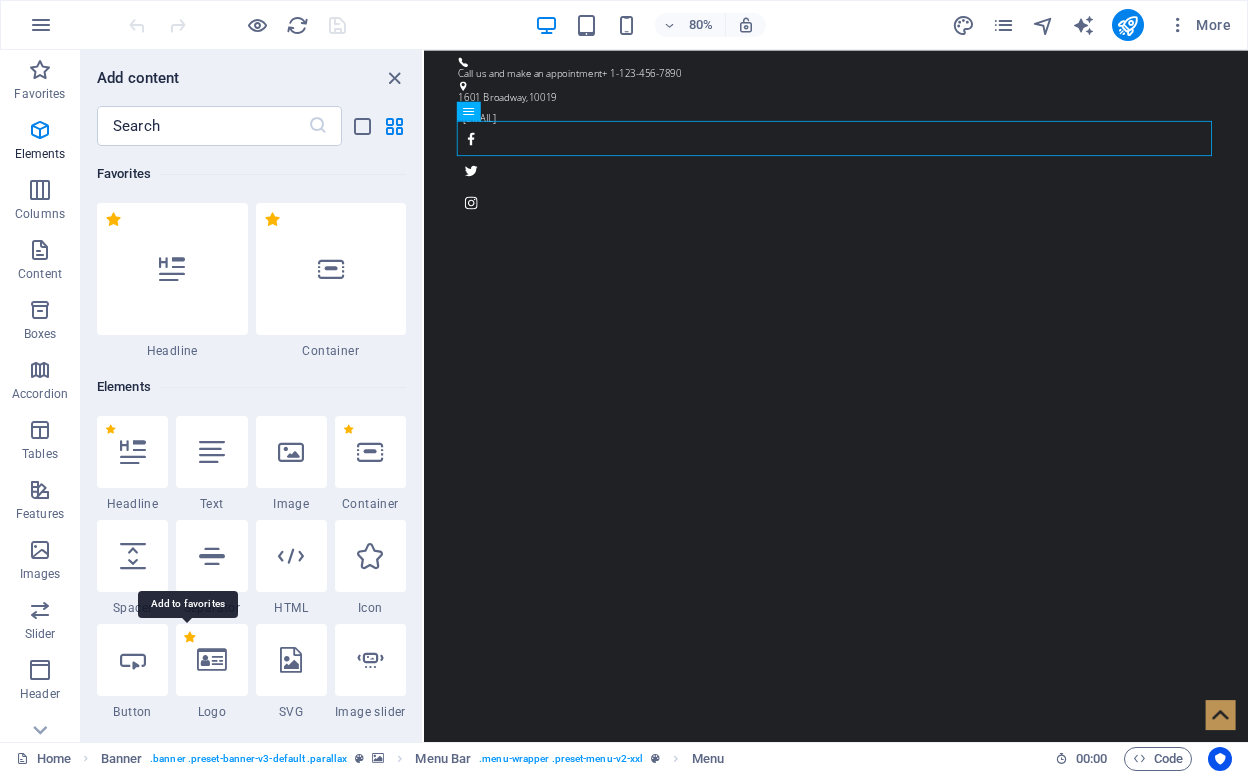 click on "1 Star" at bounding box center (189, 637) 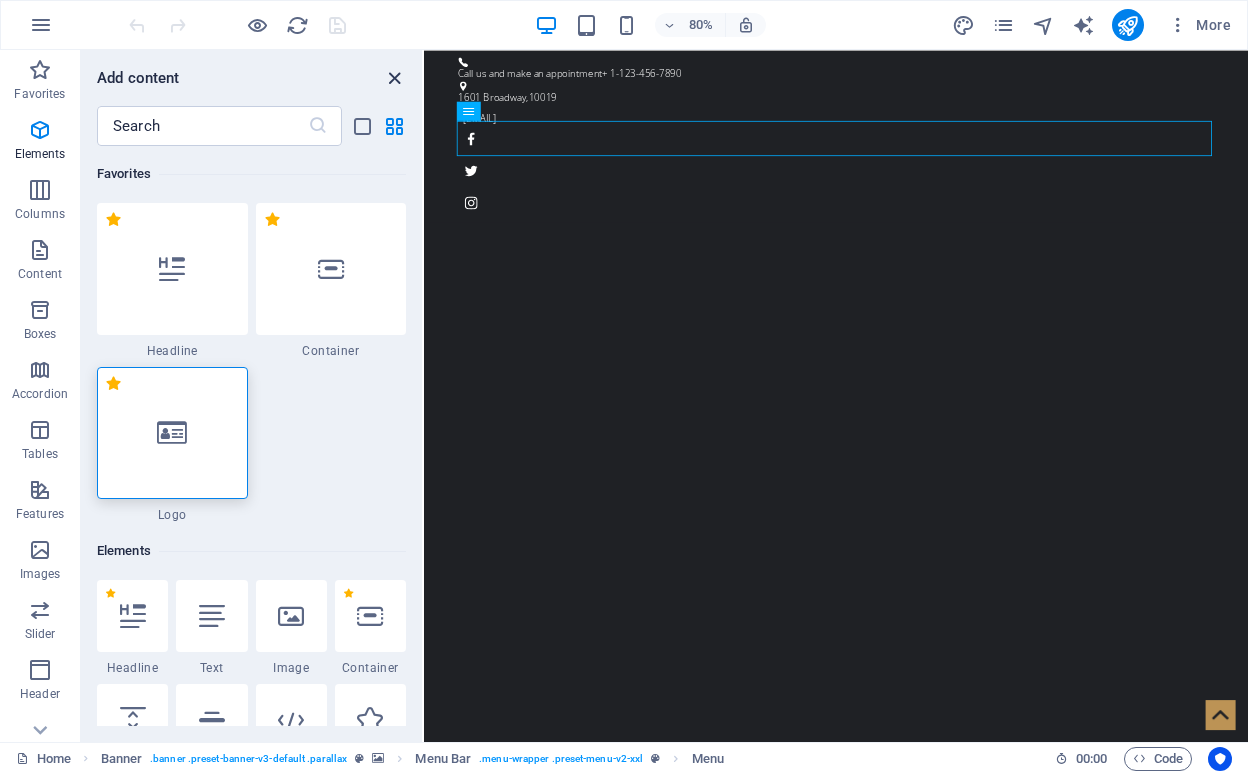 click at bounding box center (394, 78) 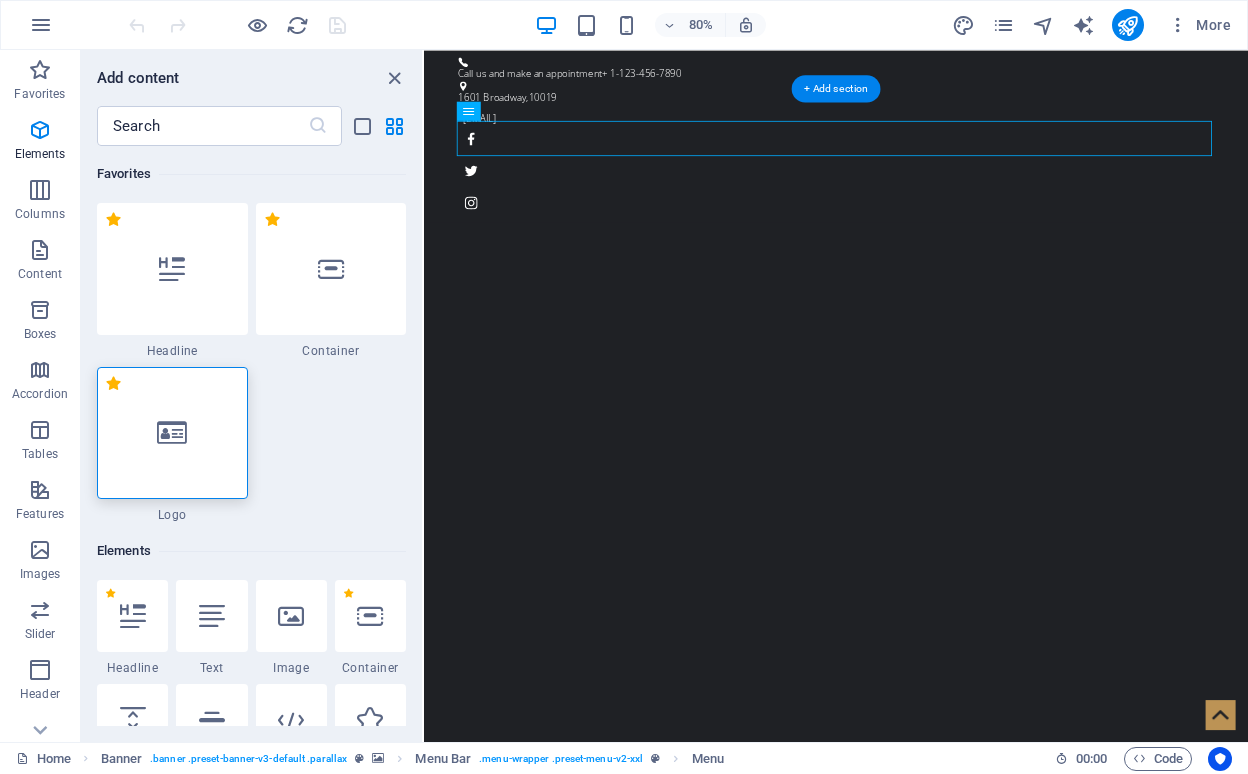 click on "Home About us WHAT WE DO Pricing Gallery Contact" at bounding box center [939, 1693] 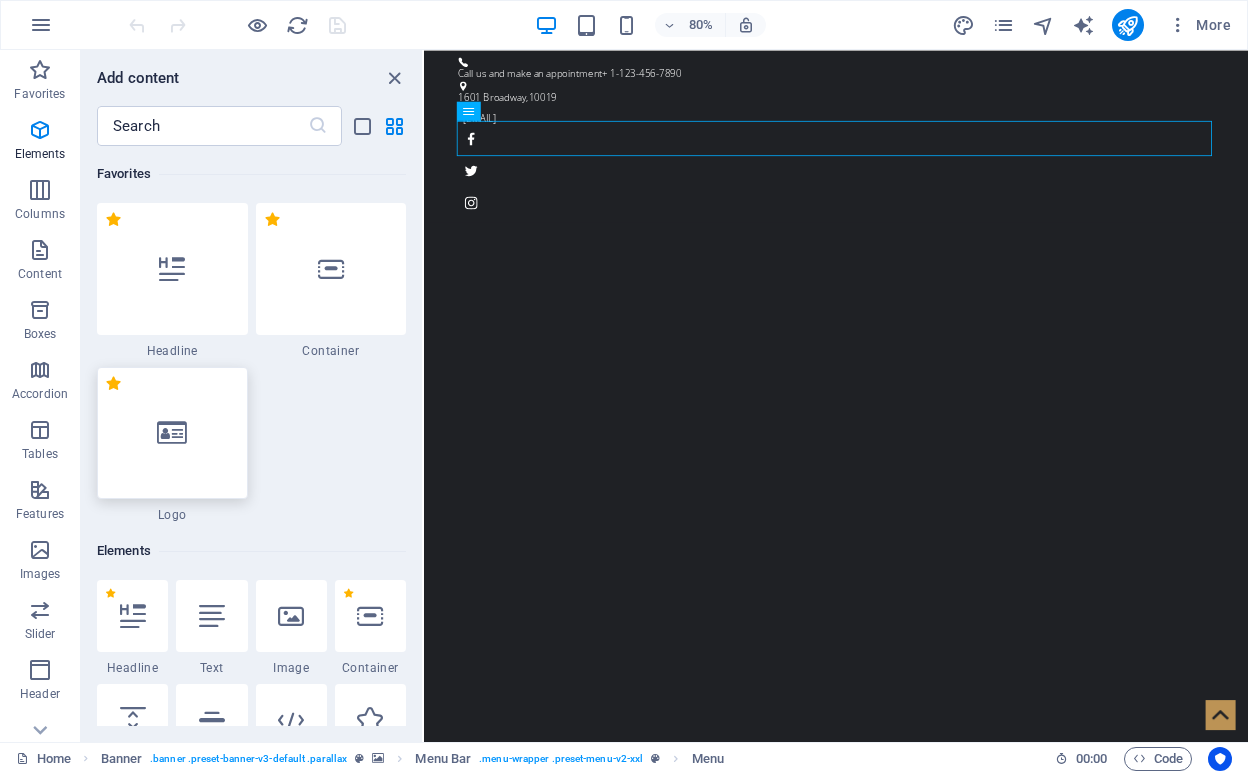 drag, startPoint x: 138, startPoint y: 424, endPoint x: 145, endPoint y: 448, distance: 25 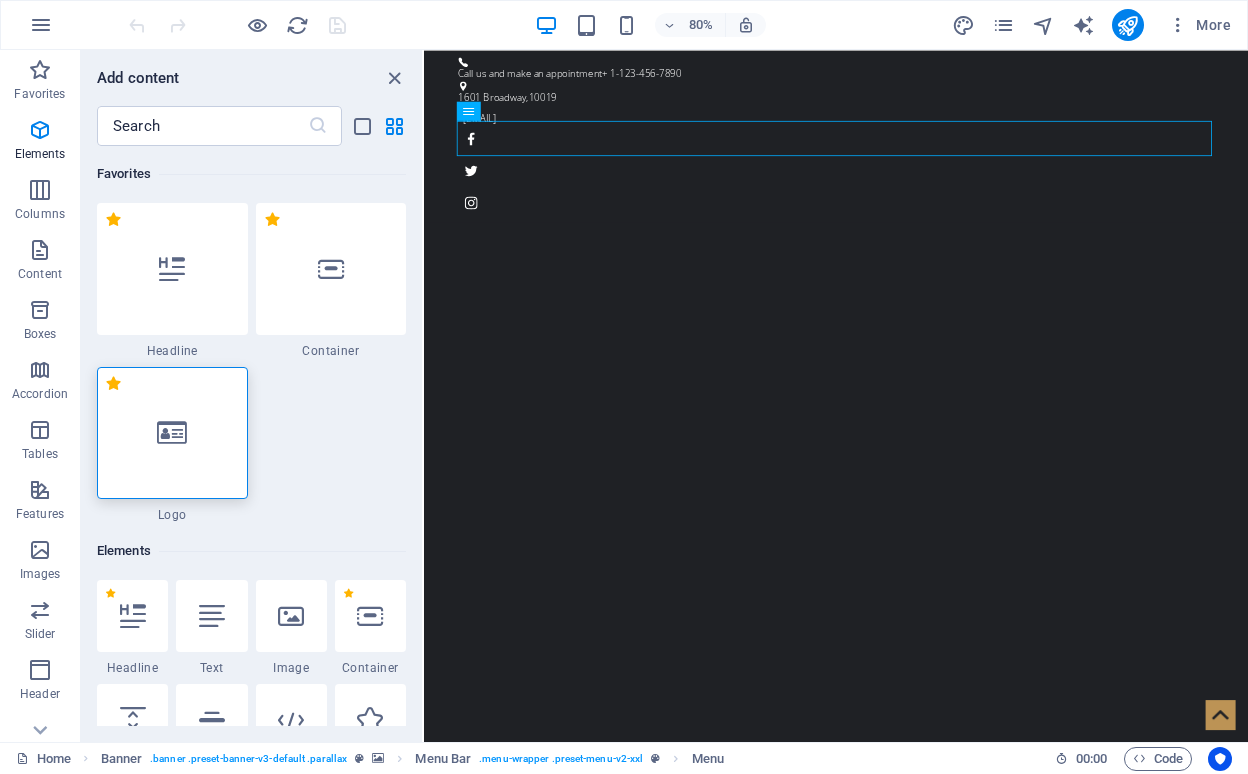 drag, startPoint x: 193, startPoint y: 403, endPoint x: 192, endPoint y: 432, distance: 29.017237 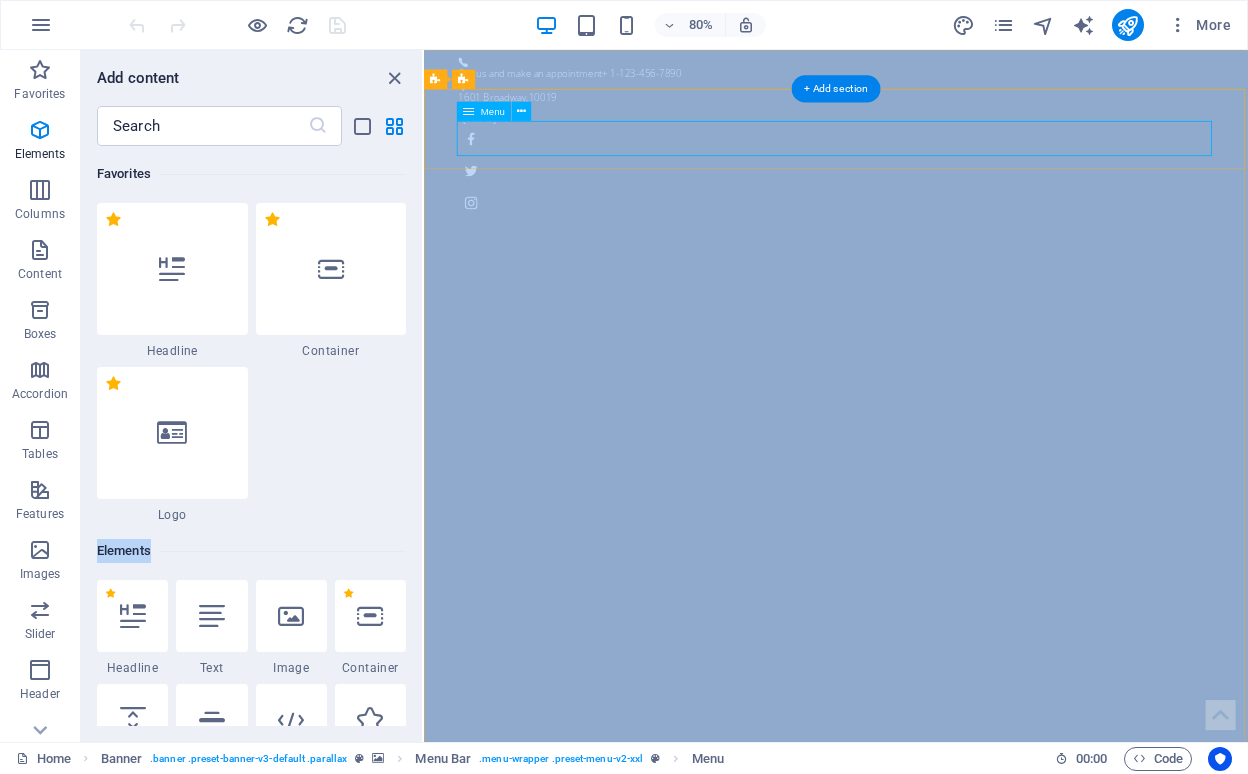 drag, startPoint x: 616, startPoint y: 482, endPoint x: 510, endPoint y: 146, distance: 352.3237 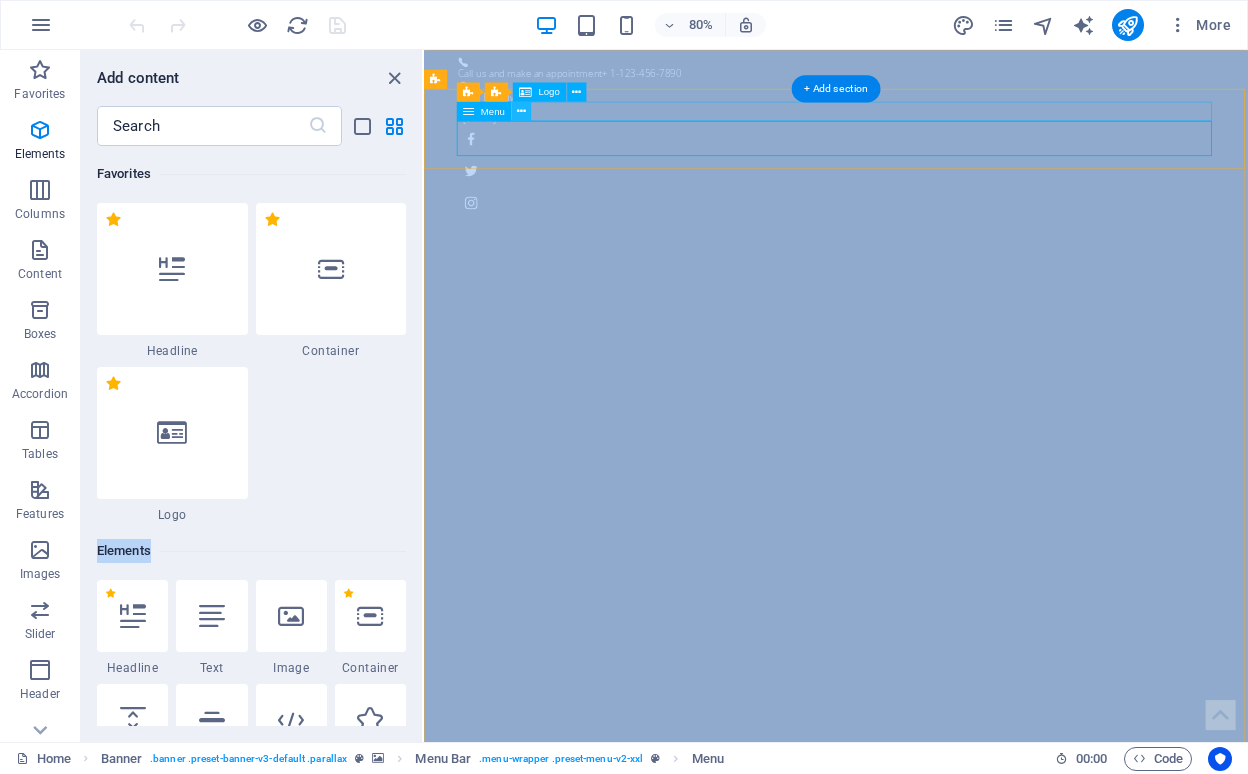 click at bounding box center (521, 110) 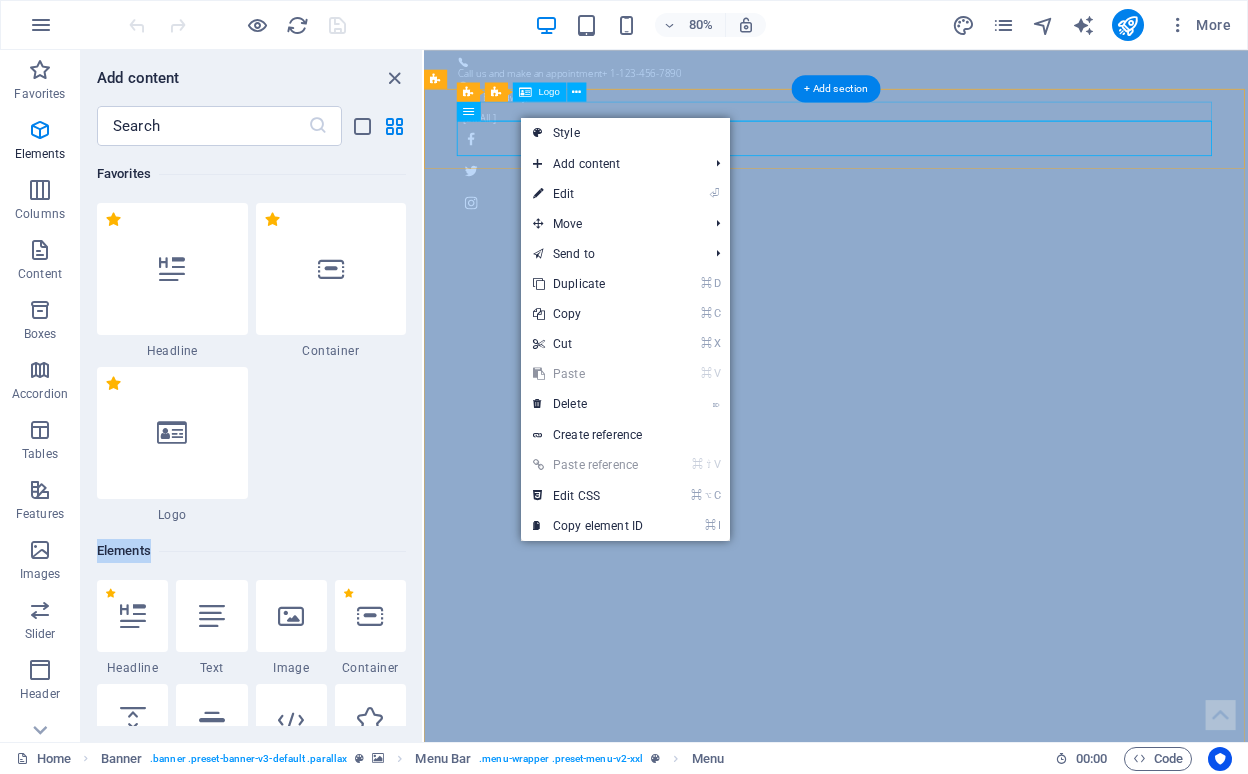 click on "Logo" at bounding box center (539, 91) 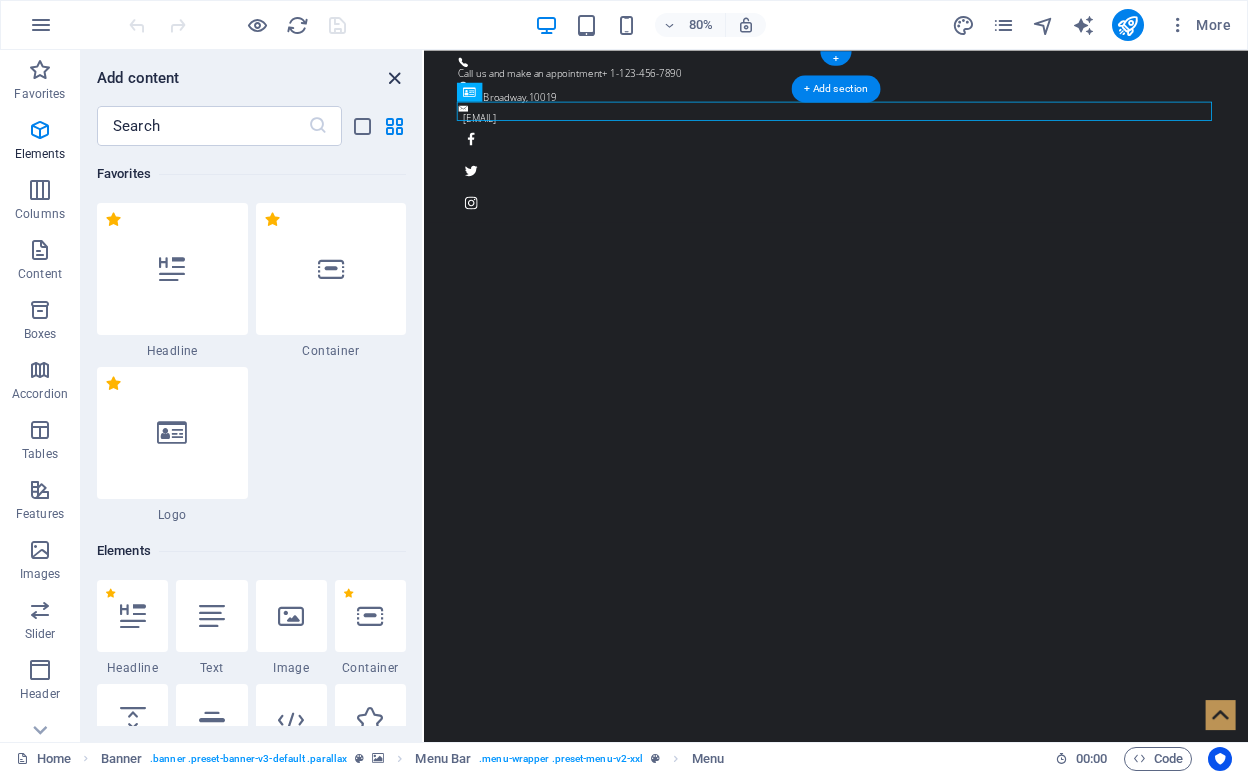 click at bounding box center [394, 78] 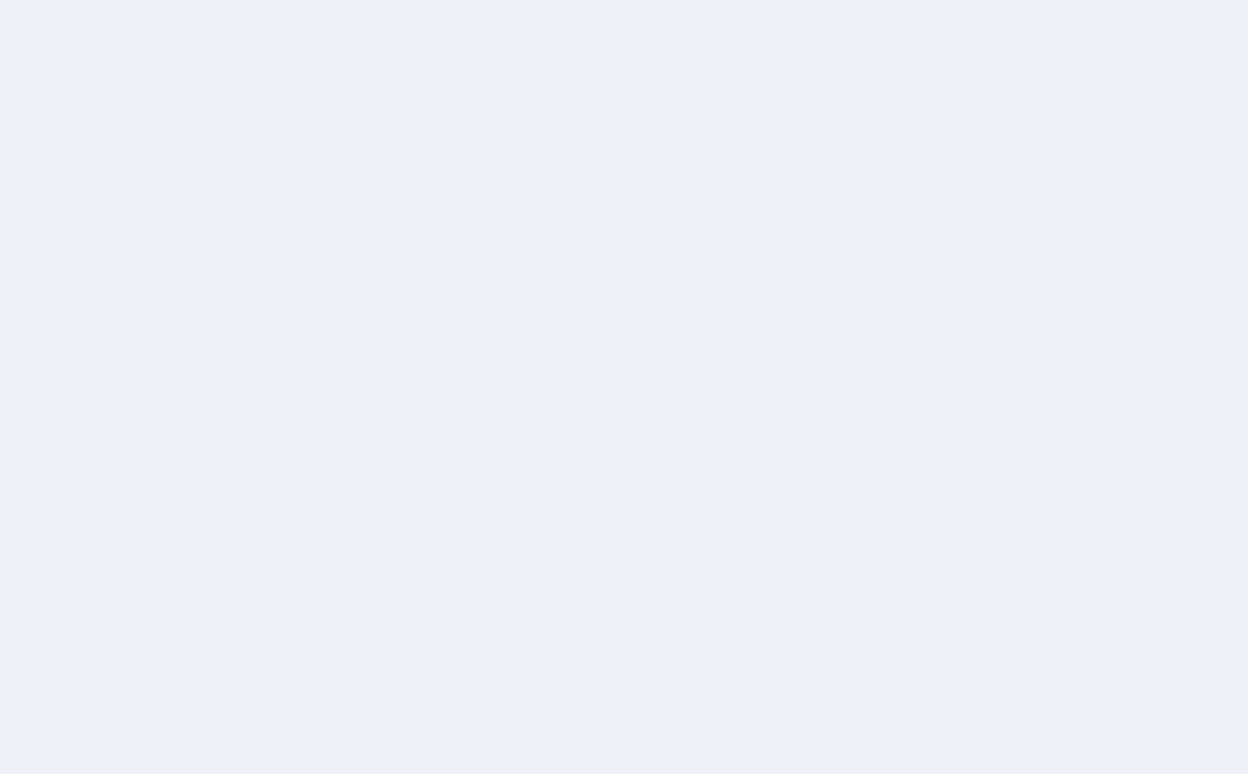 scroll, scrollTop: 0, scrollLeft: 0, axis: both 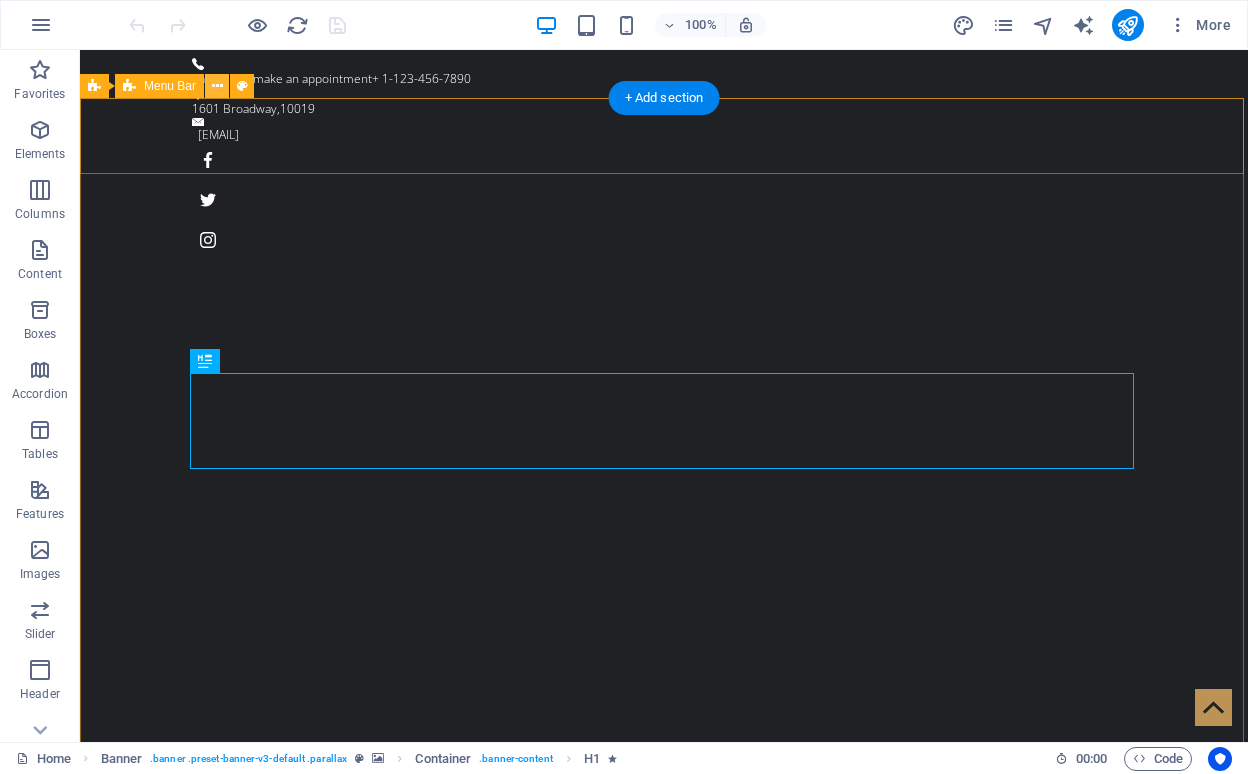 click at bounding box center (217, 86) 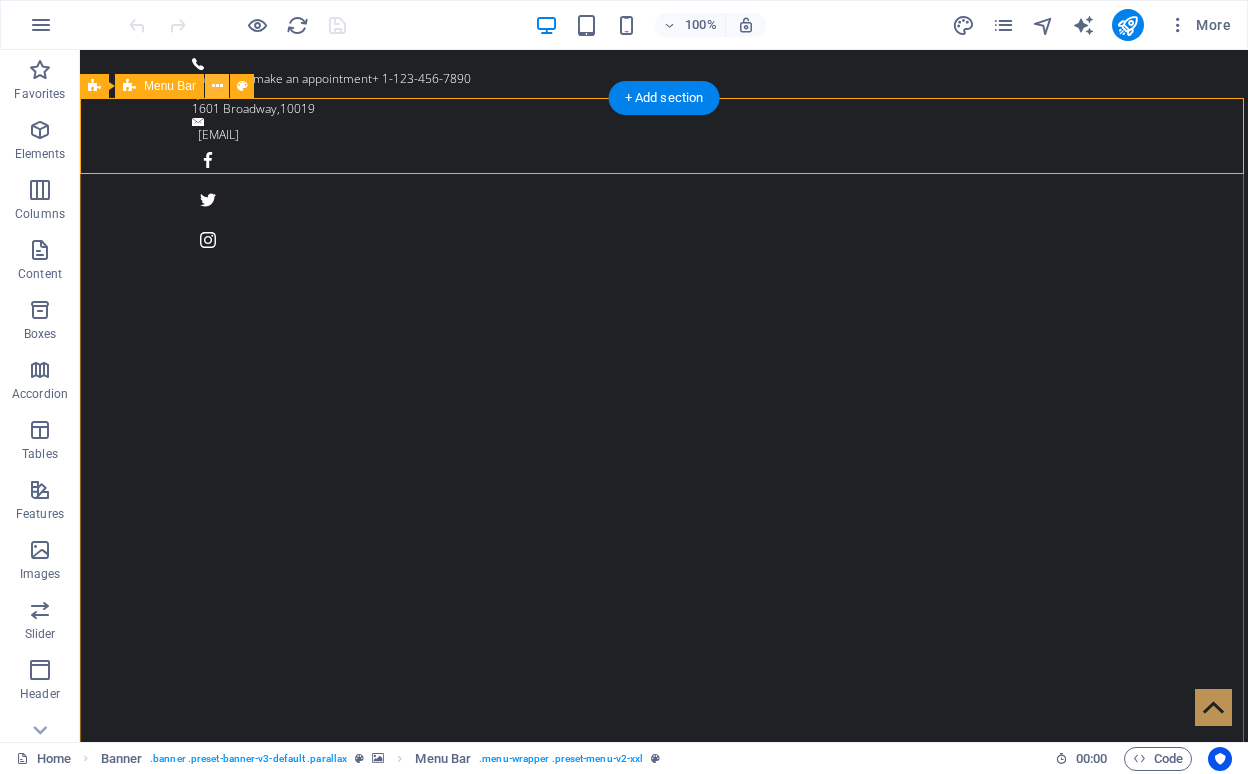 click at bounding box center (217, 86) 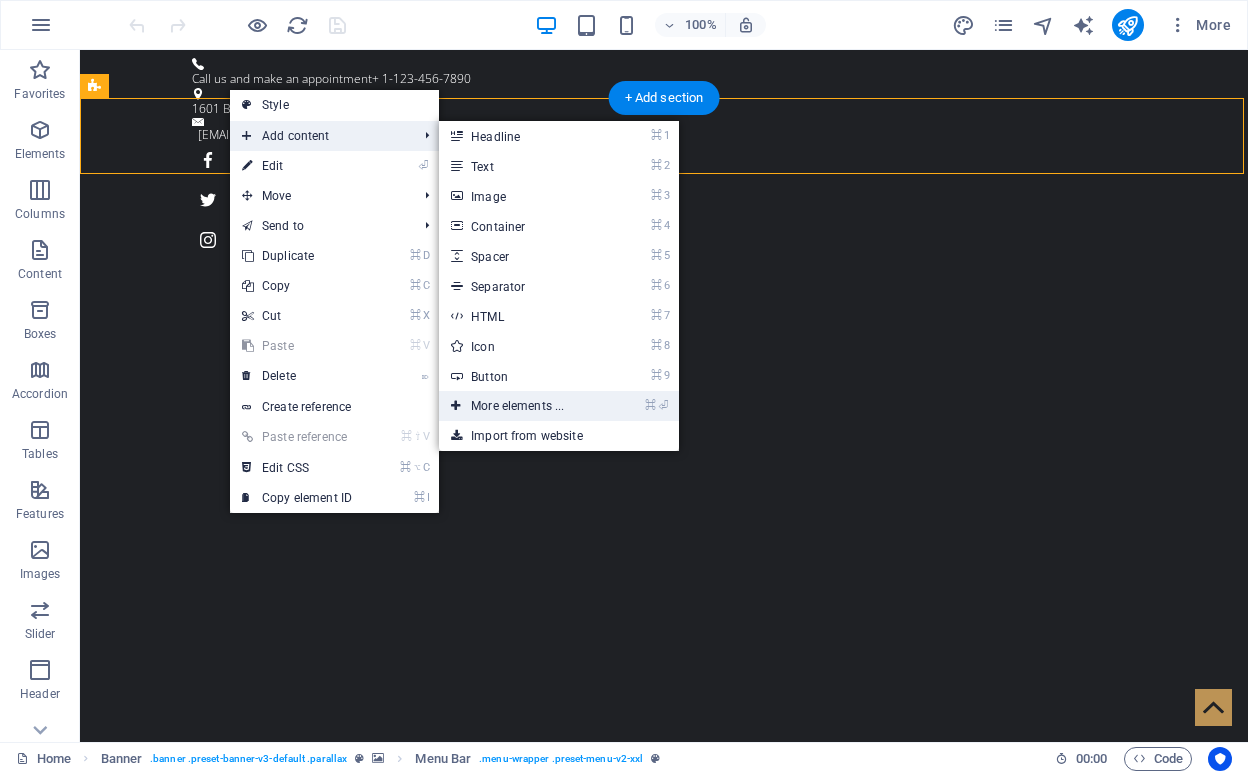 click on "⌘ ⏎  More elements ..." at bounding box center [521, 406] 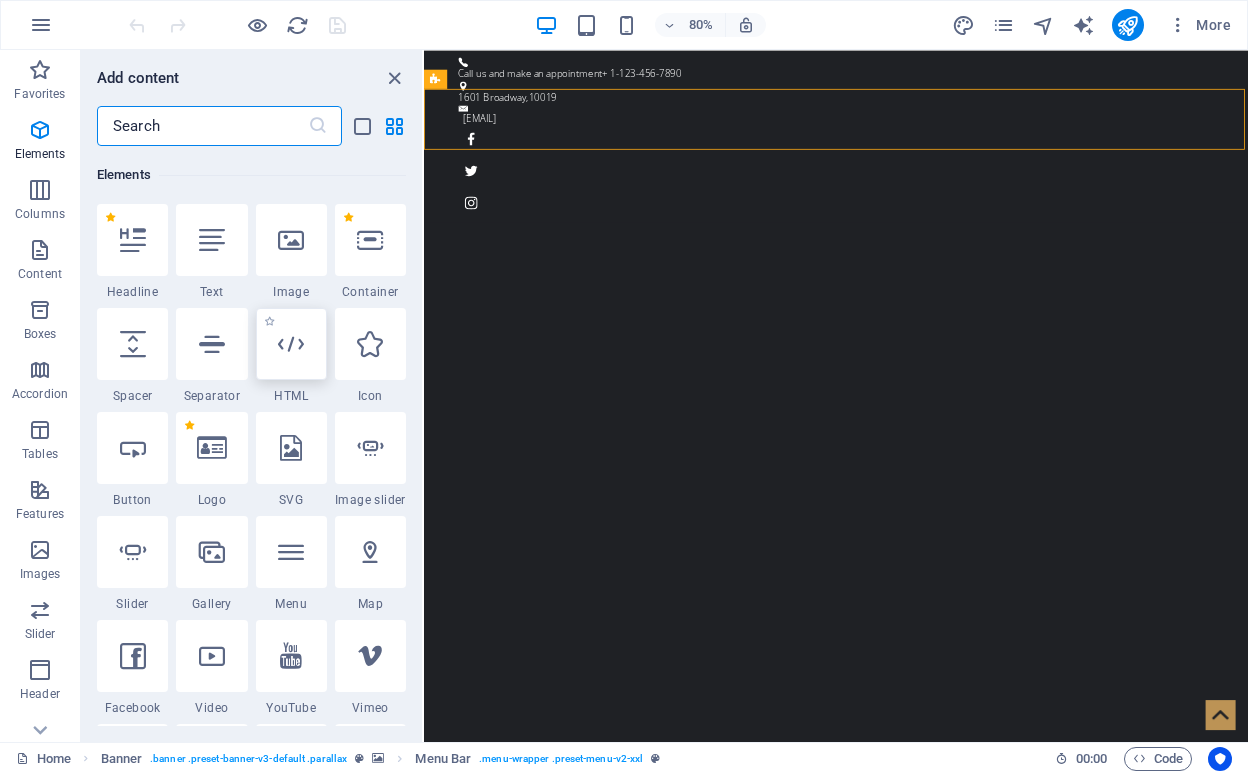 scroll, scrollTop: 377, scrollLeft: 0, axis: vertical 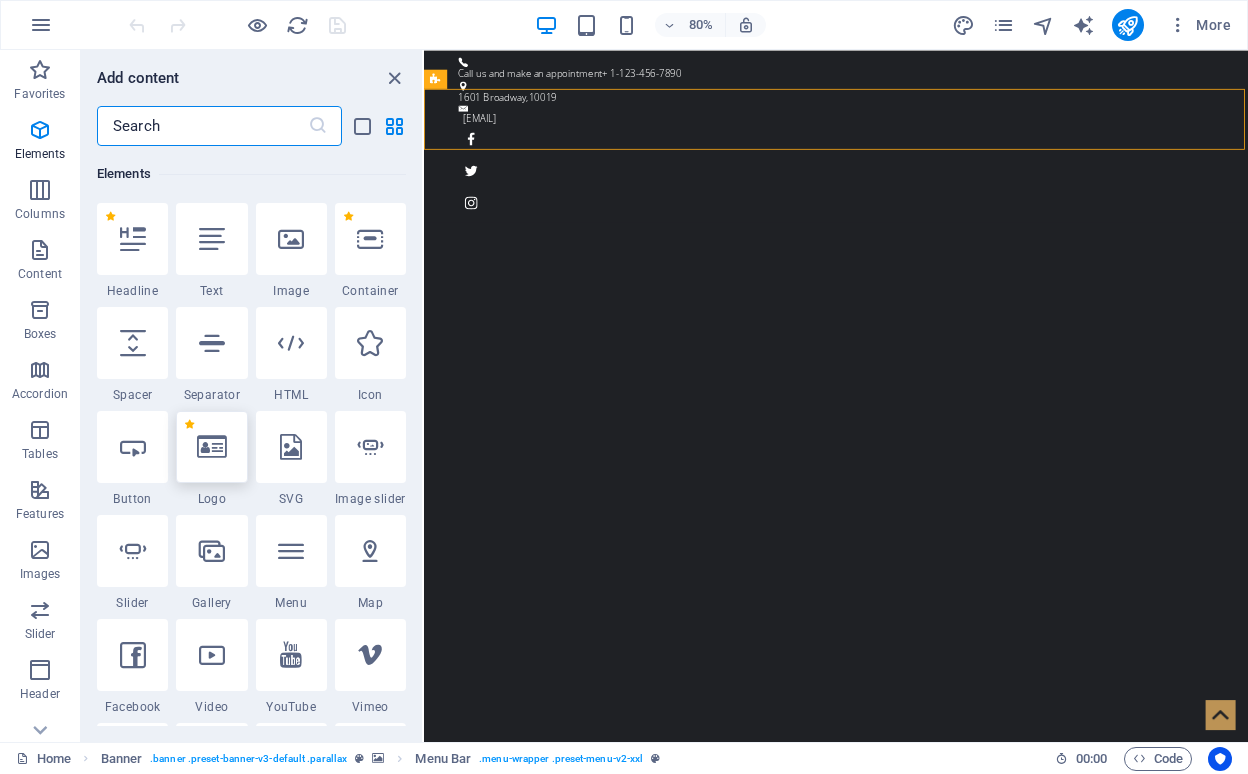 click at bounding box center (211, 447) 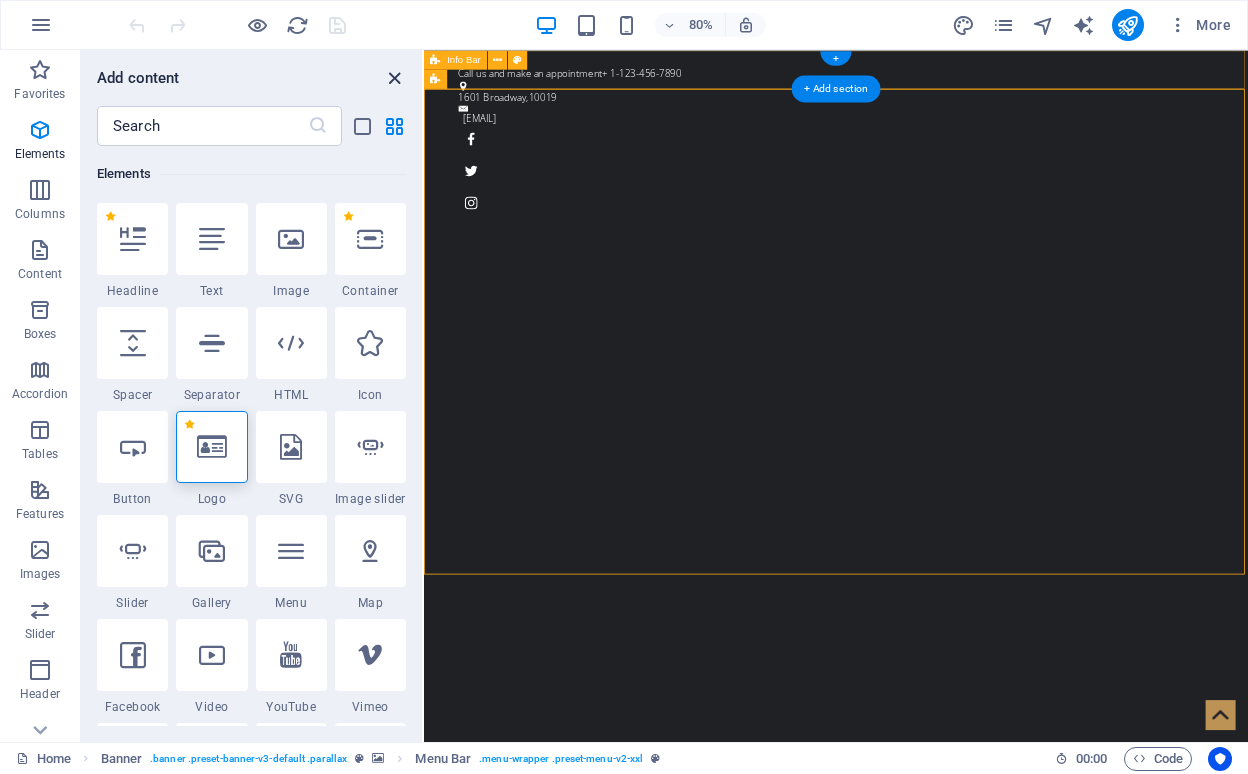click at bounding box center (394, 78) 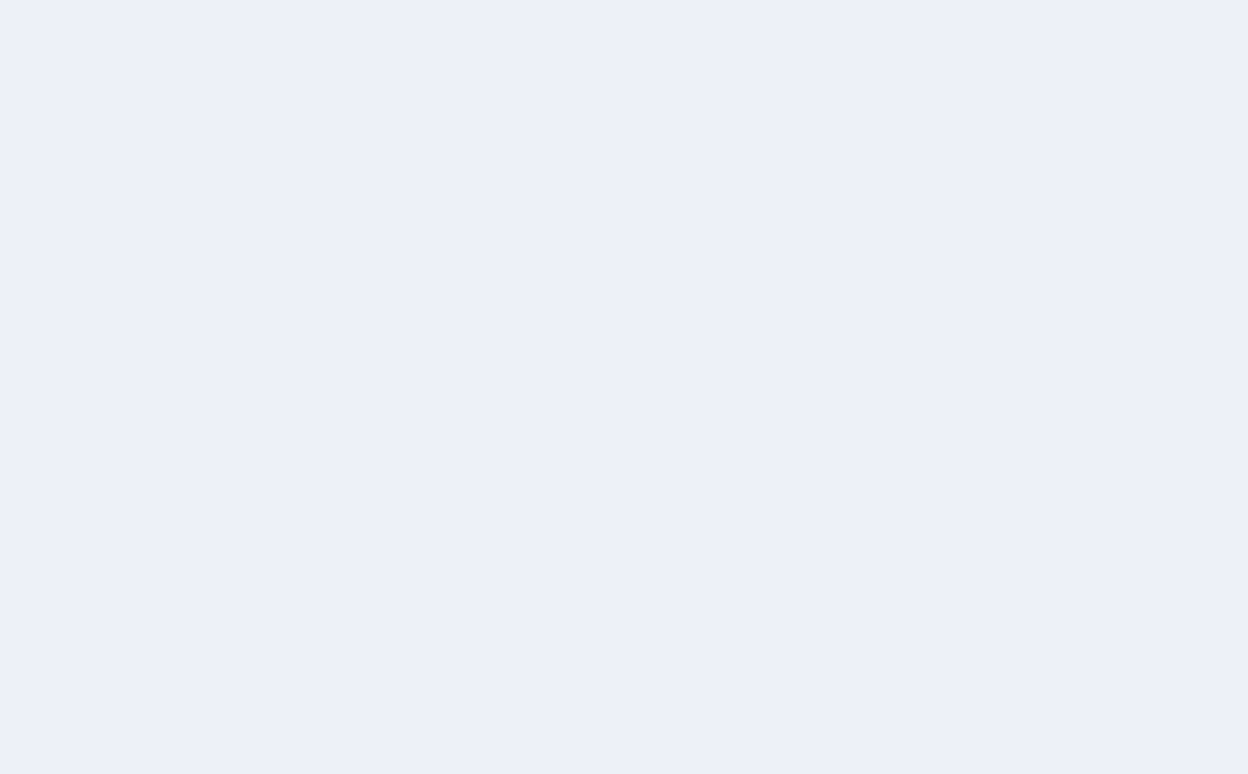 scroll, scrollTop: 0, scrollLeft: 0, axis: both 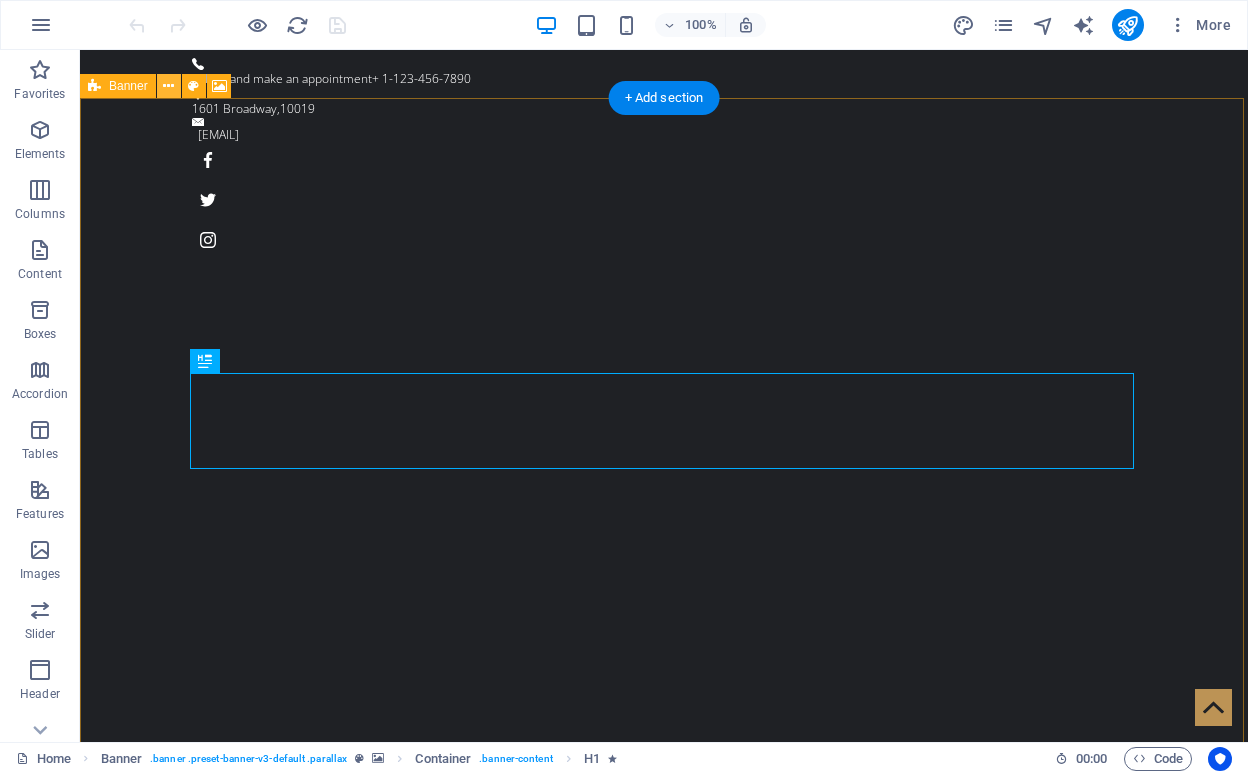 click at bounding box center [168, 86] 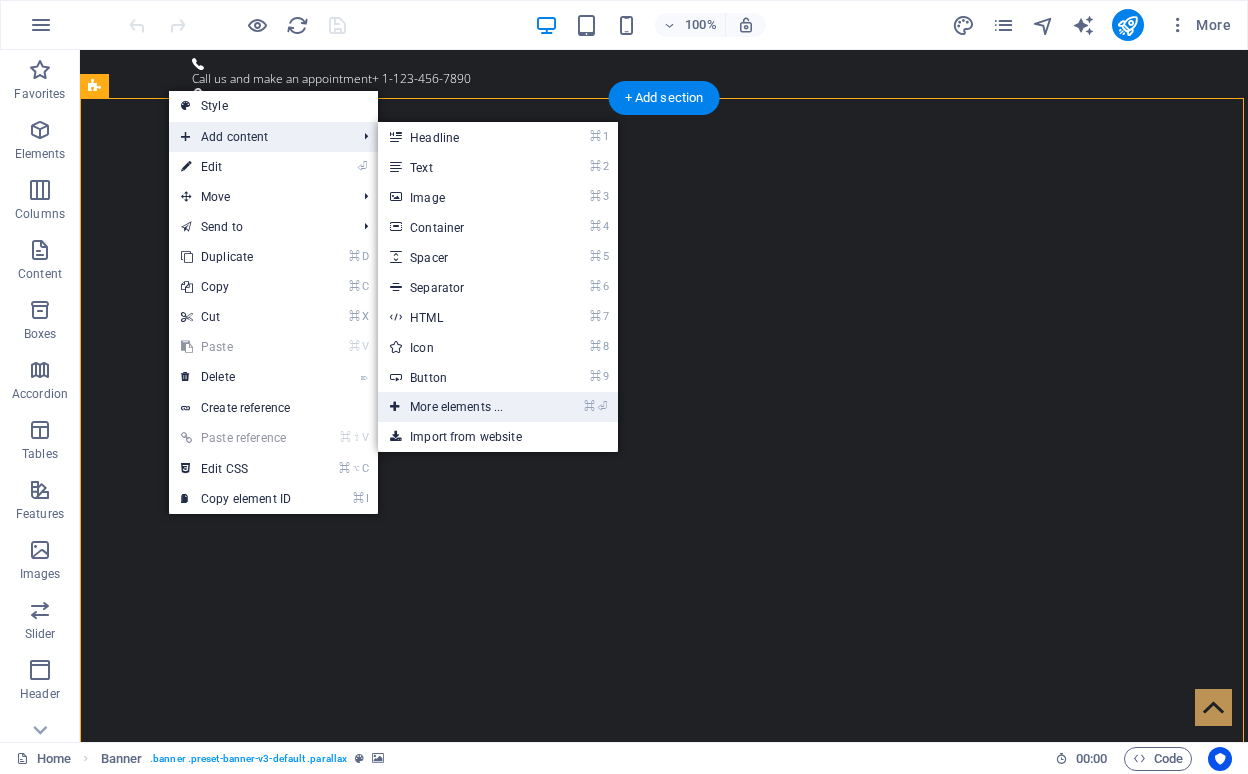 click on "⌘ ⏎  More elements ..." at bounding box center (460, 407) 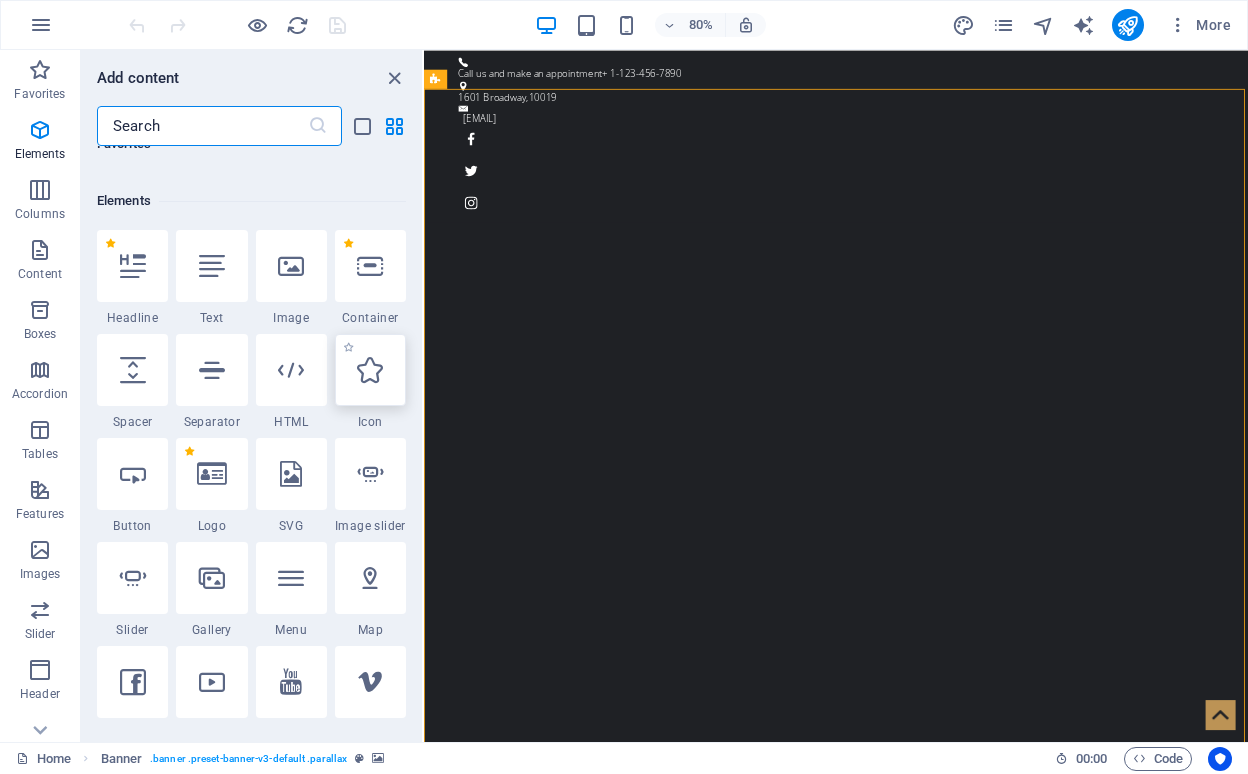 scroll, scrollTop: 377, scrollLeft: 0, axis: vertical 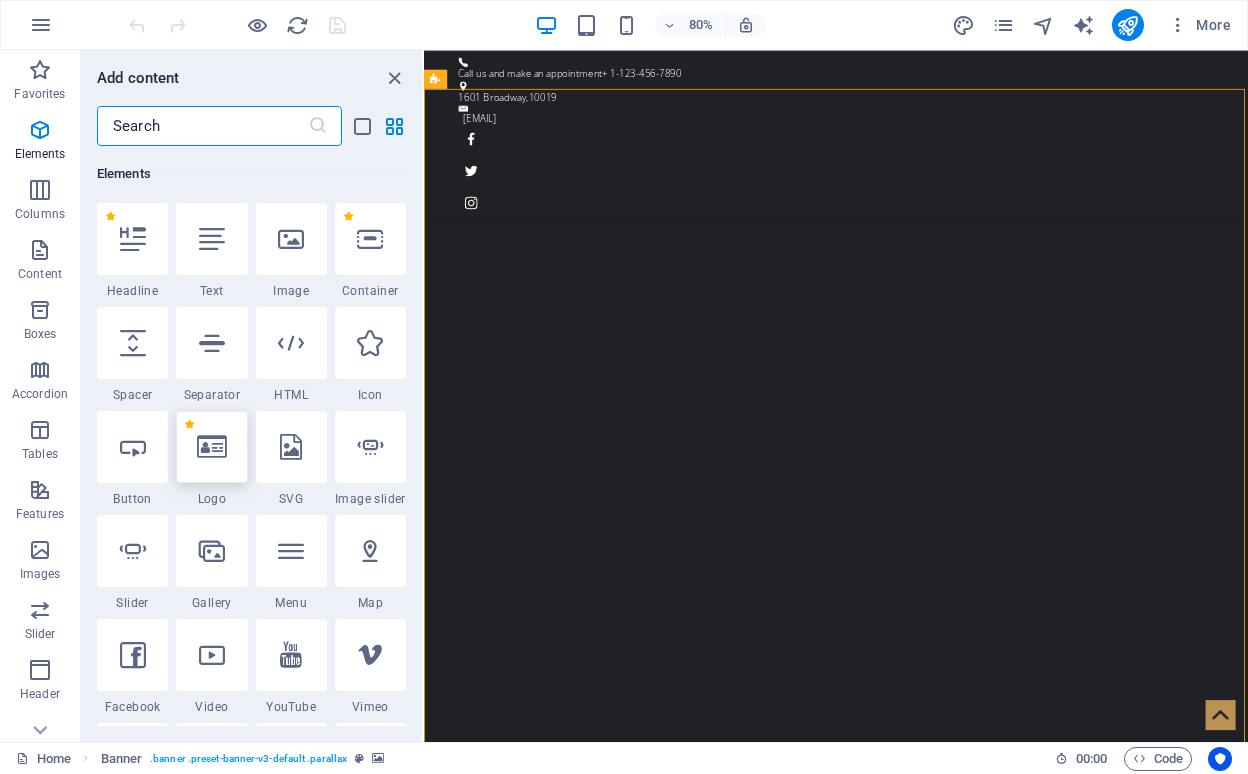 click at bounding box center [211, 447] 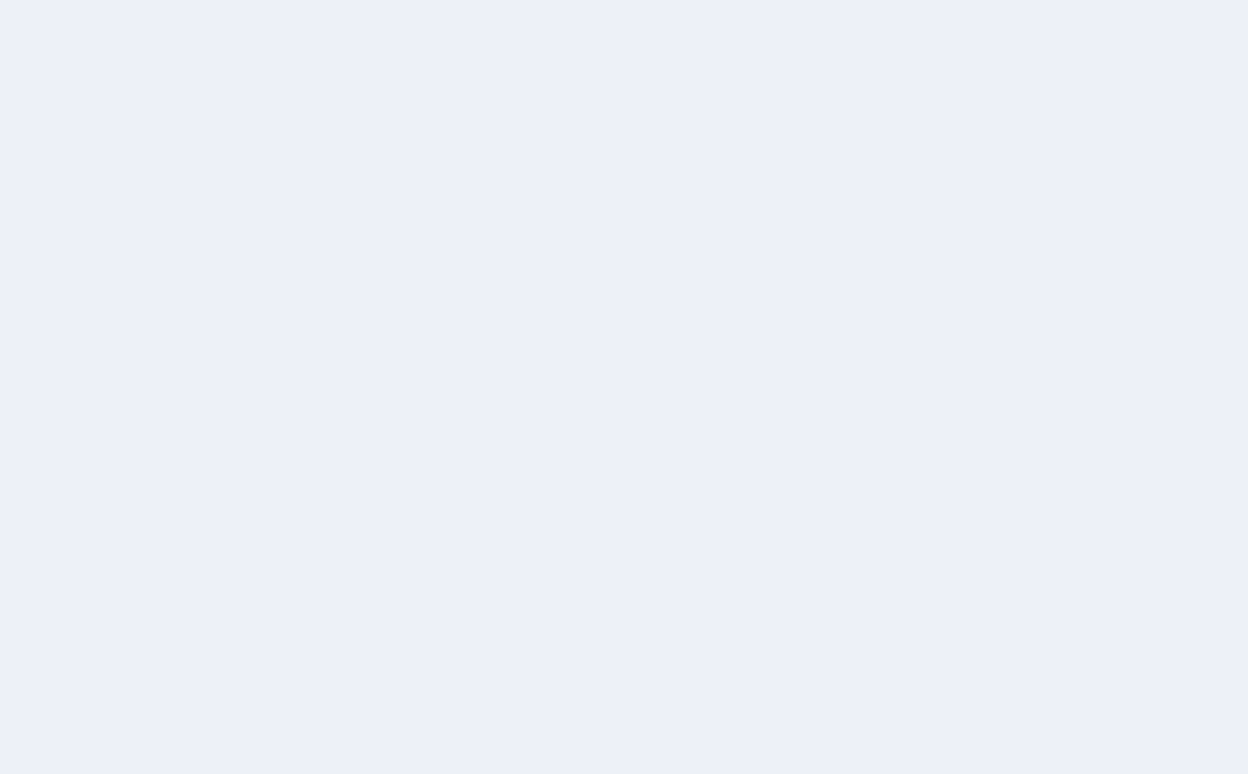 scroll, scrollTop: 0, scrollLeft: 0, axis: both 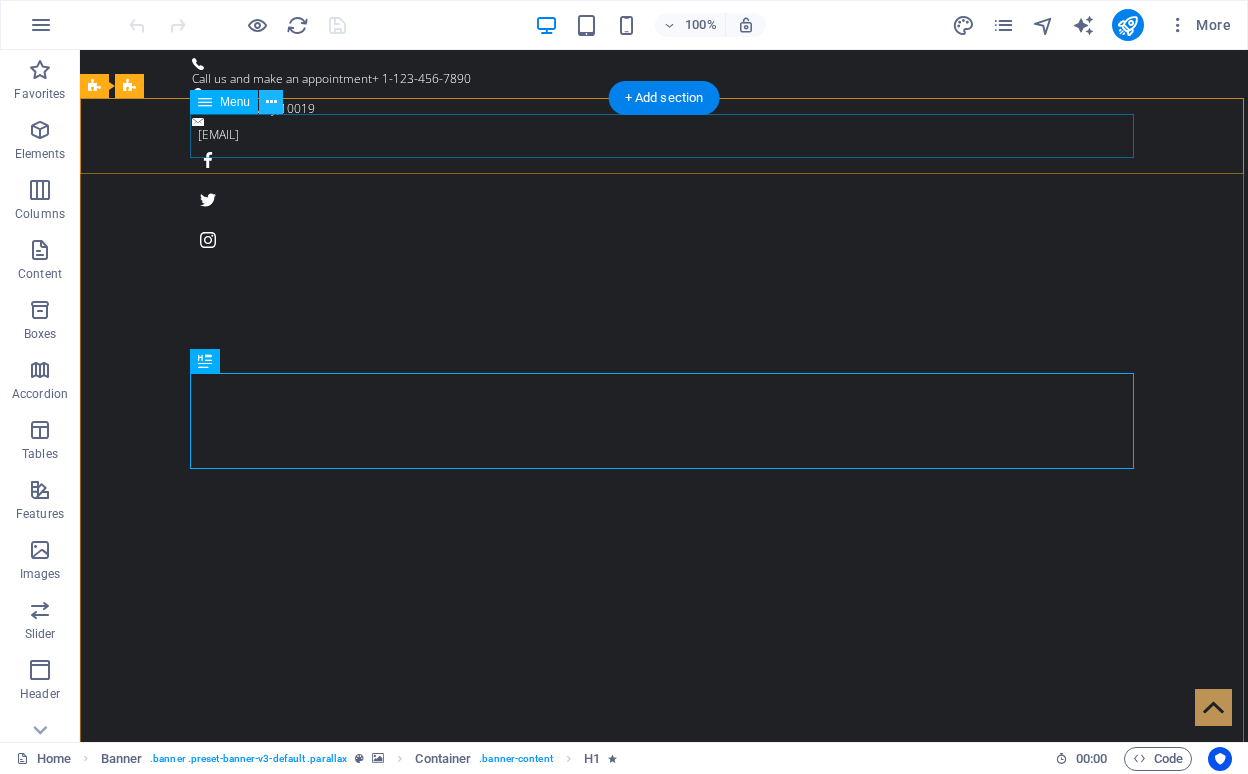 click at bounding box center (271, 102) 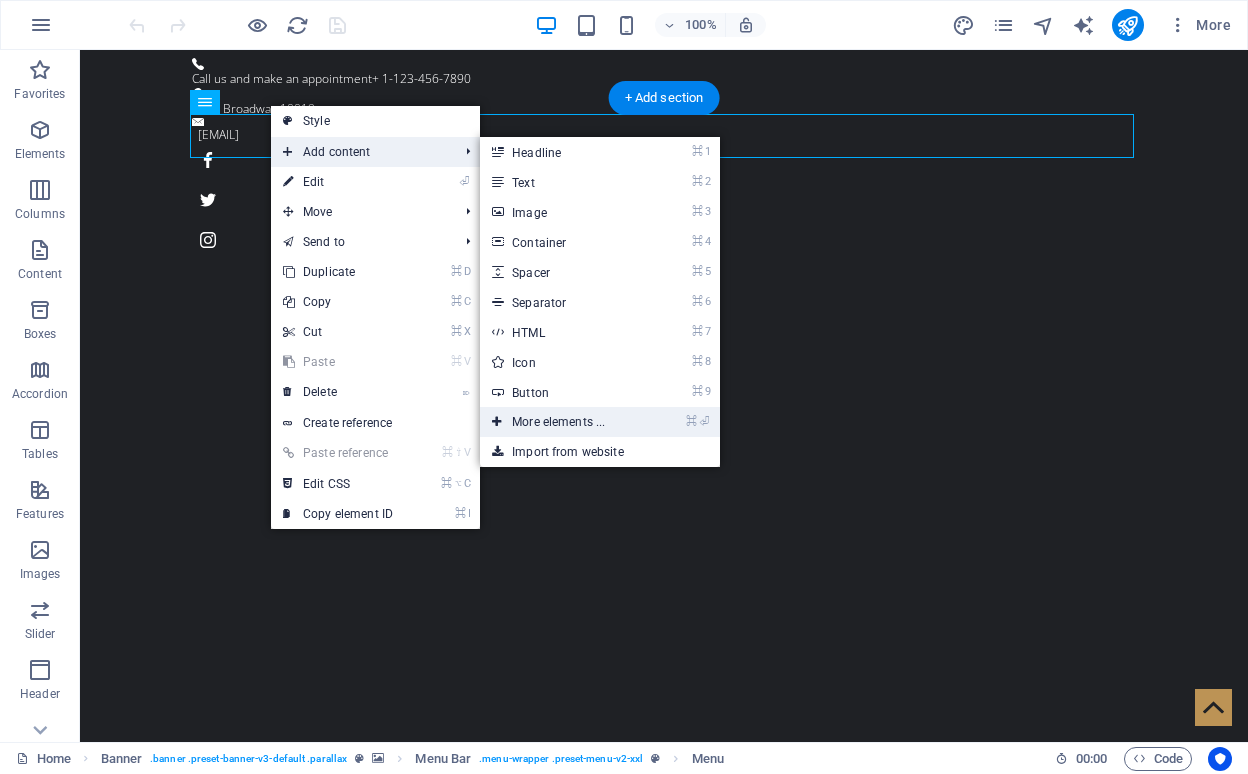 click on "⌘ ⏎  More elements ..." at bounding box center [562, 422] 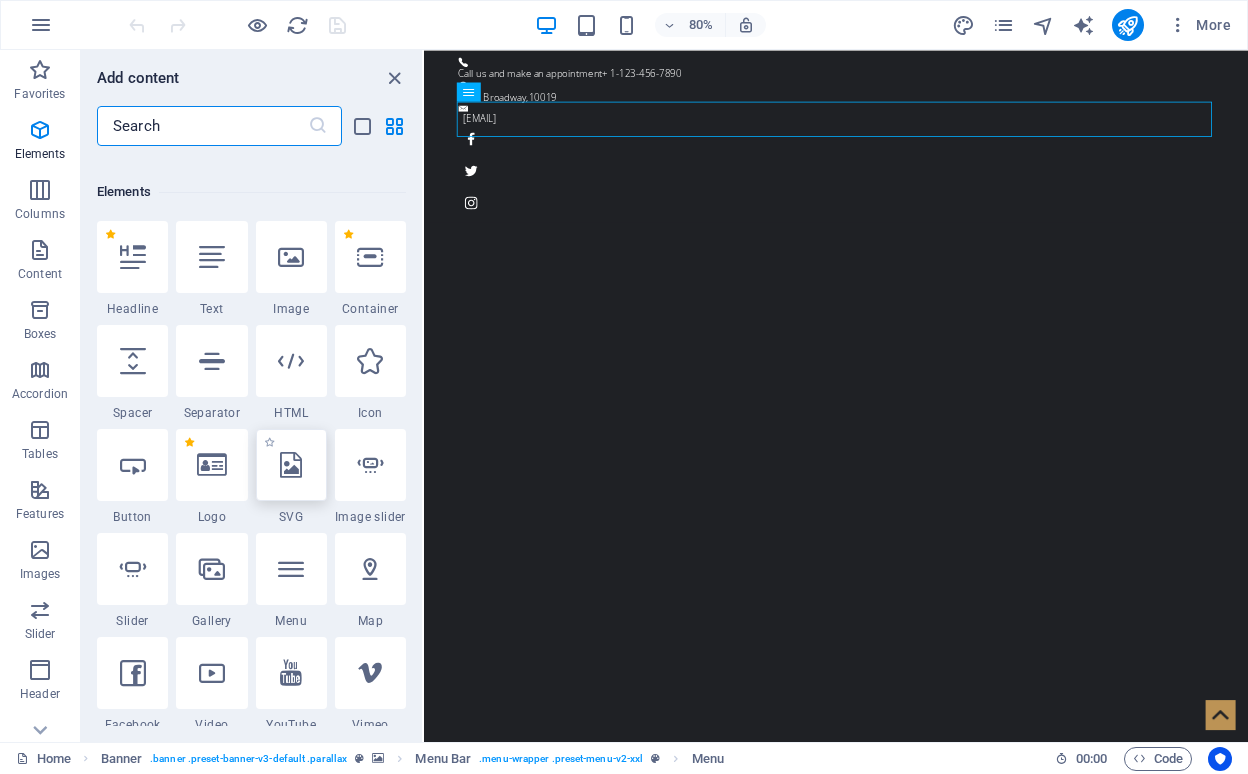 scroll, scrollTop: 377, scrollLeft: 0, axis: vertical 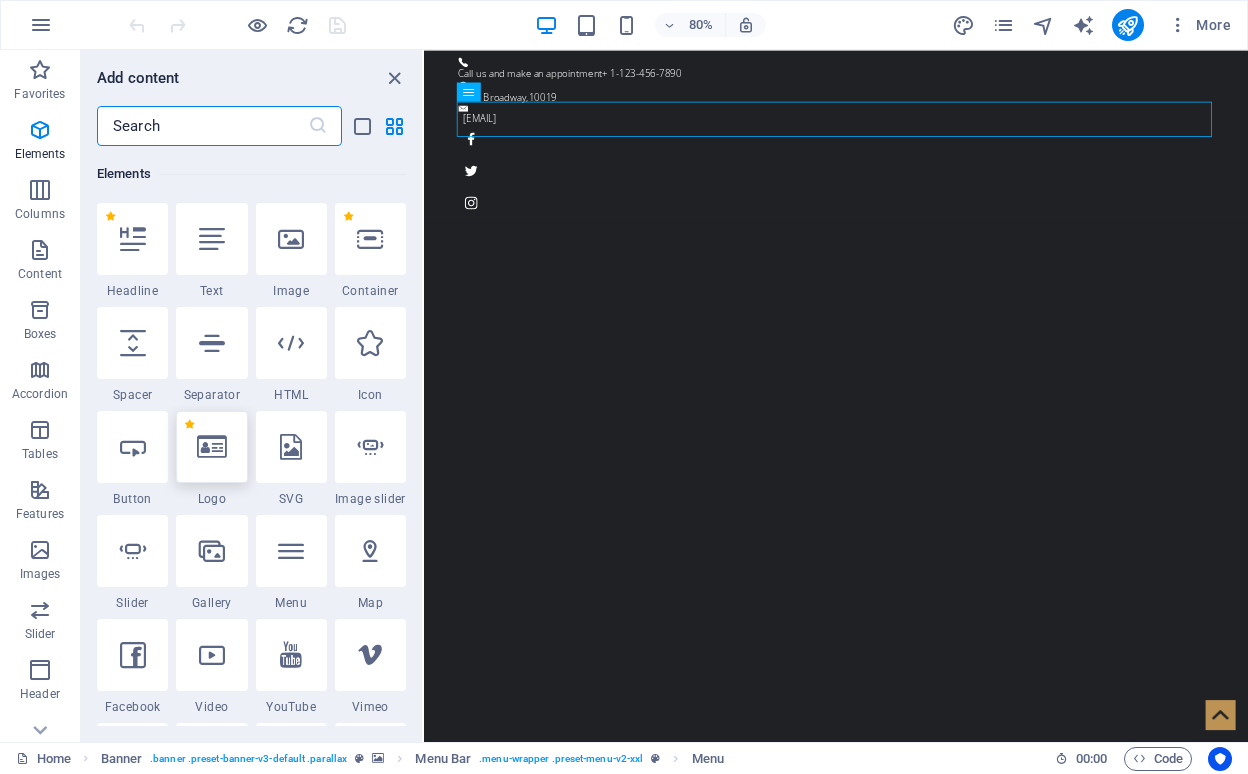 click at bounding box center (212, 447) 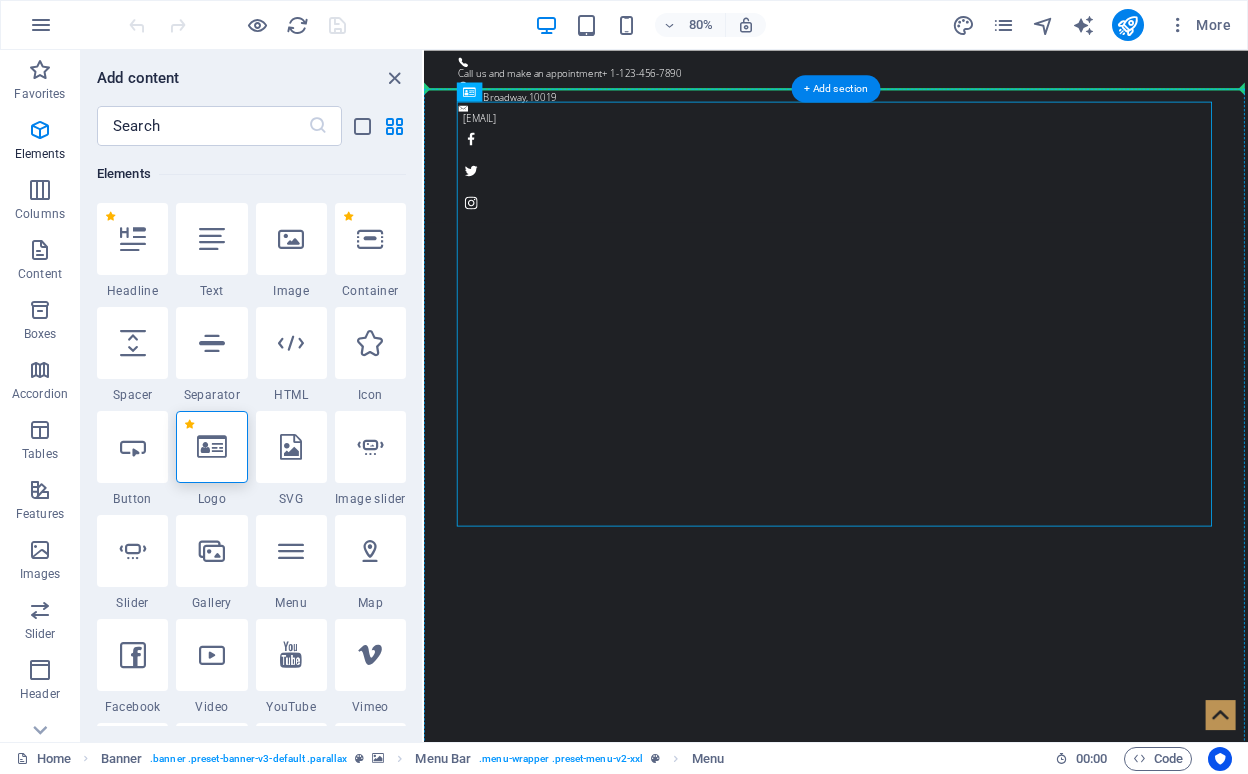 drag, startPoint x: 644, startPoint y: 256, endPoint x: 463, endPoint y: 303, distance: 187.00267 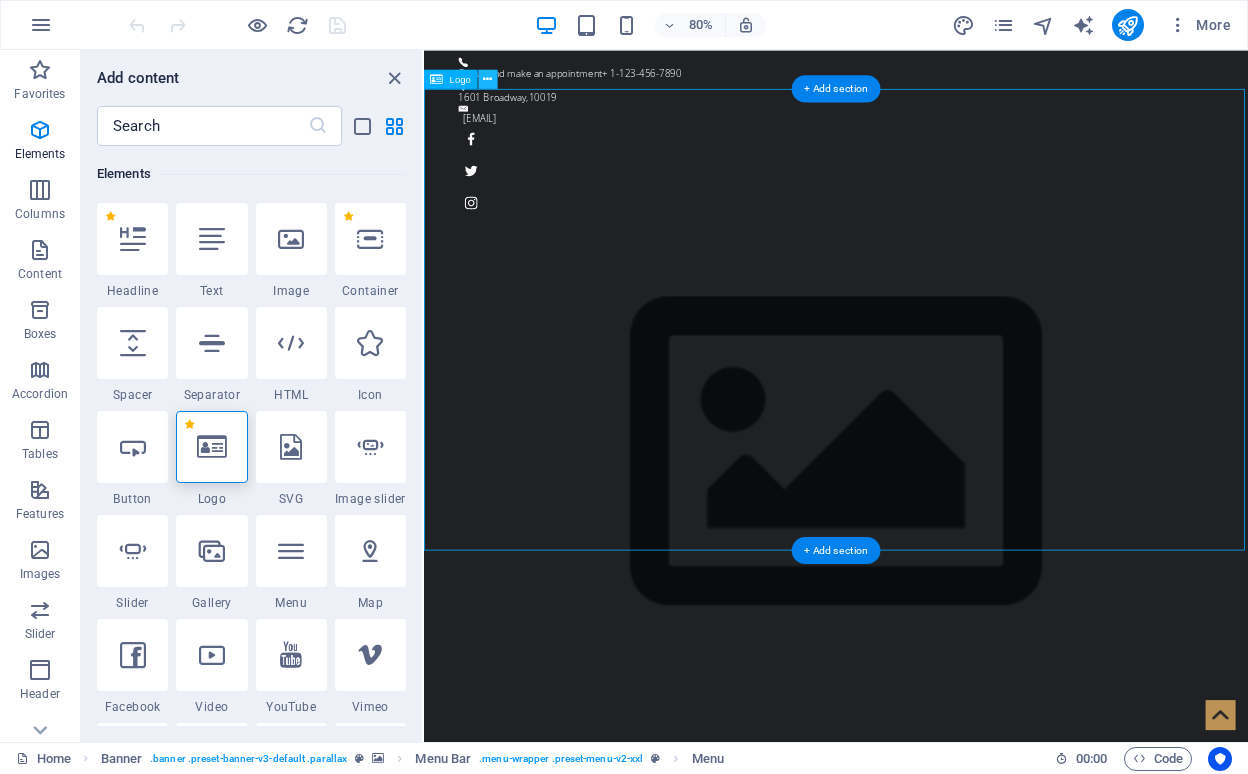 click at bounding box center (487, 78) 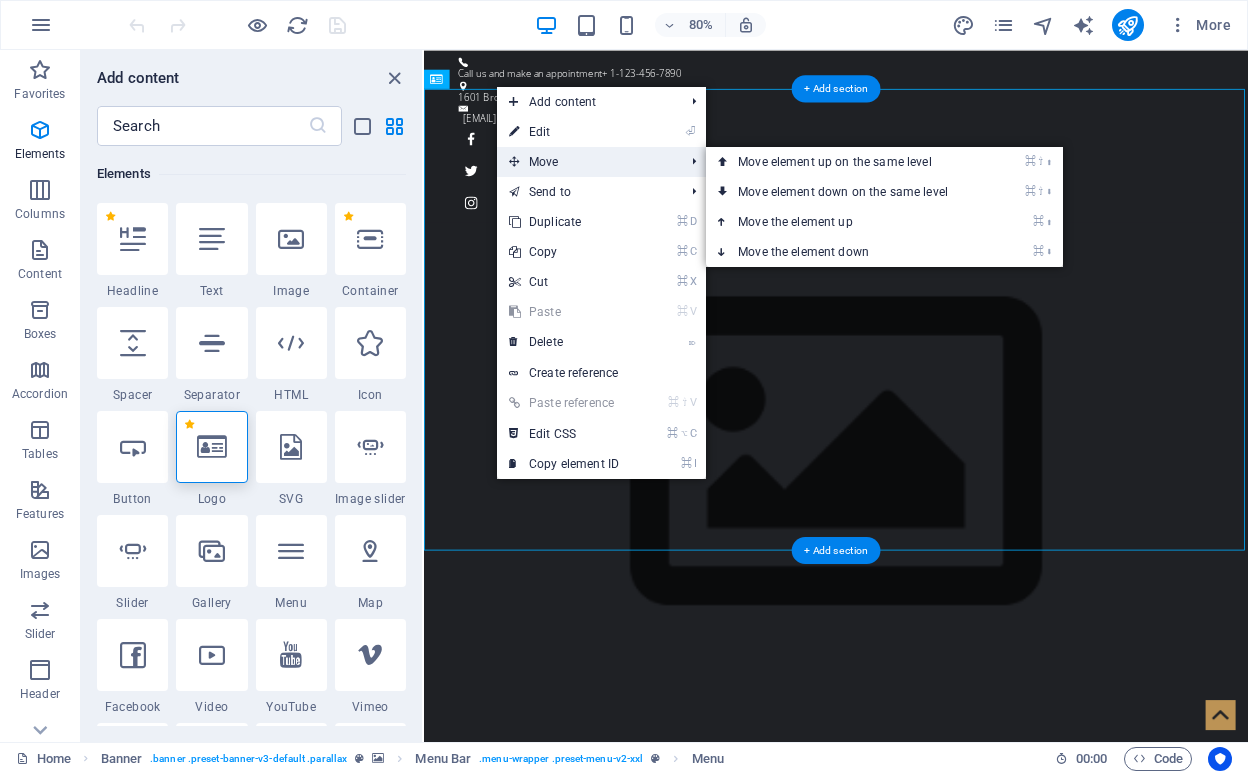 click on "Move" at bounding box center (586, 162) 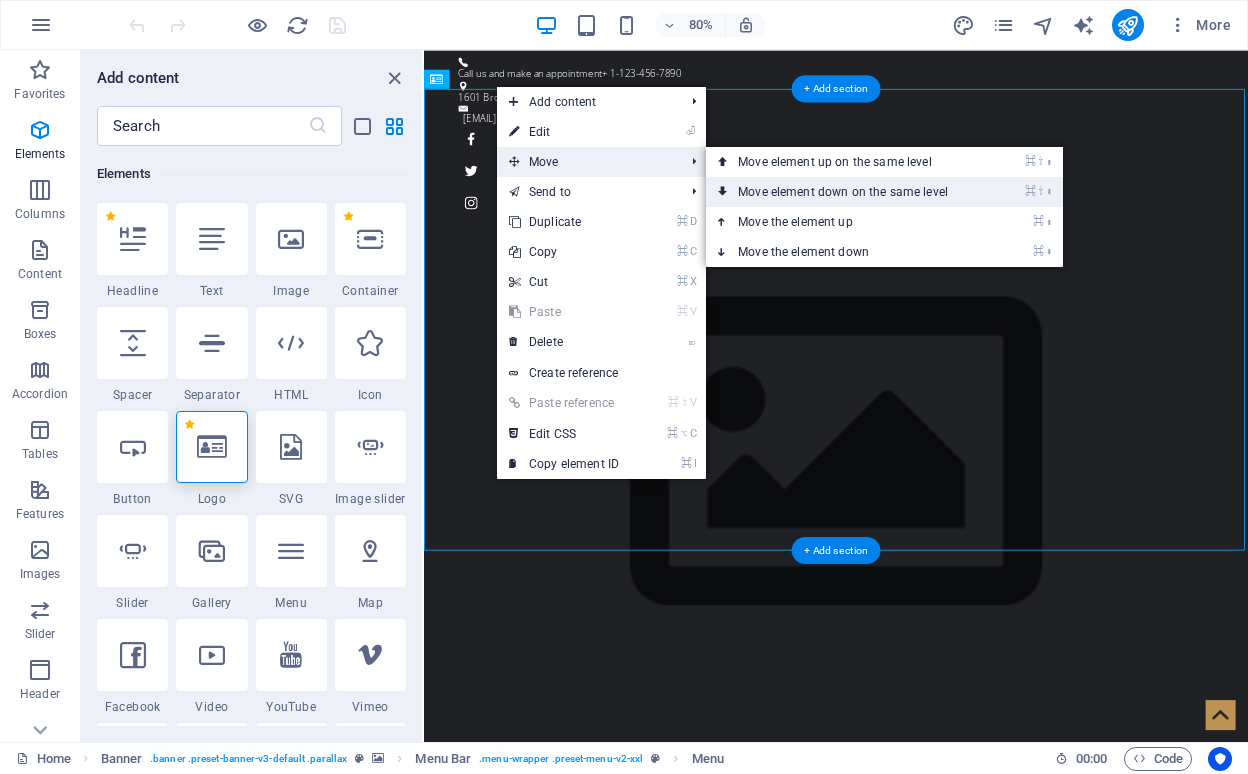 click on "⌘ ⇧ ⬇  Move element down on the same level" at bounding box center [847, 192] 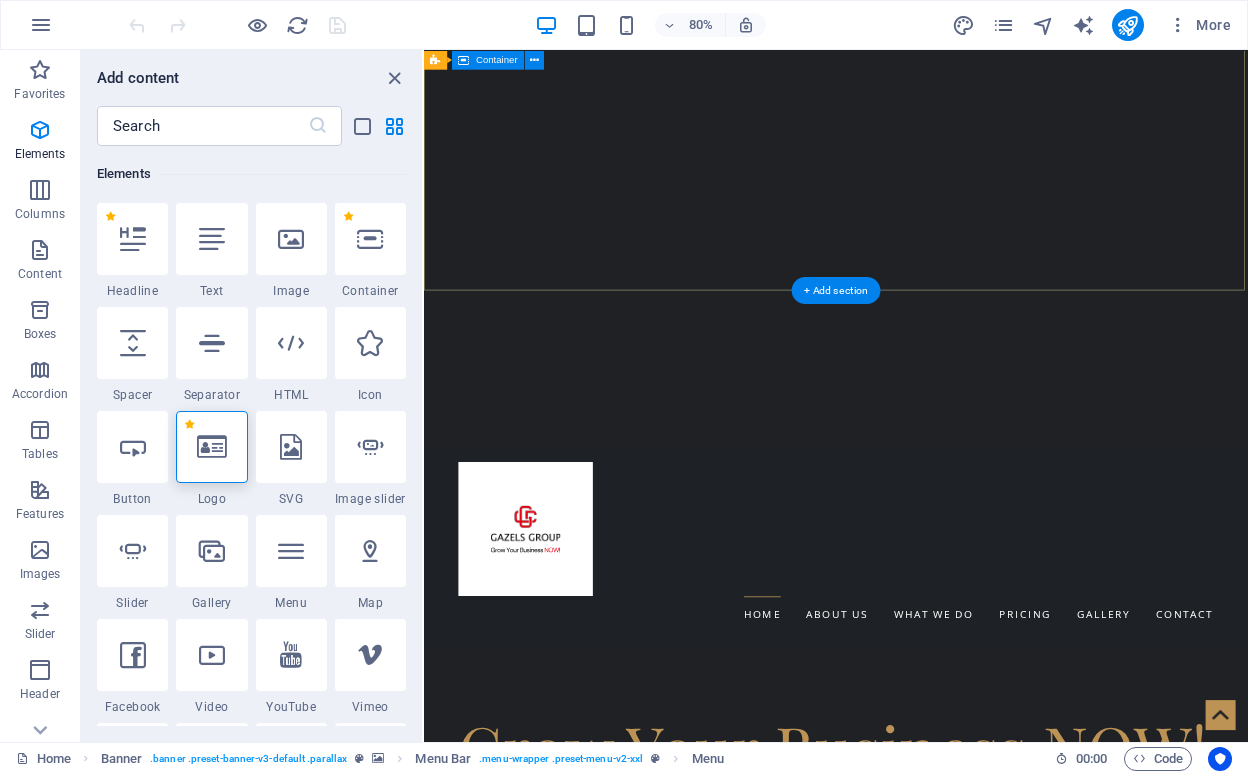 scroll, scrollTop: 613, scrollLeft: 0, axis: vertical 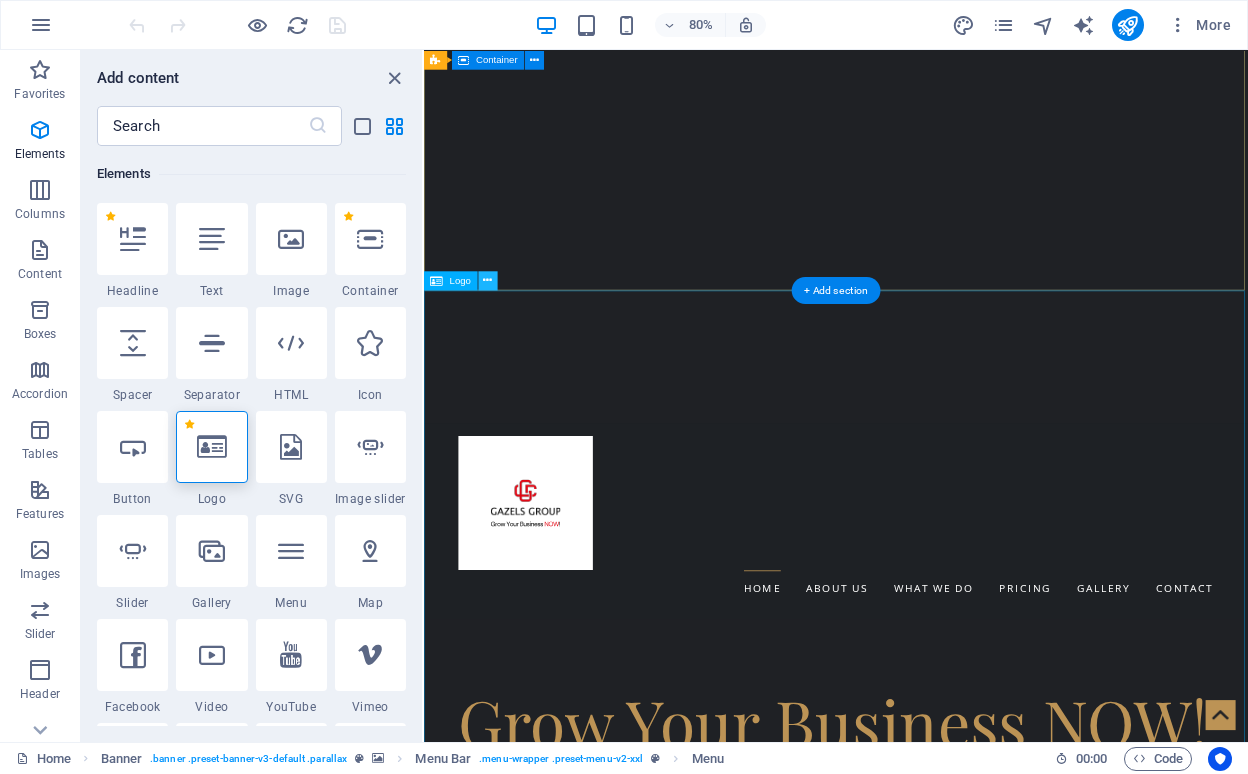 click at bounding box center (487, 280) 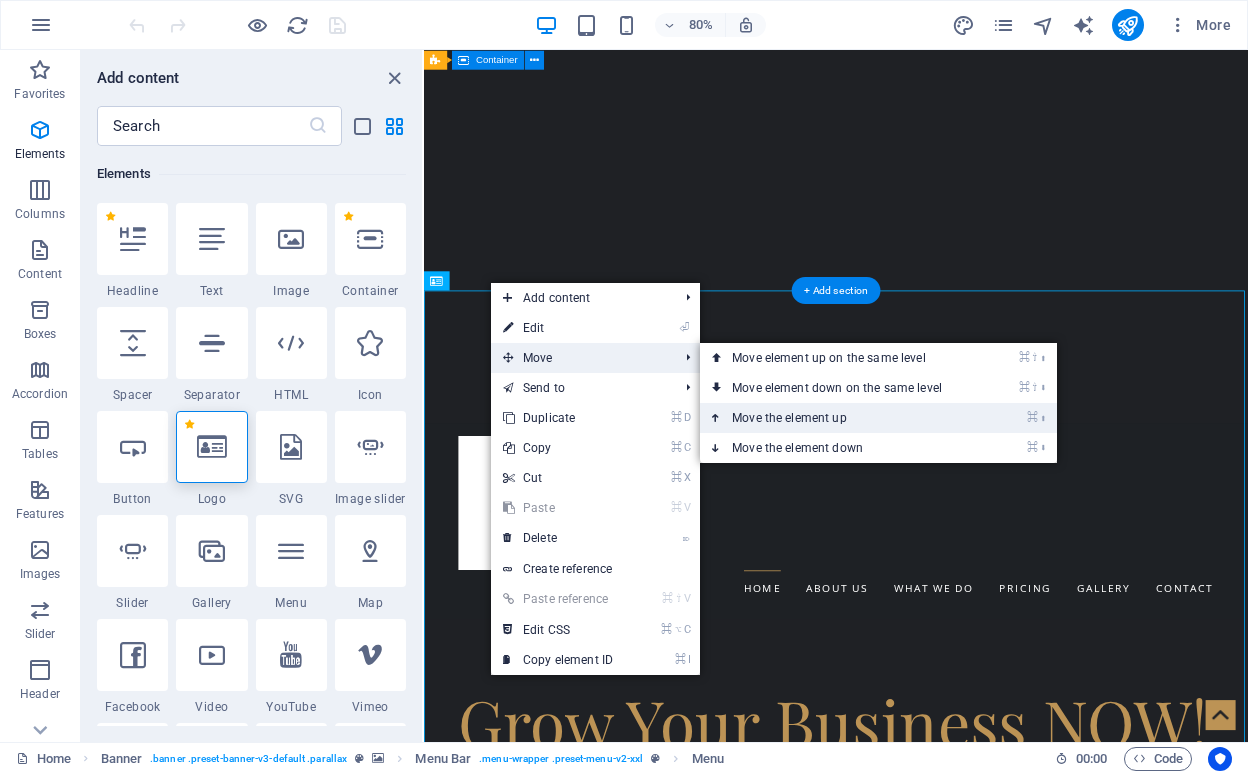 click on "⌘ ⬆  Move the element up" at bounding box center (841, 418) 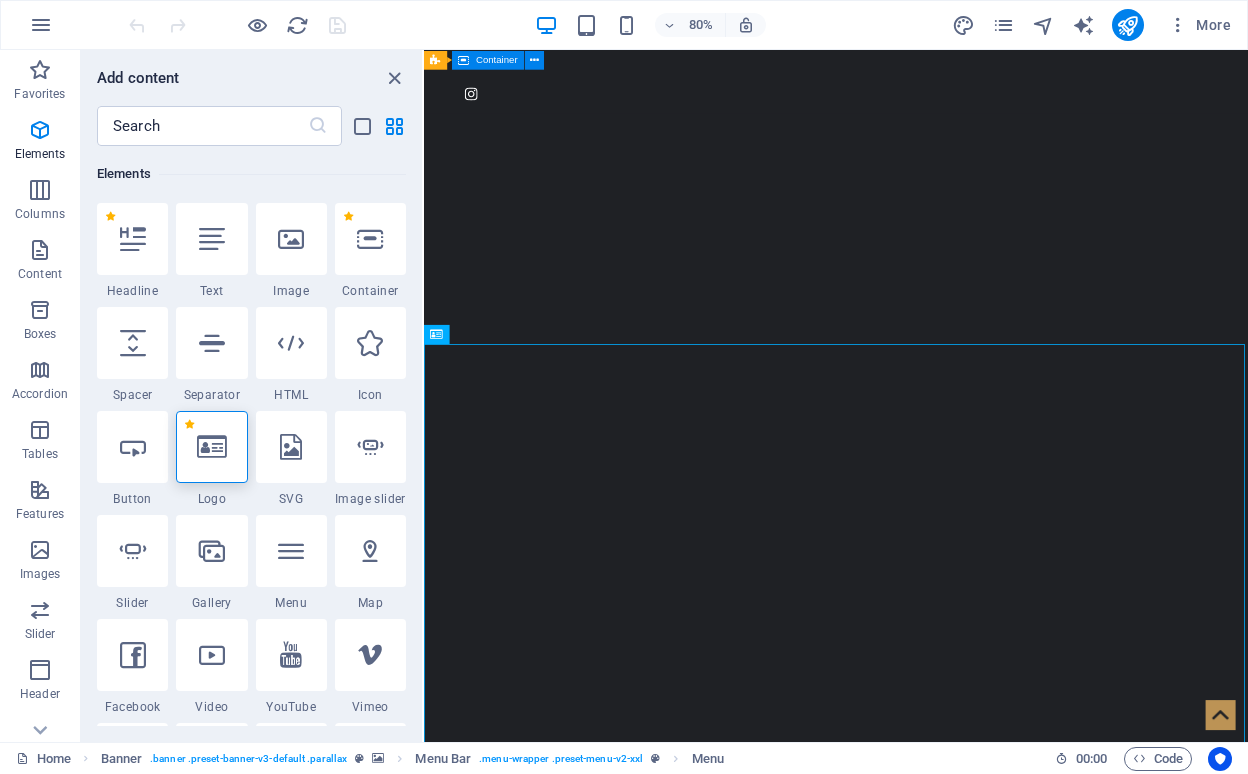 scroll, scrollTop: 137, scrollLeft: 0, axis: vertical 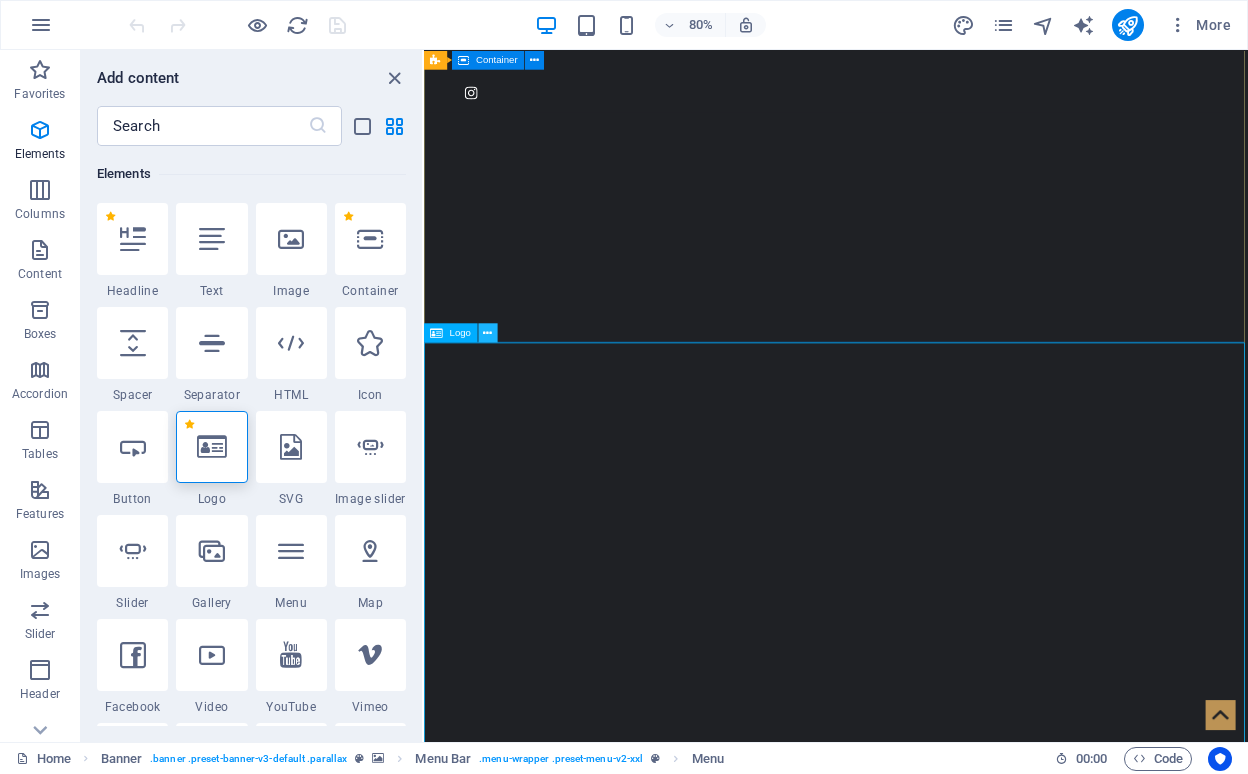 click at bounding box center [487, 332] 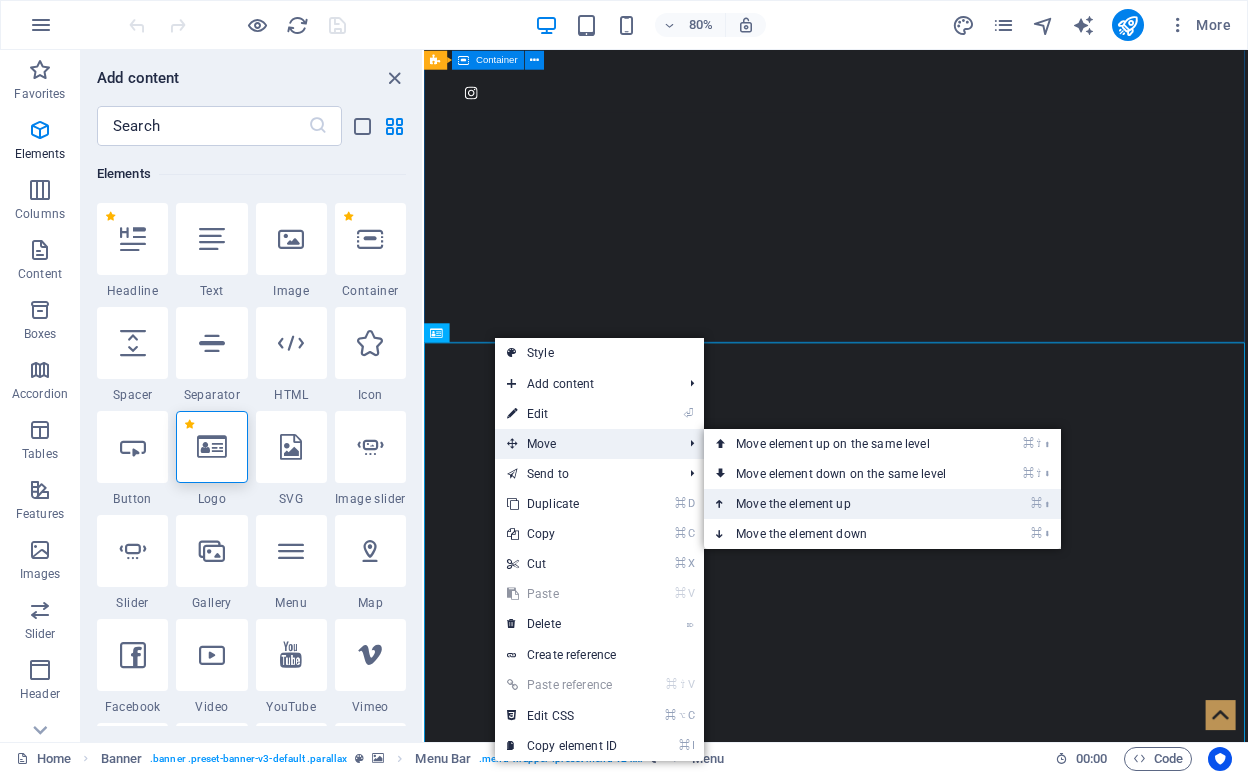 click on "⌘ ⬆  Move the element up" at bounding box center (845, 504) 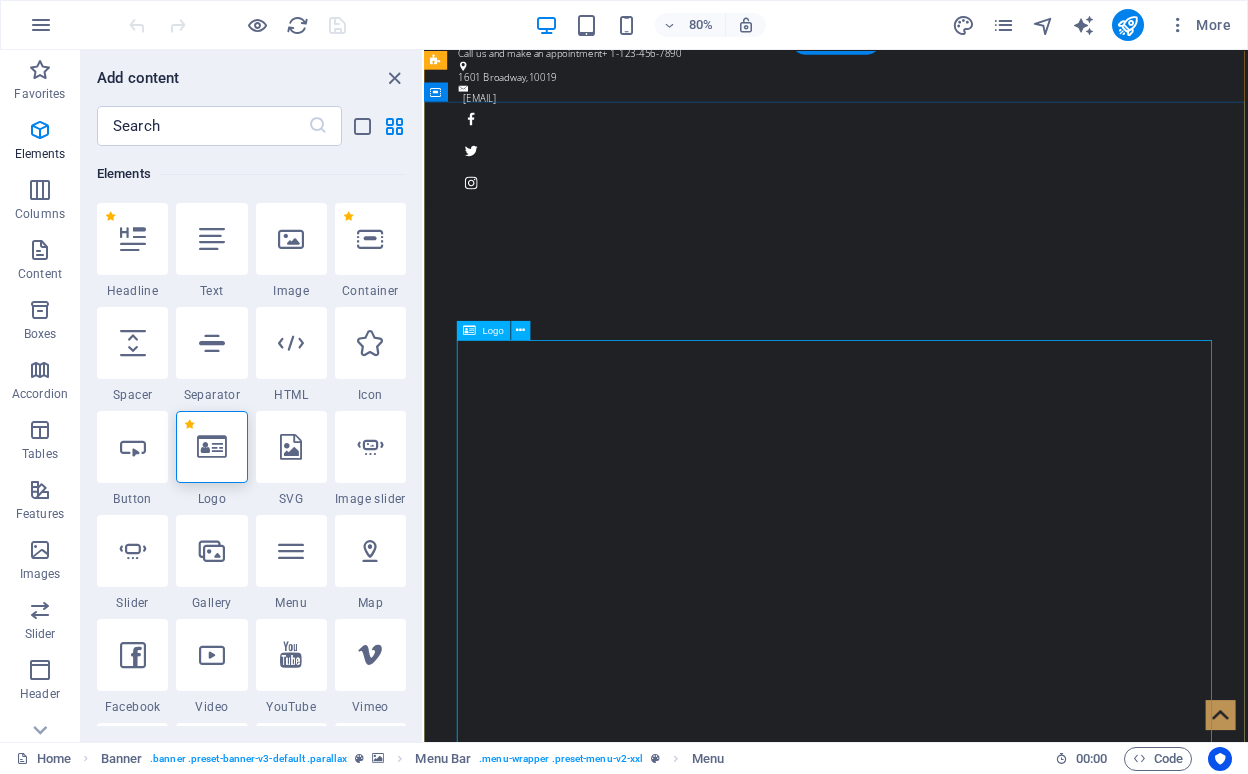 scroll, scrollTop: 24, scrollLeft: 0, axis: vertical 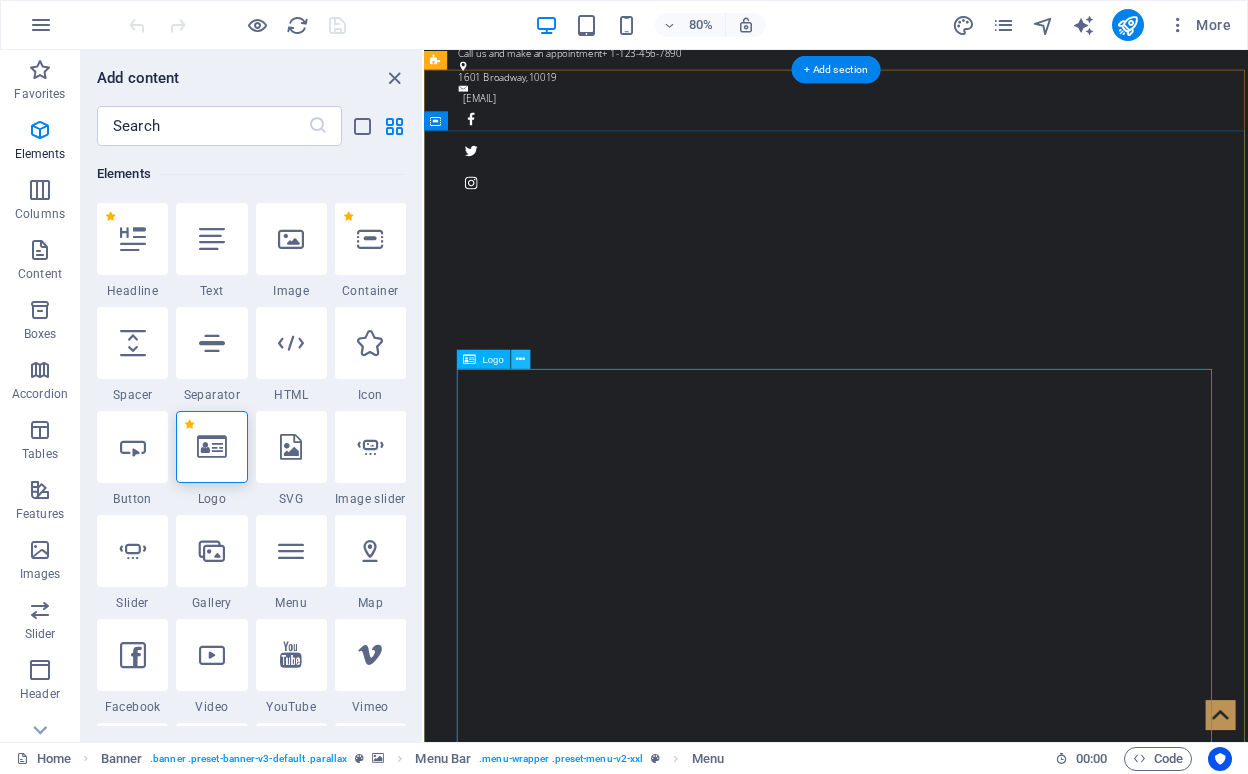 click at bounding box center (520, 358) 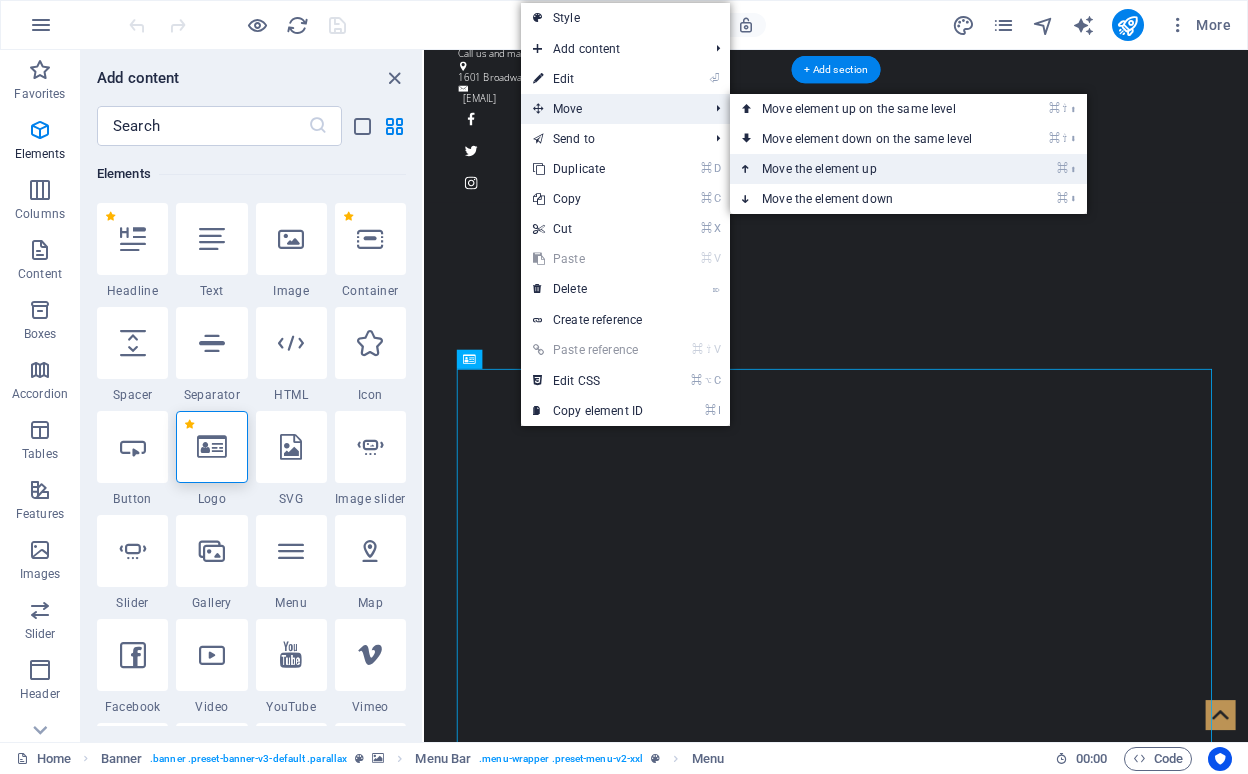 click on "⌘ ⬆  Move the element up" at bounding box center (871, 169) 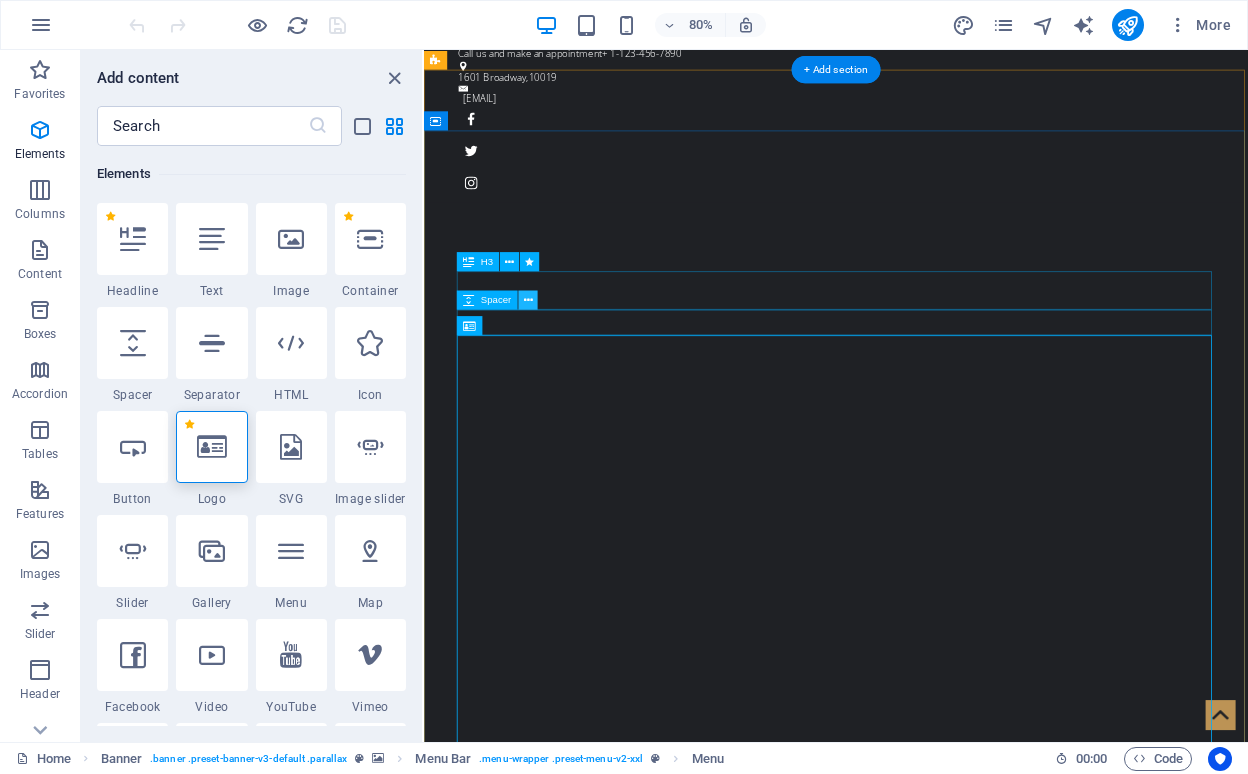 click at bounding box center (528, 299) 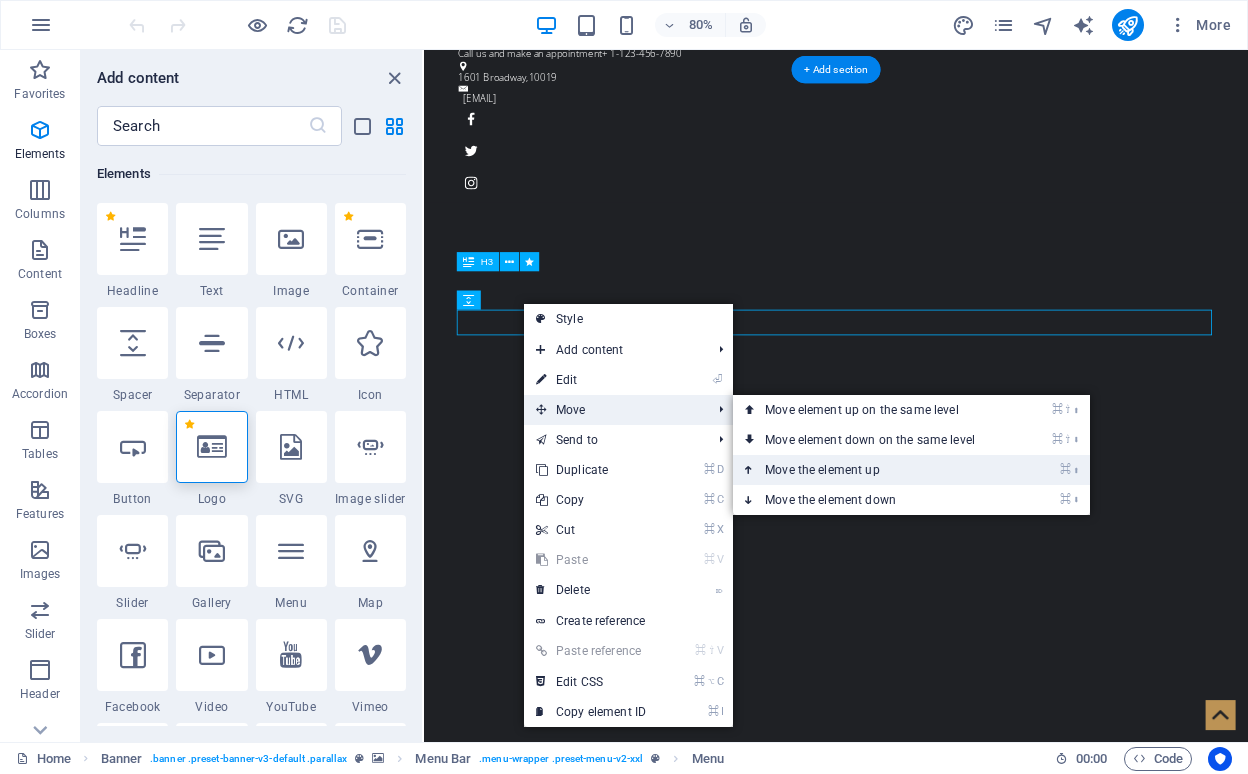 click on "⌘ ⬆  Move the element up" at bounding box center (874, 470) 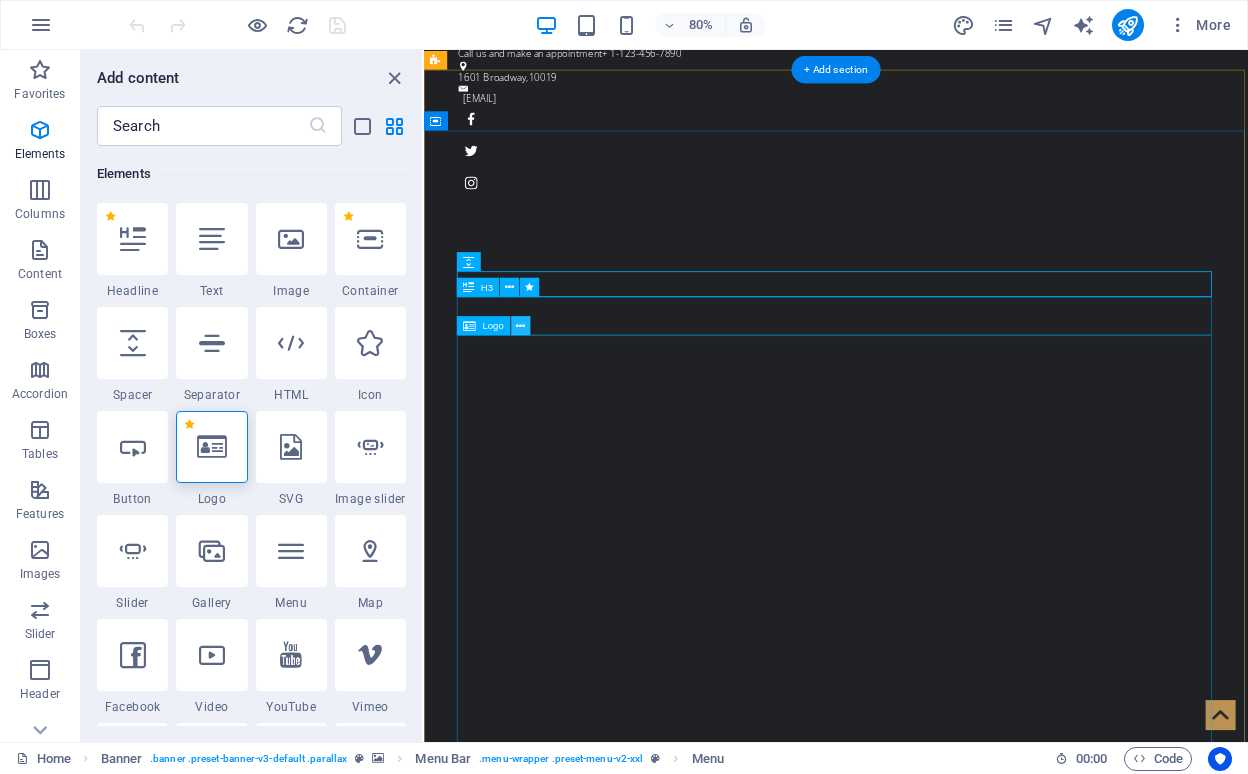 click at bounding box center (520, 325) 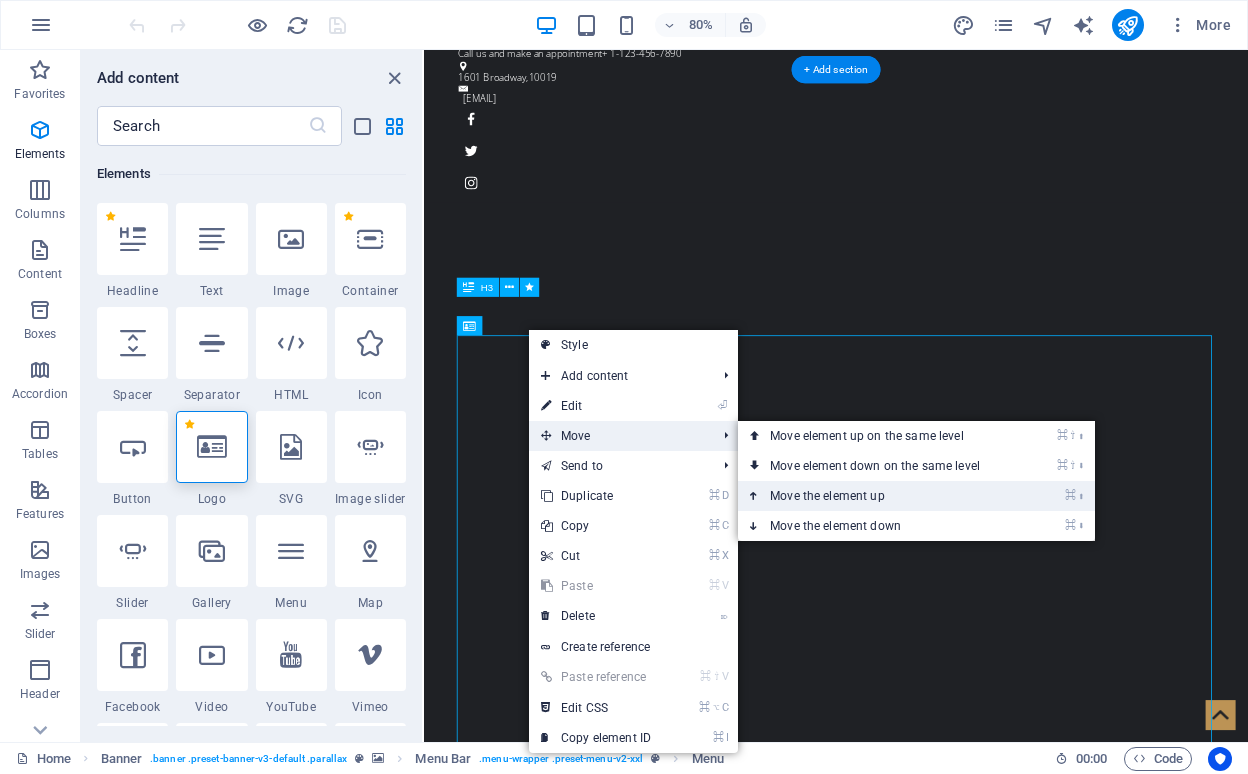 click on "⌘ ⬆  Move the element up" at bounding box center (879, 496) 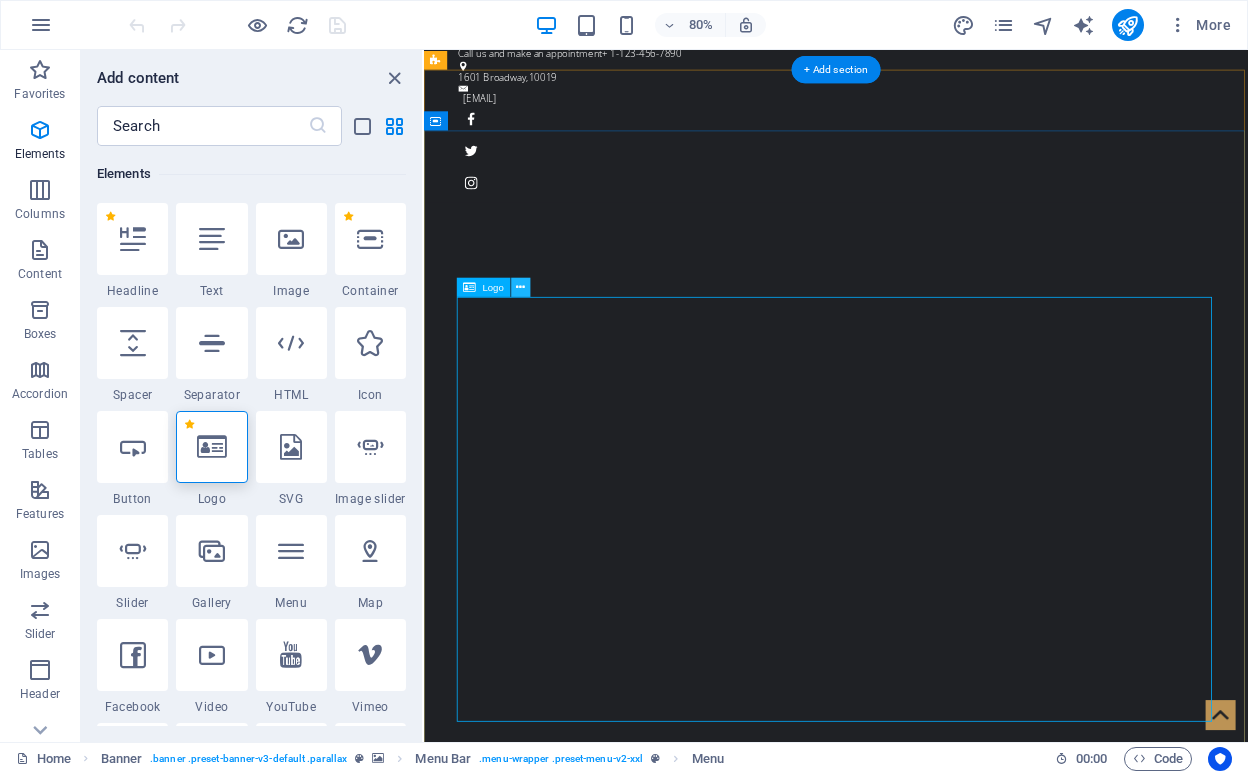 click at bounding box center [520, 286] 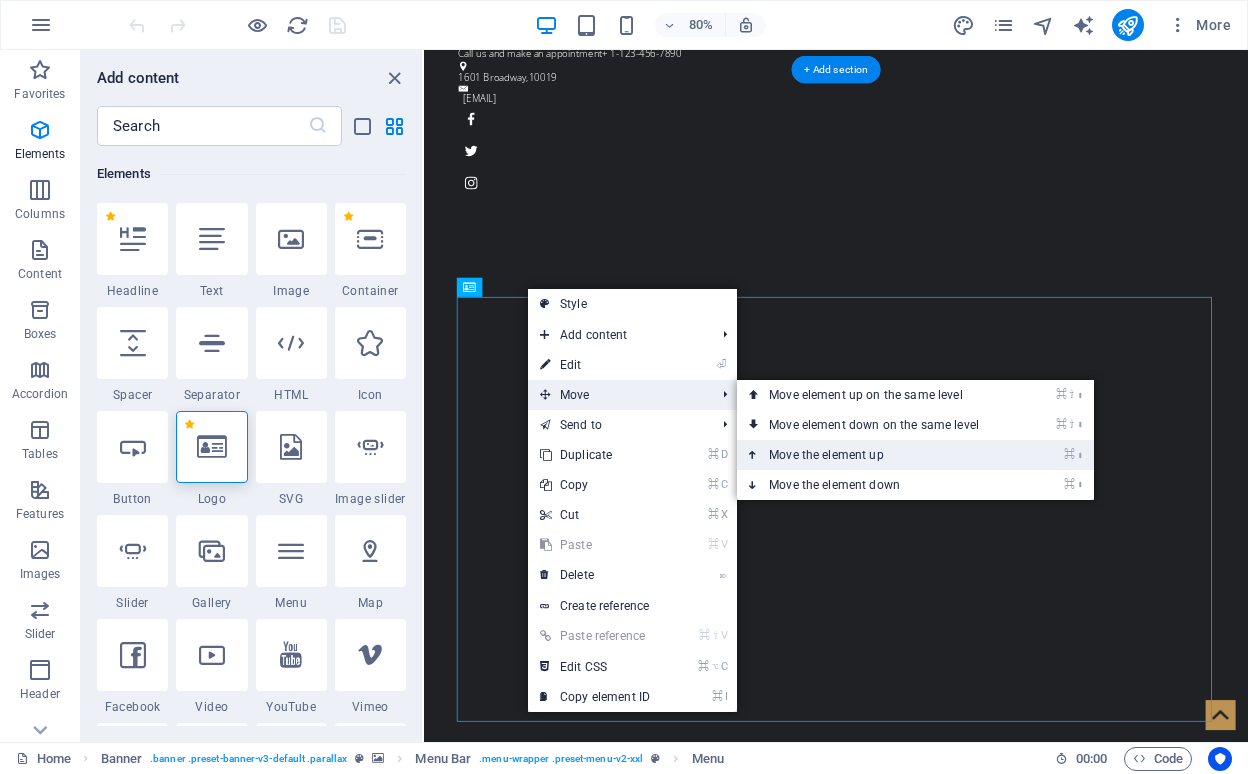 click on "⌘ ⬆  Move the element up" at bounding box center (878, 455) 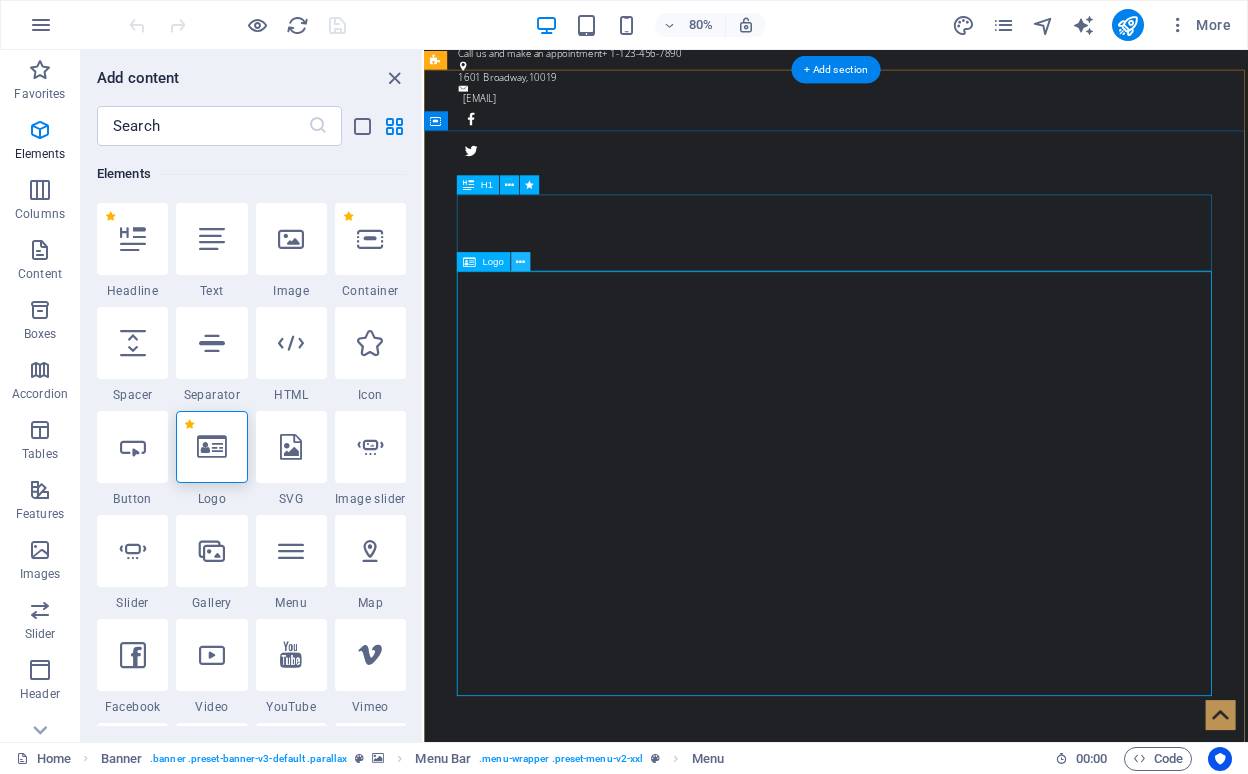 click at bounding box center (520, 261) 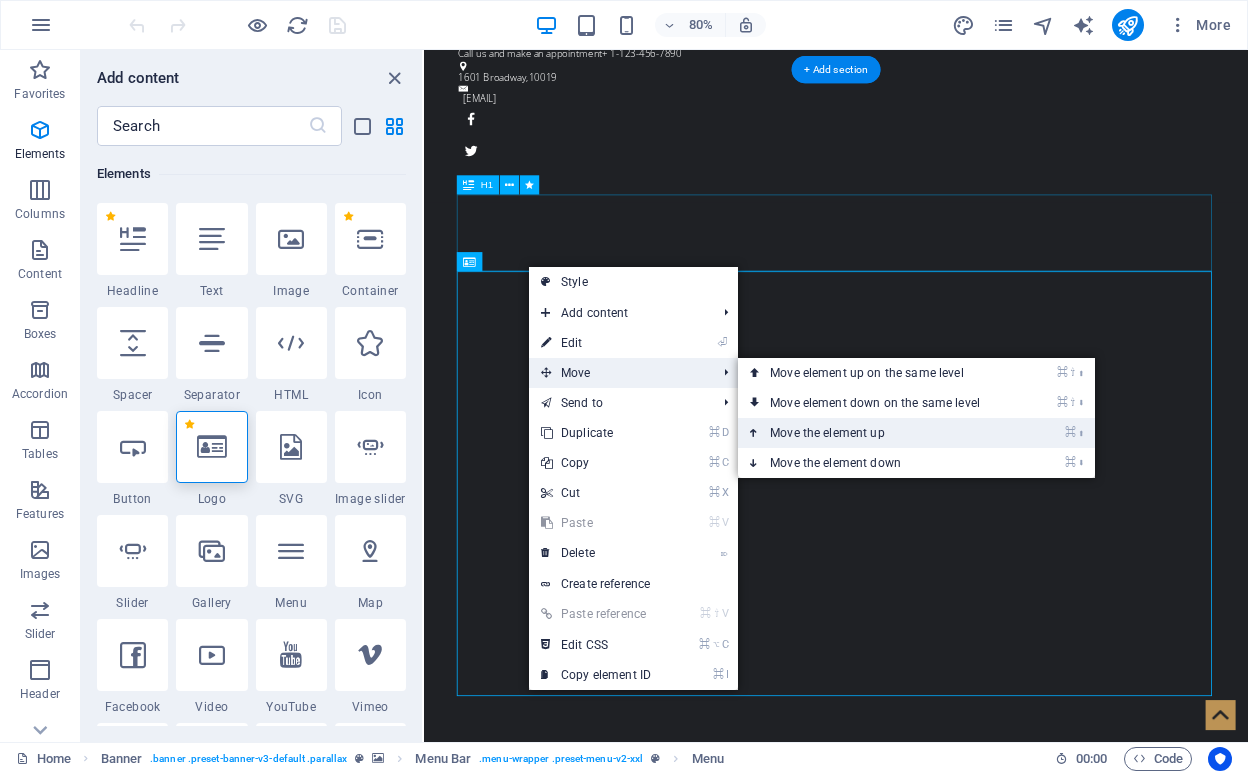 click on "⌘ ⬆  Move the element up" at bounding box center (879, 433) 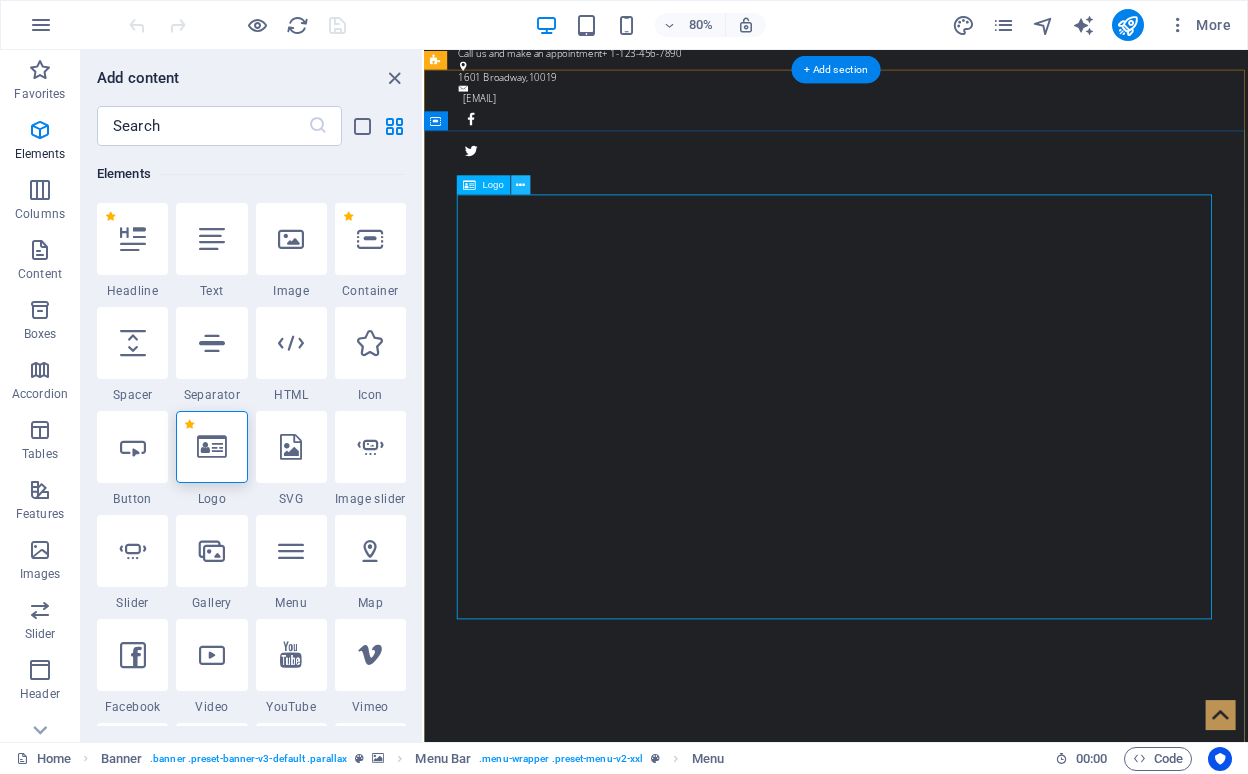 click at bounding box center [520, 184] 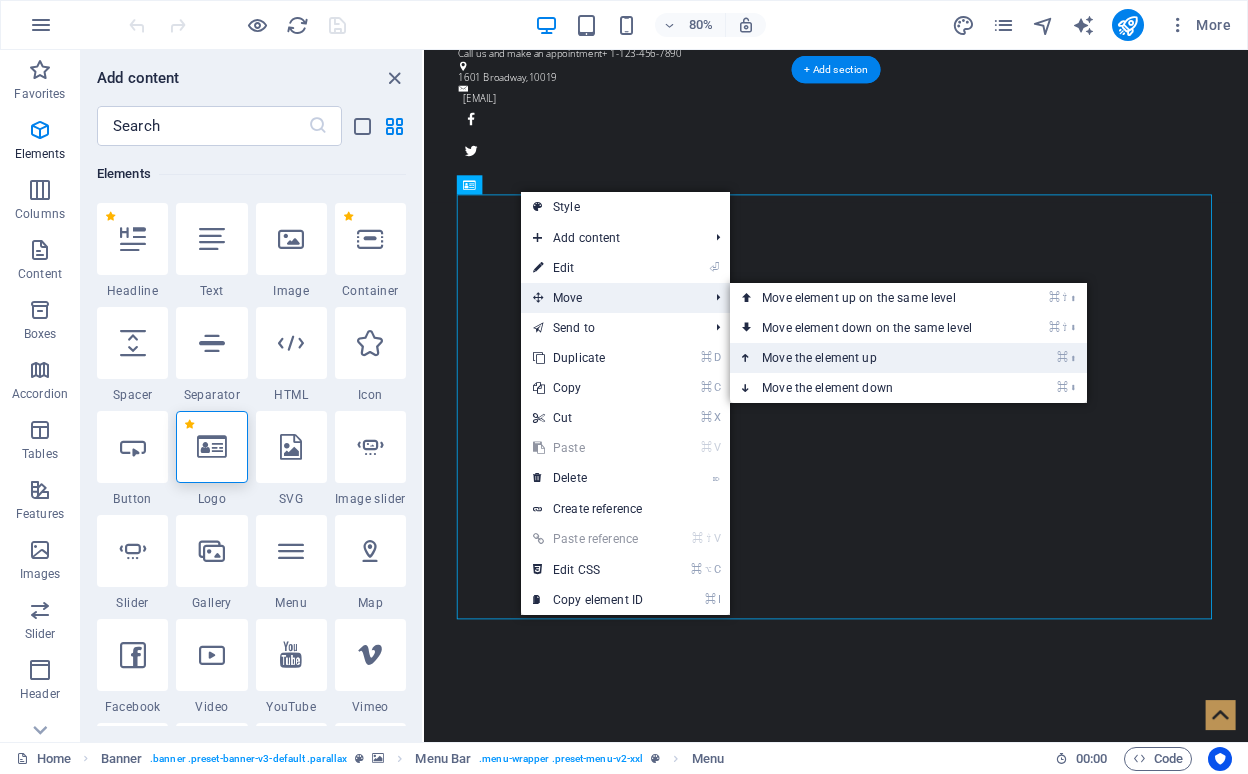 click on "⌘ ⬆  Move the element up" at bounding box center (871, 358) 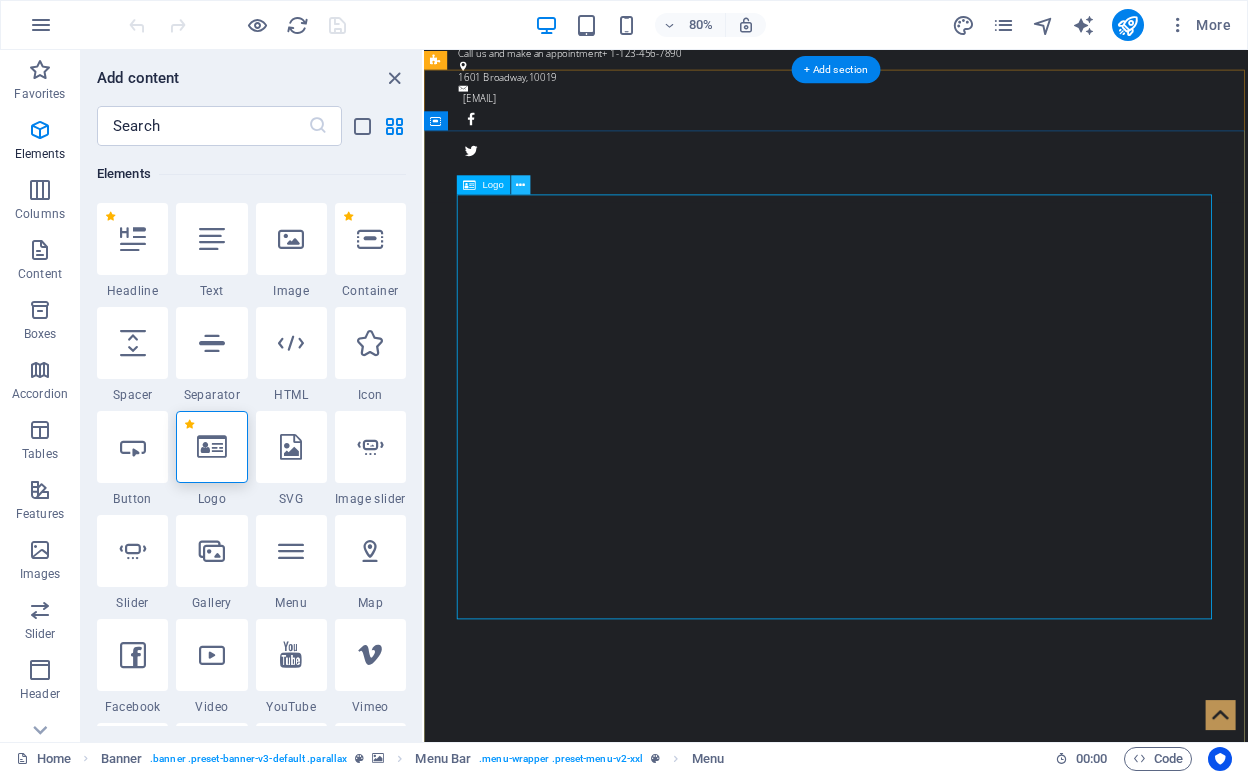 click at bounding box center (520, 184) 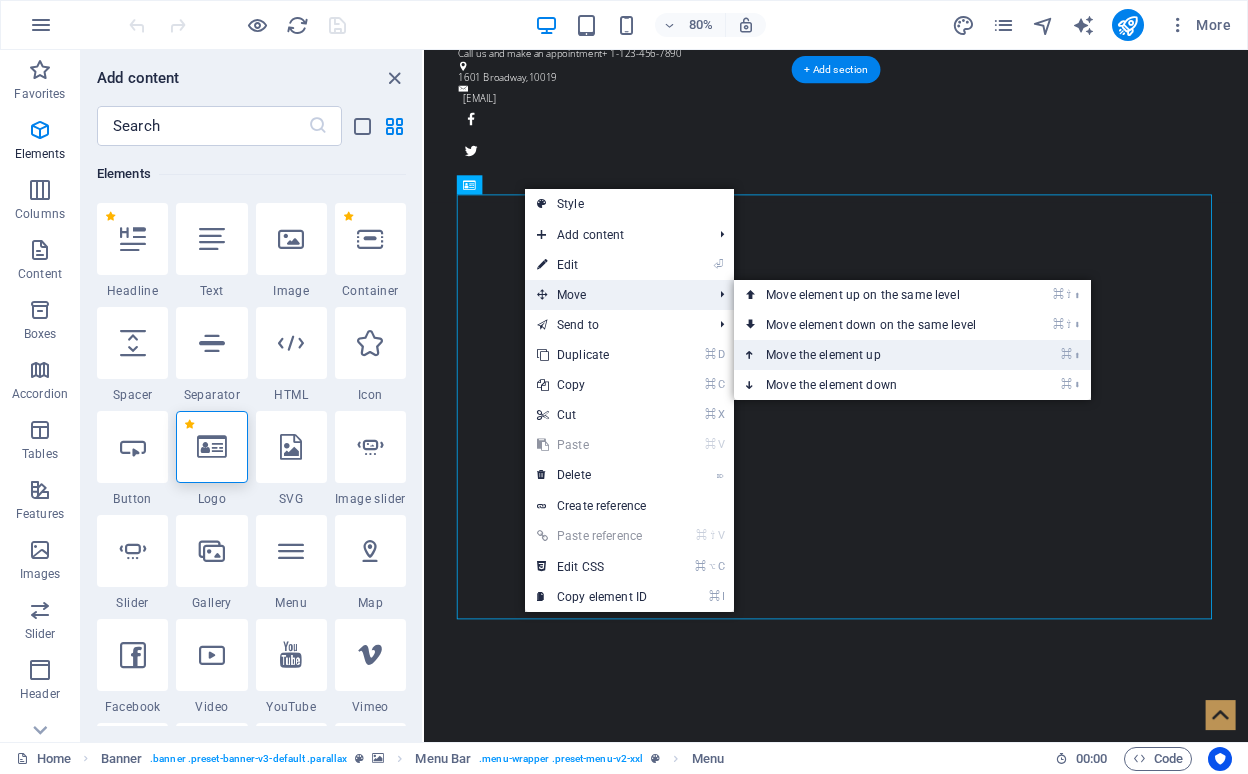 click on "⌘ ⬆  Move the element up" at bounding box center (875, 355) 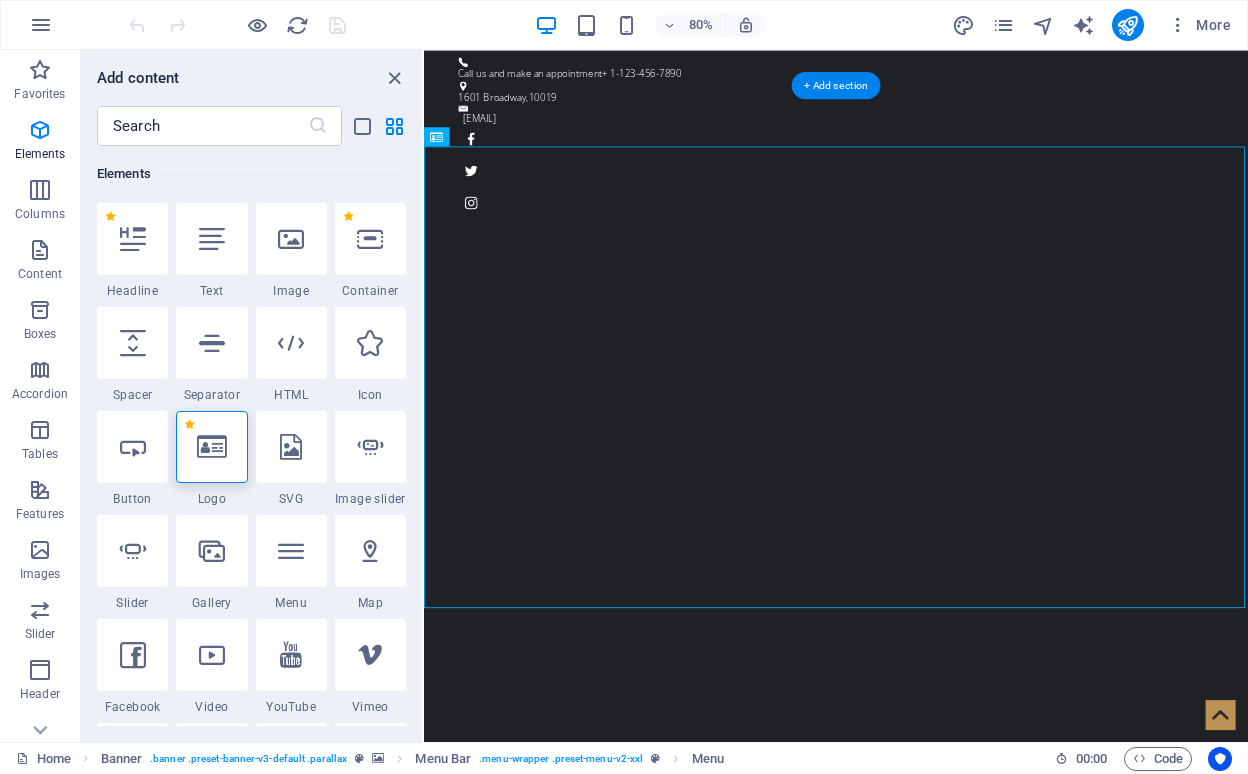 scroll, scrollTop: 4, scrollLeft: 0, axis: vertical 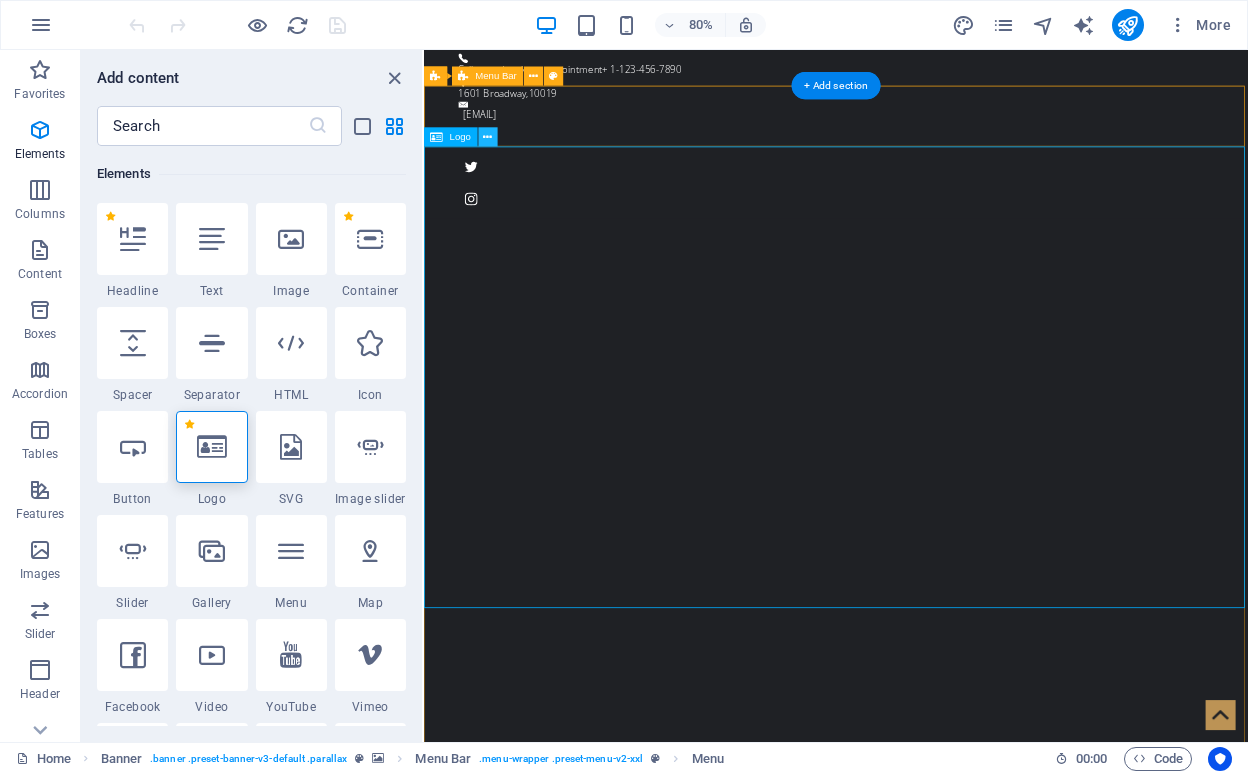click at bounding box center [487, 136] 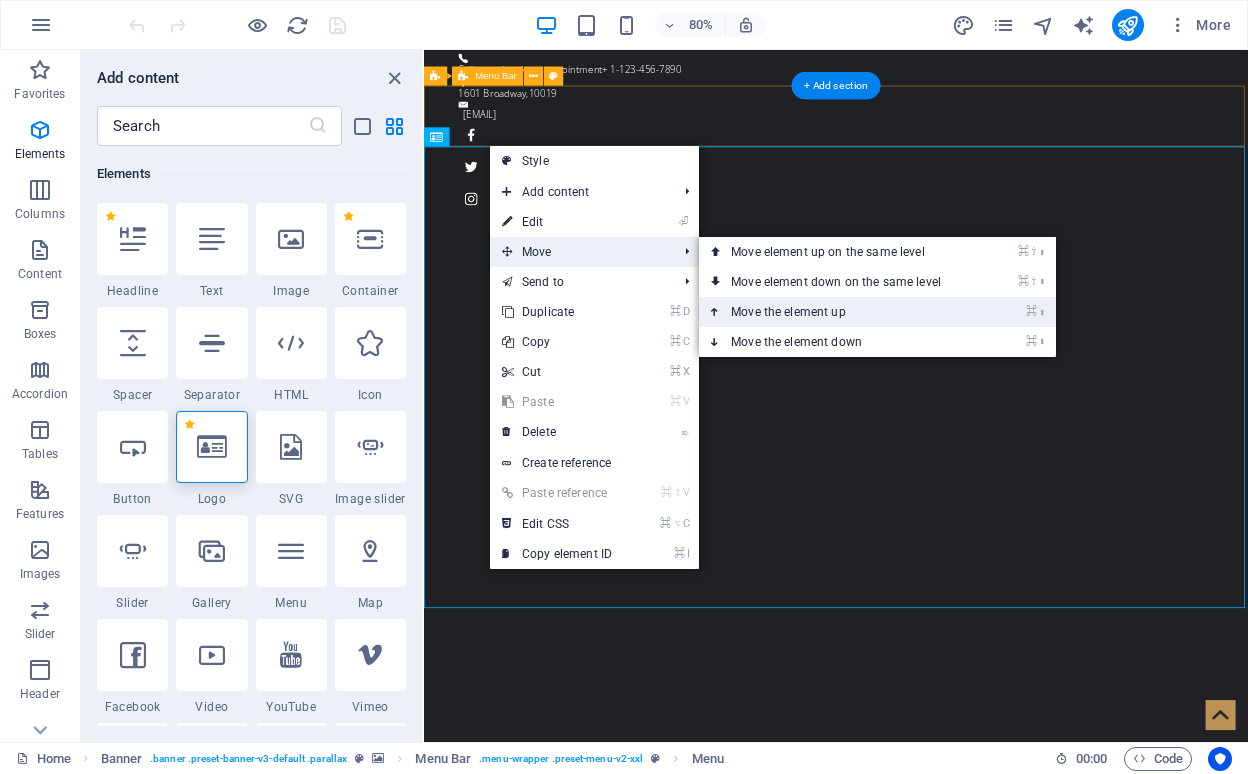 click on "⌘ ⬆  Move the element up" at bounding box center (840, 312) 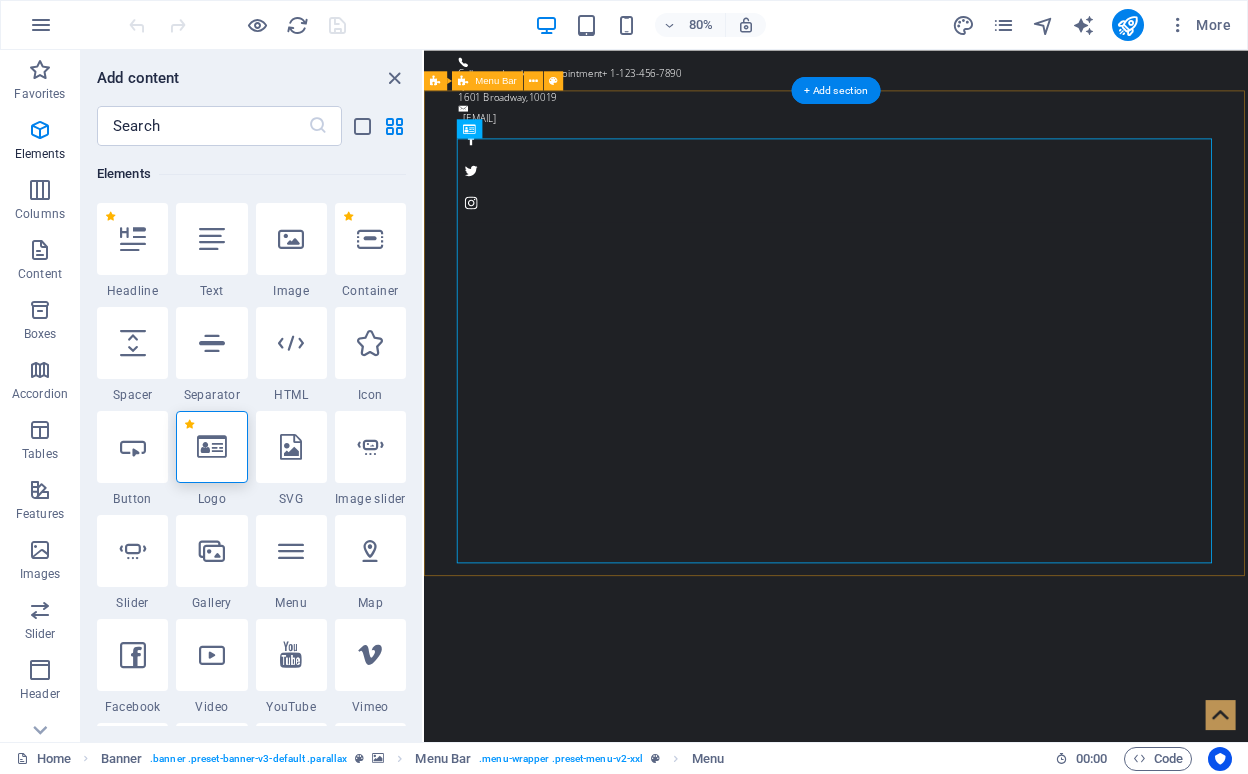 scroll, scrollTop: 0, scrollLeft: 0, axis: both 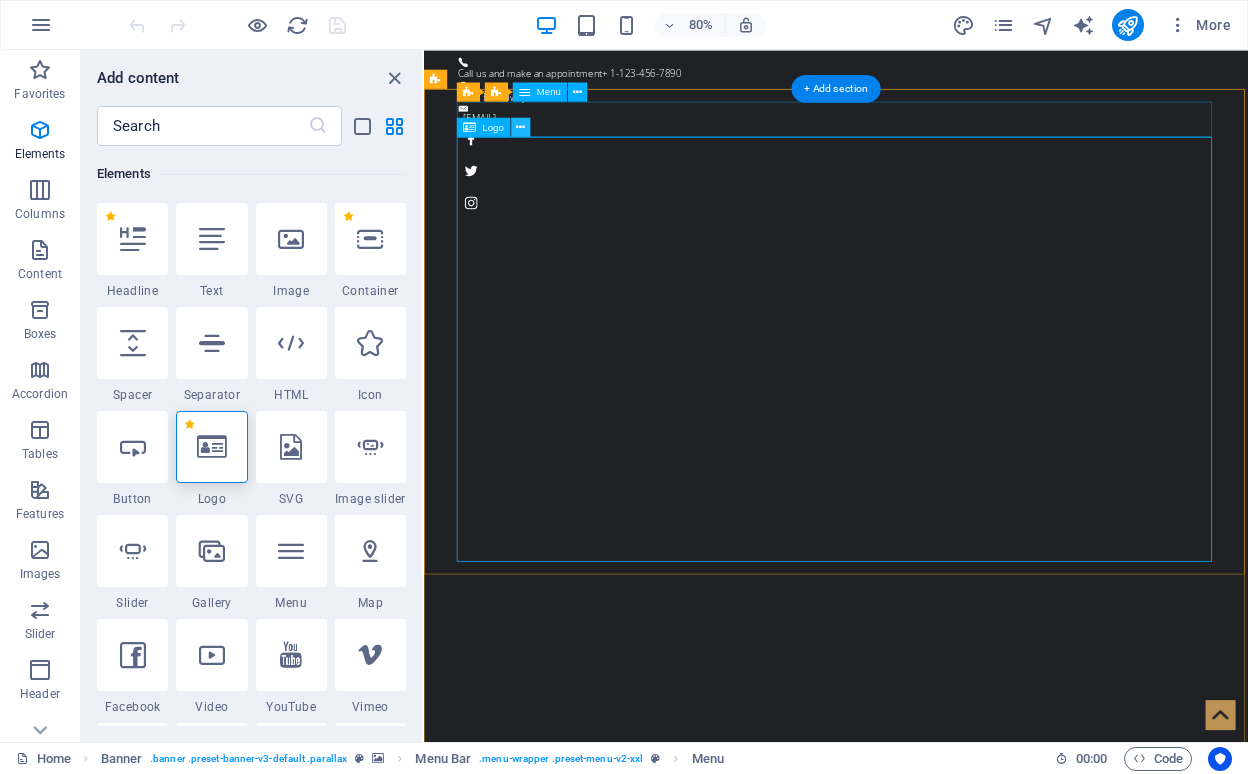 click at bounding box center (520, 126) 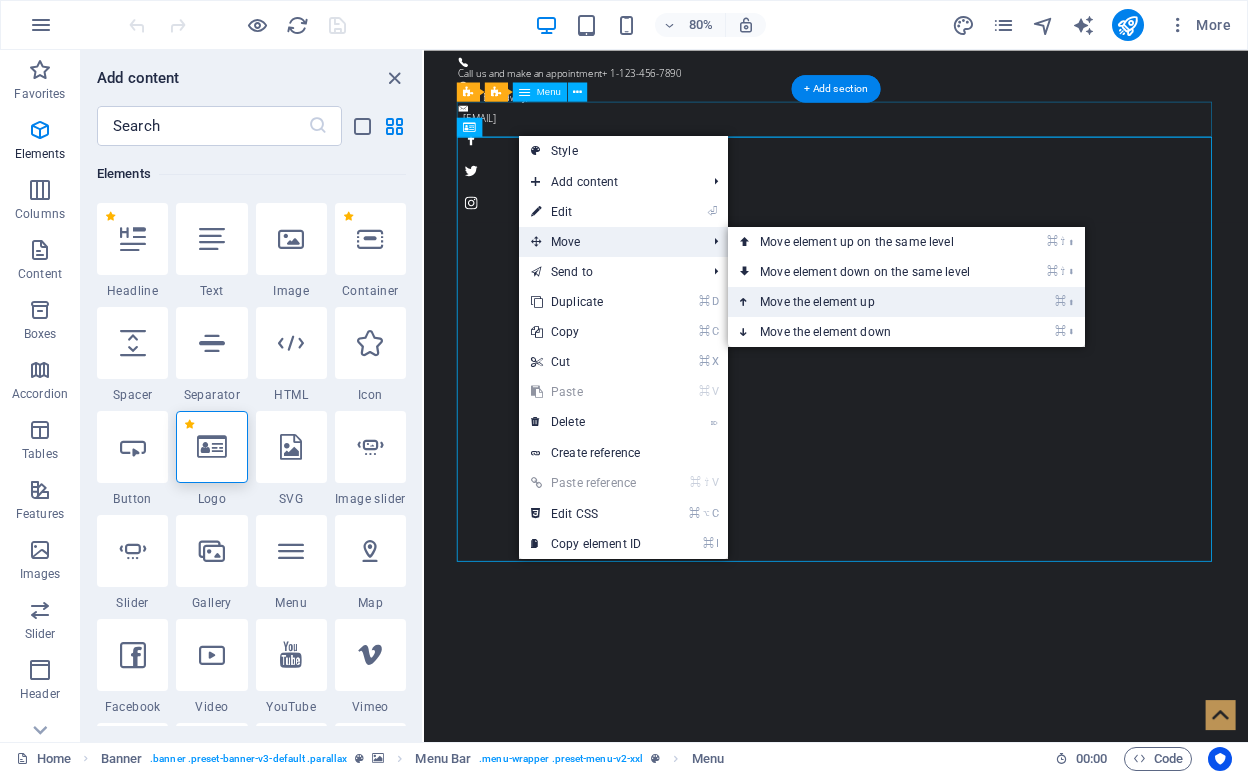 click on "⌘ ⬆  Move the element up" at bounding box center (869, 302) 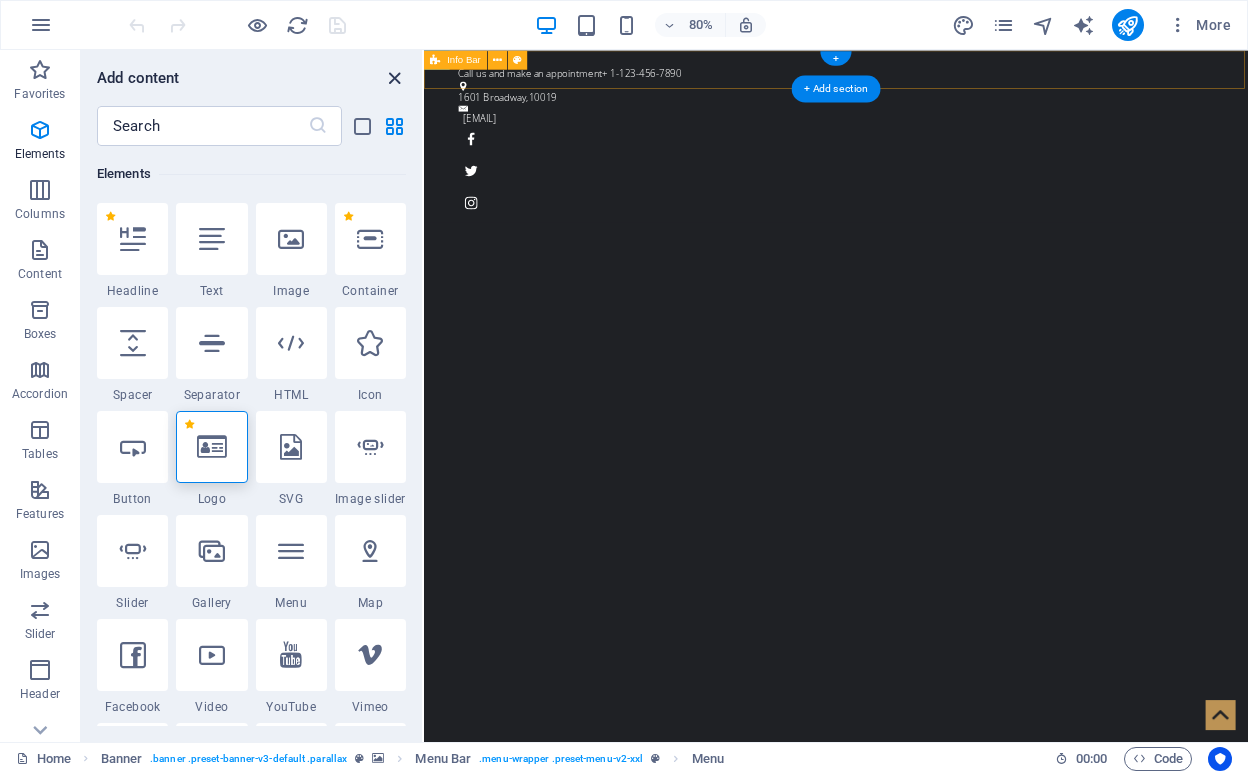 click at bounding box center [394, 78] 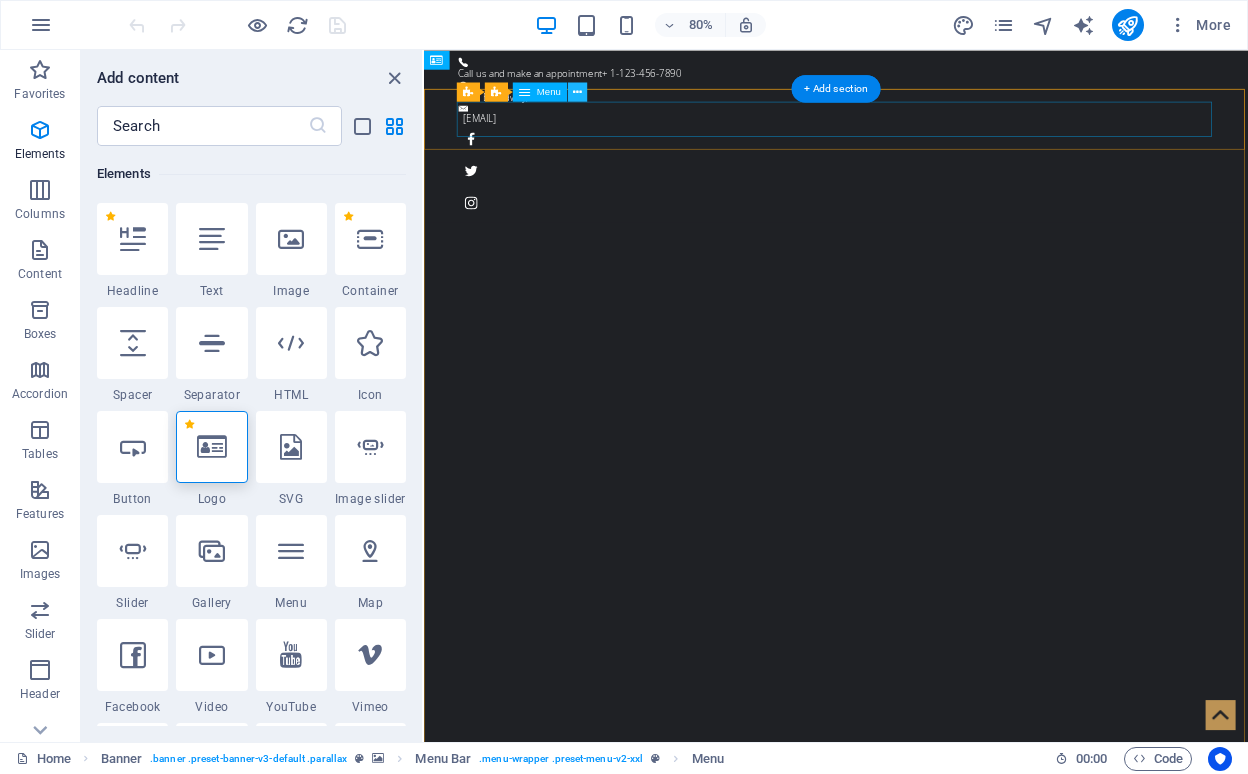 click at bounding box center (577, 91) 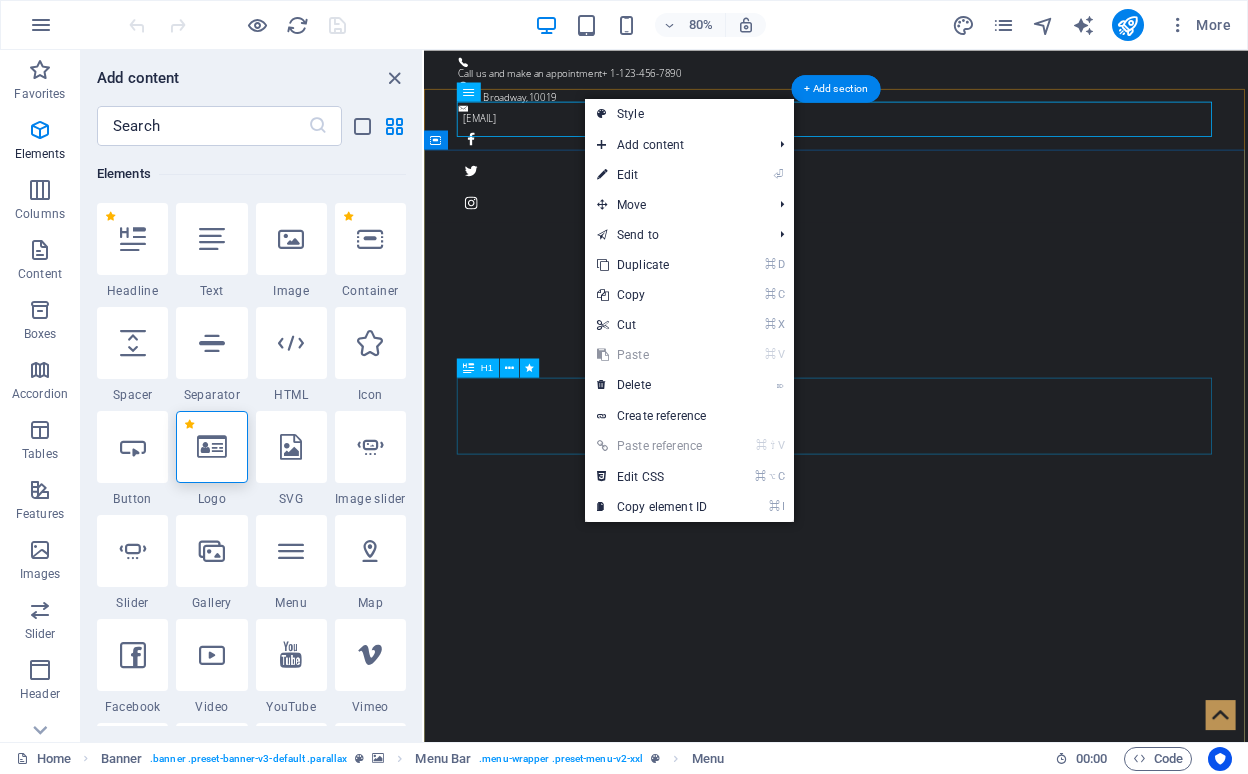 click on "Grow Your Business NOW!" at bounding box center (939, 1502) 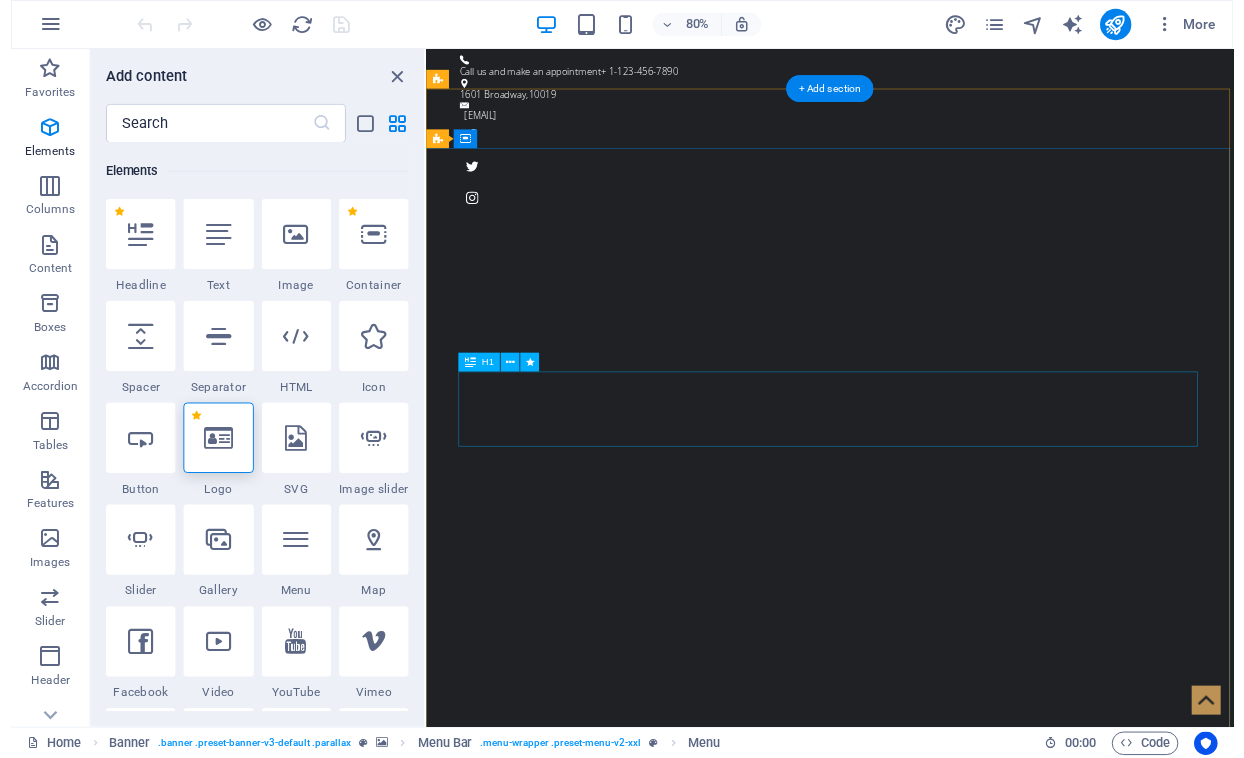 scroll, scrollTop: 0, scrollLeft: 0, axis: both 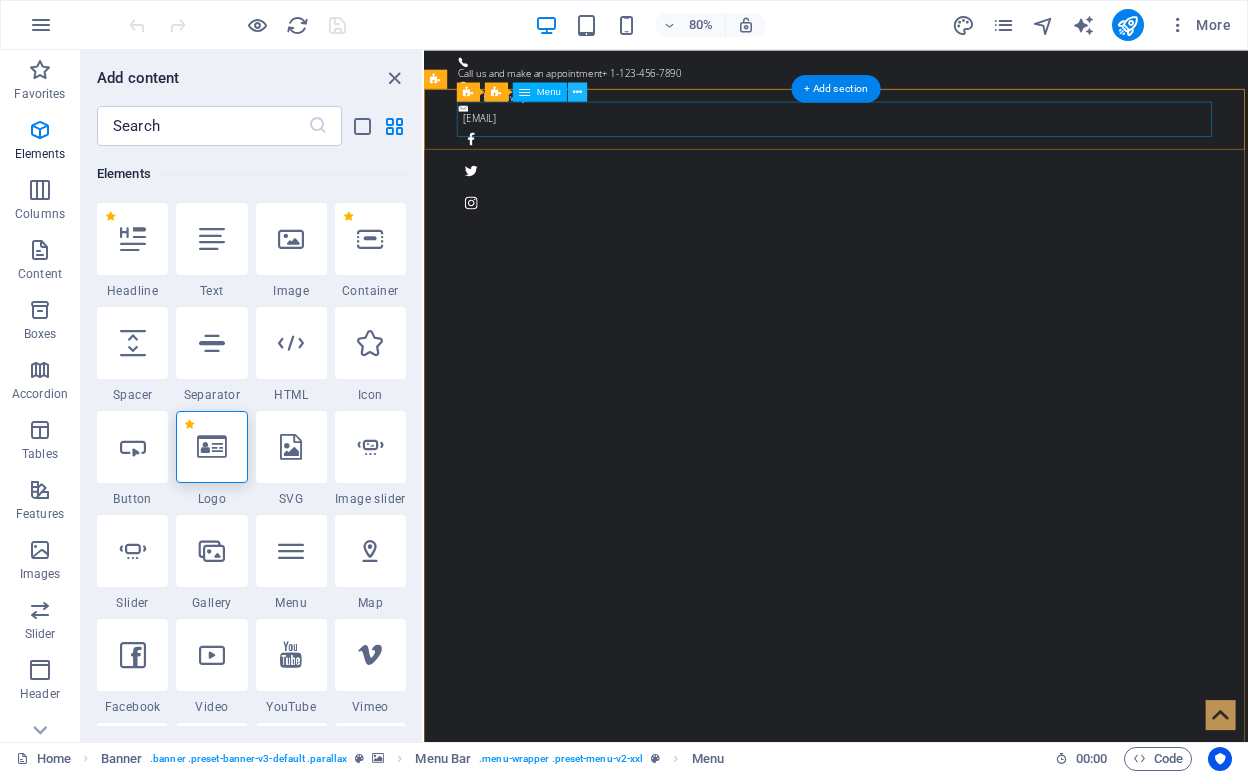 click at bounding box center (577, 91) 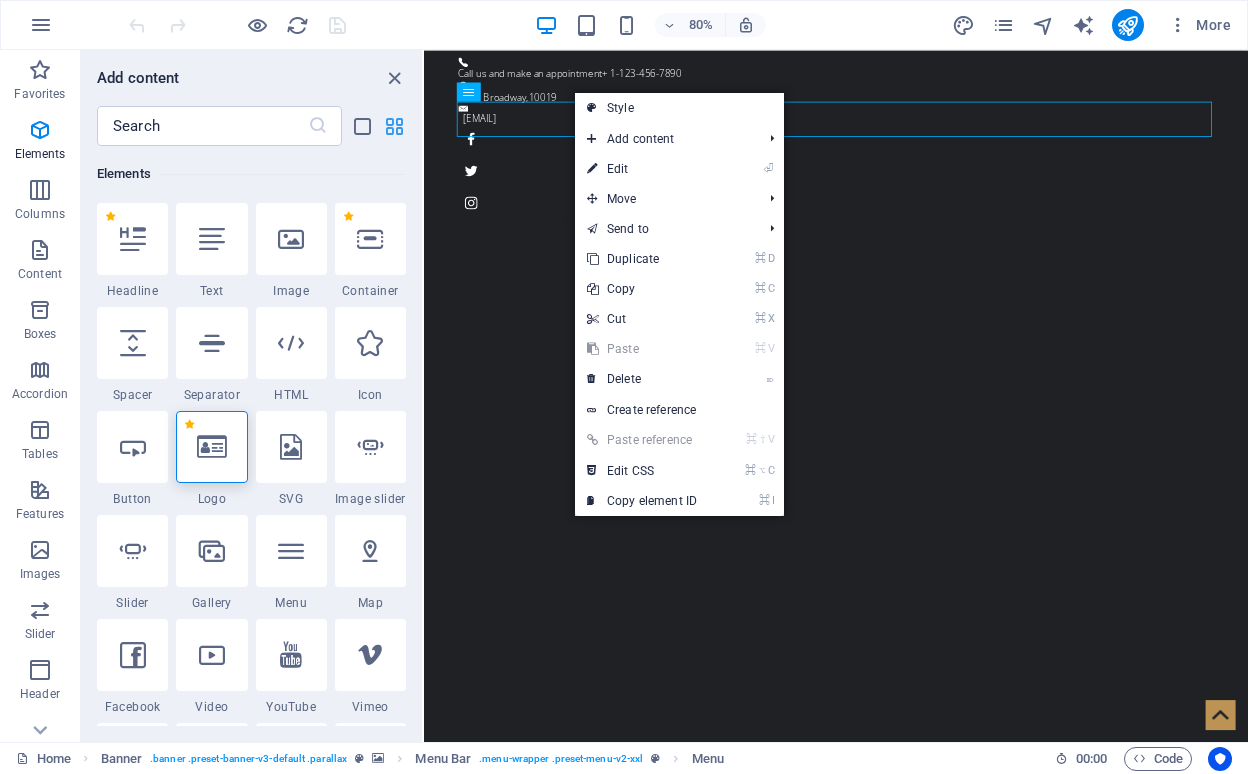 click at bounding box center [394, 126] 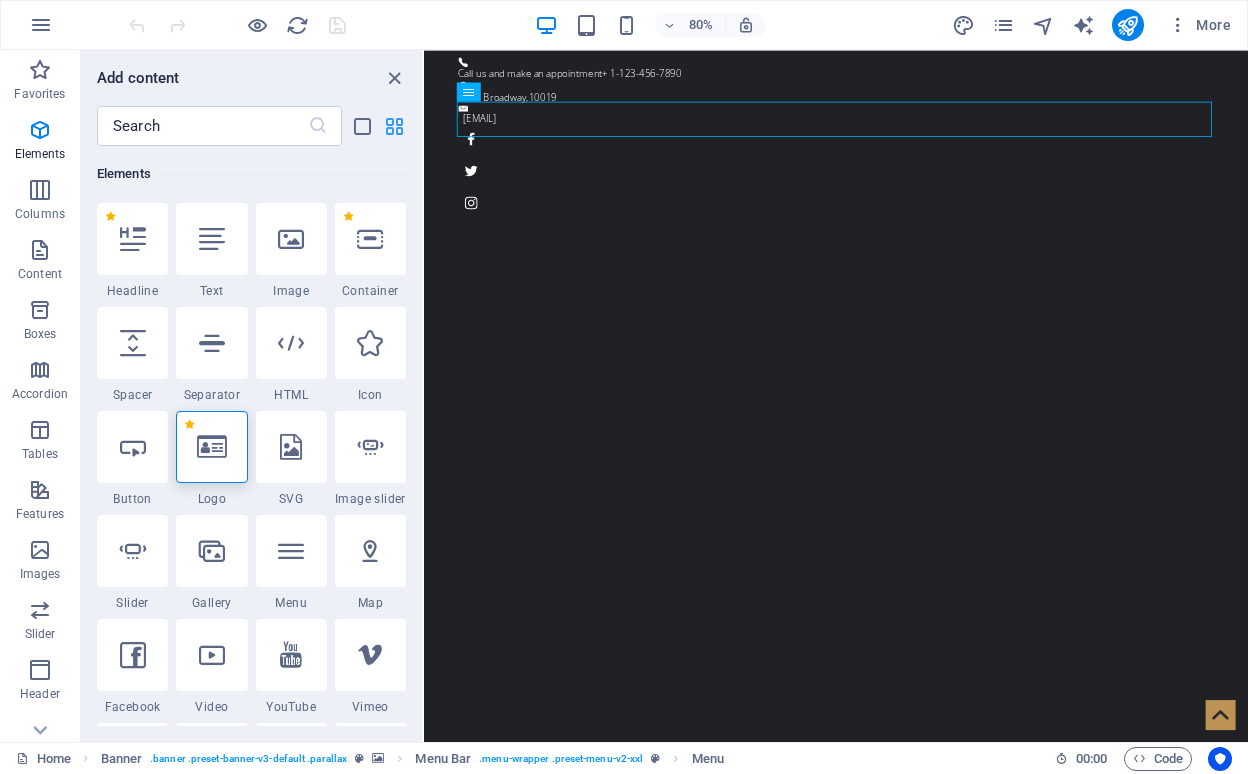 click at bounding box center (394, 126) 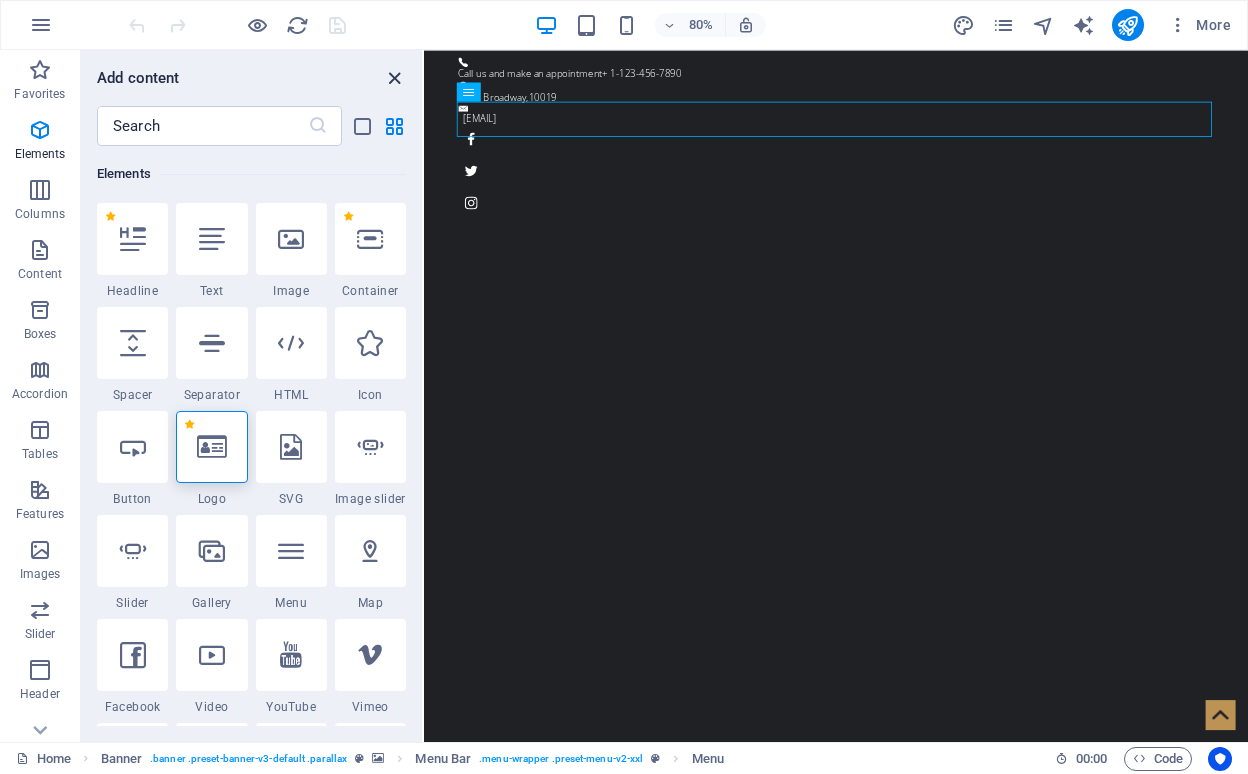 click at bounding box center (394, 78) 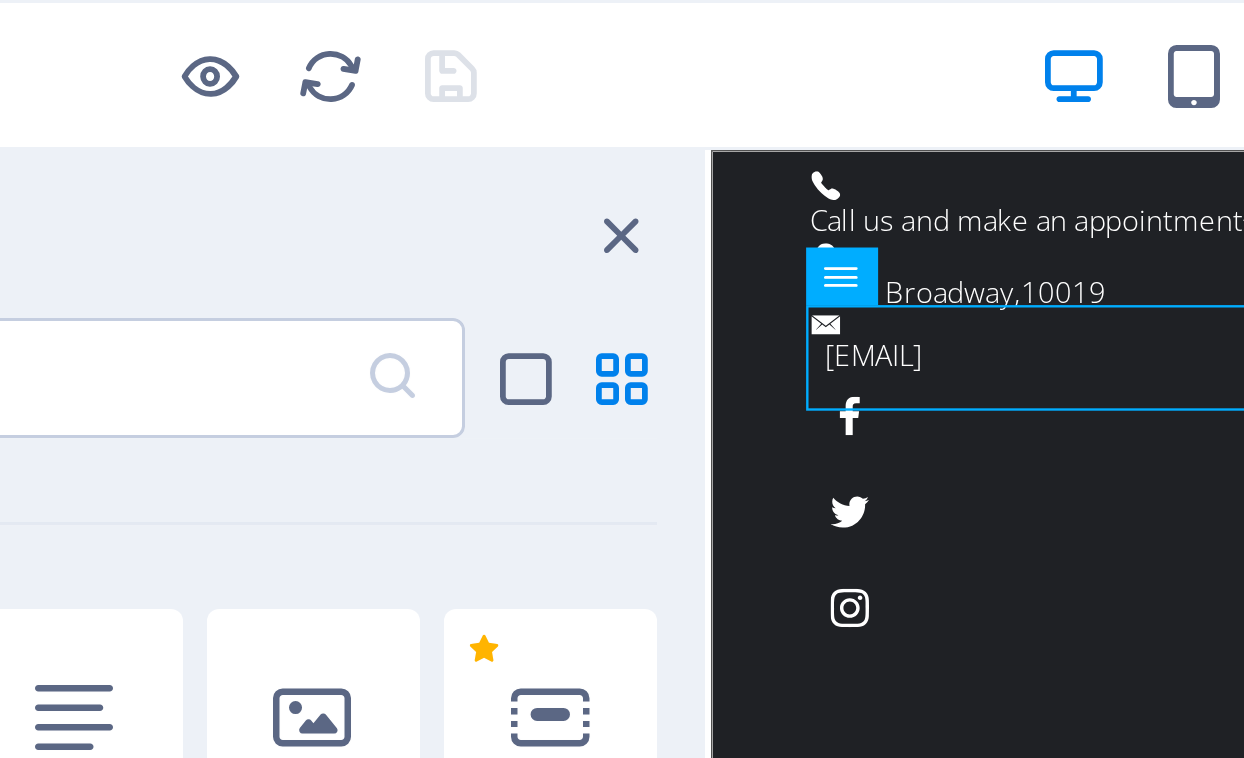 type 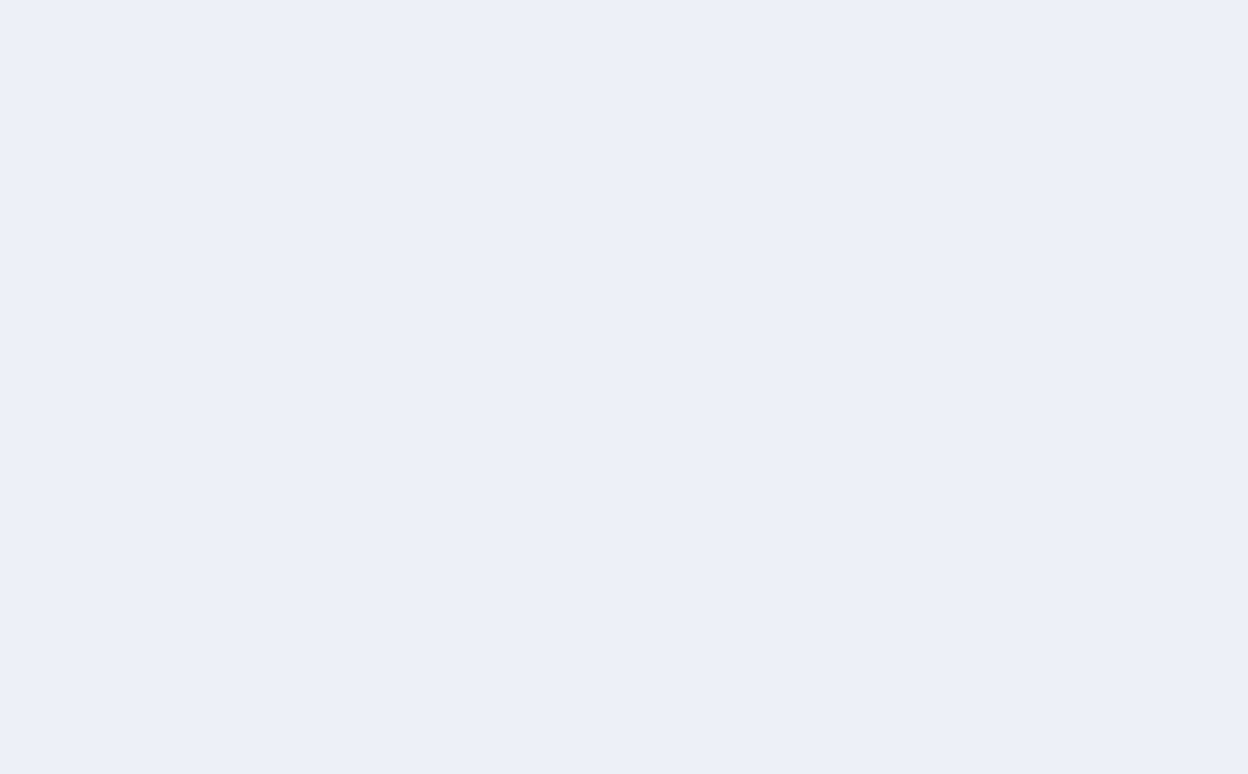 scroll, scrollTop: 0, scrollLeft: 0, axis: both 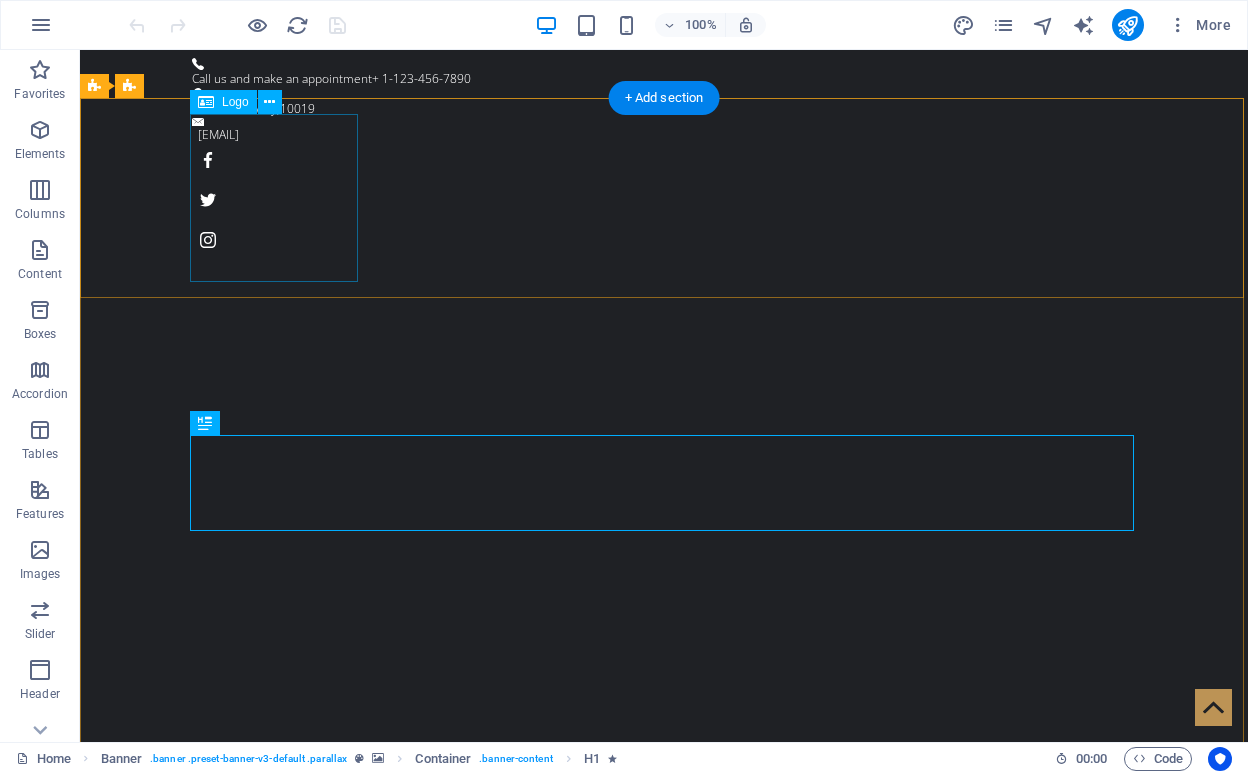 click at bounding box center [664, 1056] 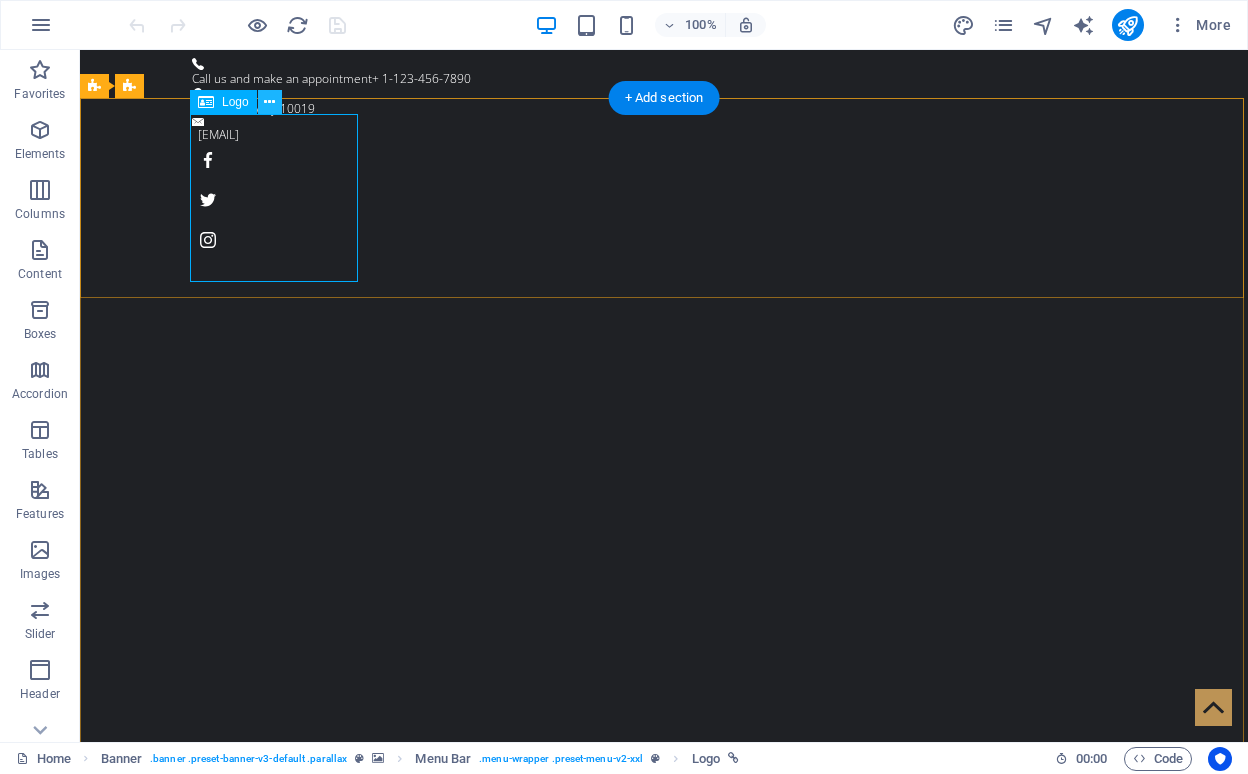 click at bounding box center [269, 102] 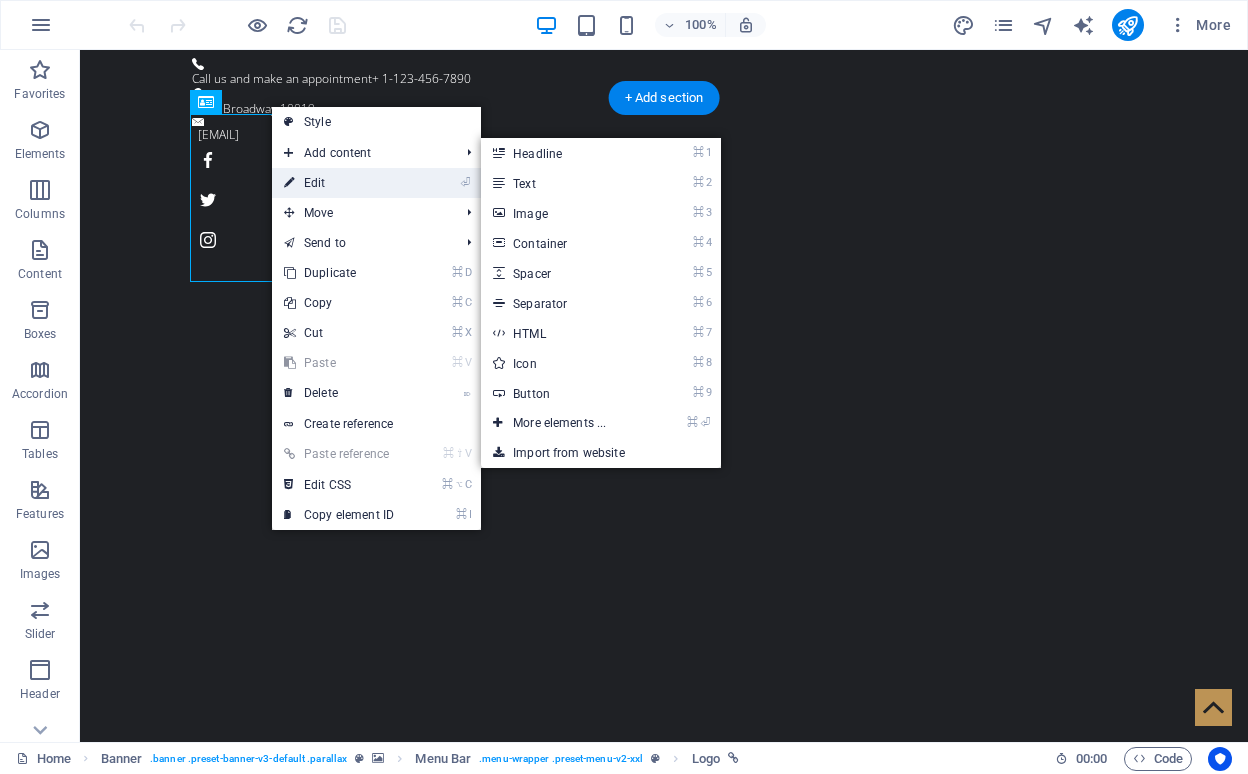 click on "⏎  Edit" at bounding box center [339, 183] 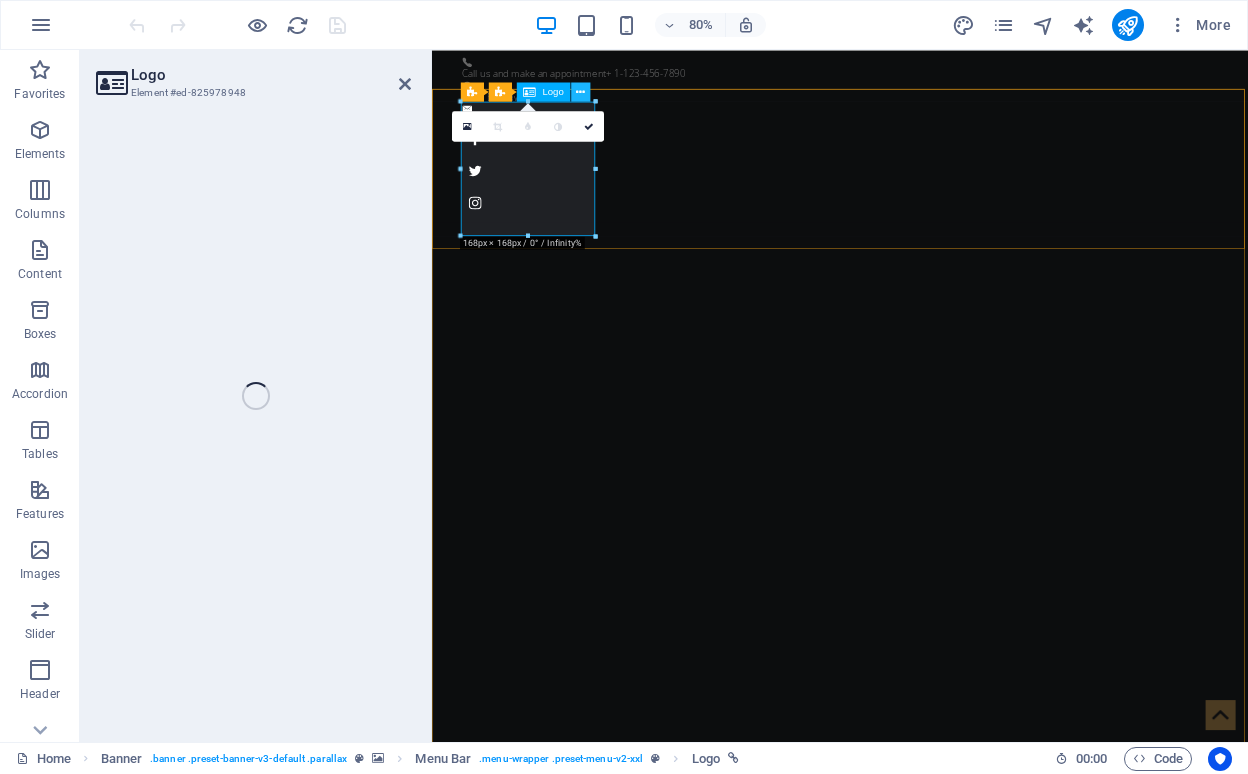 click at bounding box center (580, 91) 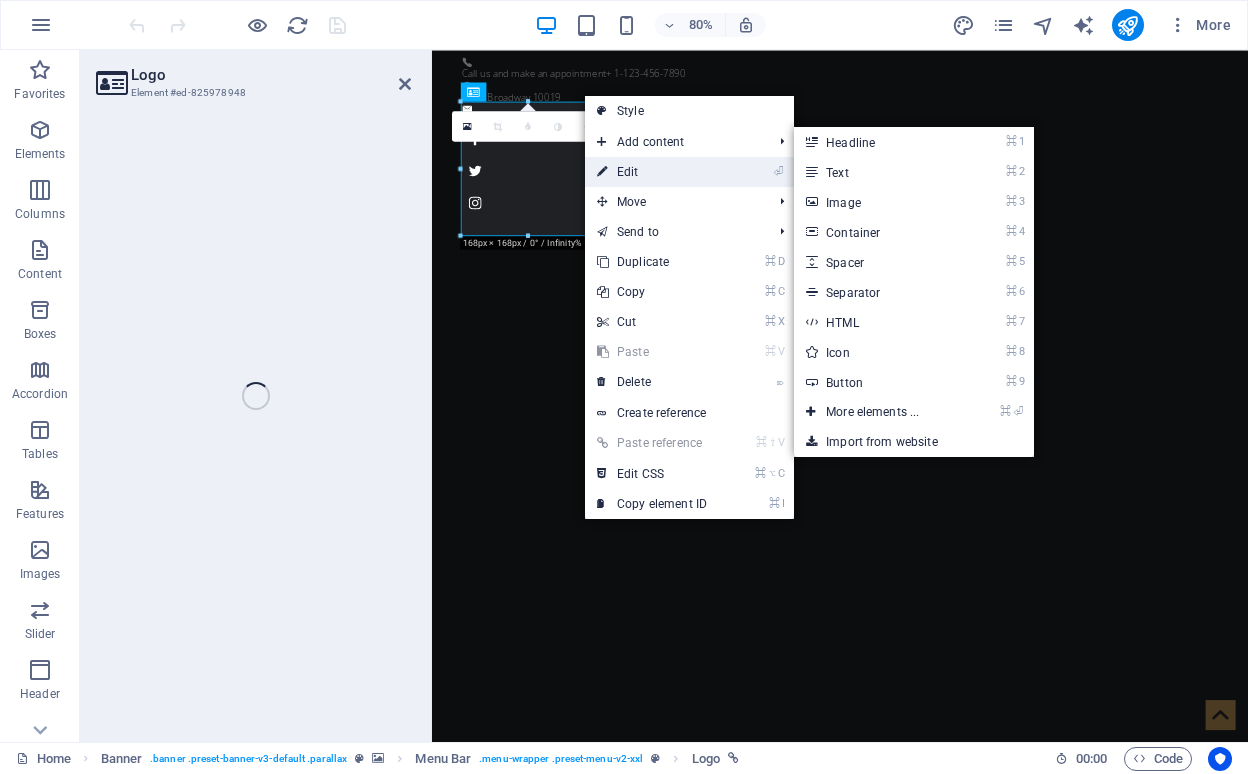 click on "⏎  Edit" at bounding box center (652, 172) 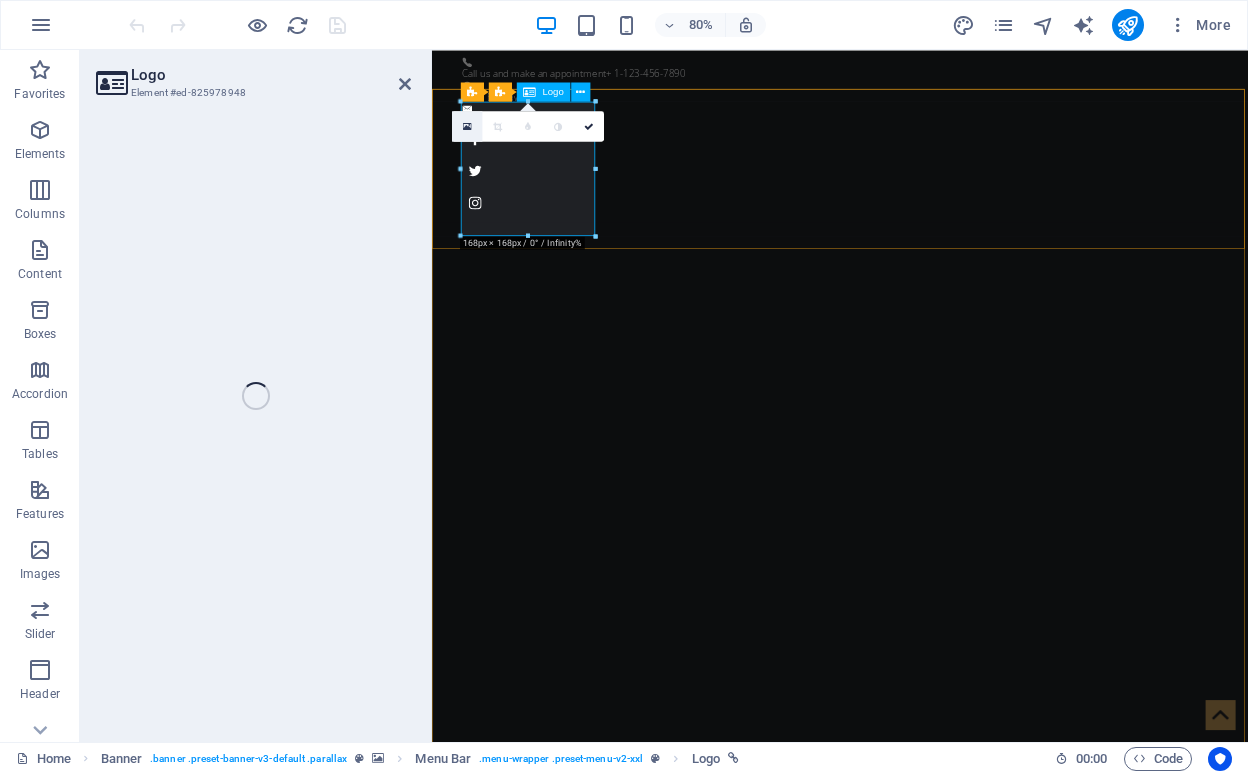 click at bounding box center (467, 125) 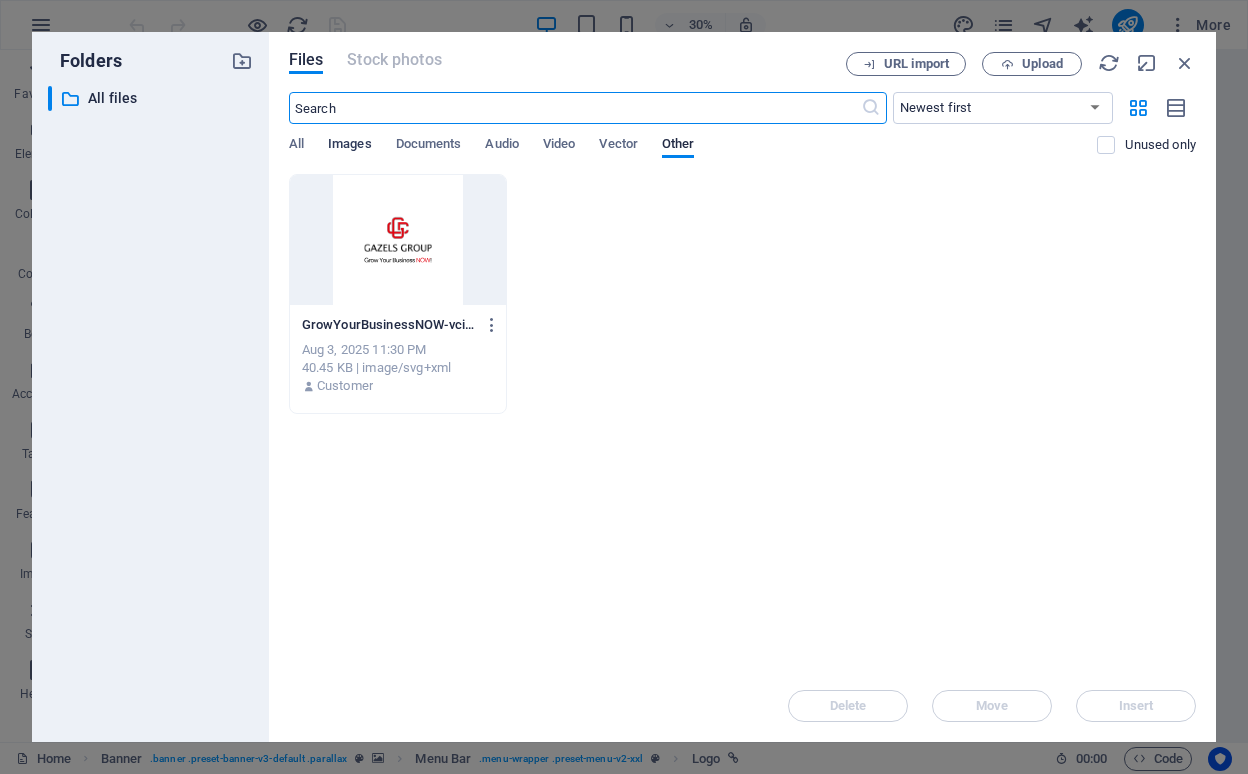 click on "Images" at bounding box center (350, 146) 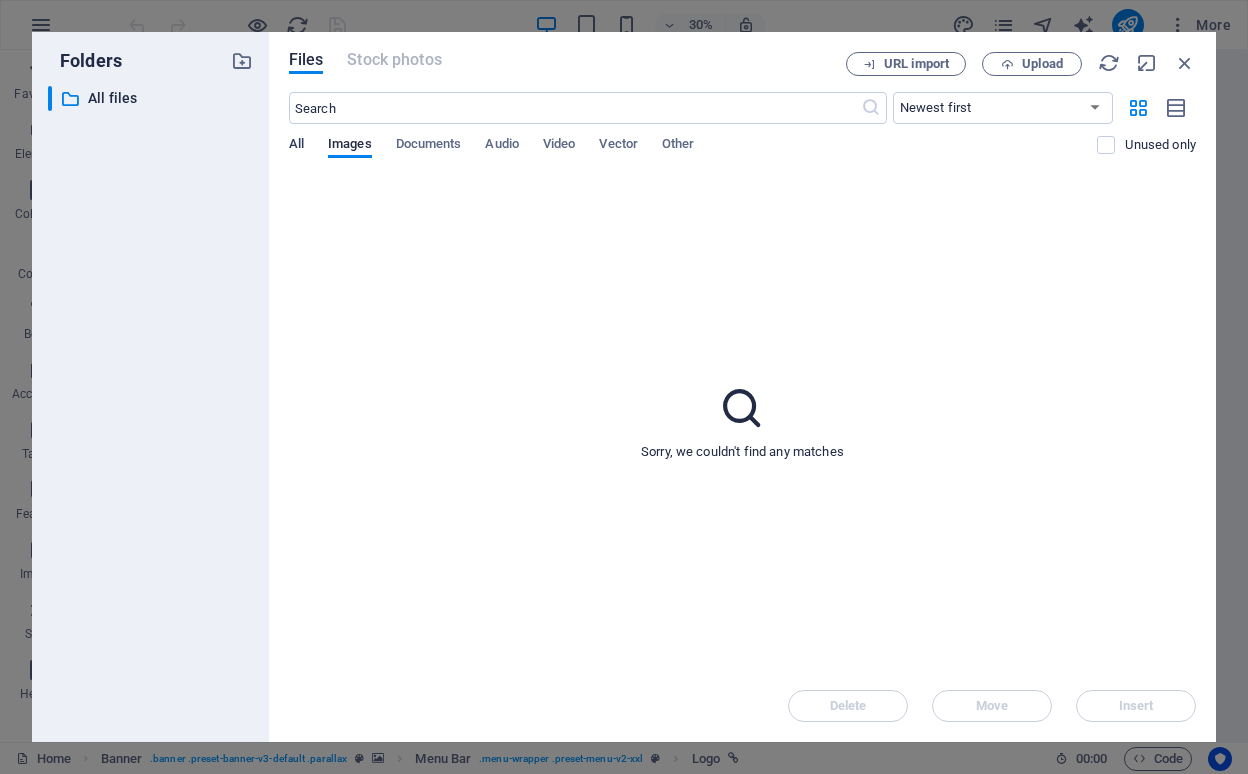 click on "All" at bounding box center [296, 146] 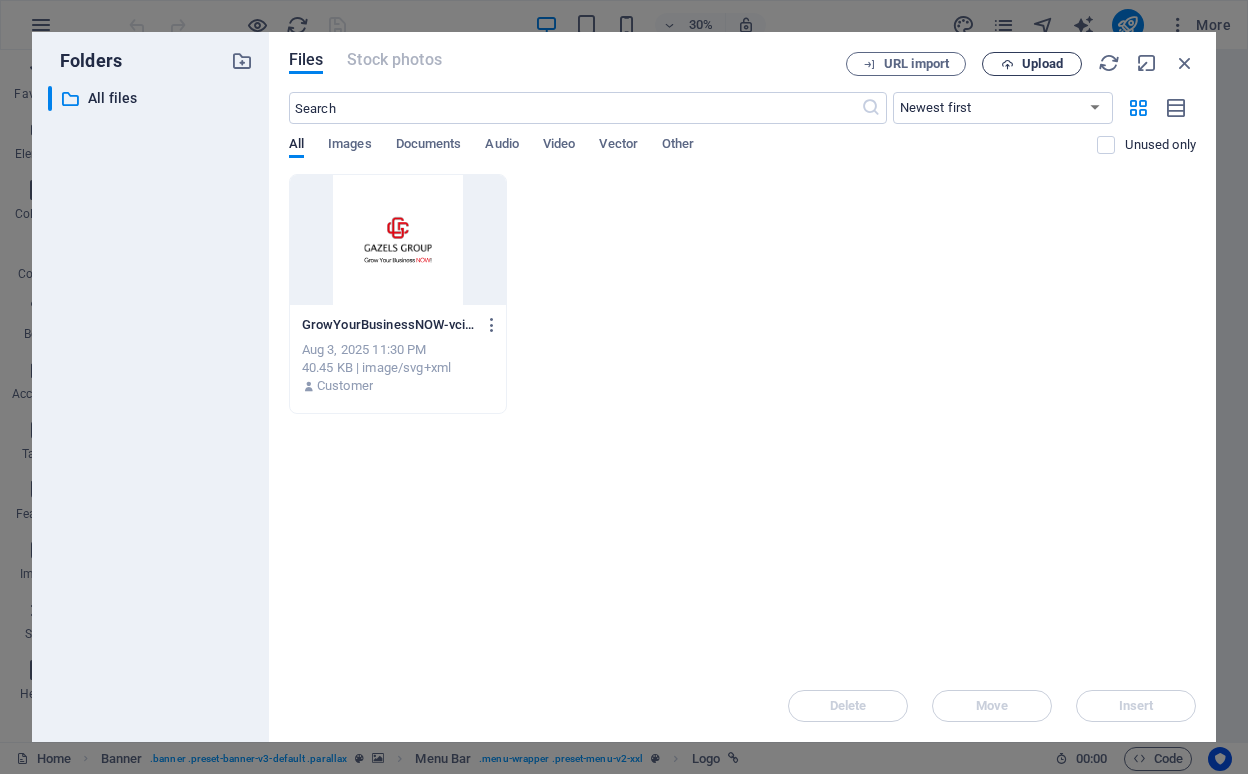 click on "Upload" at bounding box center [1042, 64] 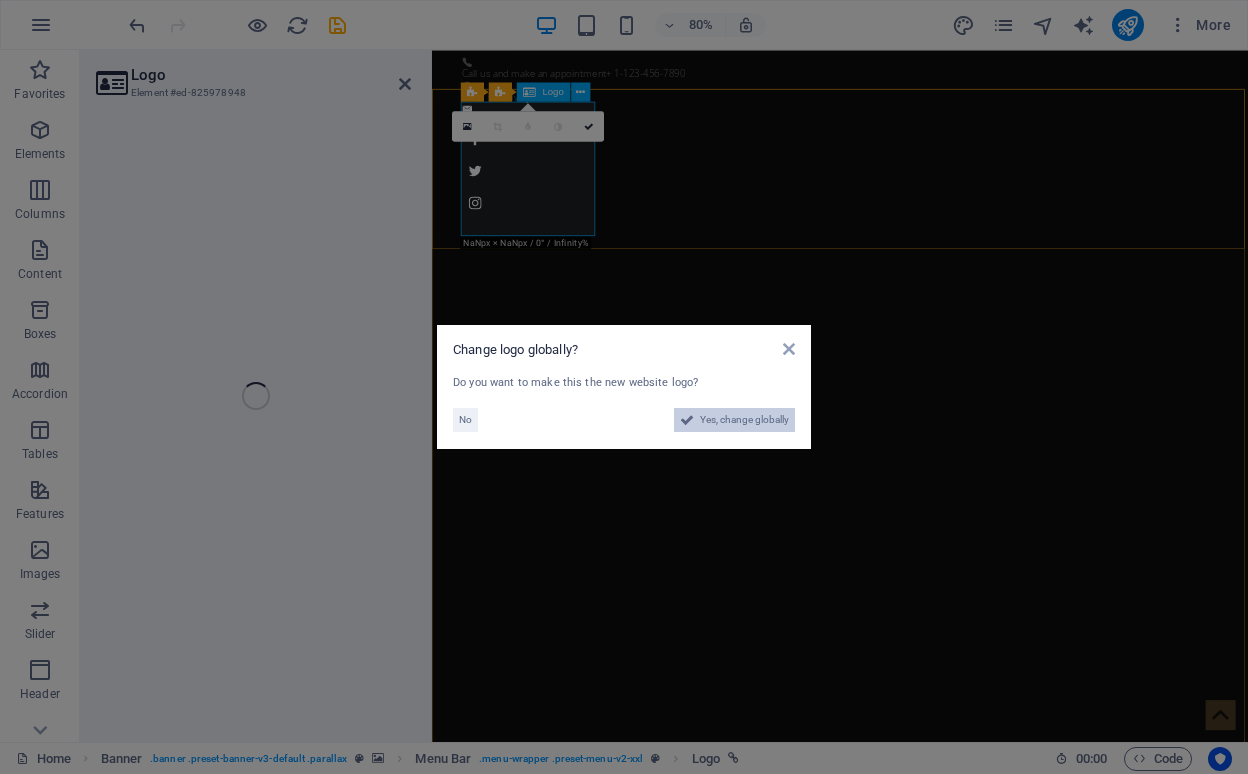 click on "Yes, change globally" at bounding box center (744, 420) 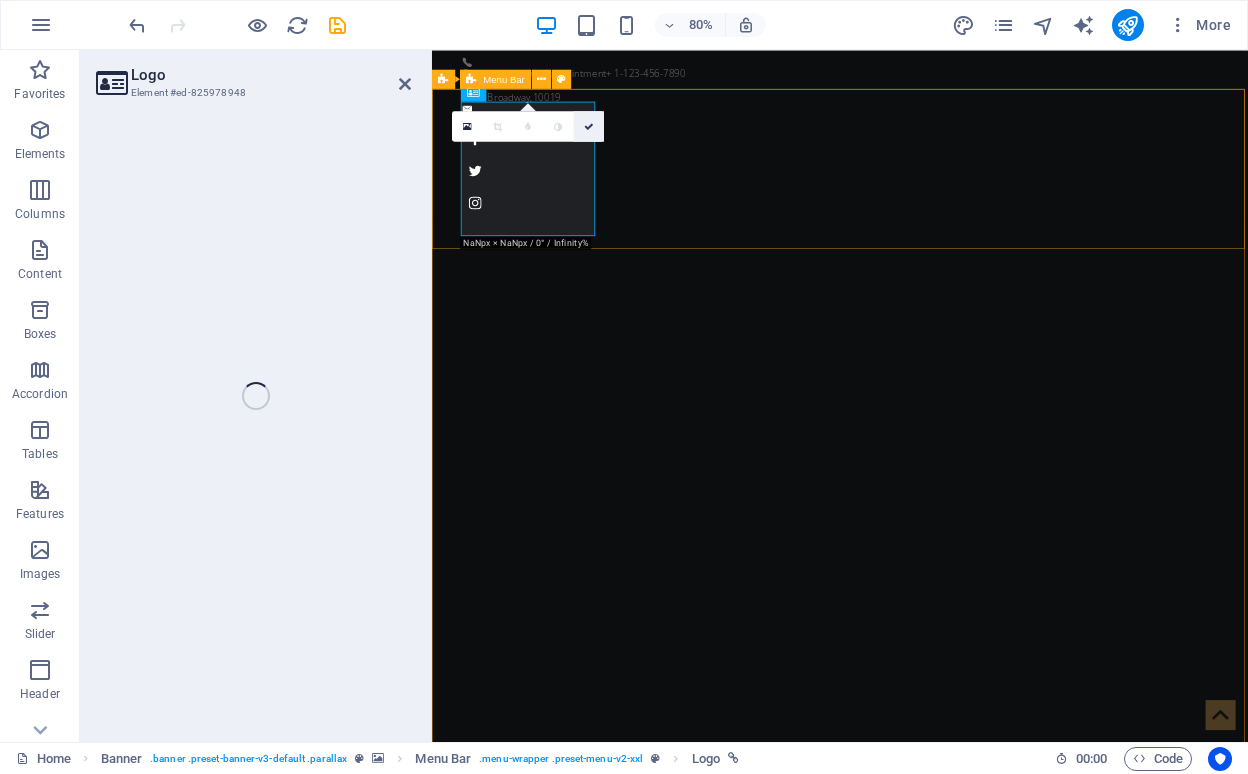 click at bounding box center [589, 126] 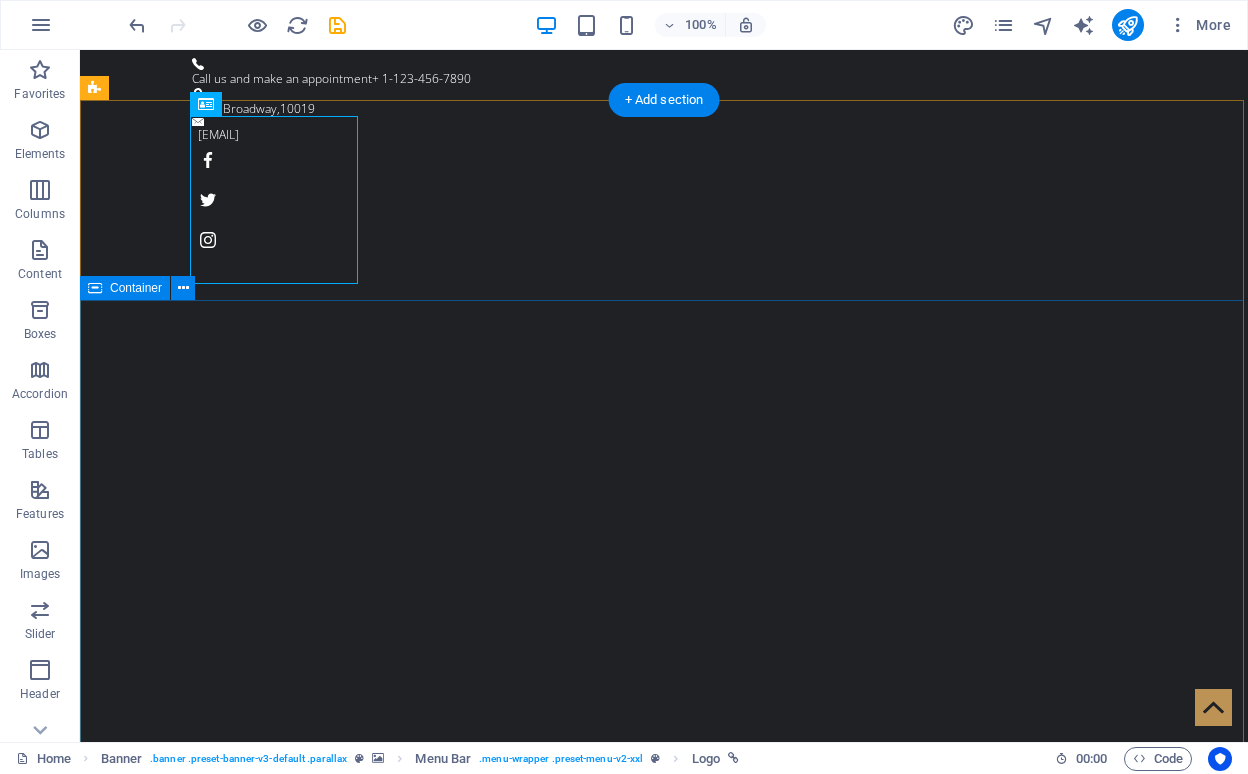 scroll, scrollTop: 0, scrollLeft: 0, axis: both 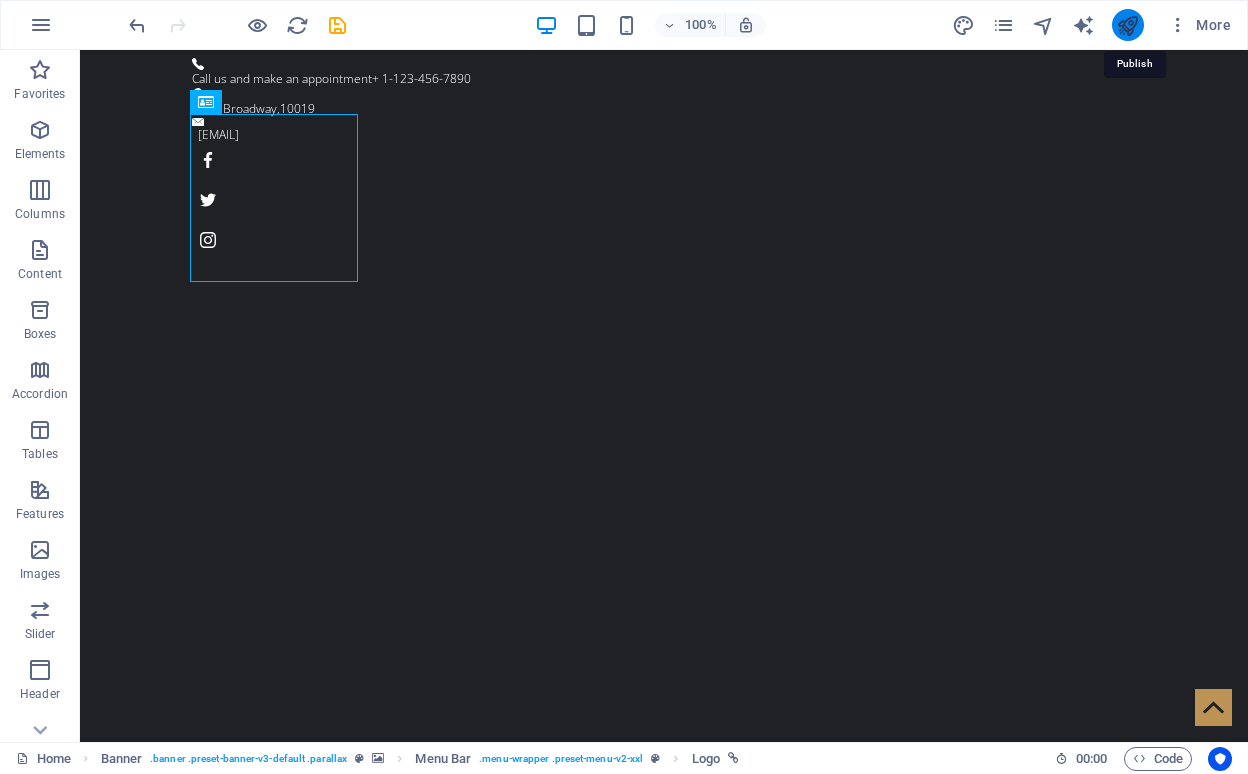 click at bounding box center [1127, 25] 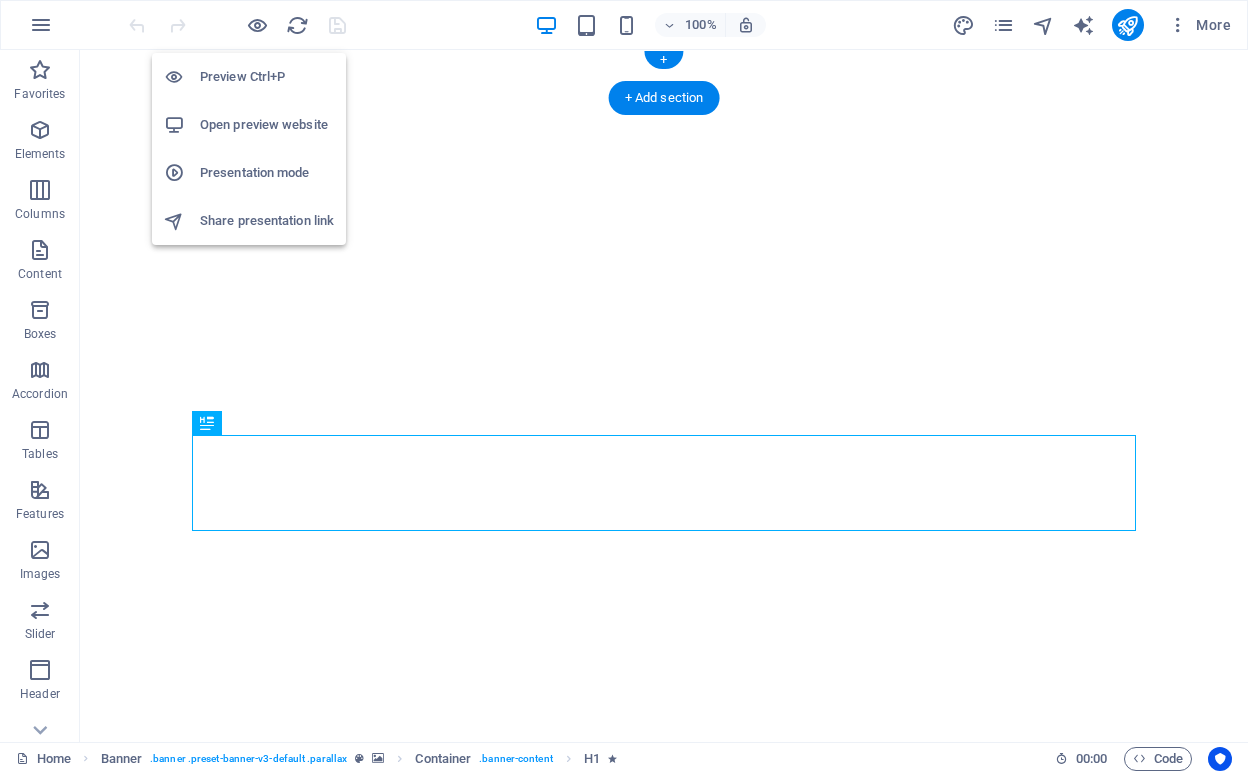 scroll, scrollTop: 0, scrollLeft: 0, axis: both 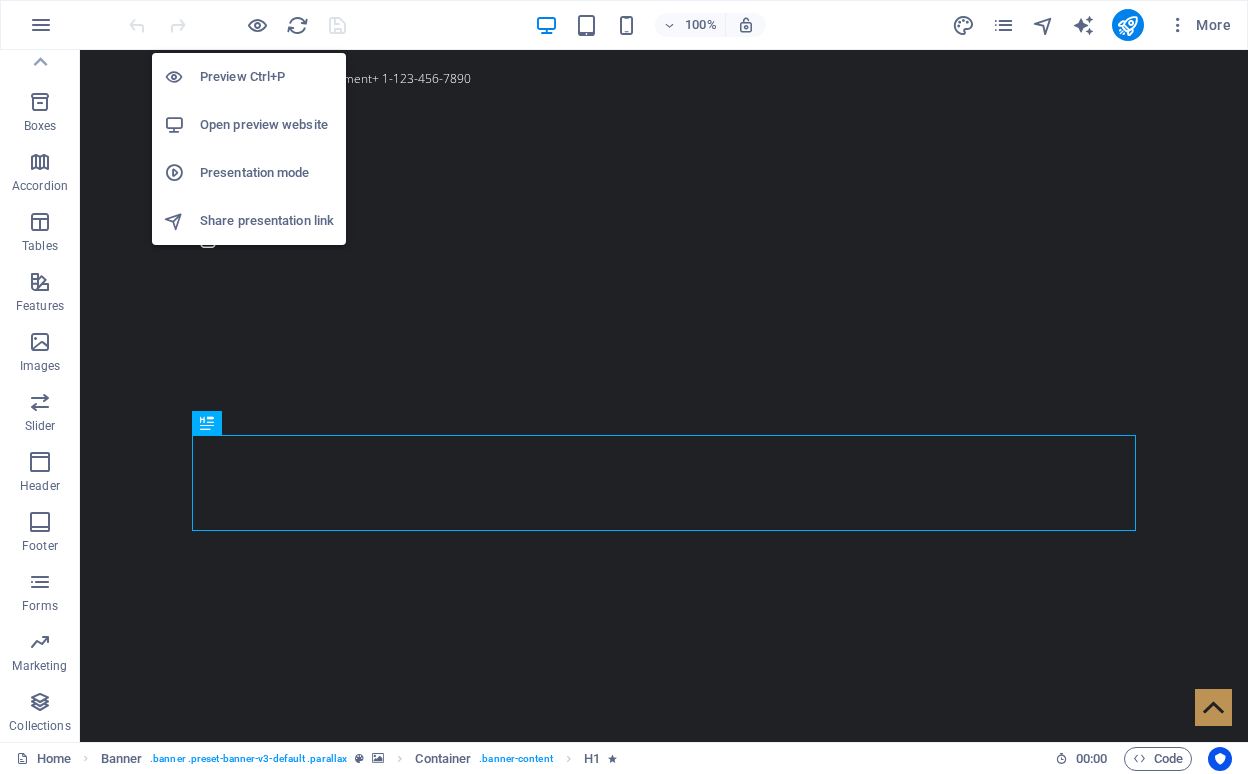 click on "Share presentation link" at bounding box center (267, 221) 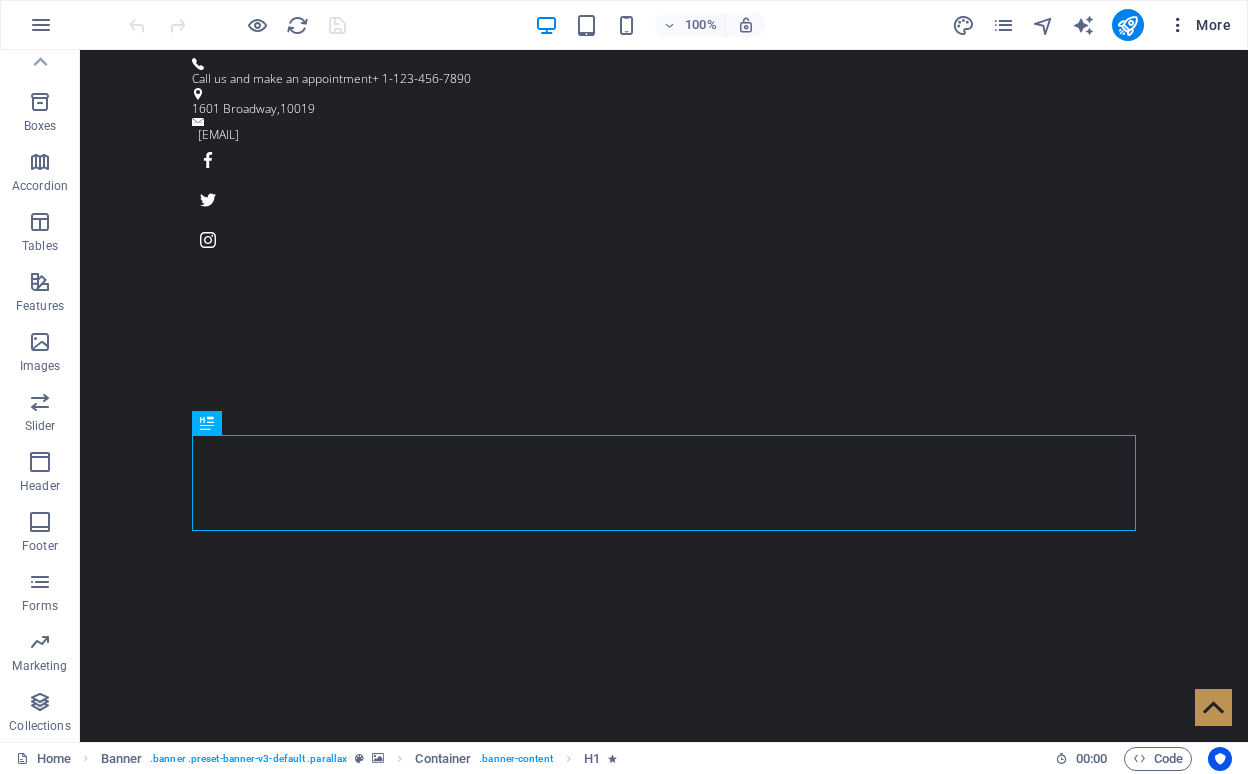click at bounding box center (1178, 25) 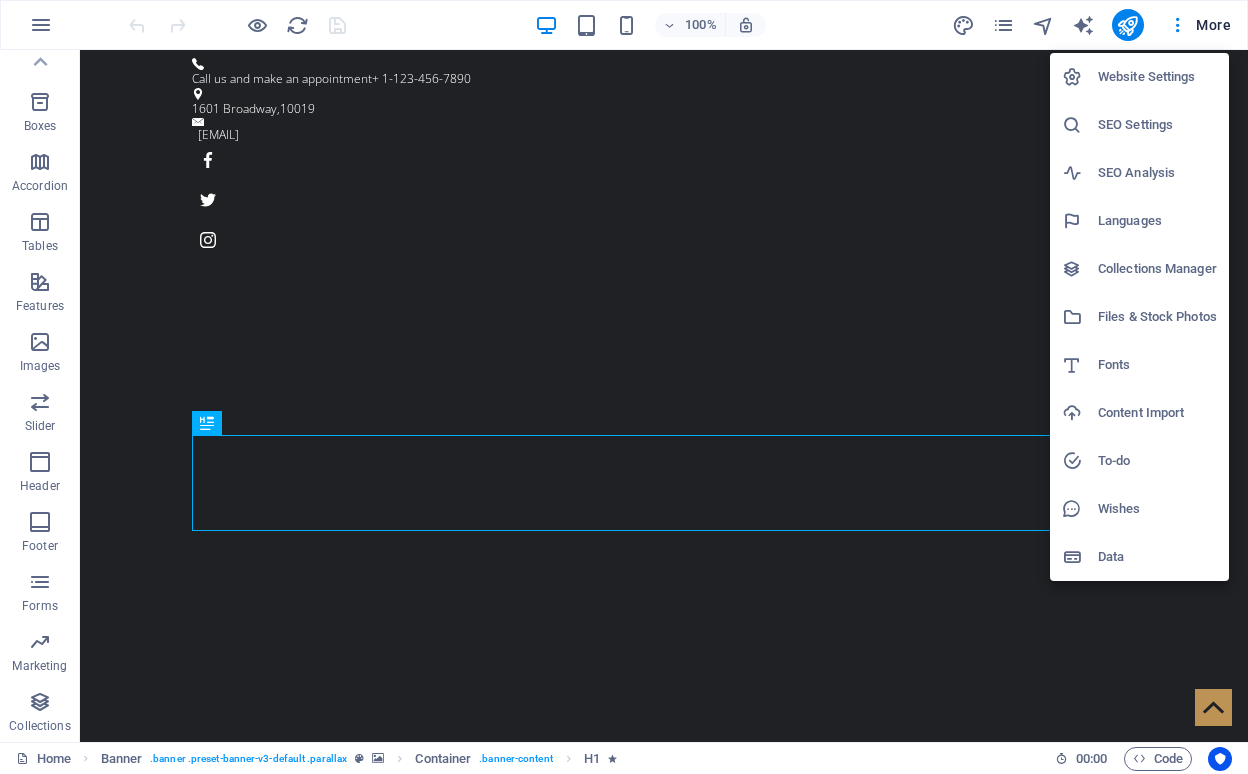 click on "Website Settings" at bounding box center [1157, 77] 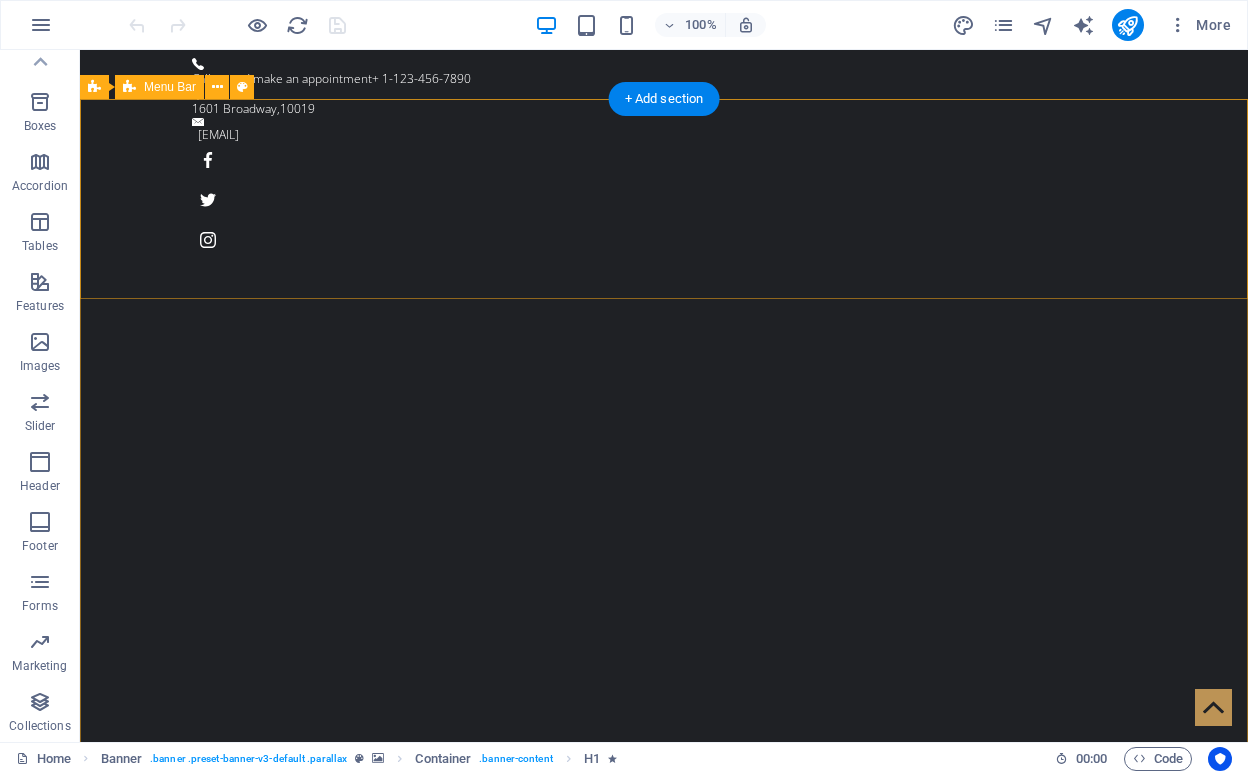 scroll, scrollTop: 0, scrollLeft: 0, axis: both 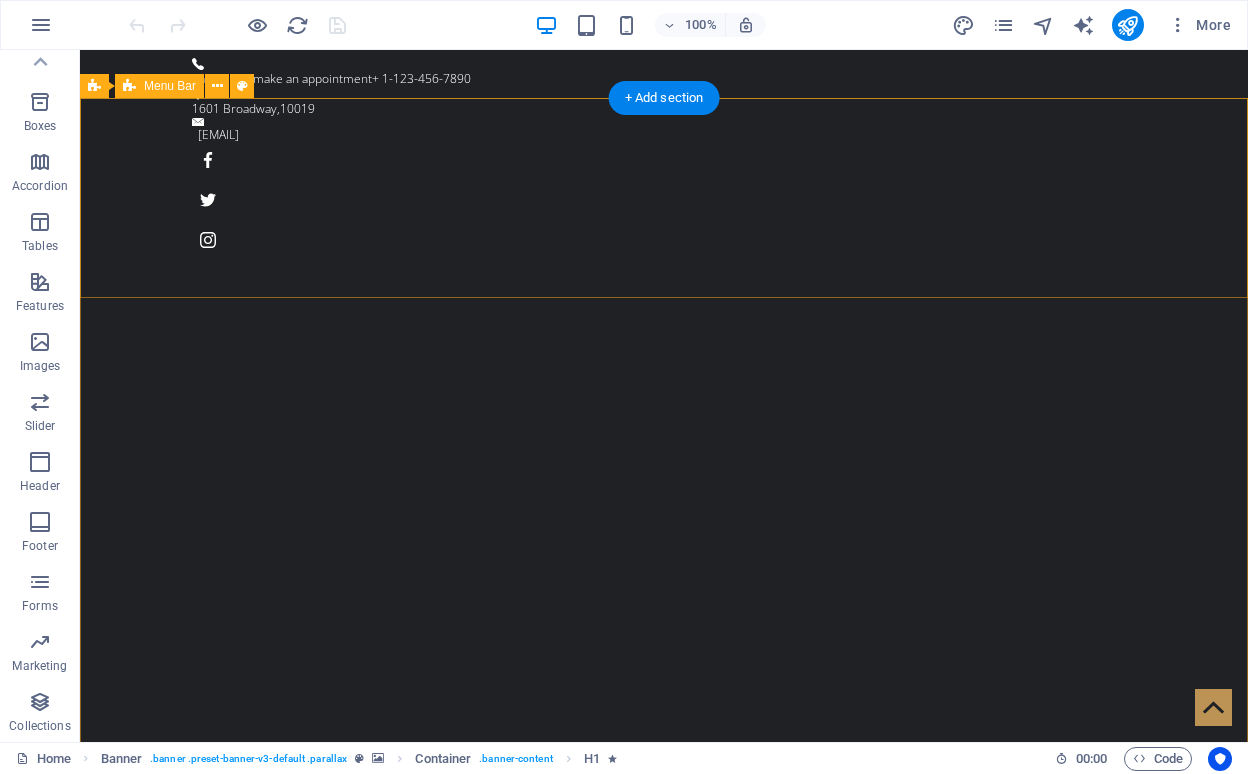 click at bounding box center (664, 1056) 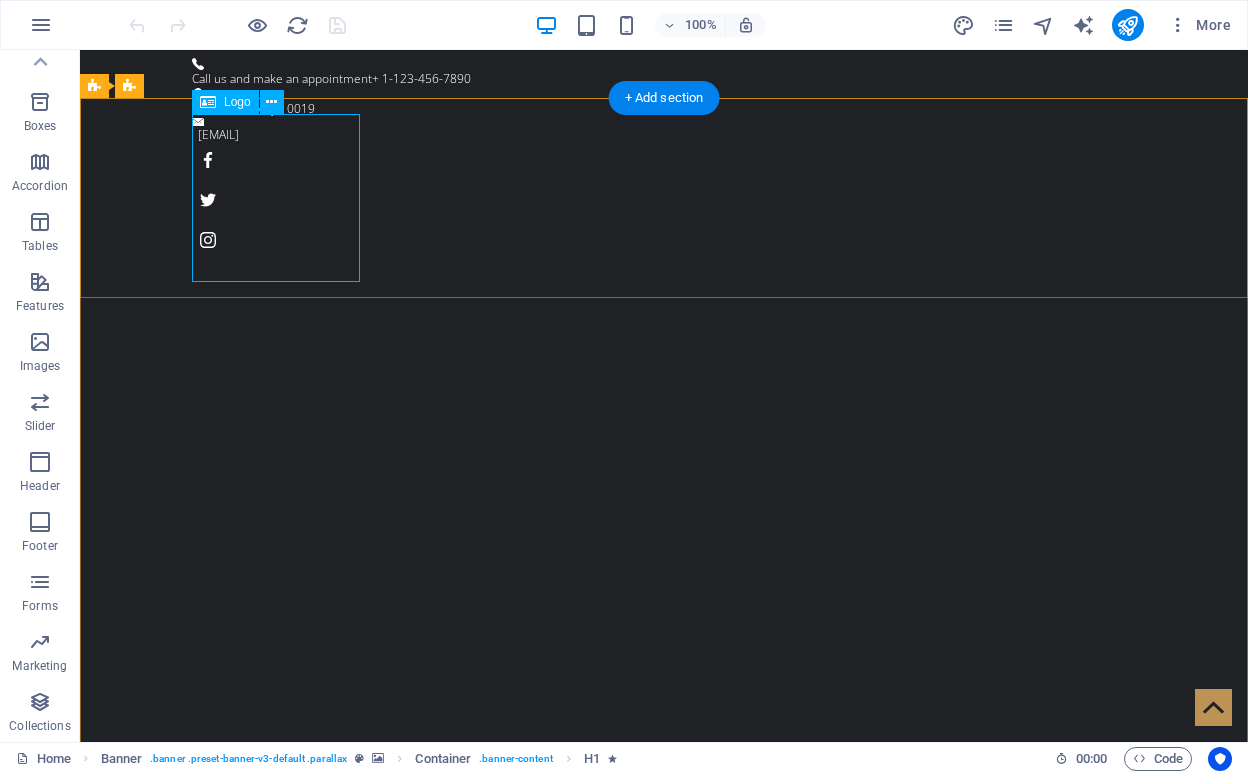 click at bounding box center (208, 102) 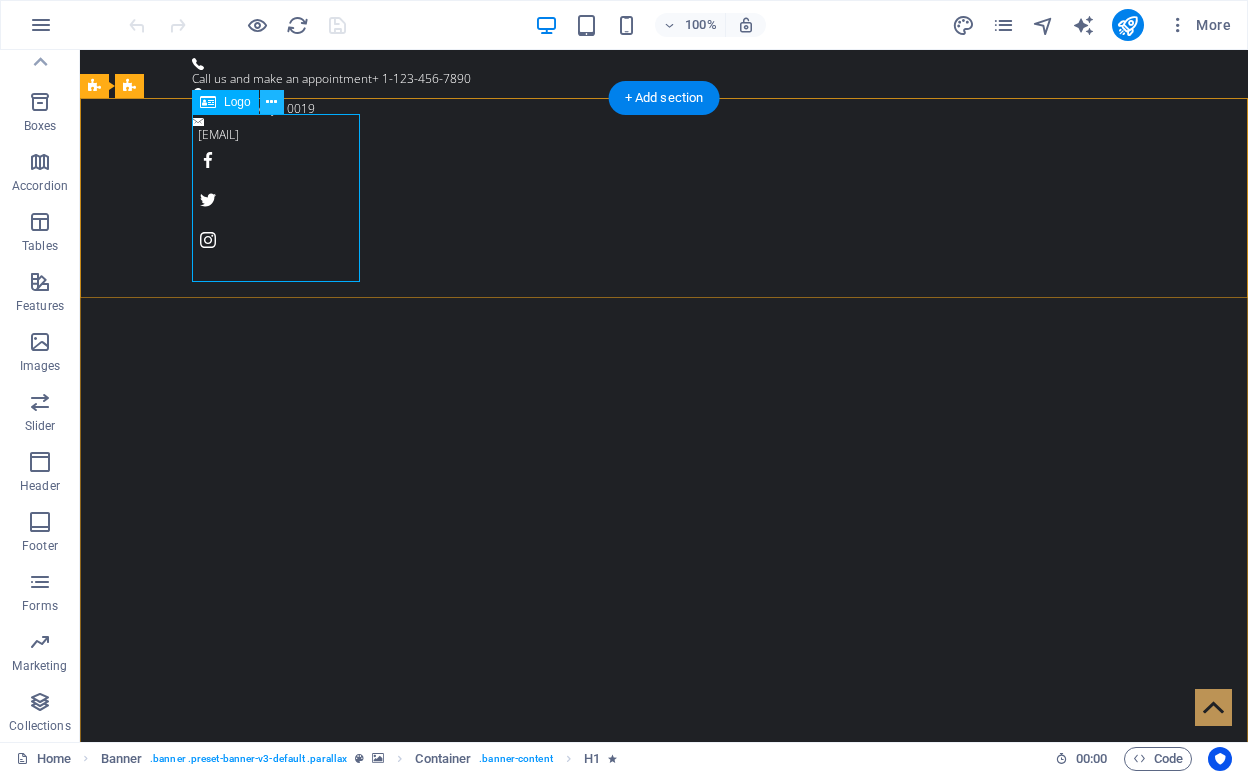 click at bounding box center [271, 102] 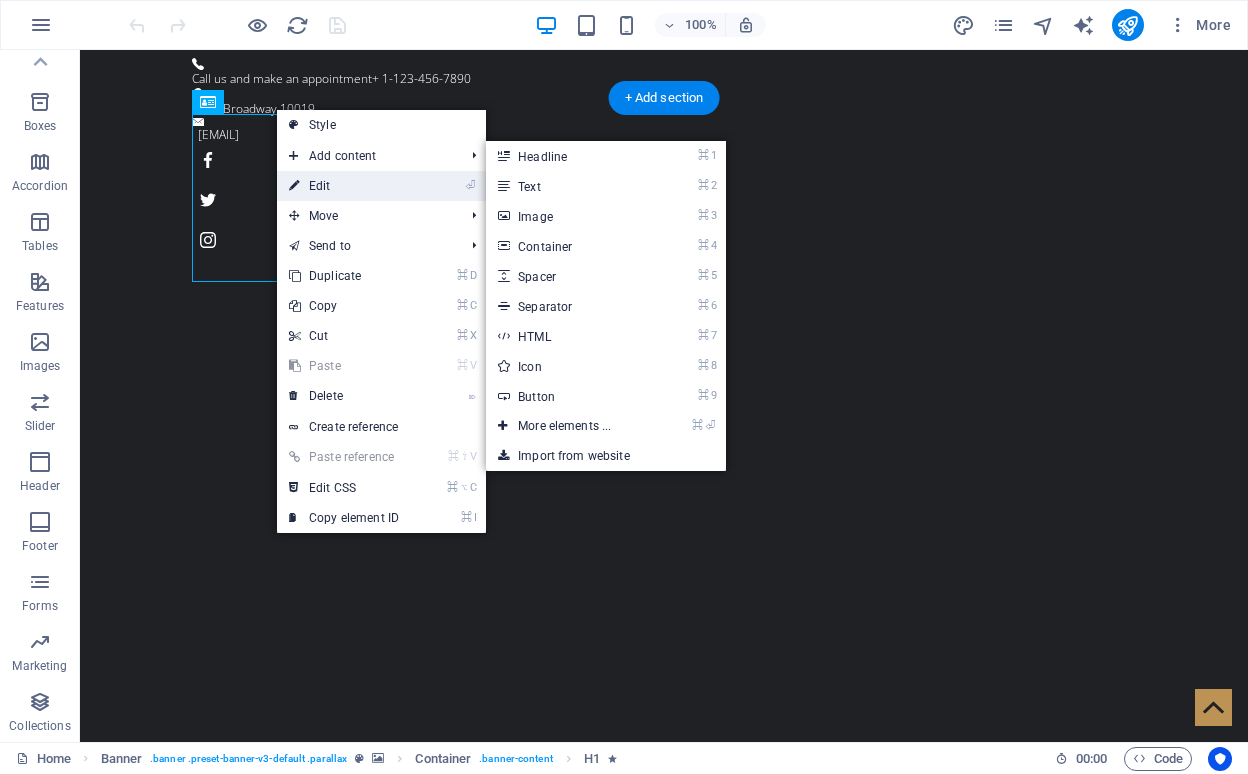 click on "⏎  Edit" at bounding box center [344, 186] 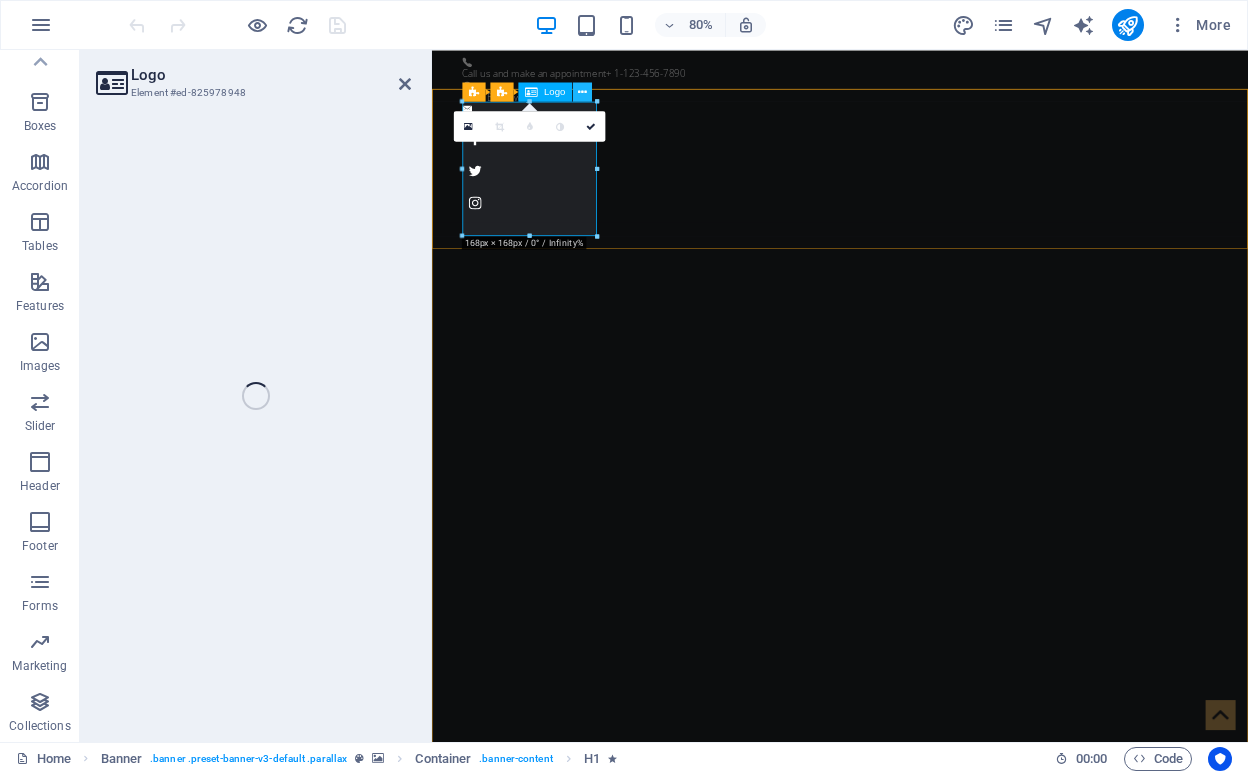 click at bounding box center [582, 91] 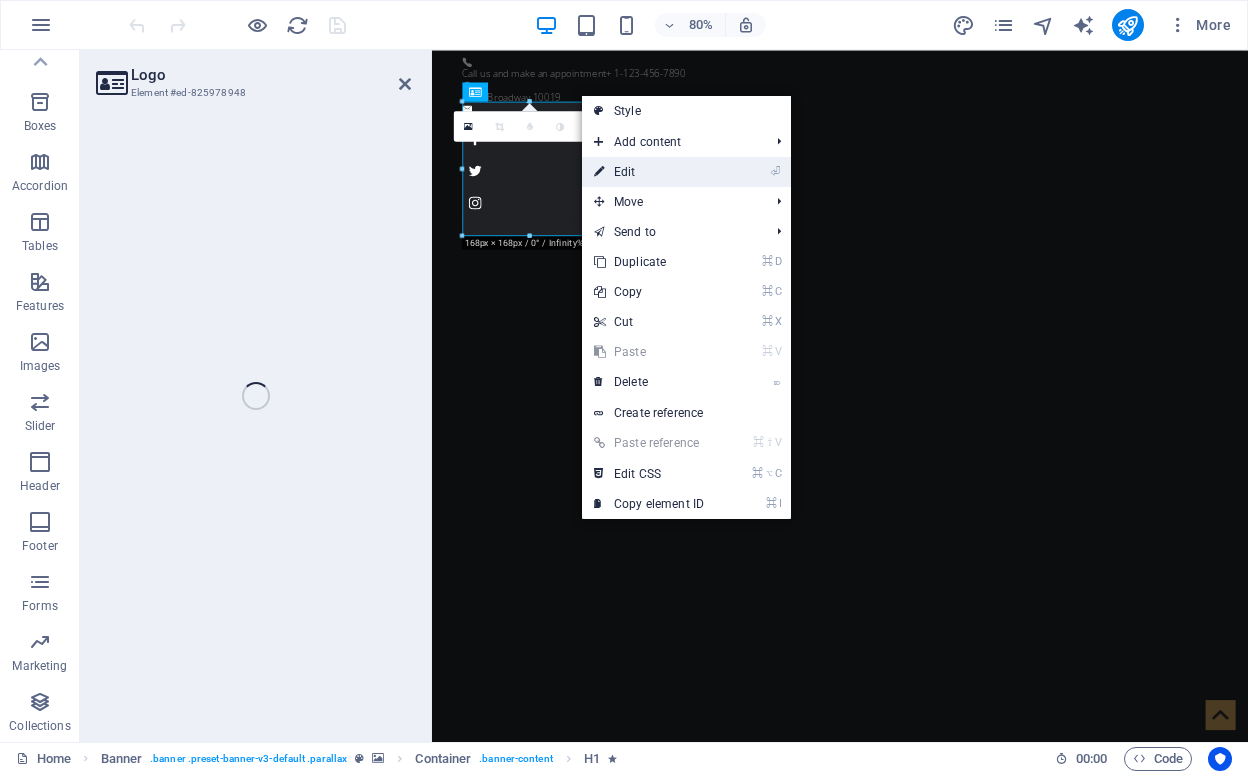 click on "⏎  Edit" at bounding box center [649, 172] 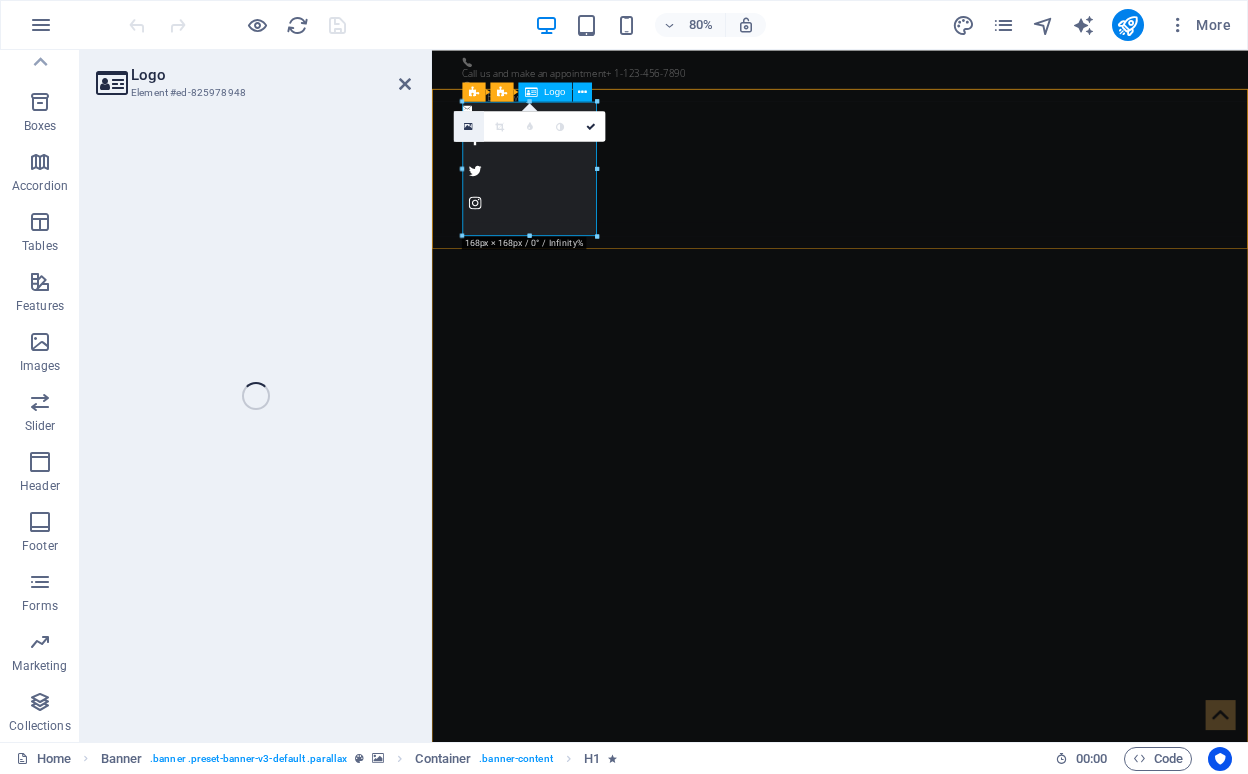 click at bounding box center (469, 126) 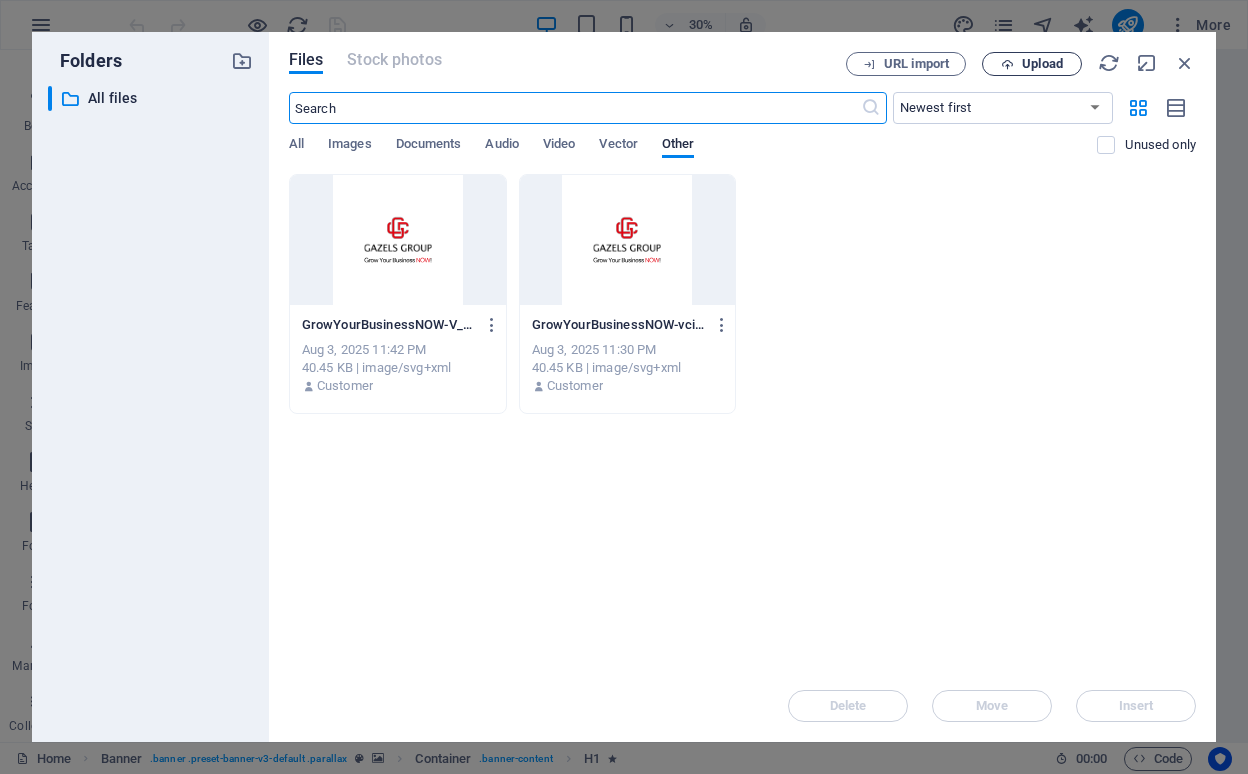 click on "Upload" at bounding box center (1042, 64) 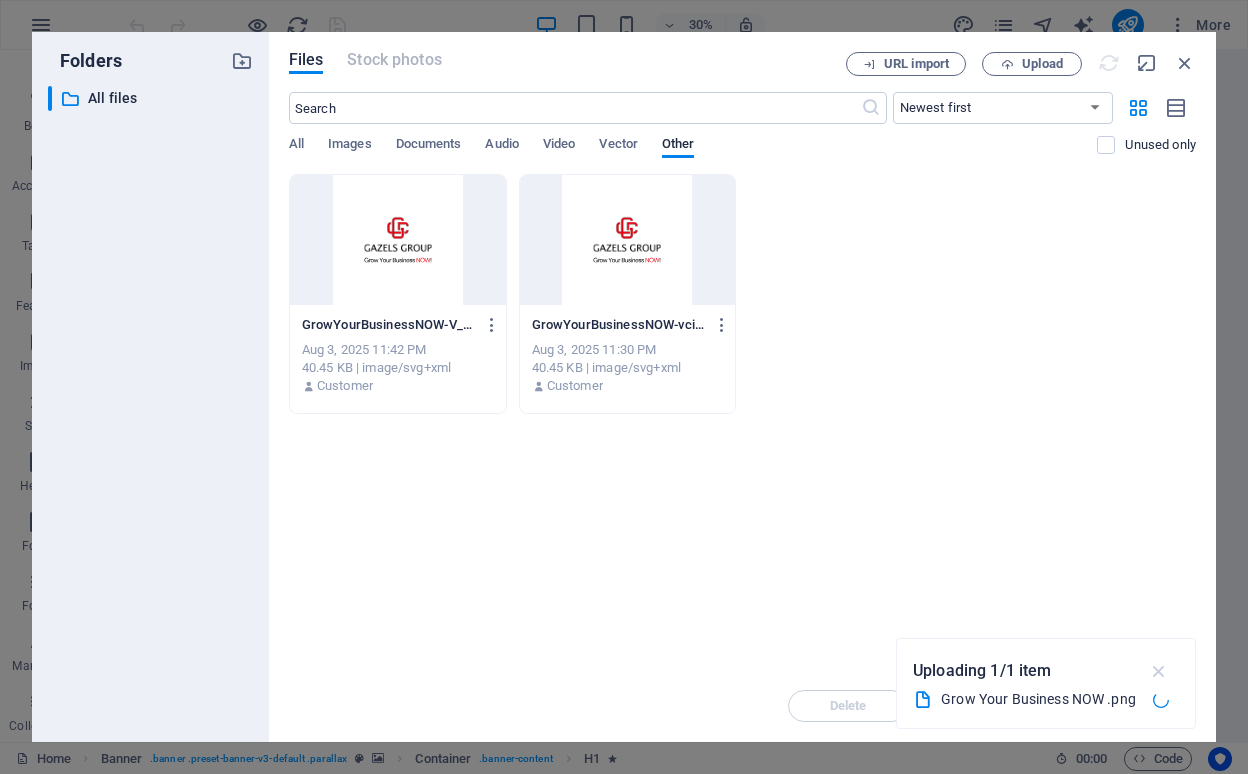click at bounding box center [1159, 671] 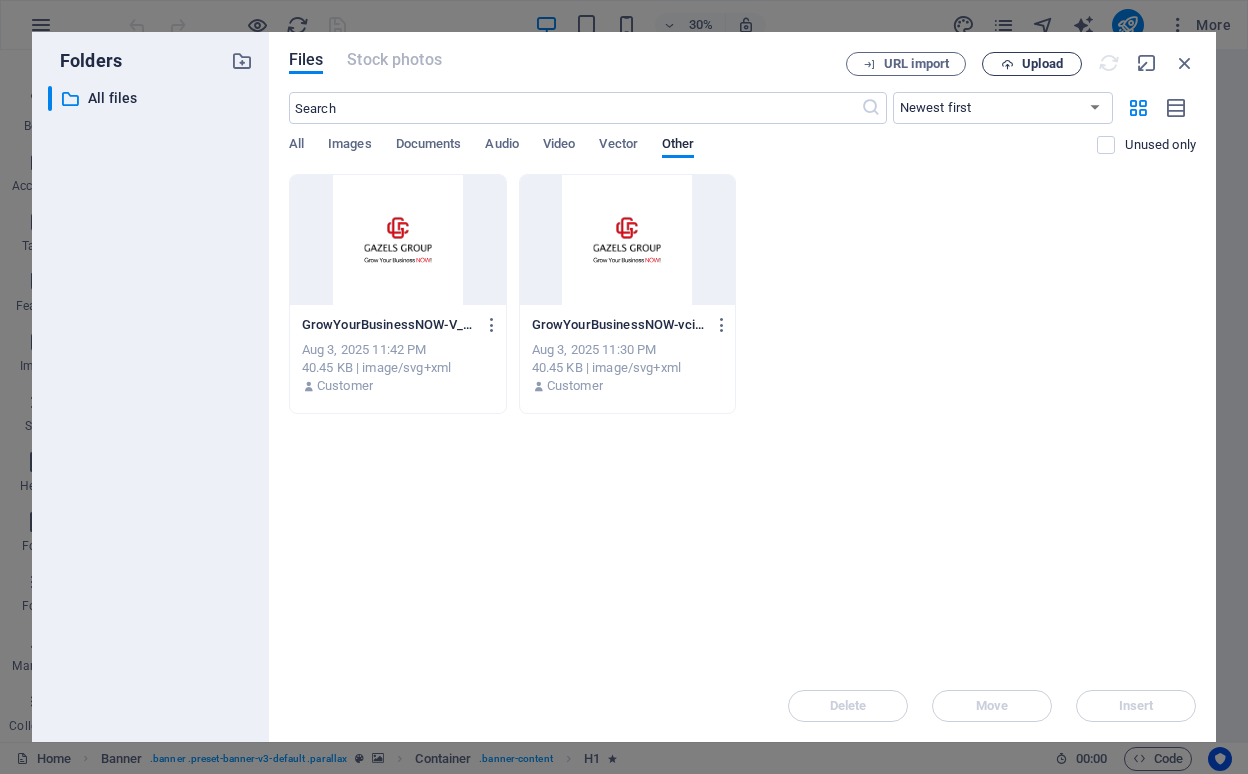 click on "Upload" at bounding box center (1042, 64) 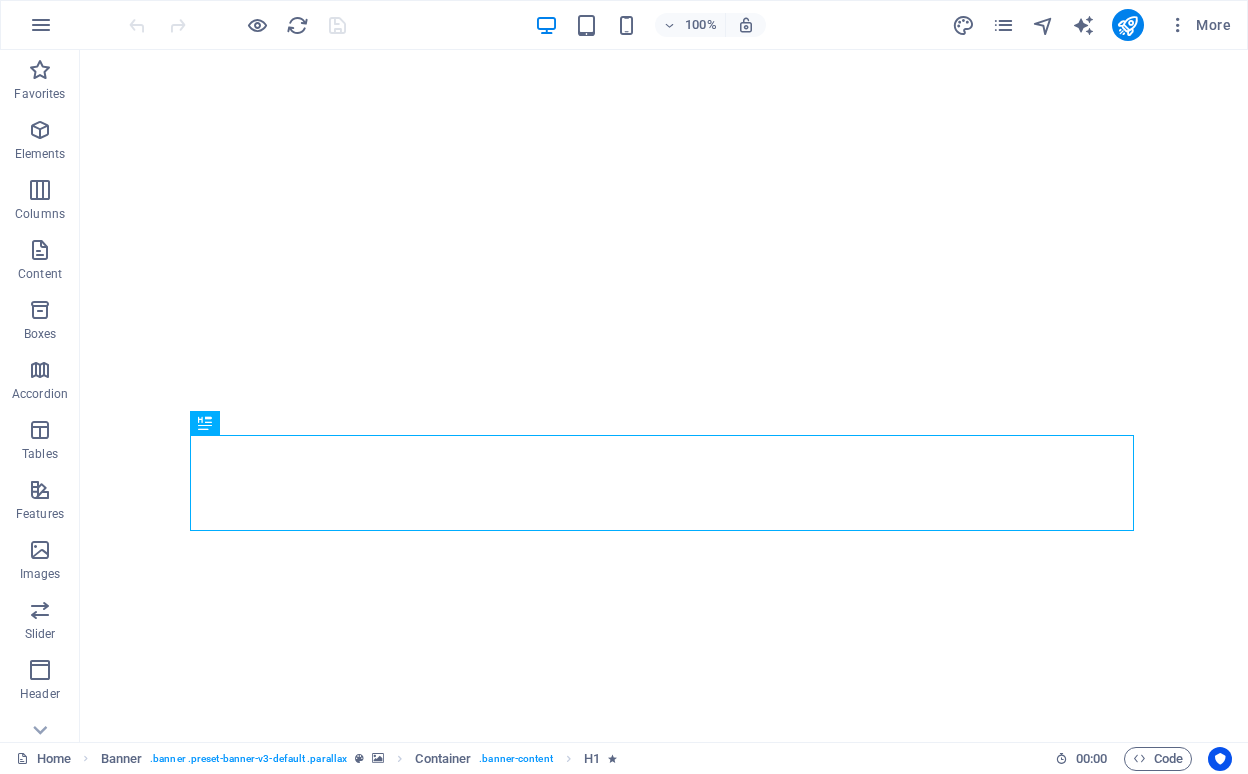 scroll, scrollTop: 0, scrollLeft: 0, axis: both 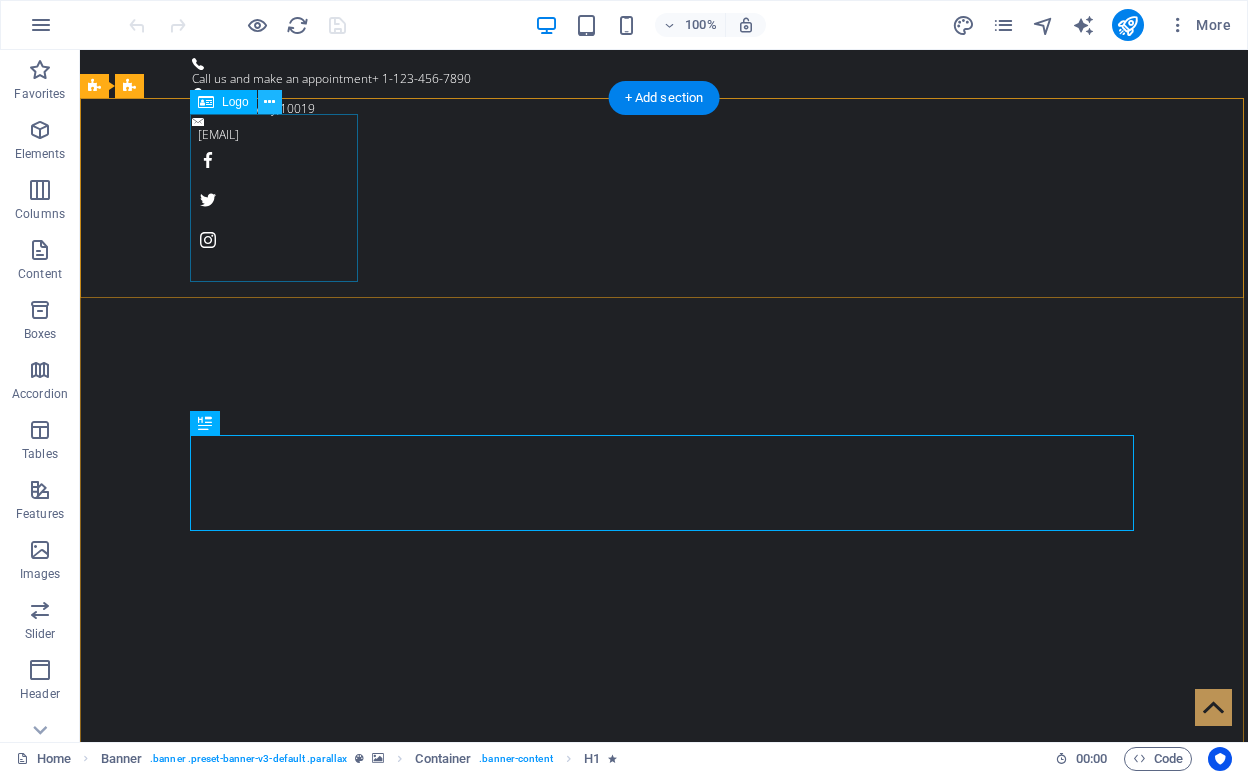 click at bounding box center [269, 102] 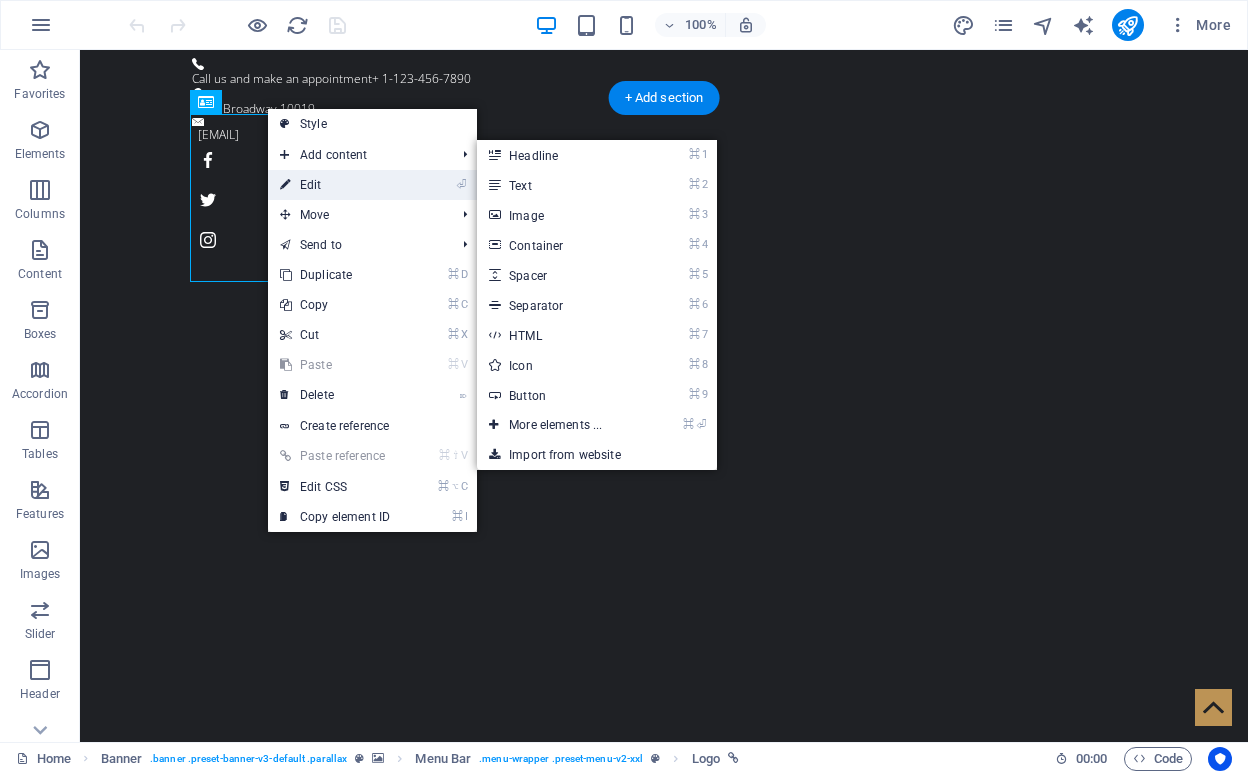 click on "⏎  Edit" at bounding box center (335, 185) 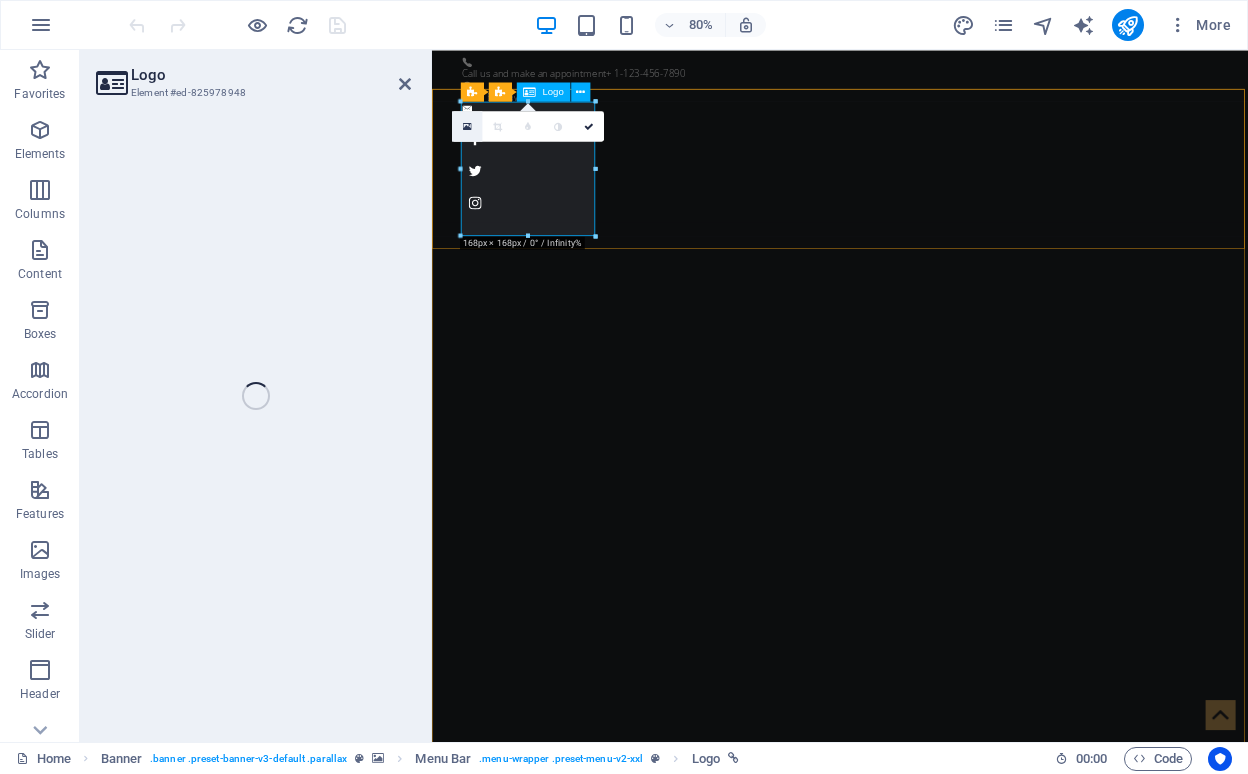 click at bounding box center [467, 125] 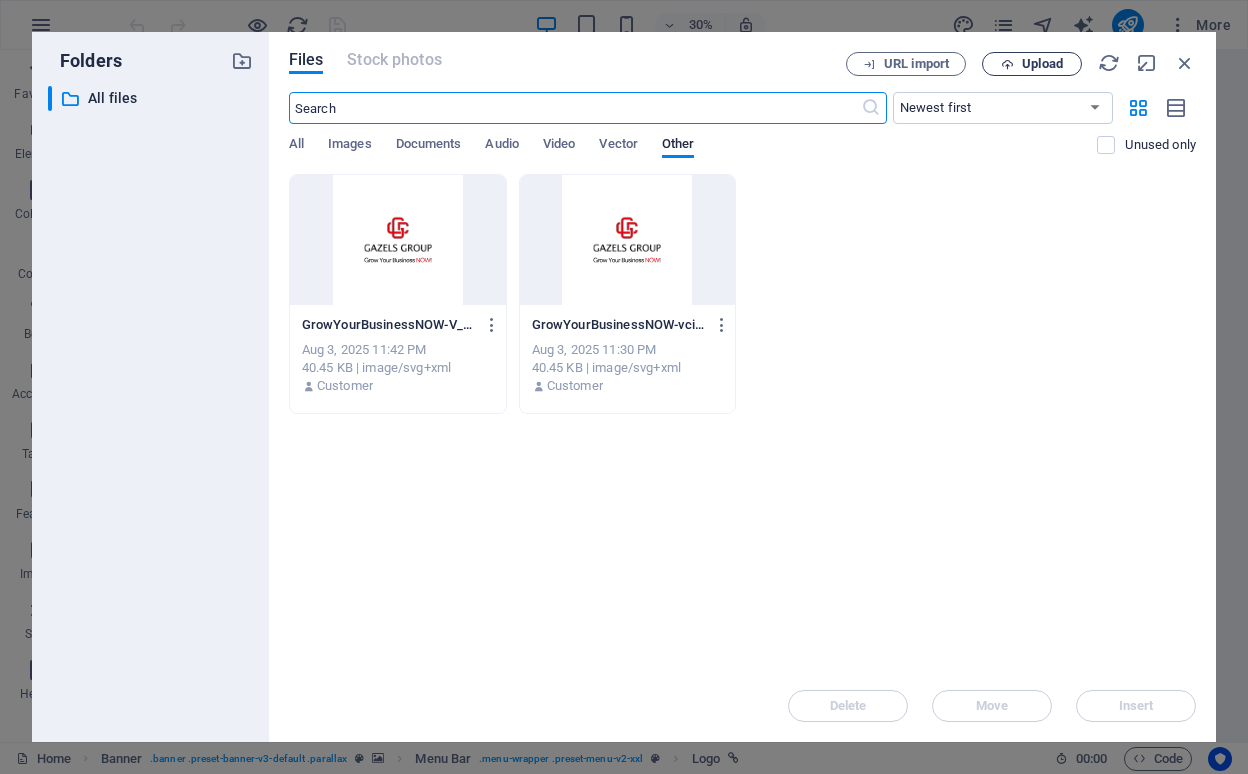 click on "Upload" at bounding box center (1032, 64) 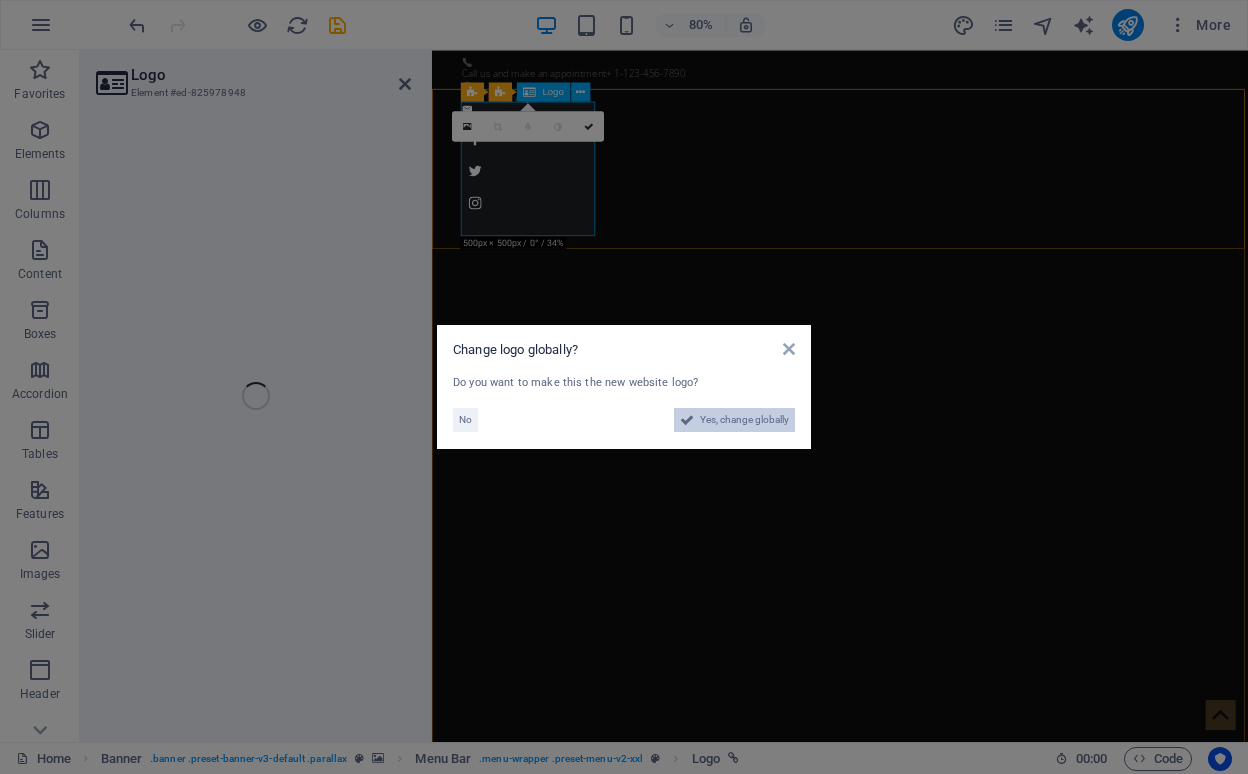 click on "Yes, change globally" at bounding box center (744, 420) 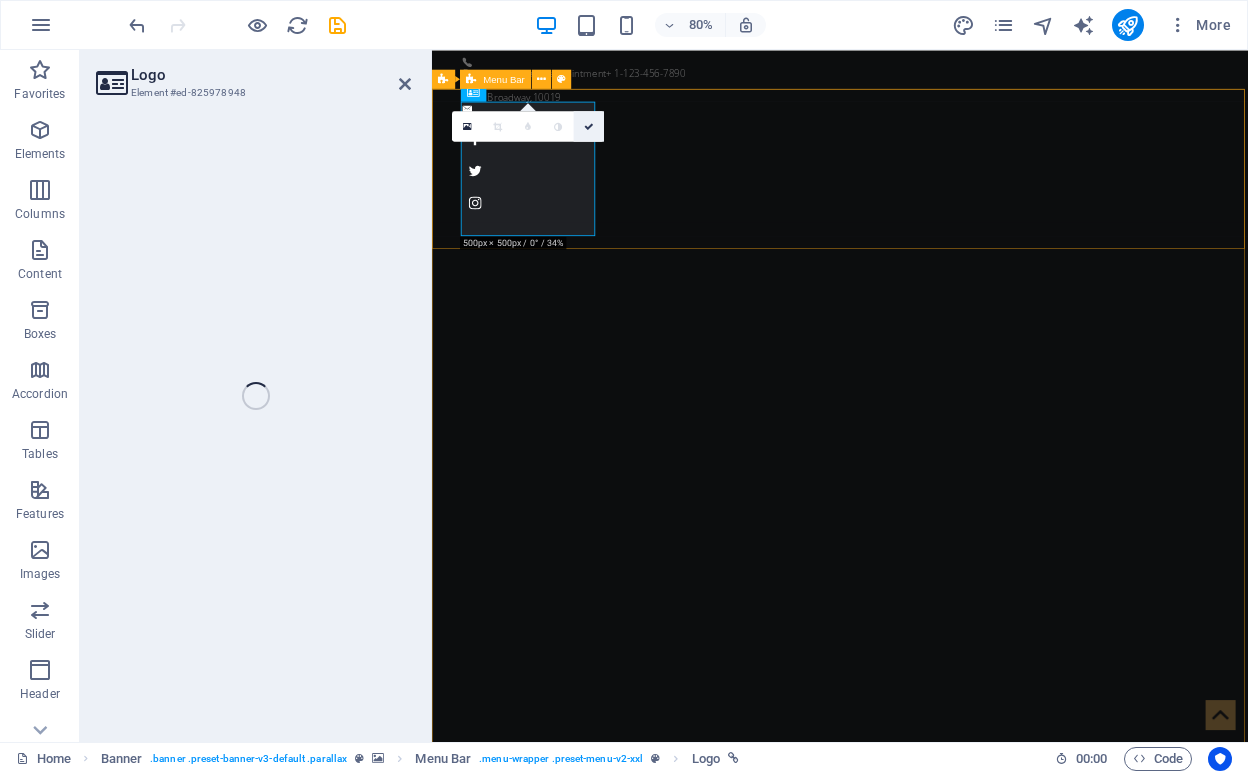 click at bounding box center [589, 126] 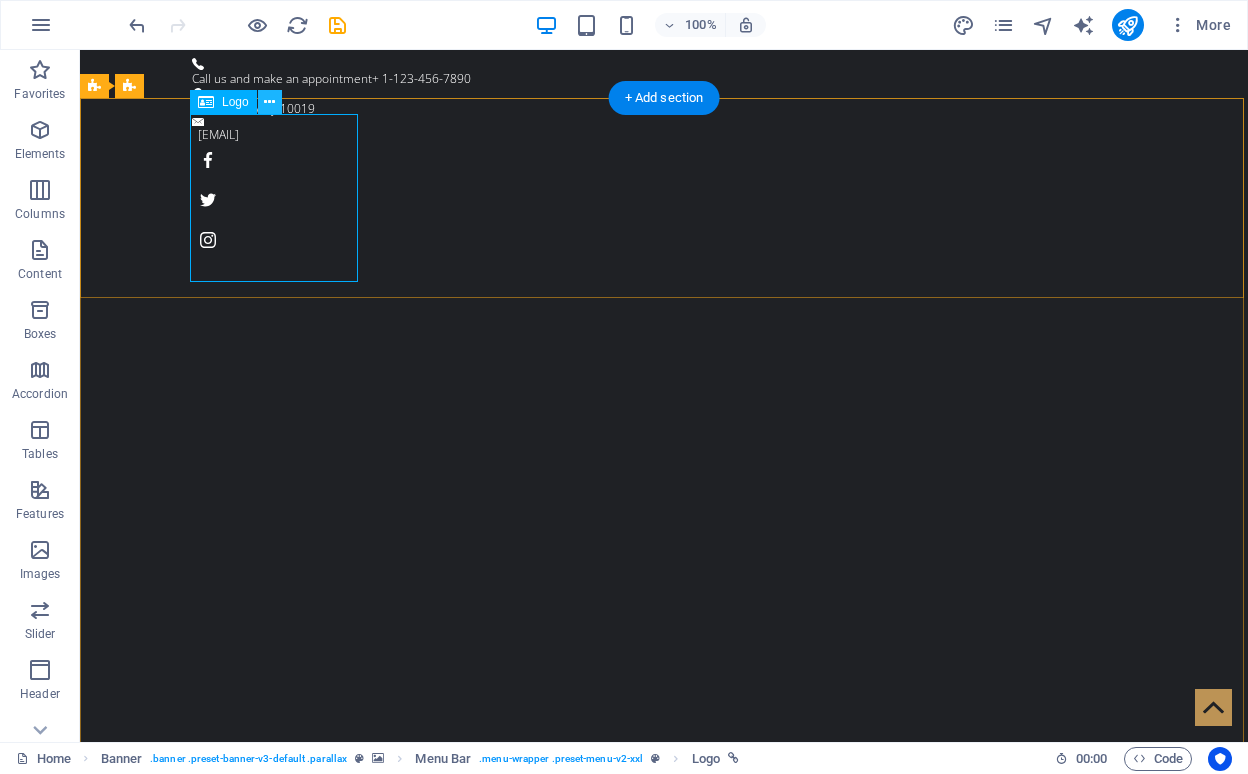 click at bounding box center (269, 102) 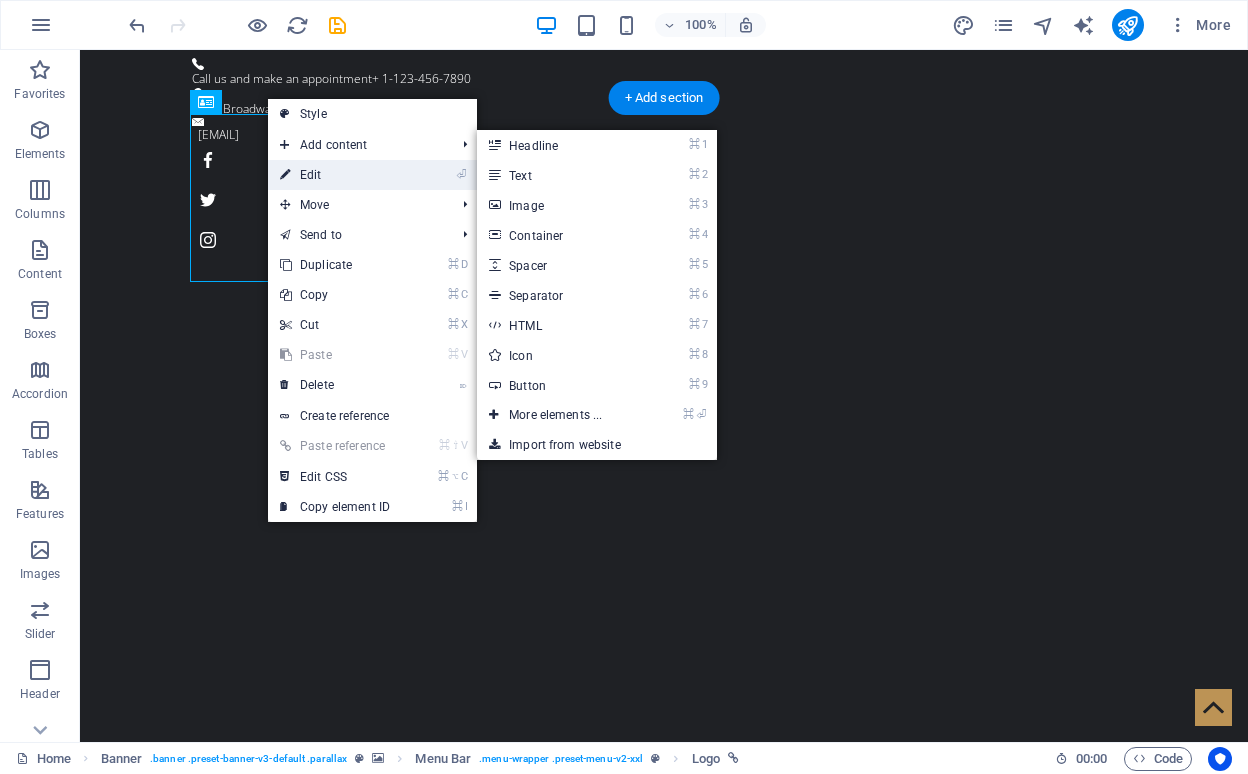 click on "⏎  Edit" at bounding box center [335, 175] 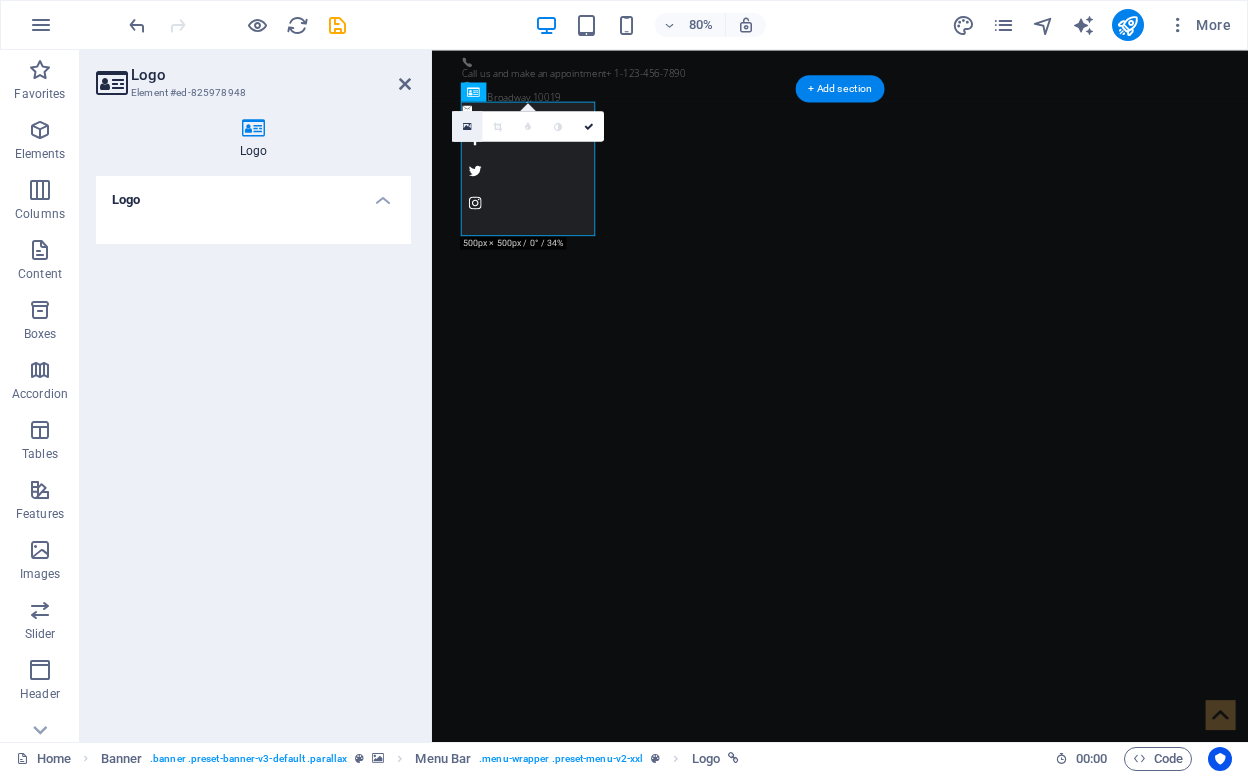 click at bounding box center [467, 125] 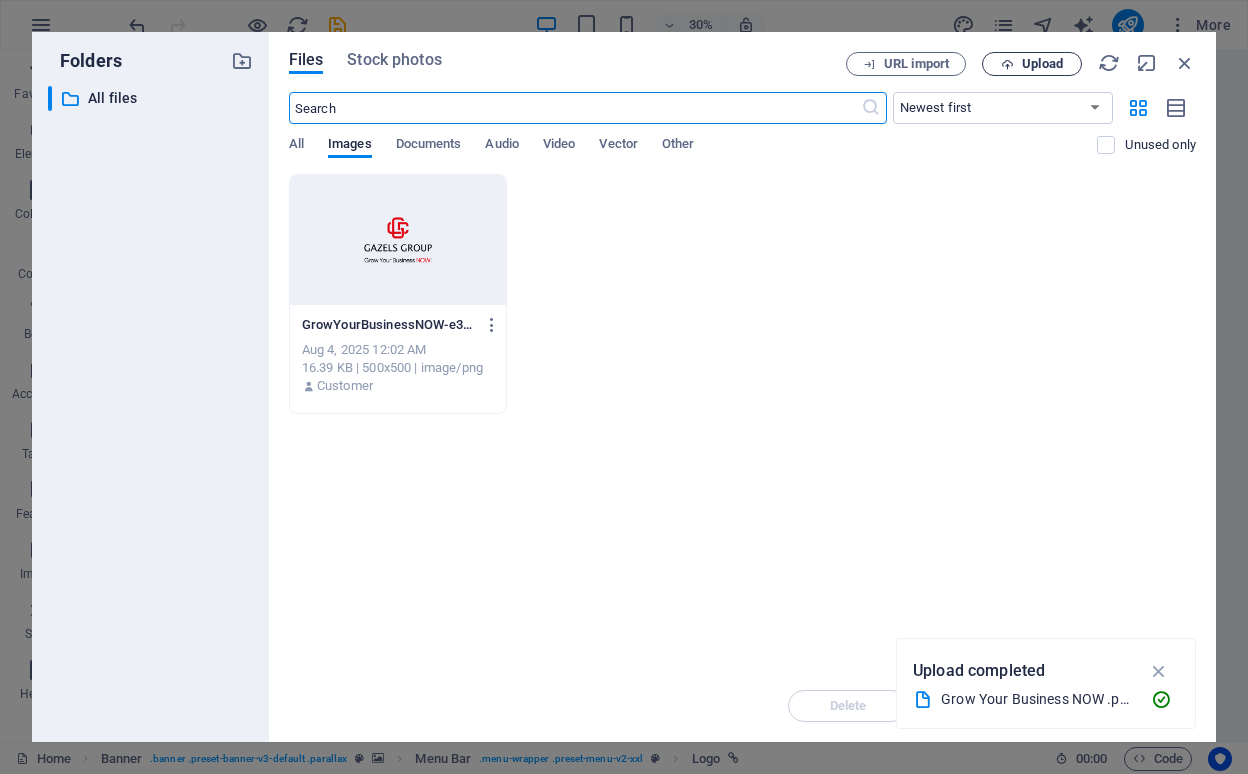 click on "Upload" at bounding box center [1042, 64] 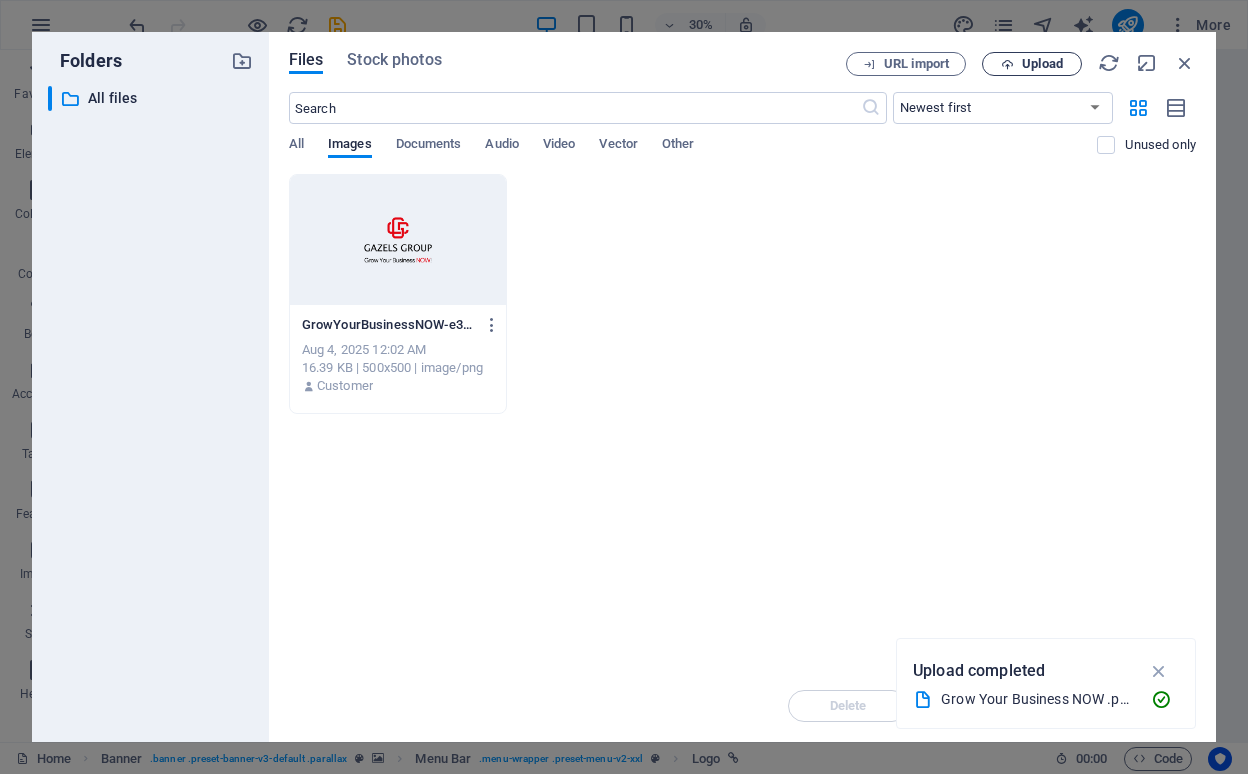 click on "Upload" at bounding box center (1042, 64) 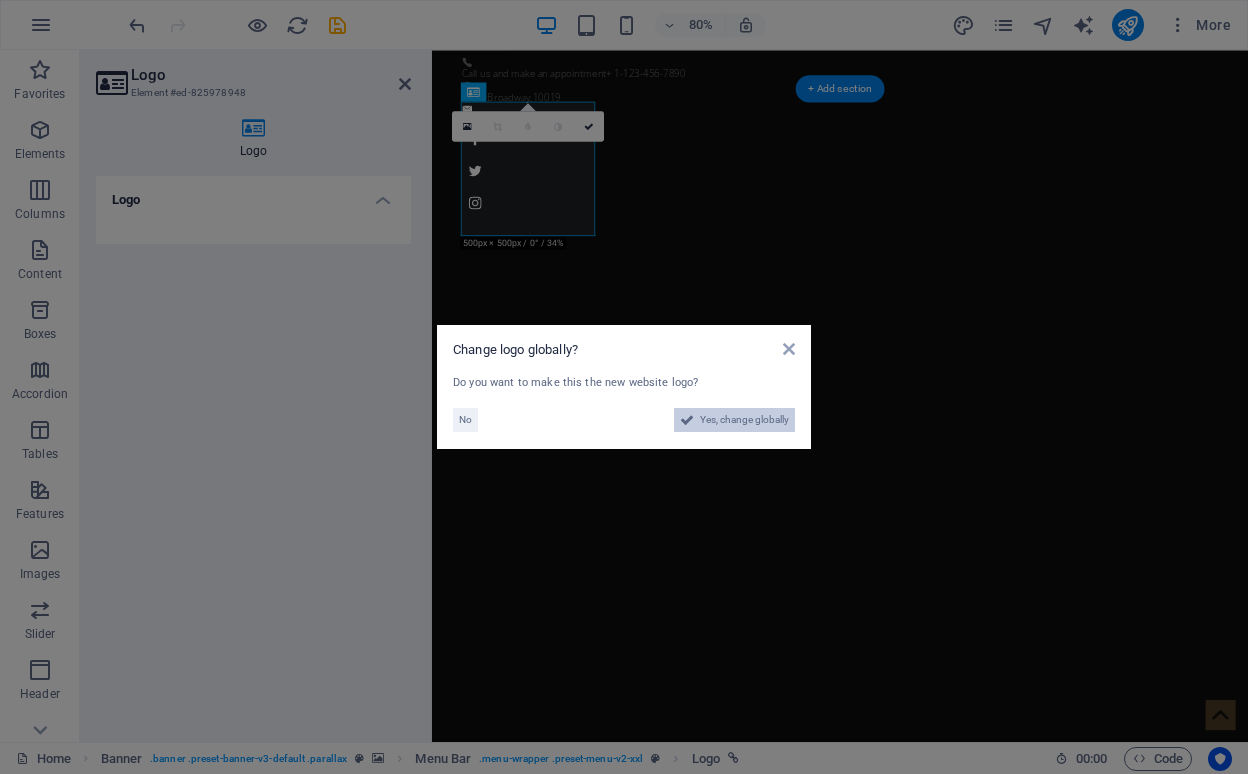 click on "Yes, change globally" at bounding box center [744, 420] 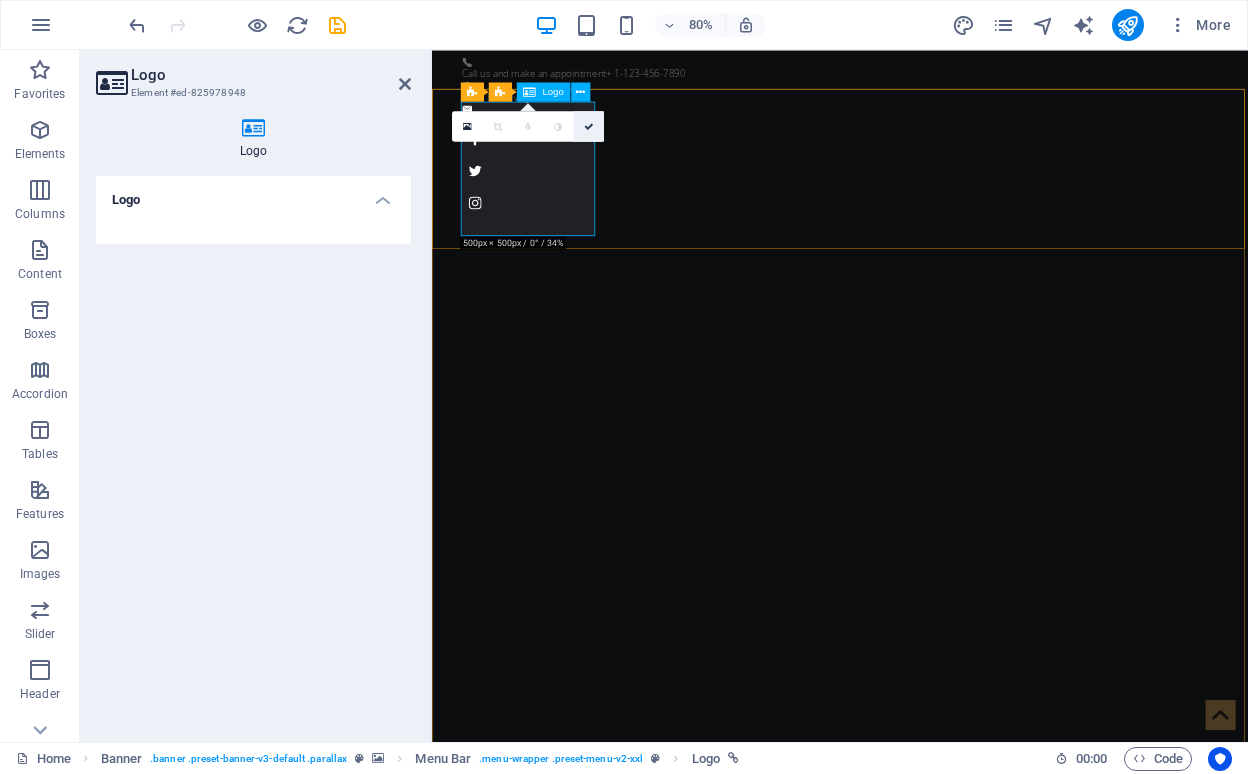 click at bounding box center [589, 126] 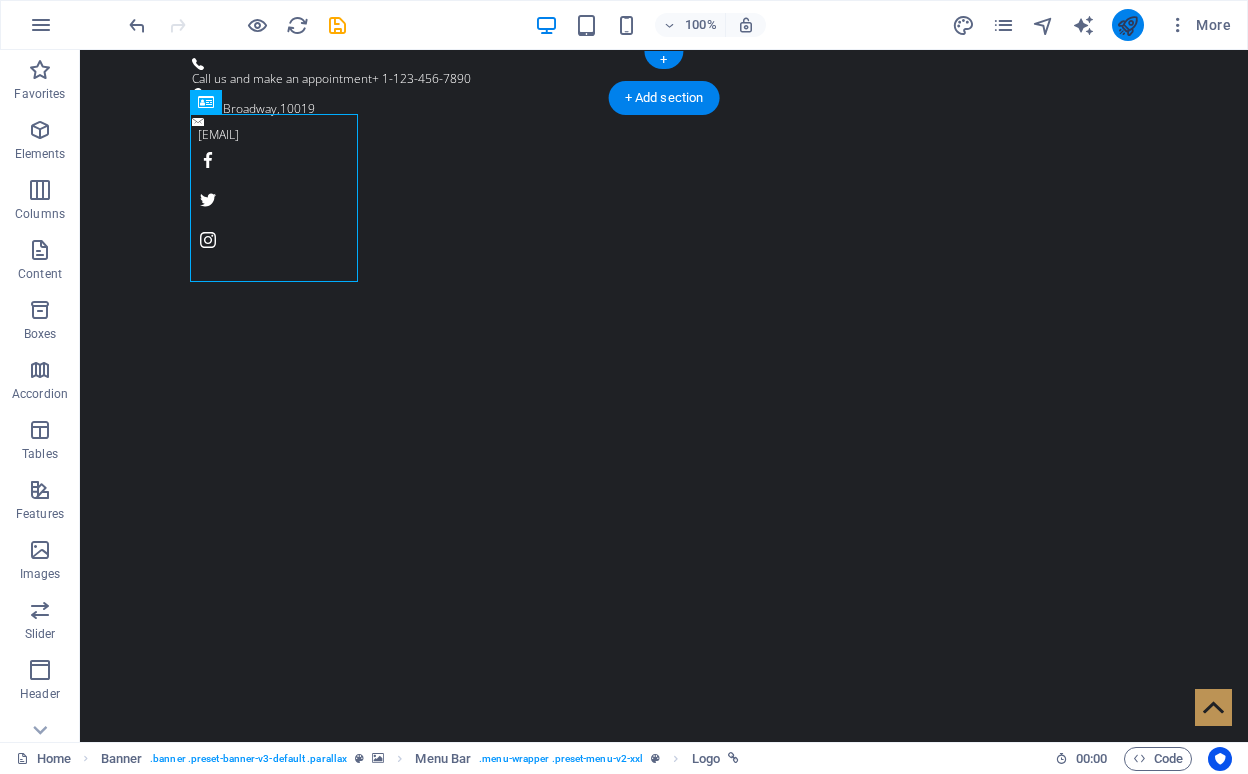 click at bounding box center [1127, 25] 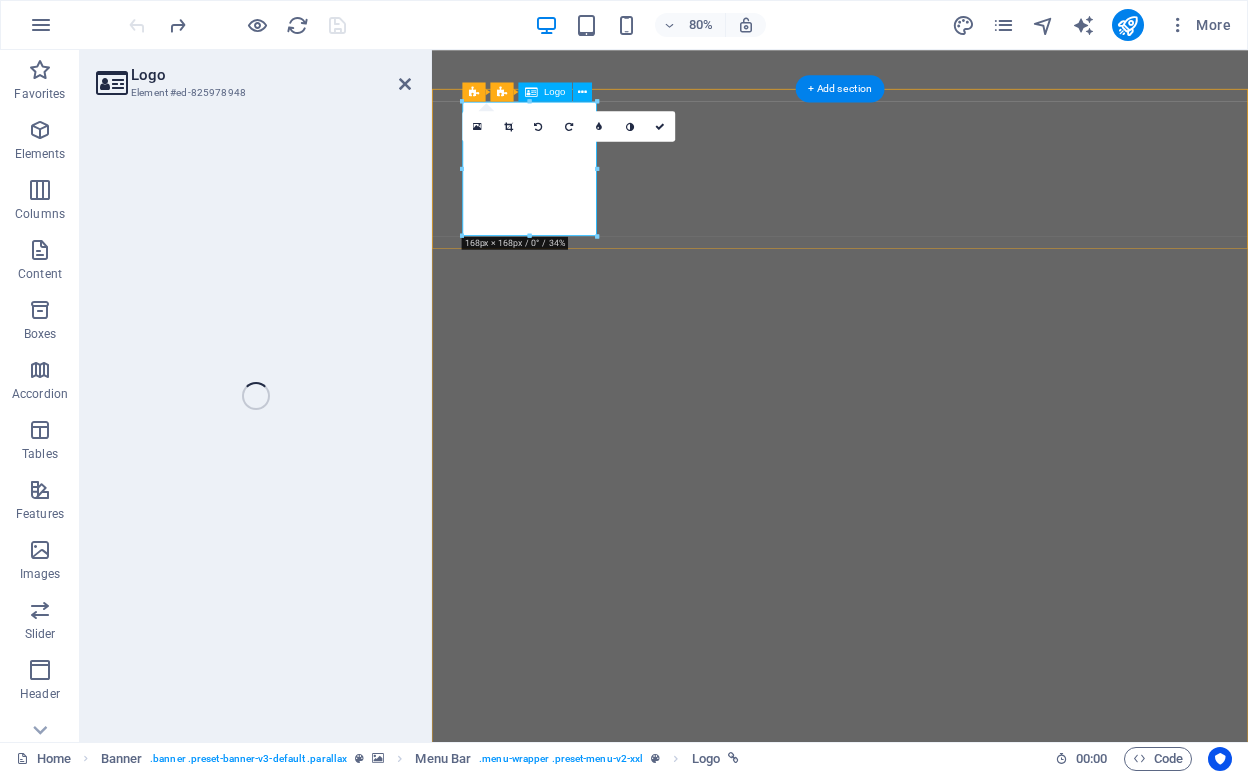 click at bounding box center (508, 126) 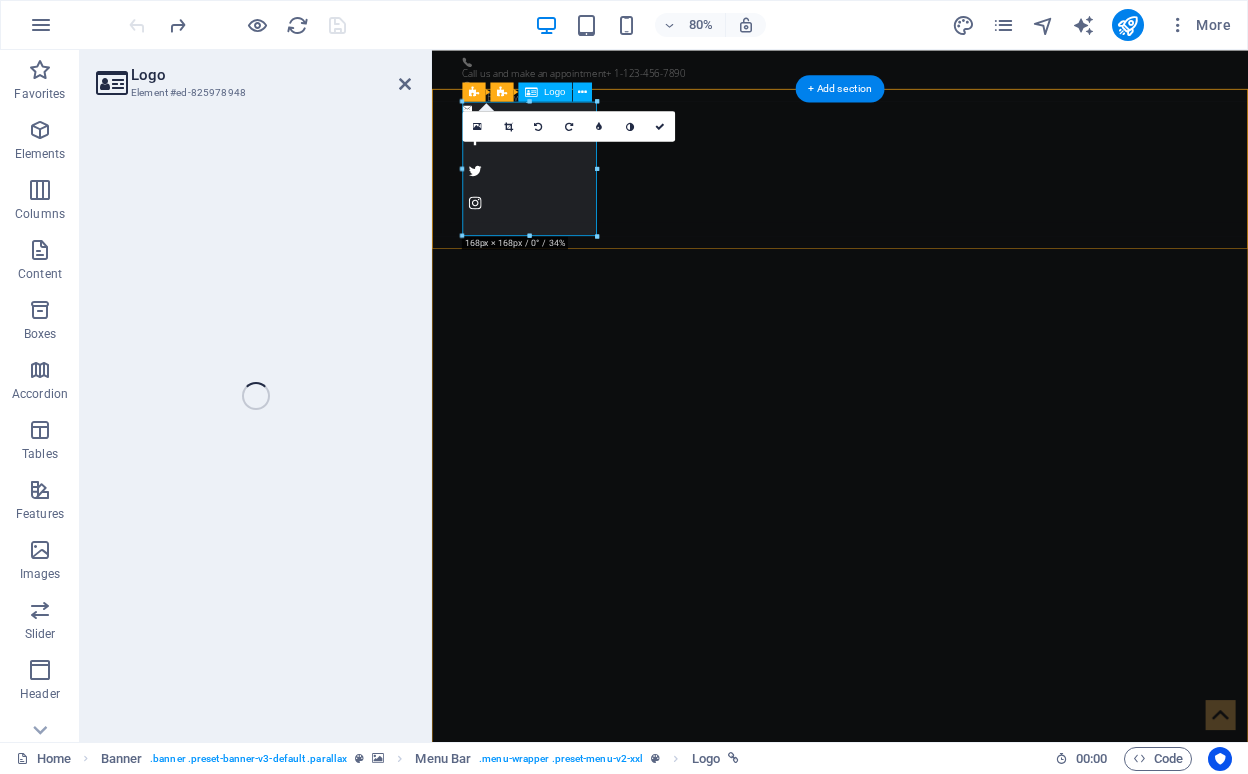scroll, scrollTop: 0, scrollLeft: 0, axis: both 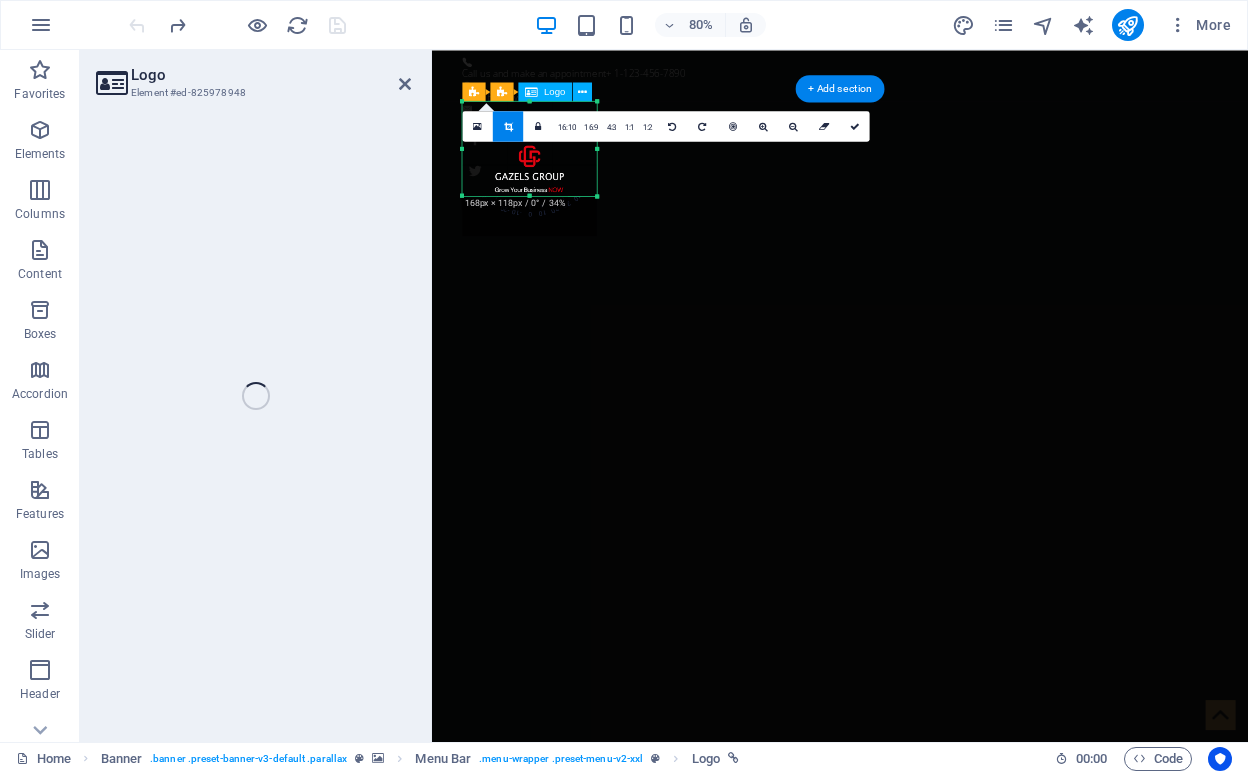 drag, startPoint x: 532, startPoint y: 237, endPoint x: 537, endPoint y: 187, distance: 50.24938 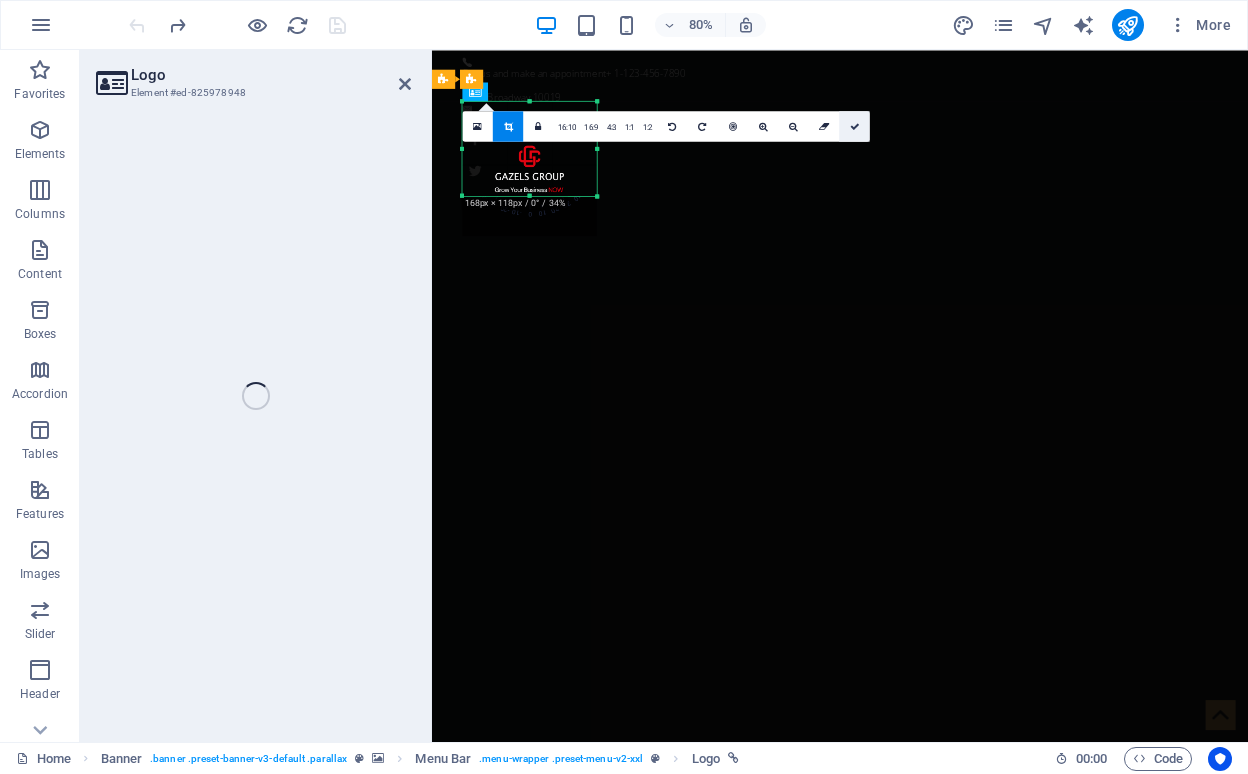 click at bounding box center [854, 126] 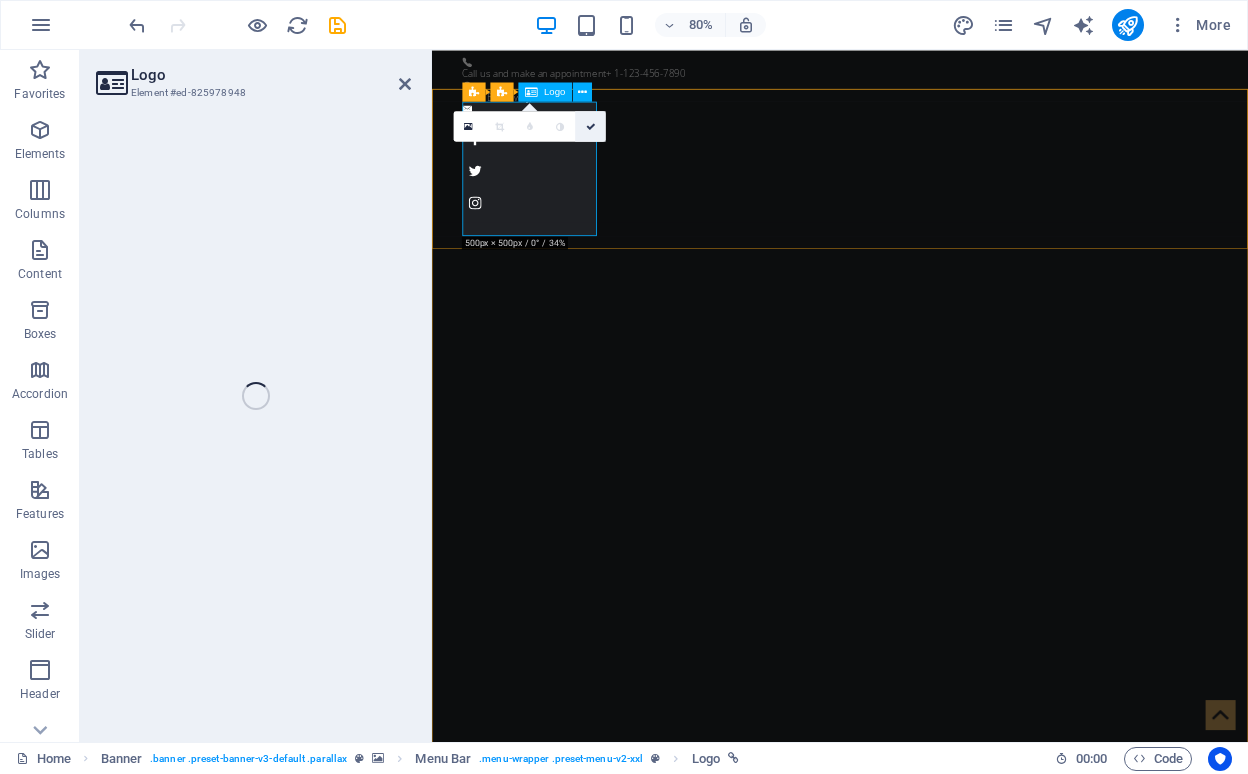 click at bounding box center [590, 126] 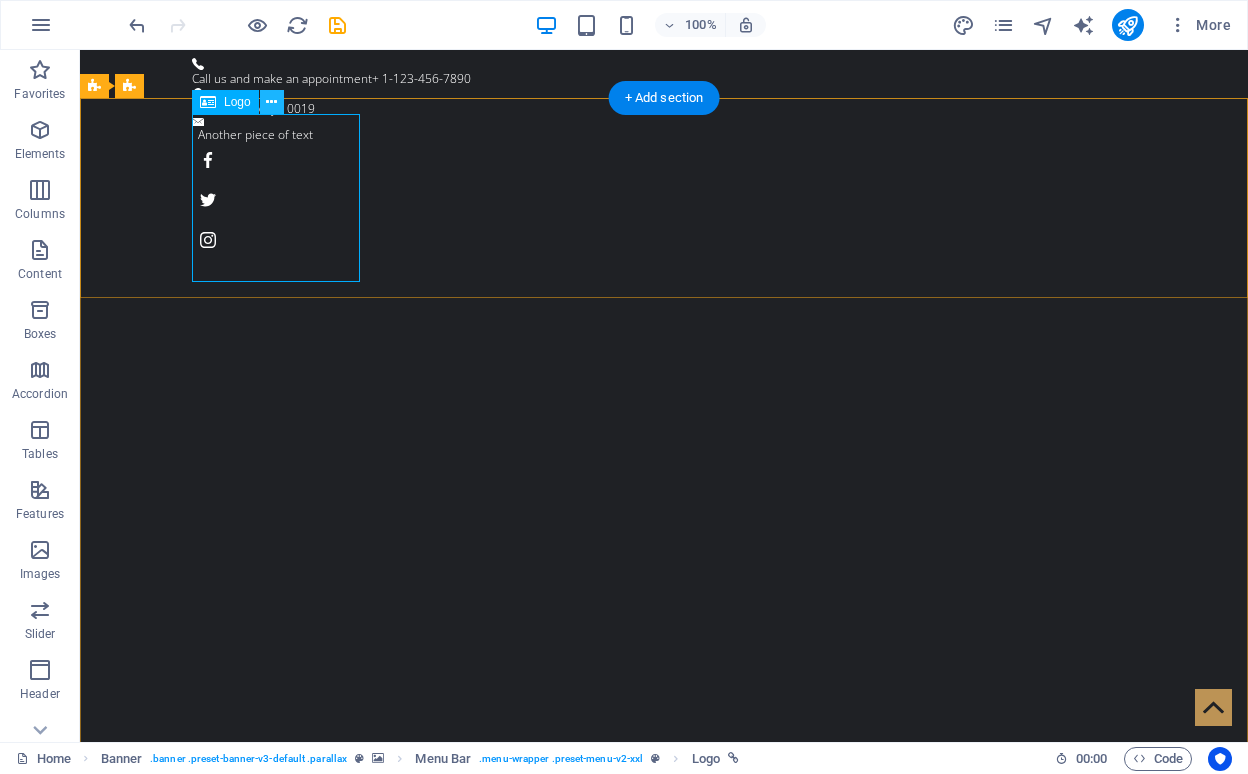 click at bounding box center (271, 102) 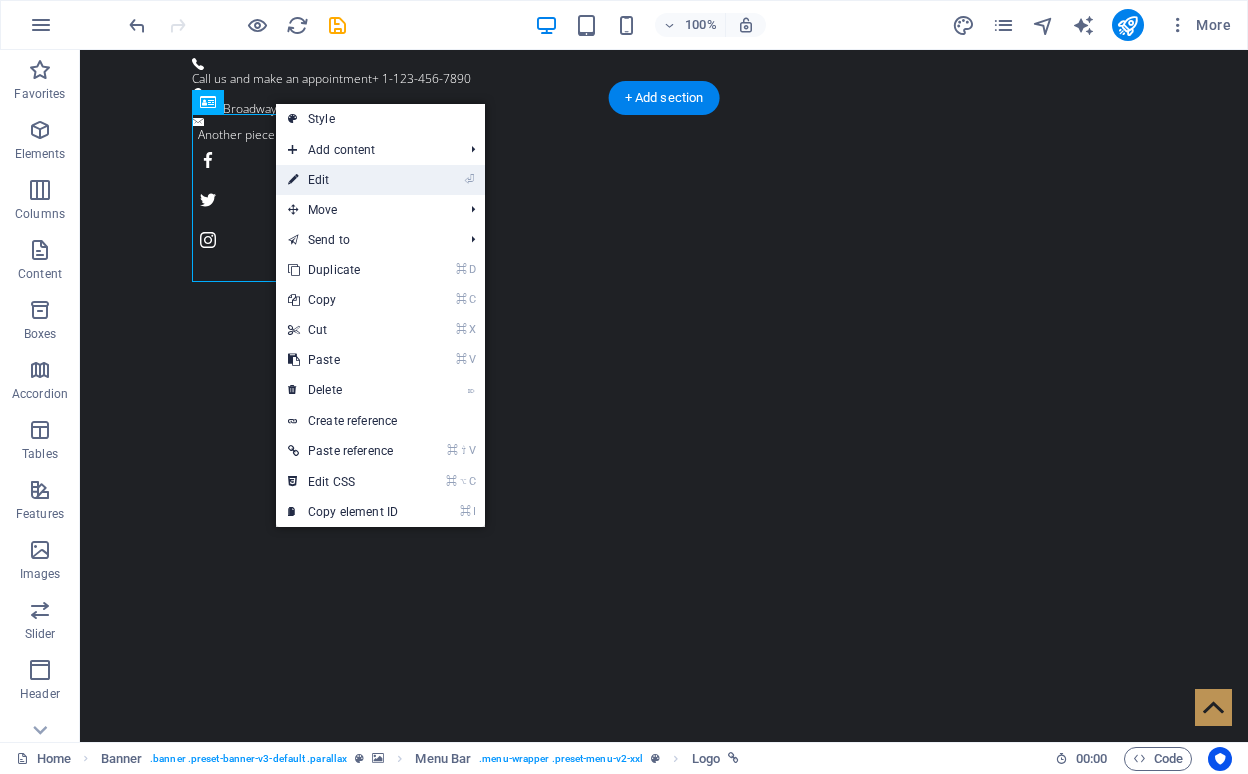click on "⏎  Edit" at bounding box center [343, 180] 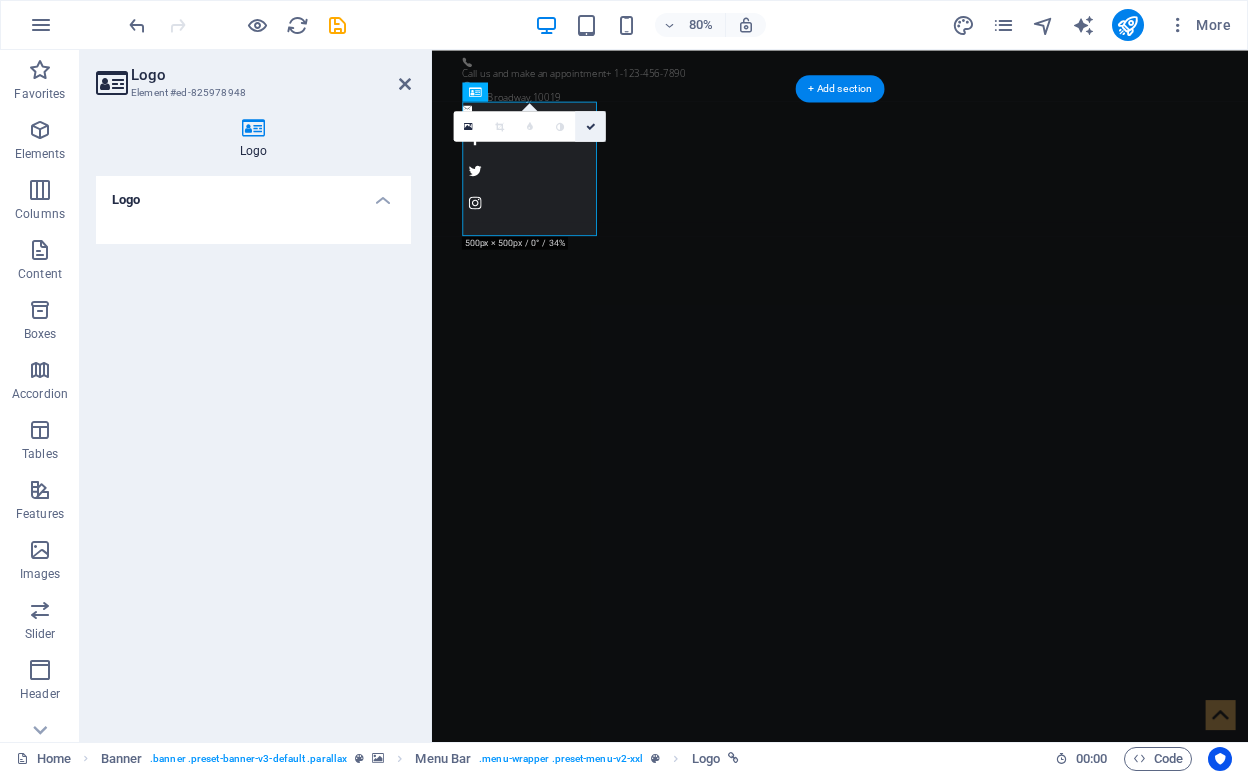 click at bounding box center [591, 126] 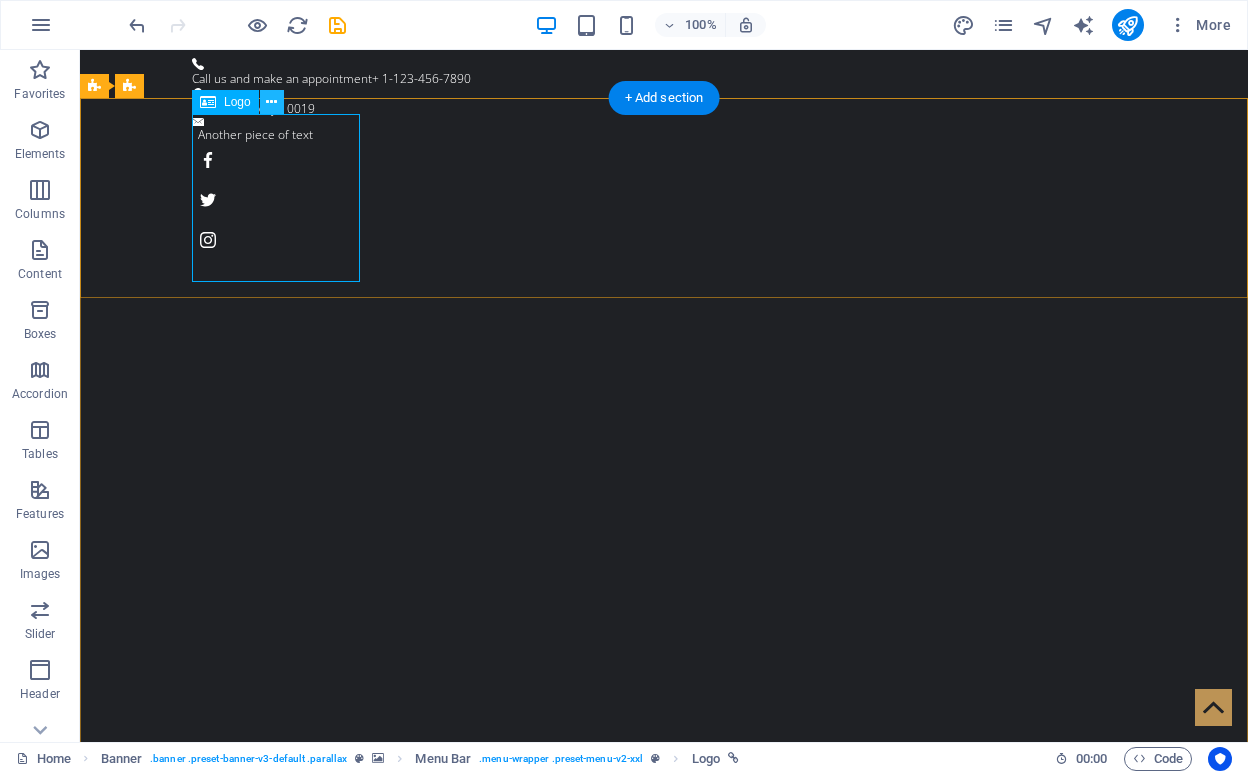 click at bounding box center (271, 102) 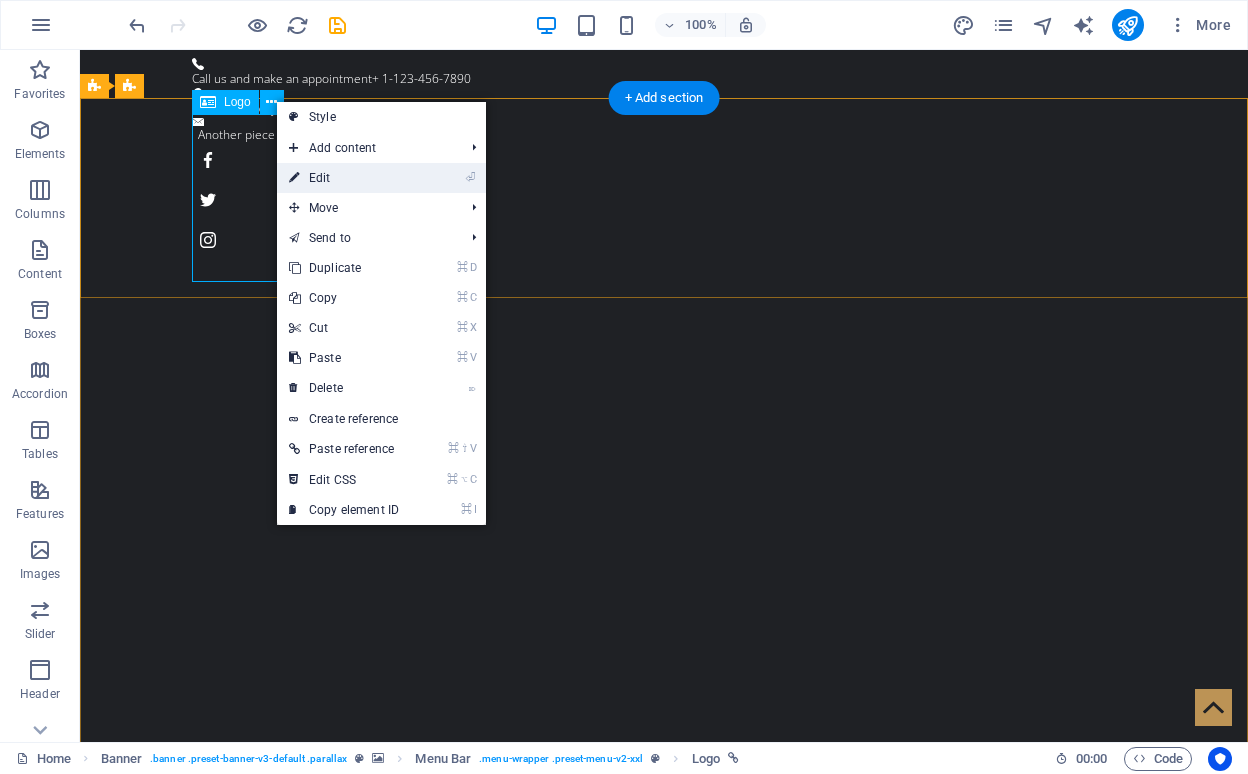 click on "⏎  Edit" at bounding box center [344, 178] 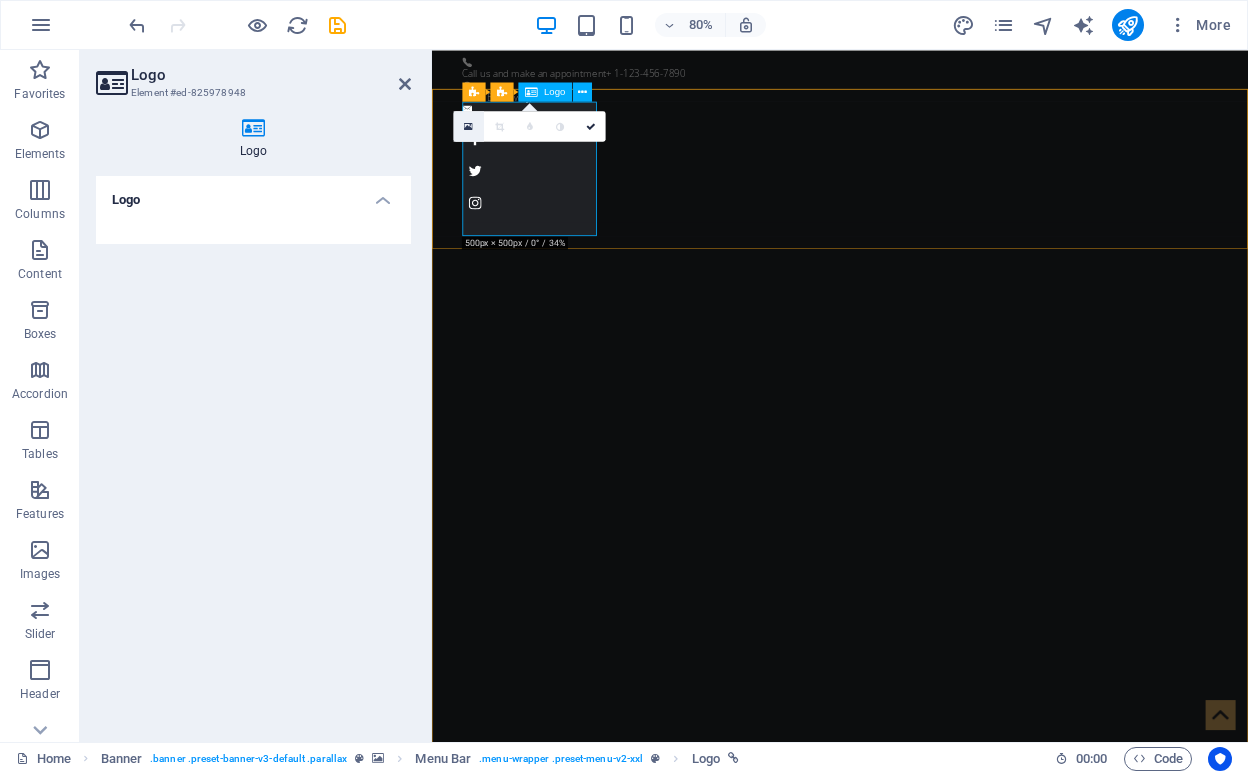click at bounding box center (468, 125) 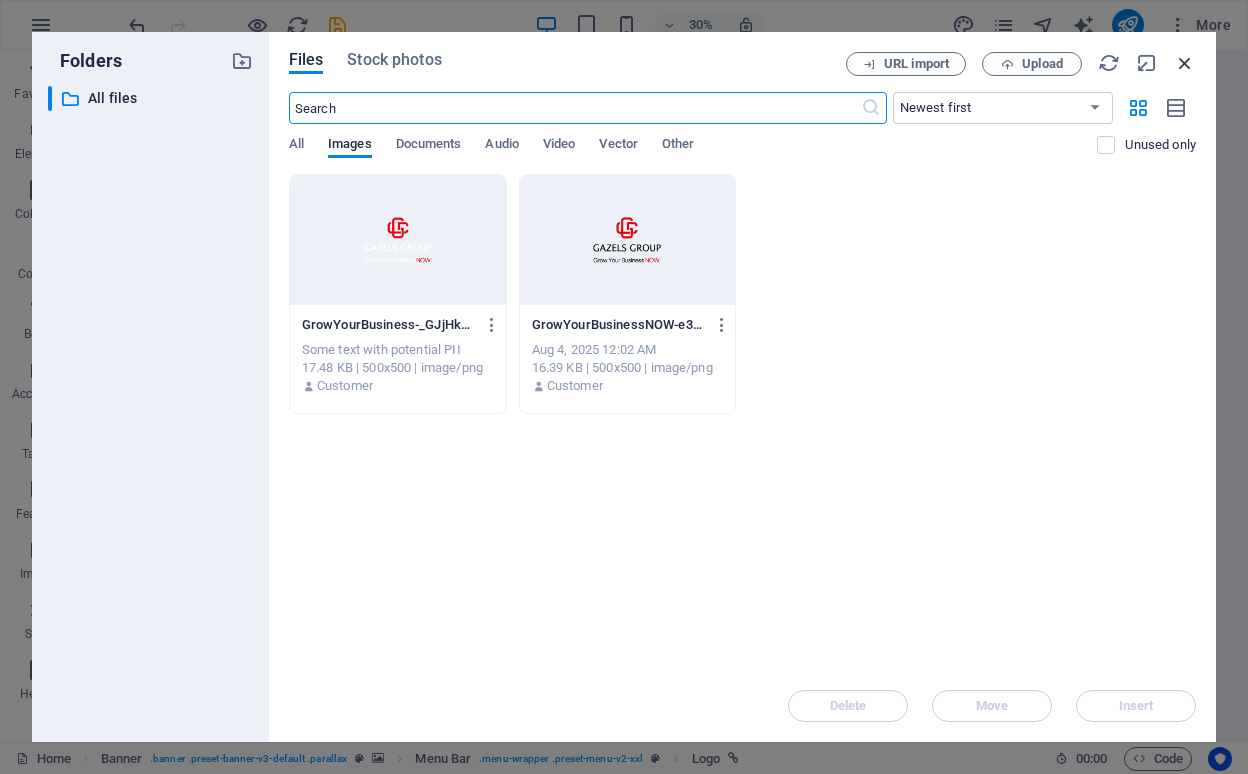 click at bounding box center [1185, 63] 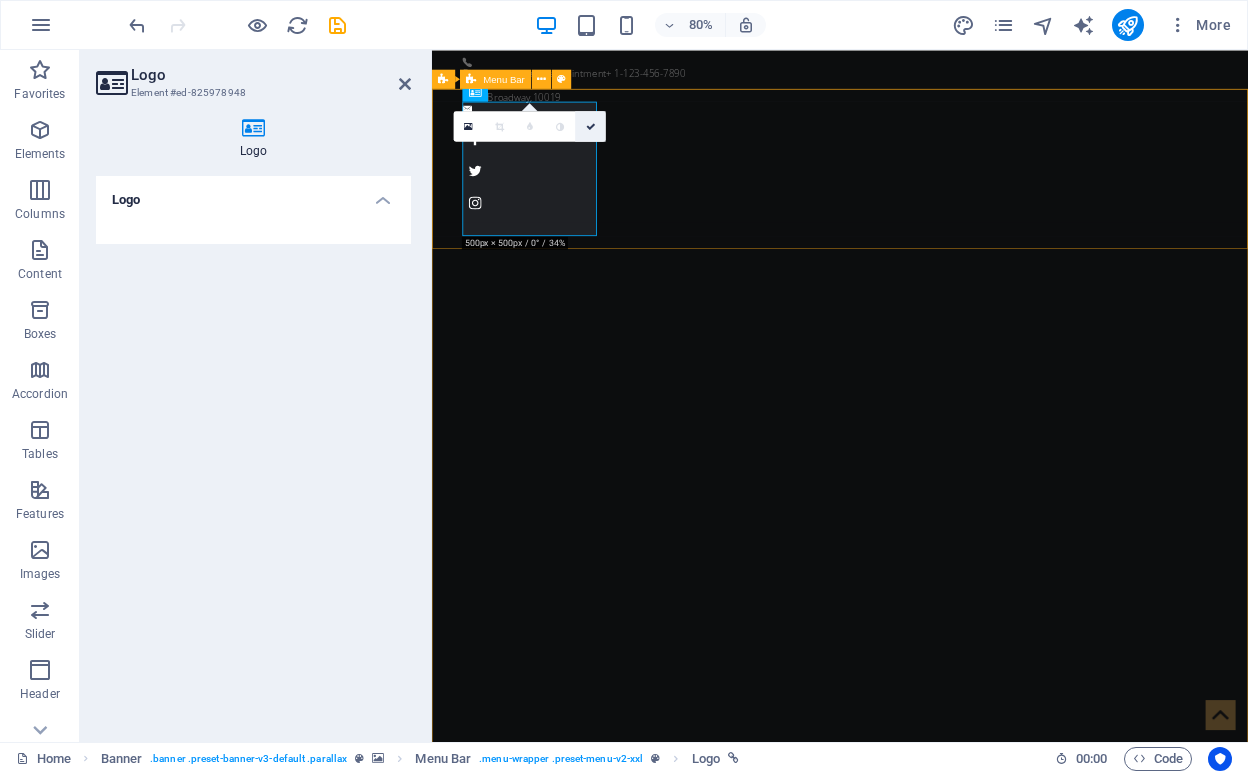 click at bounding box center (591, 126) 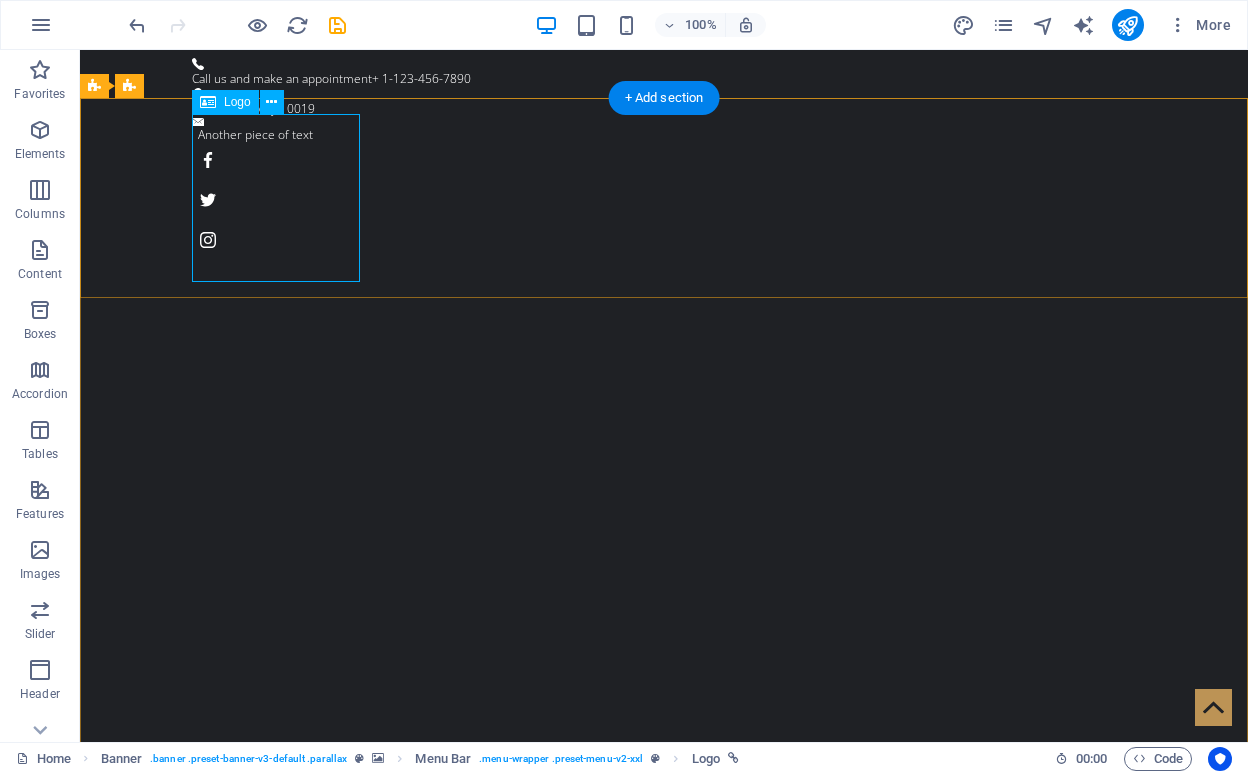 click at bounding box center [664, 1229] 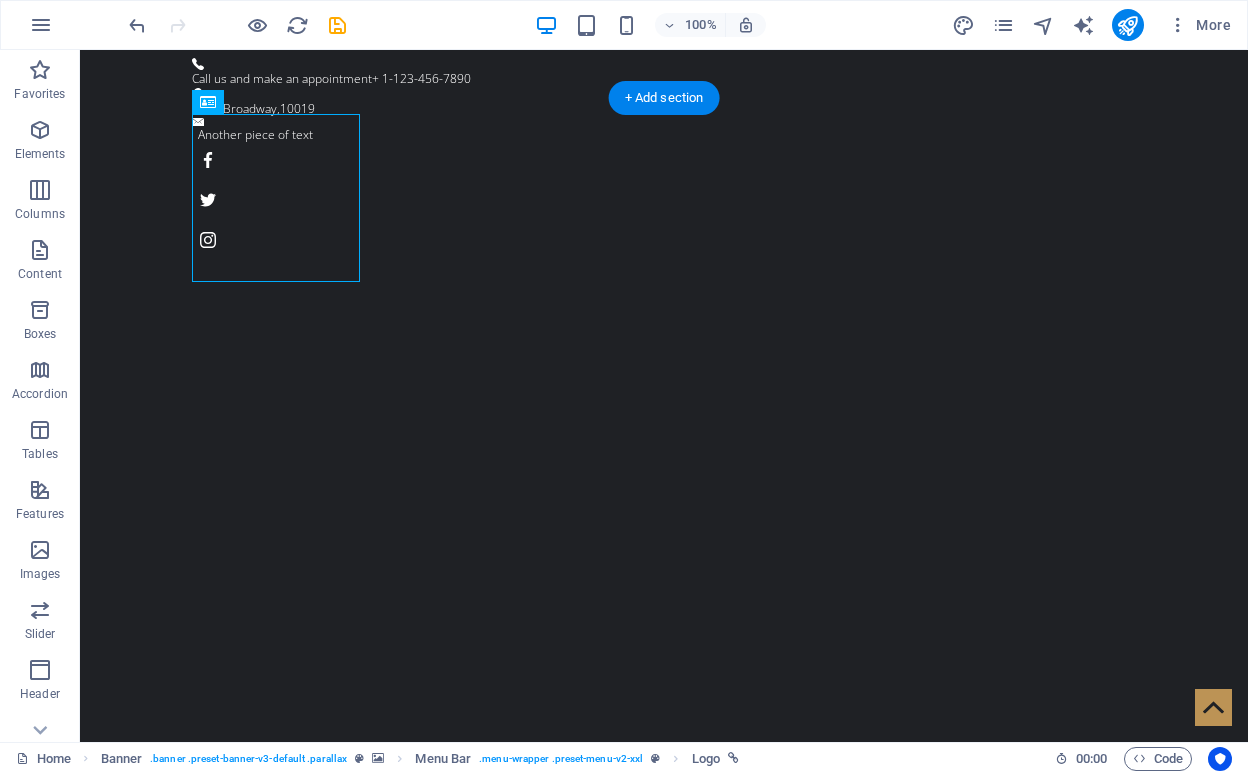 click at bounding box center (664, 1229) 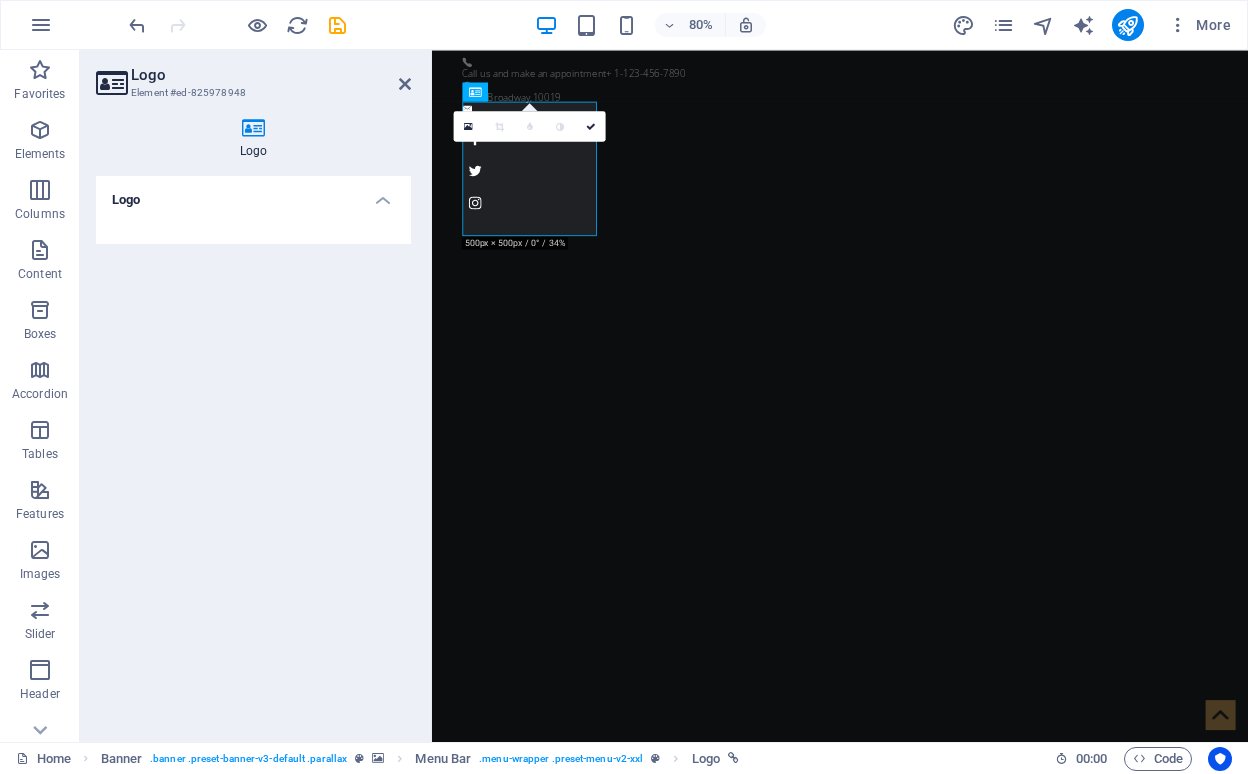 click at bounding box center [499, 126] 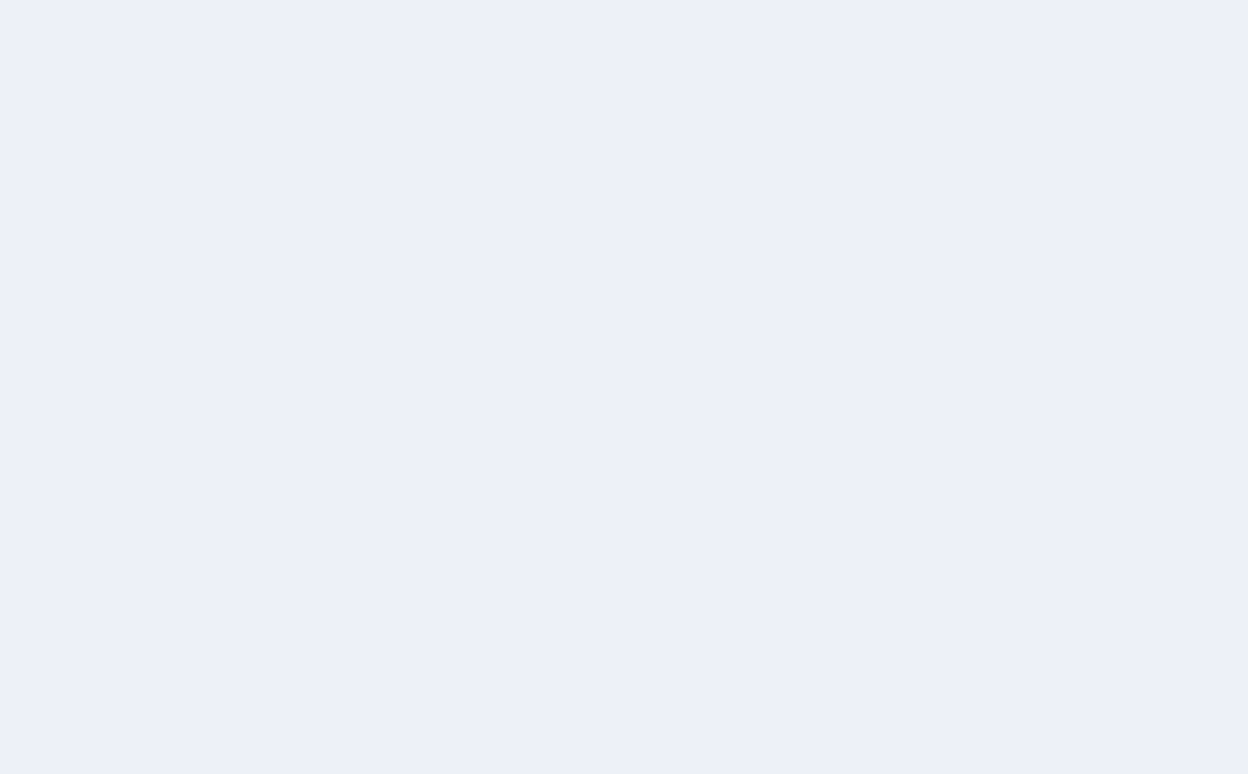 scroll, scrollTop: 0, scrollLeft: 0, axis: both 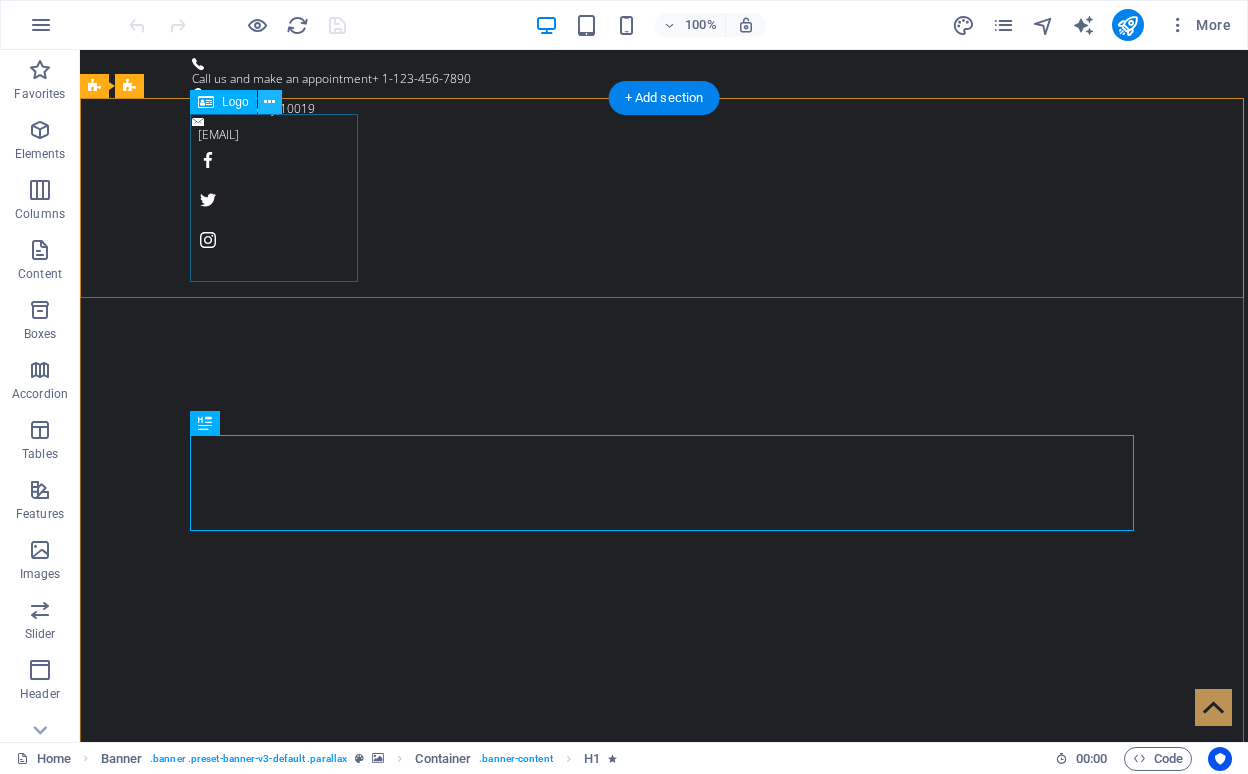 click at bounding box center (269, 102) 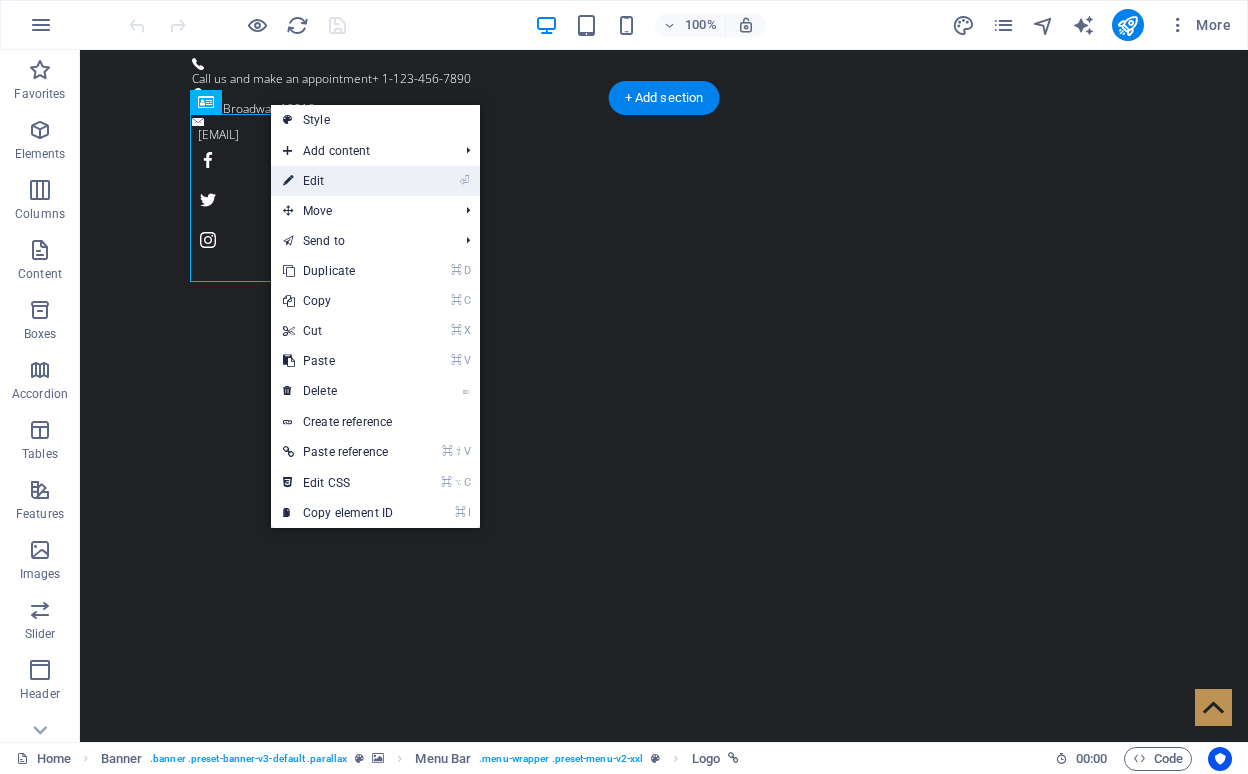 click on "⏎  Edit" at bounding box center (338, 181) 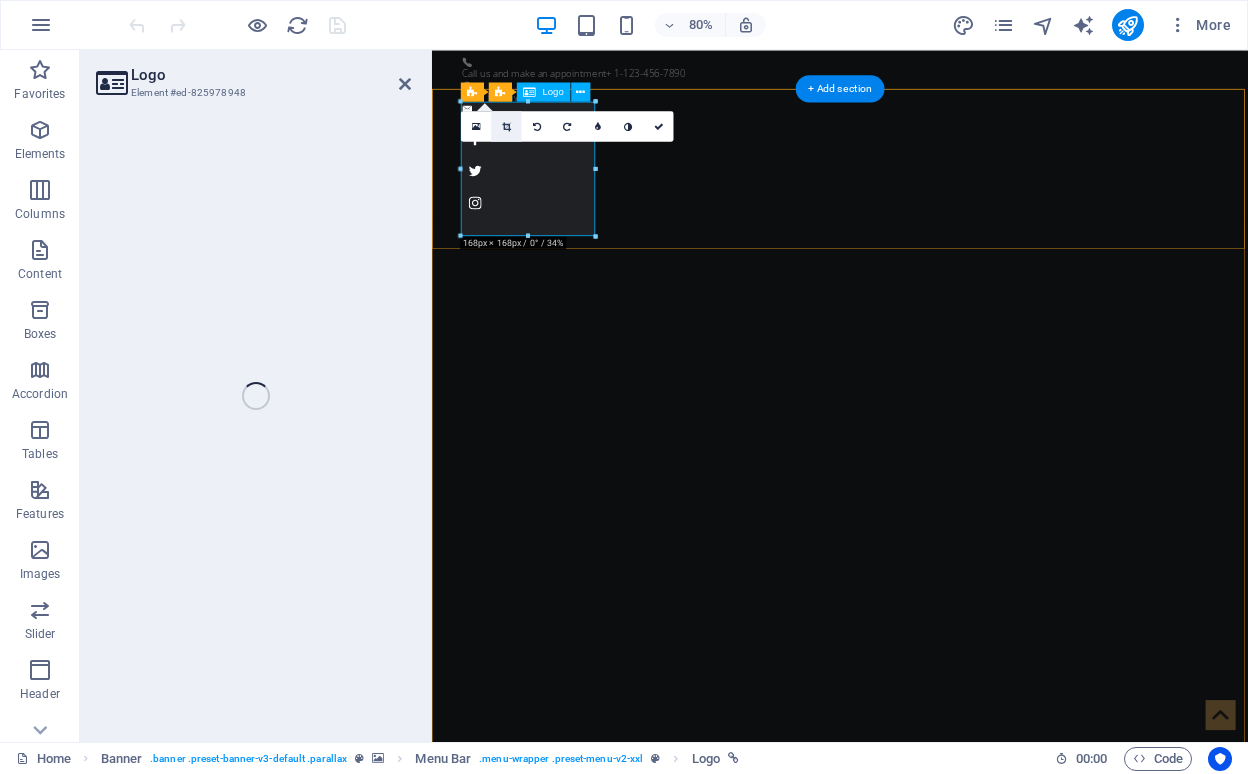 click at bounding box center (506, 126) 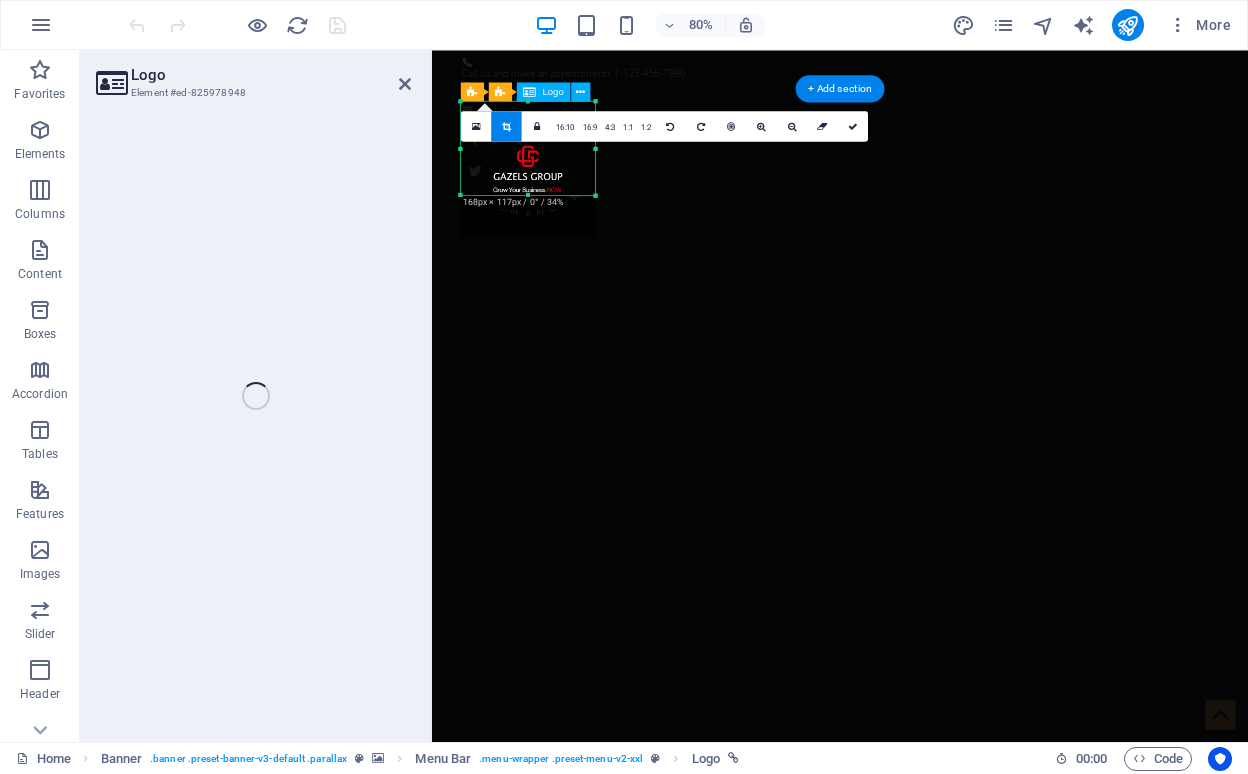 drag, startPoint x: 528, startPoint y: 239, endPoint x: 529, endPoint y: 188, distance: 51.009804 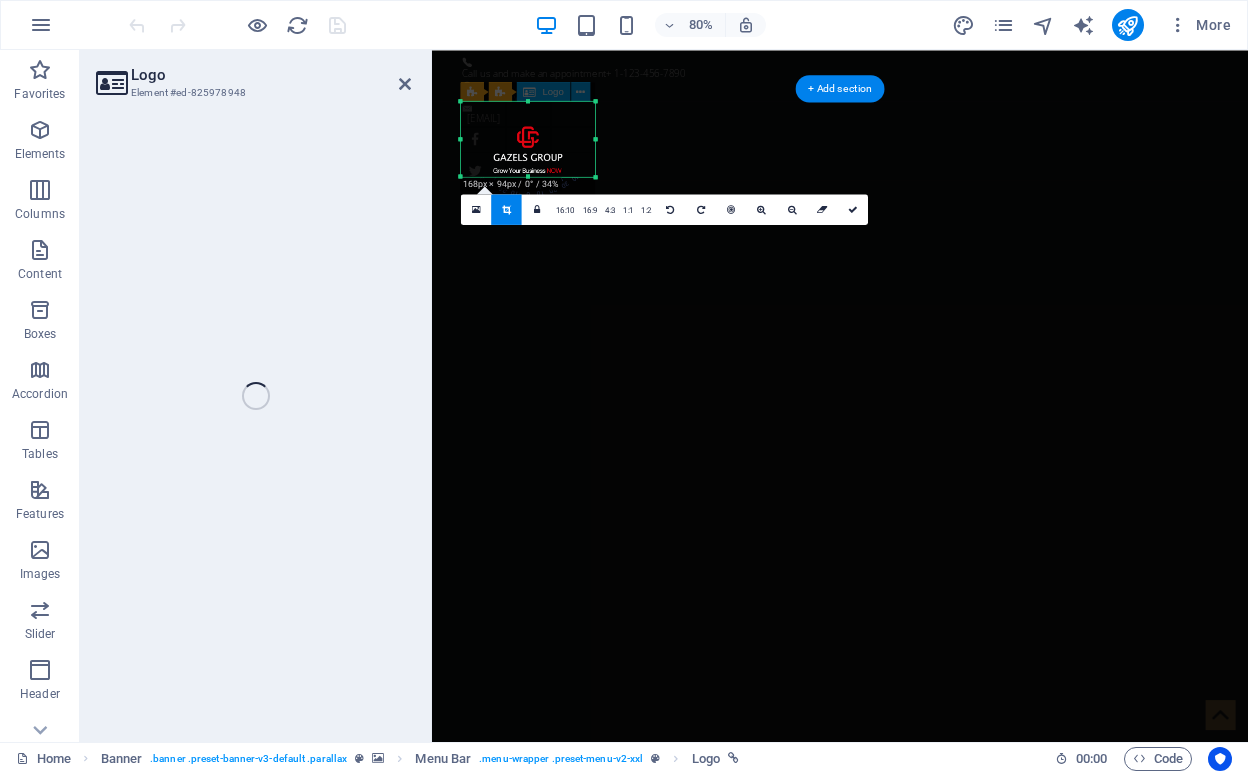 drag, startPoint x: 529, startPoint y: 103, endPoint x: 533, endPoint y: 127, distance: 24.33105 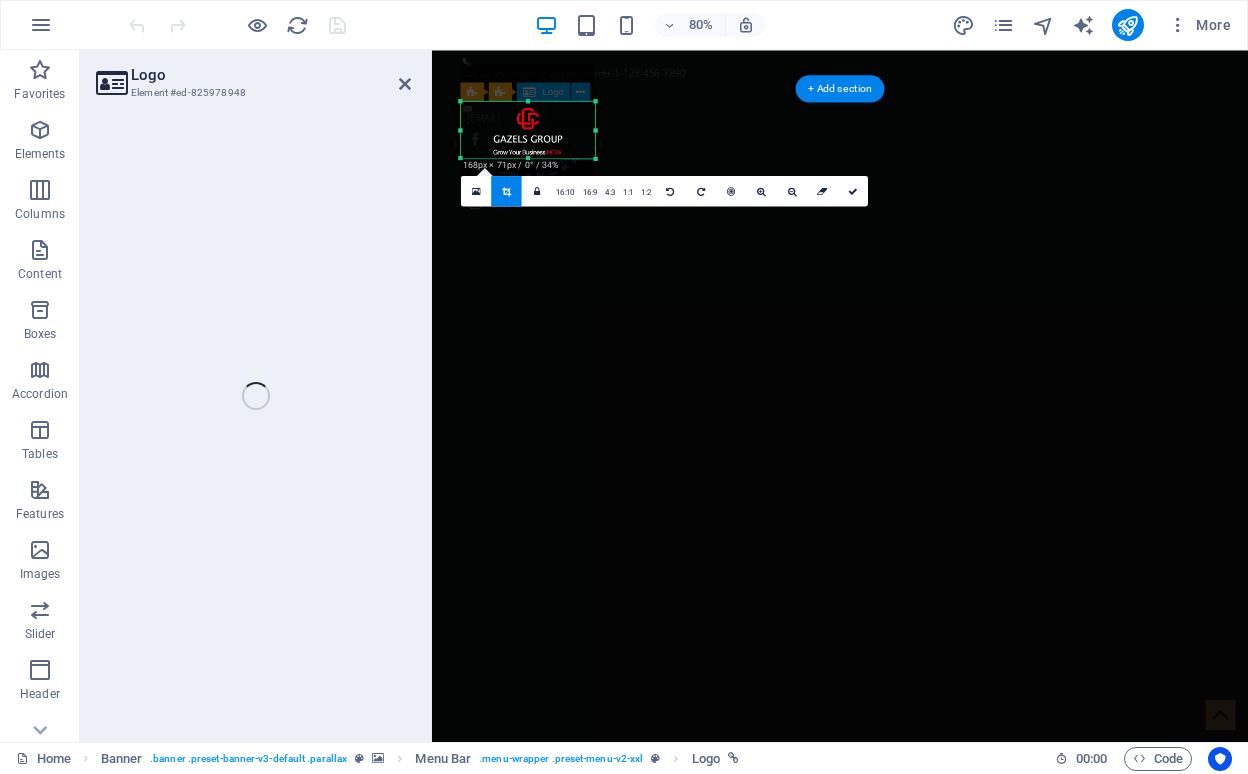 drag, startPoint x: 528, startPoint y: 103, endPoint x: 534, endPoint y: 126, distance: 23.769728 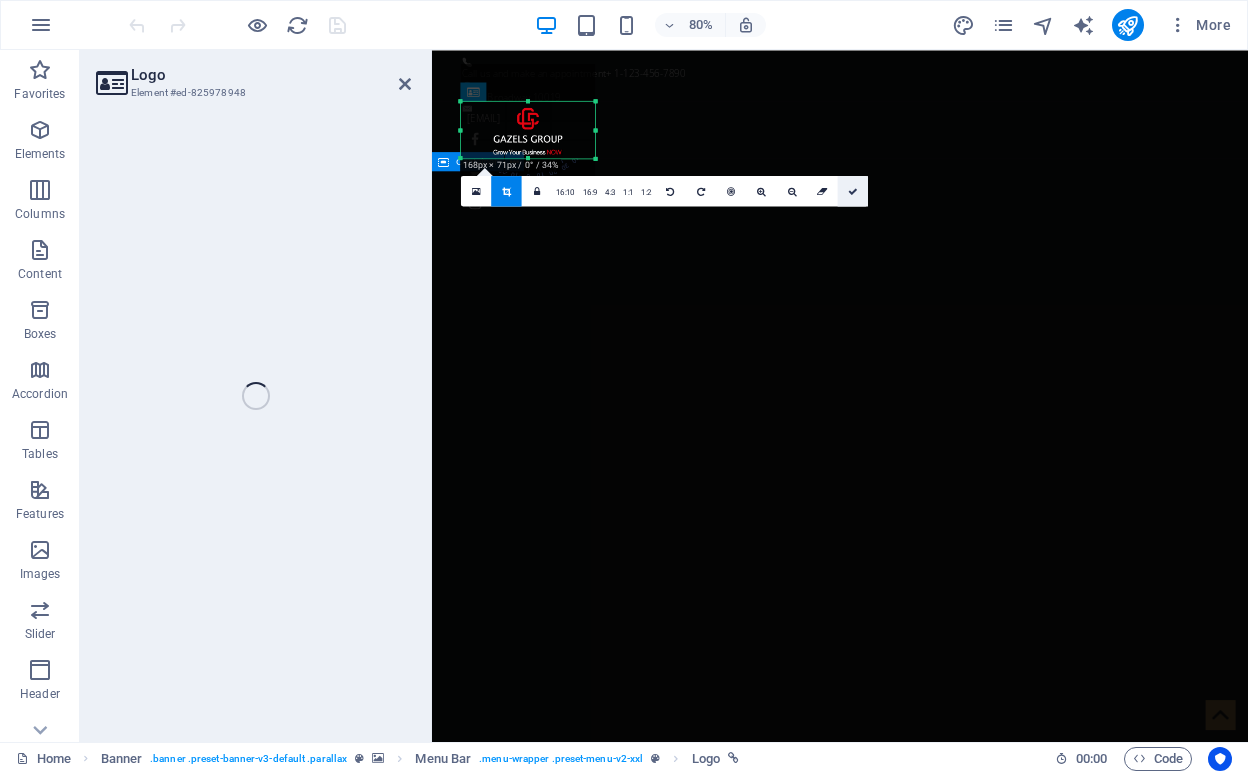 click at bounding box center [853, 191] 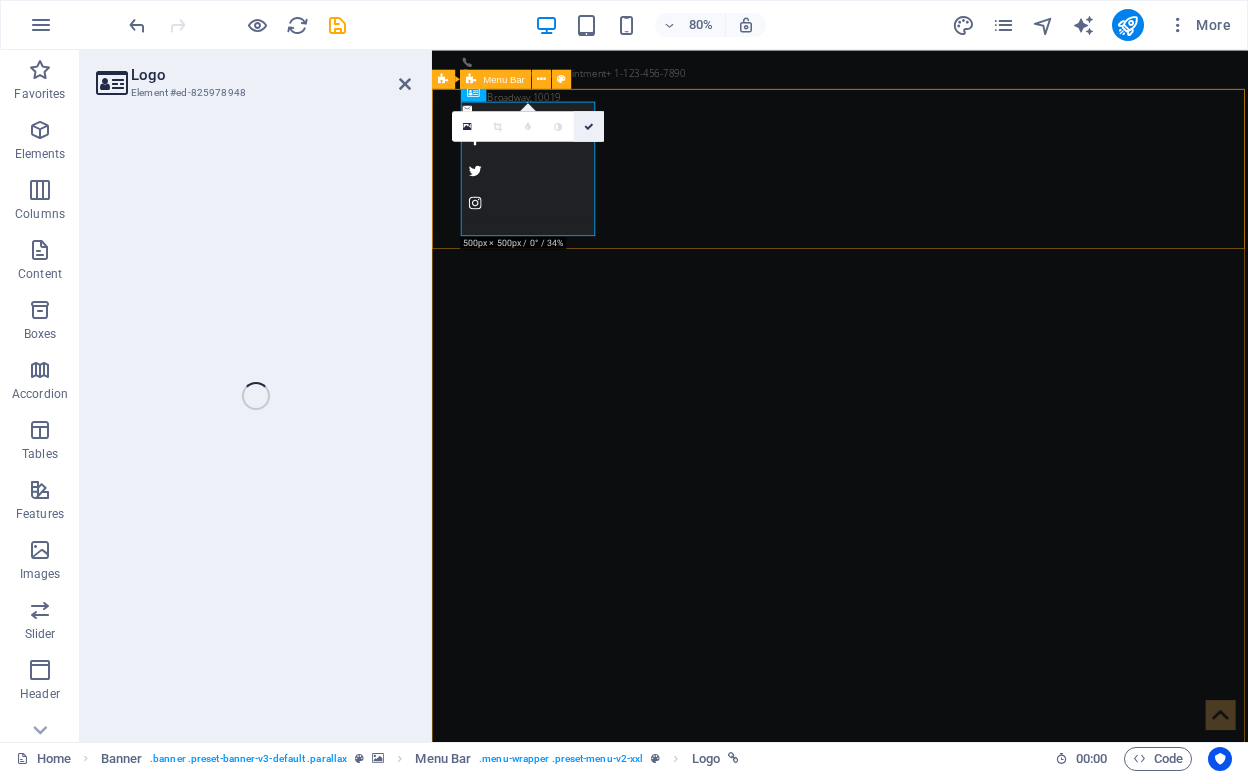 click at bounding box center (589, 126) 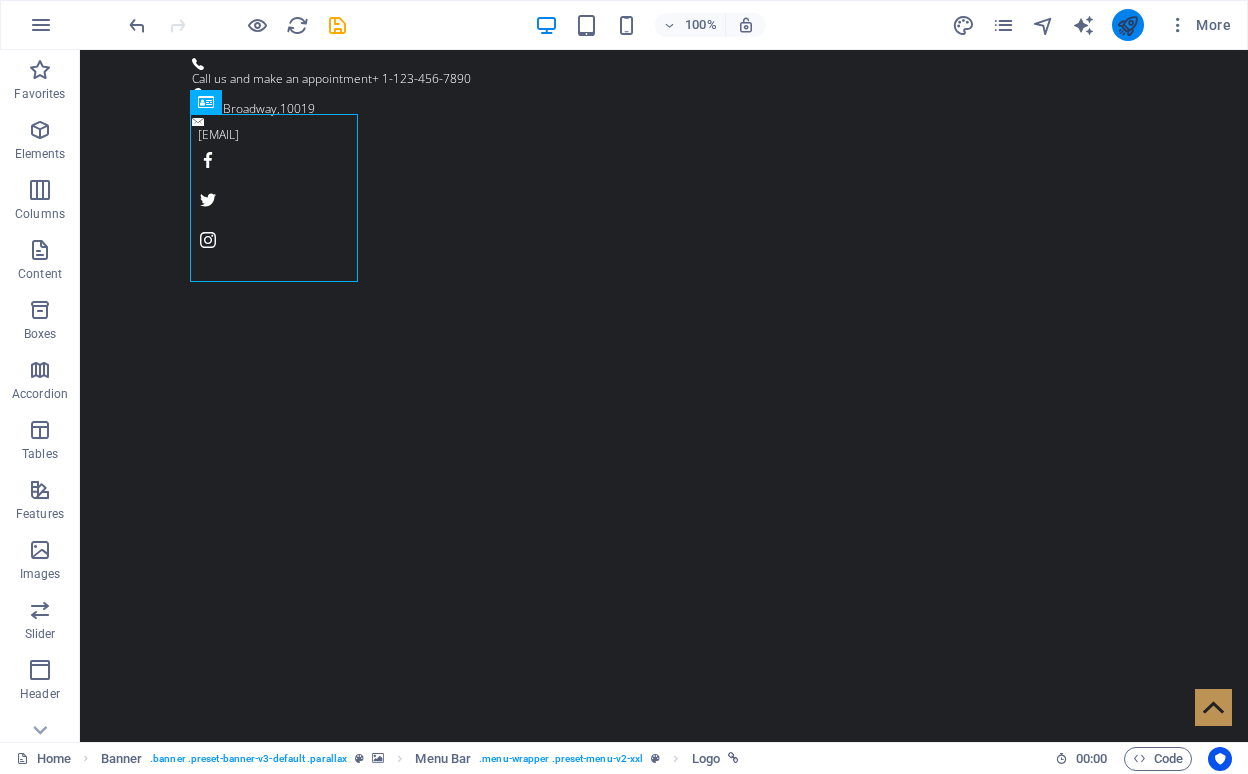 click at bounding box center [1128, 25] 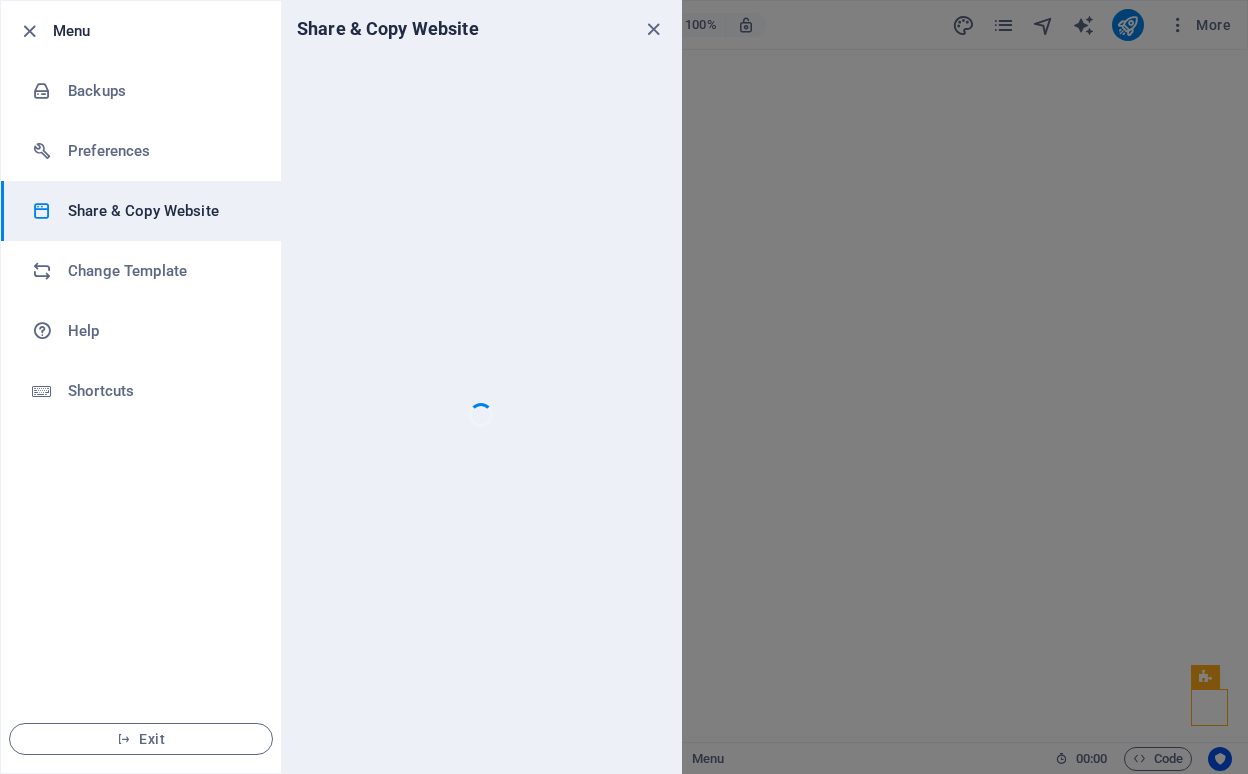 scroll, scrollTop: 0, scrollLeft: 0, axis: both 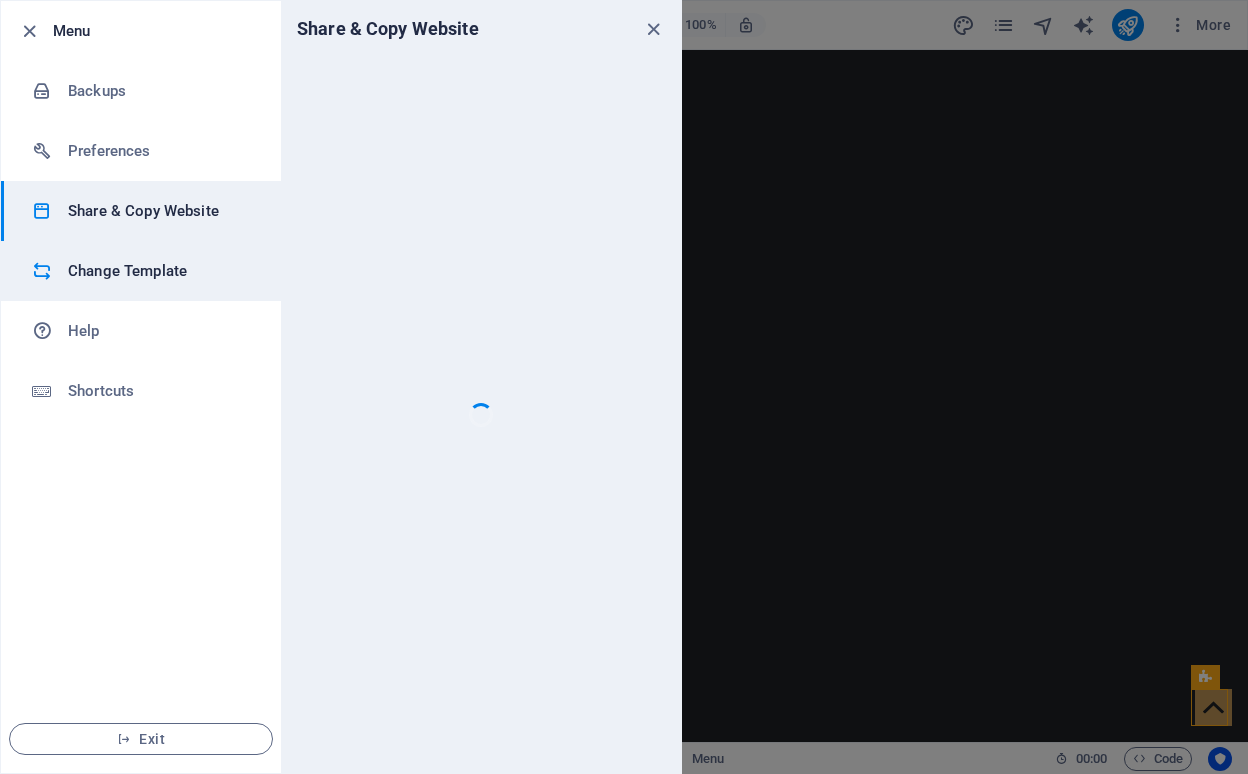 click on "Change Template" at bounding box center (160, 271) 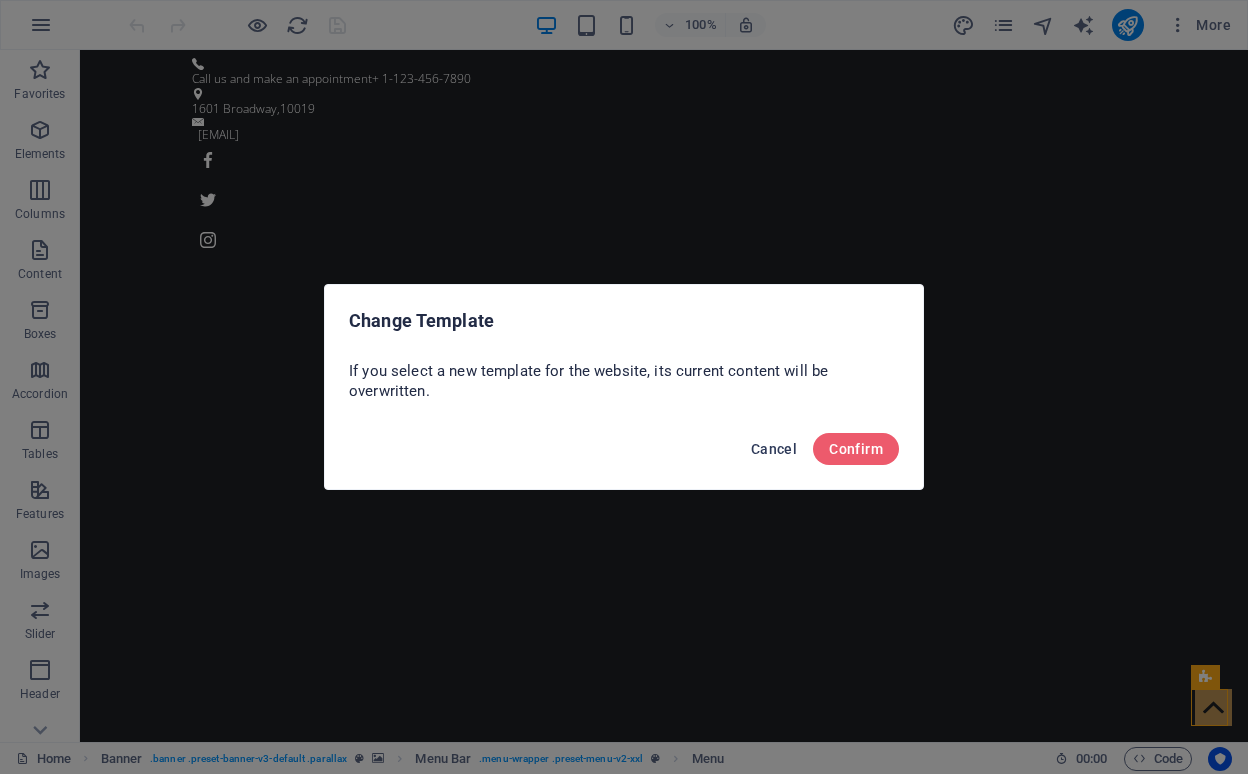 click on "Cancel" at bounding box center [774, 449] 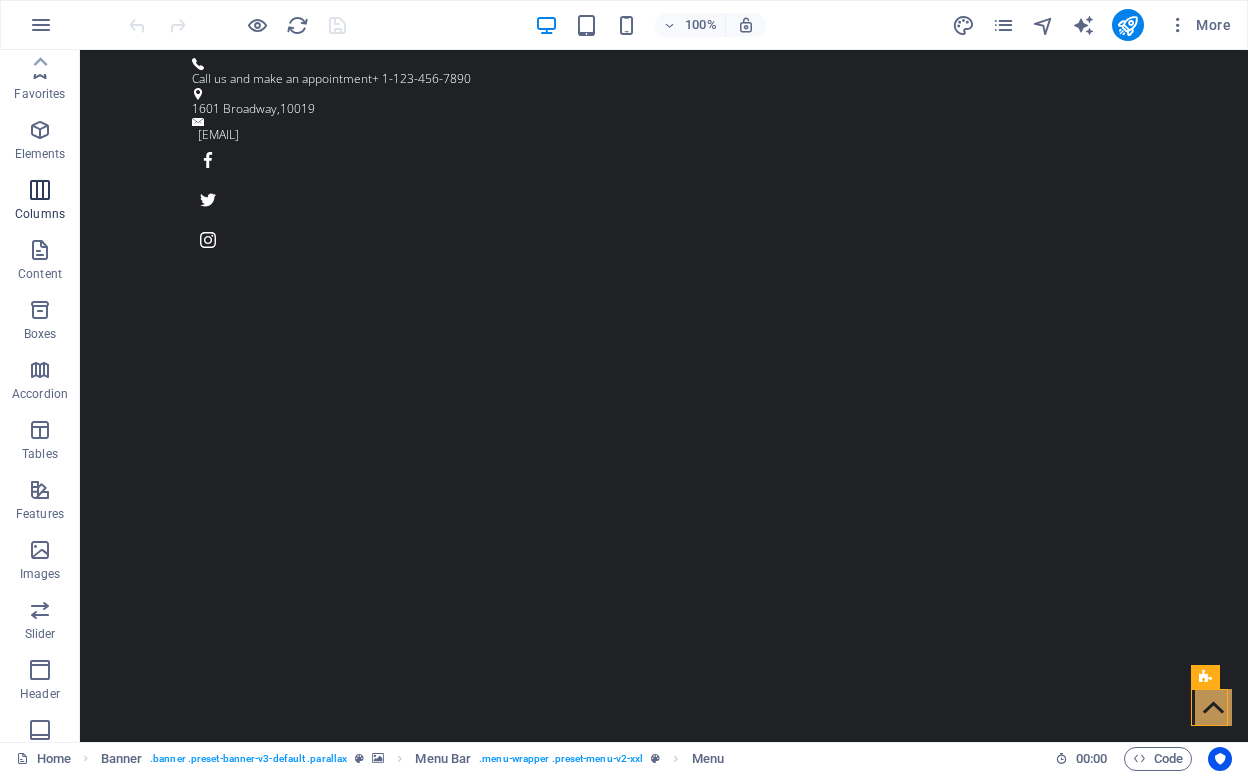 scroll, scrollTop: 0, scrollLeft: 0, axis: both 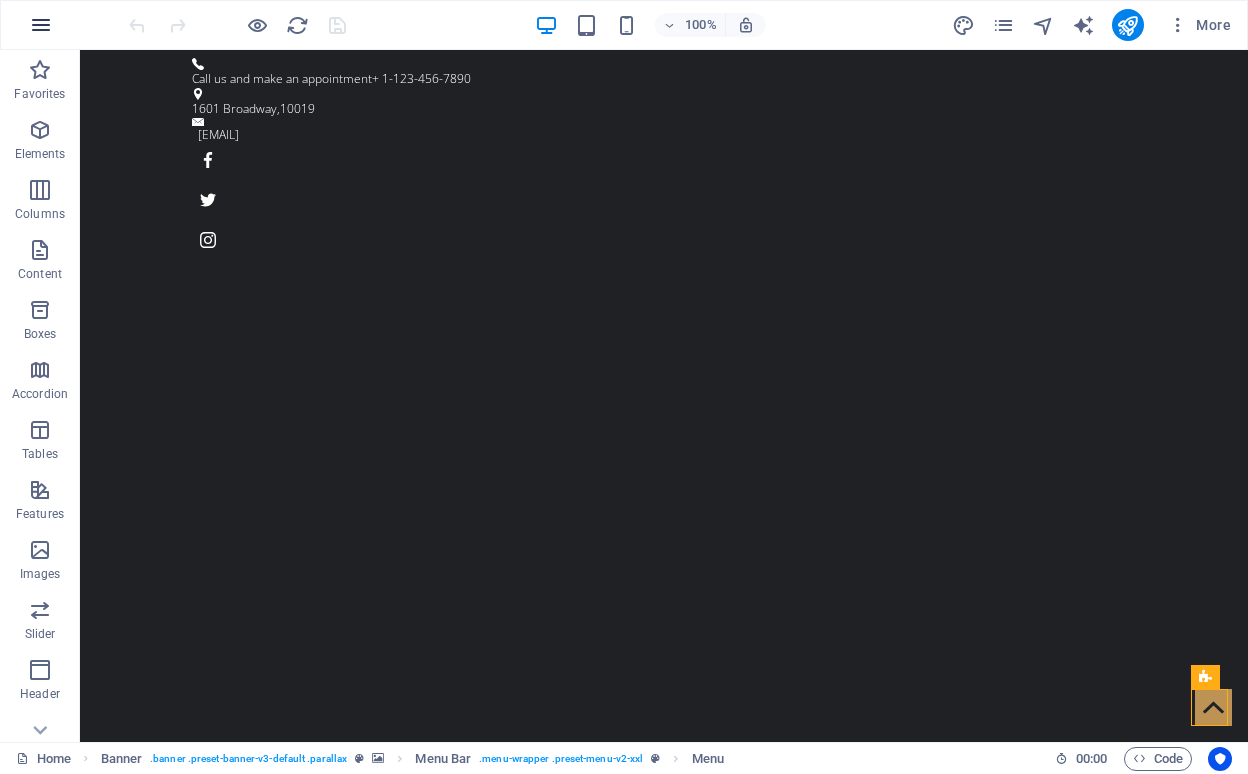 click at bounding box center [41, 25] 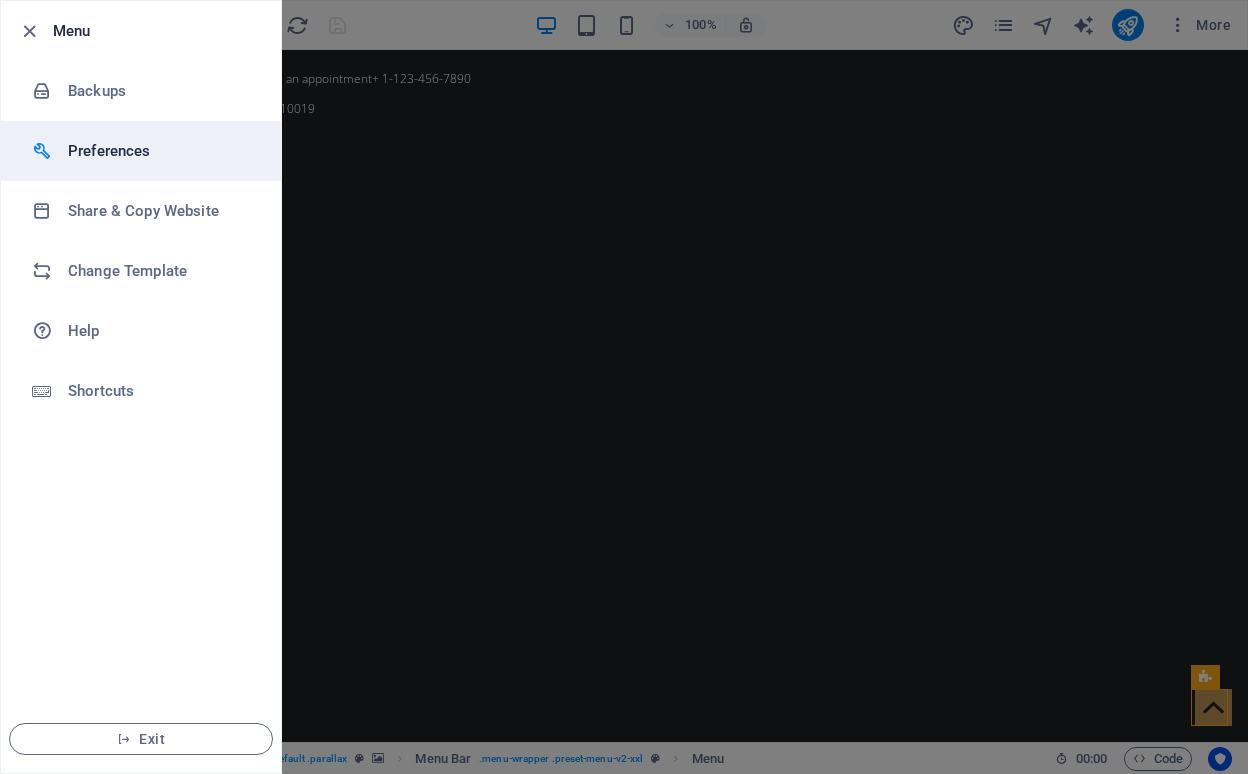 click on "Preferences" at bounding box center [160, 151] 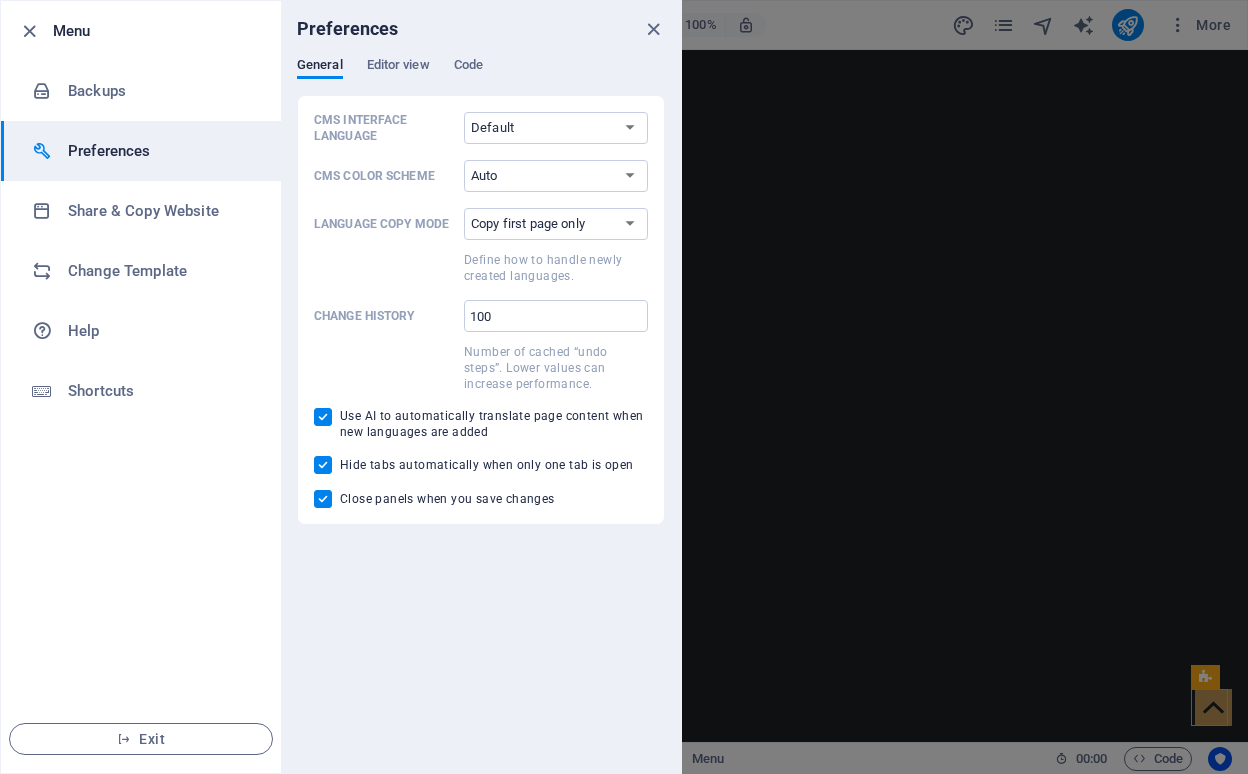 click on "Preferences" at bounding box center [481, 29] 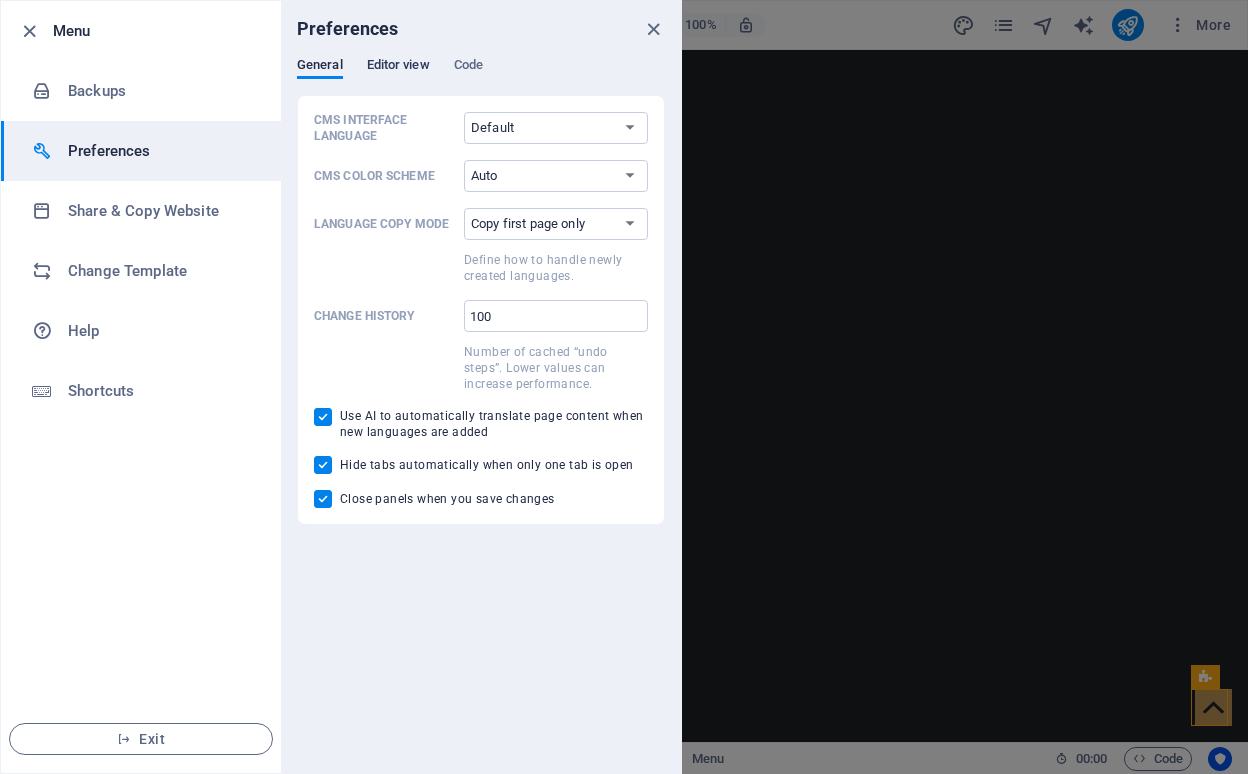 click on "Editor view" at bounding box center (398, 67) 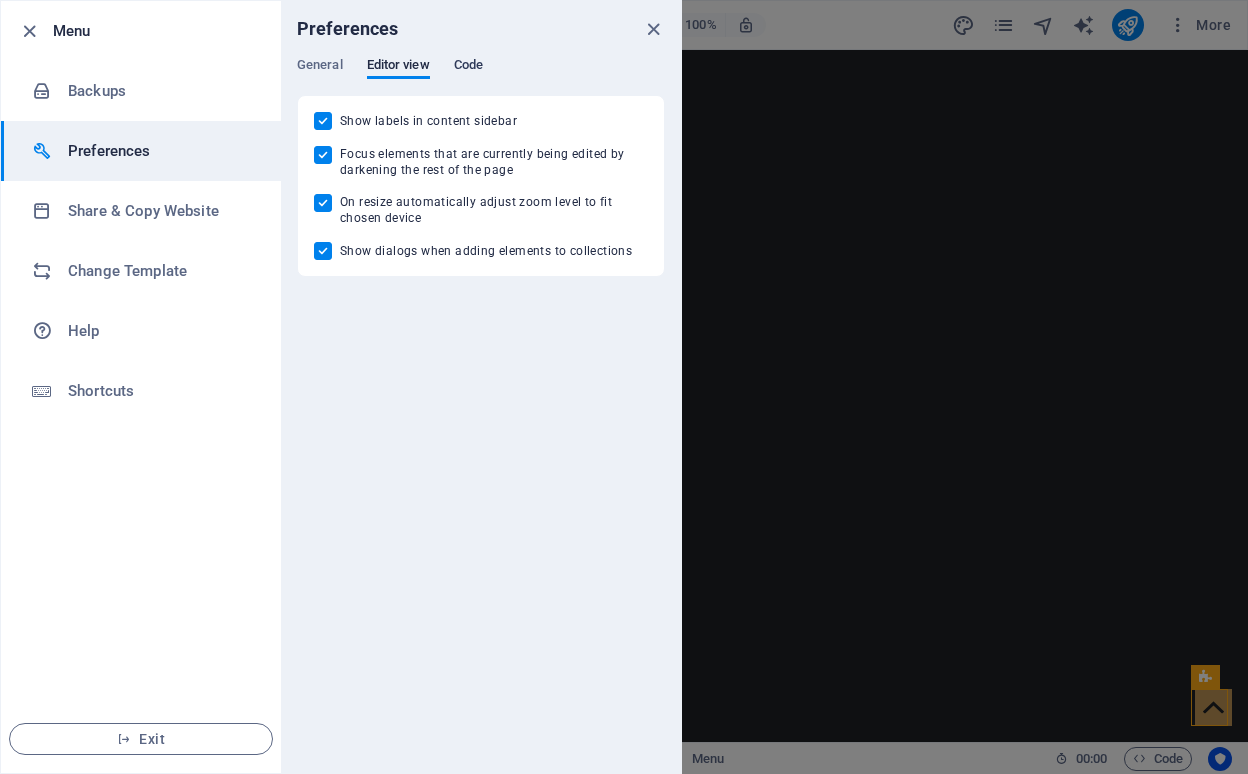 click on "Code" at bounding box center [468, 67] 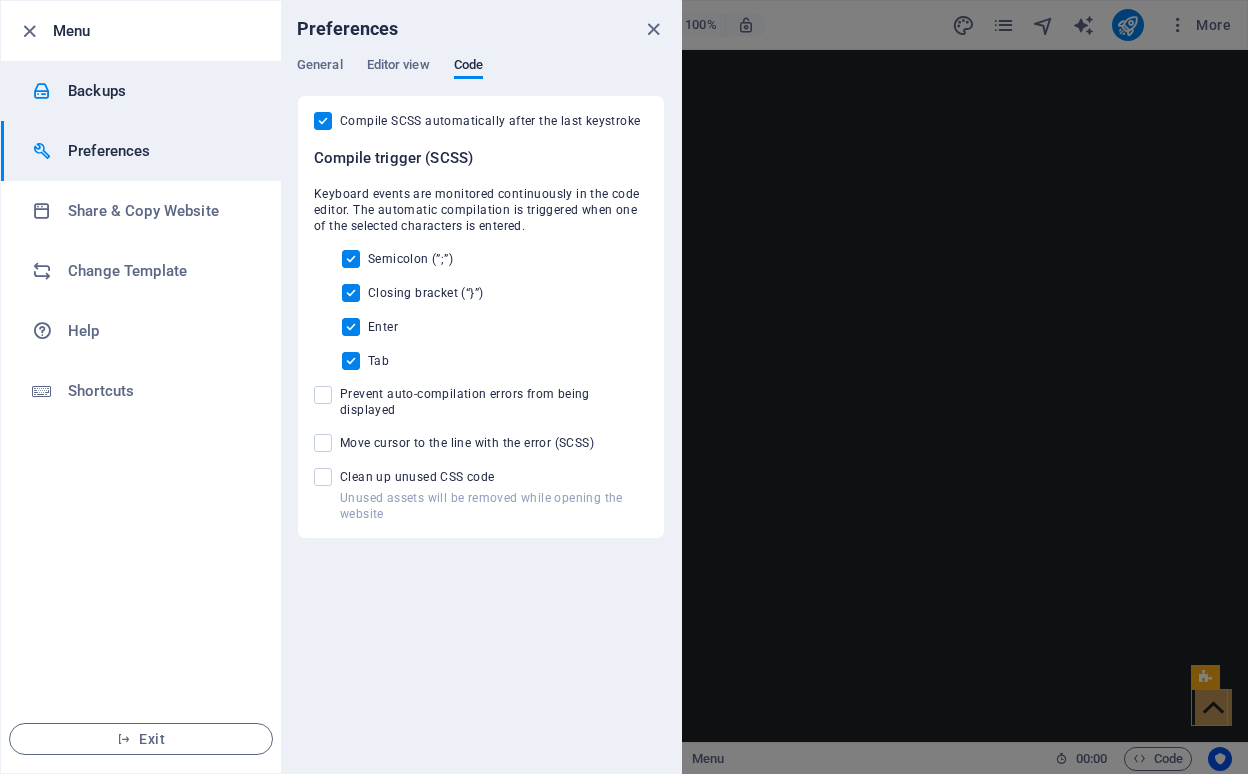 click on "Backups" at bounding box center [141, 91] 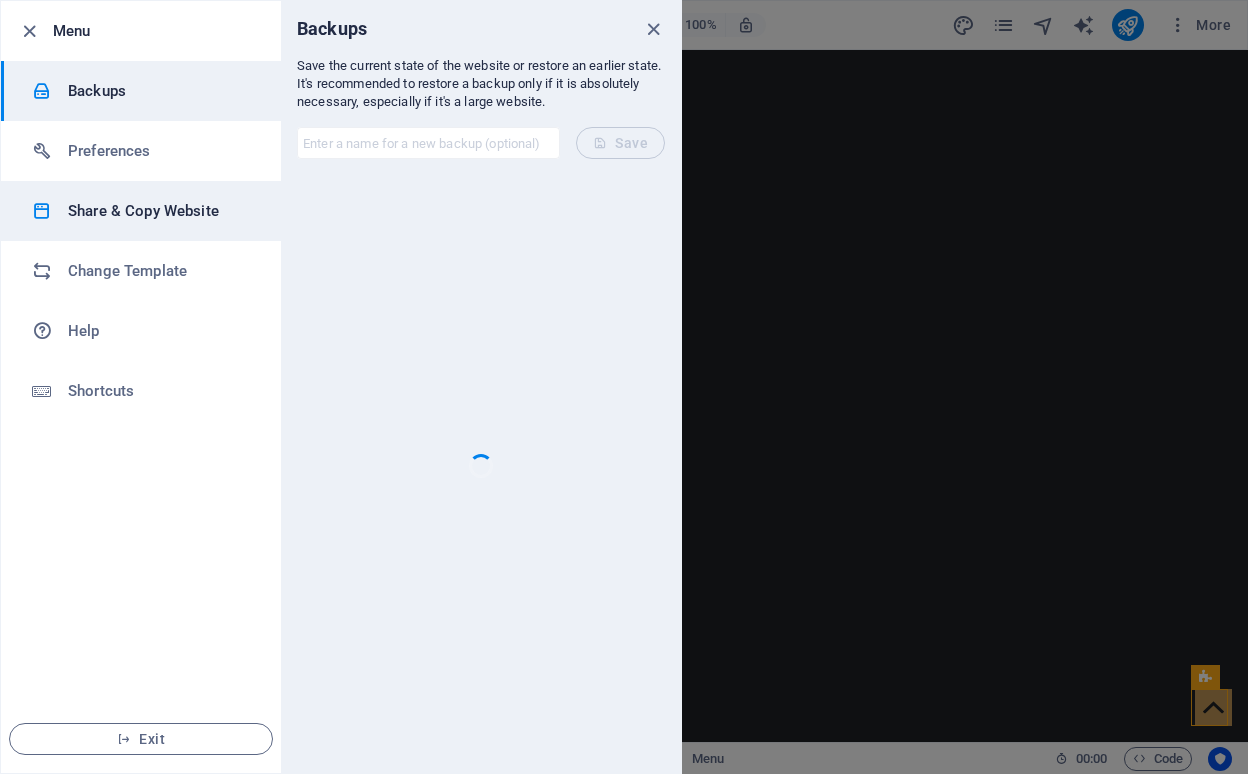 click on "Share & Copy Website" at bounding box center (160, 211) 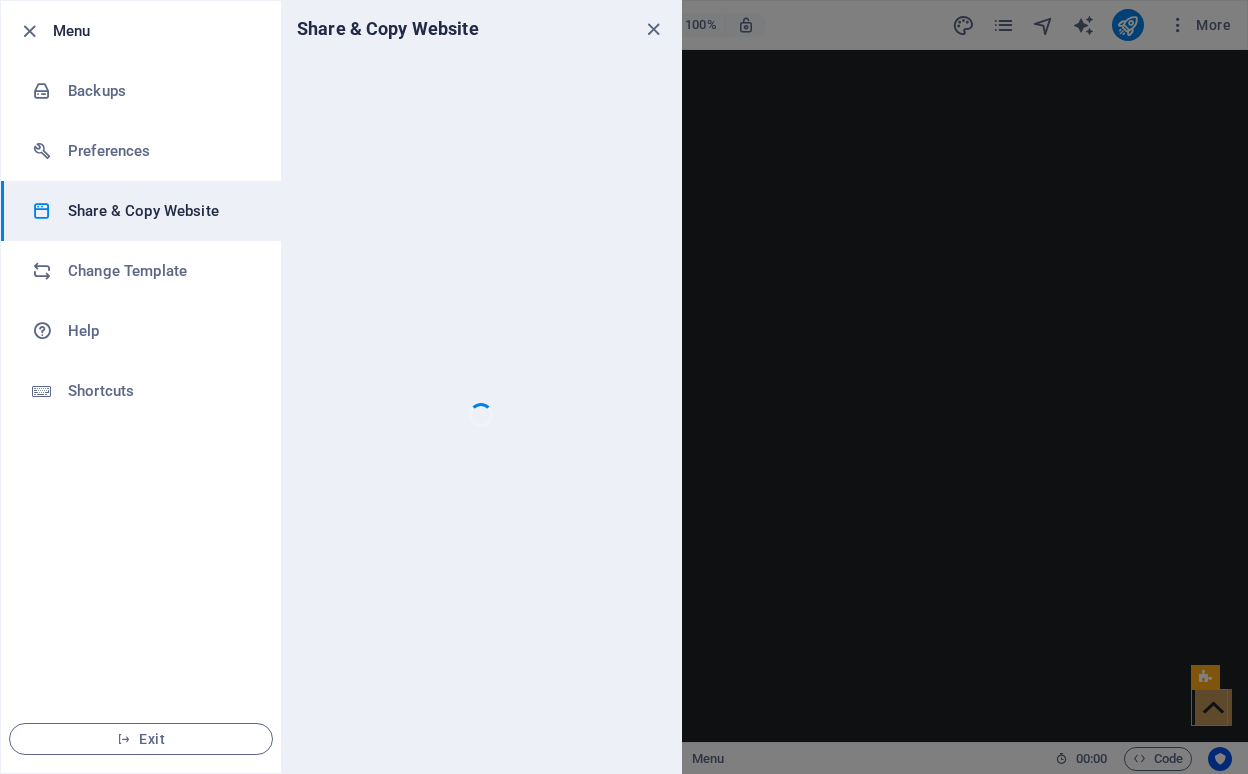 click on "Share & Copy Website" at bounding box center (160, 211) 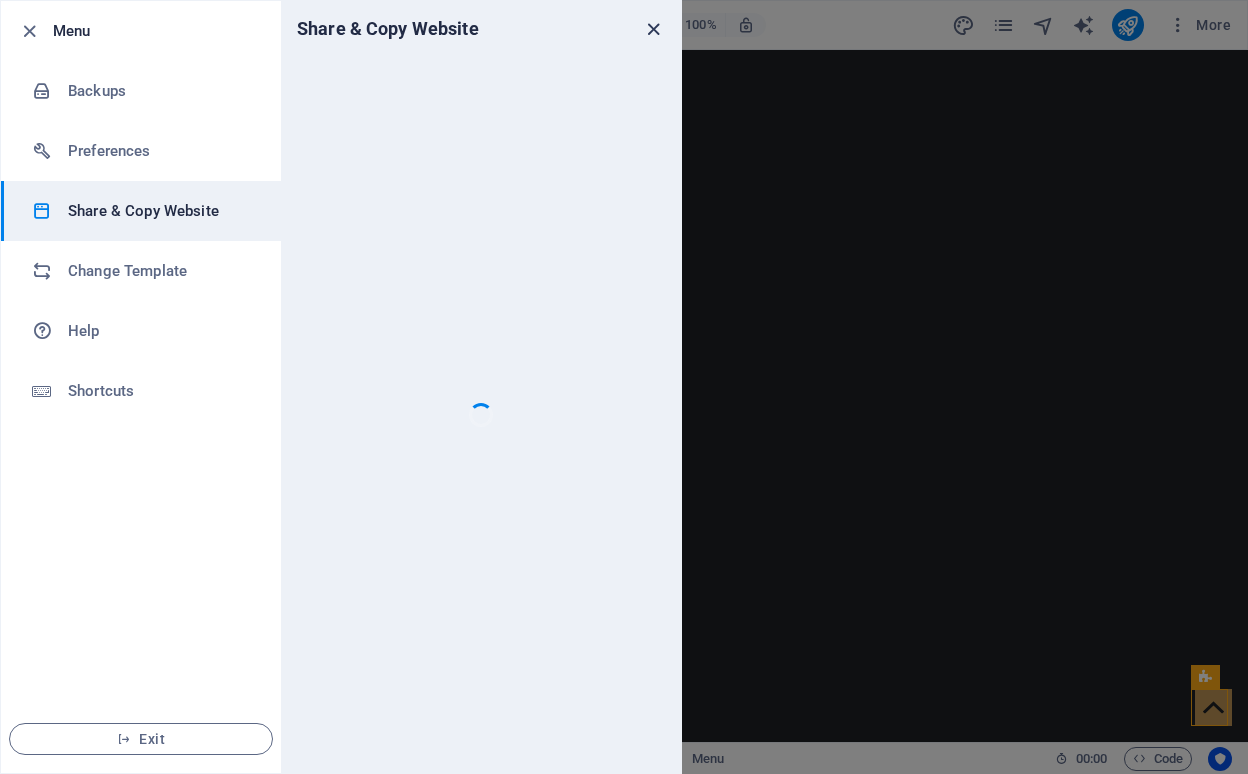 click at bounding box center [653, 29] 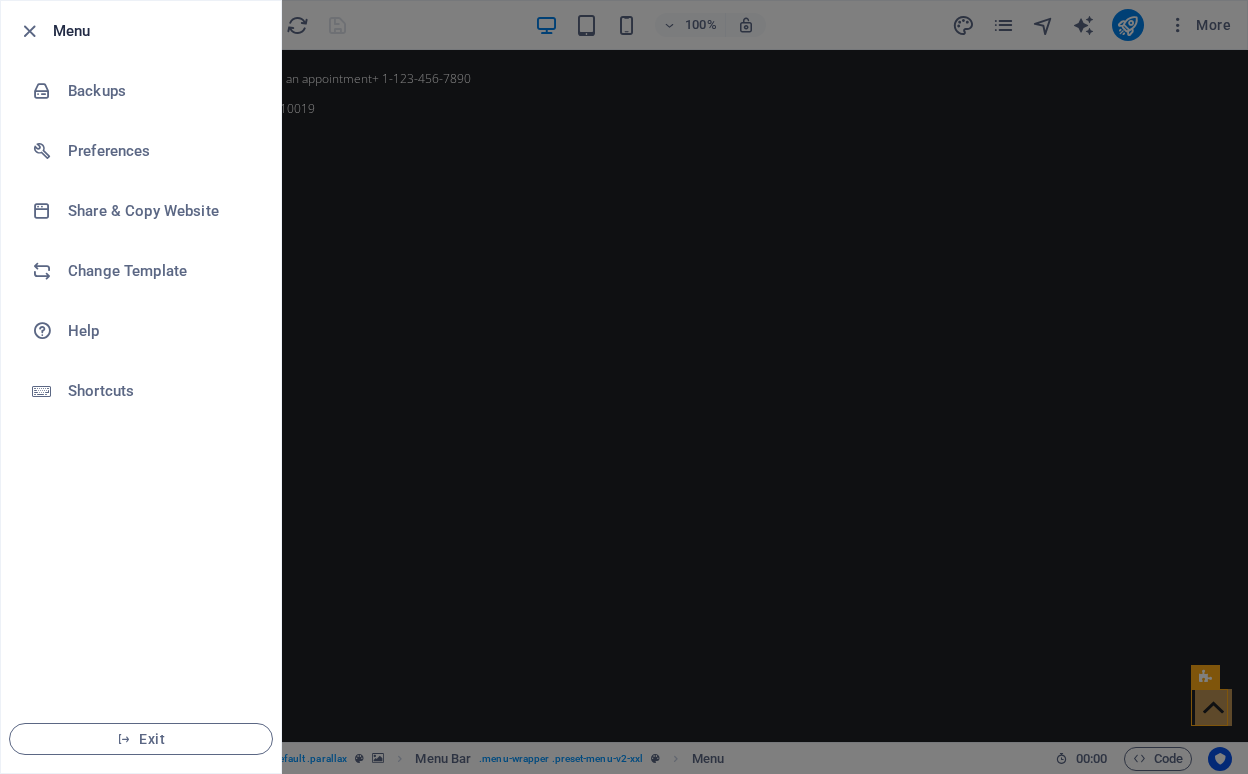 click at bounding box center (624, 387) 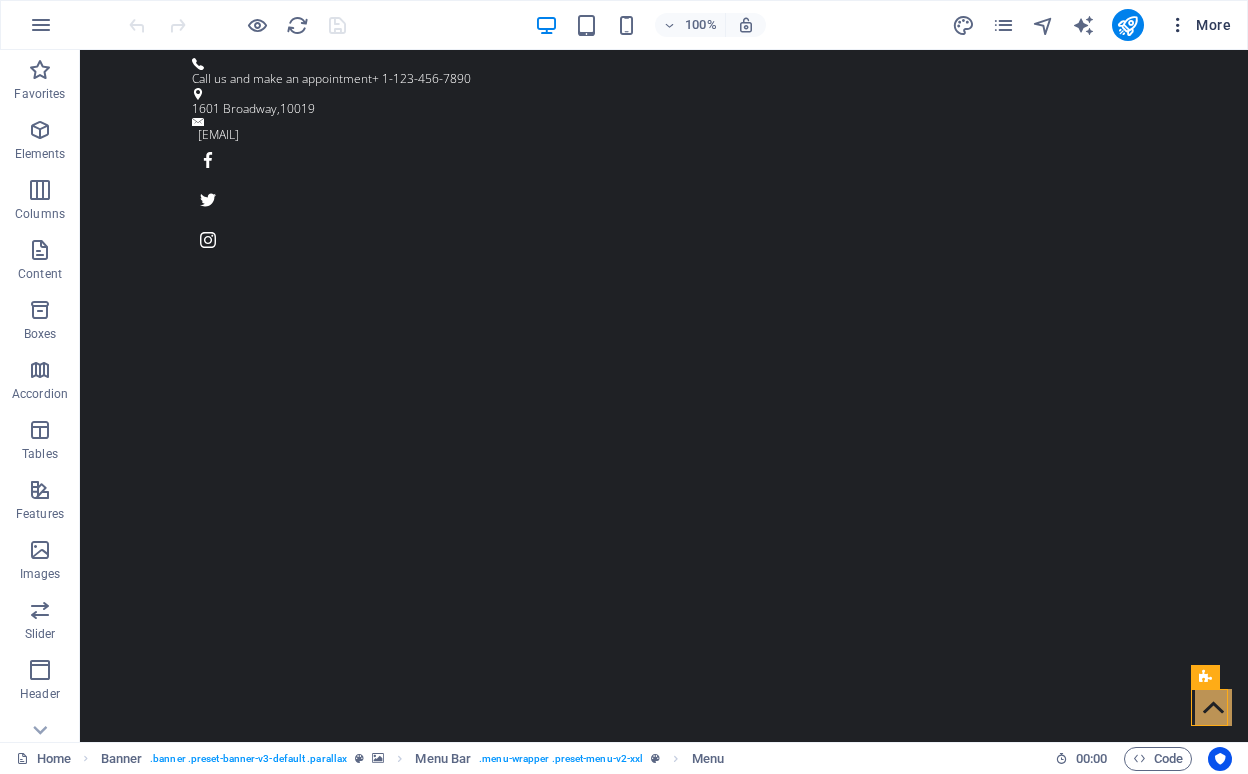 click on "More" at bounding box center [1199, 25] 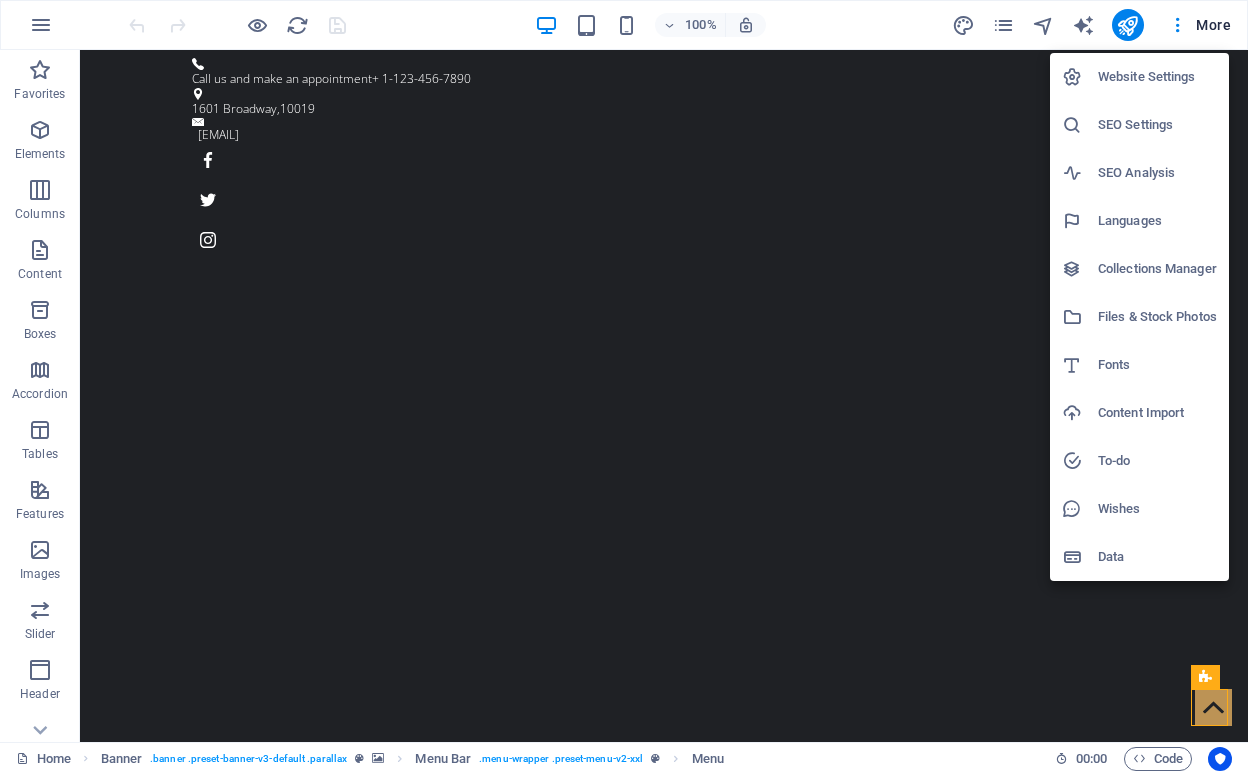 click on "Website Settings" at bounding box center [1157, 77] 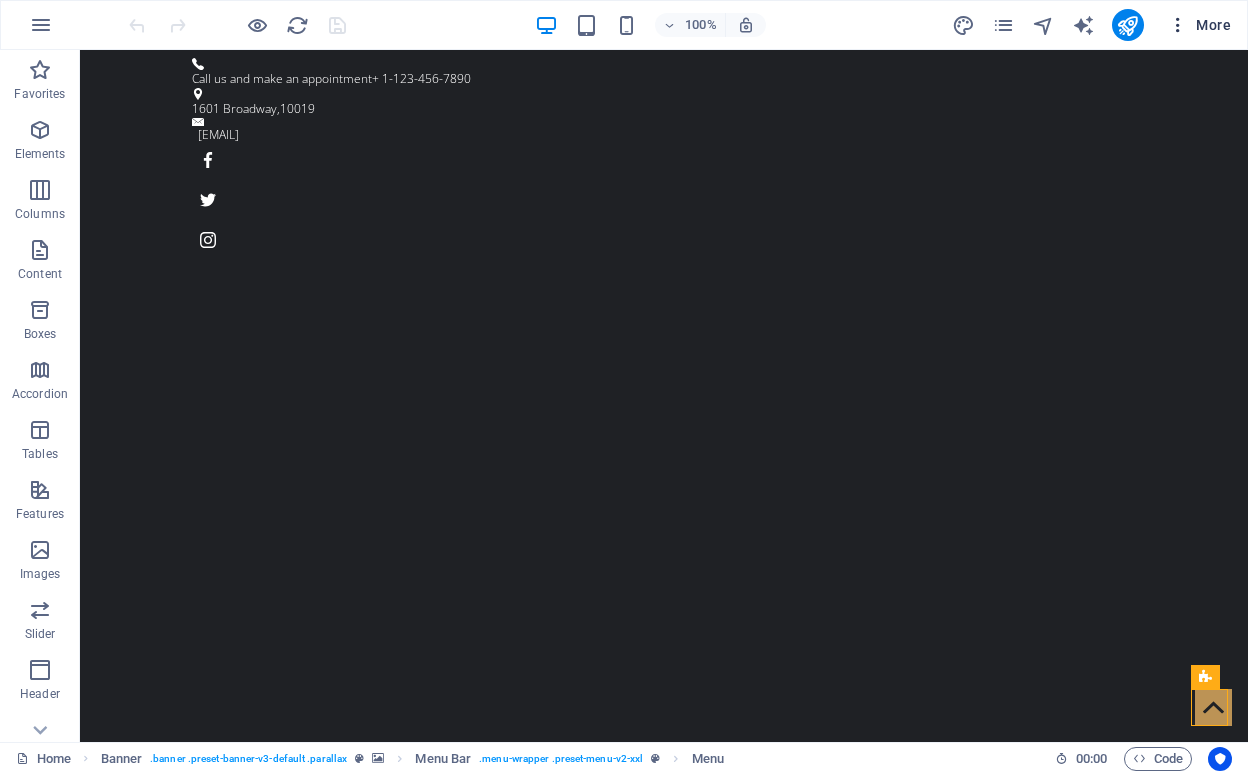 click on "More" at bounding box center (1199, 25) 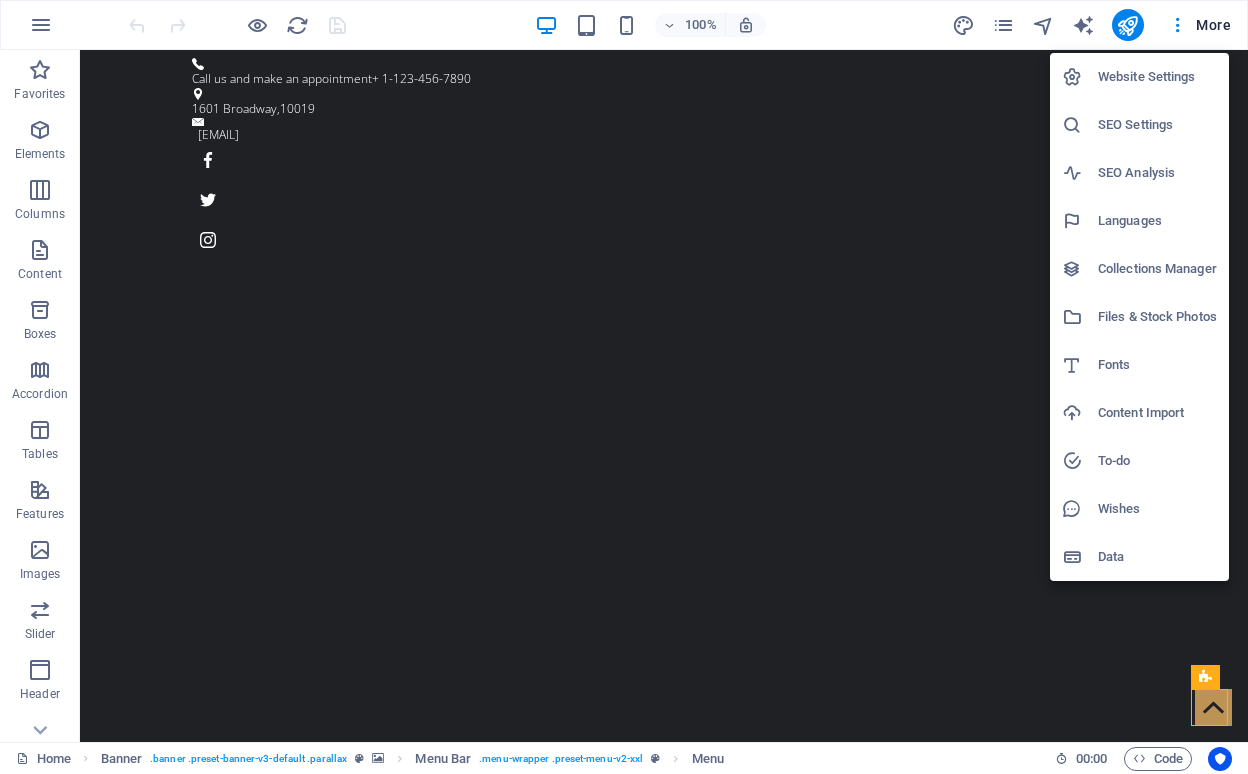 click on "Website Settings" at bounding box center [1157, 77] 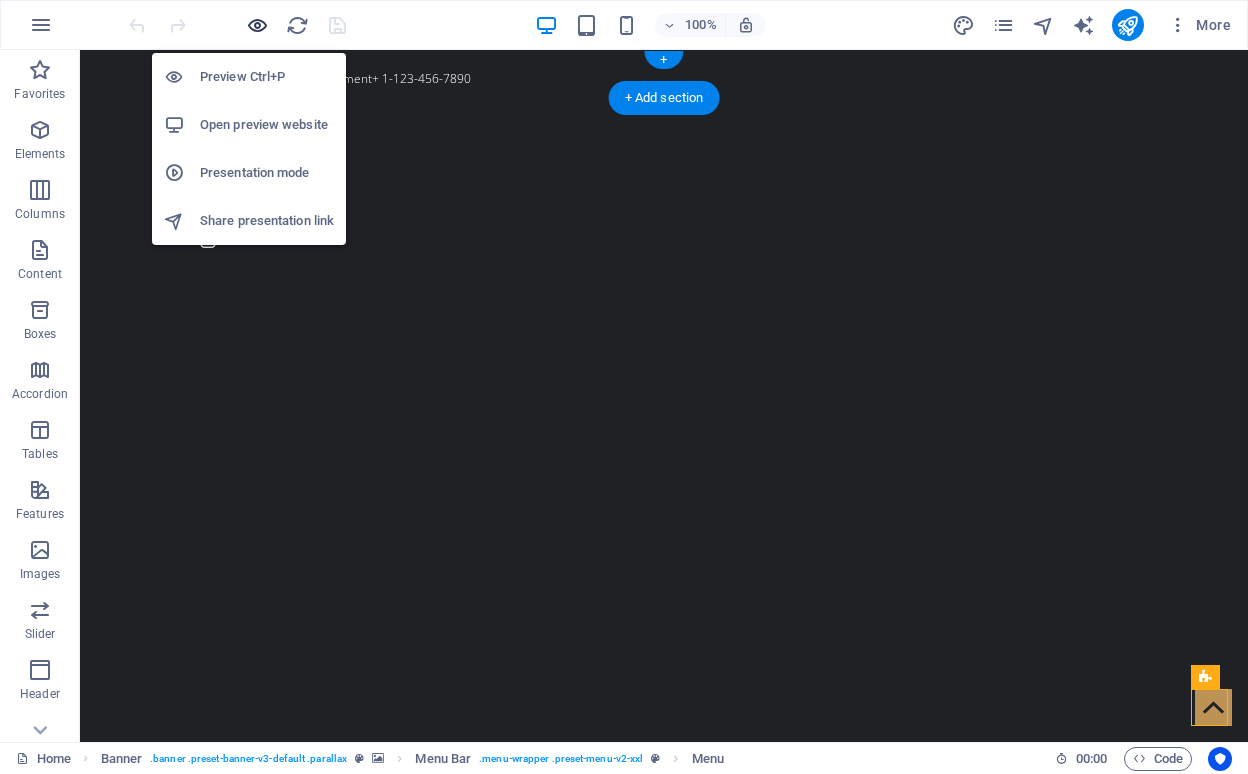 click at bounding box center (257, 25) 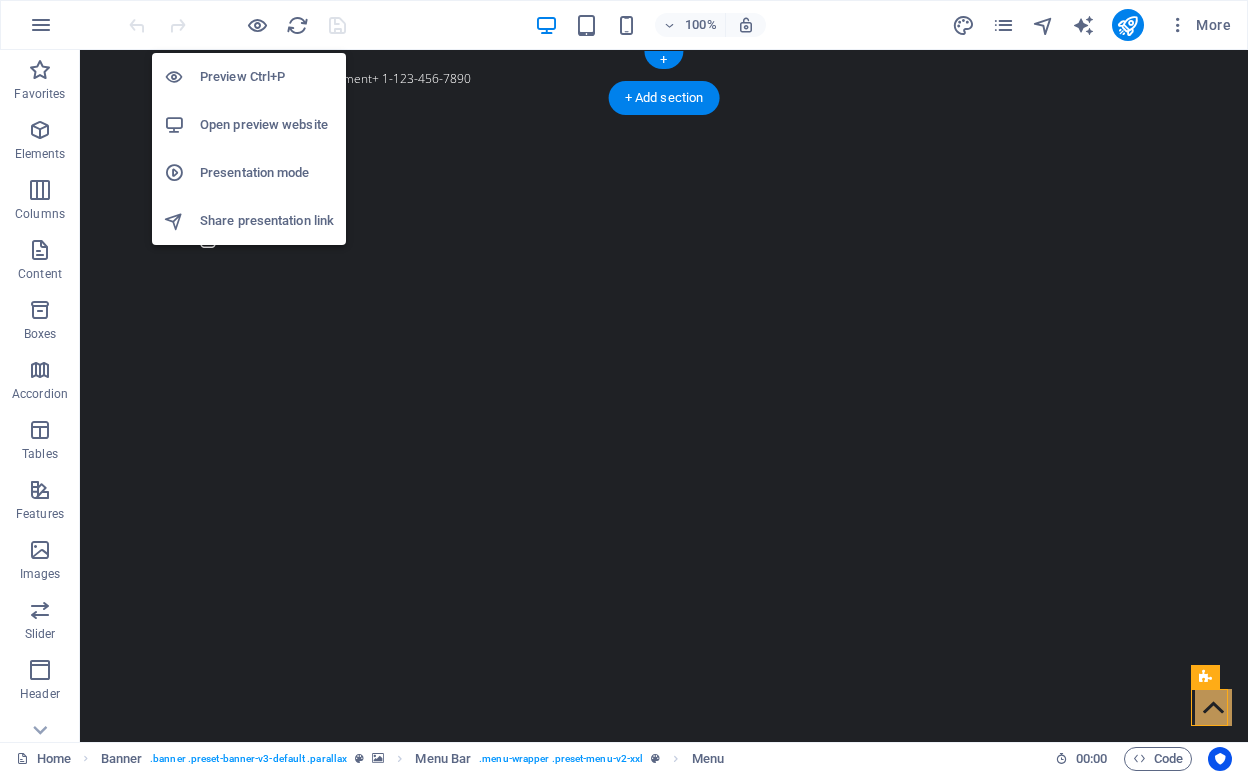 click on "Preview Ctrl+P" at bounding box center [267, 77] 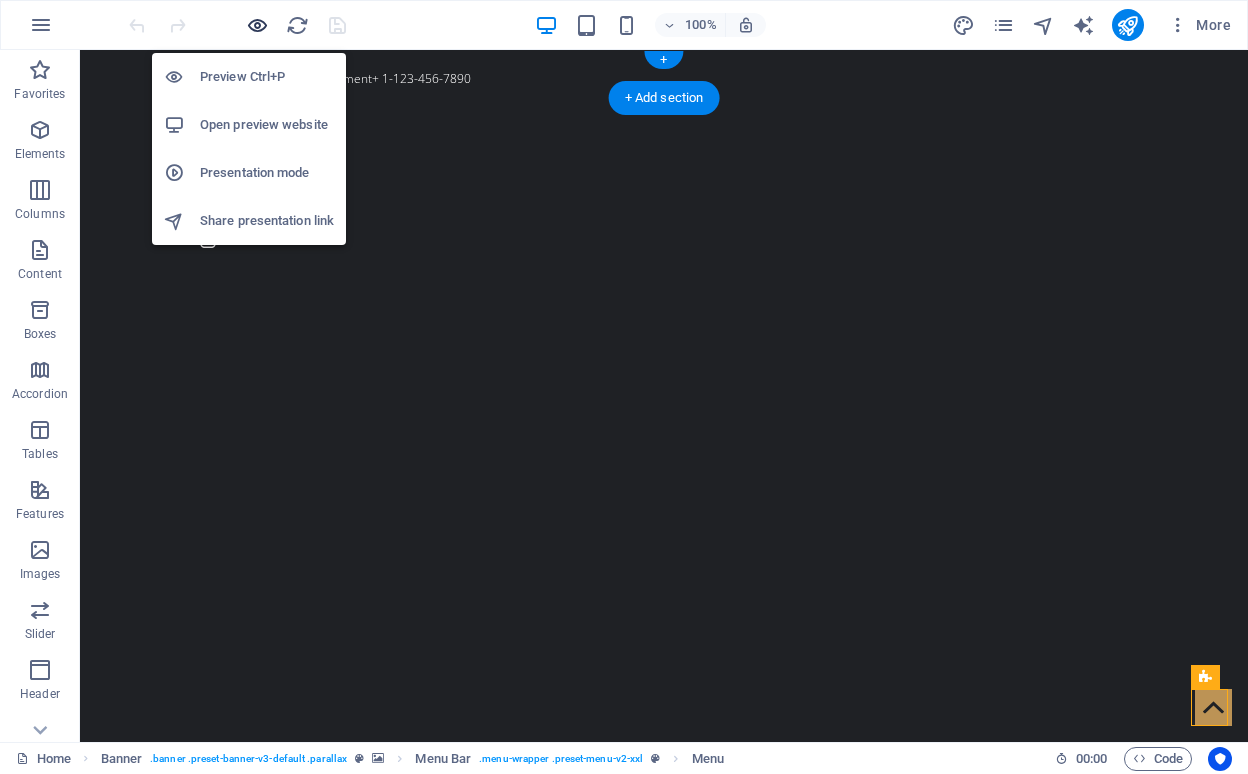 click at bounding box center [257, 25] 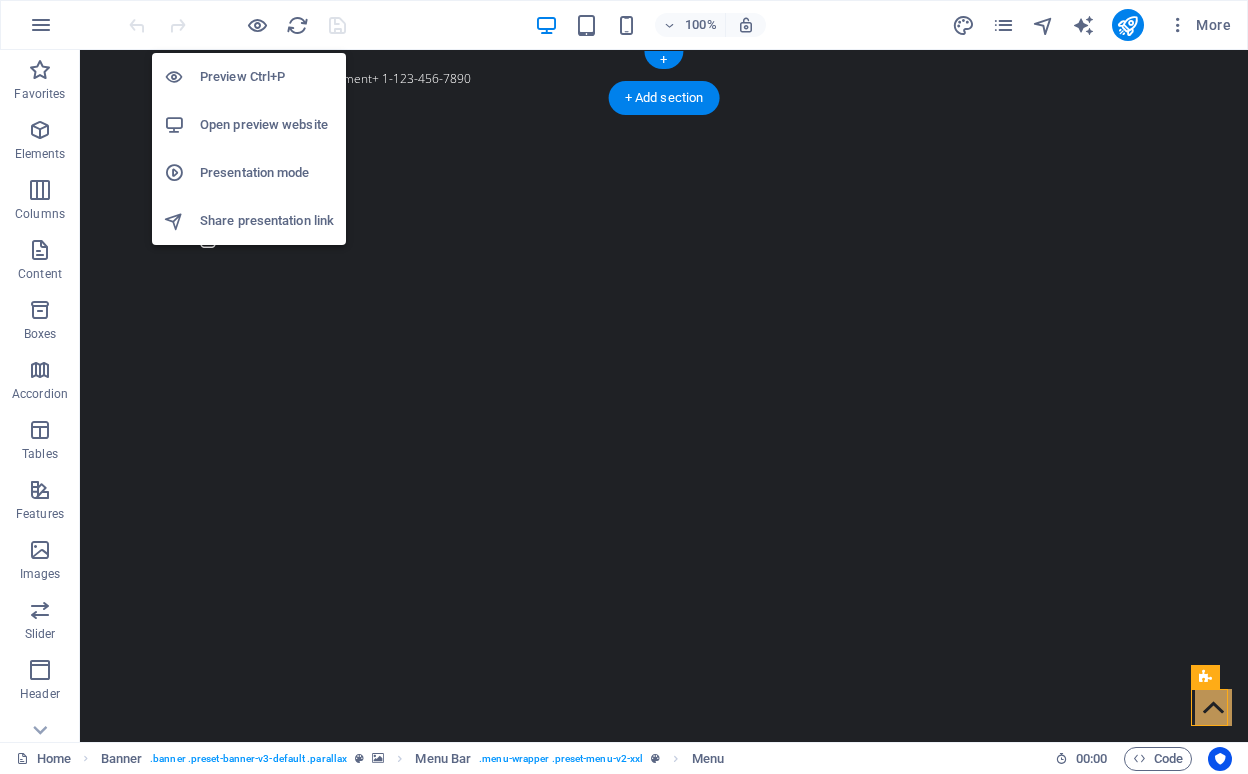click on "Preview Ctrl+P" at bounding box center (267, 77) 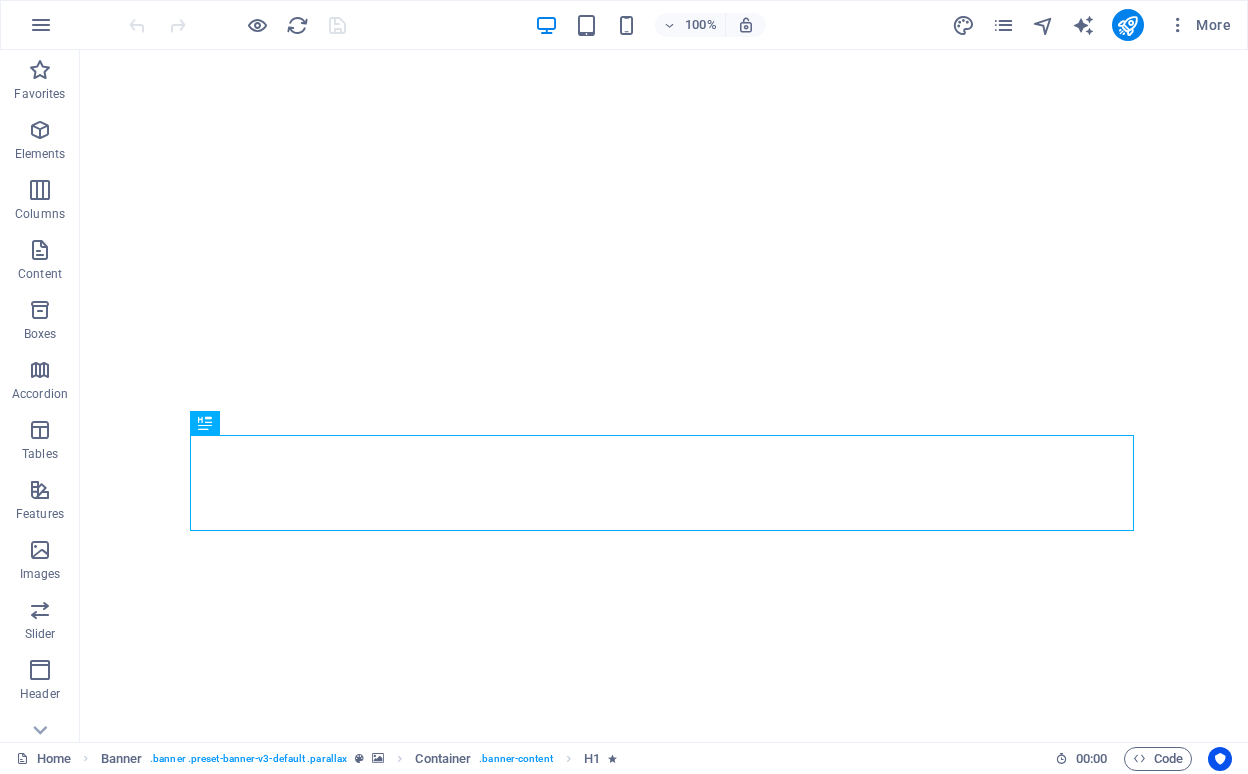 scroll, scrollTop: 0, scrollLeft: 0, axis: both 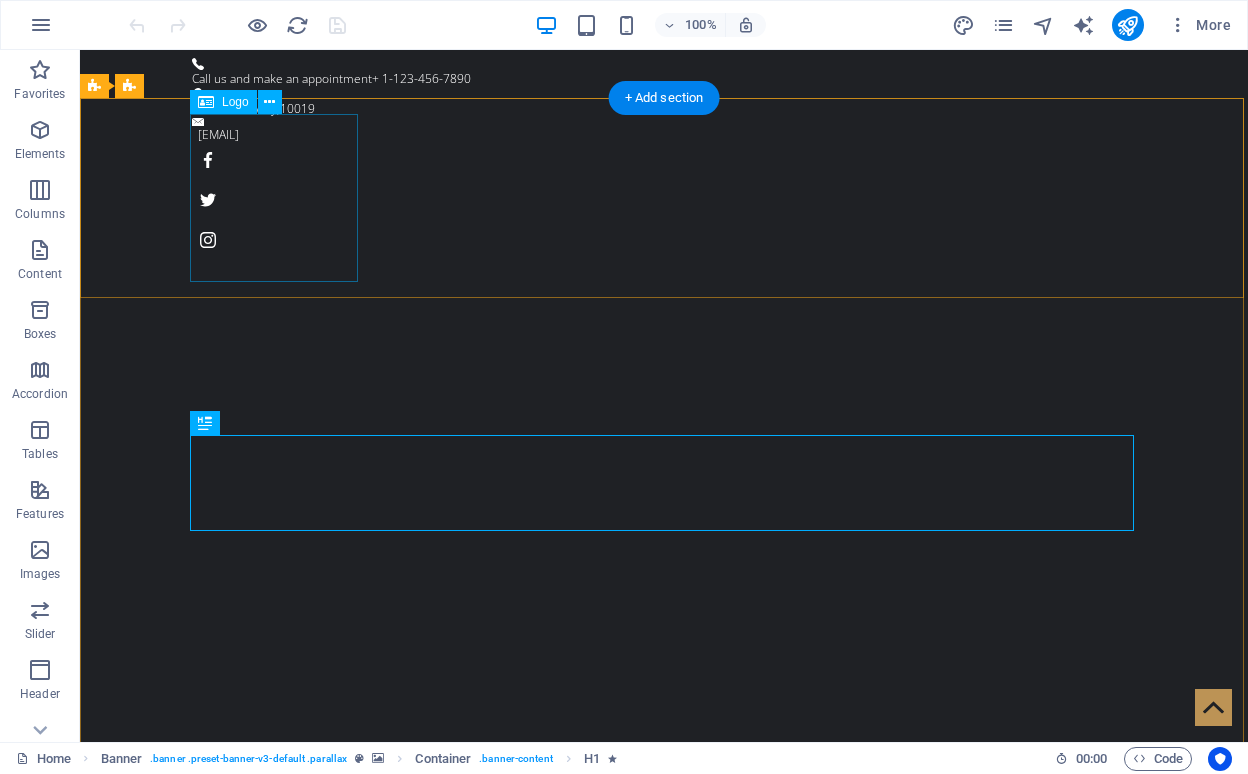 click at bounding box center (664, 1056) 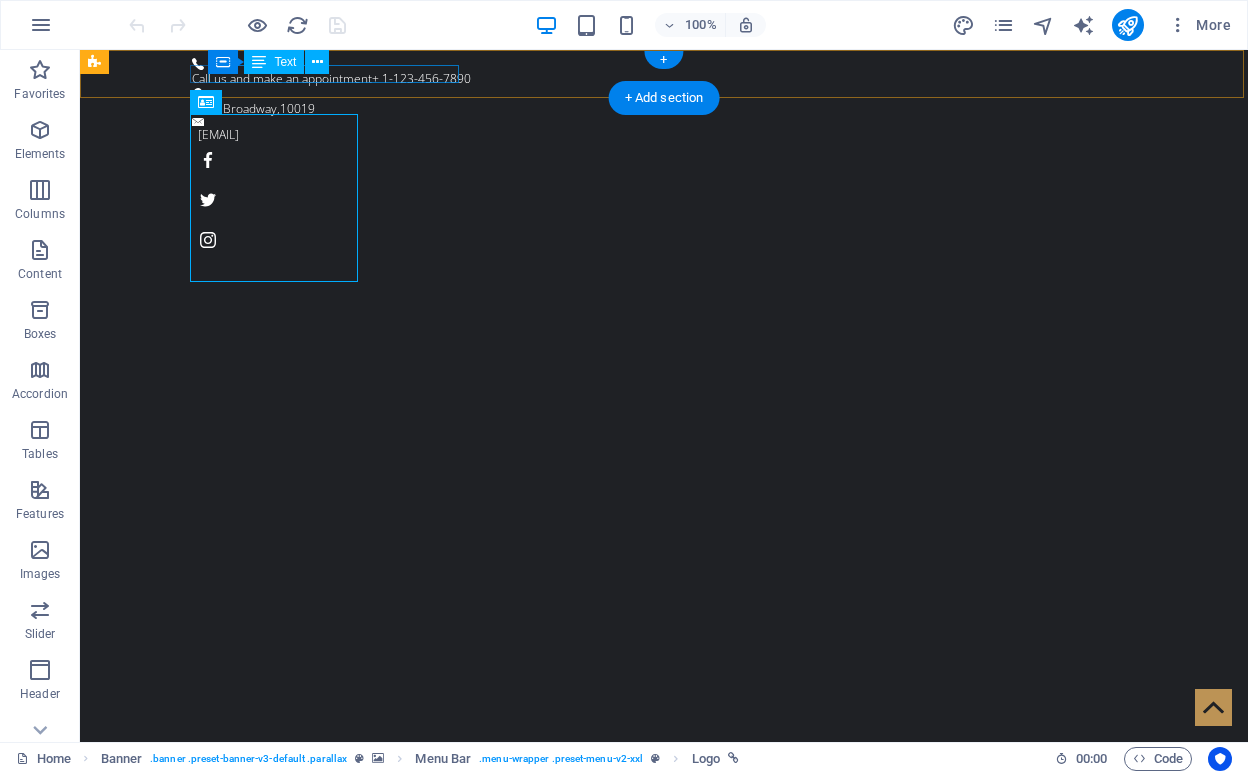 click on "Call us and make an appointment  + 1-123-456-7890" at bounding box center [656, 79] 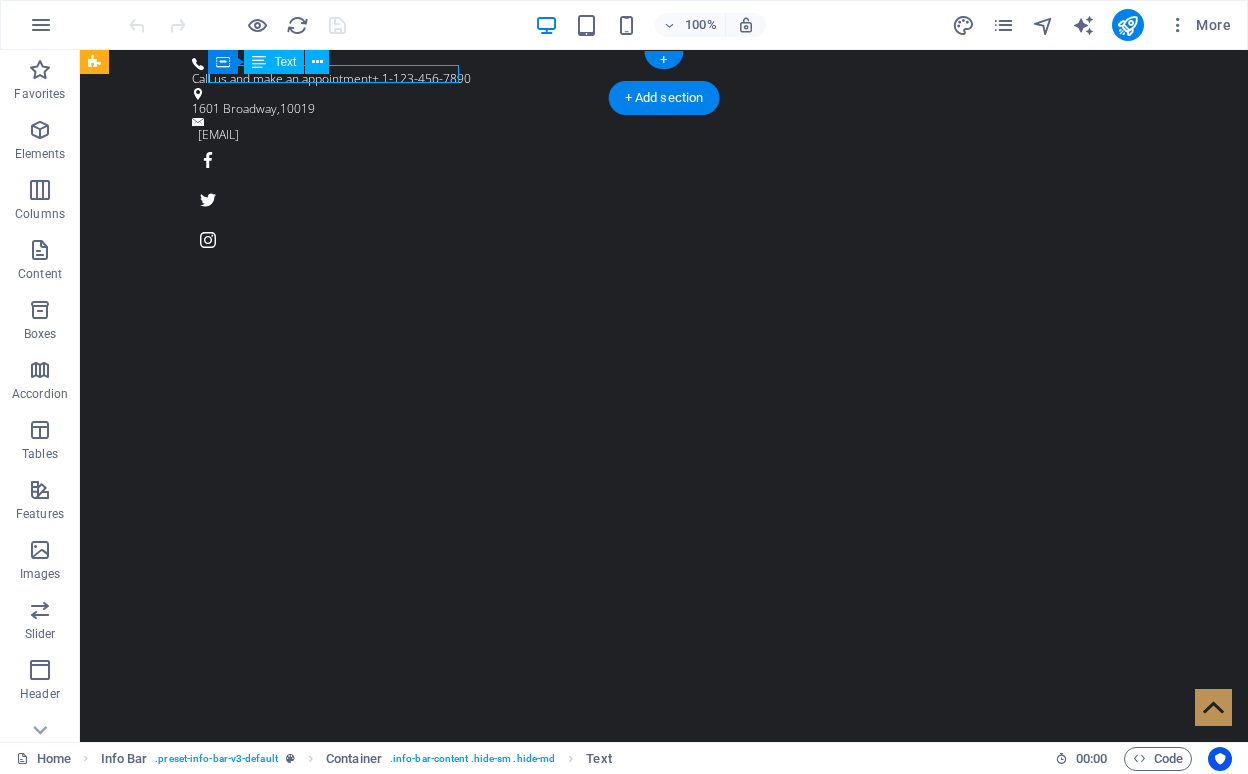 click on "Call us and make an appointment  + 1-123-456-7890" at bounding box center [656, 79] 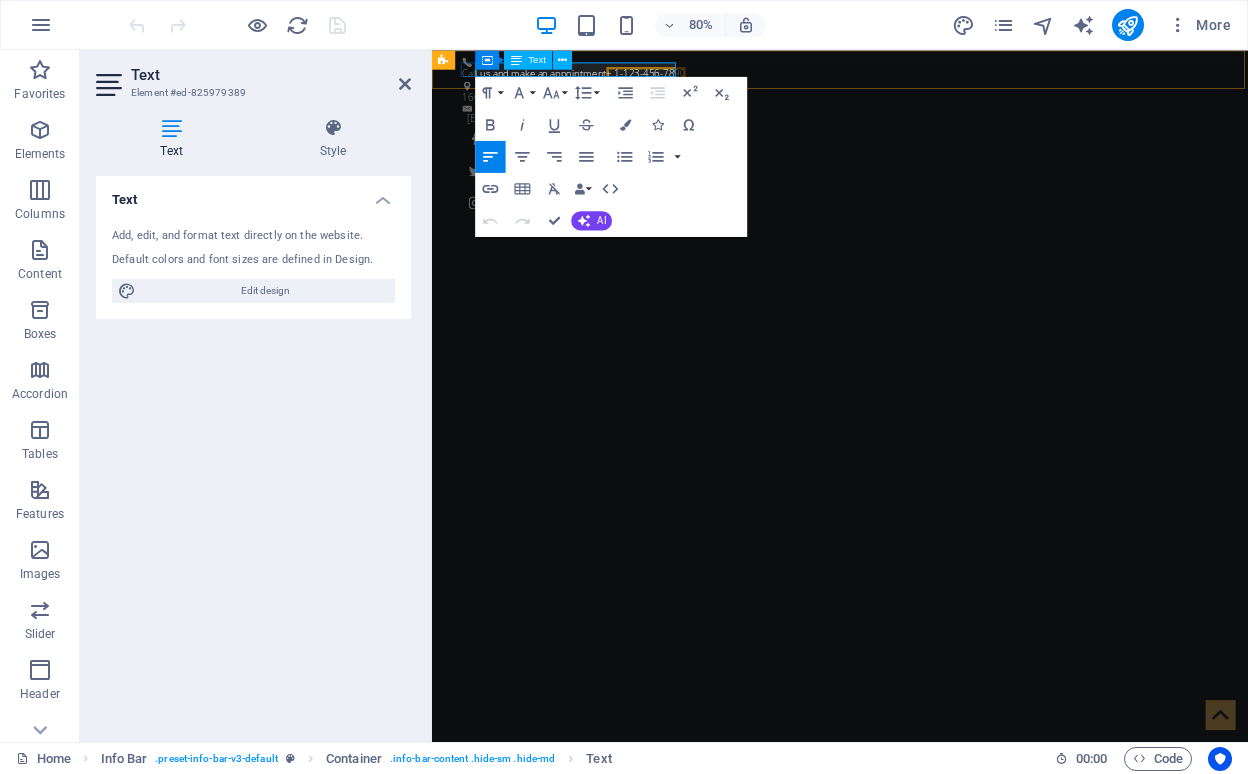 click on "Call us and make an appointment  + 1-123-456-7890" at bounding box center (934, 79) 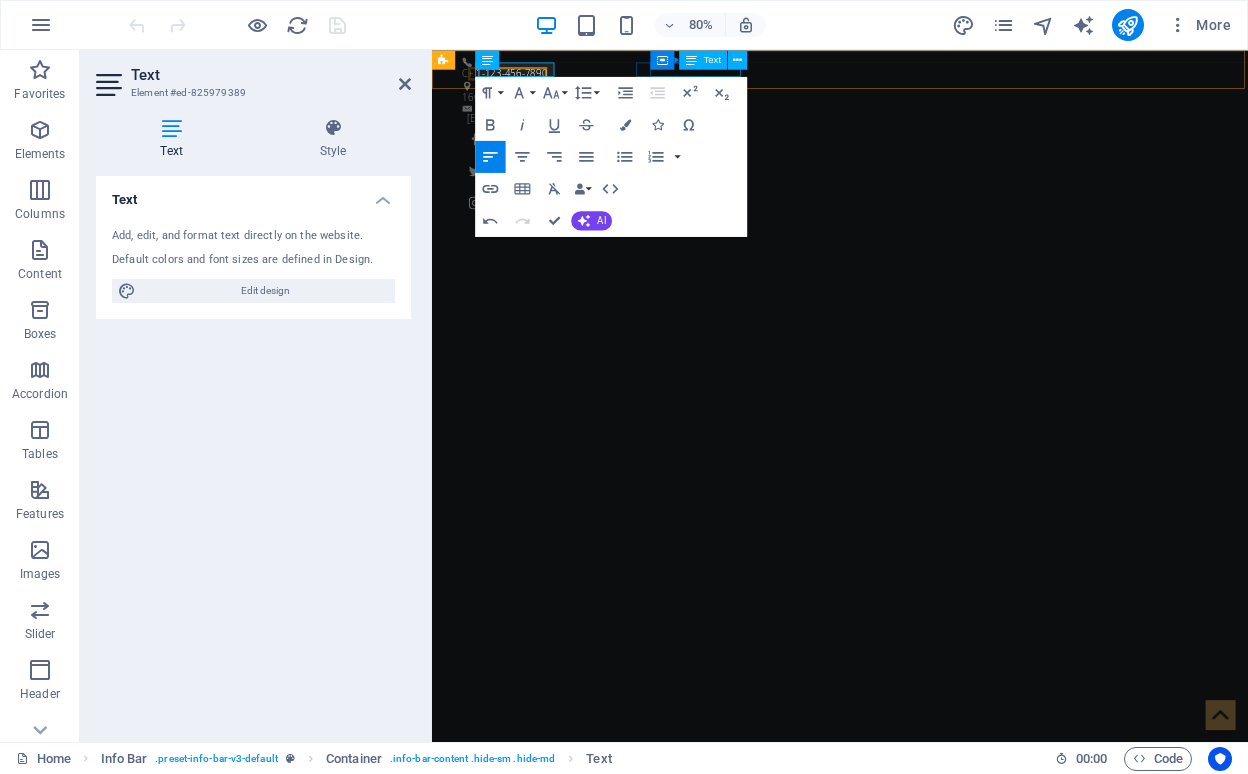 type 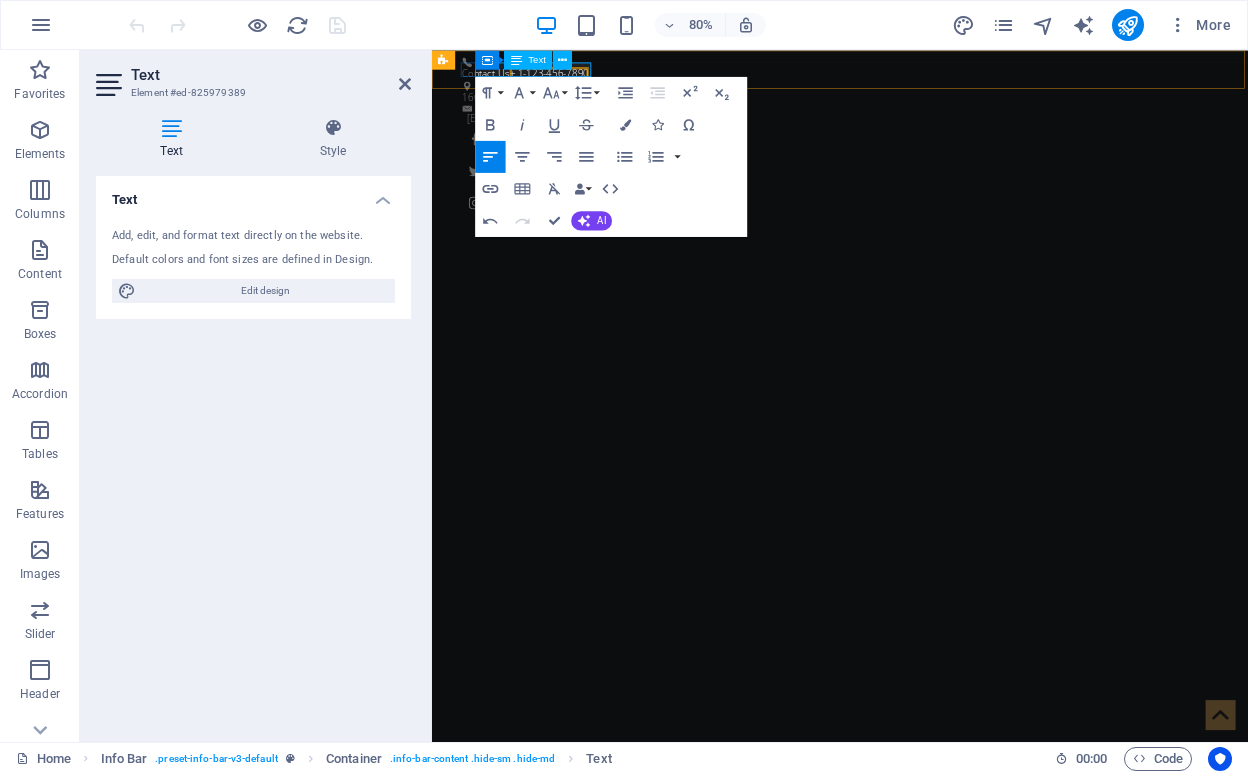 click on "Container   Text" at bounding box center [529, 60] 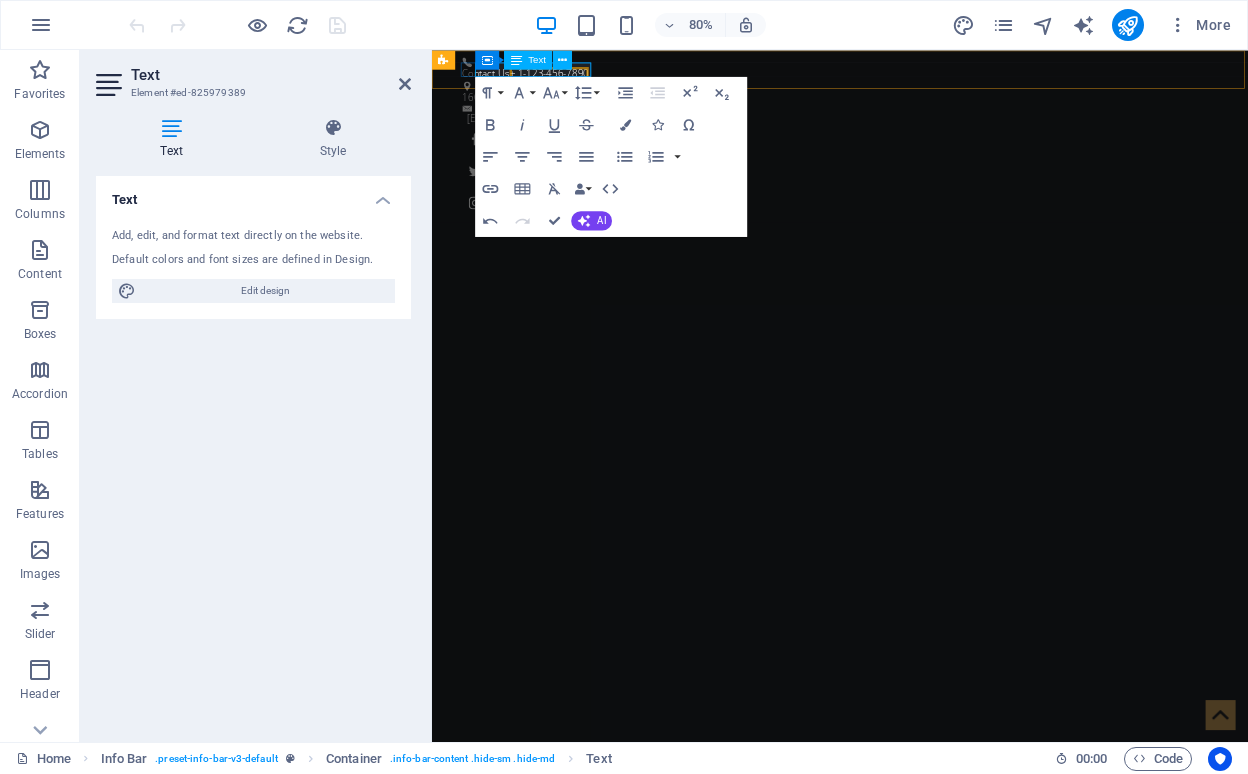 click on "Container   Text" at bounding box center (529, 60) 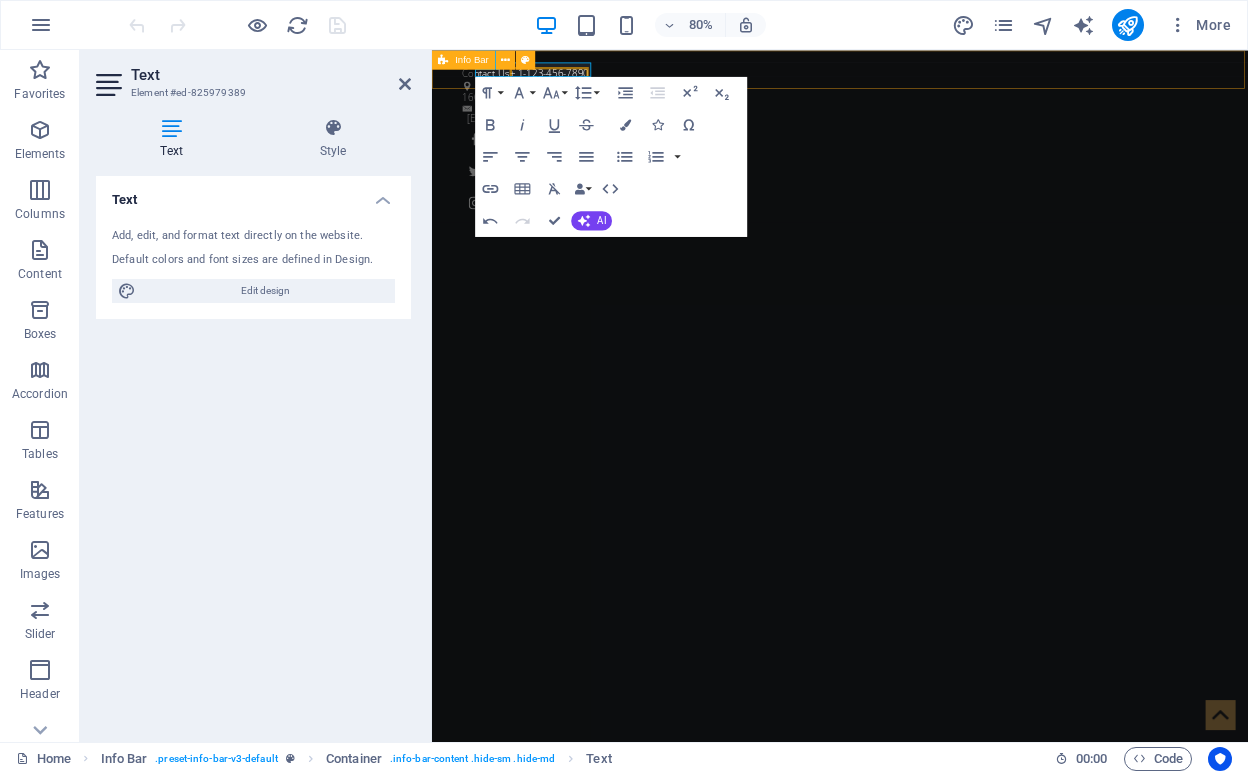 click on "Contact Us  + 1-123-456-7890 1601 Broadway ,  10019 ff7e5d2eb42df848888c28a91b3ce0@cpanel.local" at bounding box center (942, 157) 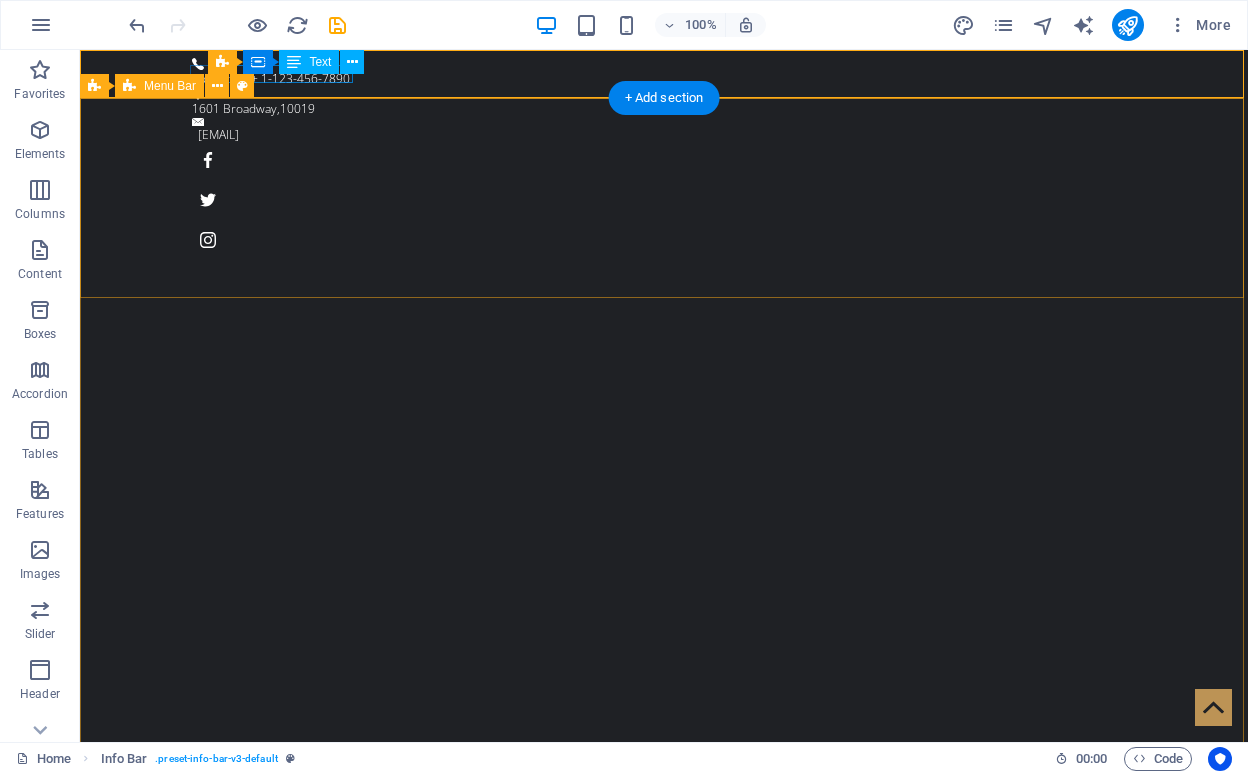 click on "Home About us WHAT WE DO Pricing Gallery Contact" at bounding box center [664, 1078] 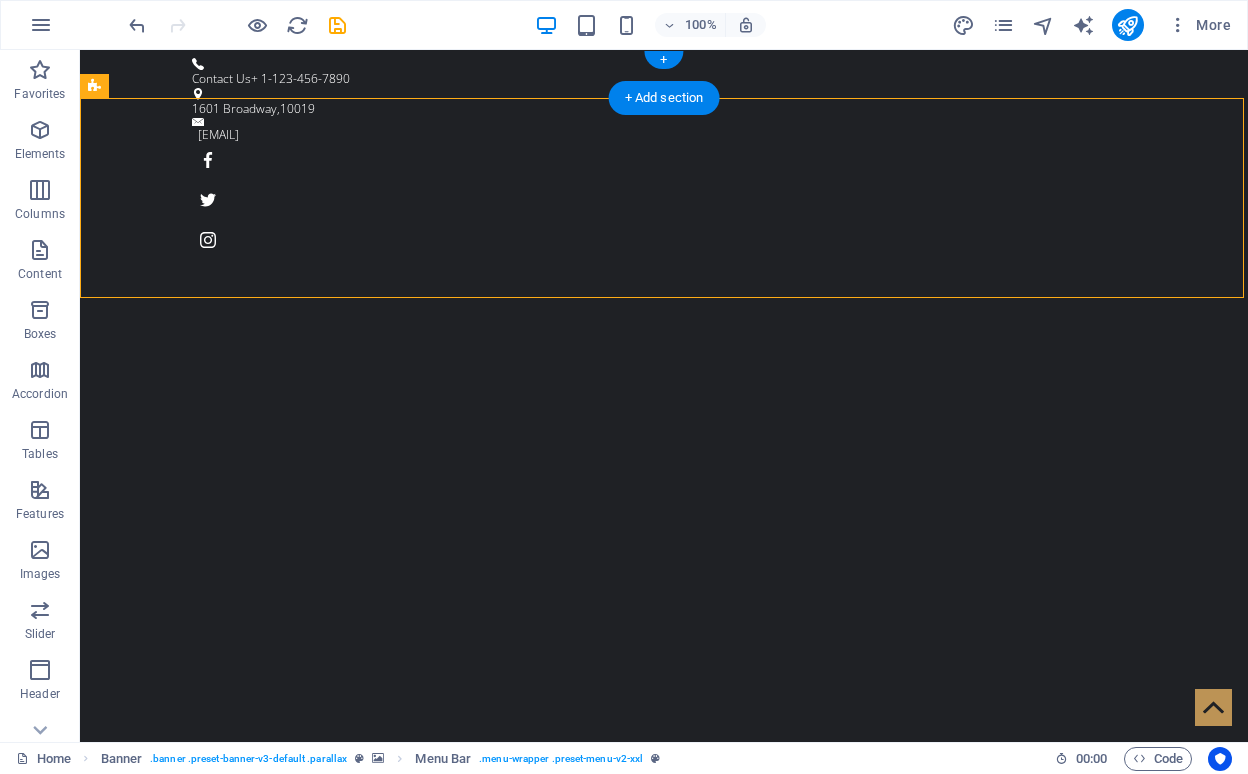 click on "Contact Us  + 1-123-456-7890" at bounding box center [656, 79] 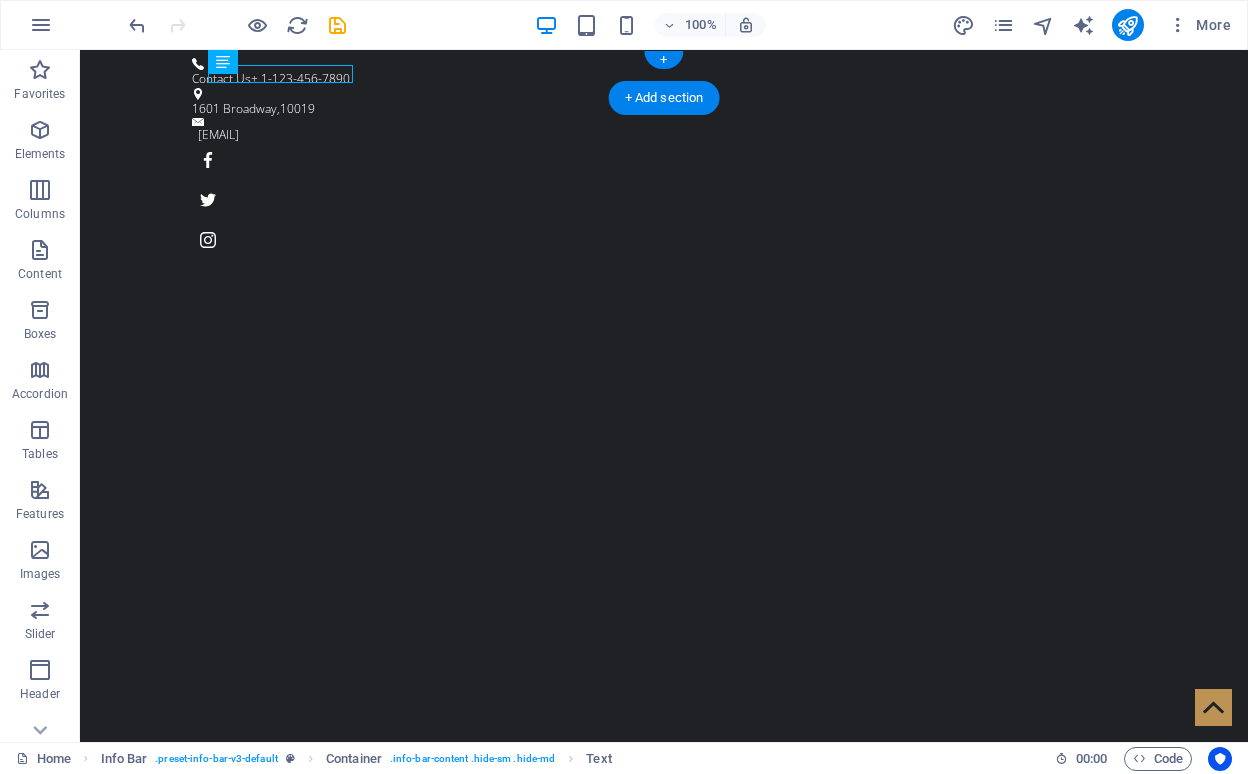 click on "Contact Us  + 1-123-456-7890" at bounding box center [656, 79] 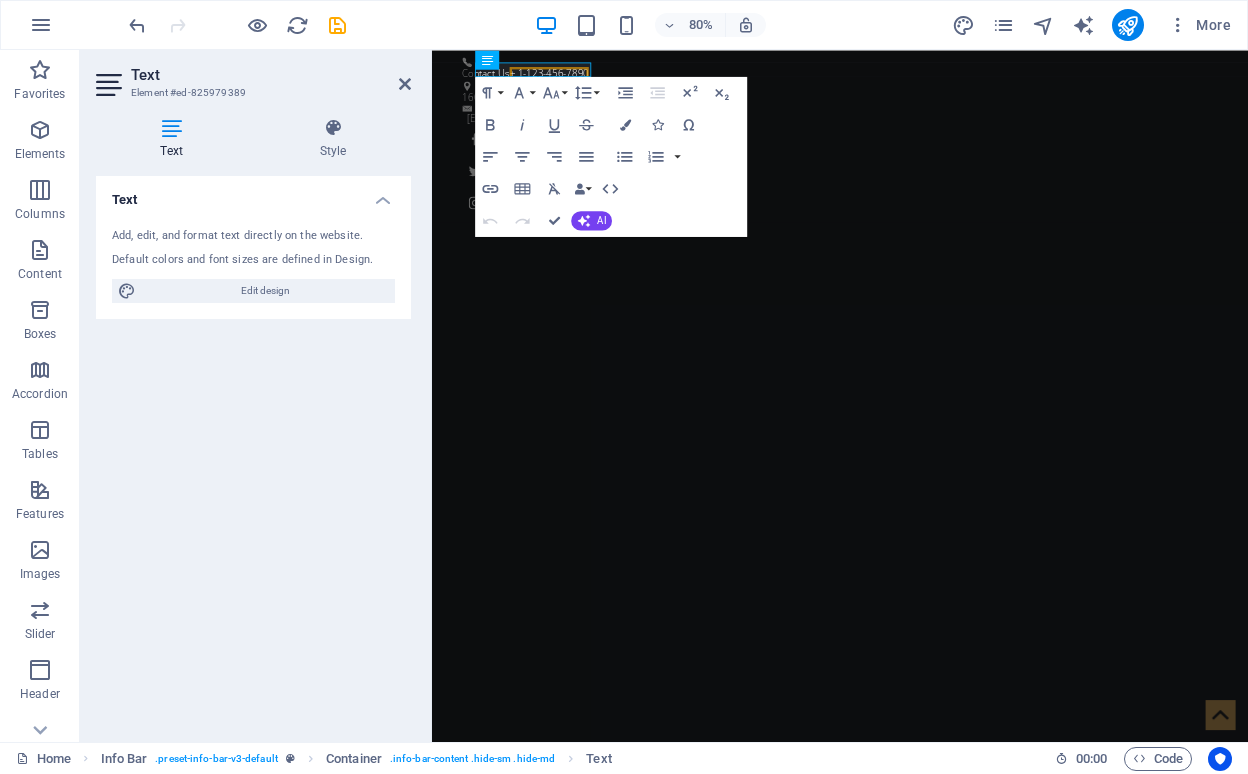 click on "+ 1-123-456-7890" 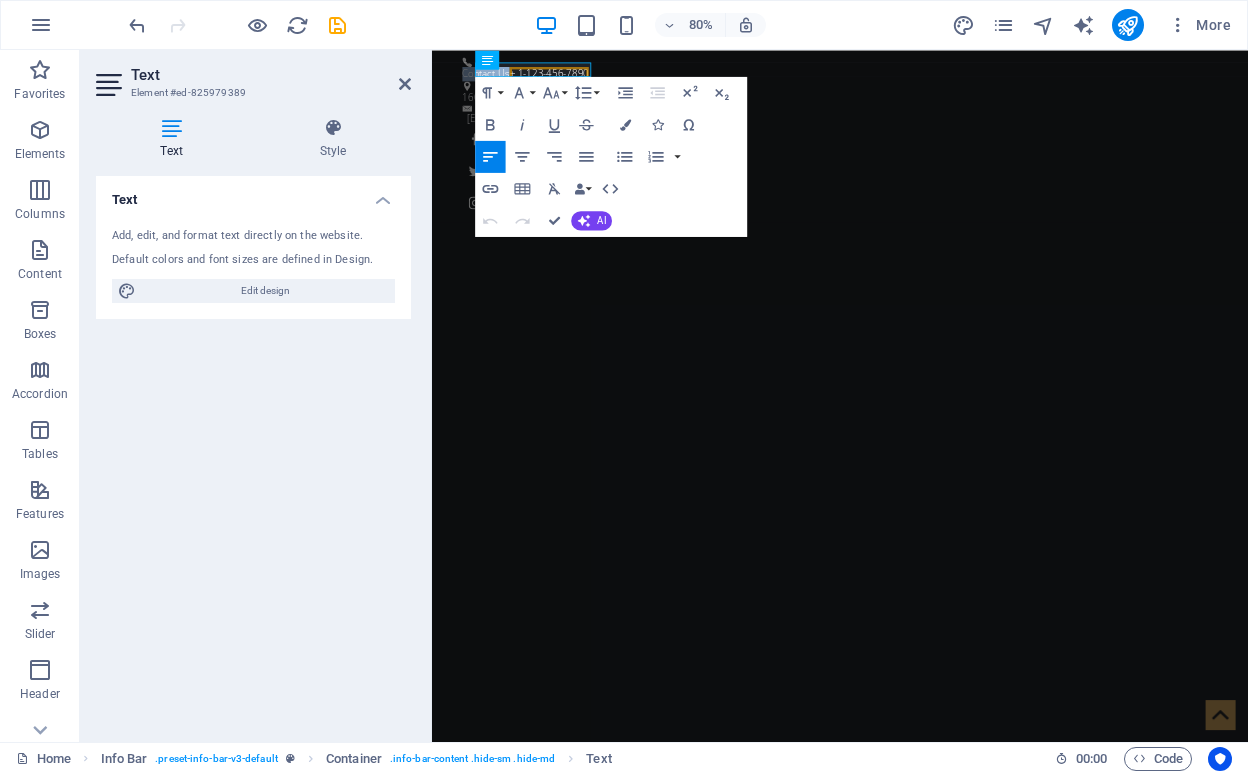 type 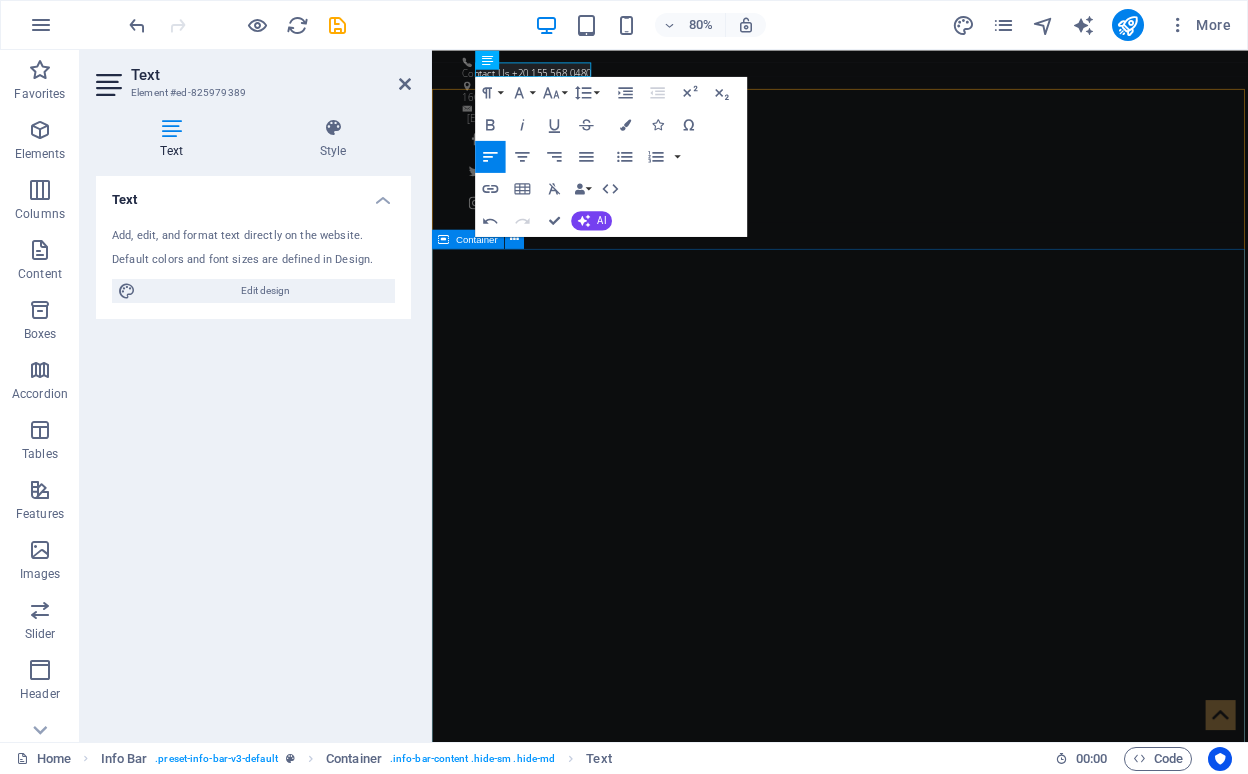 click on "Grow Your Business NOW! Where Vision Meets Precision Learn more" at bounding box center (942, 1563) 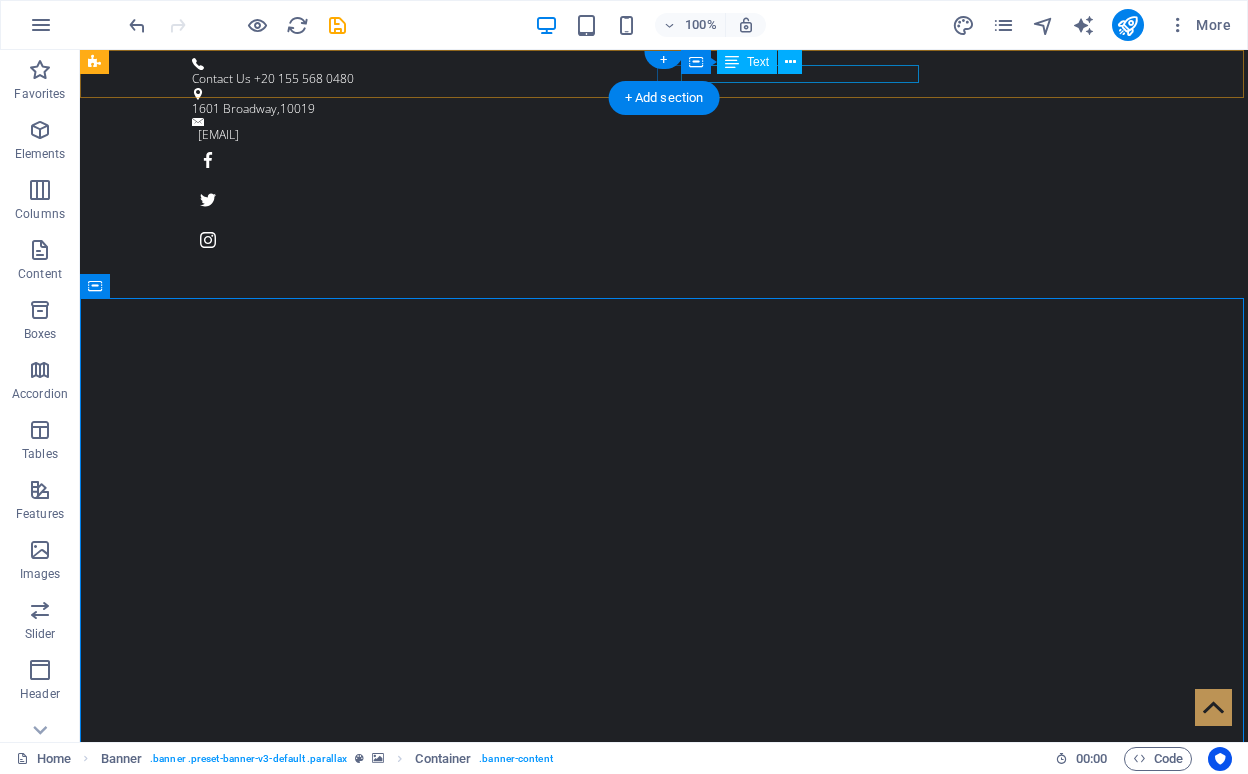 click on "ff7e5d2eb42df848888c28a91b3ce0@cpanel.local" at bounding box center (659, 135) 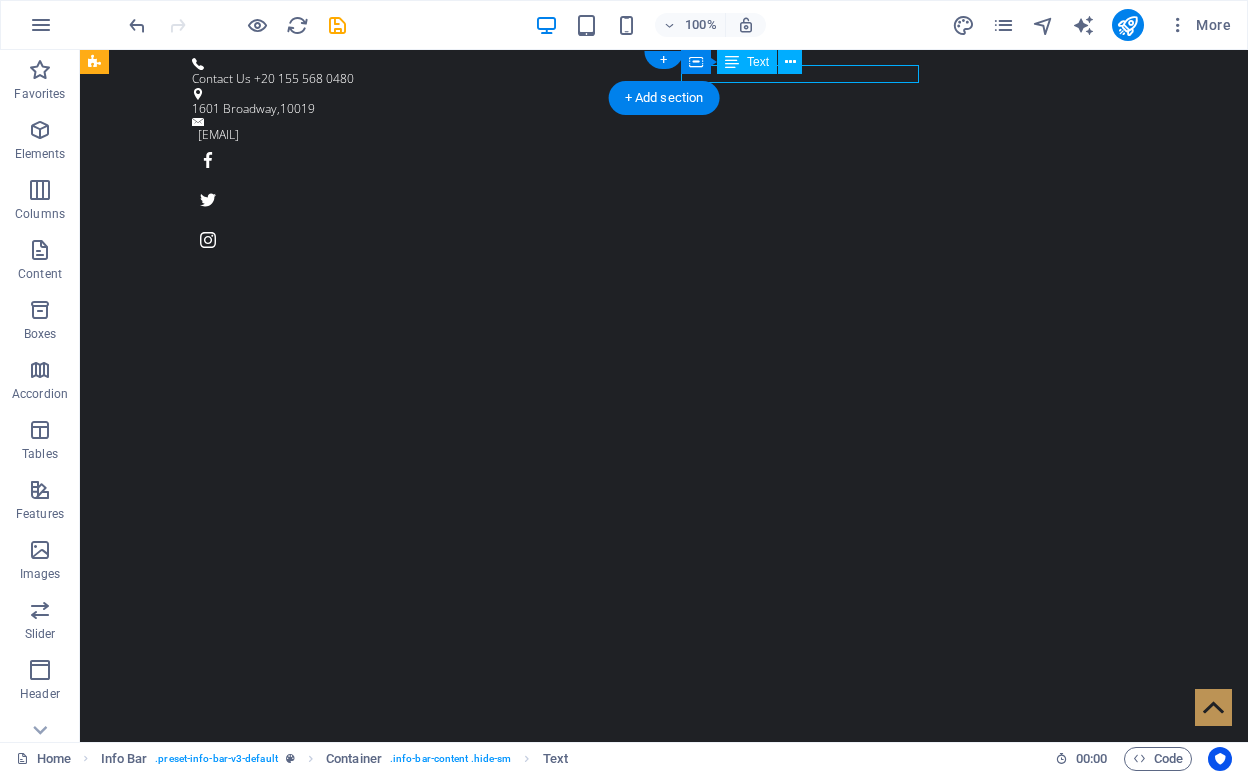 click on "ff7e5d2eb42df848888c28a91b3ce0@cpanel.local" at bounding box center (659, 135) 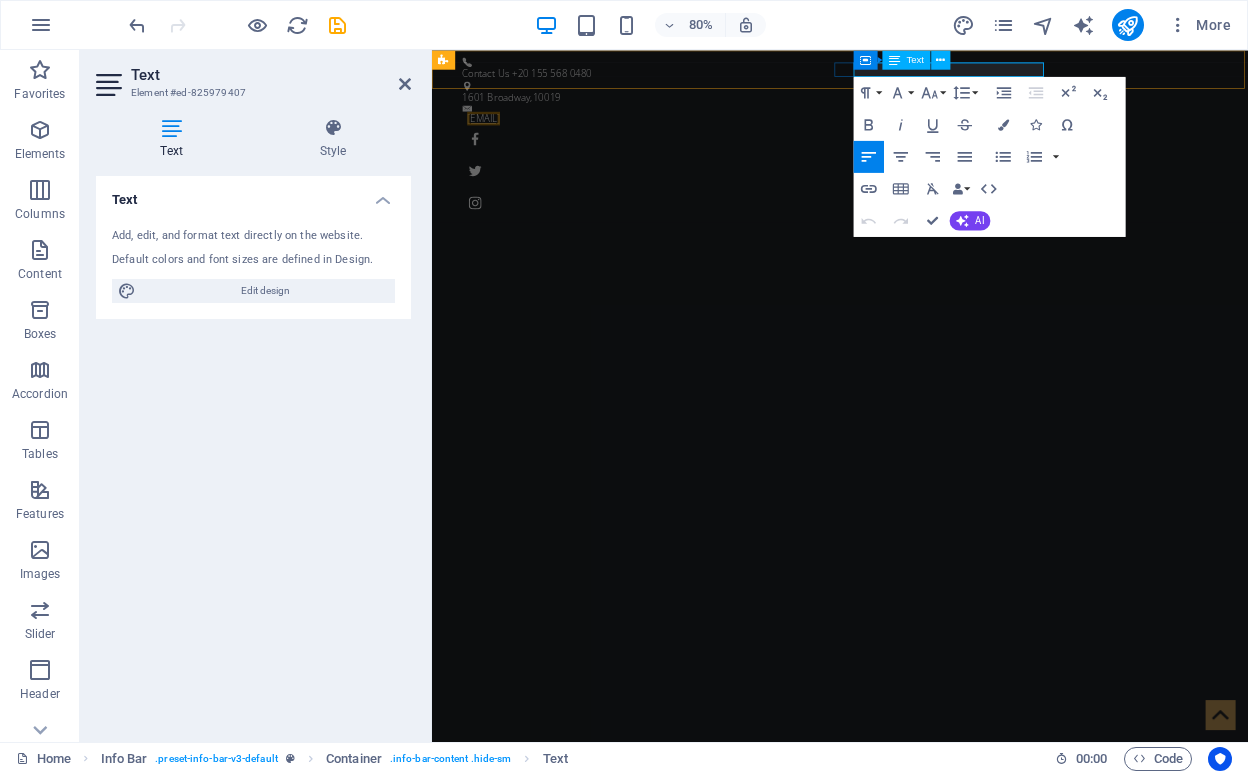 type 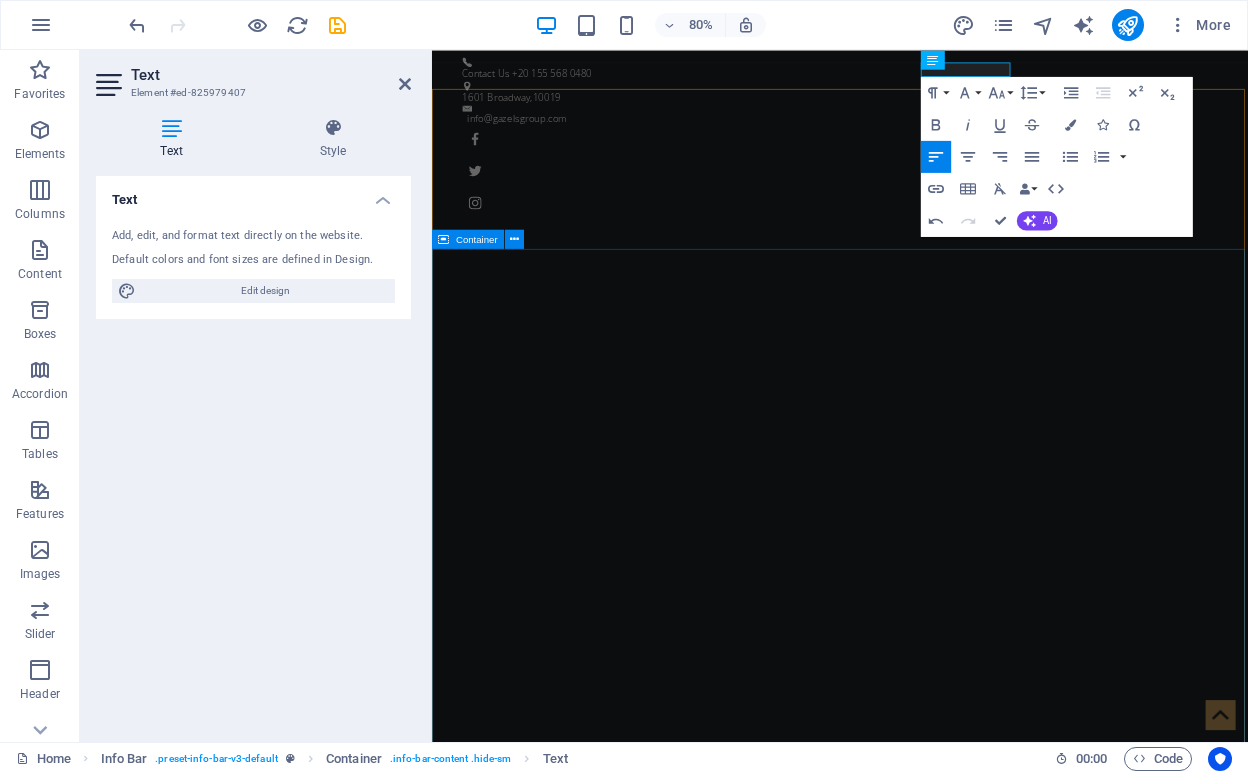 click on "Grow Your Business NOW! Where Vision Meets Precision Learn more" at bounding box center [942, 1563] 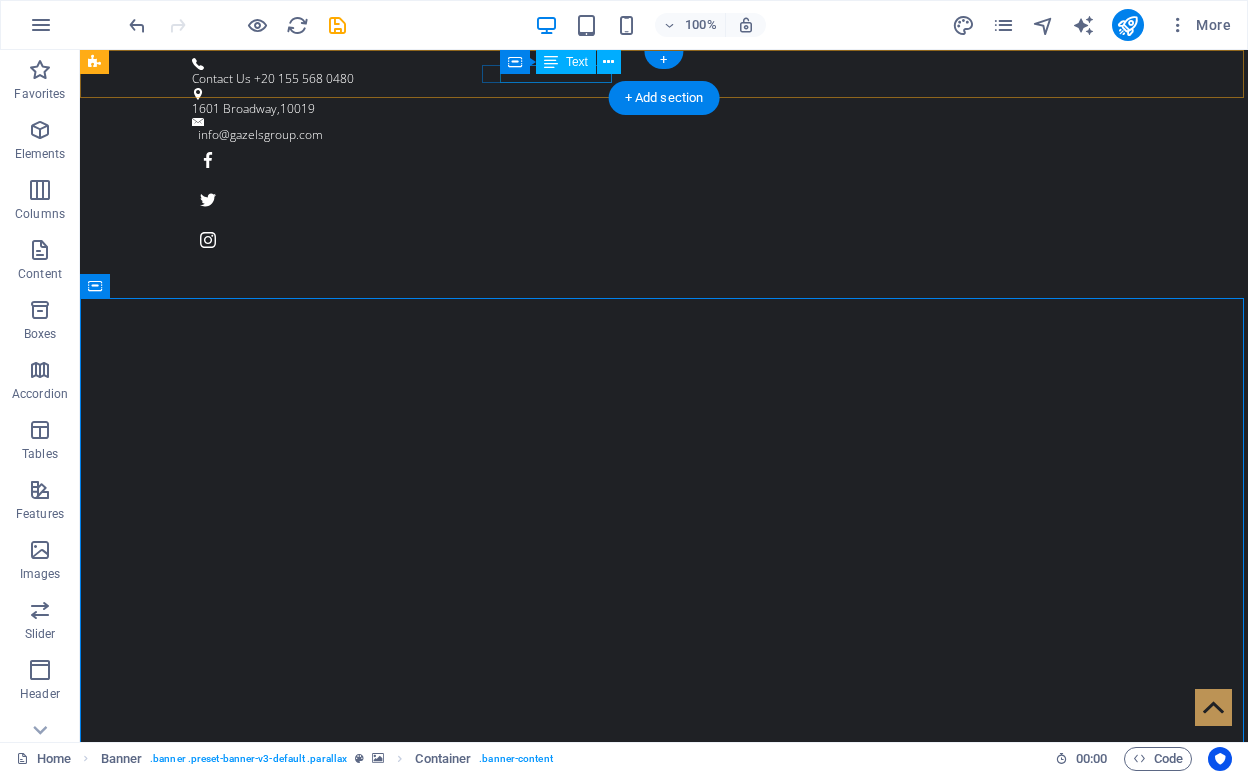 click on "1601 Broadway ,  10019" at bounding box center (656, 109) 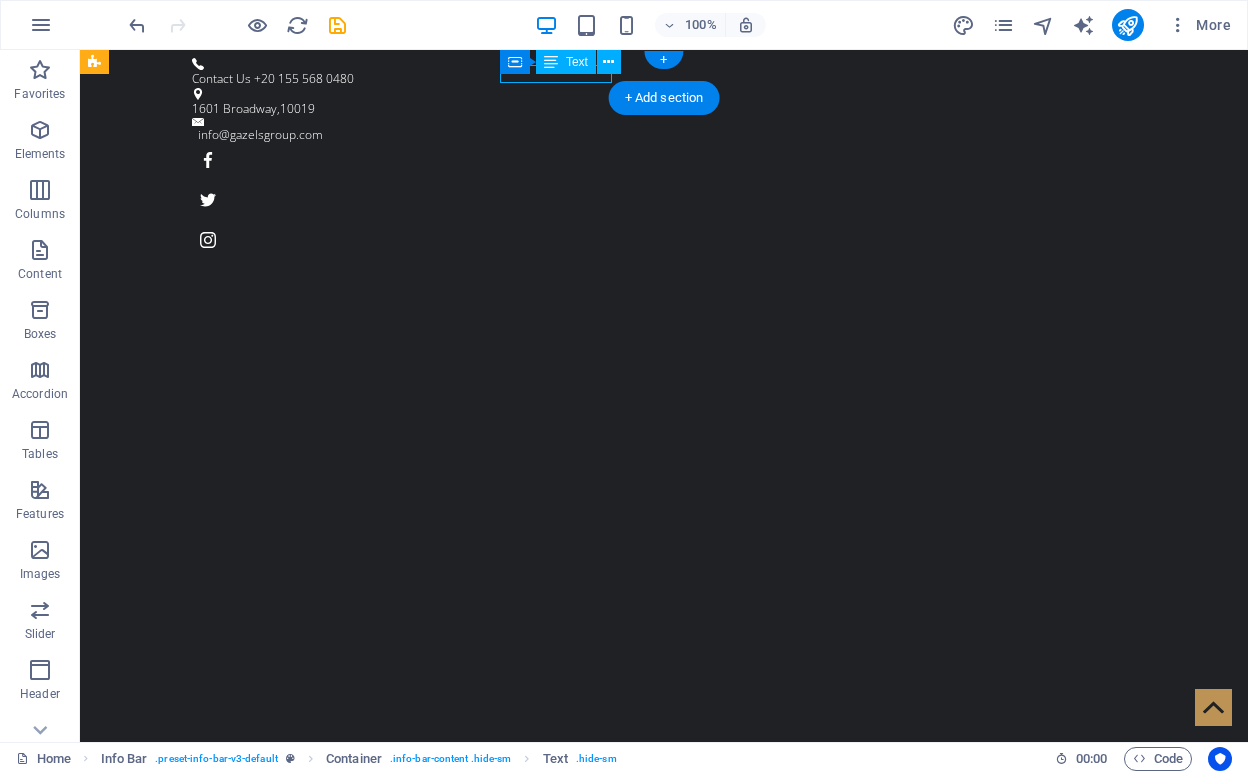 click on "1601 Broadway ,  10019" at bounding box center (656, 109) 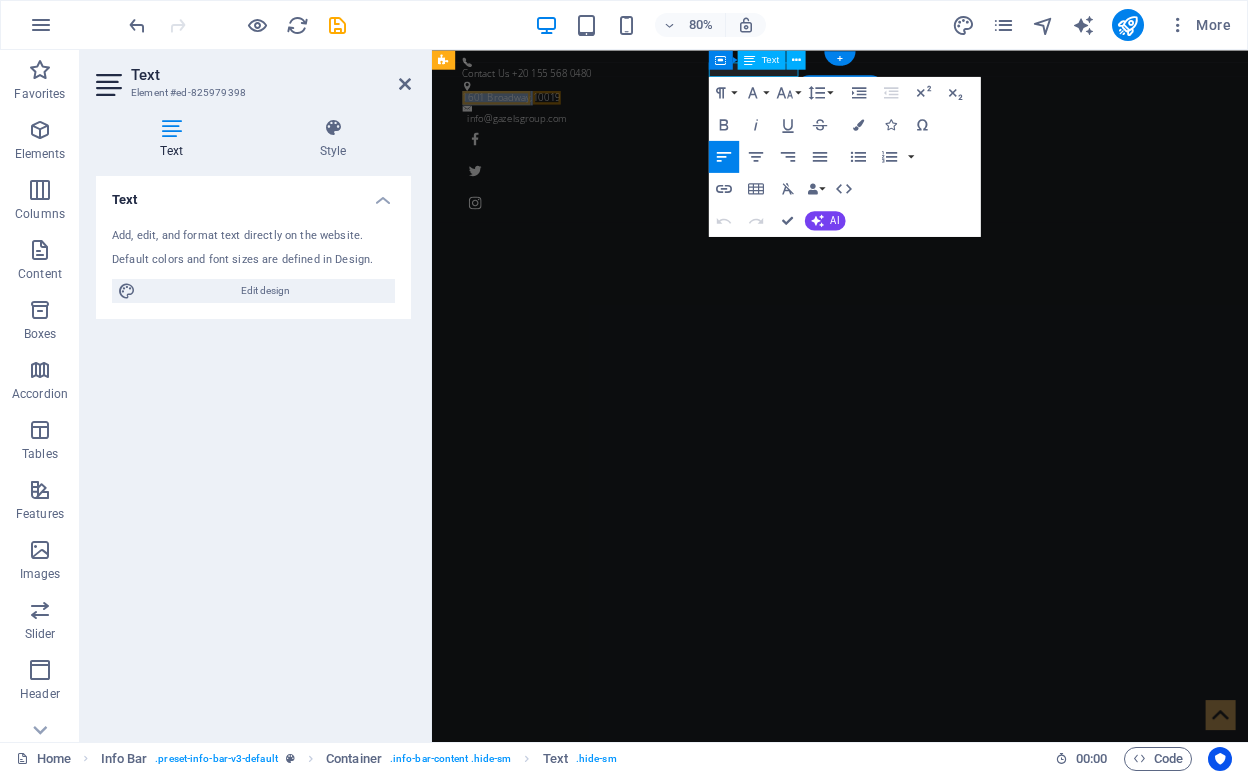 type 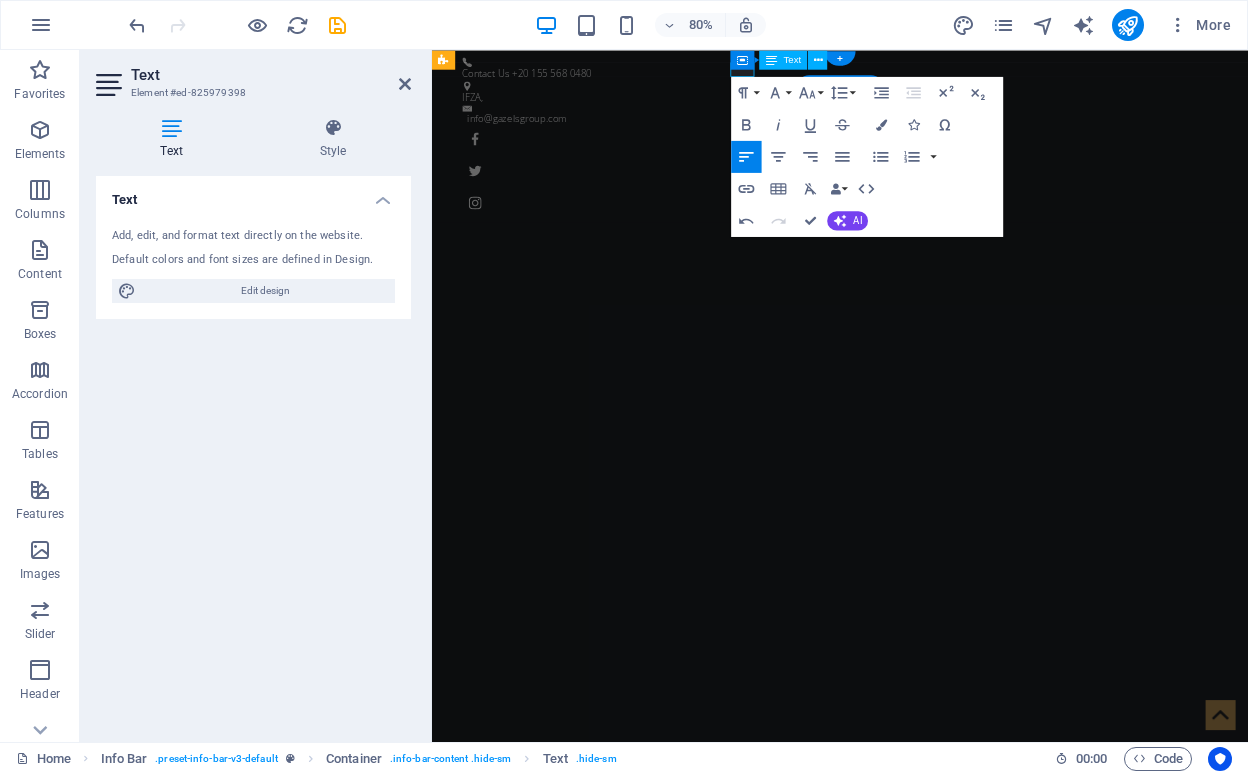 click on "Contact Us +20 155 568 0480 ​IFZA, info@gazelsgroup.com" at bounding box center [942, 157] 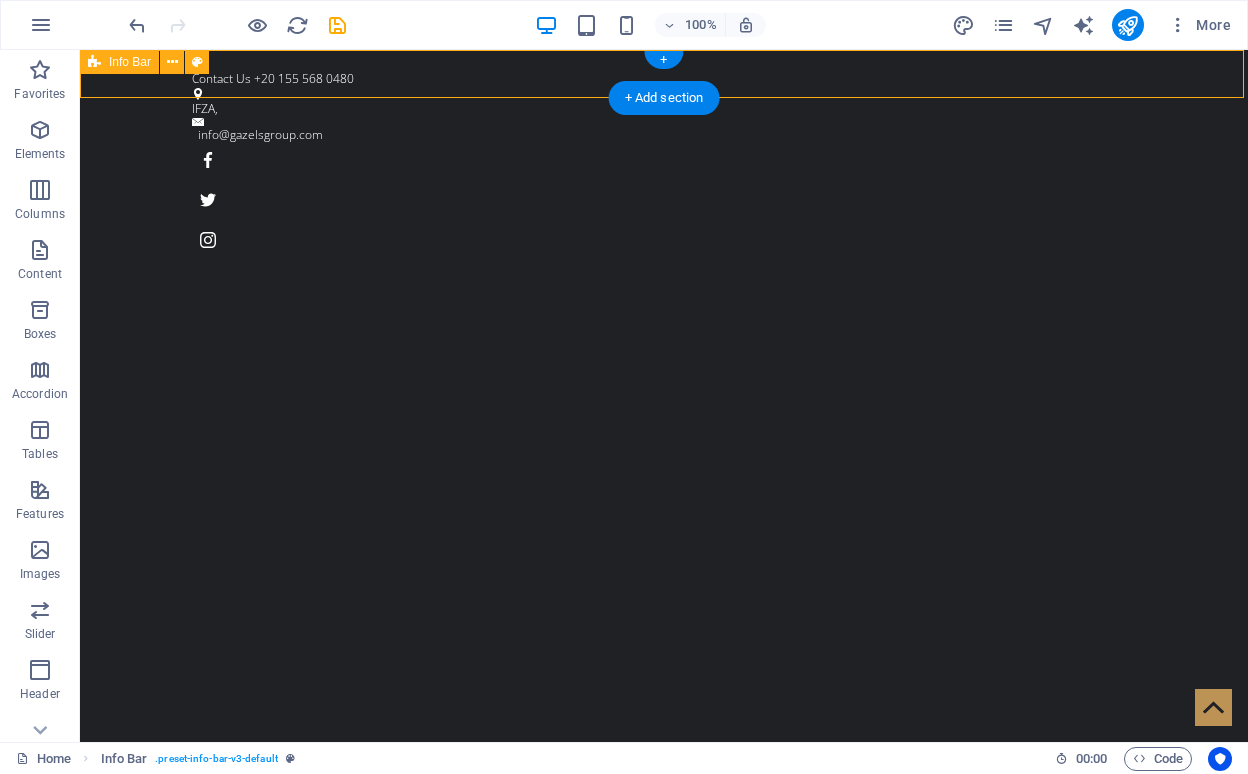 click on "Contact Us +20 155 568 0480 IFZA, info@gazelsgroup.com" at bounding box center (664, 157) 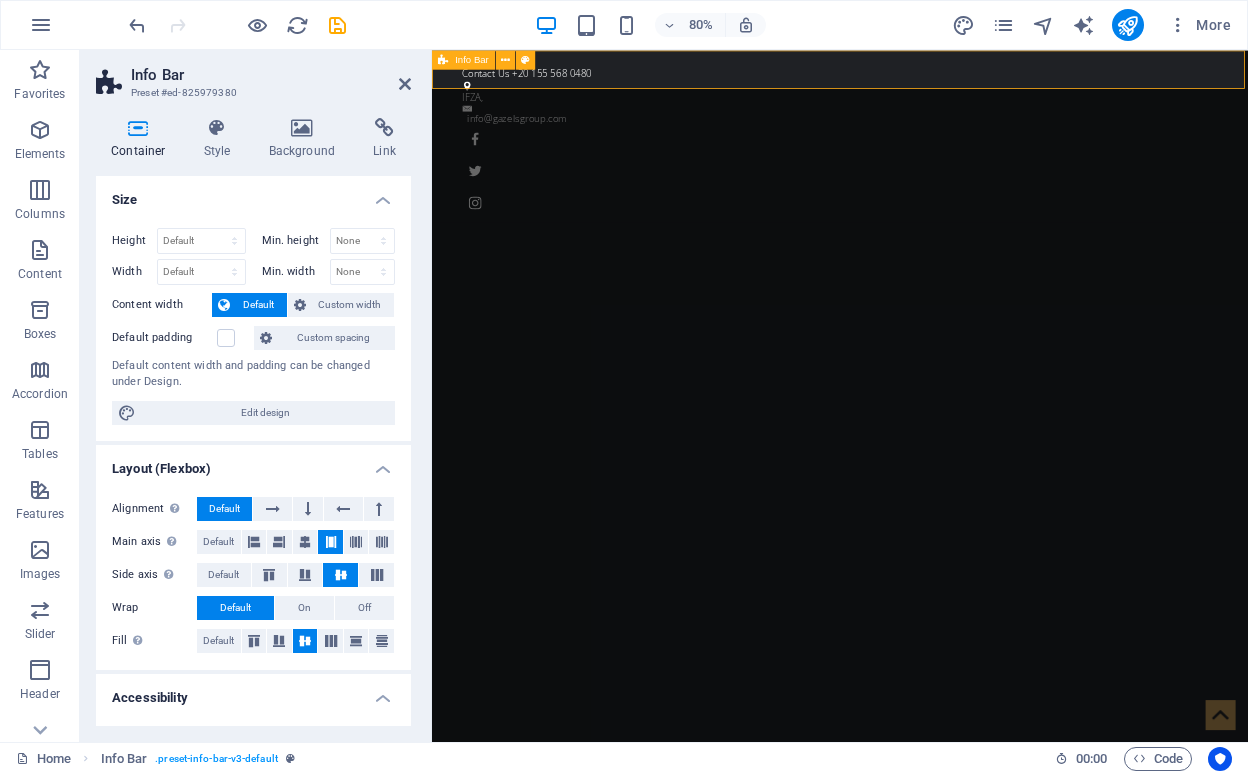 click on "Contact Us +20 155 568 0480 IFZA, info@gazelsgroup.com" at bounding box center (942, 157) 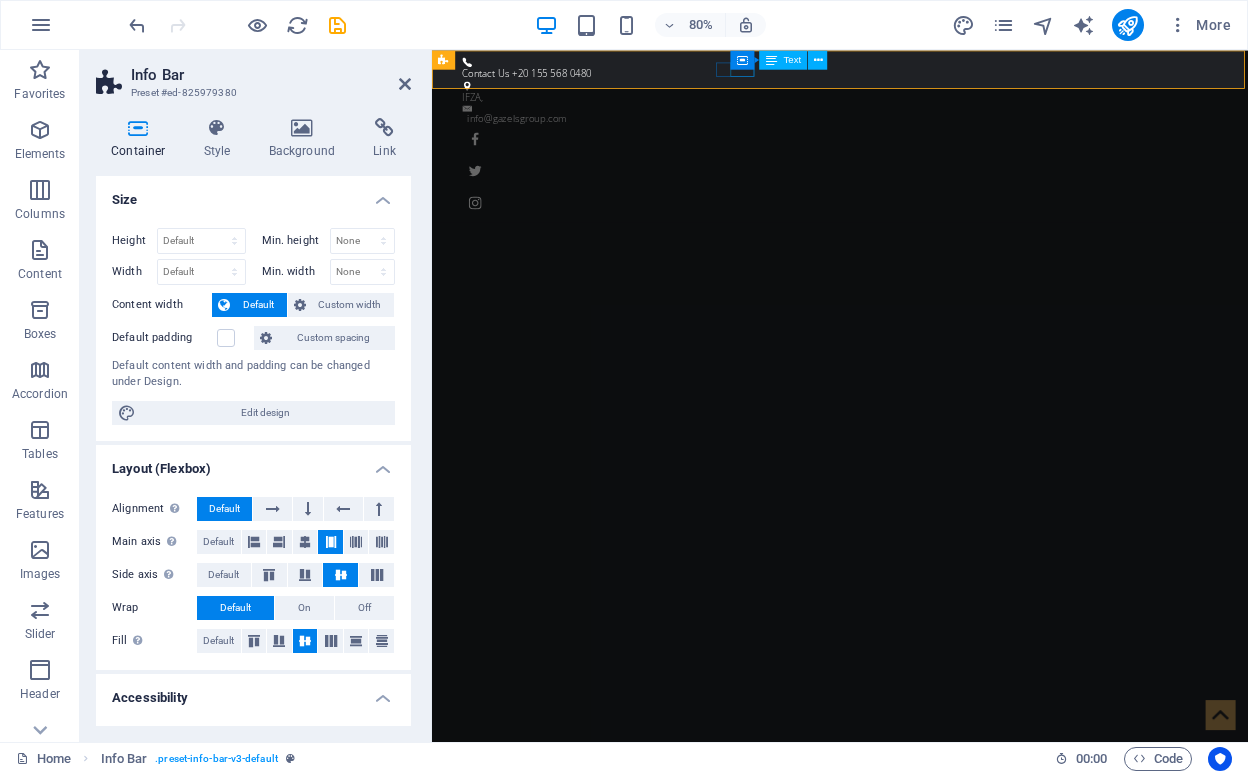 click on "Container" at bounding box center (728, 59) 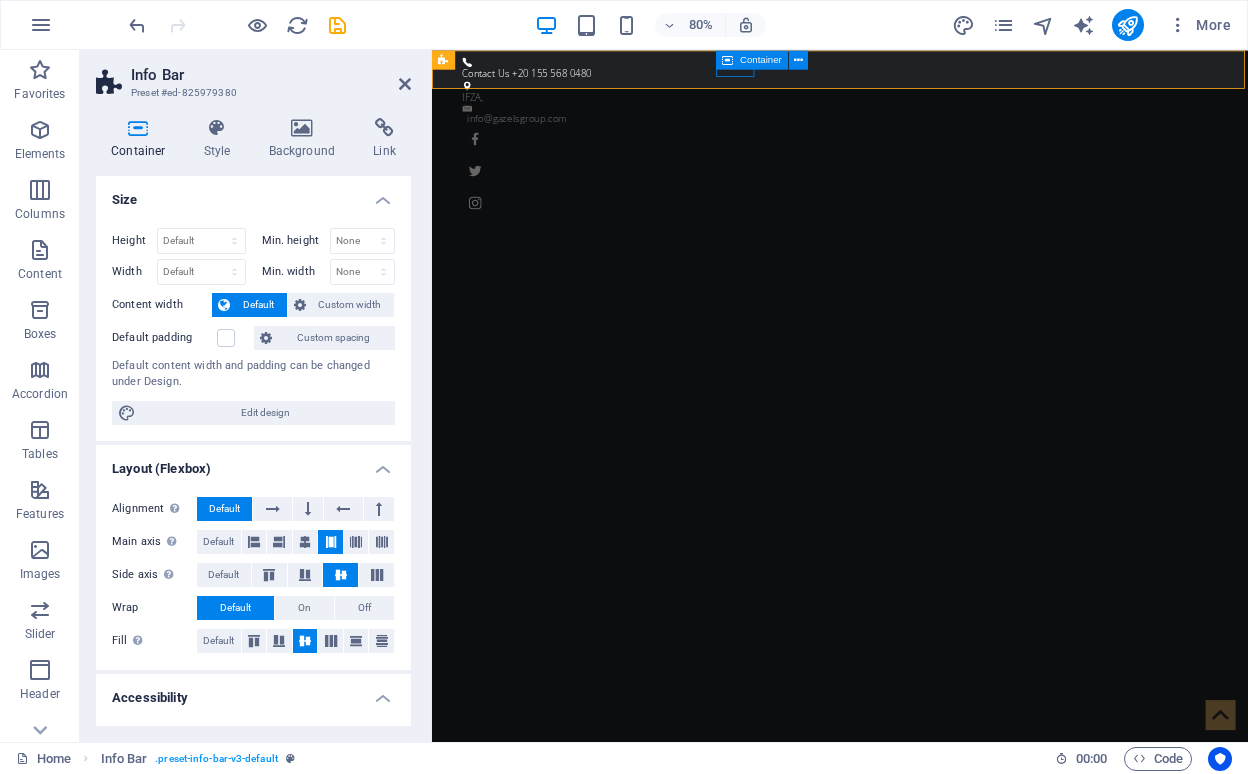 click on "Container" at bounding box center [752, 59] 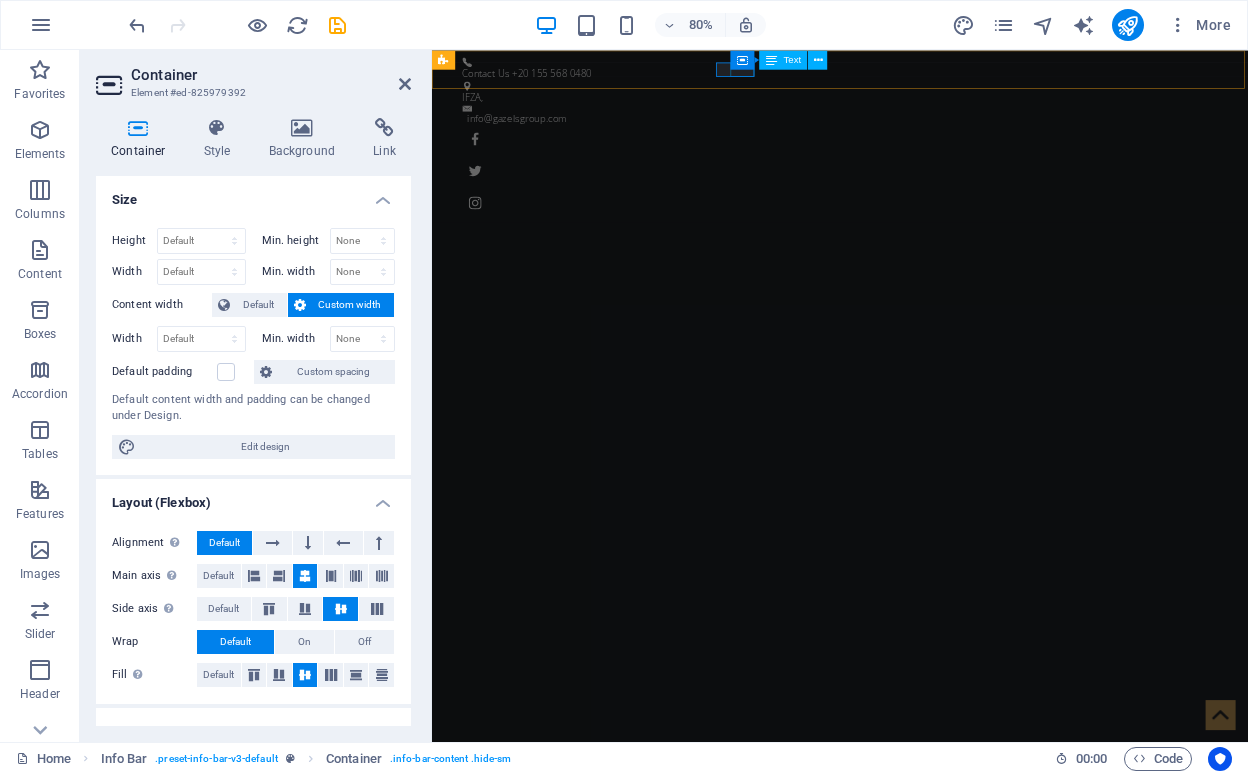 click on "IFZA," at bounding box center [934, 109] 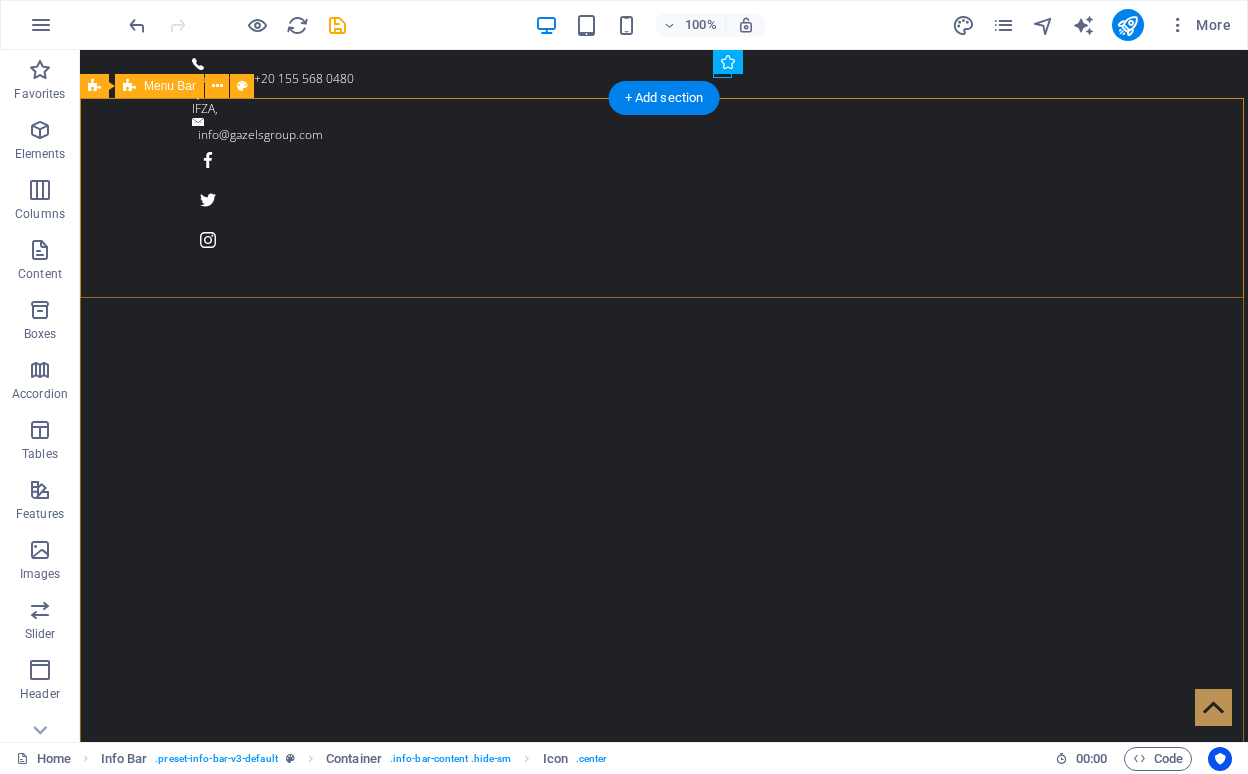 click on "Home About us WHAT WE DO Pricing Gallery Contact" at bounding box center (664, 1078) 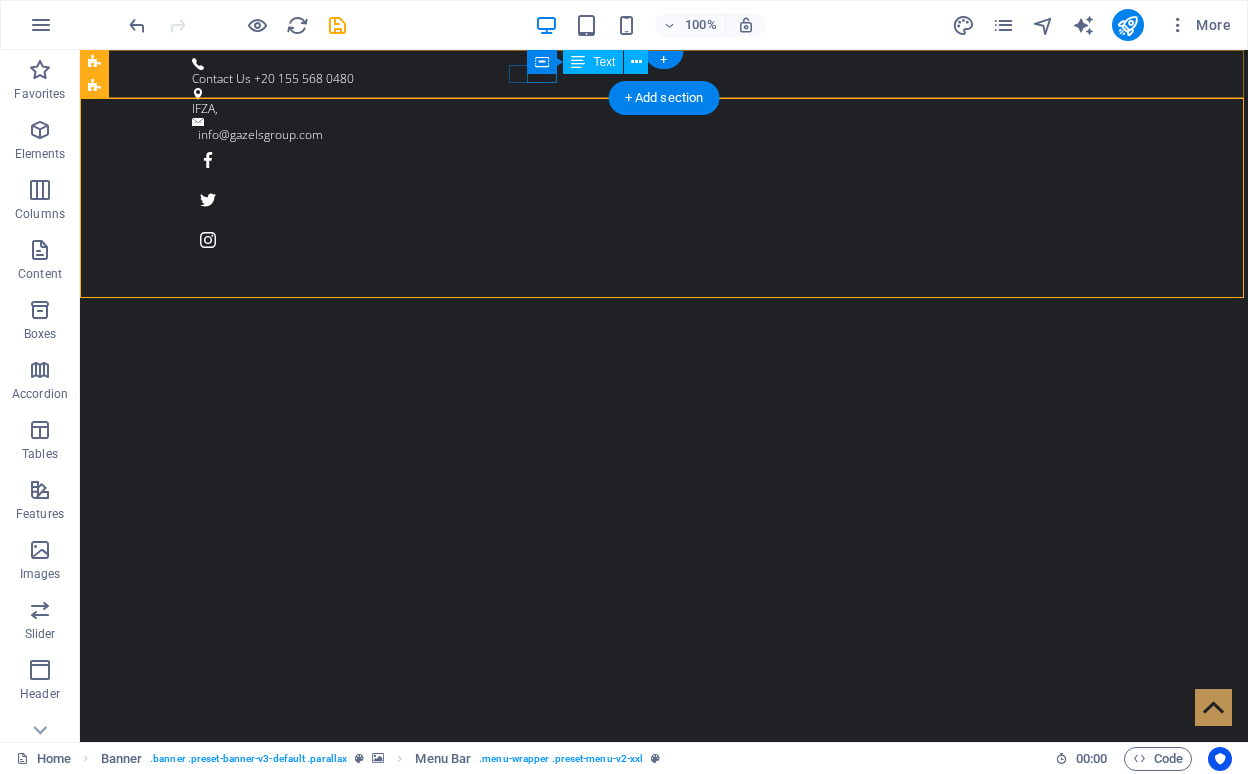 click on "IFZA," at bounding box center [656, 109] 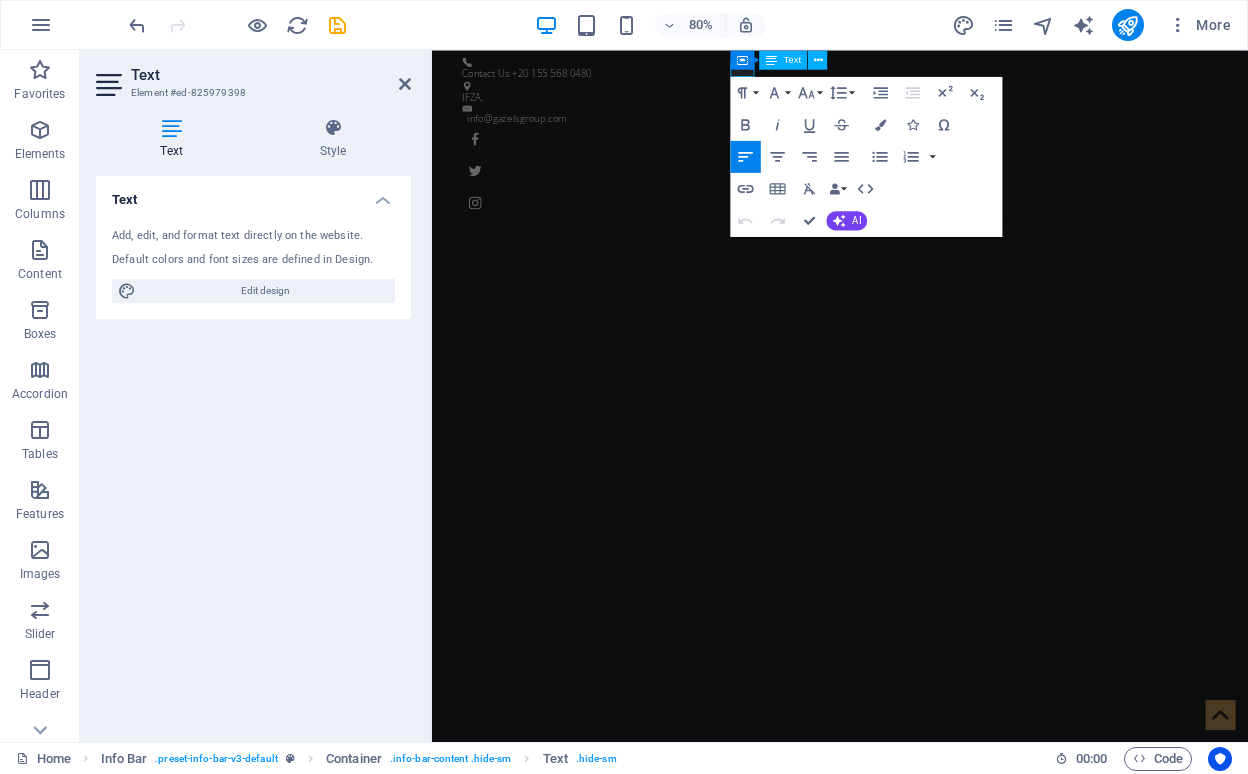 type 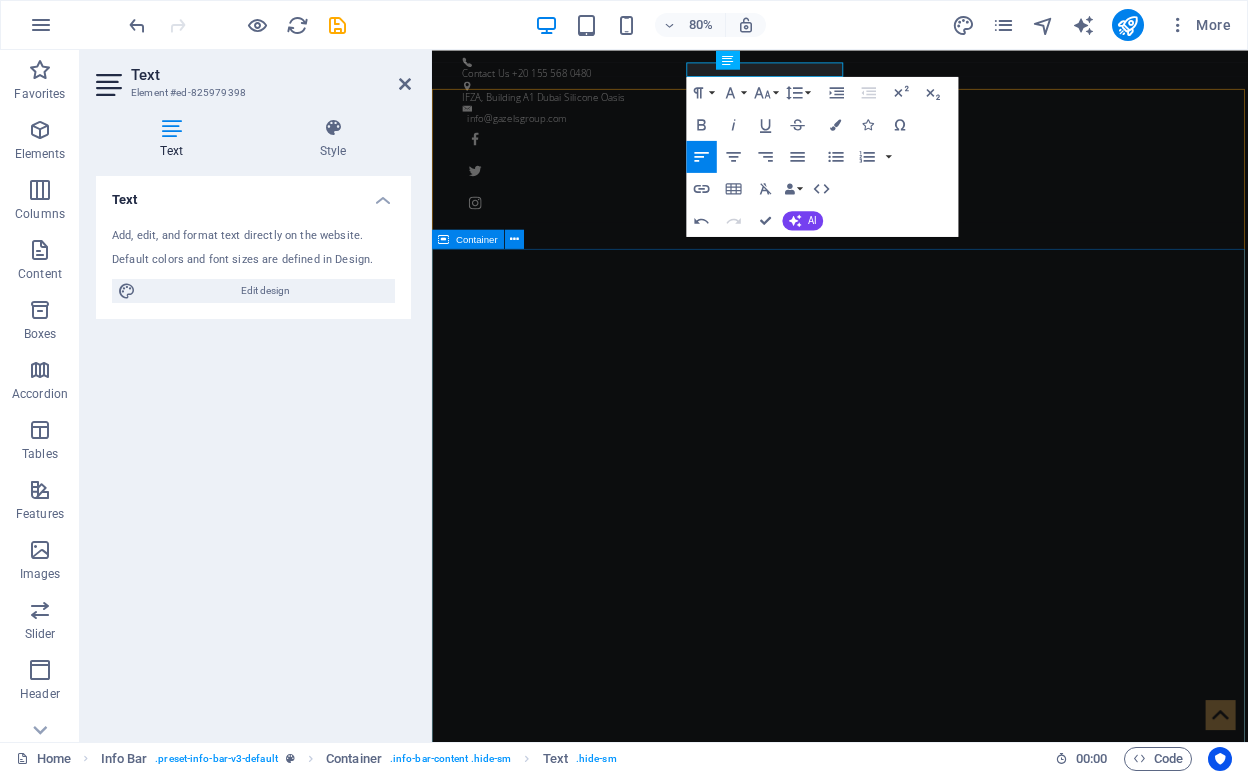click on "Grow Your Business NOW! Where Vision Meets Precision Learn more" at bounding box center (942, 1563) 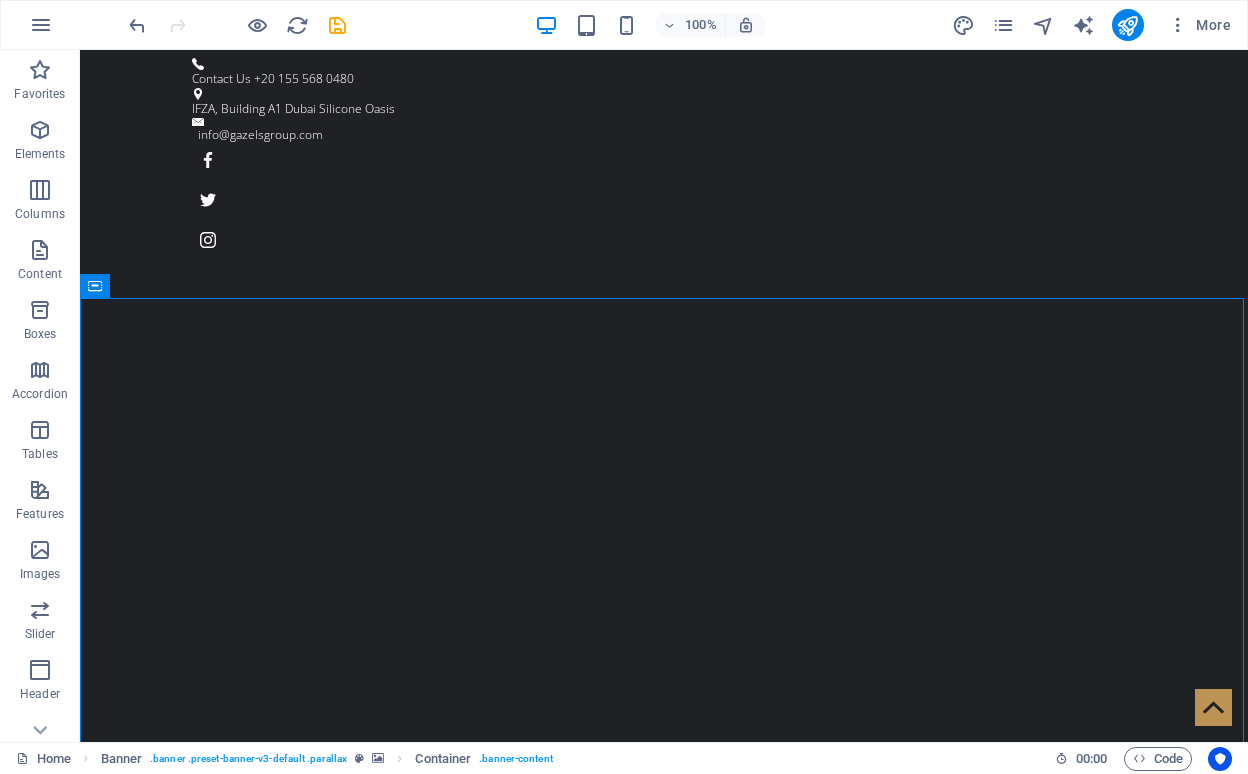 click on "100% More" at bounding box center [624, 25] 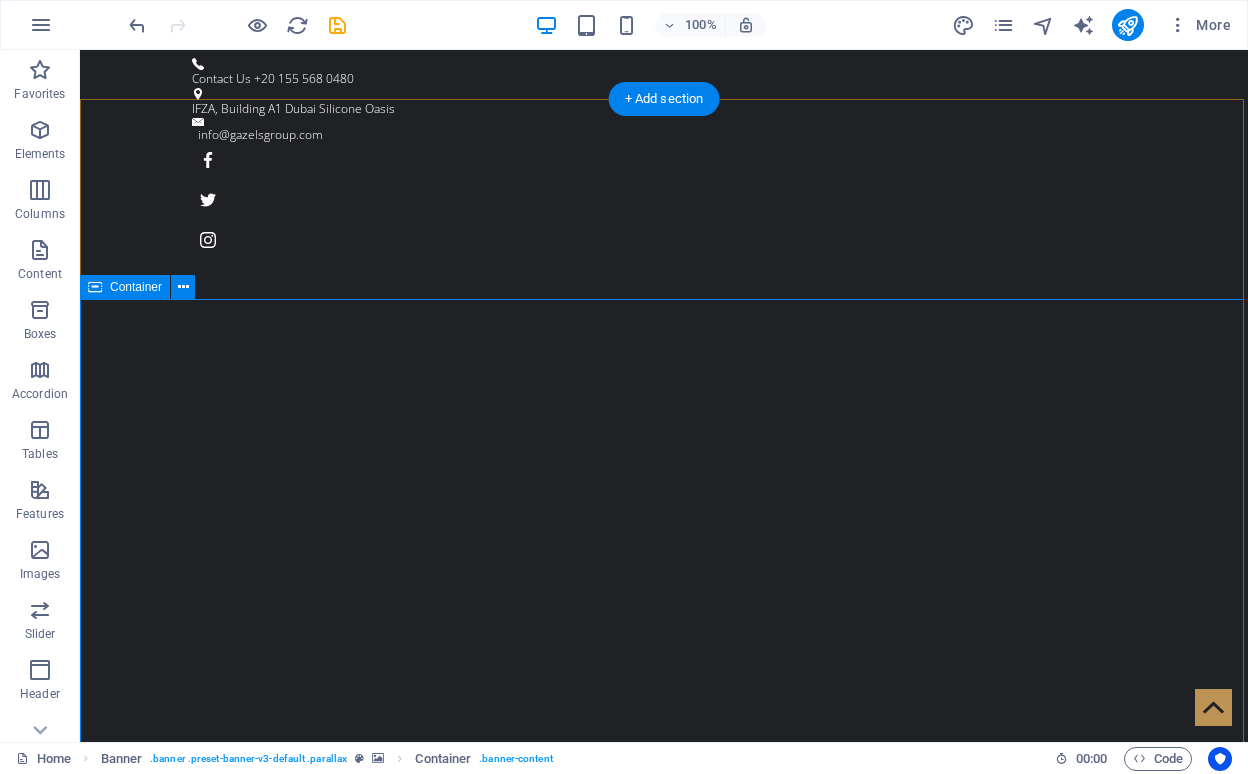 scroll, scrollTop: 0, scrollLeft: 0, axis: both 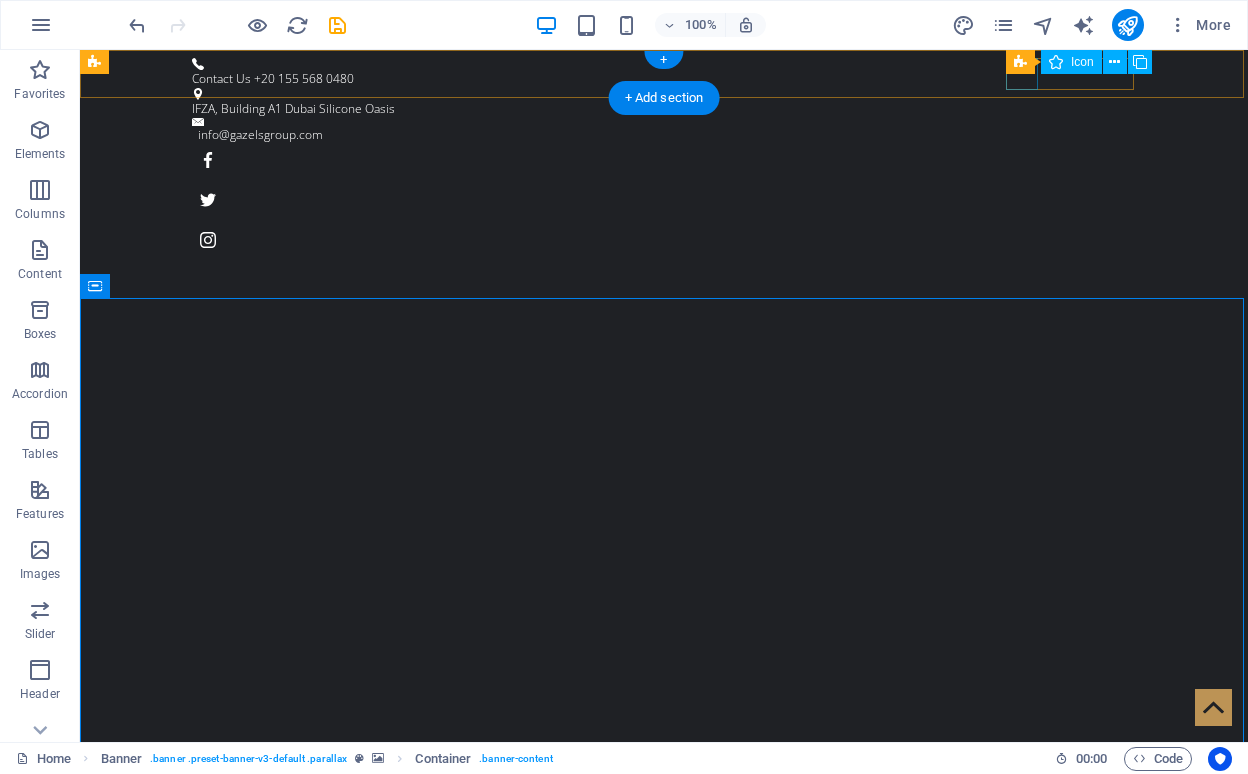 click at bounding box center [664, 160] 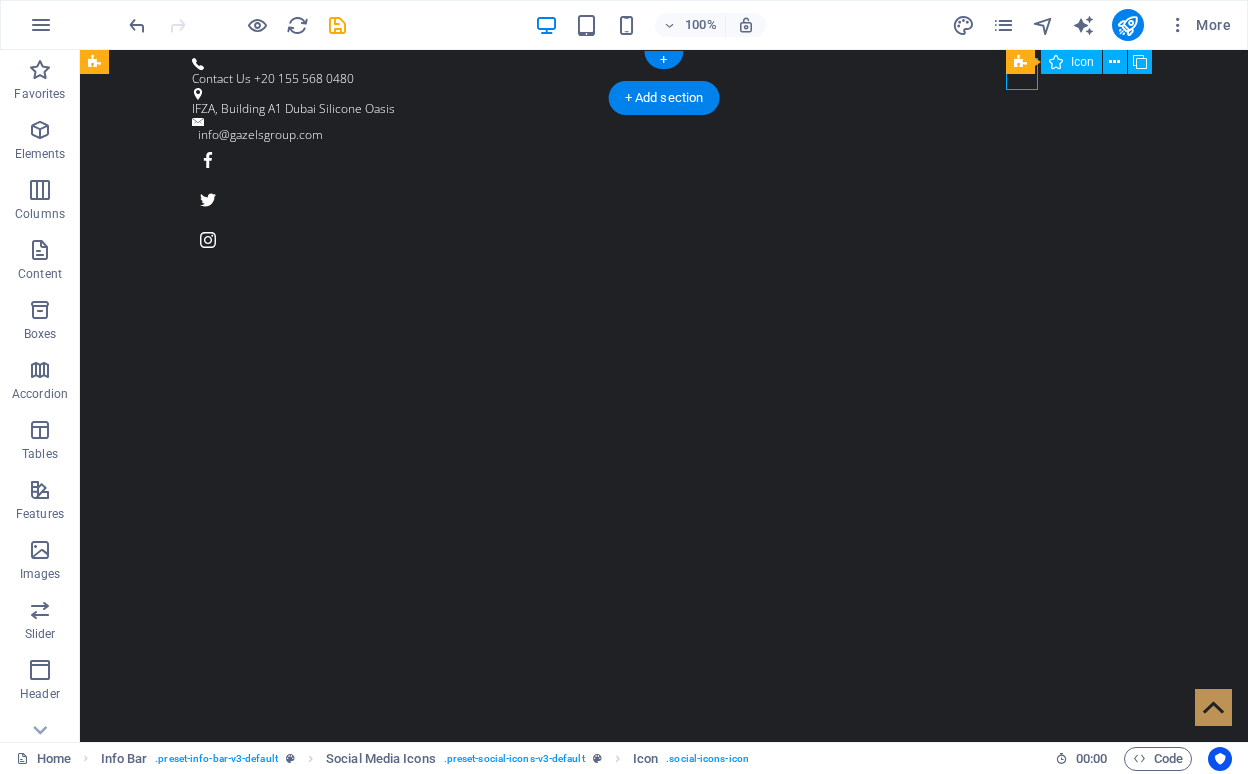click at bounding box center [664, 160] 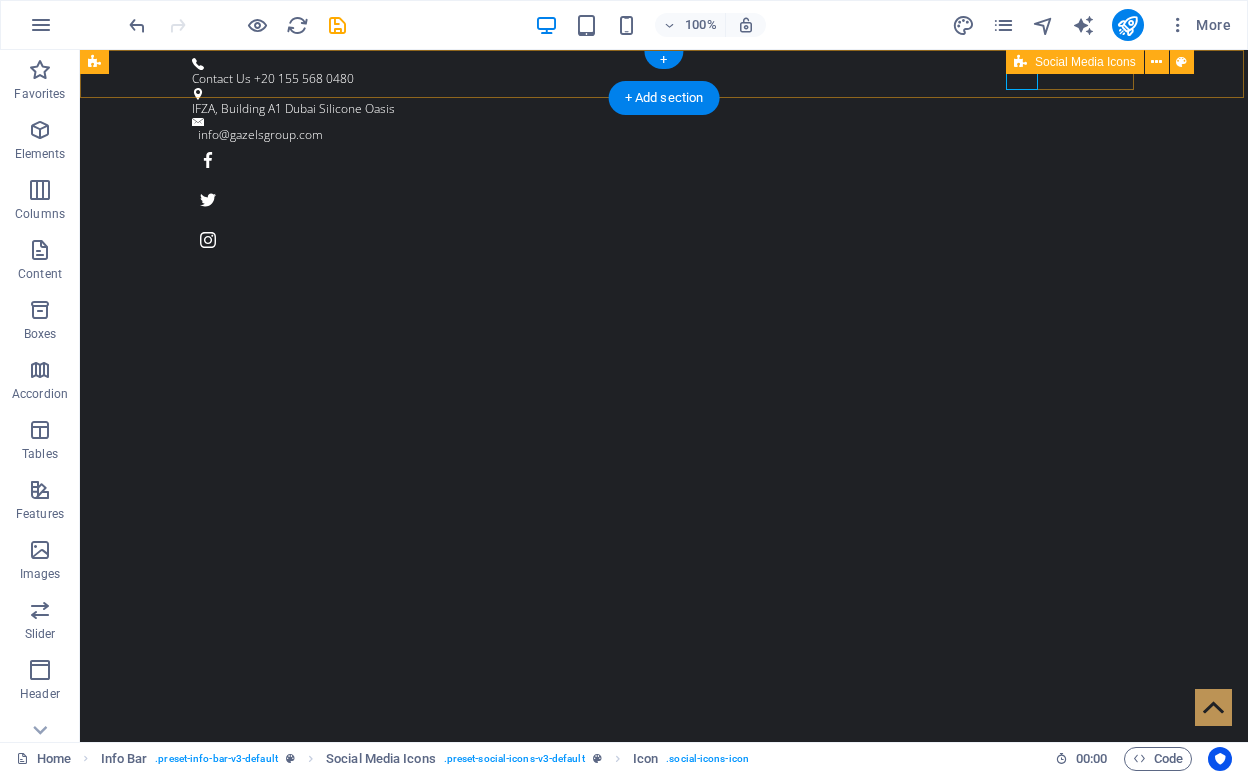 click on "Social Media Icons" at bounding box center [1085, 62] 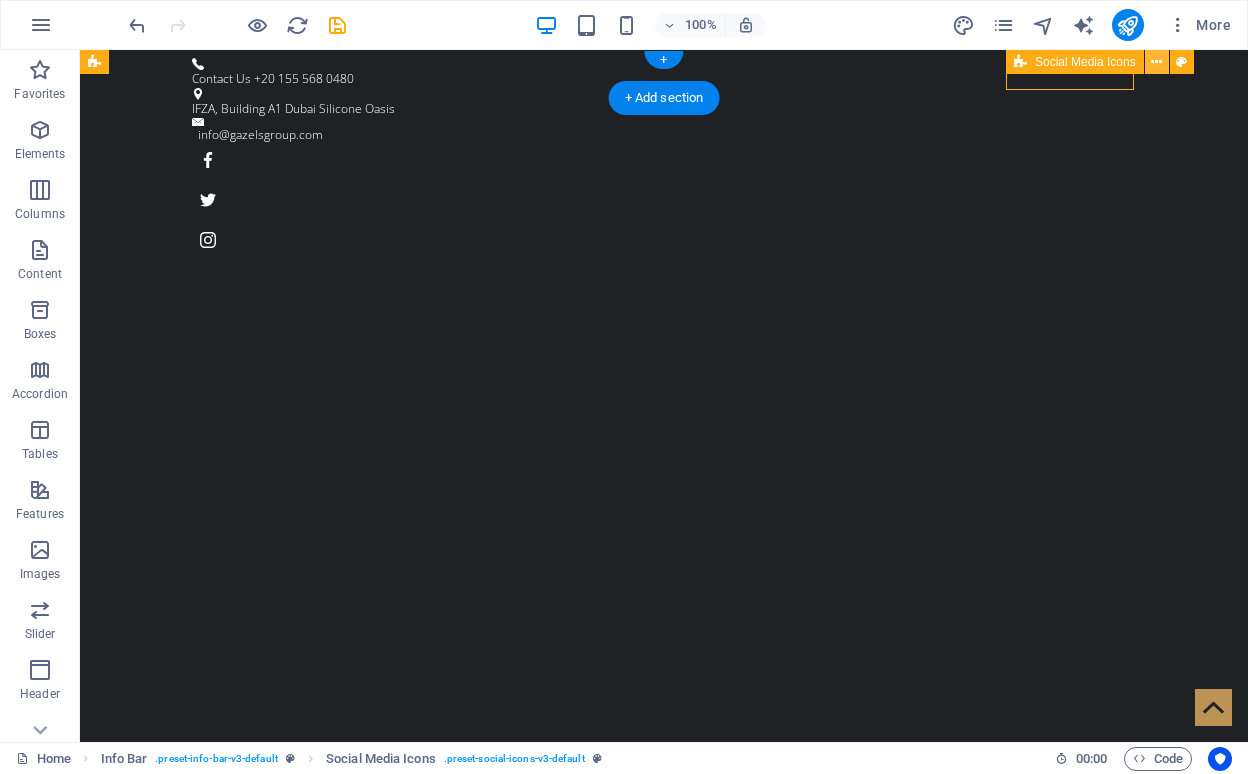 click at bounding box center [1156, 62] 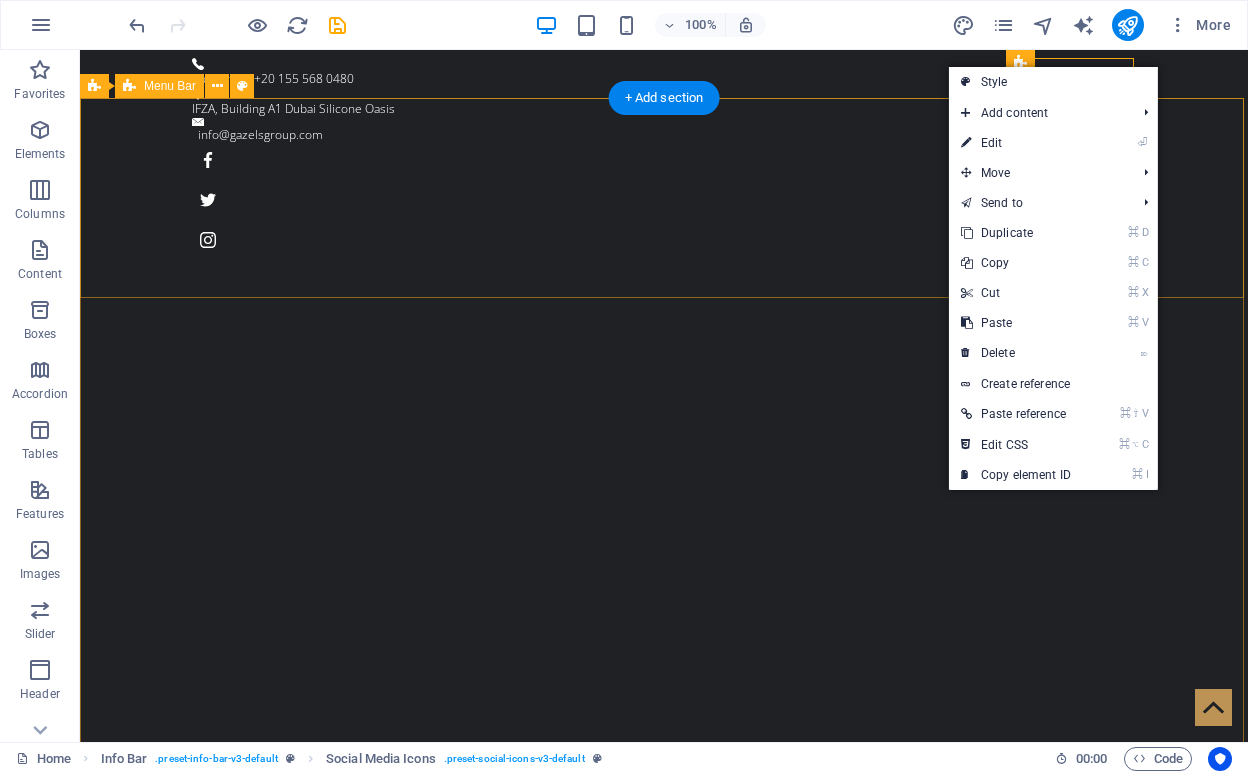 click on "Home About us WHAT WE DO Pricing Gallery Contact" at bounding box center (664, 1078) 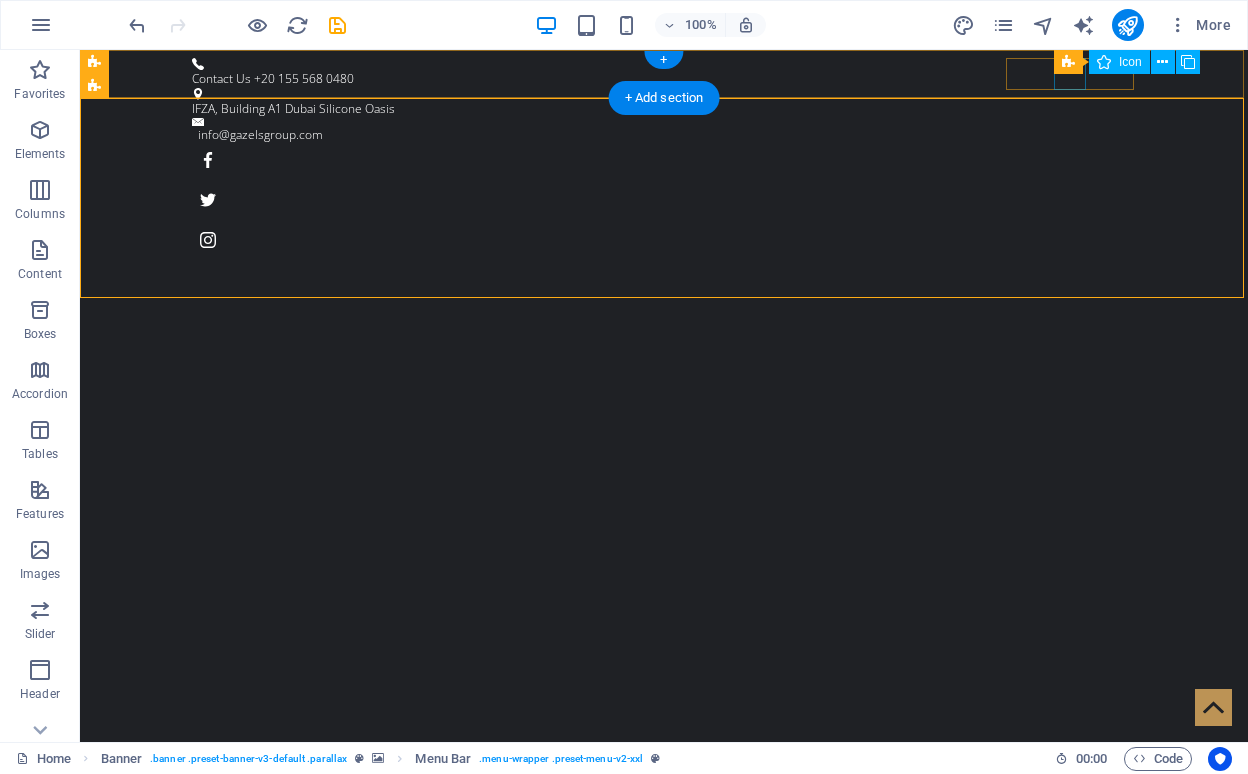 click at bounding box center [664, 200] 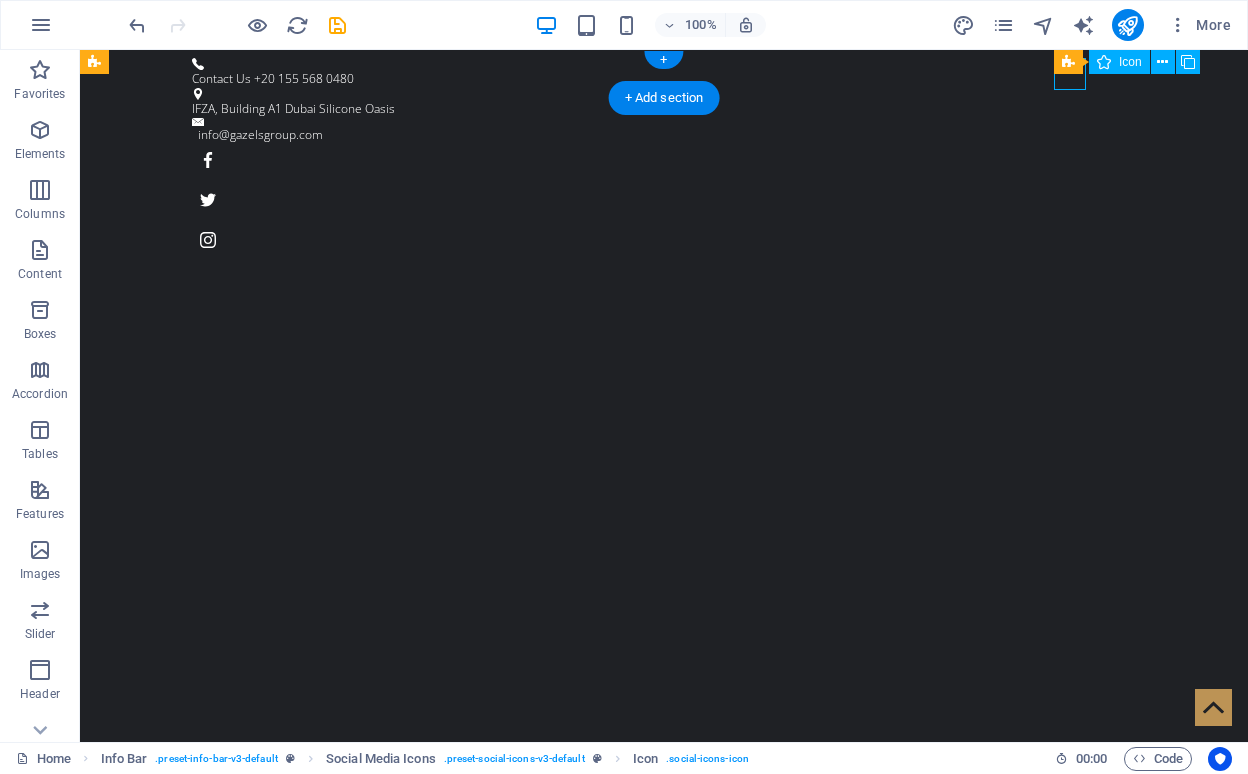 click at bounding box center (664, 200) 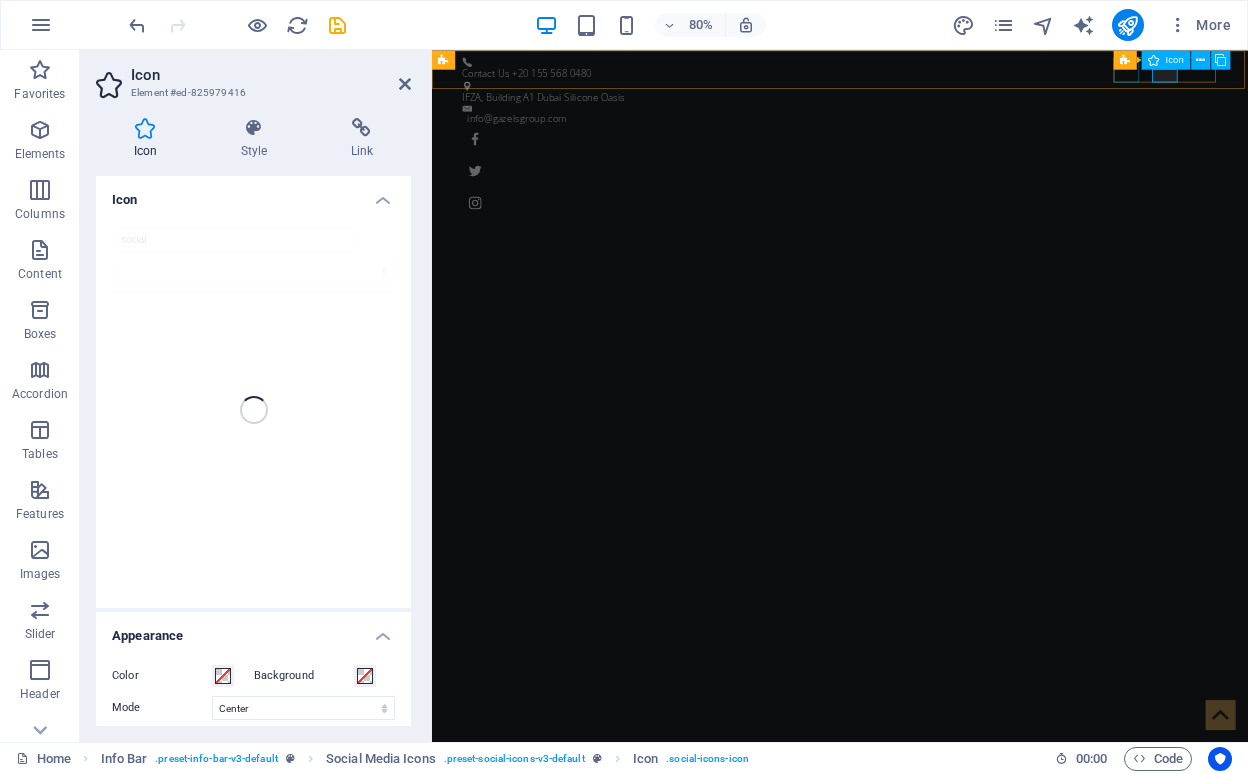 click at bounding box center (942, 160) 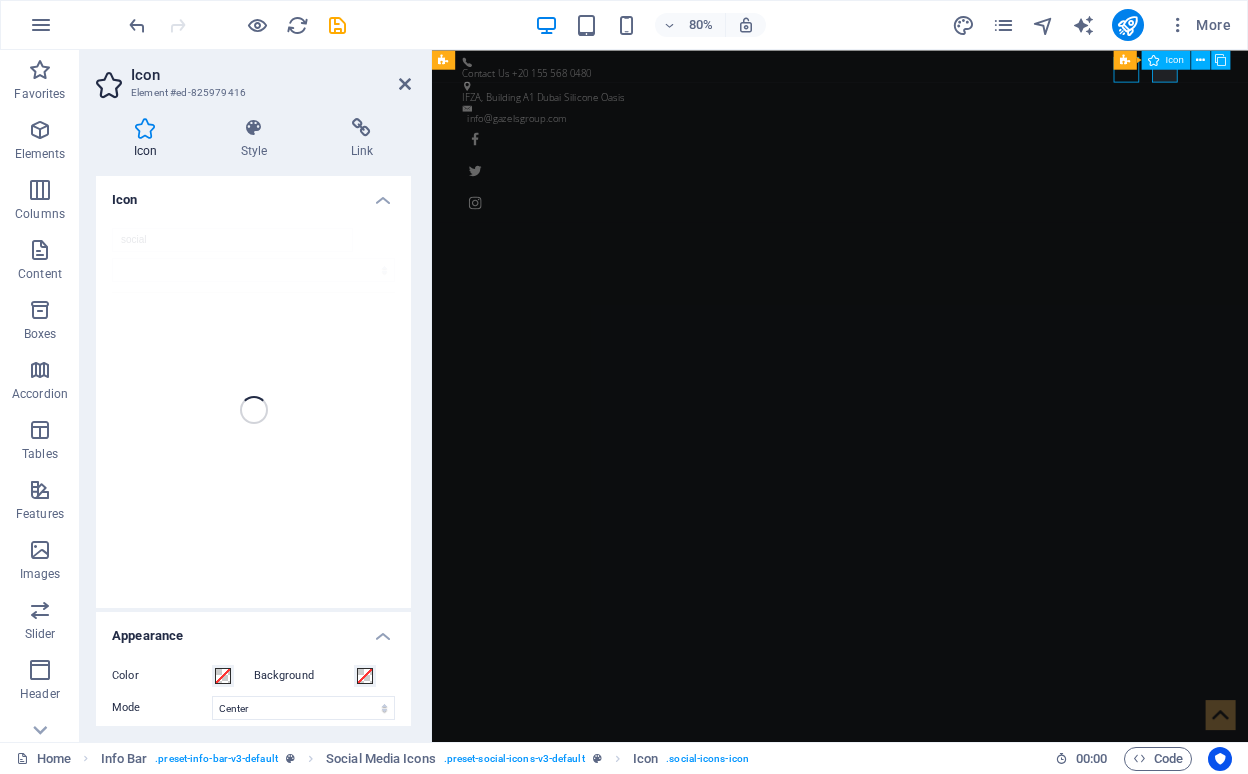 click at bounding box center (942, 160) 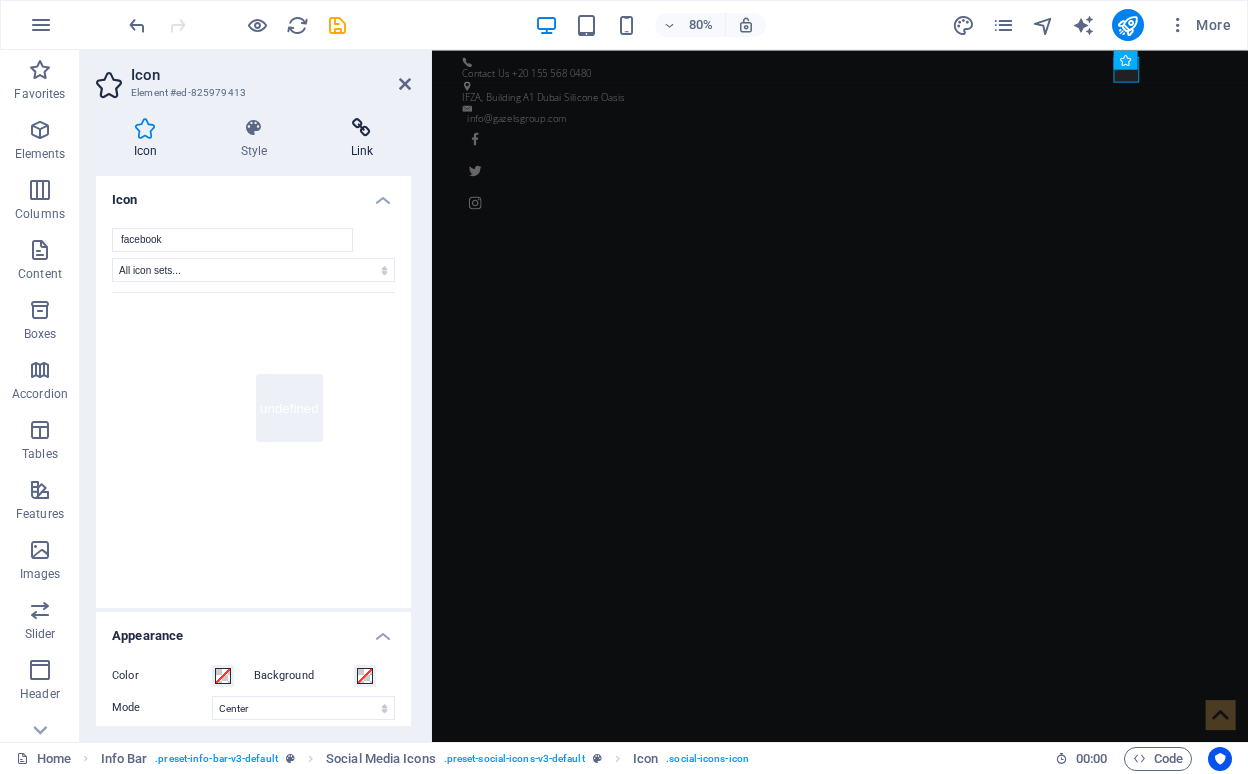 scroll, scrollTop: 0, scrollLeft: 0, axis: both 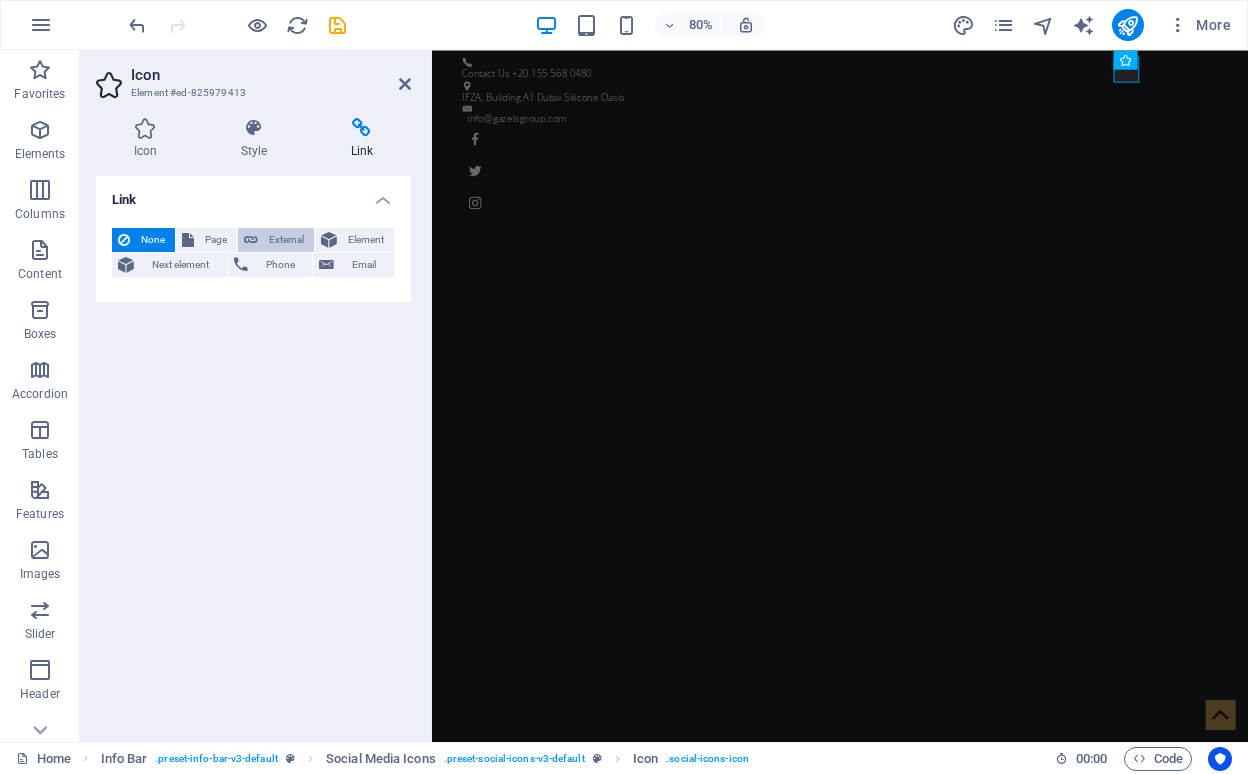 click on "External" at bounding box center (286, 240) 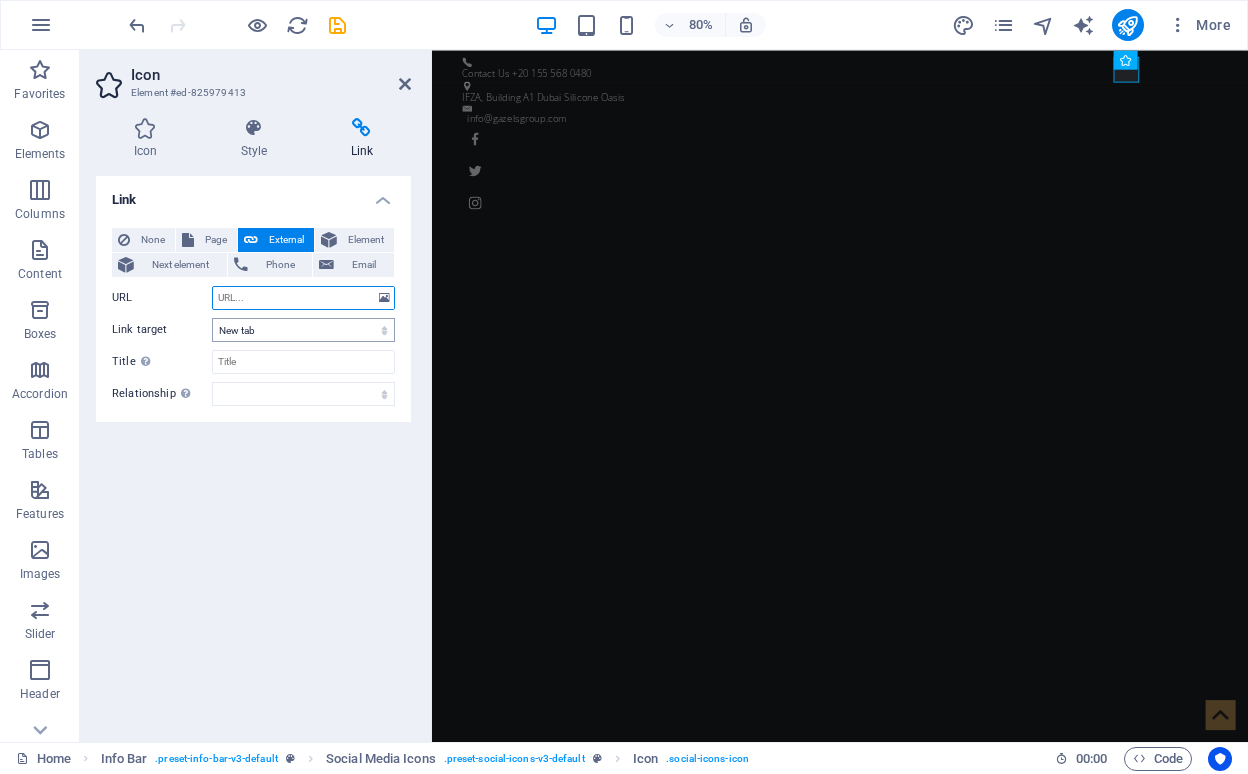 paste on "https://www.facebook.com/gazelsgroup/" 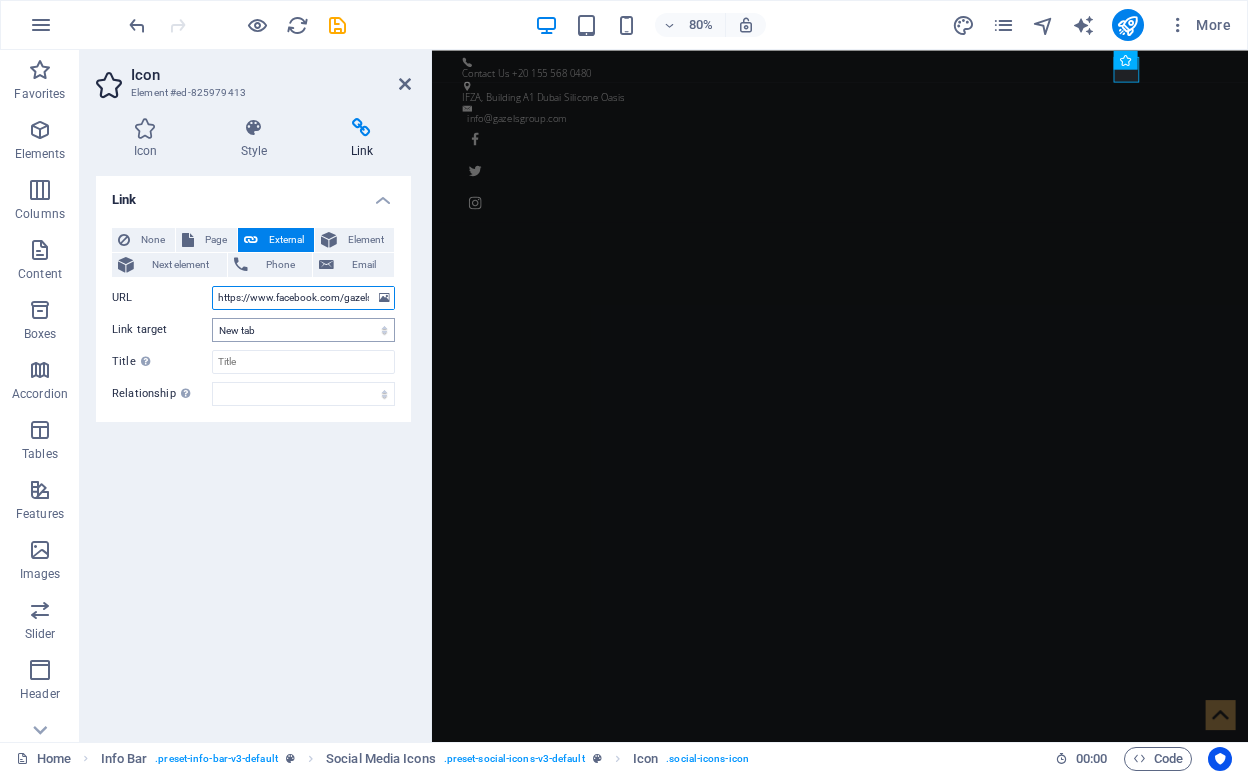 type on "https://www.facebook.com/gazelsgroup/" 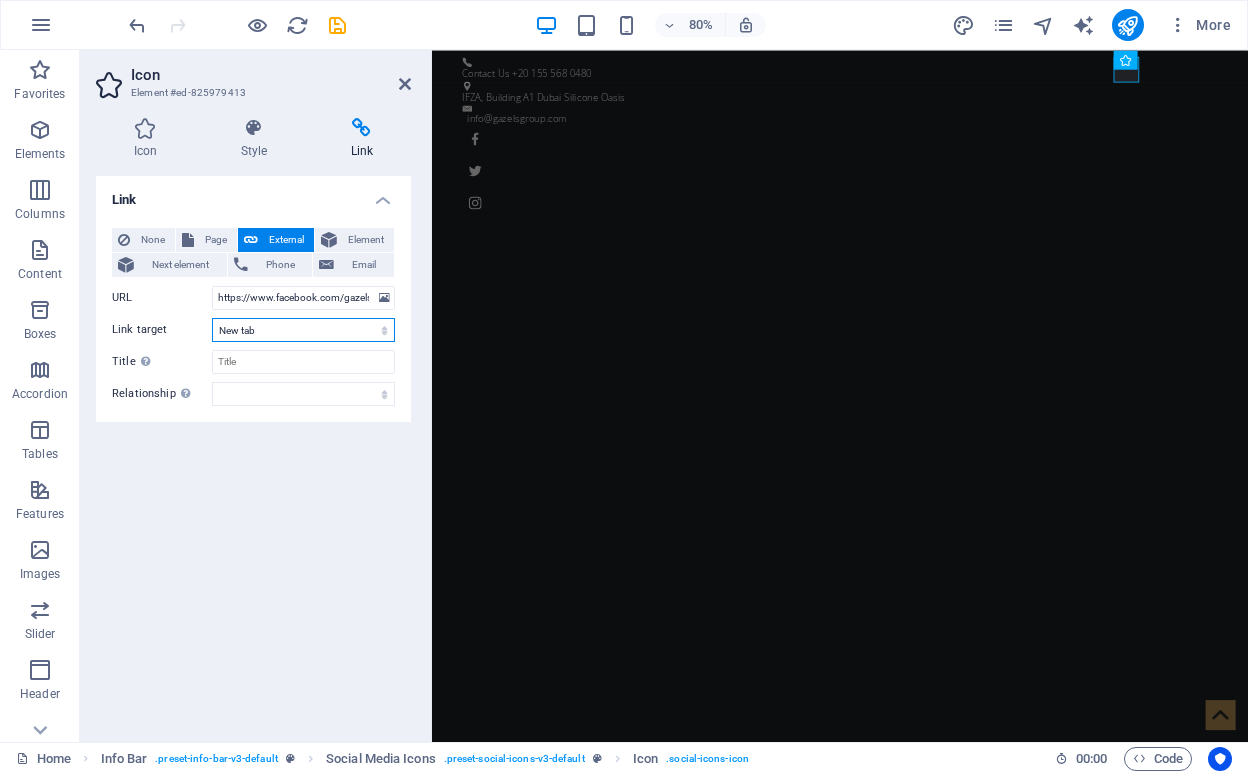 click on "New tab Same tab Overlay" at bounding box center [303, 330] 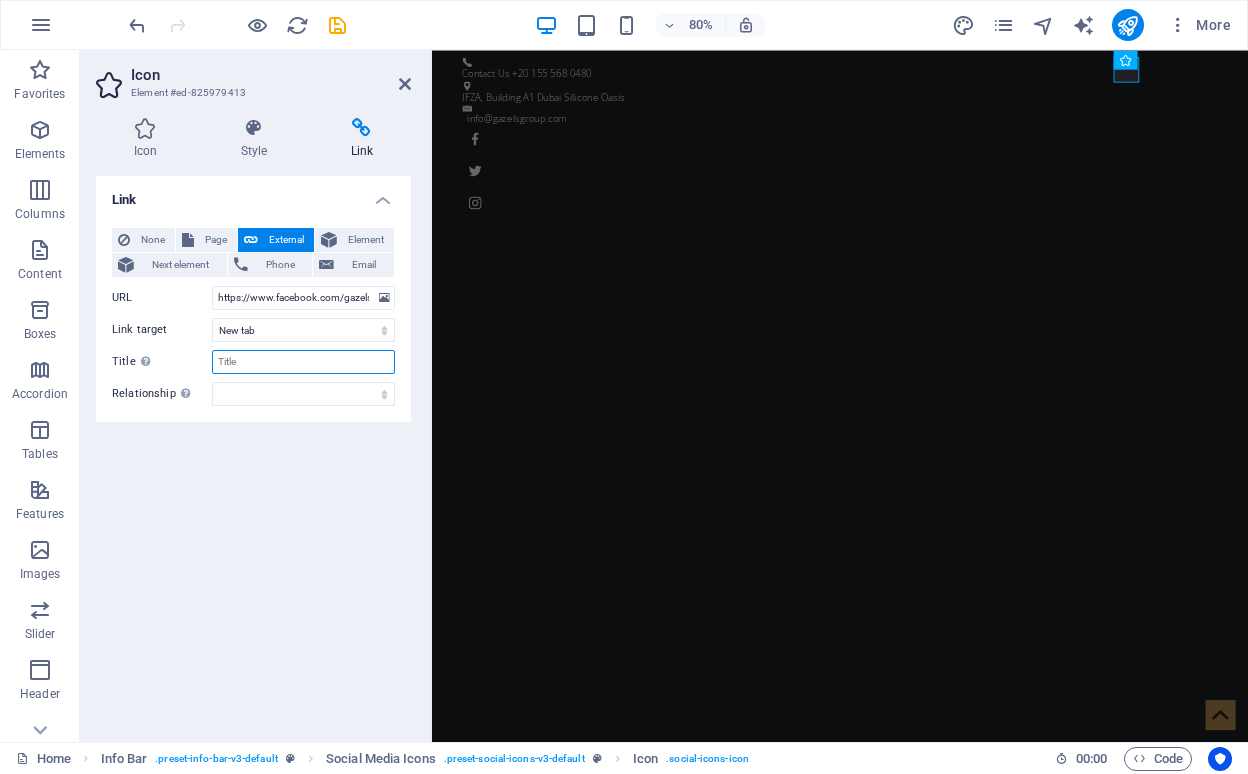 click on "Title Additional link description, should not be the same as the link text. The title is most often shown as a tooltip text when the mouse moves over the element. Leave empty if uncertain." at bounding box center (303, 362) 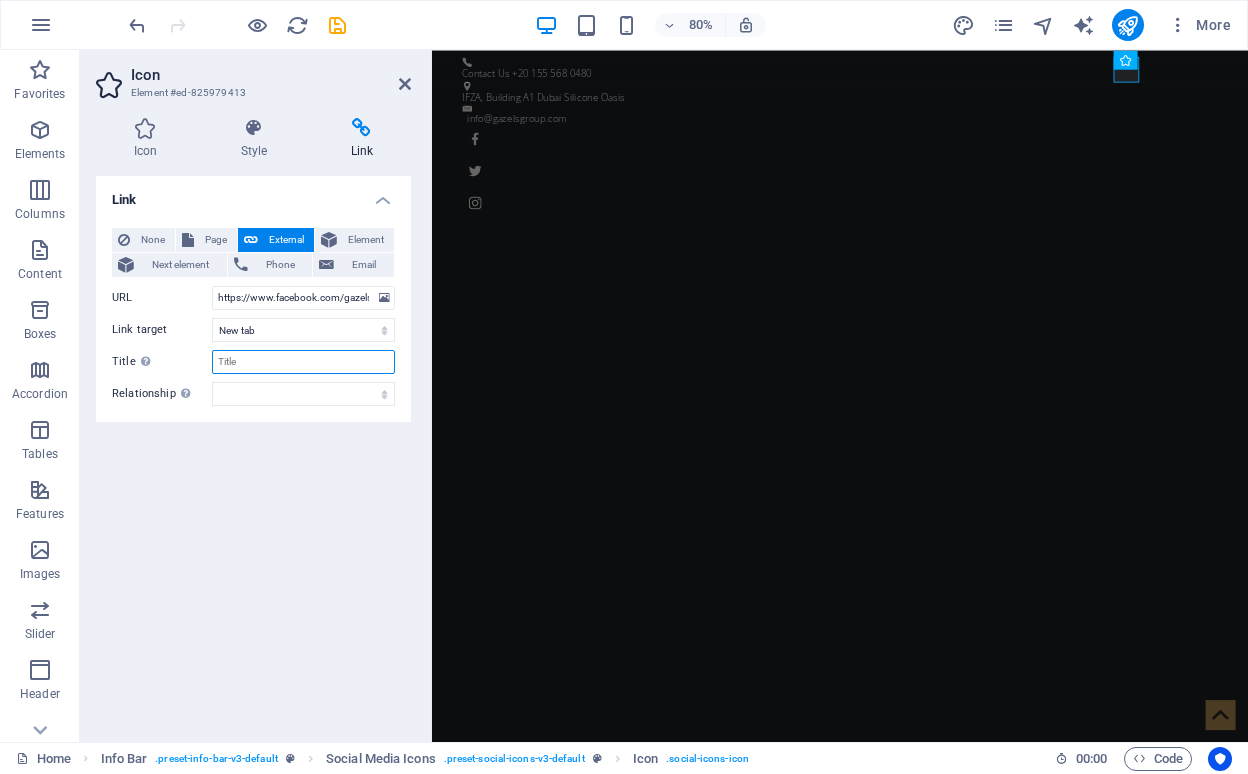 paste on "https://www.facebook.com/gazelsgroup/" 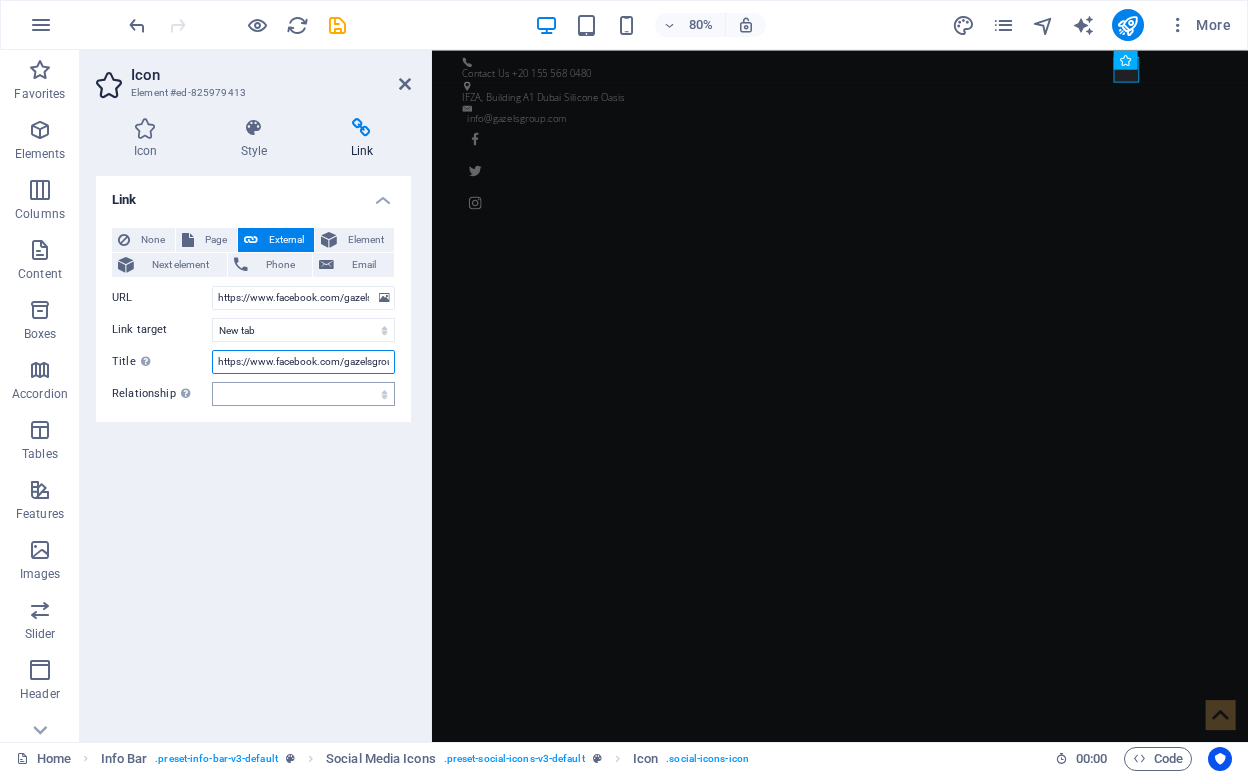 type on "https://www.facebook.com/gazelsgroup/" 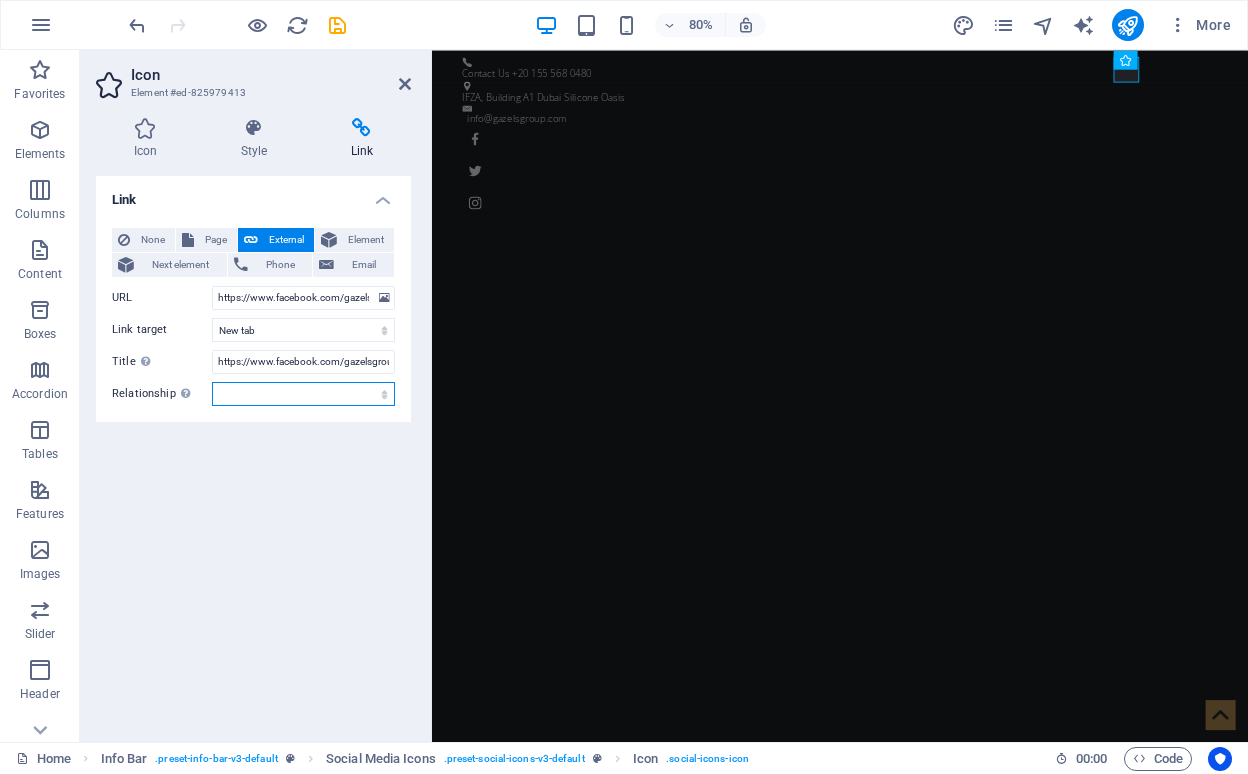 click on "alternate author bookmark external help license next nofollow noreferrer noopener prev search tag" at bounding box center [303, 394] 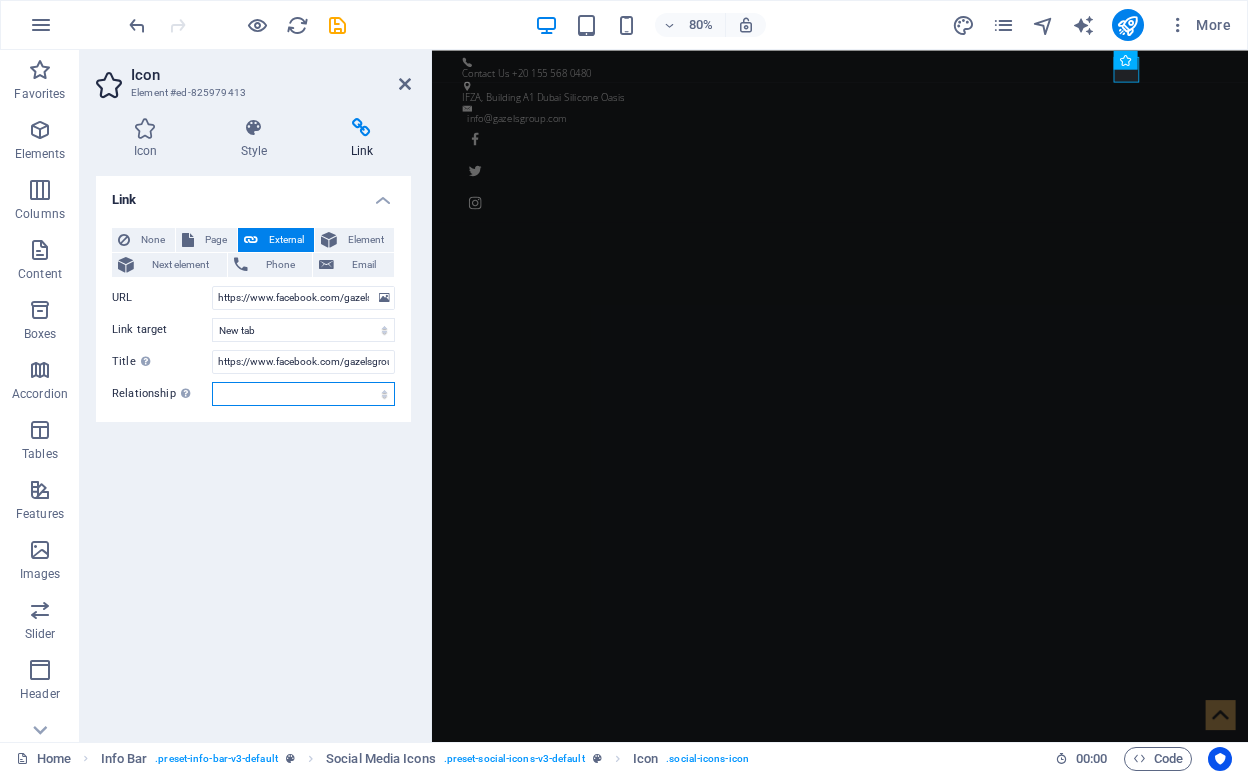 select on "external" 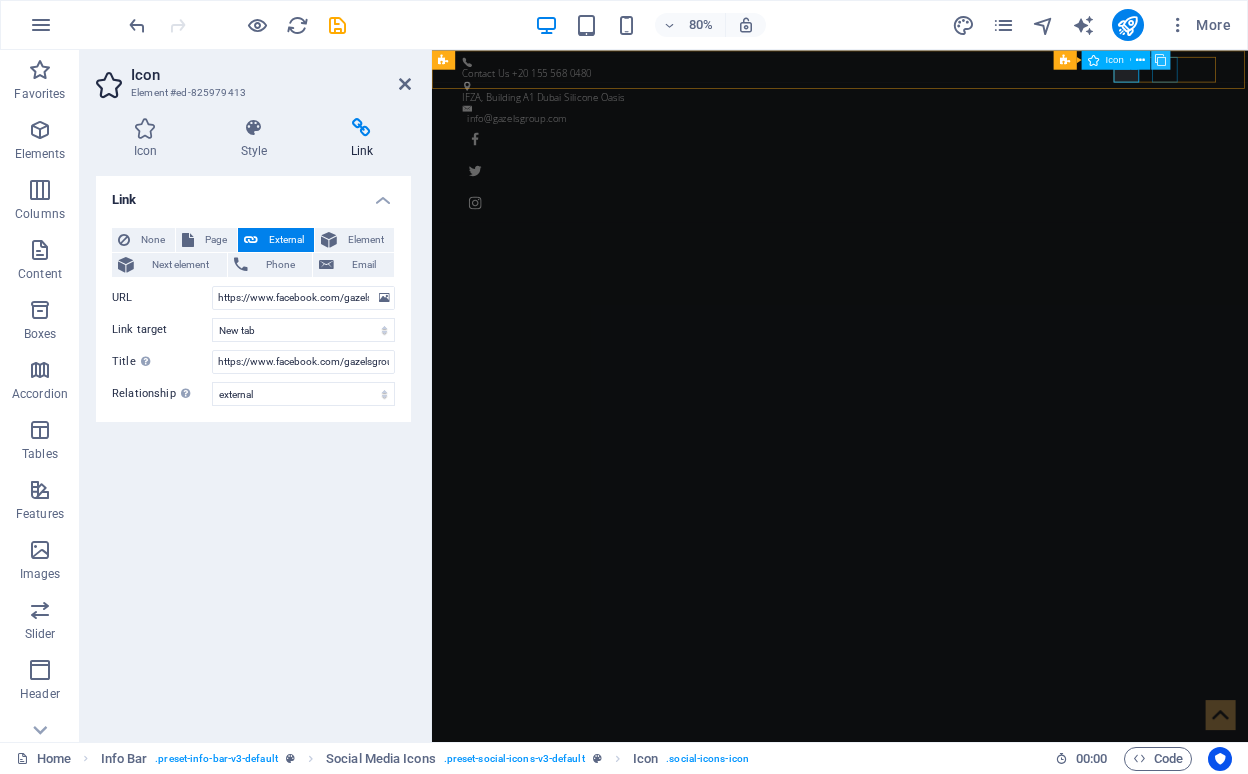 click at bounding box center (1160, 59) 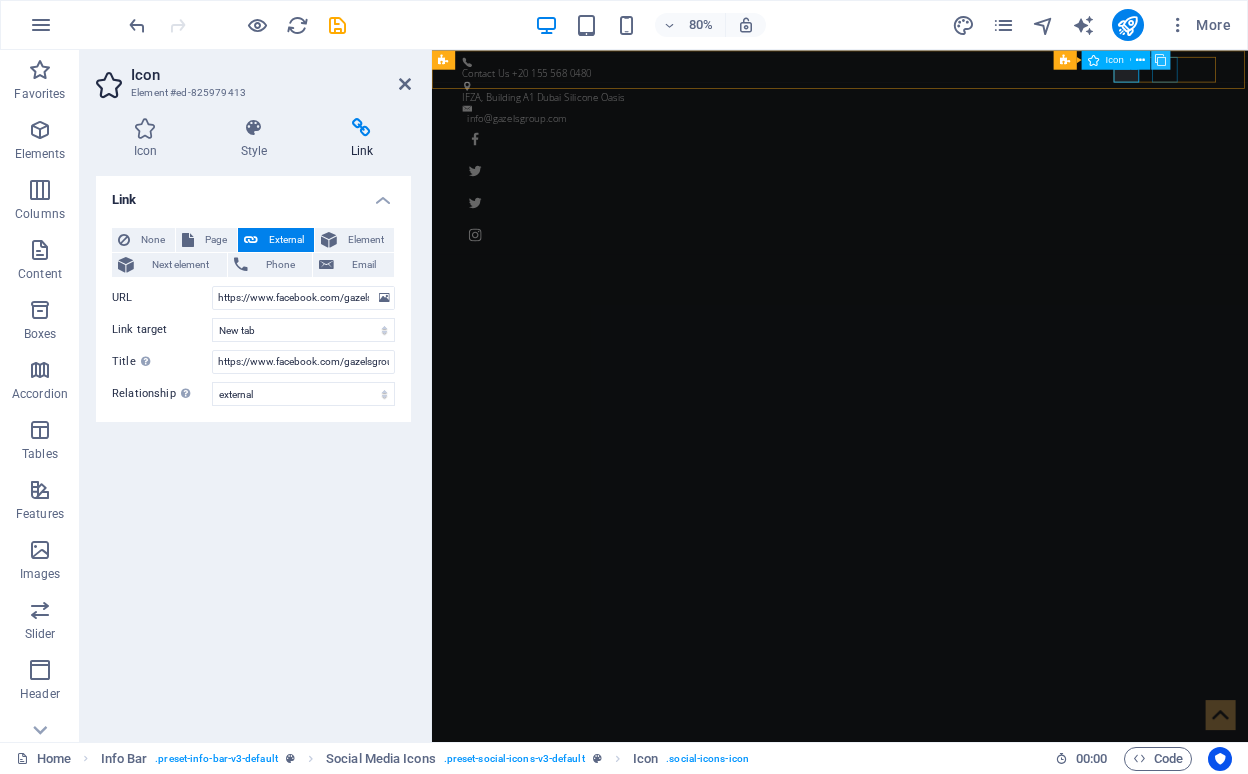 click on "Icon" at bounding box center [1106, 59] 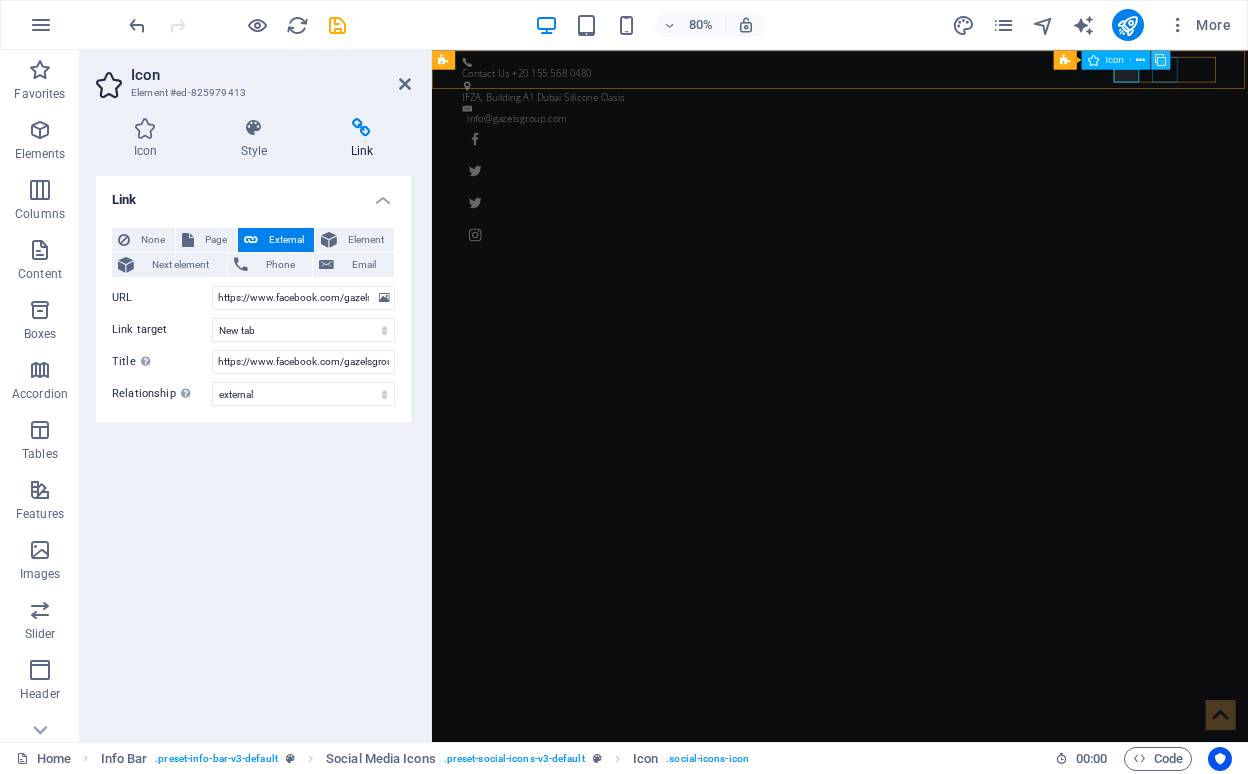 select on "xMidYMid" 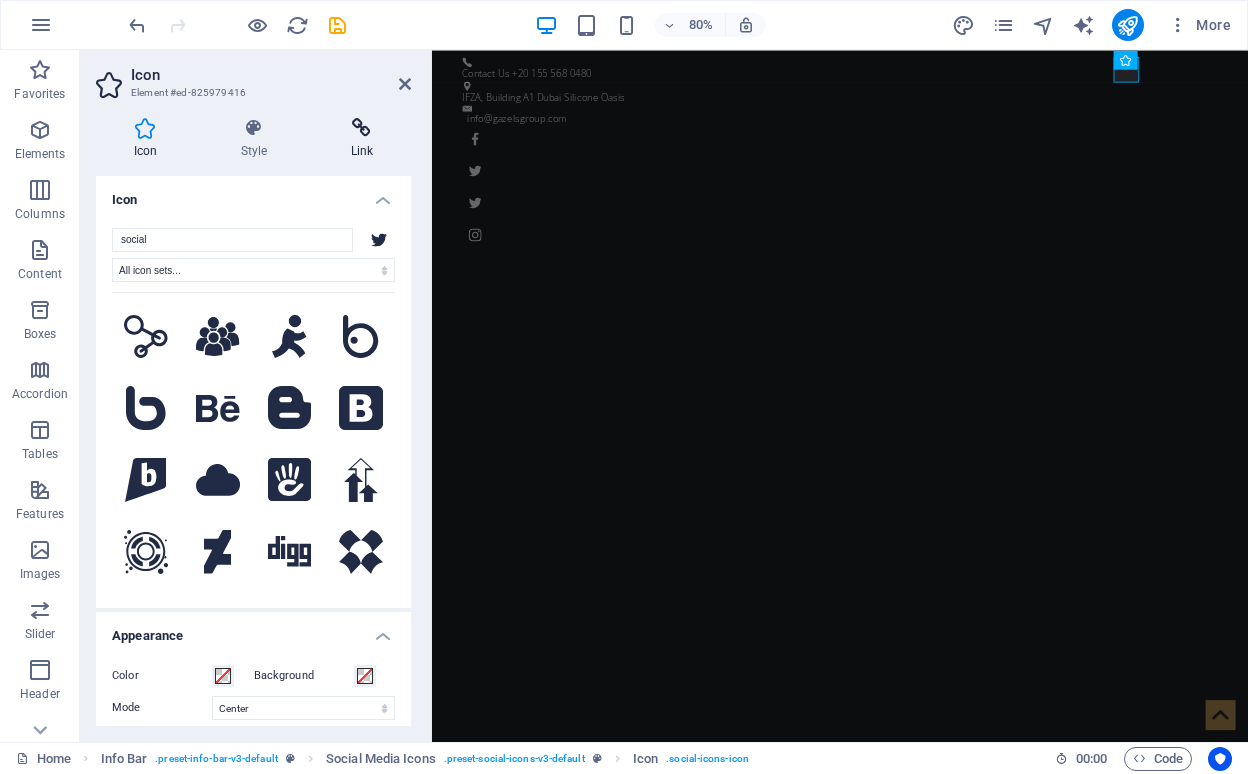 click at bounding box center [362, 128] 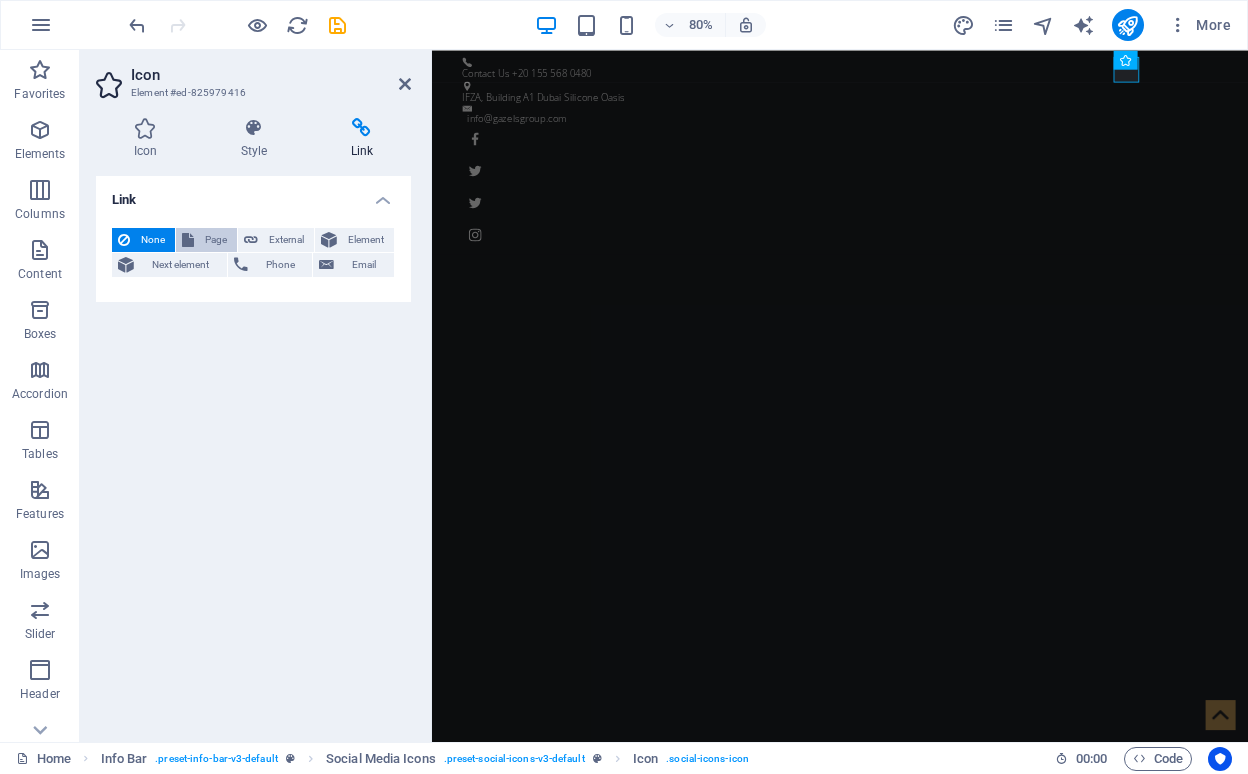 click on "Page" at bounding box center (215, 240) 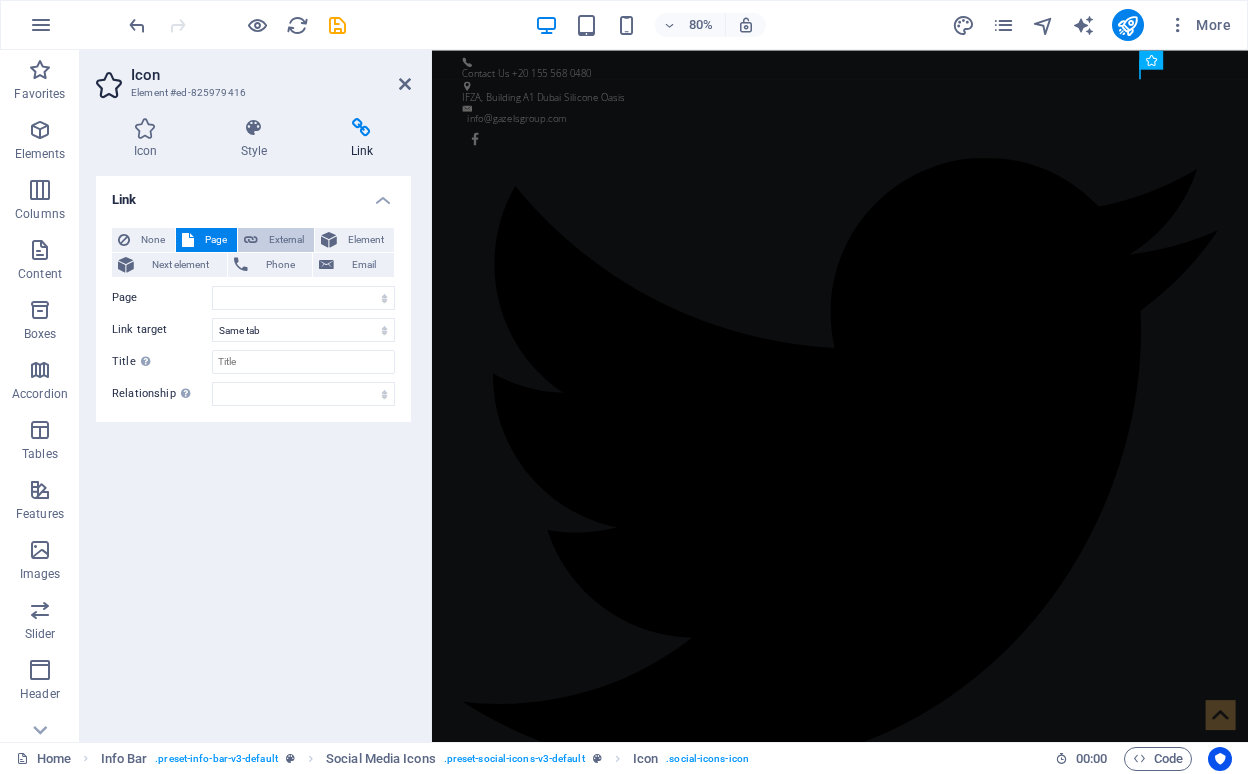 click on "External" at bounding box center (286, 240) 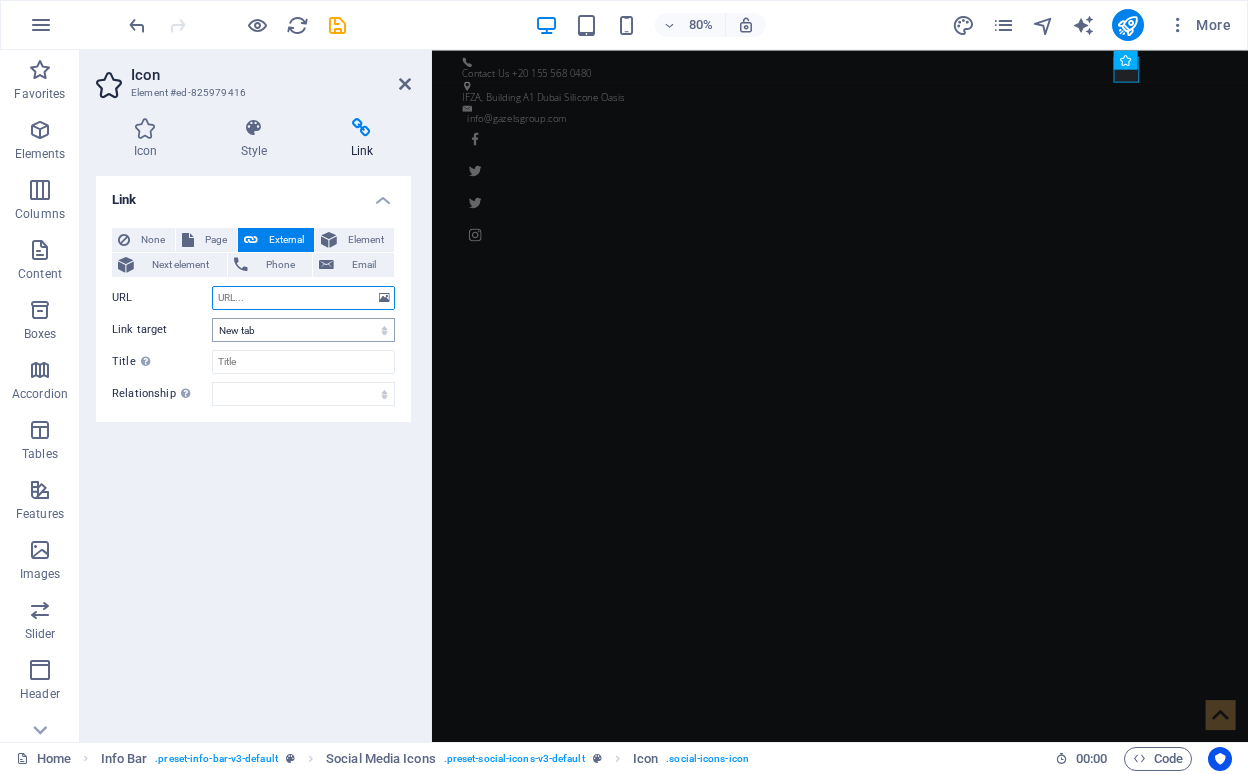 paste on "https://x.com/gazelsgroup" 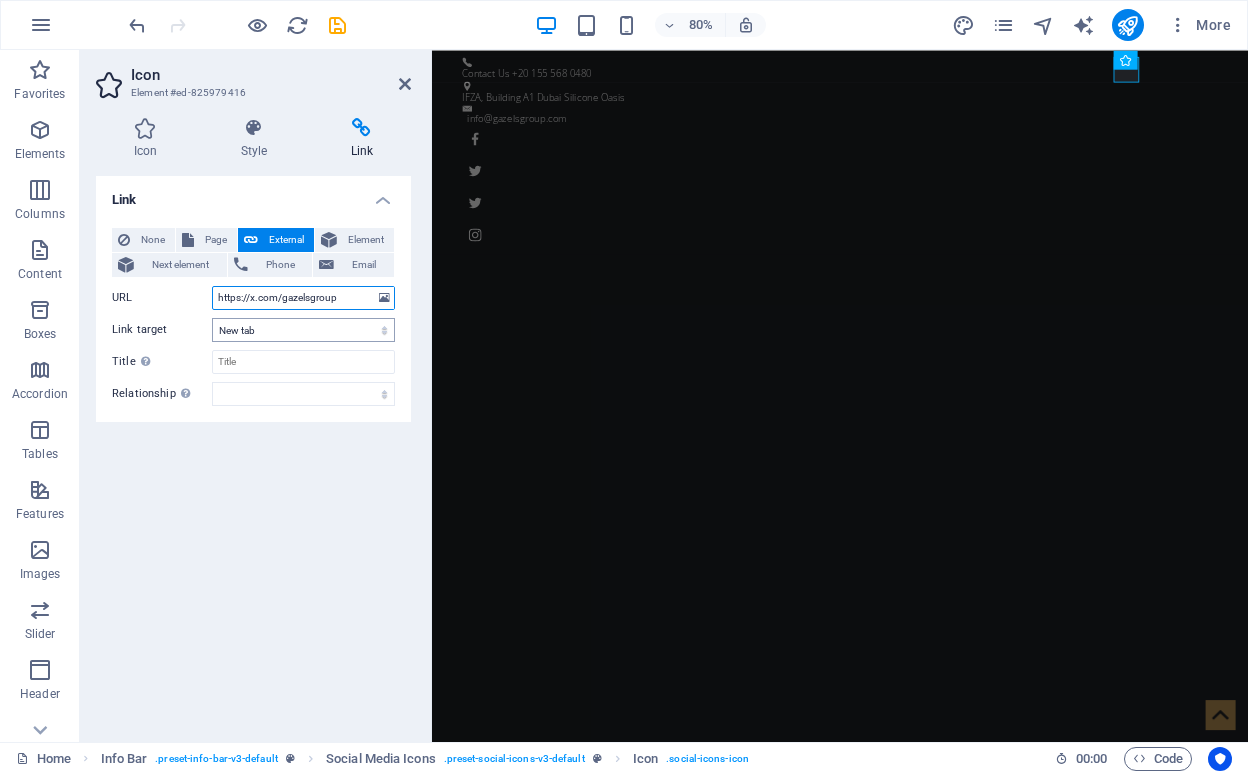 type on "https://x.com/gazelsgroup" 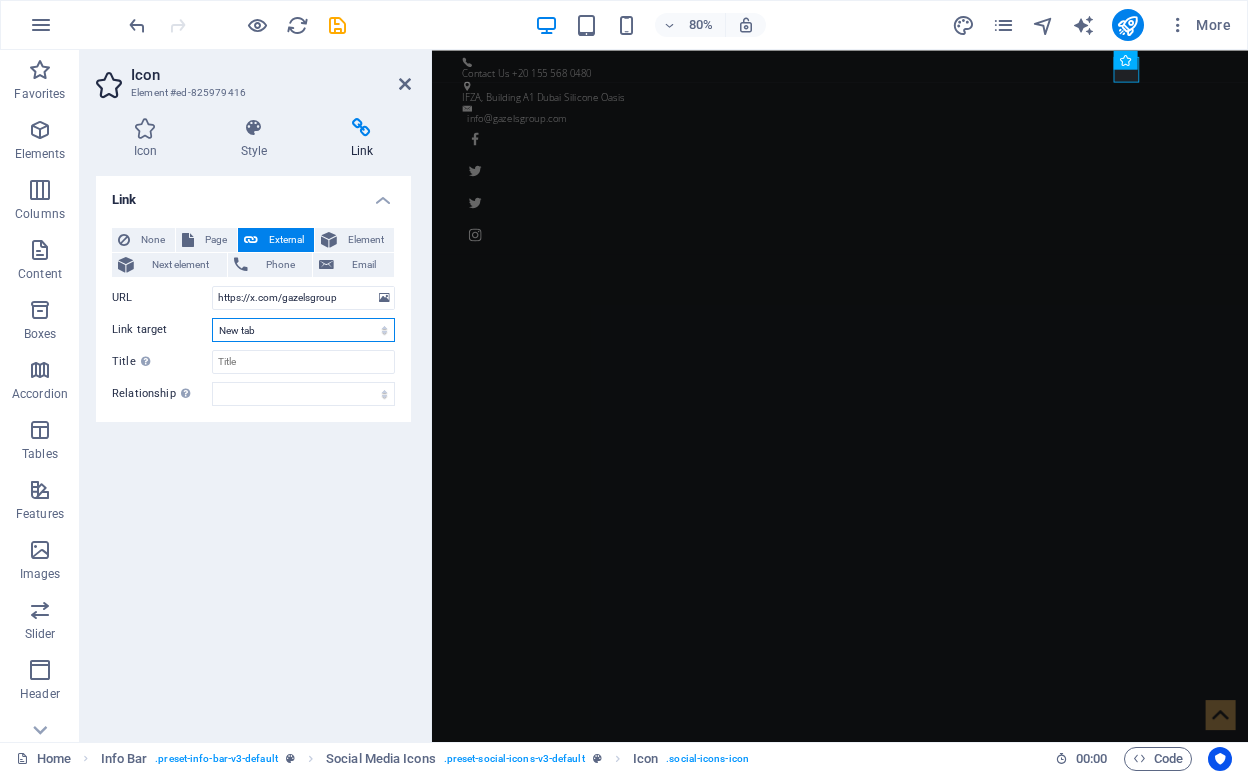 click on "New tab Same tab Overlay" at bounding box center [303, 330] 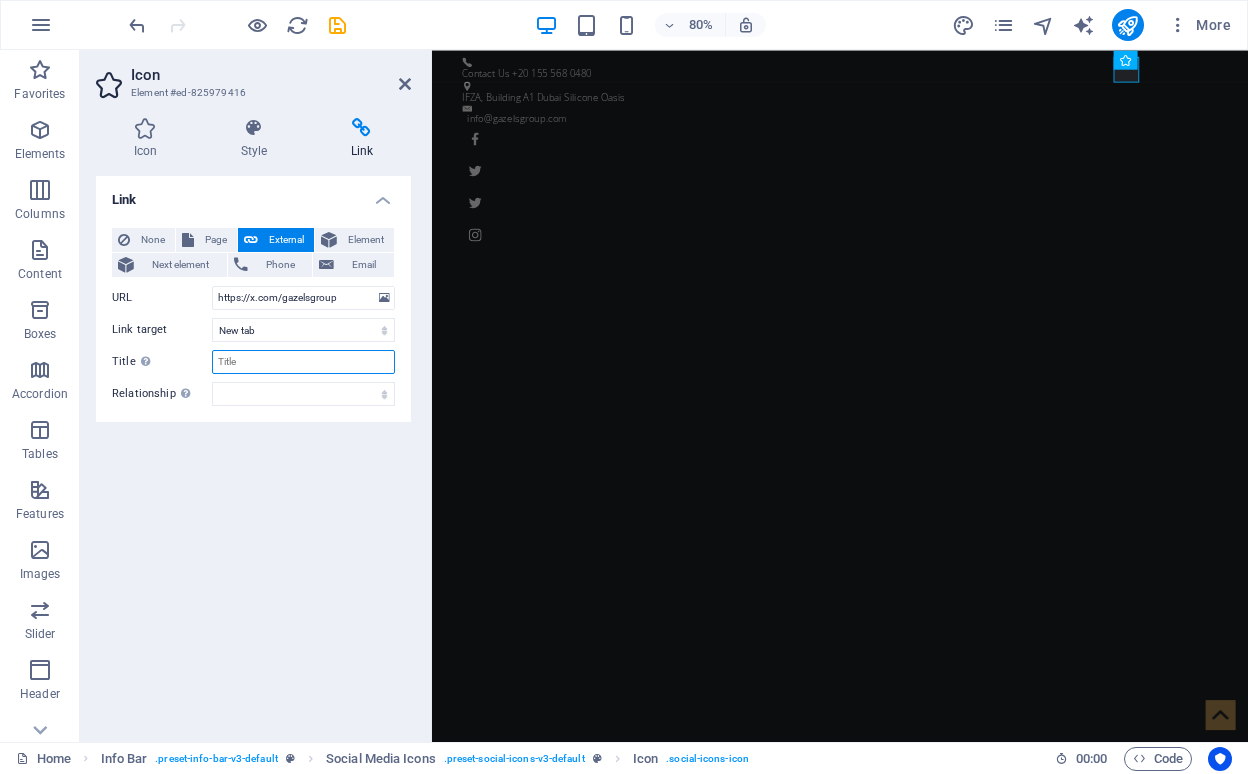 click on "Title Additional link description, should not be the same as the link text. The title is most often shown as a tooltip text when the mouse moves over the element. Leave empty if uncertain." at bounding box center [303, 362] 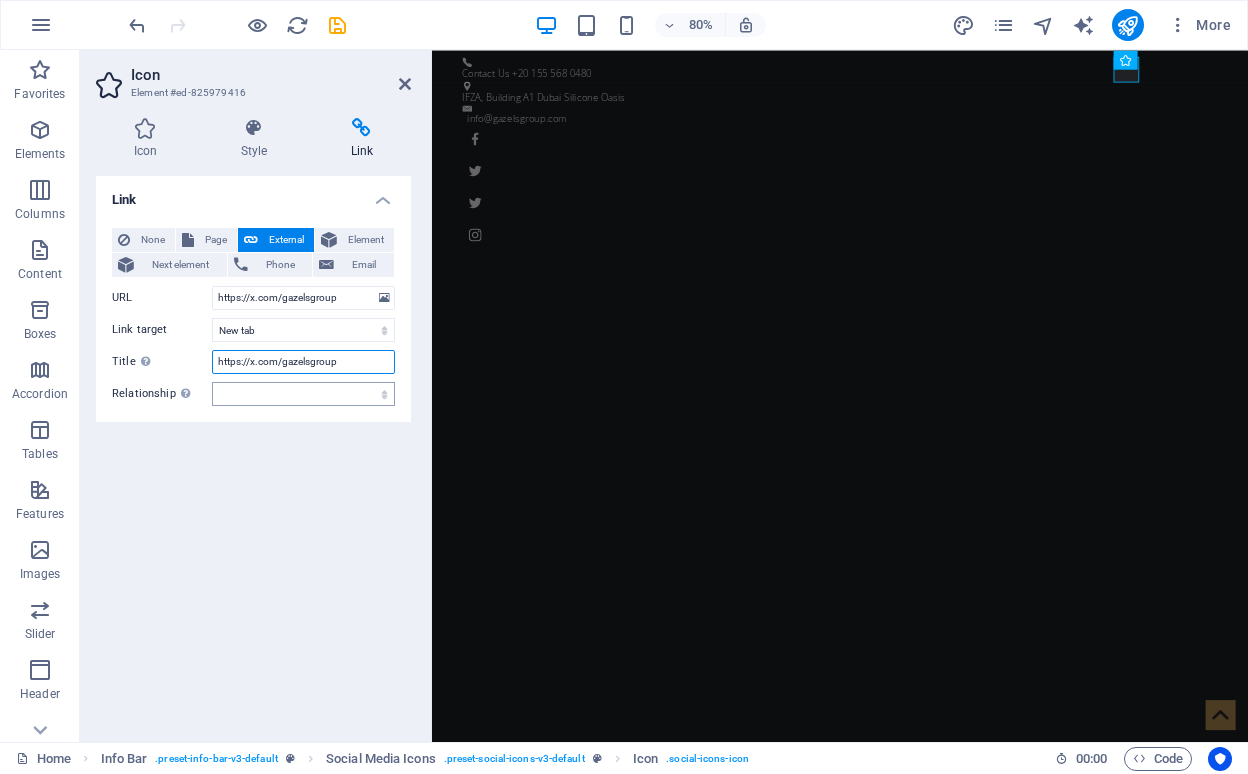 type on "https://x.com/gazelsgroup" 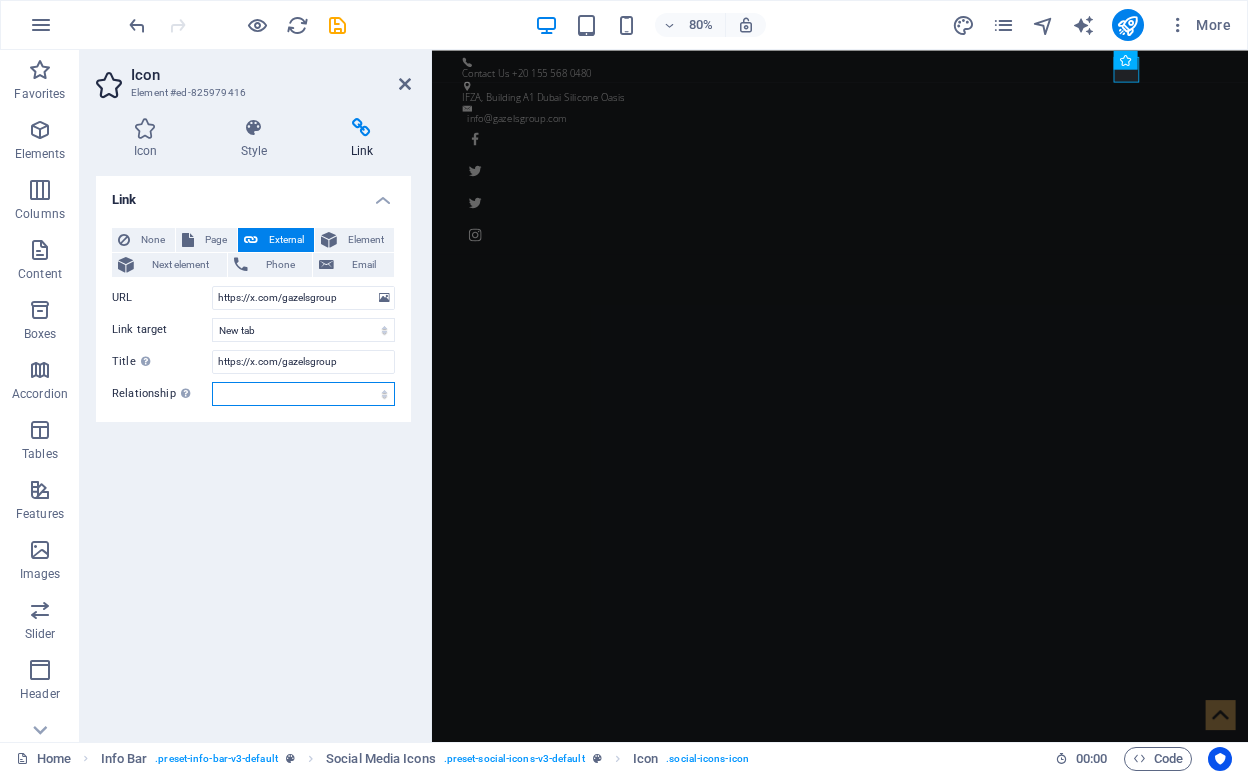 click on "alternate author bookmark external help license next nofollow noreferrer noopener prev search tag" at bounding box center [303, 394] 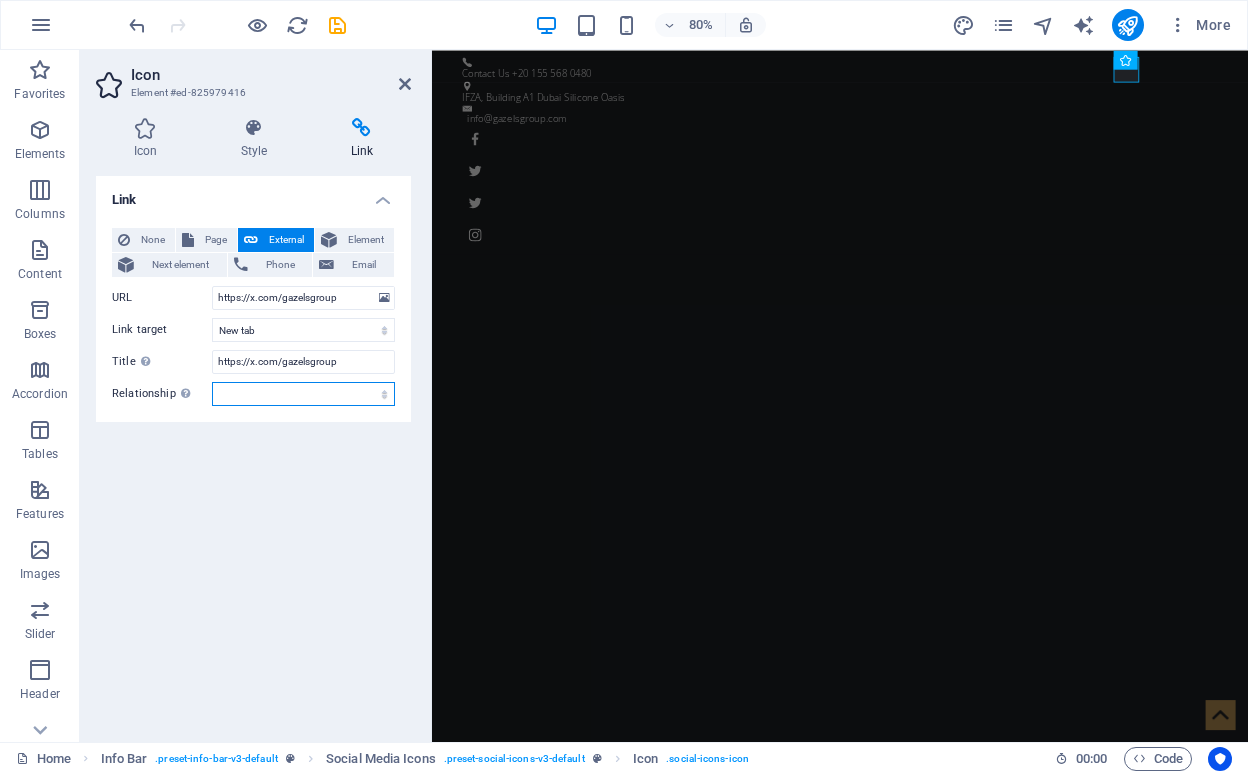 select on "external" 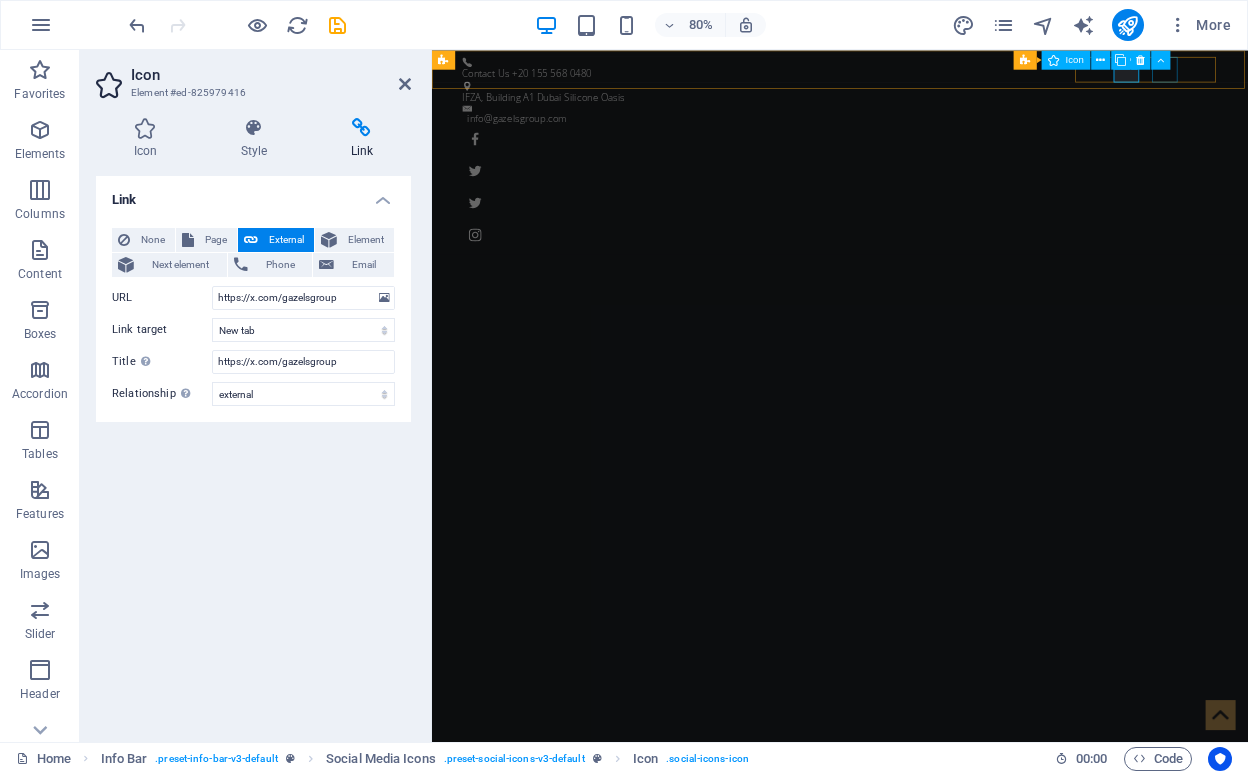 click at bounding box center [942, 240] 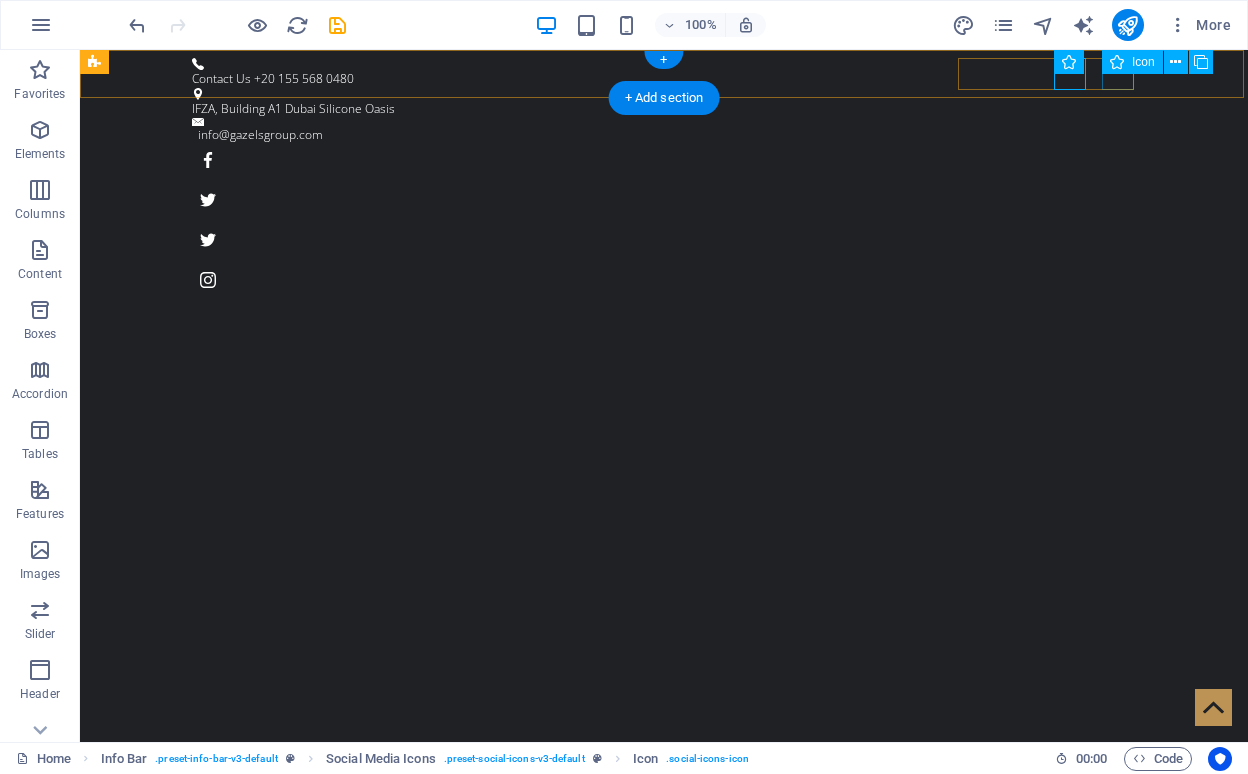 click at bounding box center [664, 280] 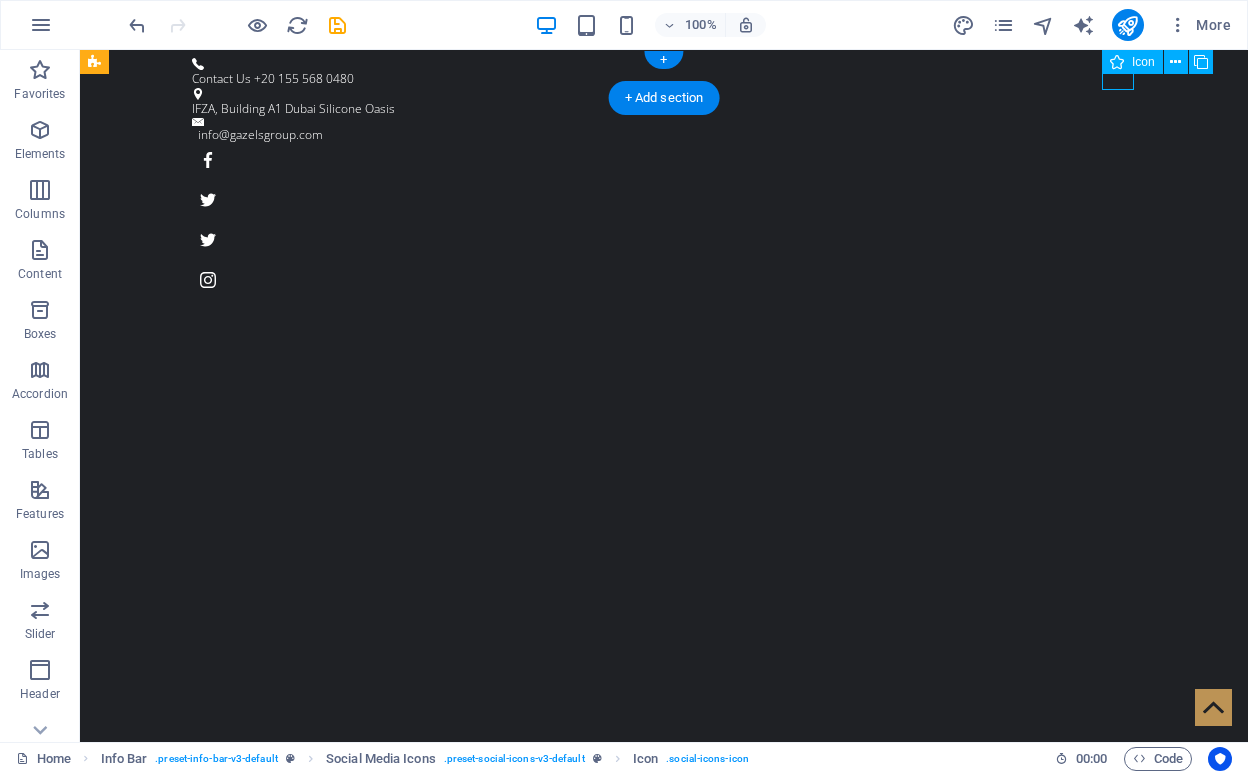 click at bounding box center (664, 280) 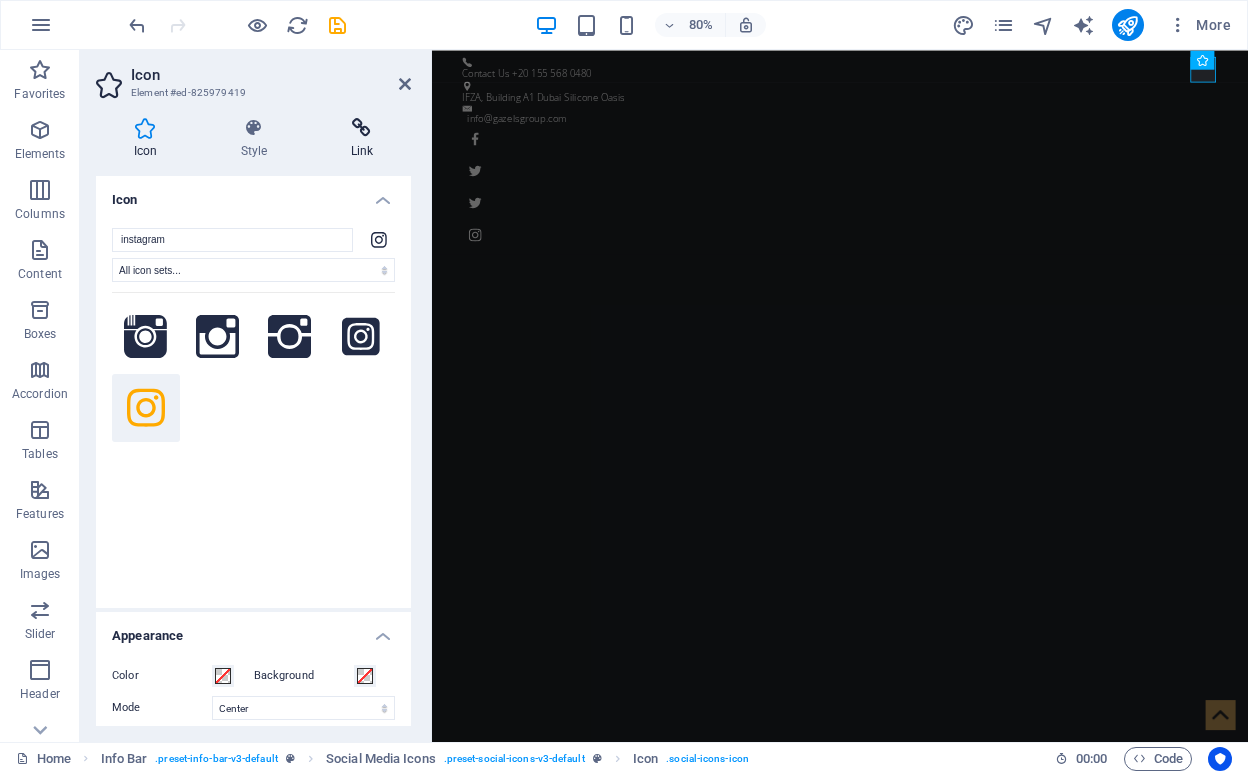 click at bounding box center [362, 128] 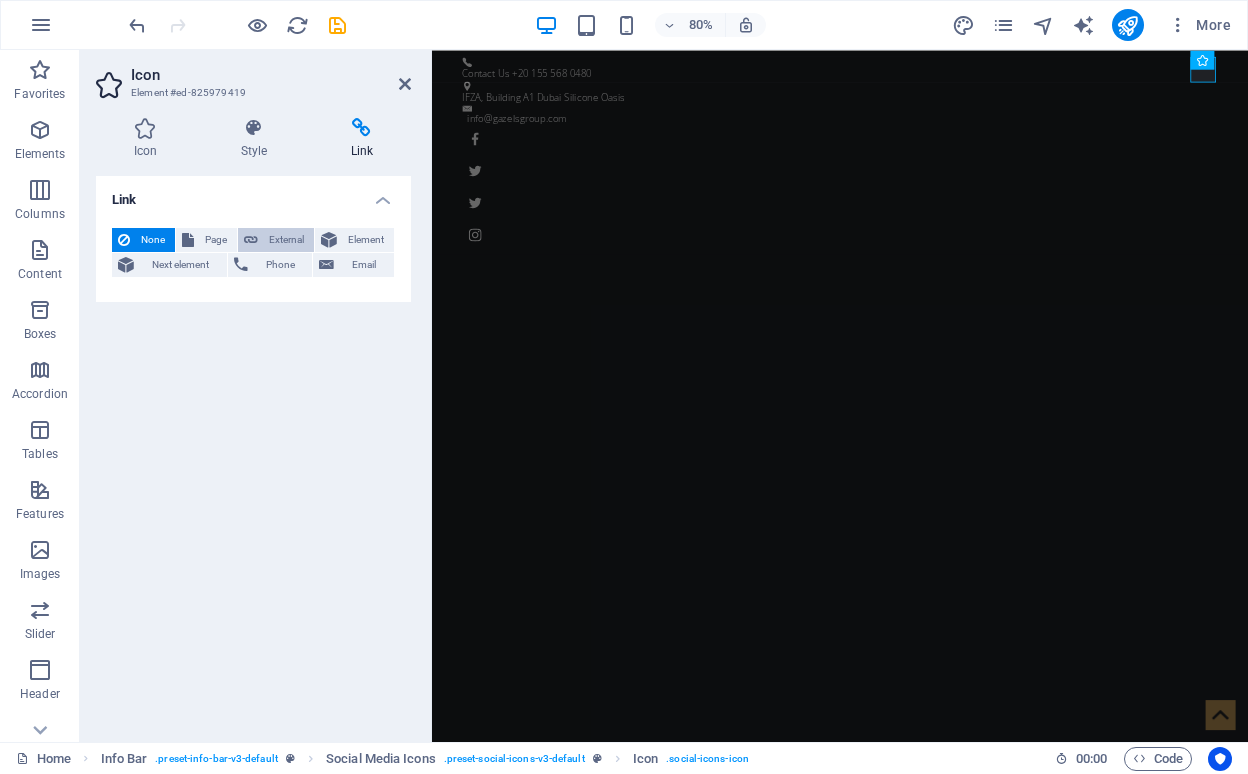 click on "External" at bounding box center [276, 240] 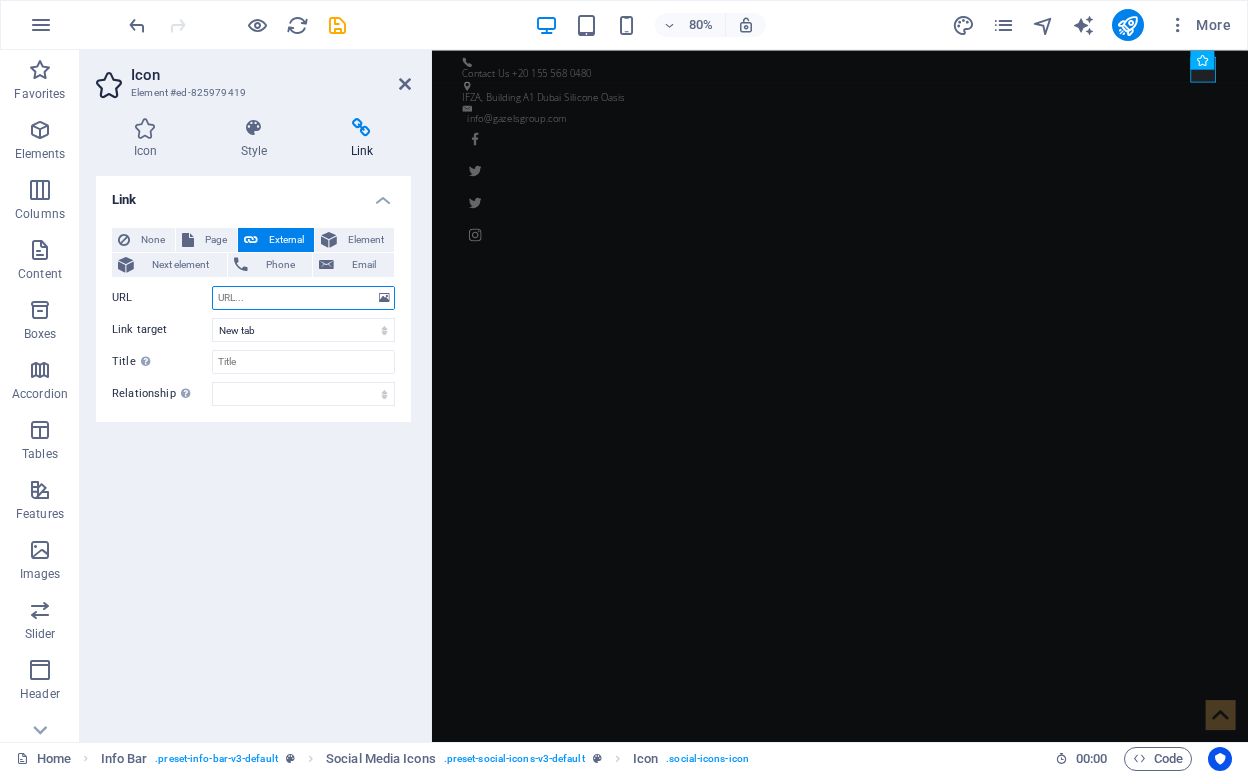 paste on "https://www.instagram.com/gazelsgroup/" 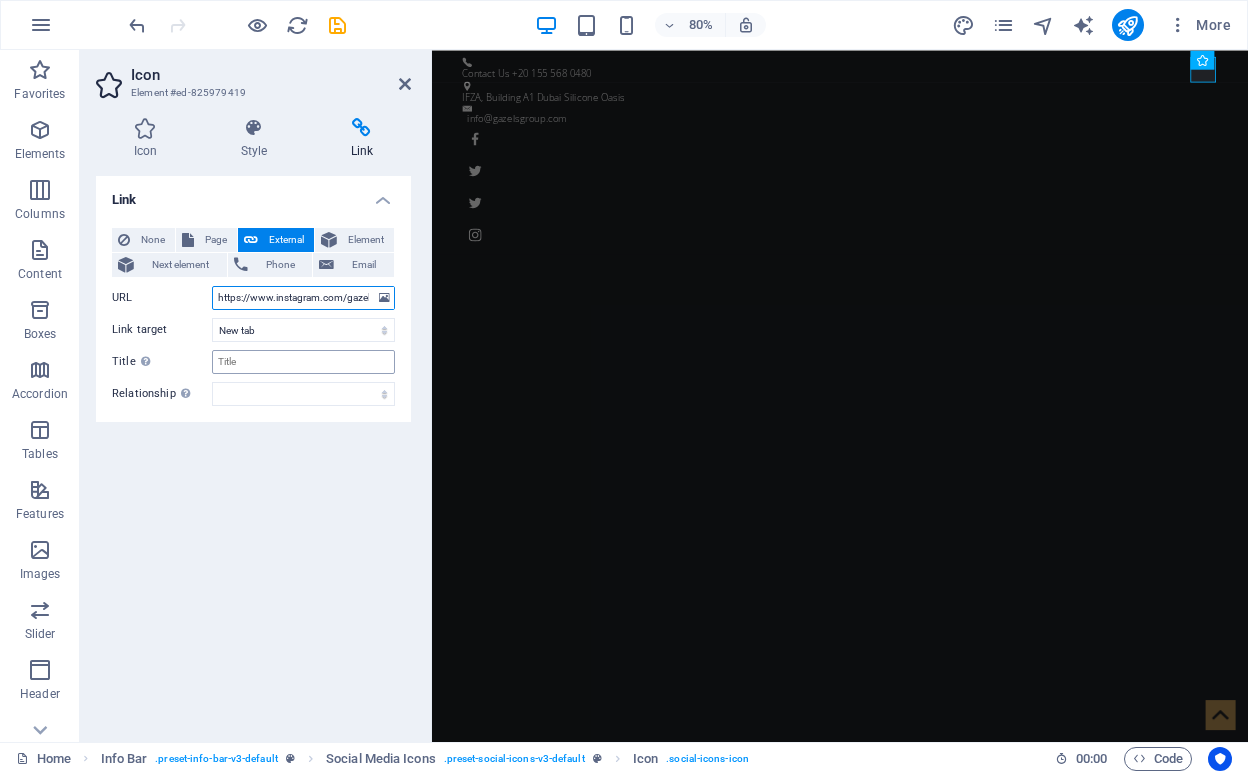 type on "https://www.instagram.com/gazelsgroup/" 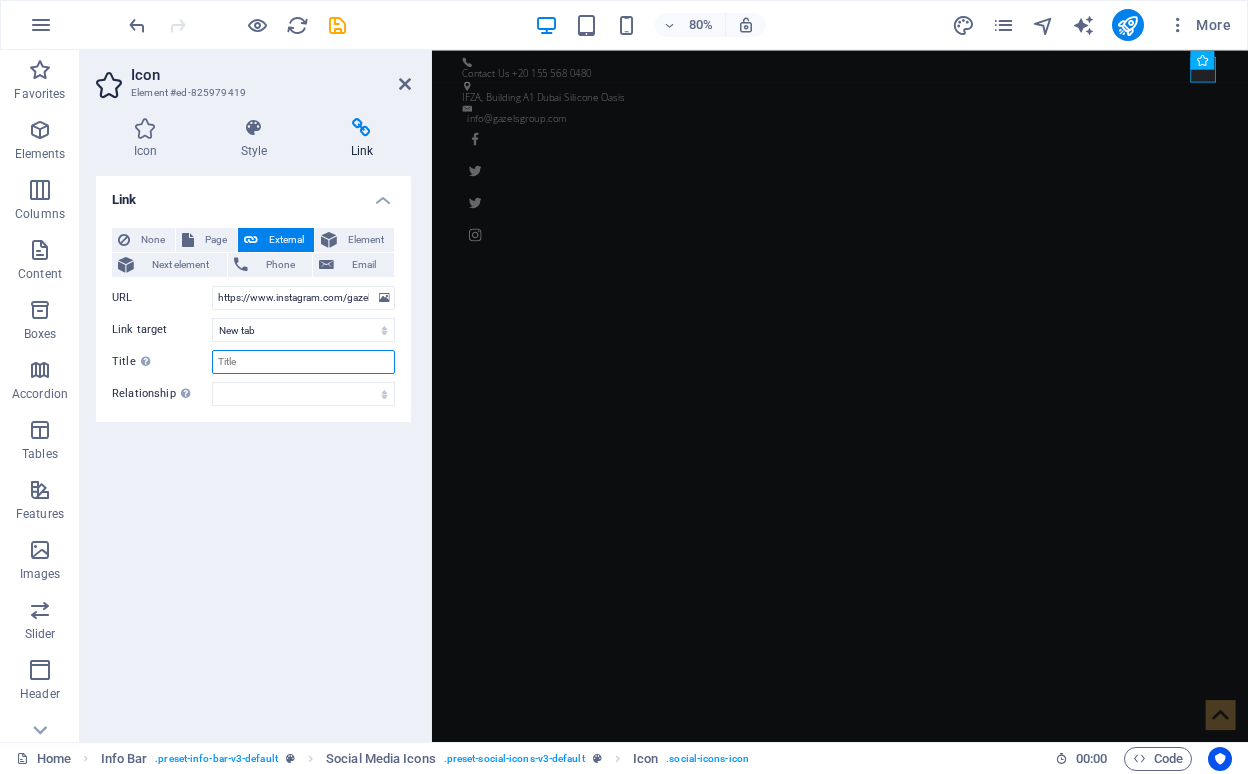 click on "Title Additional link description, should not be the same as the link text. The title is most often shown as a tooltip text when the mouse moves over the element. Leave empty if uncertain." at bounding box center [303, 362] 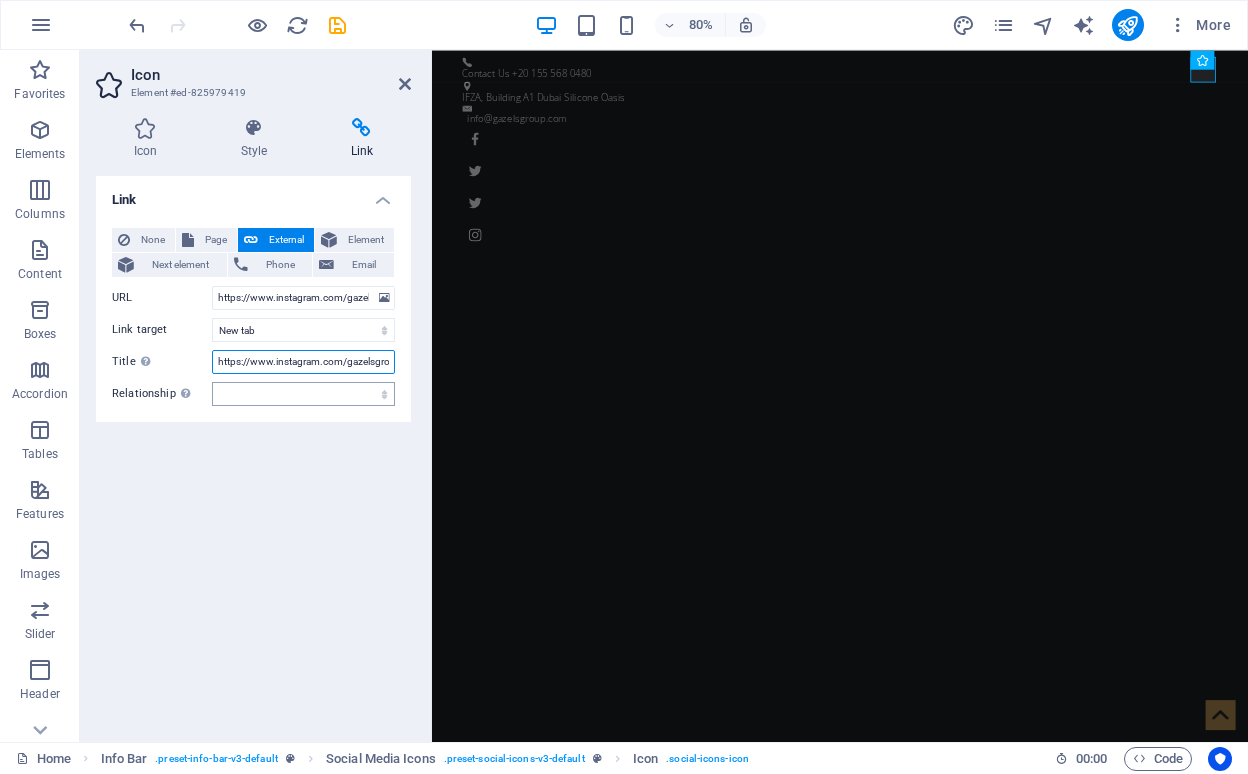 type on "https://www.instagram.com/gazelsgroup/" 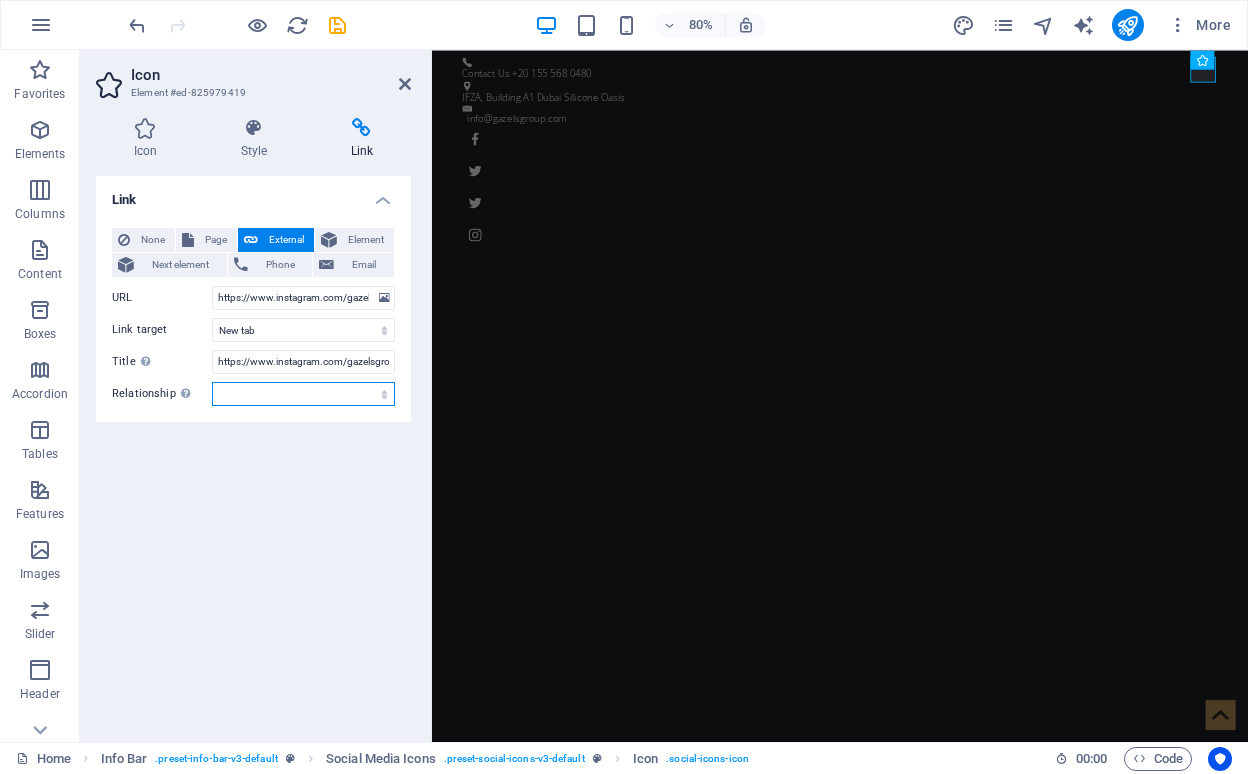 click on "alternate author bookmark external help license next nofollow noreferrer noopener prev search tag" at bounding box center [303, 394] 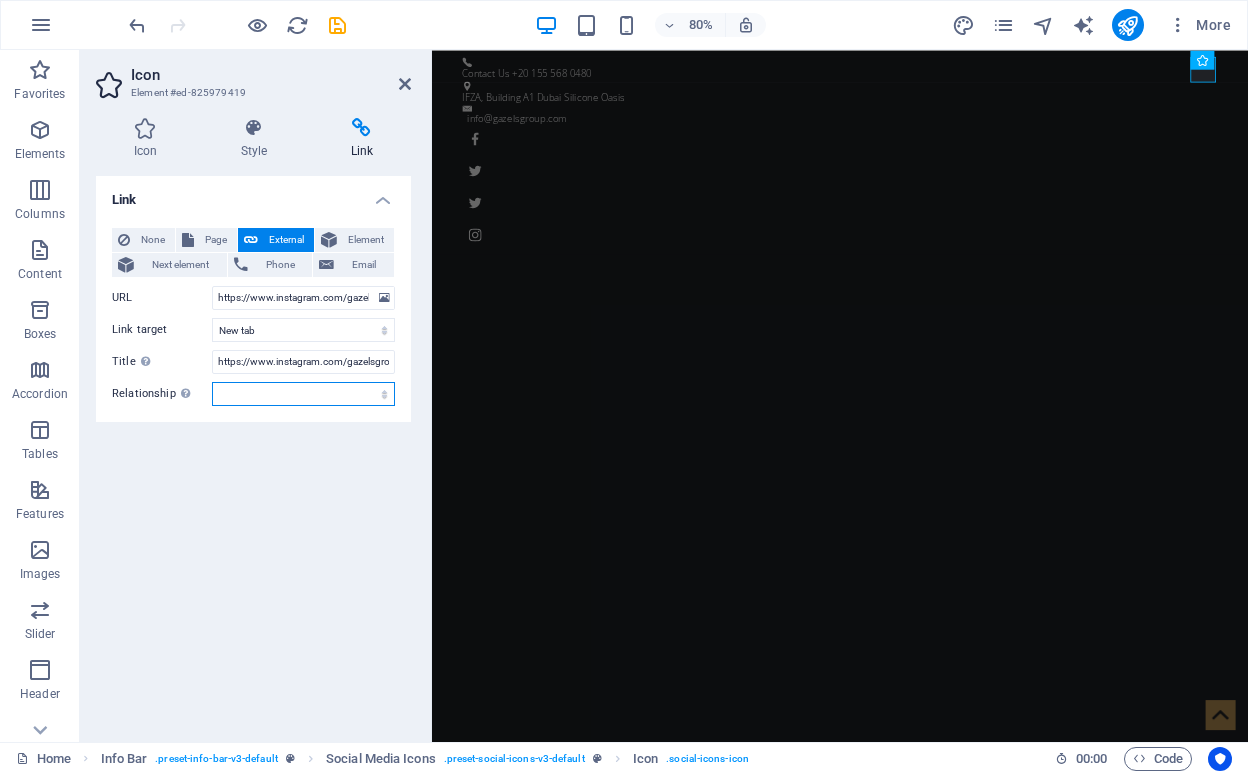 select on "external" 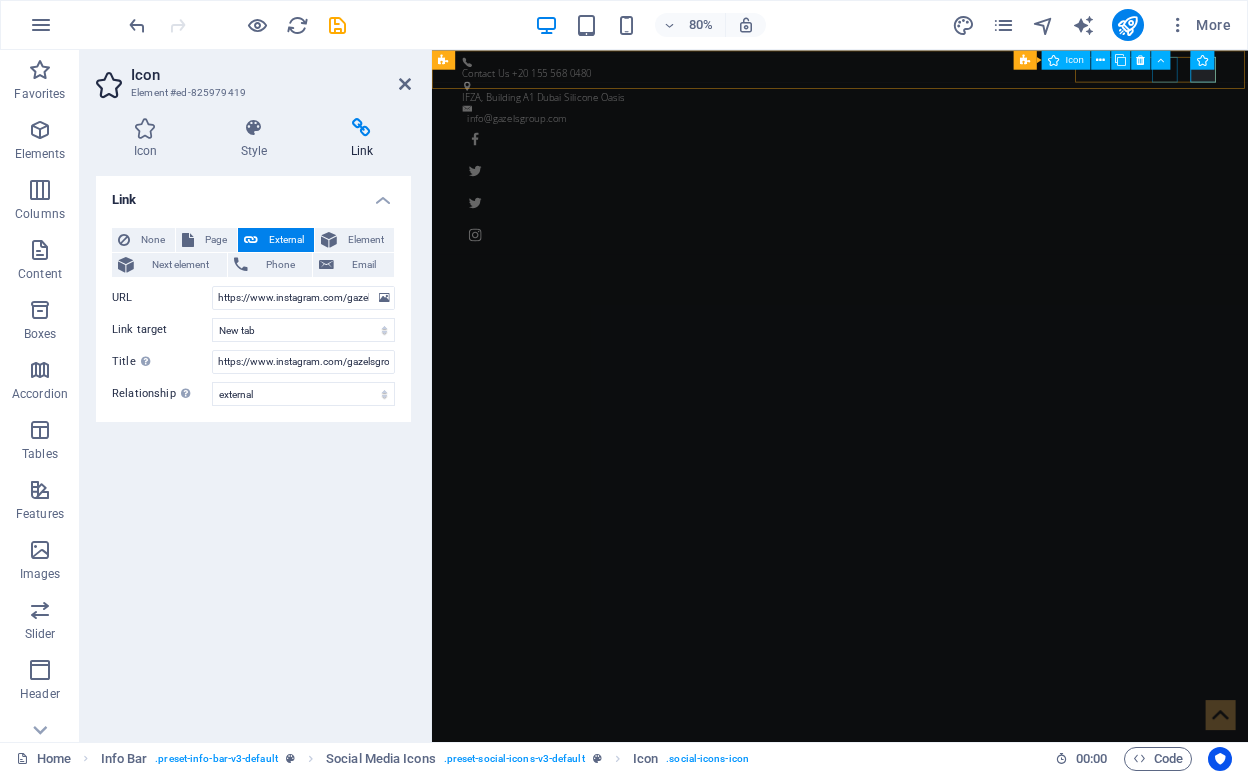 click at bounding box center [942, 240] 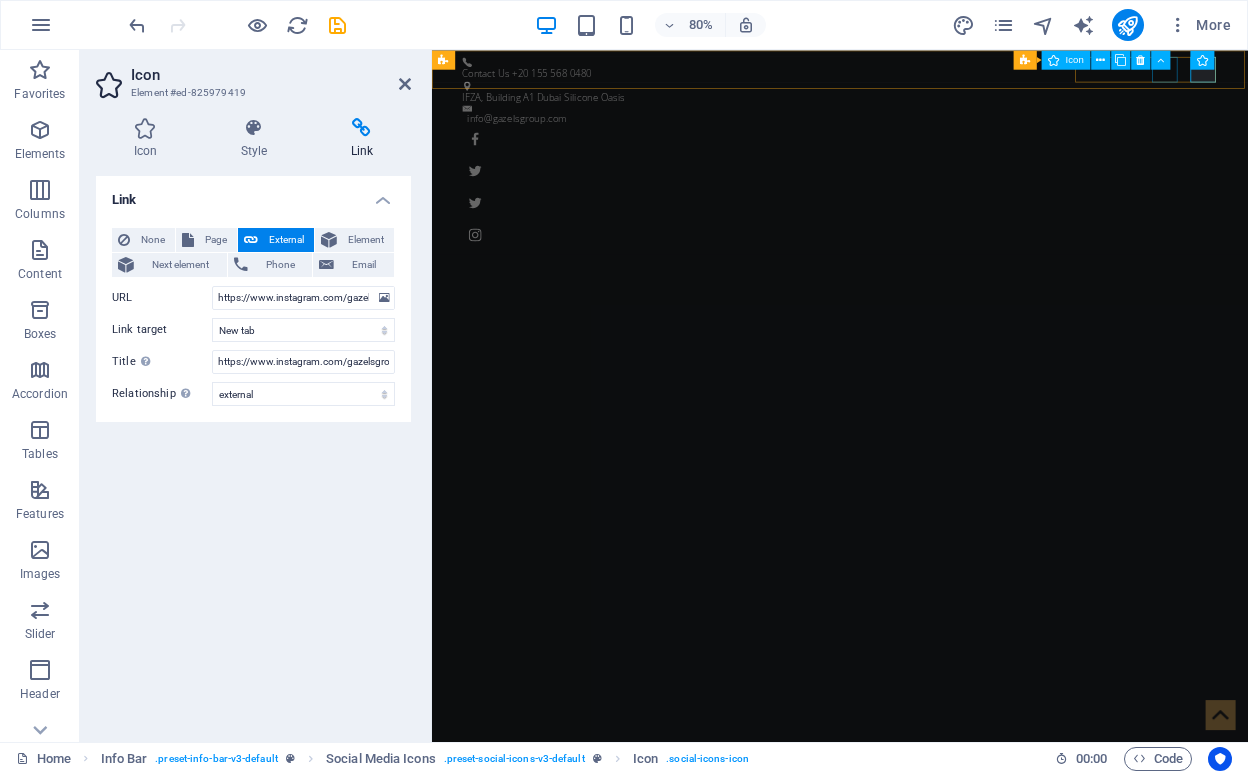 click at bounding box center (942, 240) 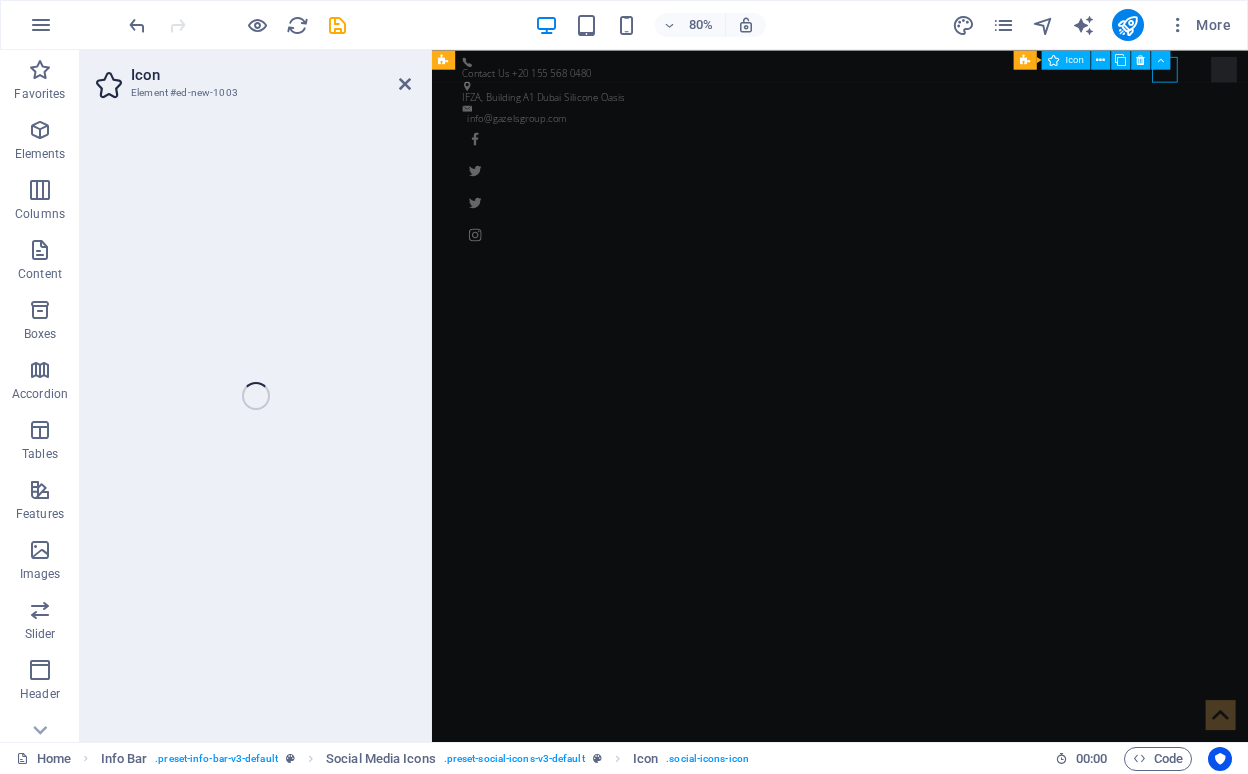 select on "xMidYMid" 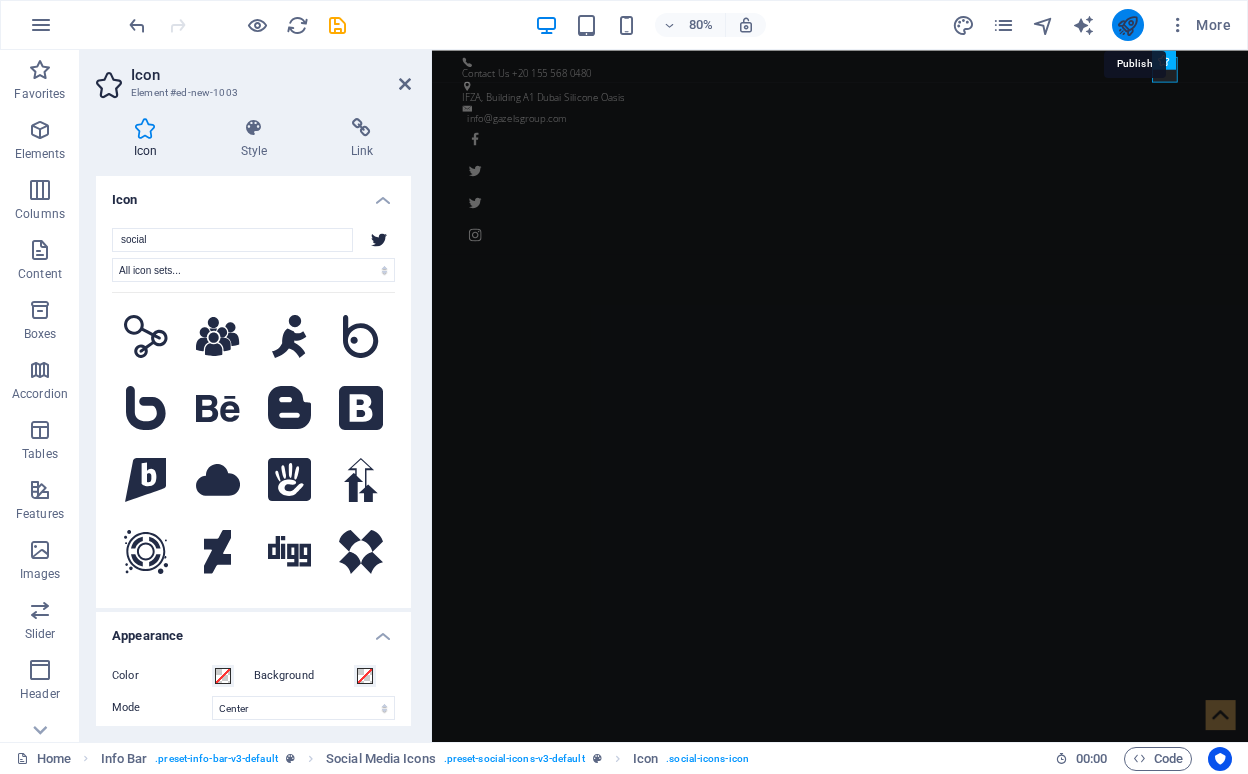 click at bounding box center [1127, 25] 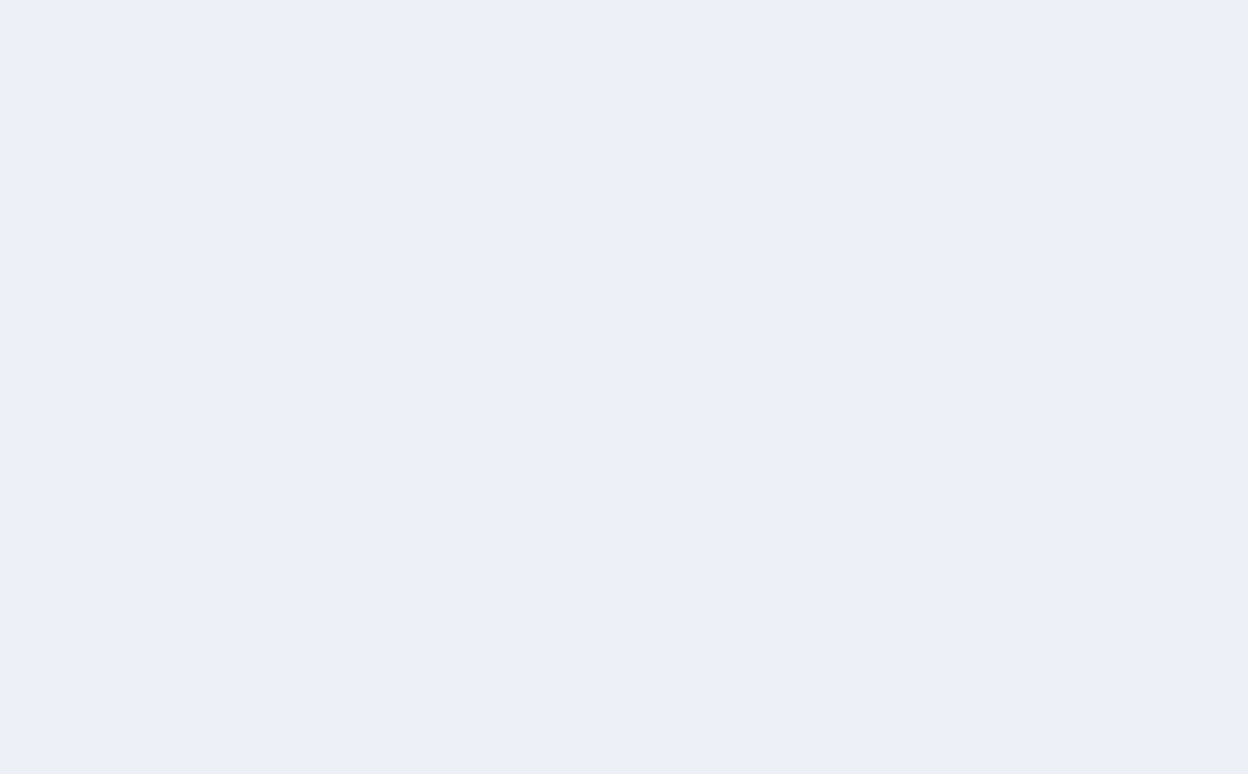 scroll, scrollTop: 0, scrollLeft: 0, axis: both 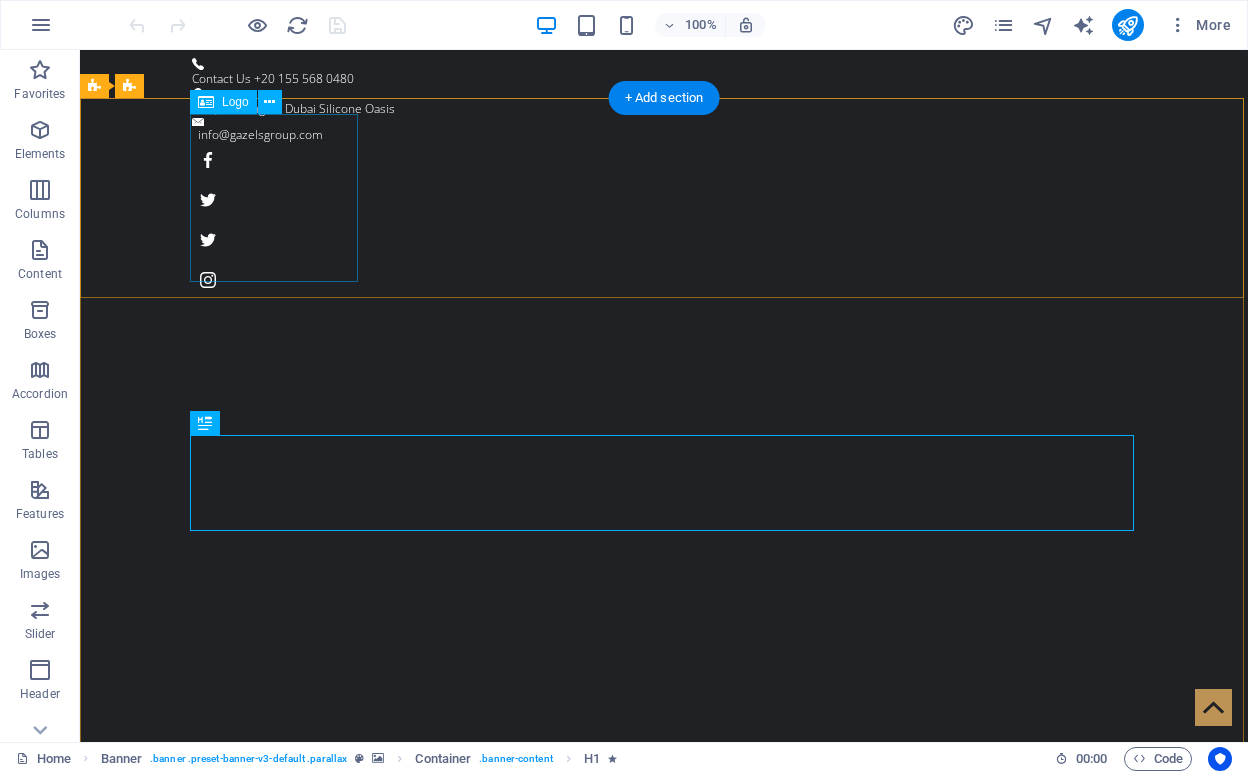 click at bounding box center (664, 1096) 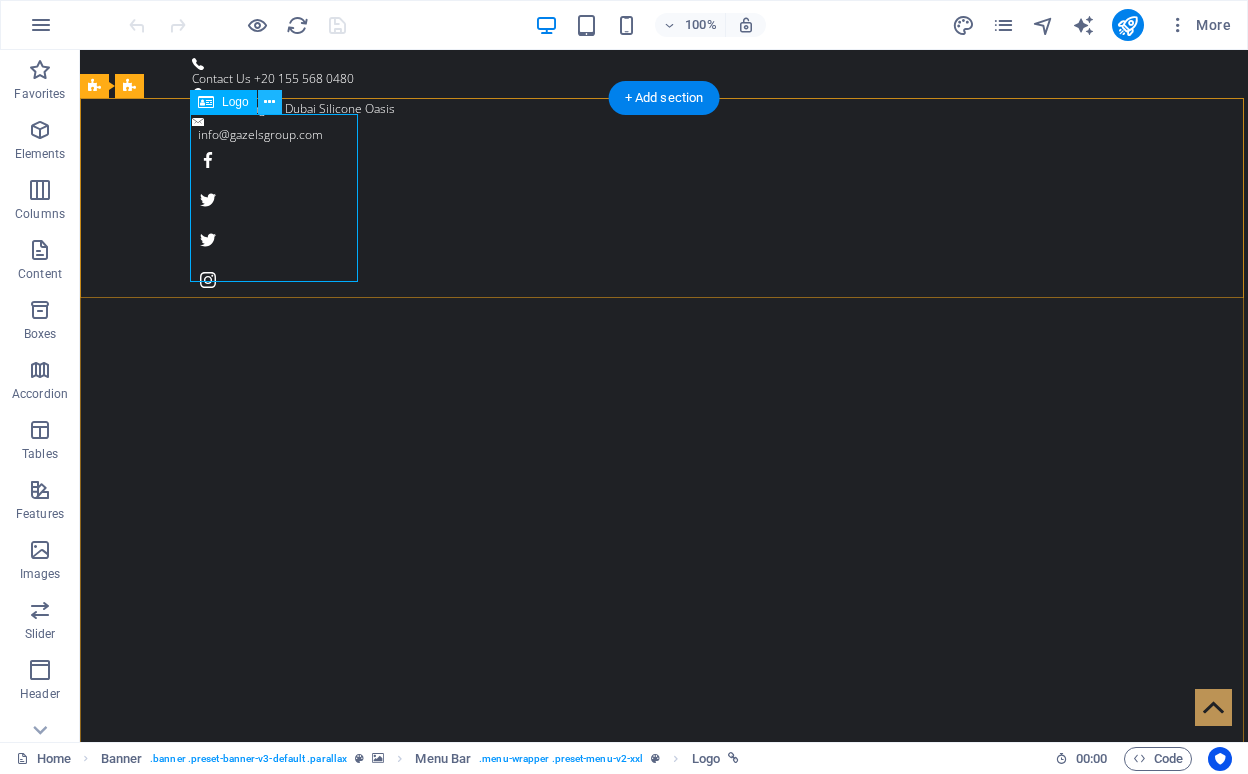 click at bounding box center (269, 102) 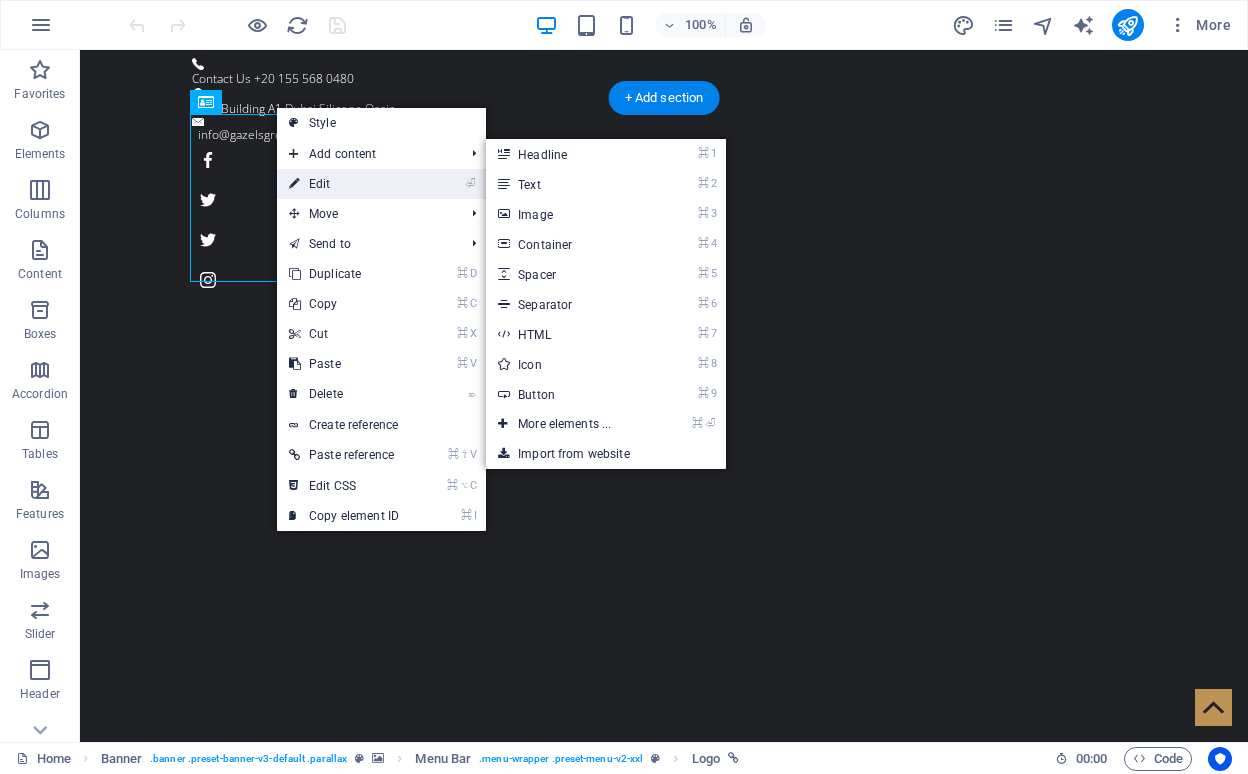 click on "⏎  Edit" at bounding box center (344, 184) 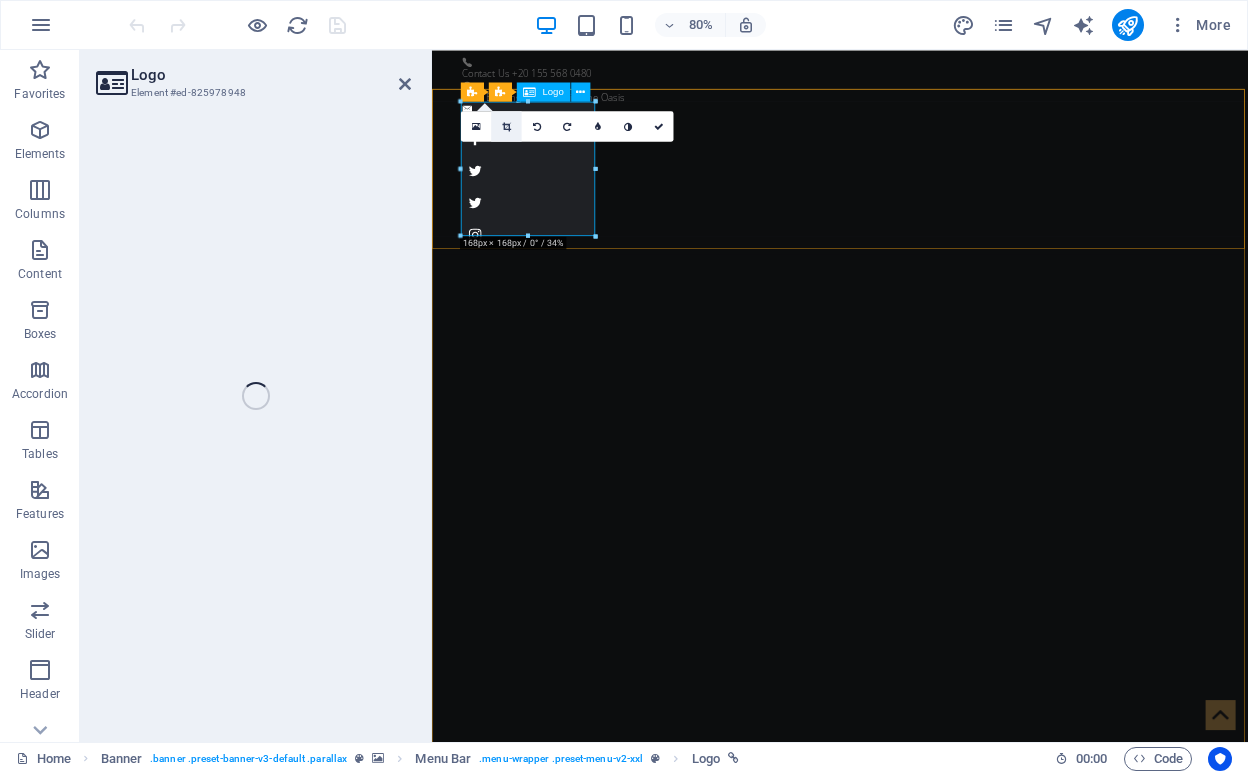 click at bounding box center (506, 126) 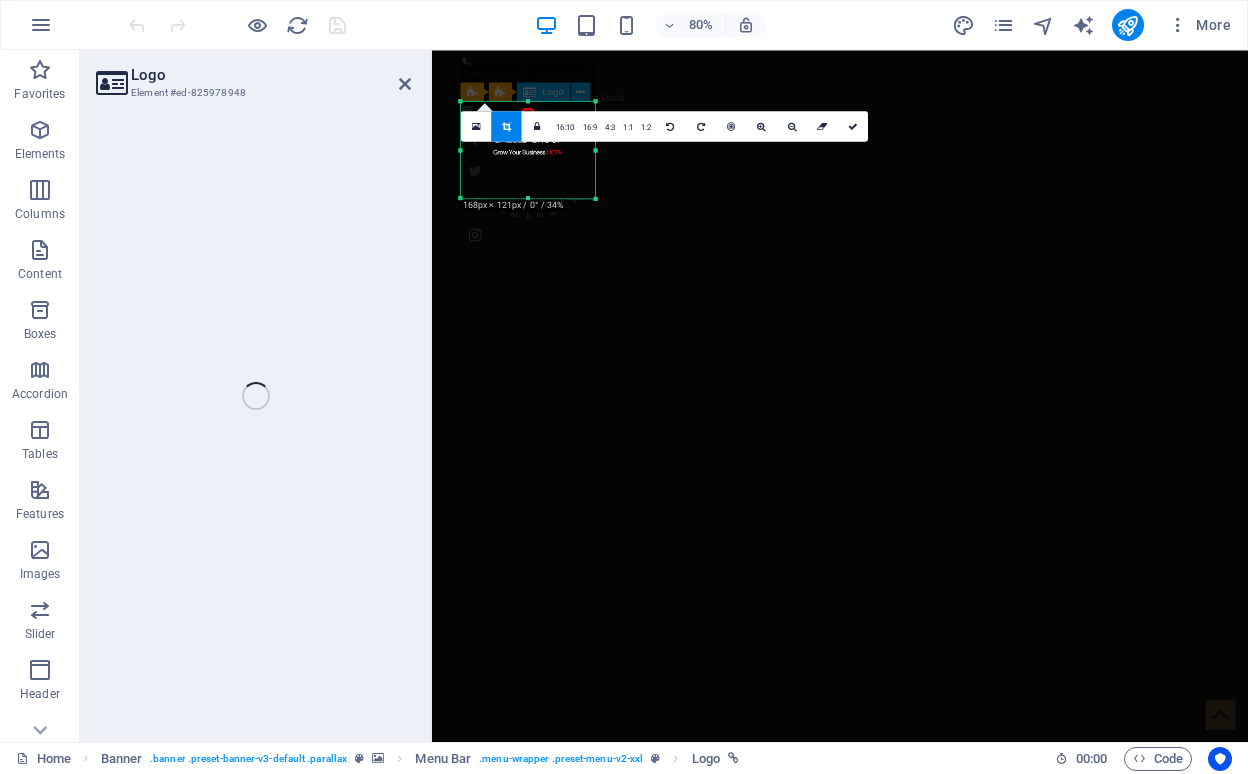 drag, startPoint x: 529, startPoint y: 237, endPoint x: 540, endPoint y: 188, distance: 50.219517 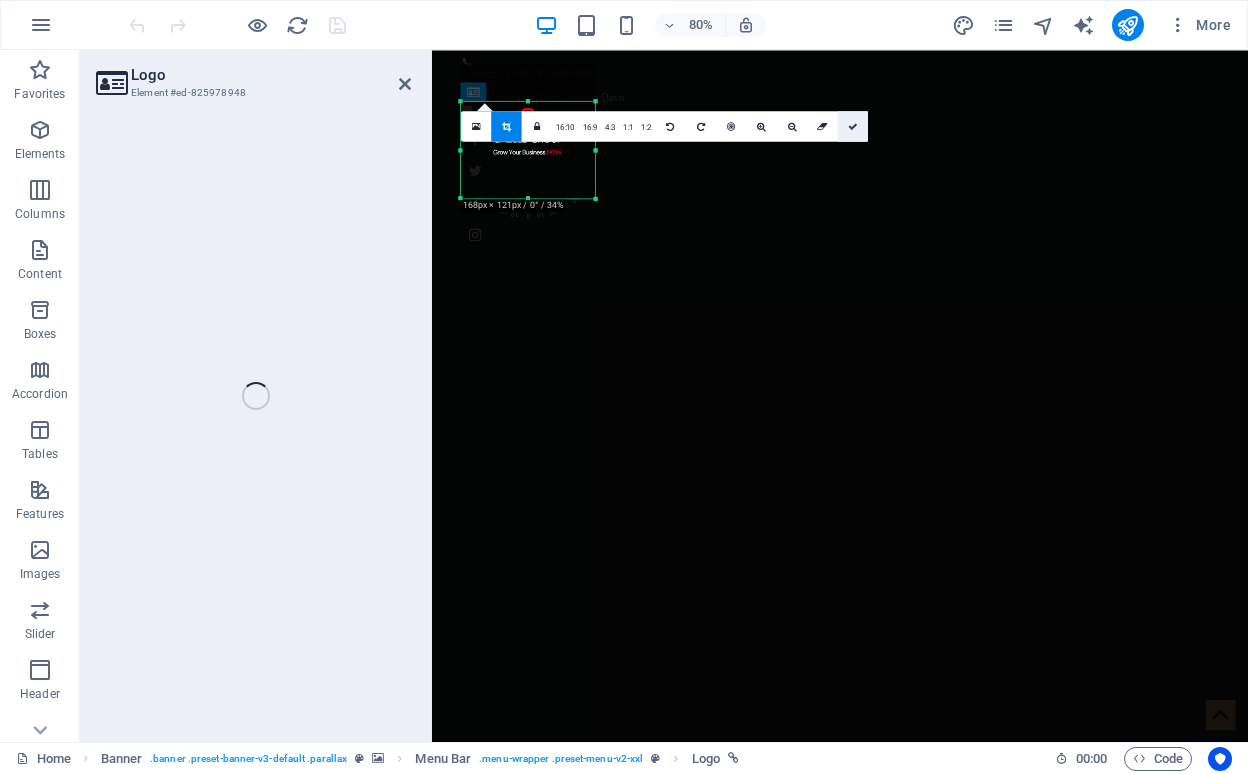 click at bounding box center [853, 126] 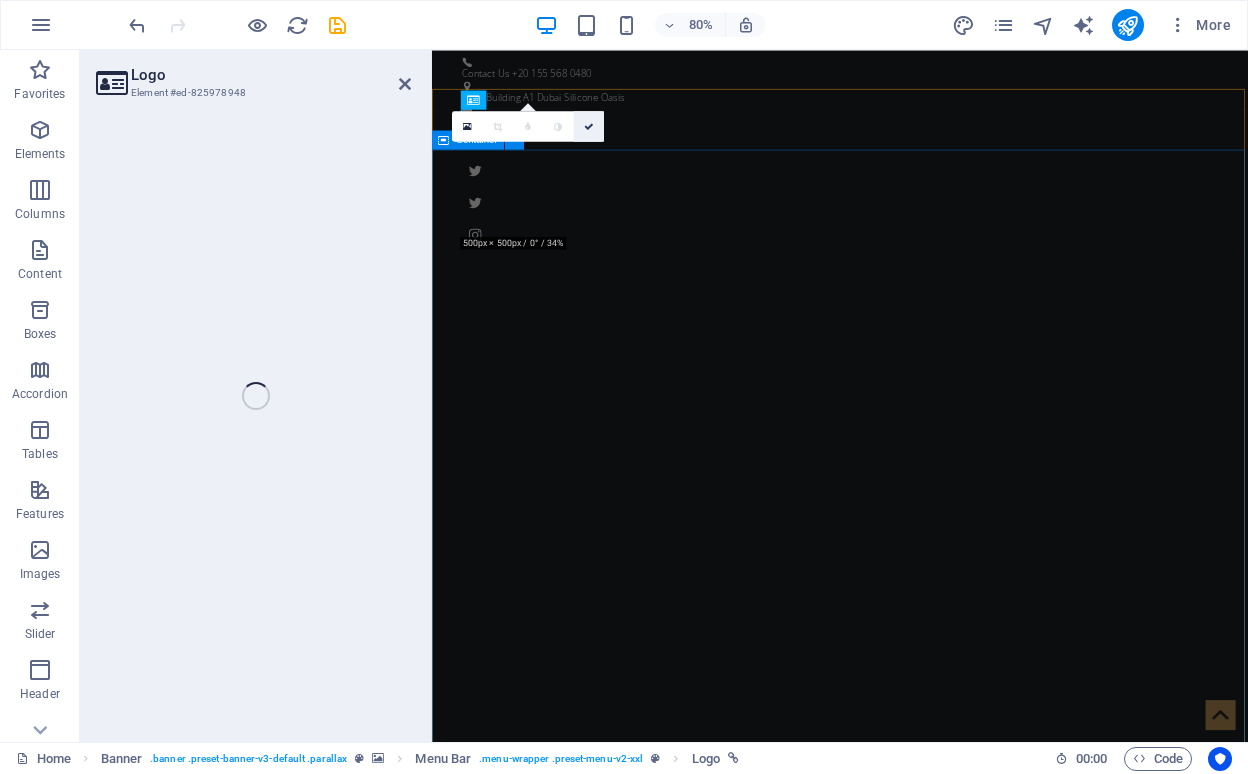 click at bounding box center (589, 126) 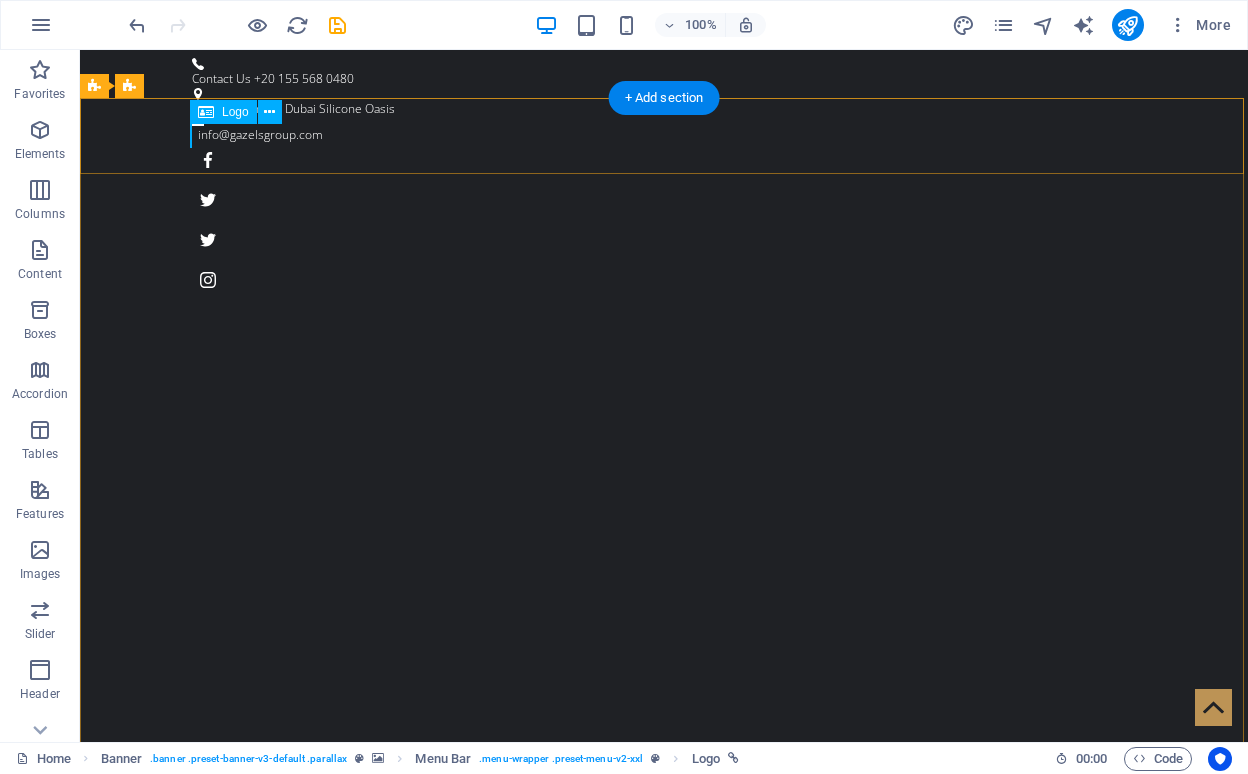 click on "Logo" at bounding box center (235, 112) 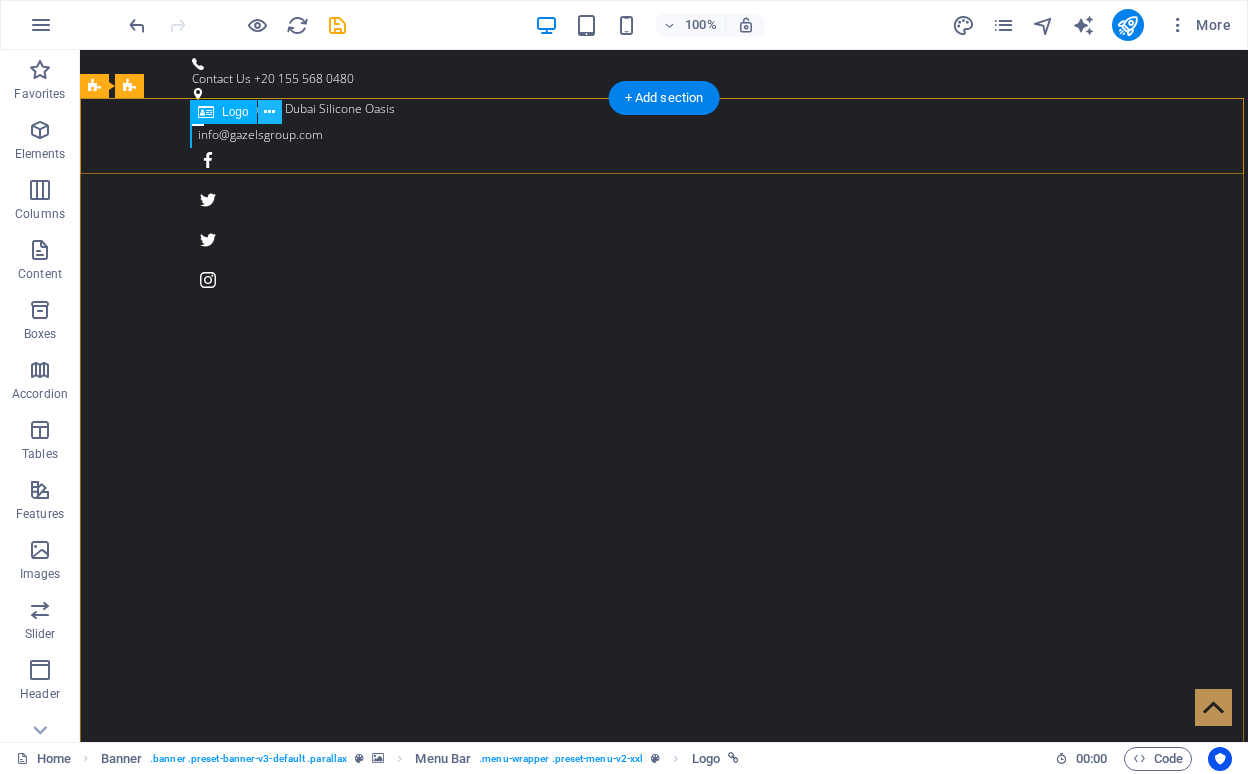 click at bounding box center [269, 112] 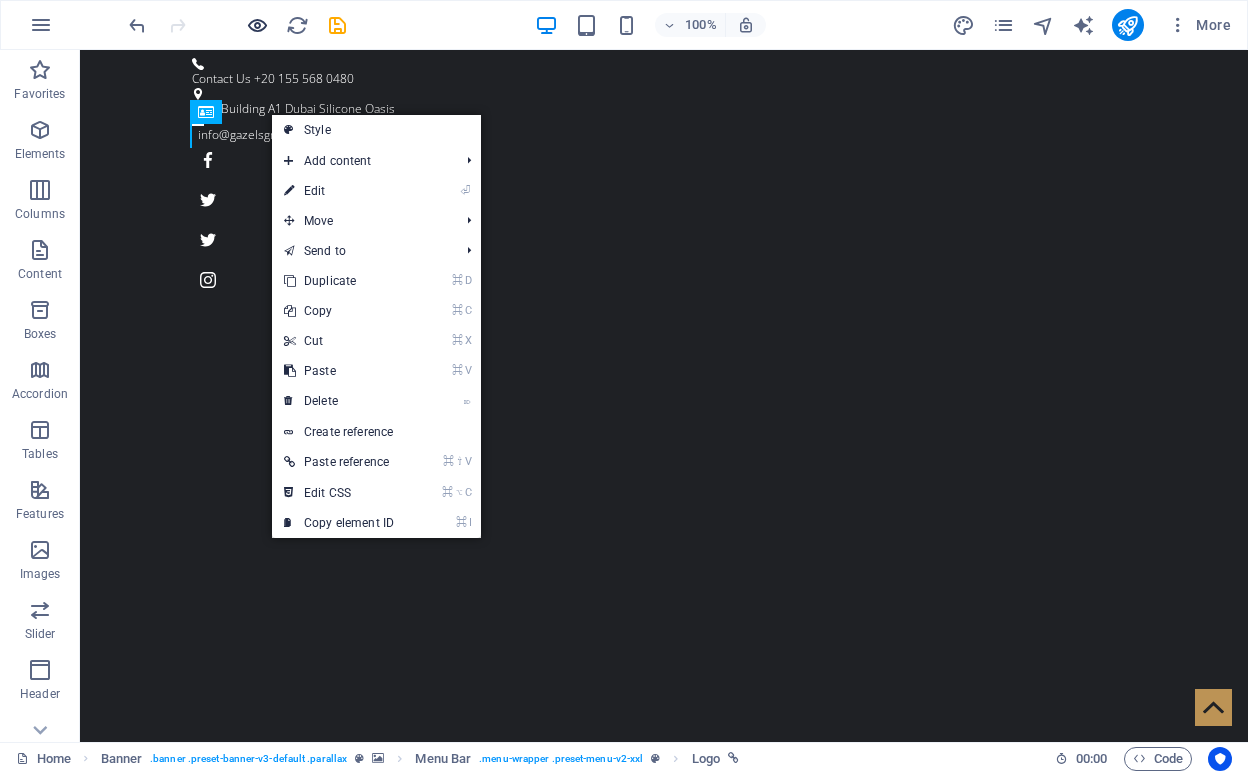 click at bounding box center [257, 25] 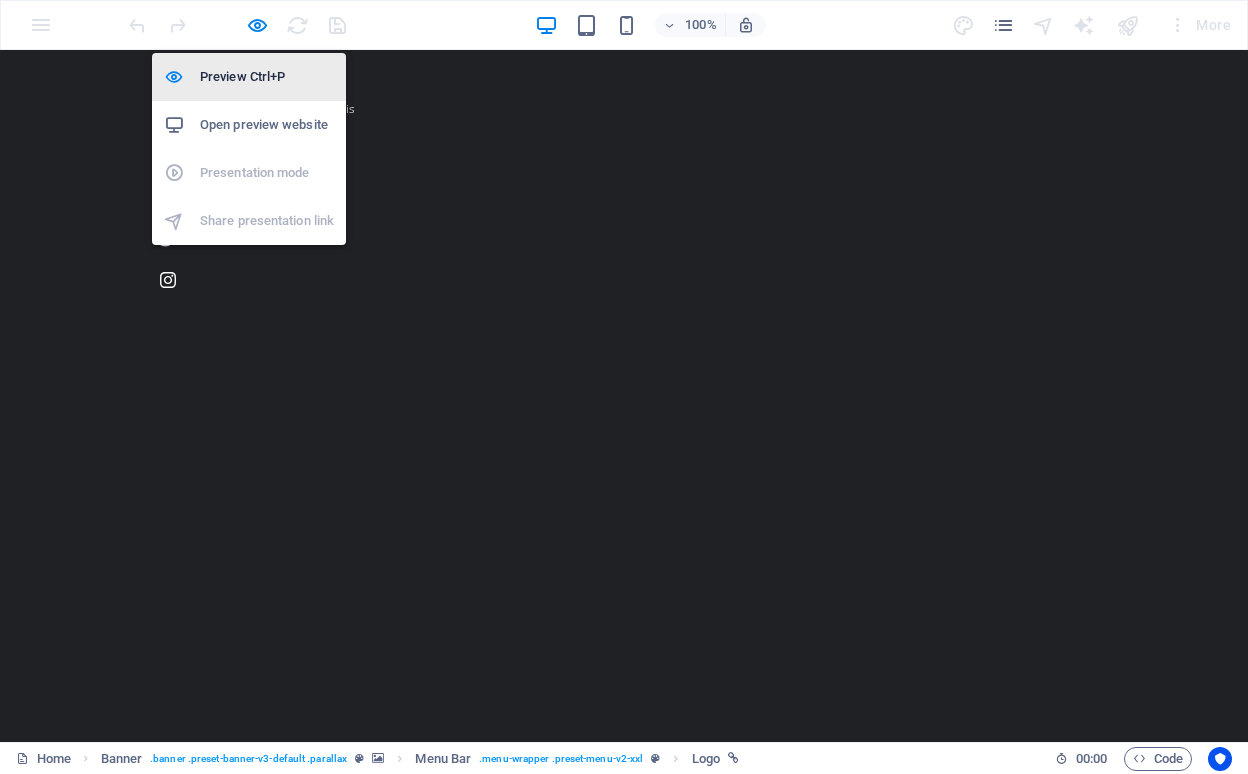 click on "Preview Ctrl+P" at bounding box center [267, 77] 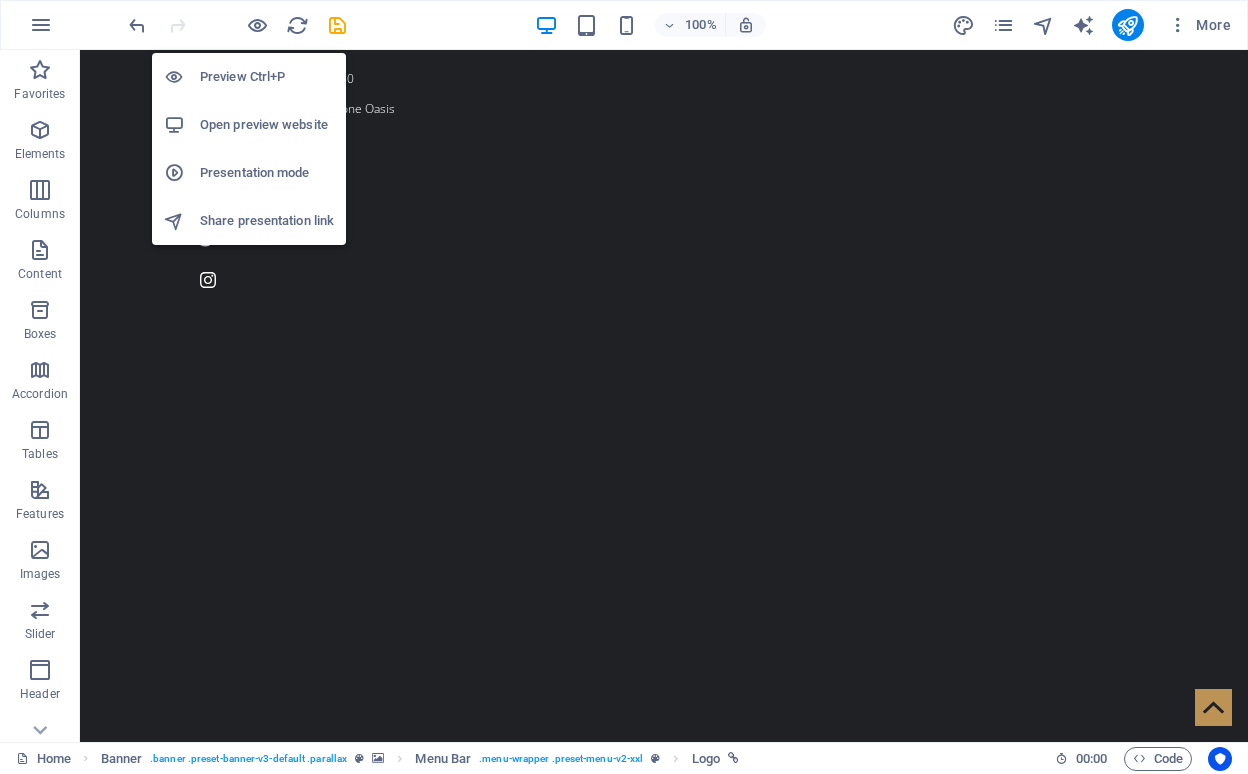 click on "Preview Ctrl+P" at bounding box center [267, 77] 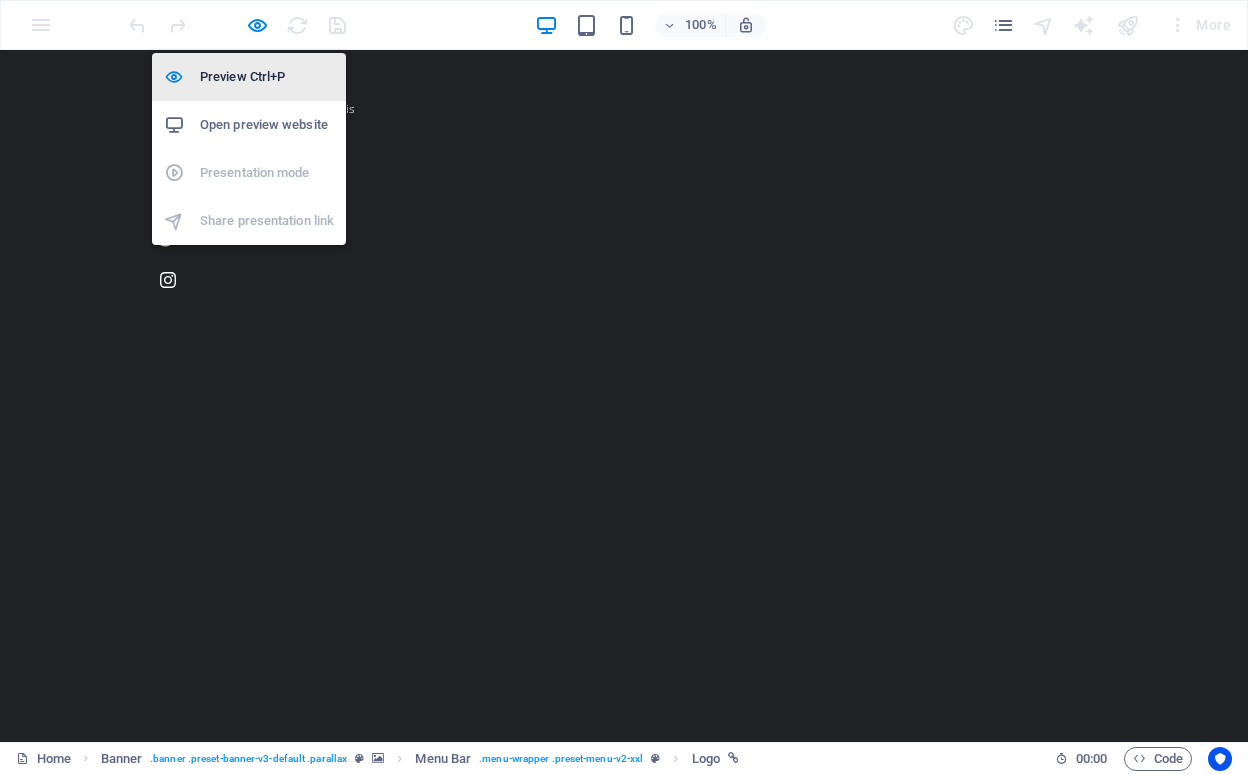 click on "Preview Ctrl+P" at bounding box center (267, 77) 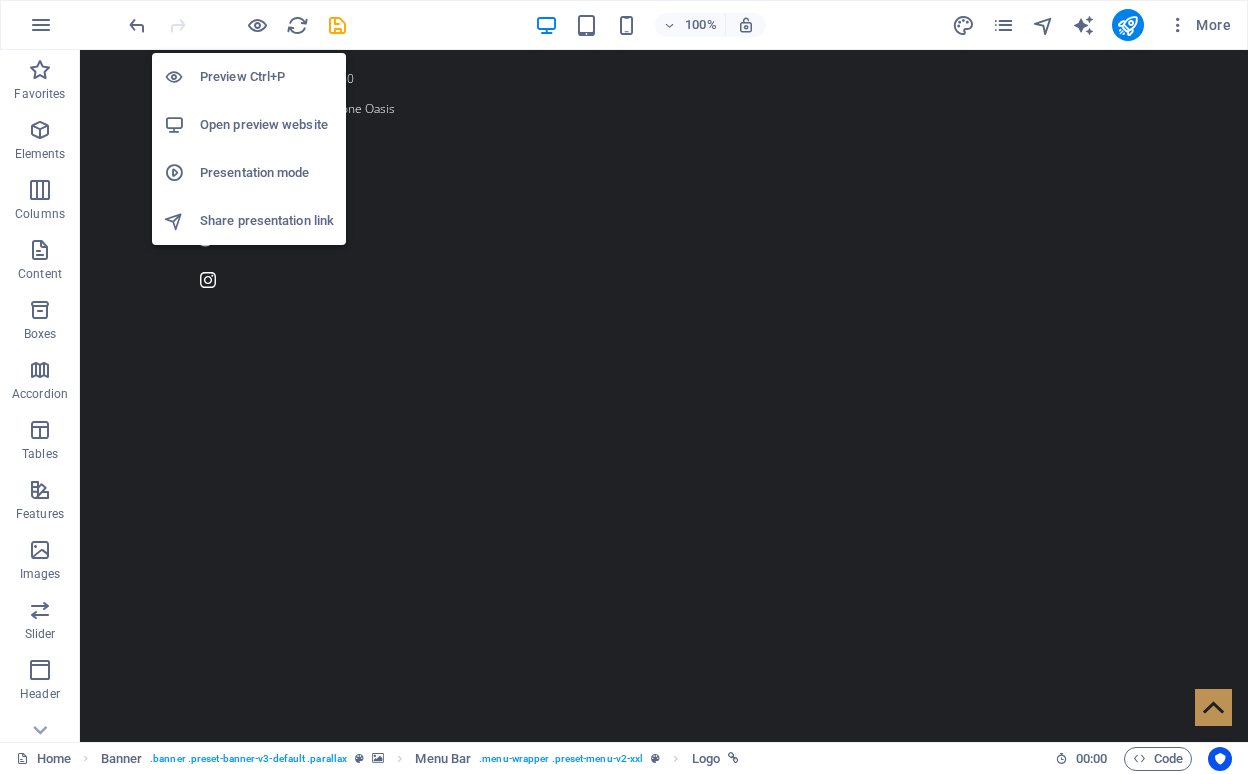 click on "Preview Ctrl+P" at bounding box center [267, 77] 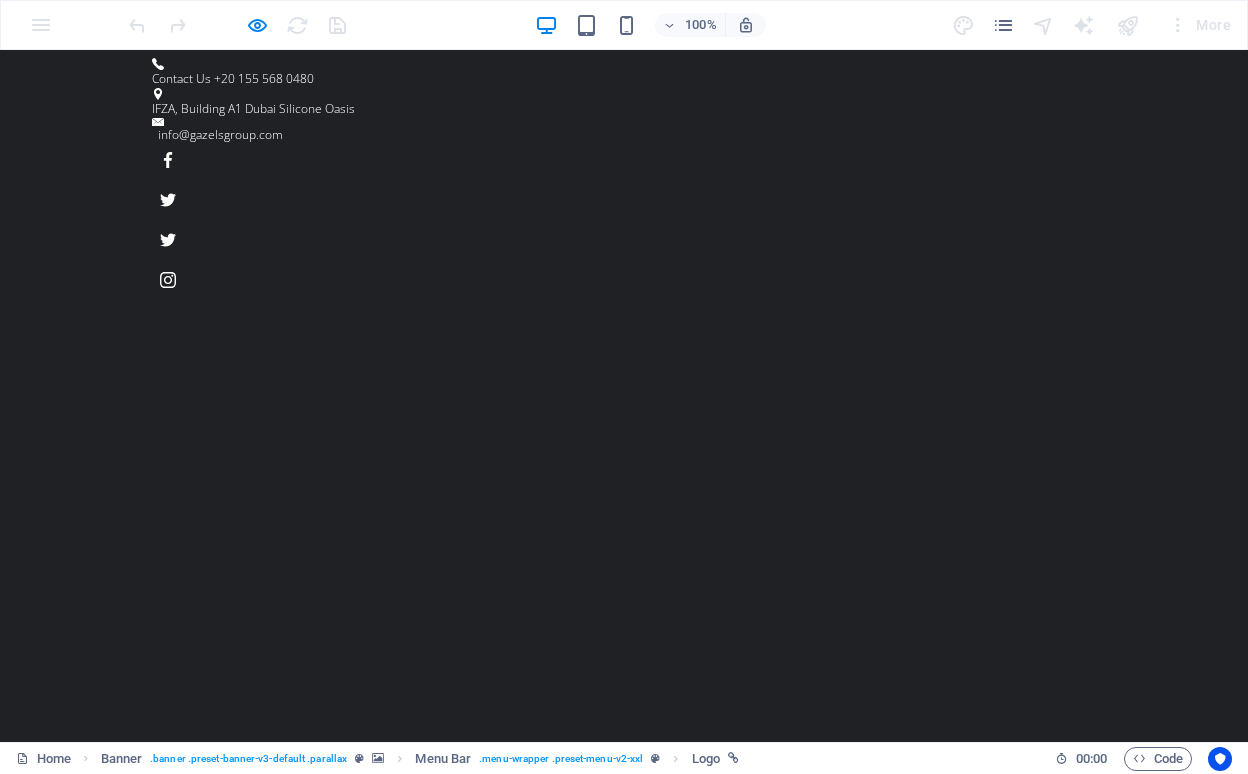 scroll, scrollTop: 0, scrollLeft: 0, axis: both 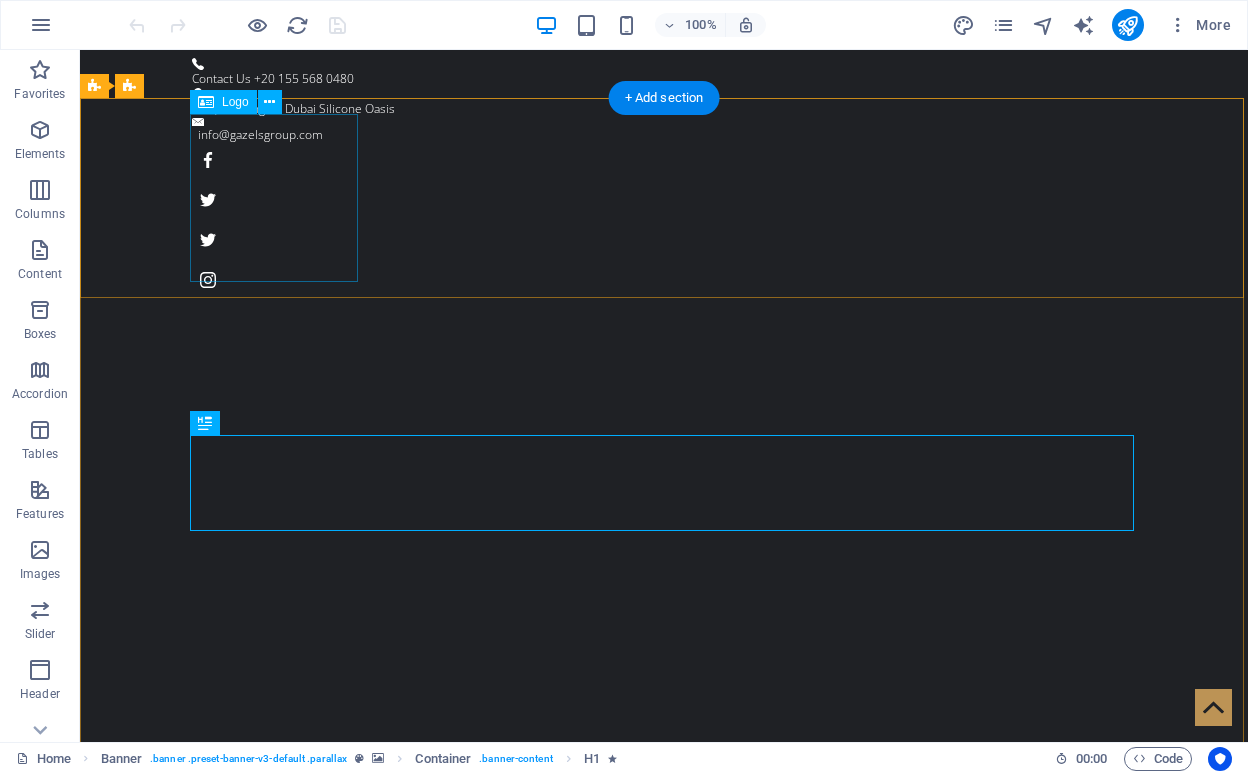 click at bounding box center [664, 1096] 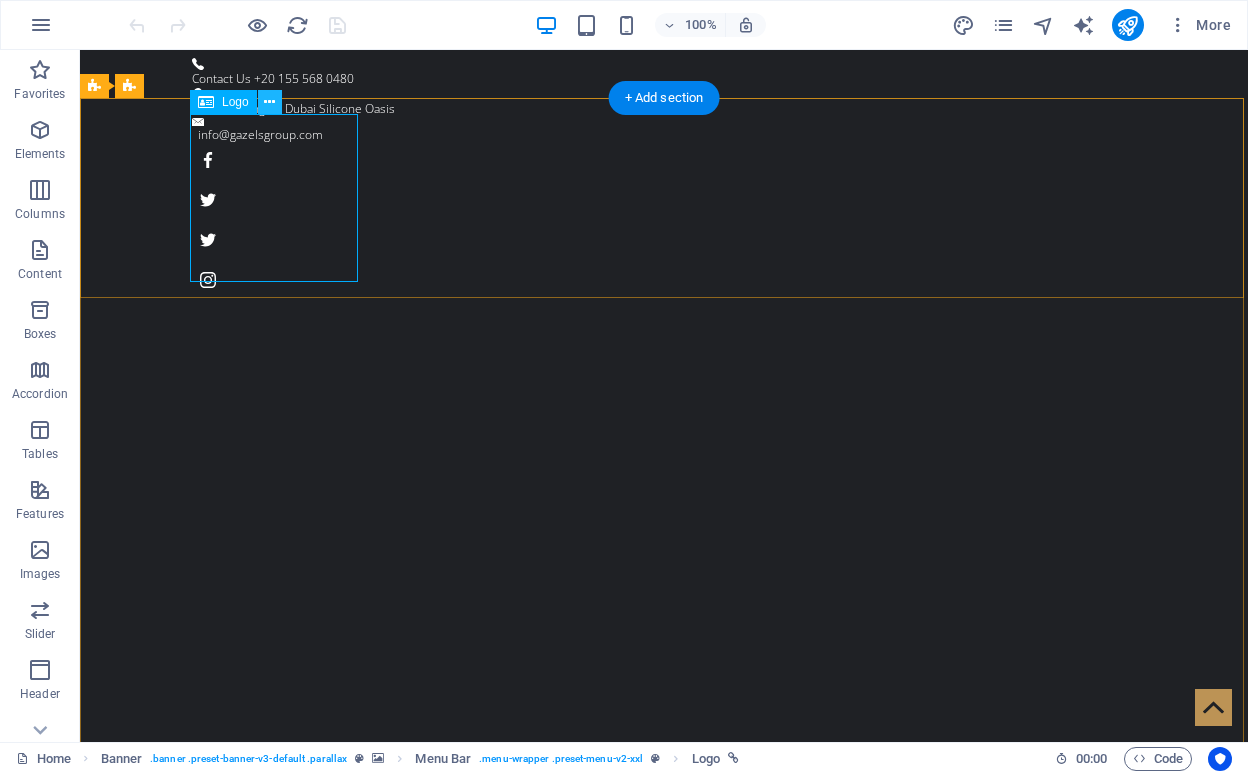 click at bounding box center [269, 102] 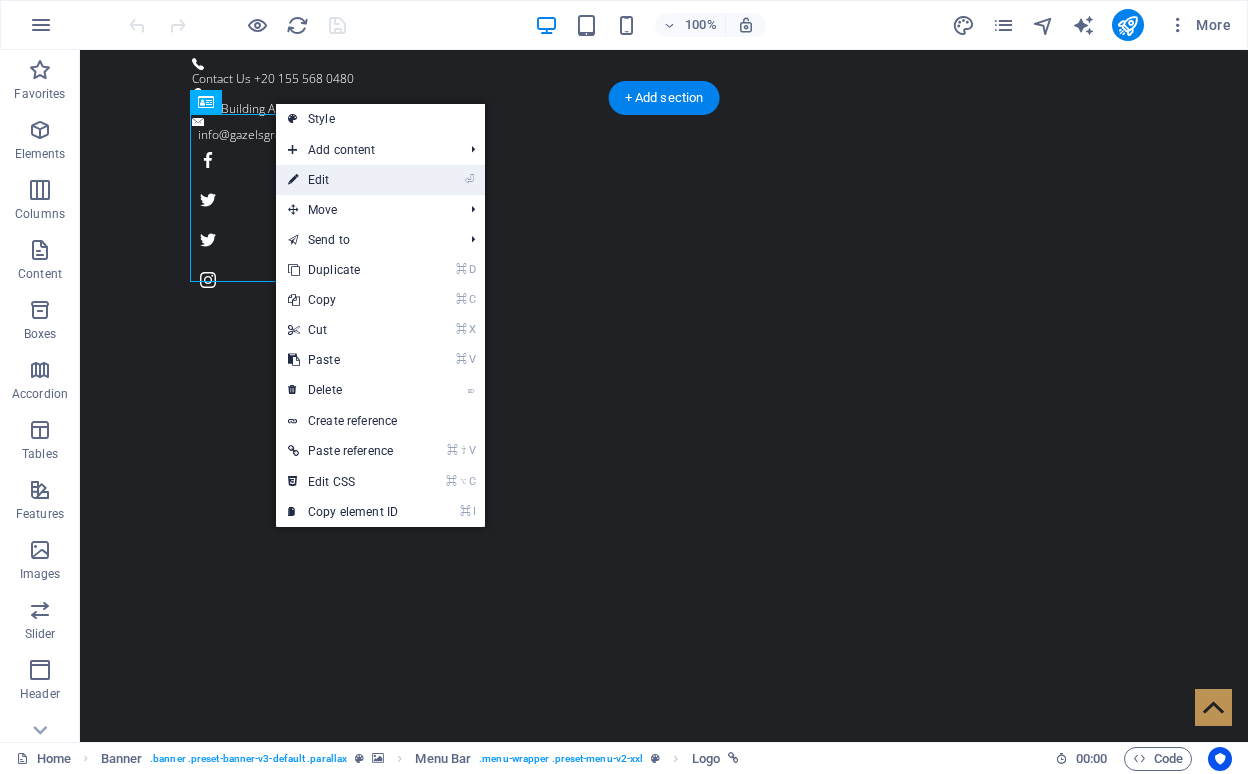 click on "⏎  Edit" at bounding box center [343, 180] 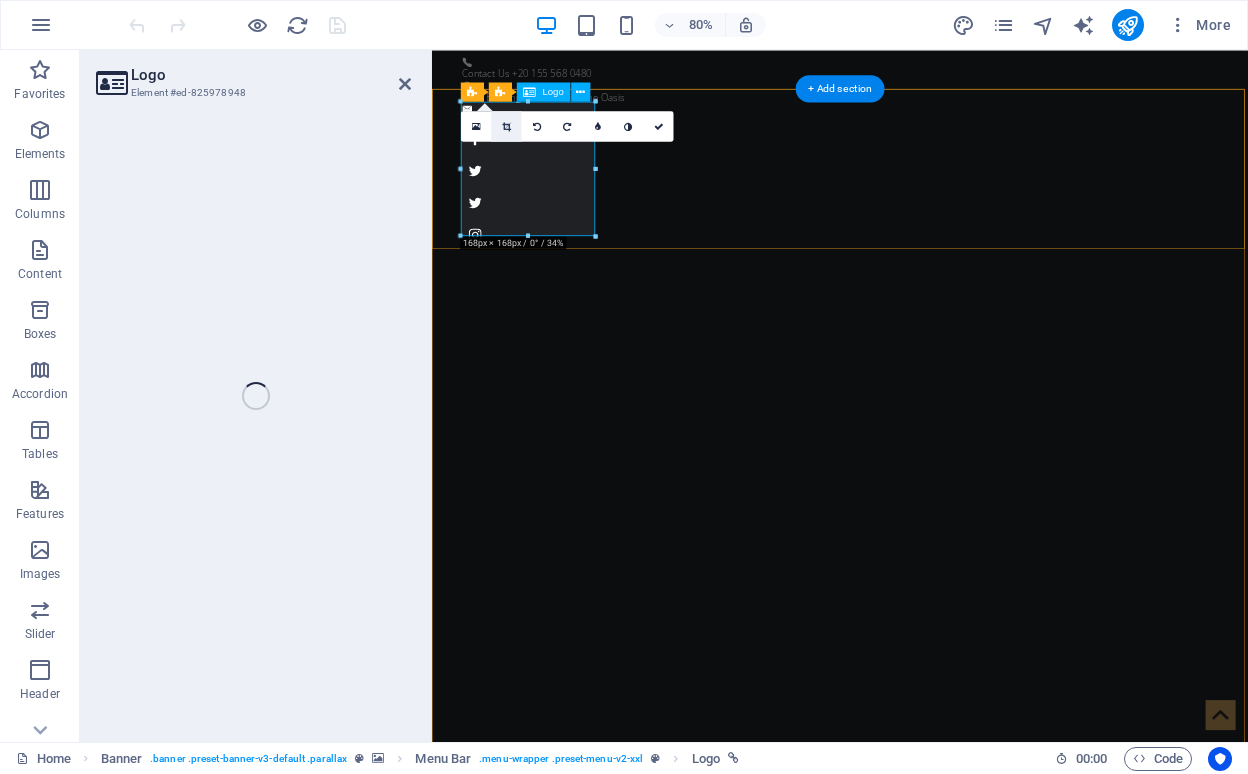 click at bounding box center [506, 126] 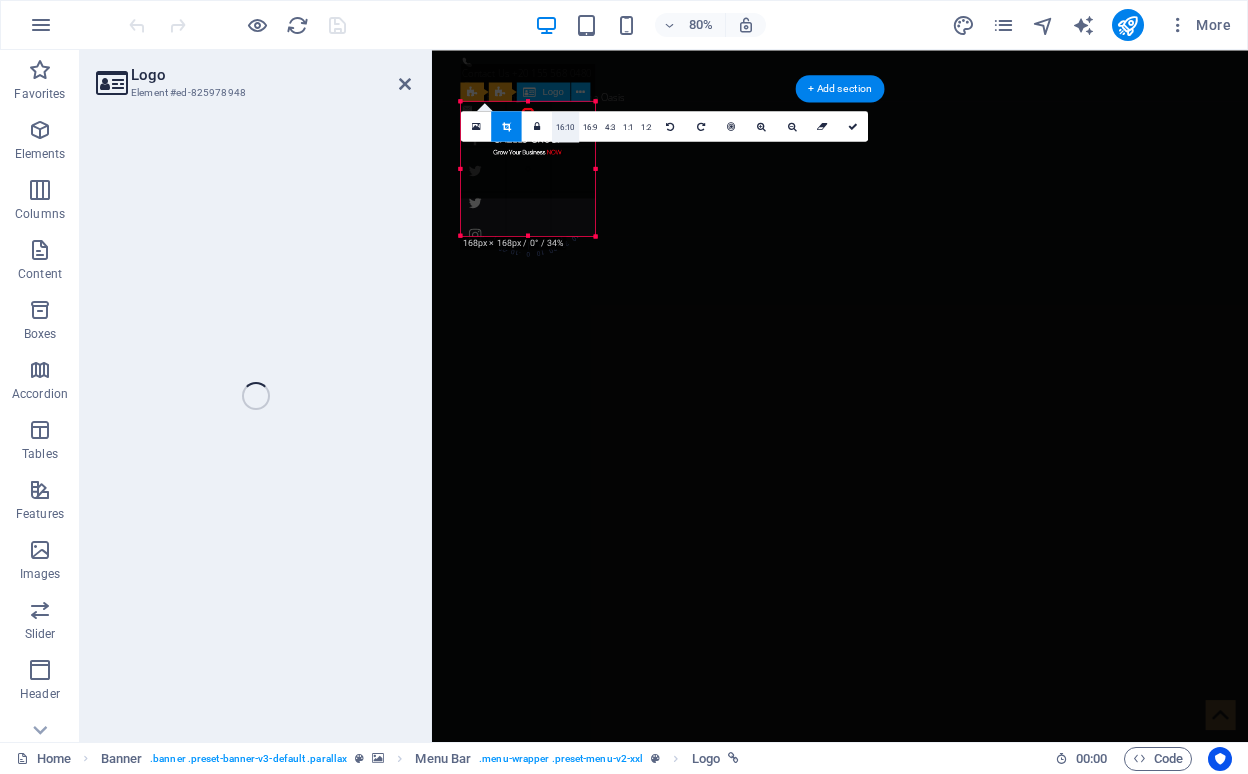 click on "16:10" at bounding box center (565, 127) 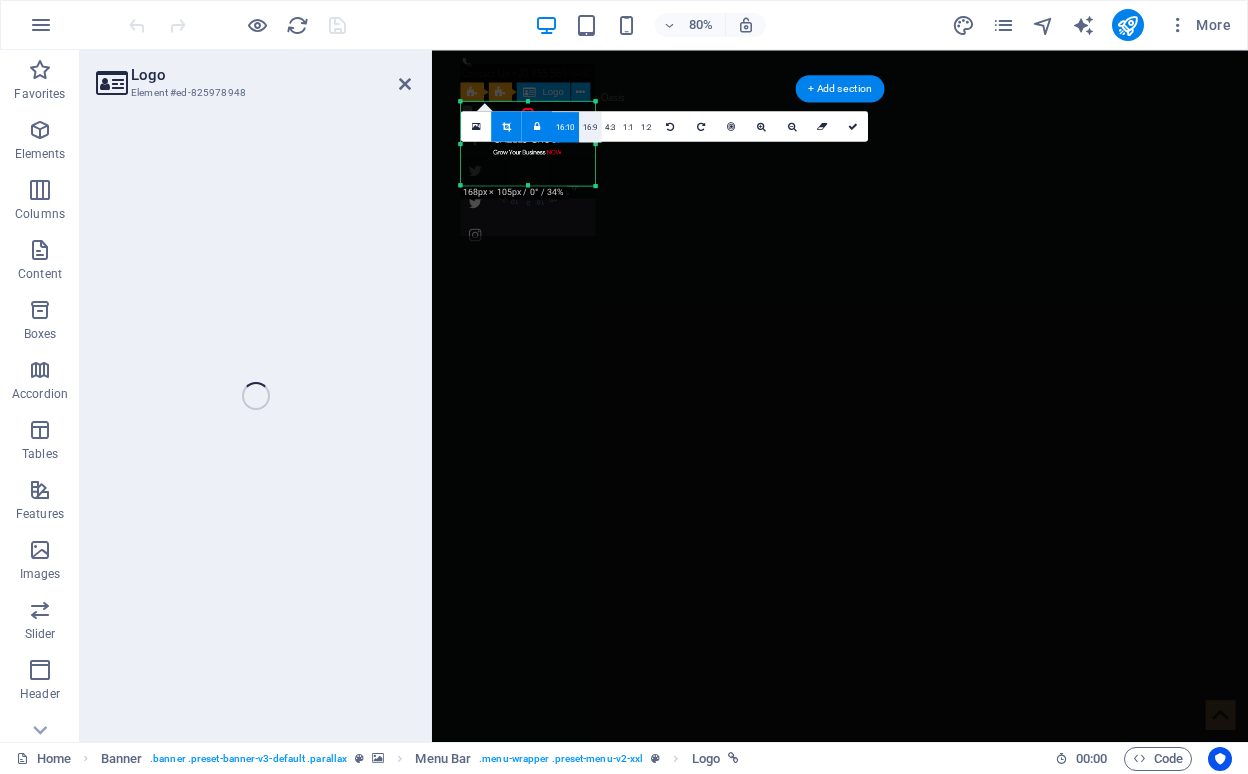 click on "16:9" at bounding box center [590, 127] 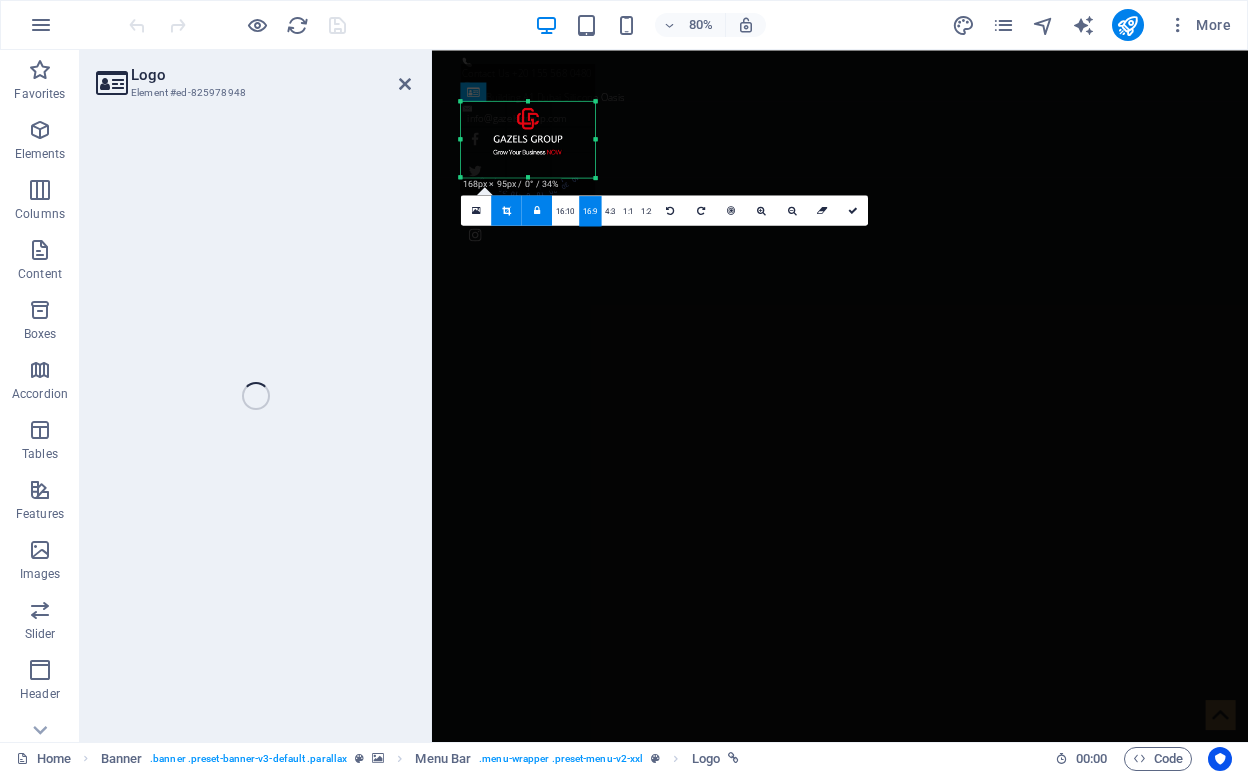 click on "Home About us WHAT WE DO NEWS & MEDIA PORTFOLIO Contact" at bounding box center (942, 1081) 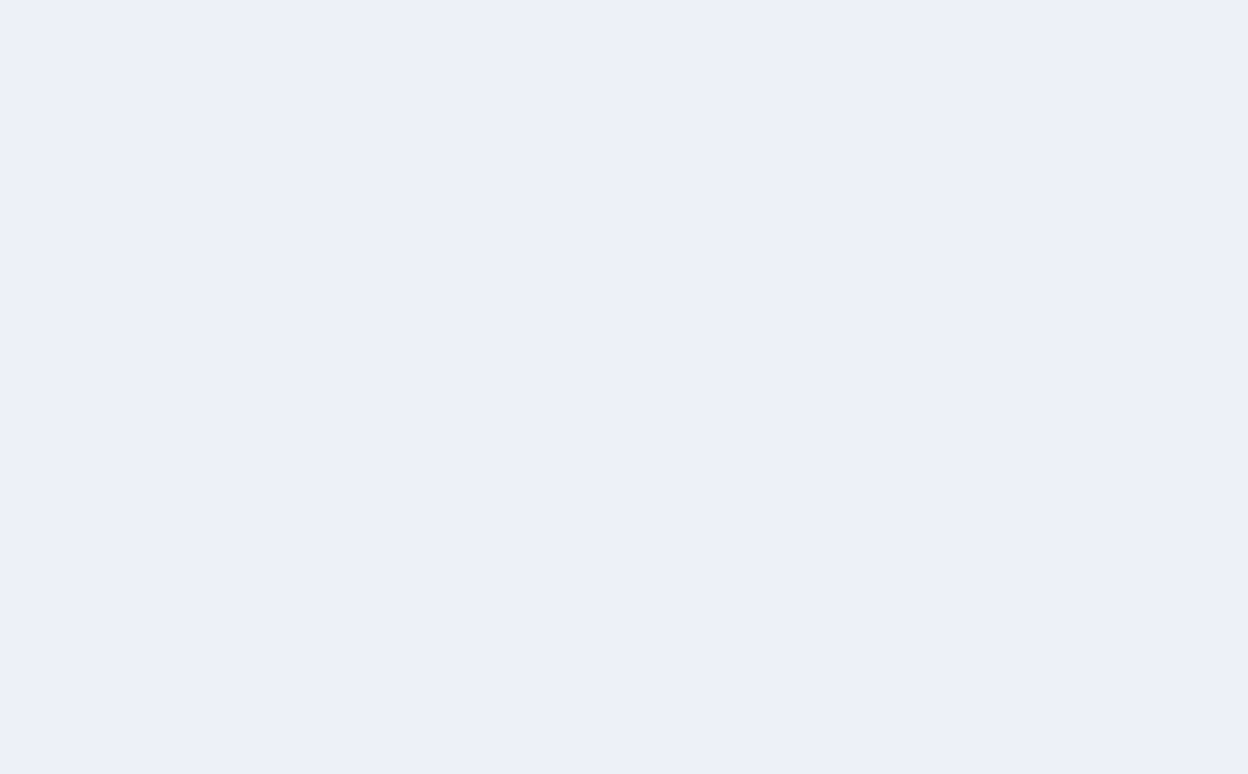 scroll, scrollTop: 0, scrollLeft: 0, axis: both 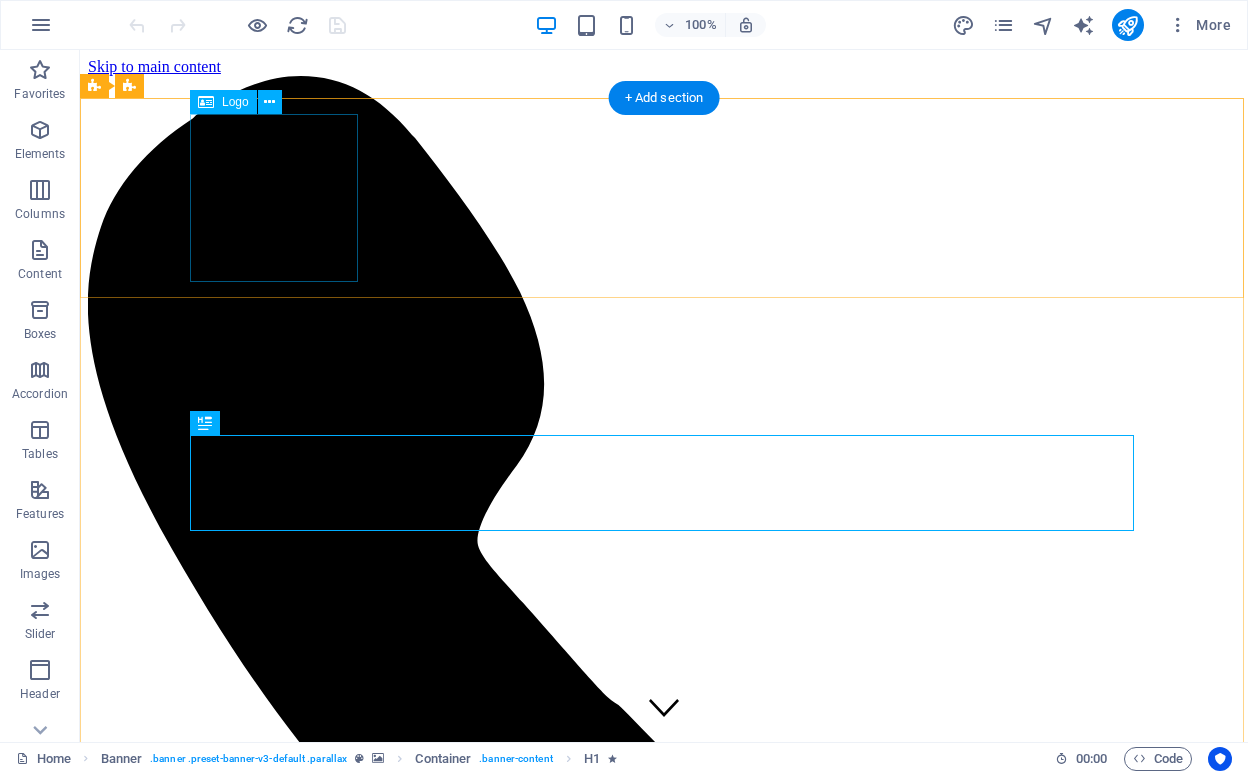 click at bounding box center [664, 9618] 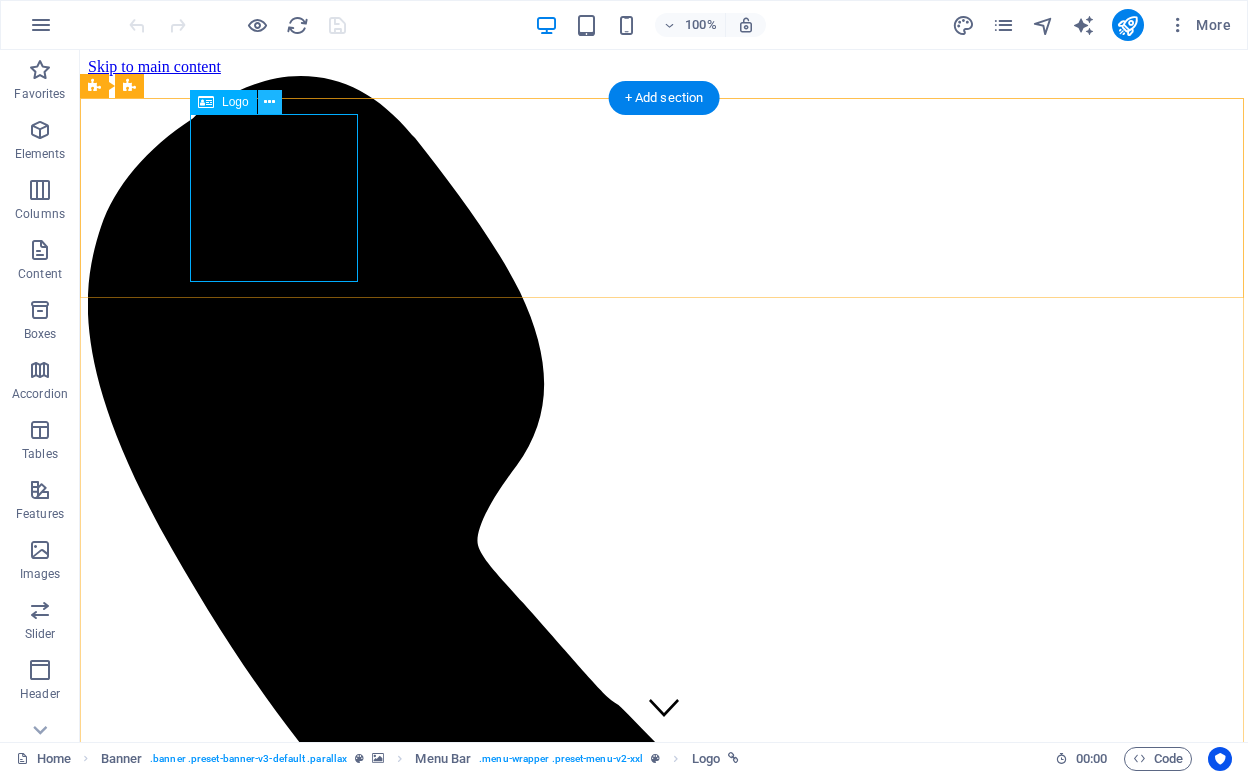 click at bounding box center [270, 102] 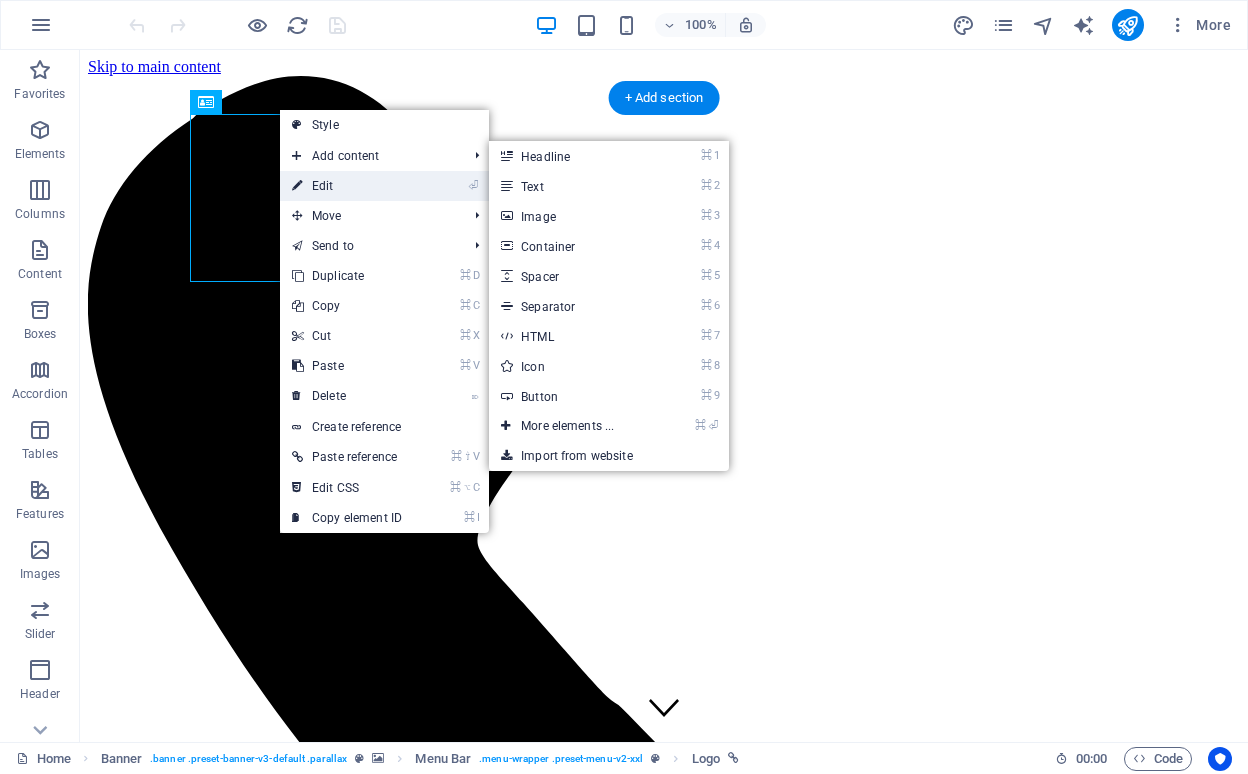 click on "⏎  Edit" at bounding box center (347, 186) 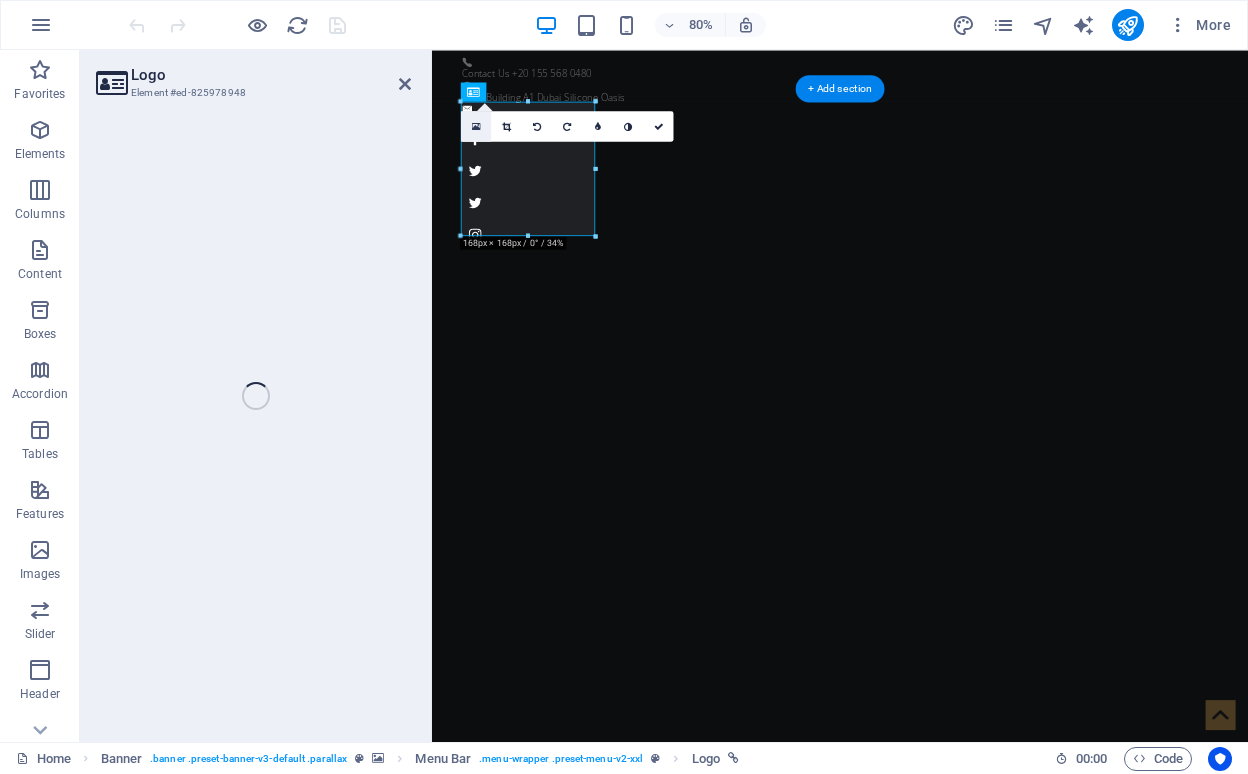 click at bounding box center [476, 126] 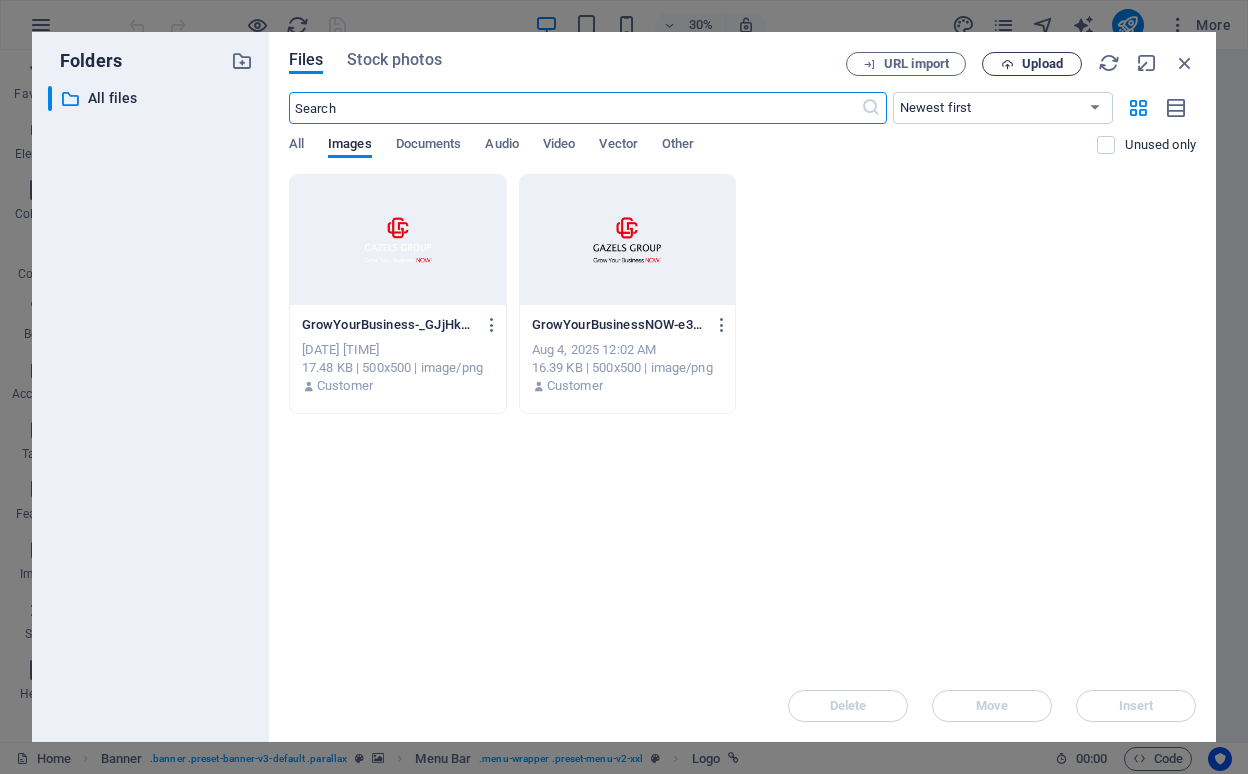 click on "Upload" at bounding box center [1042, 64] 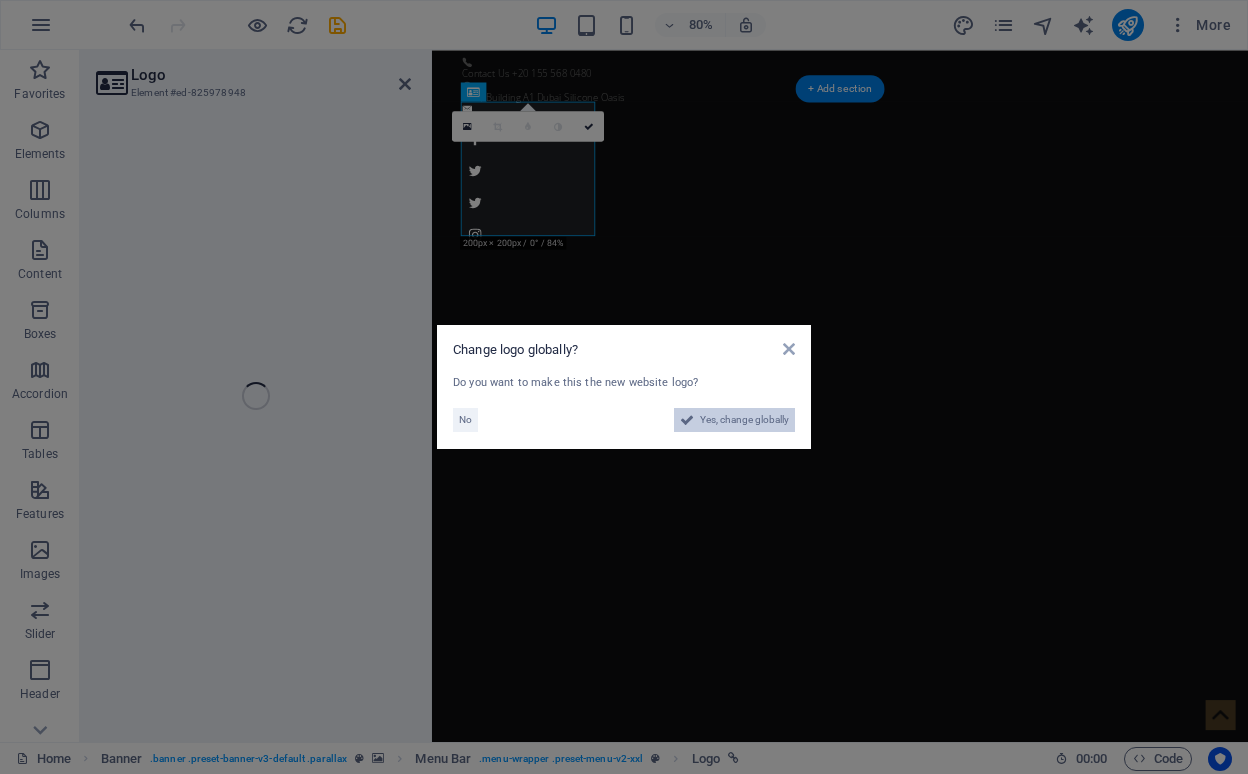 click on "Yes, change globally" at bounding box center (744, 420) 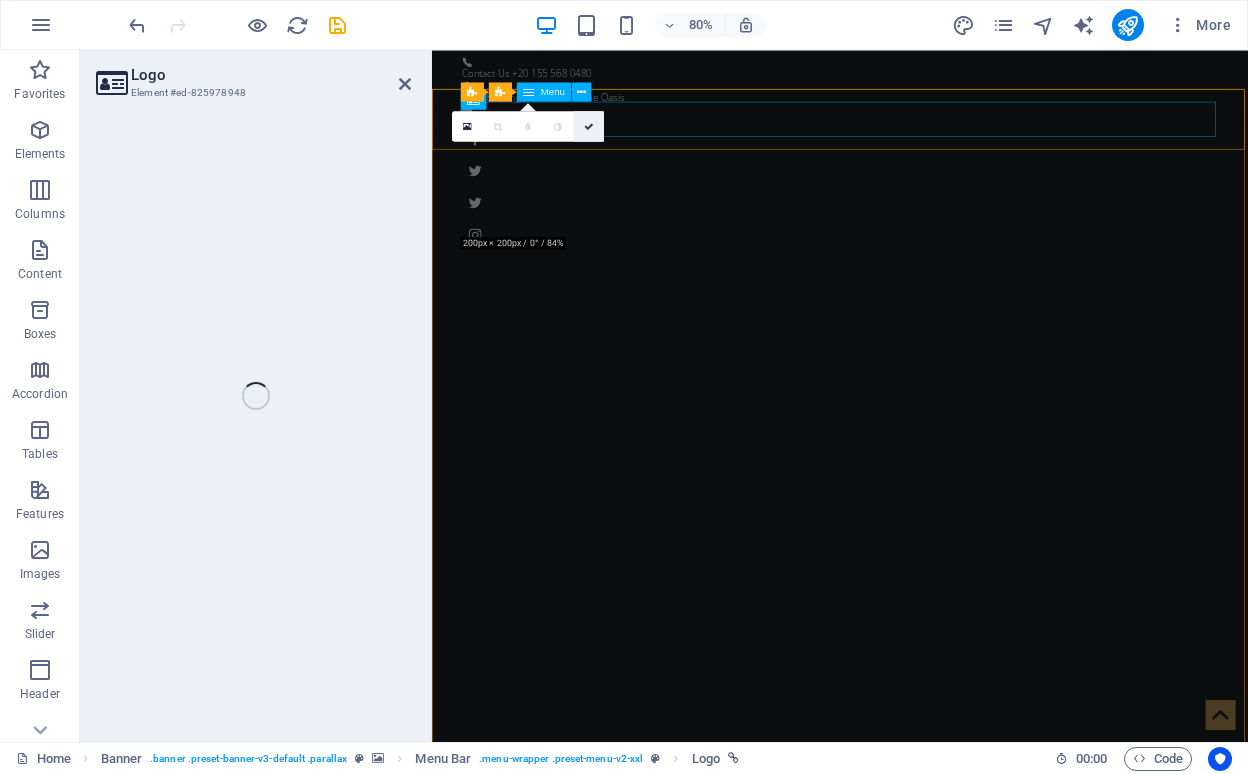 click at bounding box center (589, 126) 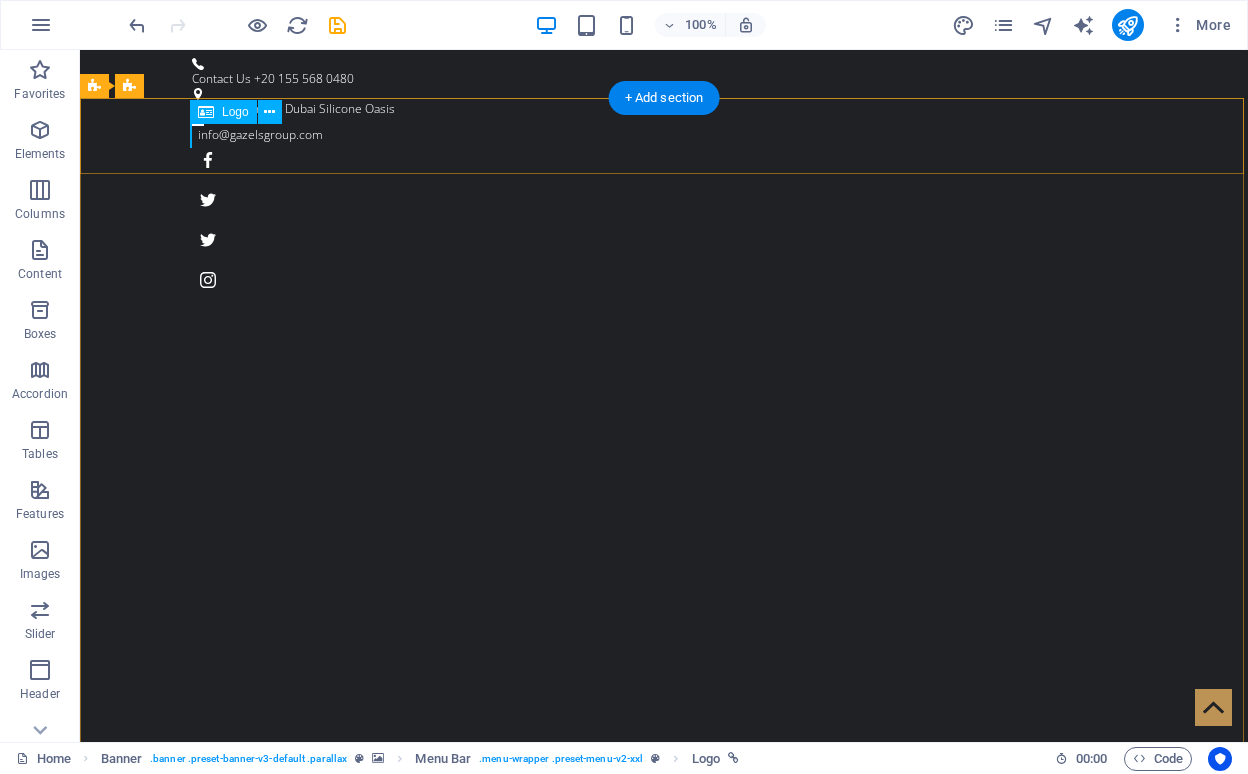 click on "Logo" at bounding box center (235, 112) 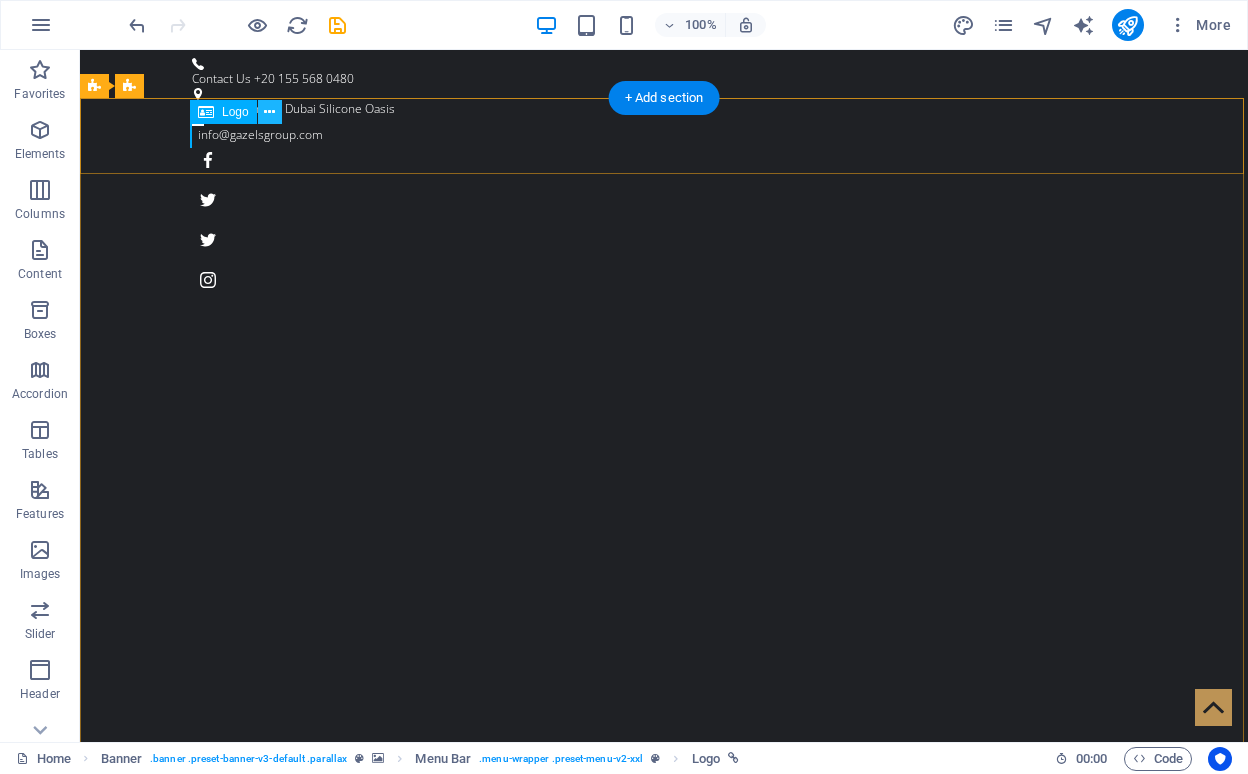 click at bounding box center (269, 112) 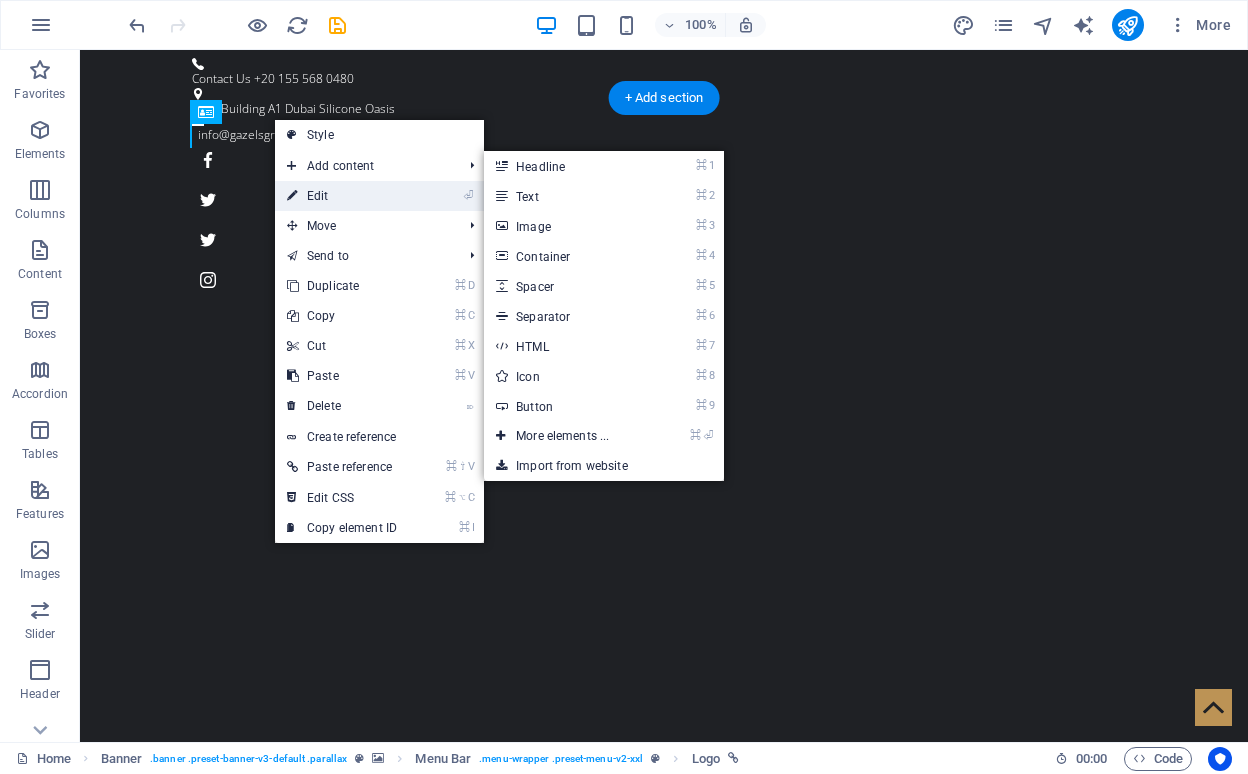 click on "⏎  Edit" at bounding box center [342, 196] 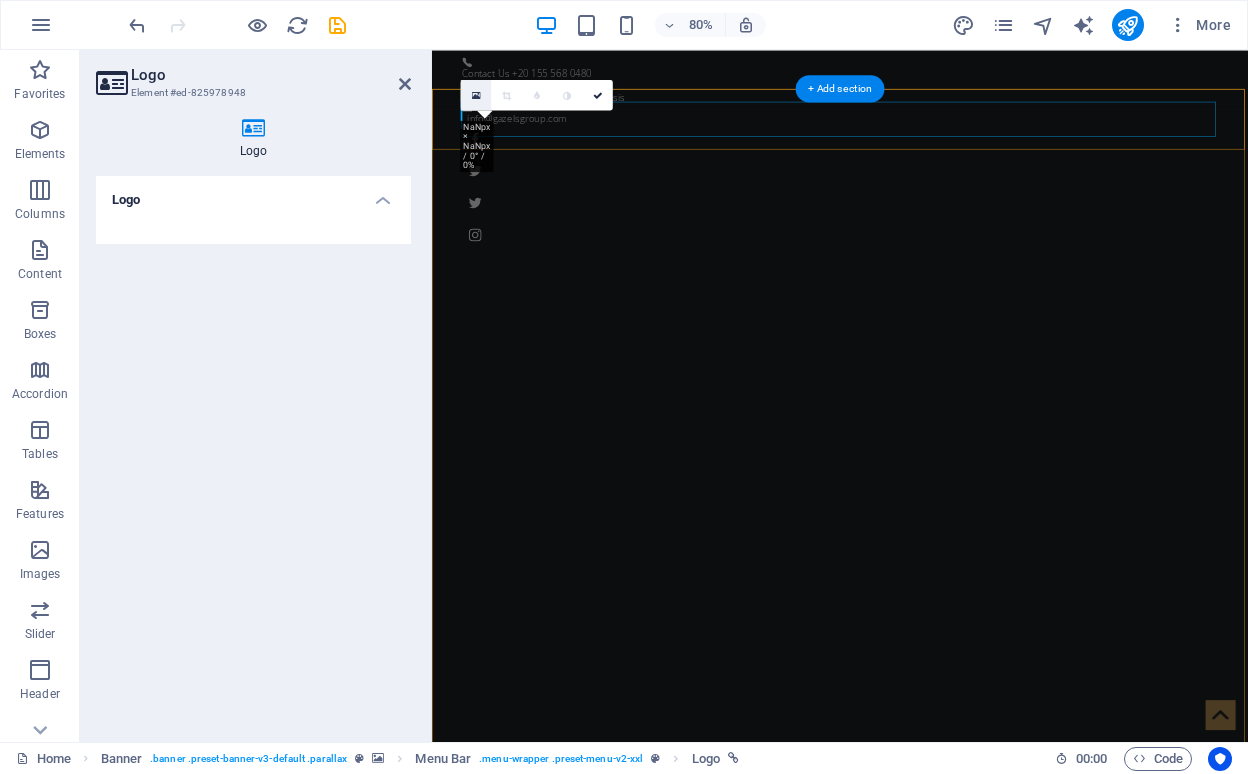 click at bounding box center [476, 95] 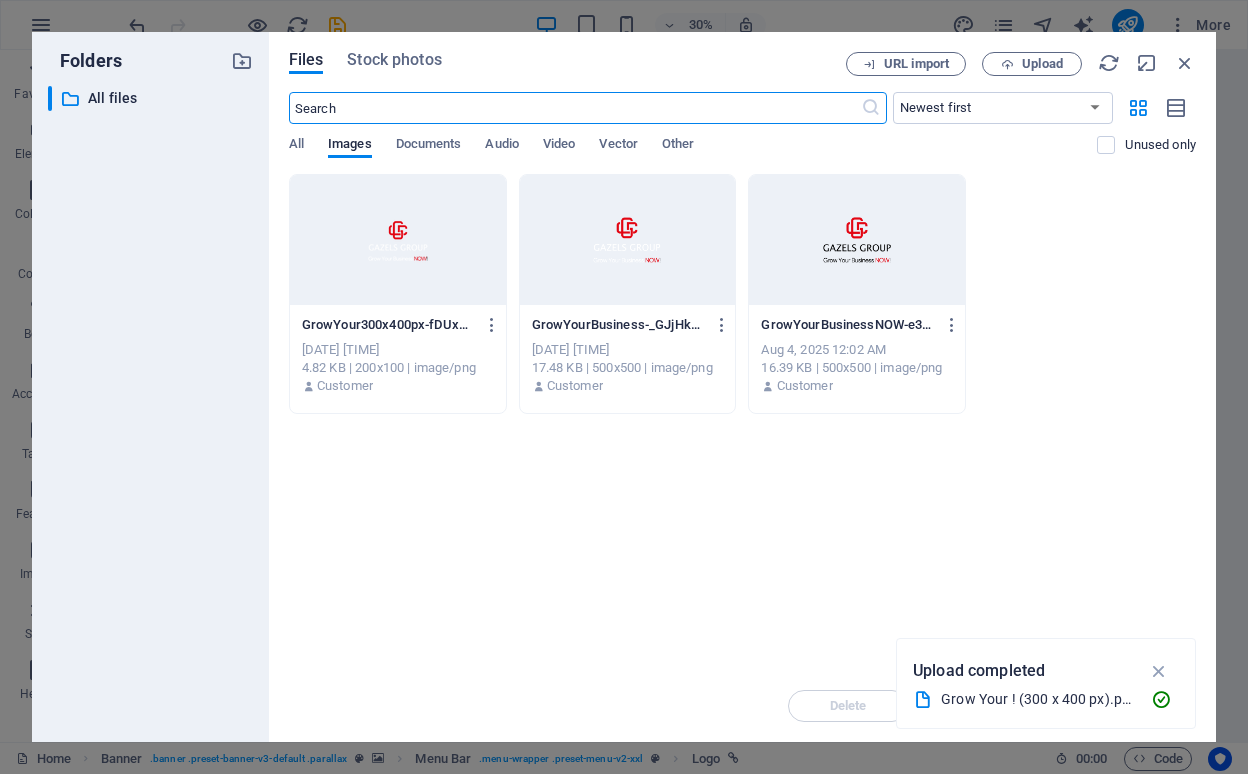 click at bounding box center (398, 240) 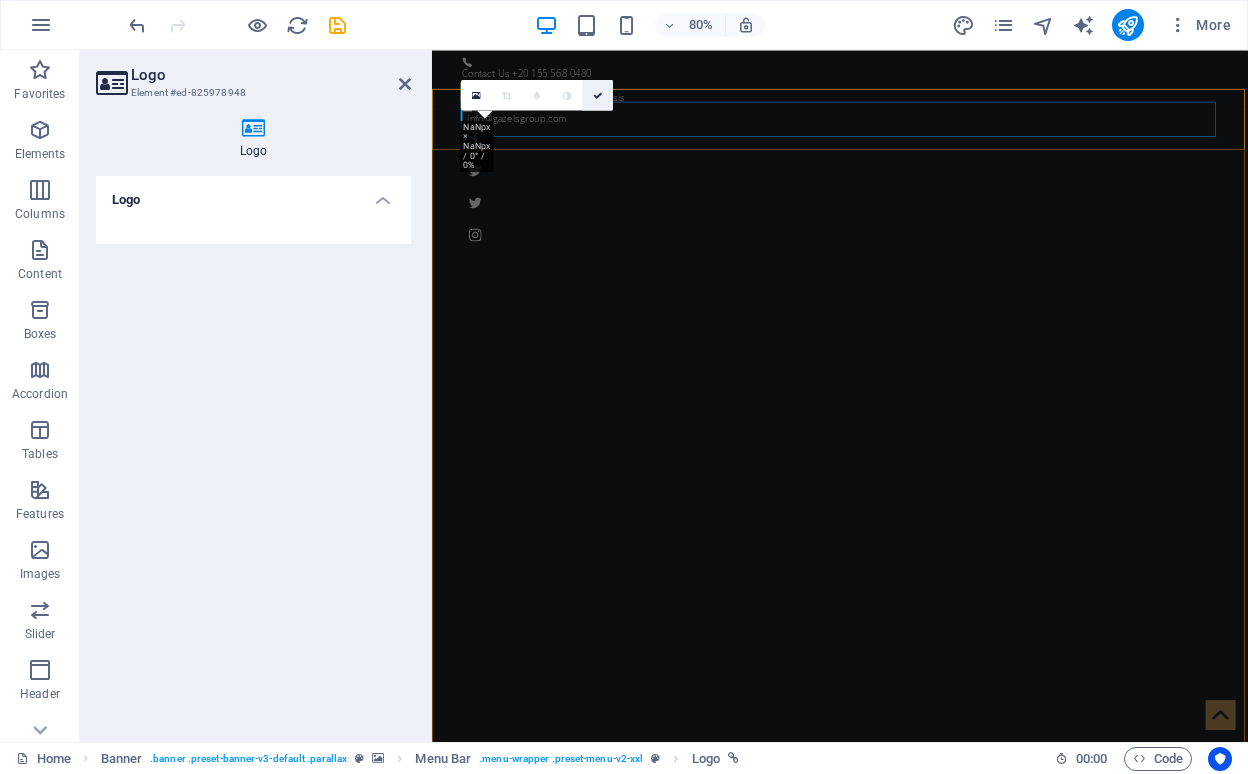click at bounding box center [598, 95] 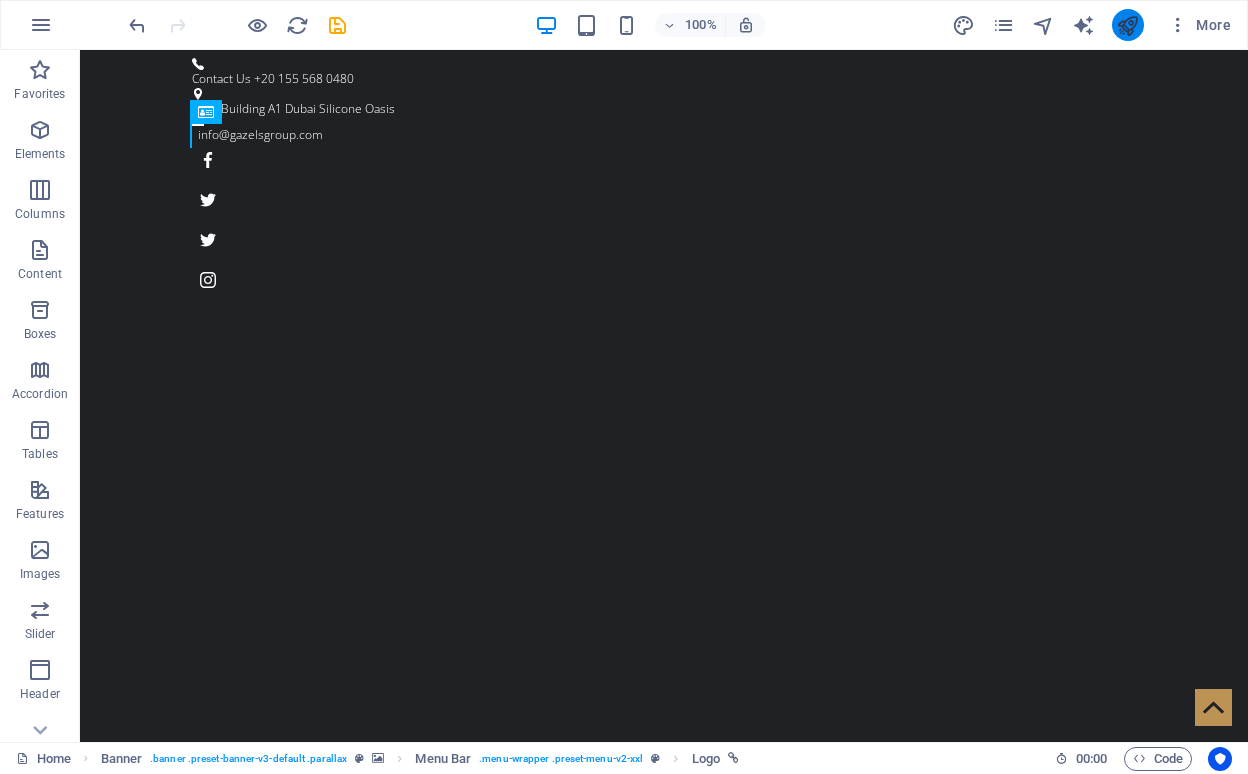 click at bounding box center (1127, 25) 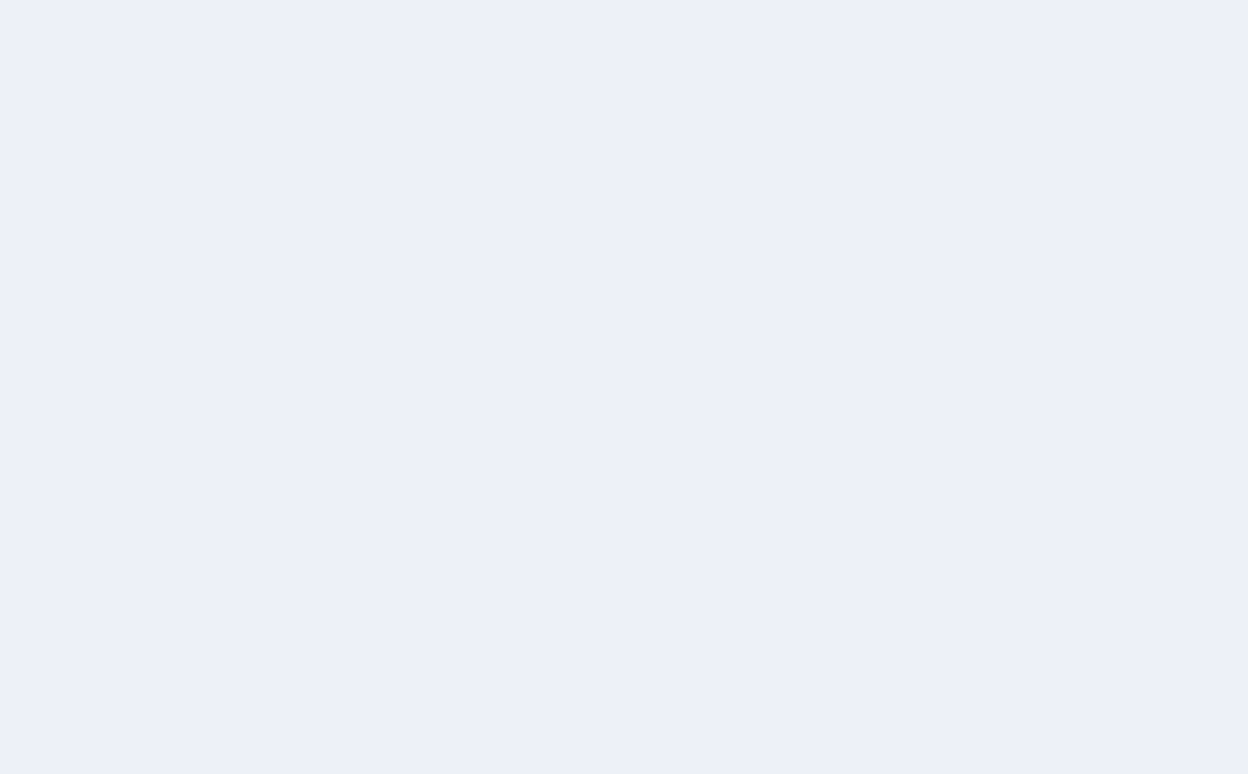 scroll, scrollTop: 0, scrollLeft: 0, axis: both 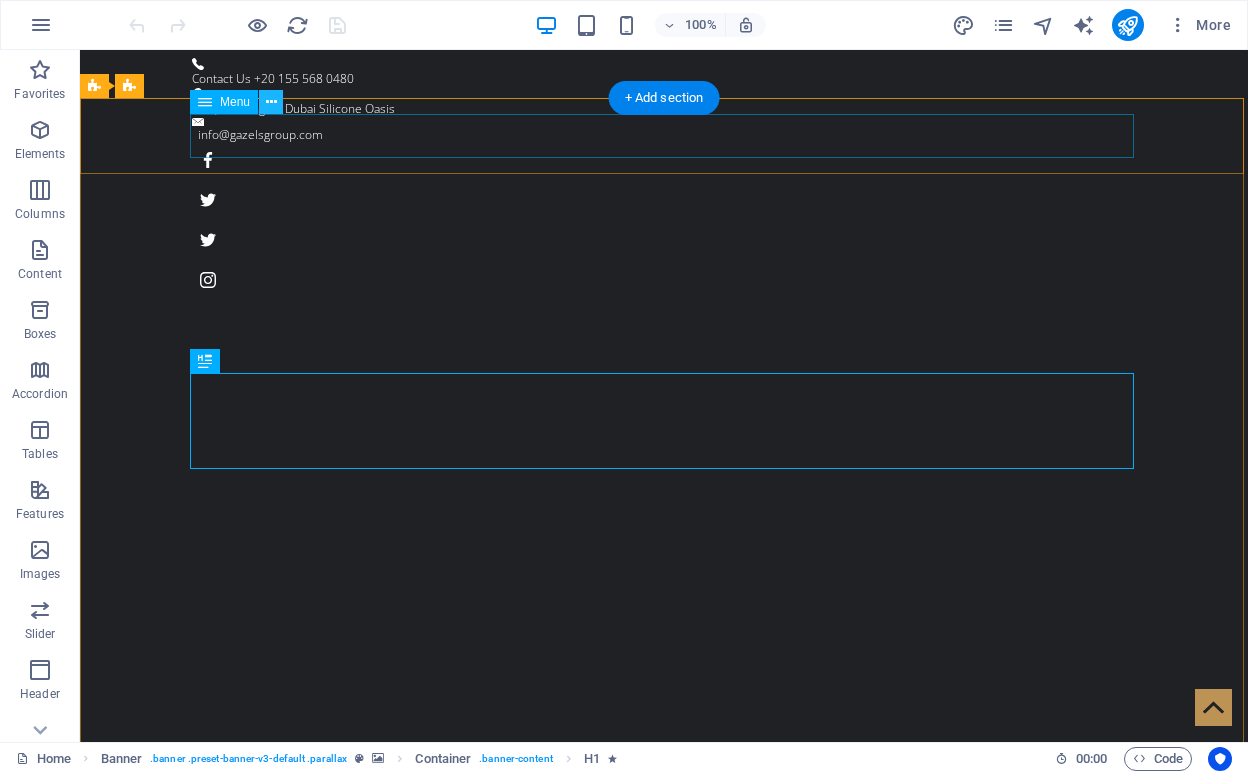 click at bounding box center [271, 102] 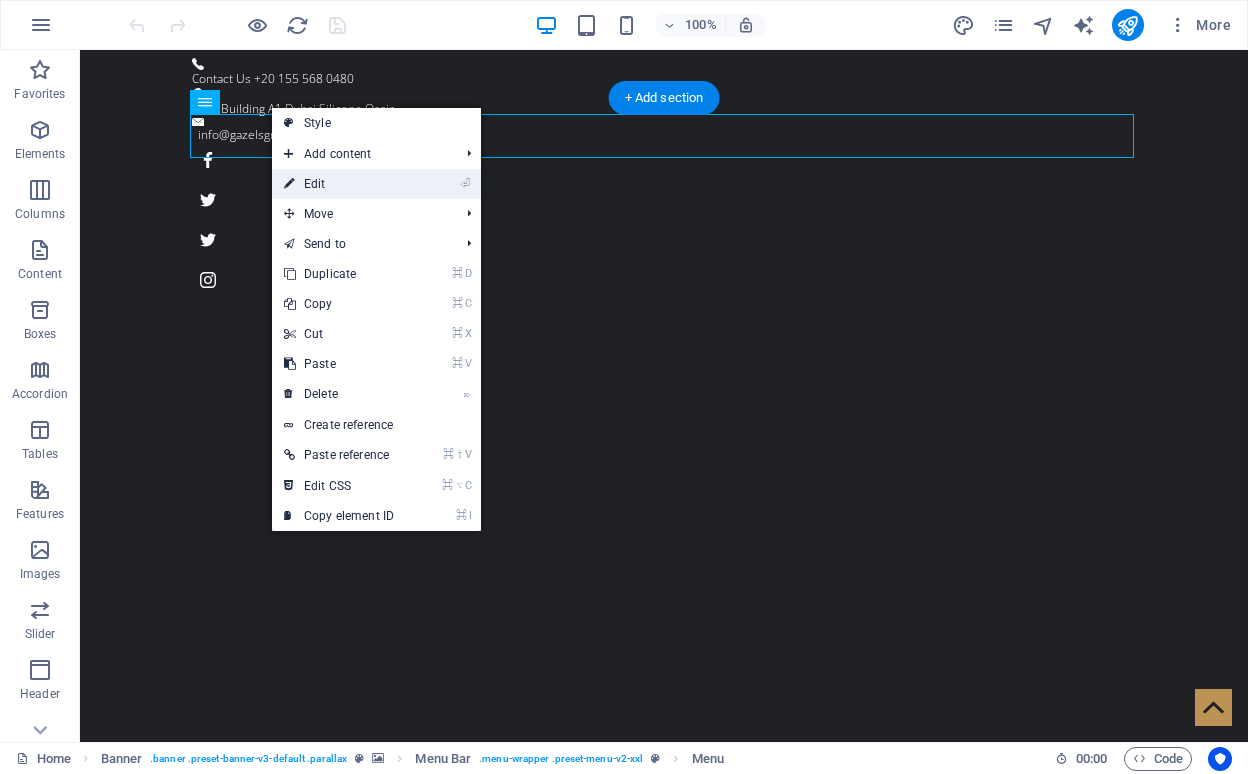 click on "⏎  Edit" at bounding box center [339, 184] 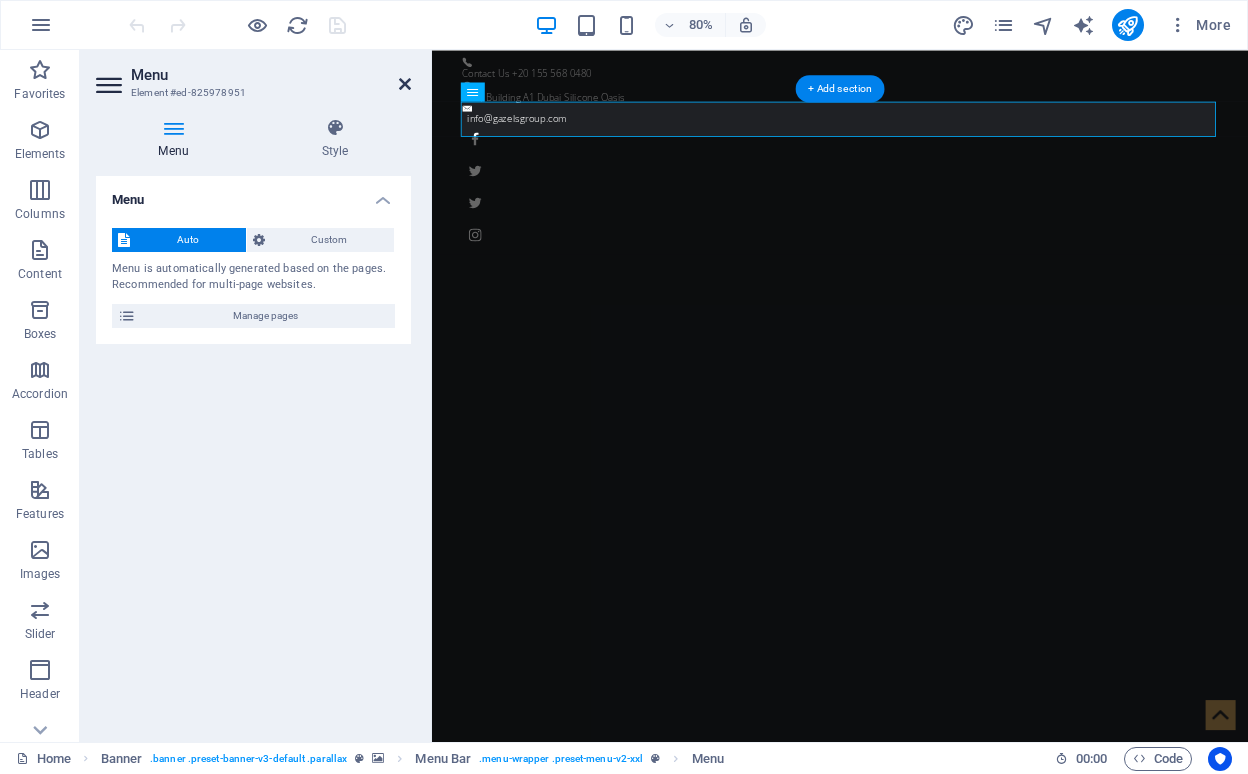 click at bounding box center [405, 84] 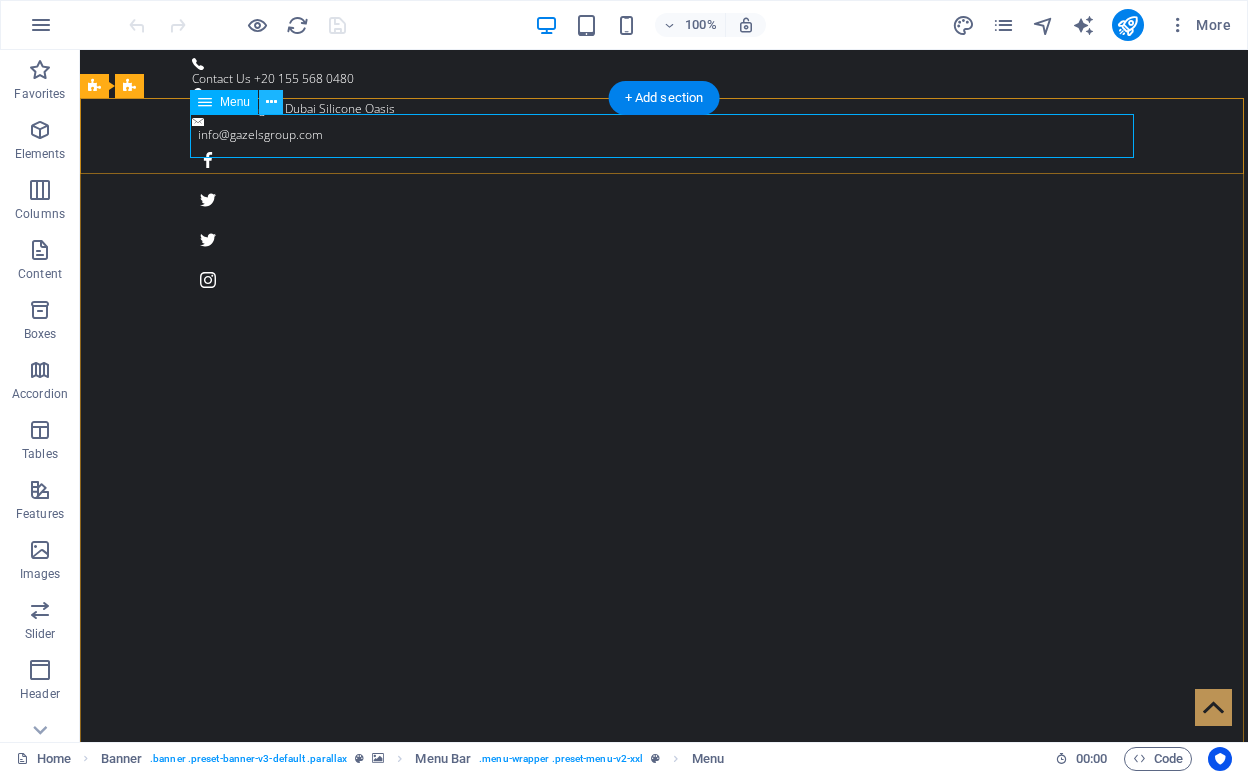 click at bounding box center (271, 102) 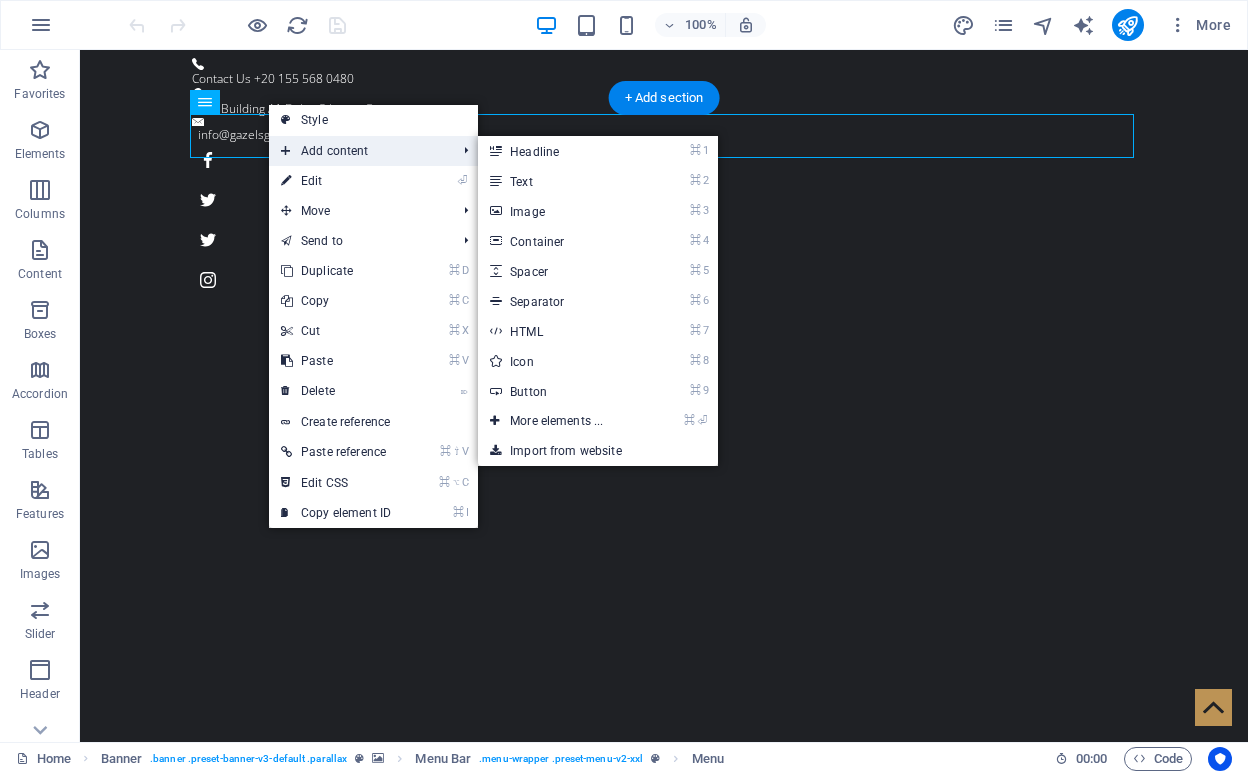 click on "Add content" at bounding box center [358, 151] 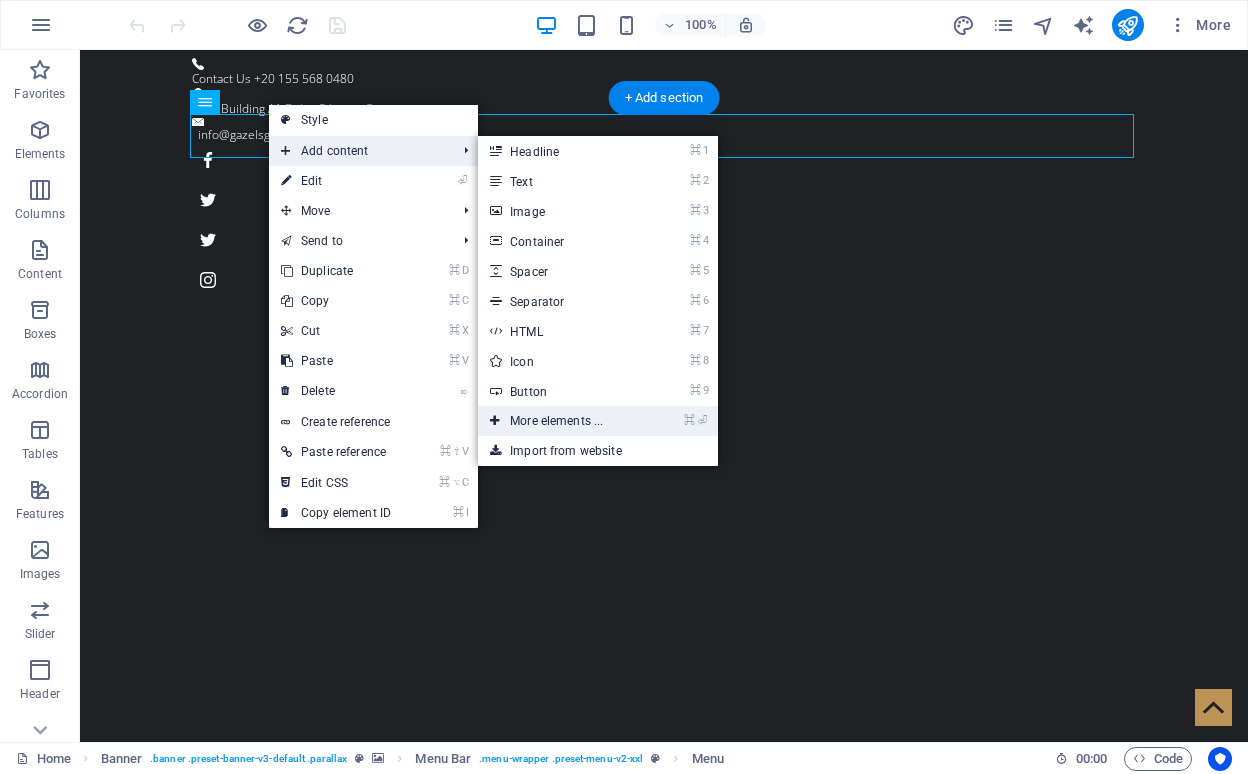click on "⌘ ⏎  More elements ..." at bounding box center [560, 421] 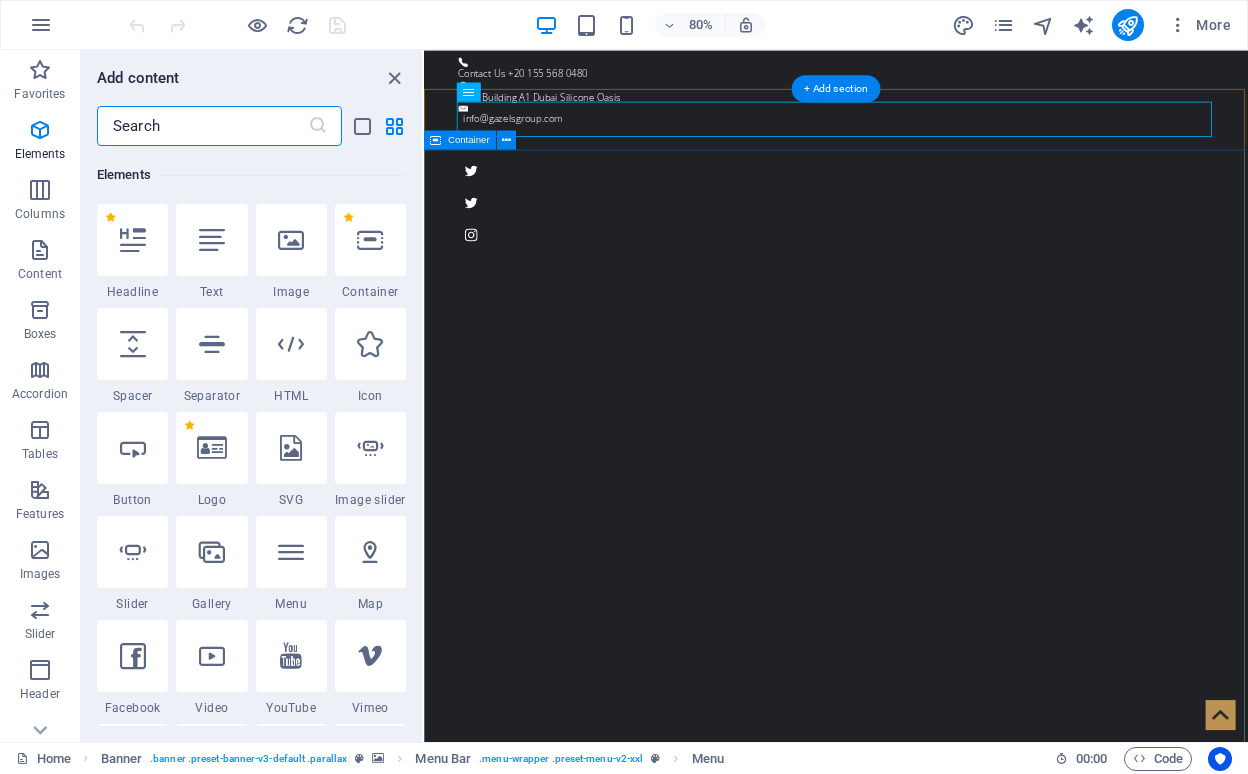 scroll, scrollTop: 377, scrollLeft: 0, axis: vertical 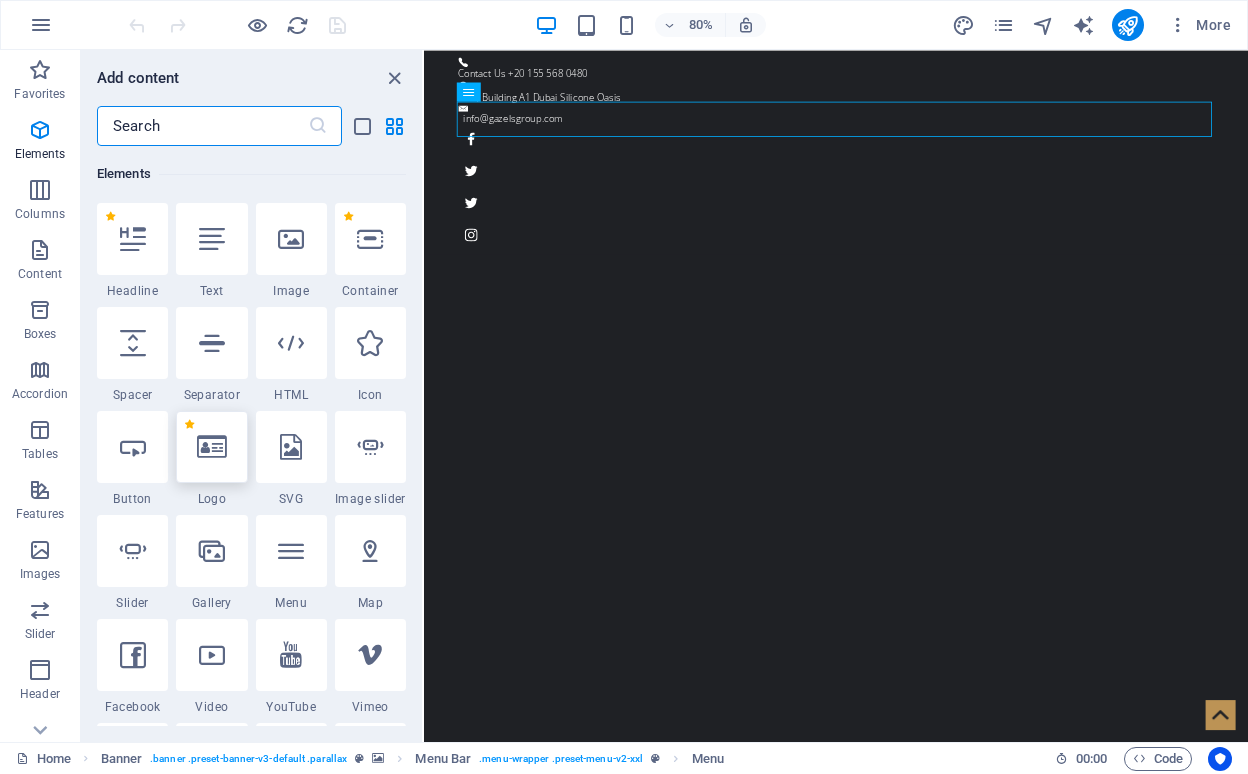 click at bounding box center [212, 447] 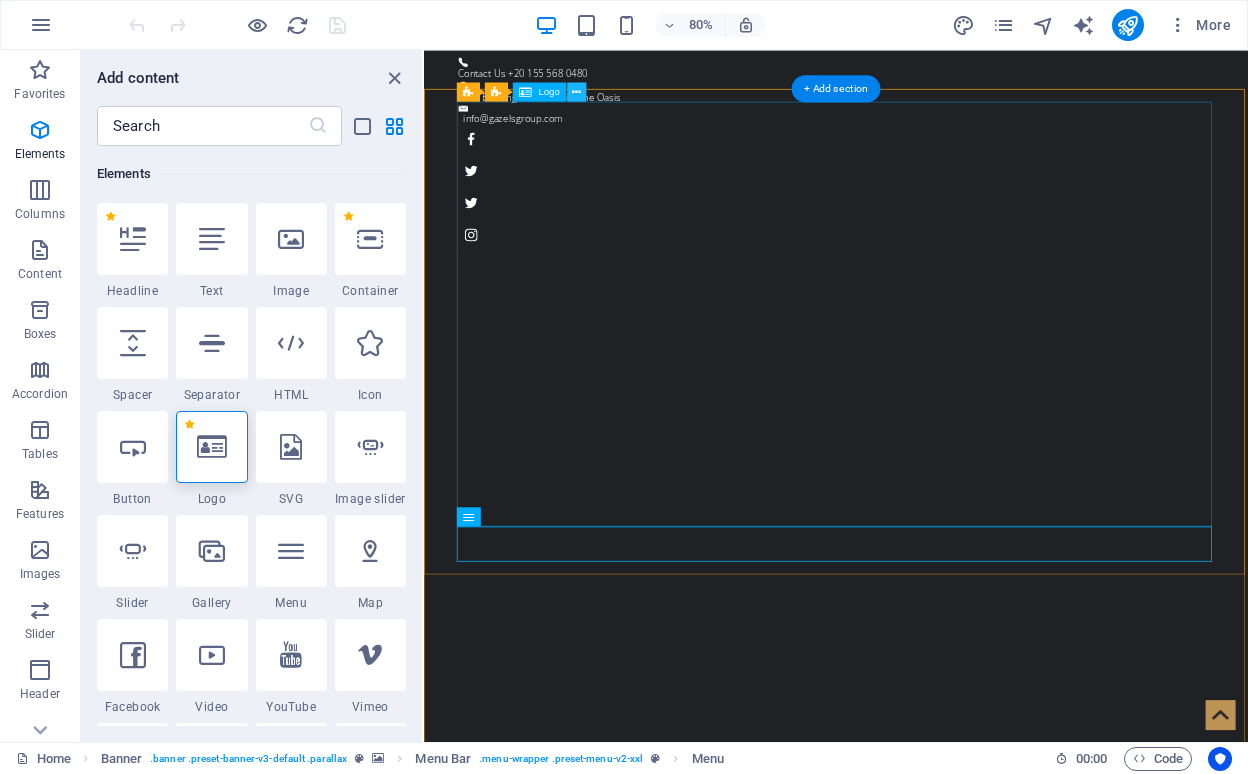 click at bounding box center (576, 91) 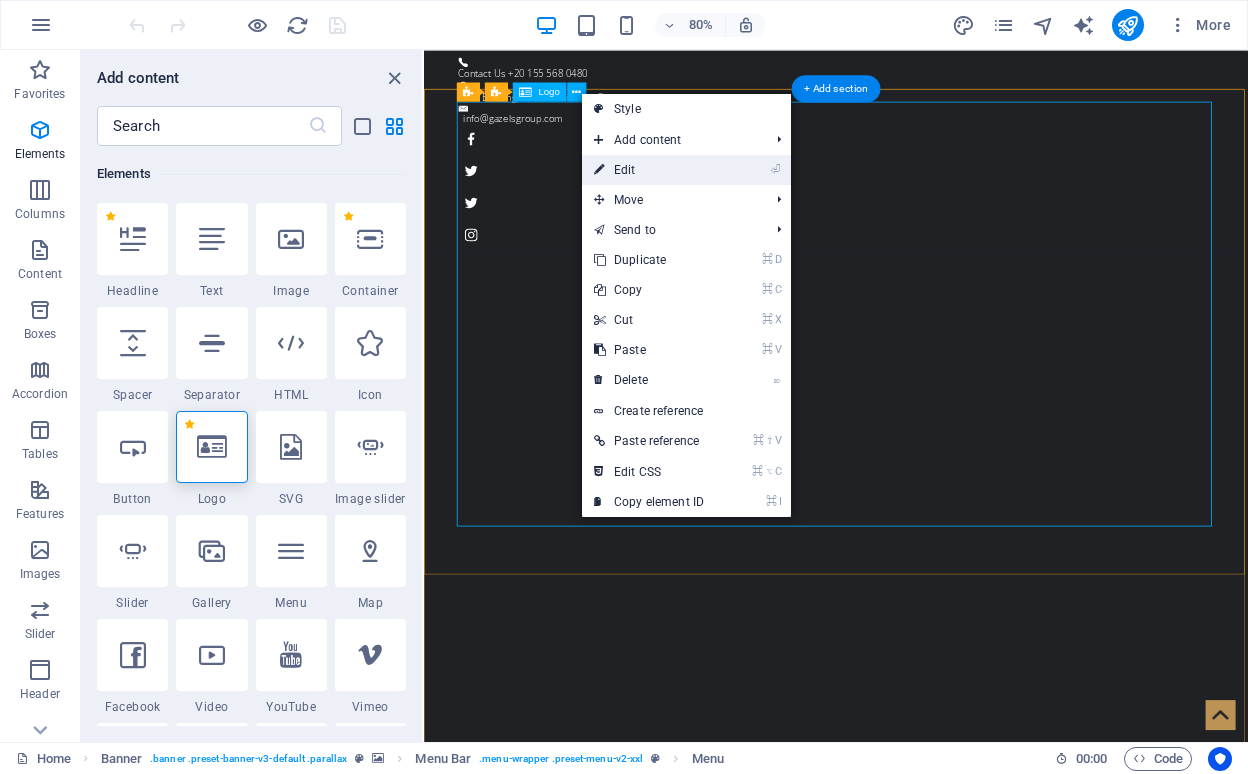 click on "⏎  Edit" at bounding box center (649, 170) 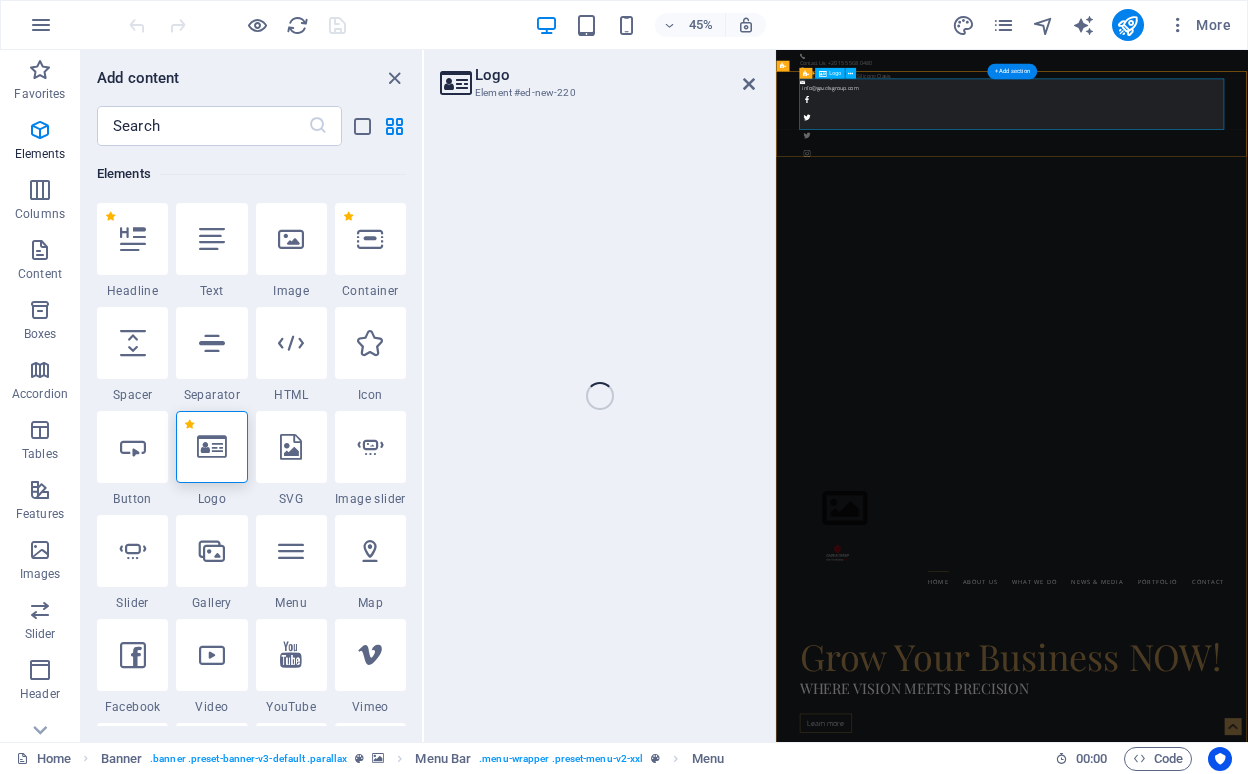 click on "Logo Element #ed-new-220
H1   Banner   Container   Banner   Menu   Banner   Menu Bar   Info Bar   Logo   Button   Menu Bar   Logo + Add section + Add section" at bounding box center [836, 396] 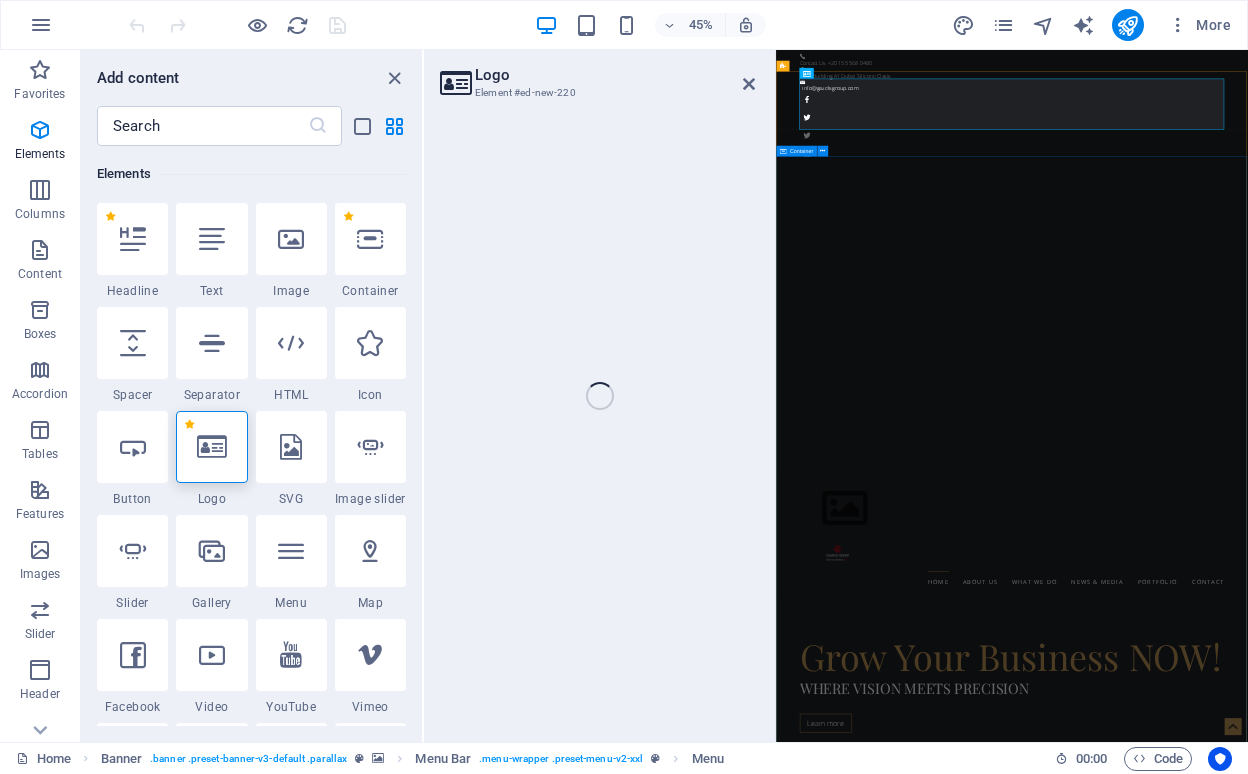 click on "Grow Your Business NOW! Where Vision Meets Precision Learn more" at bounding box center [1300, 1458] 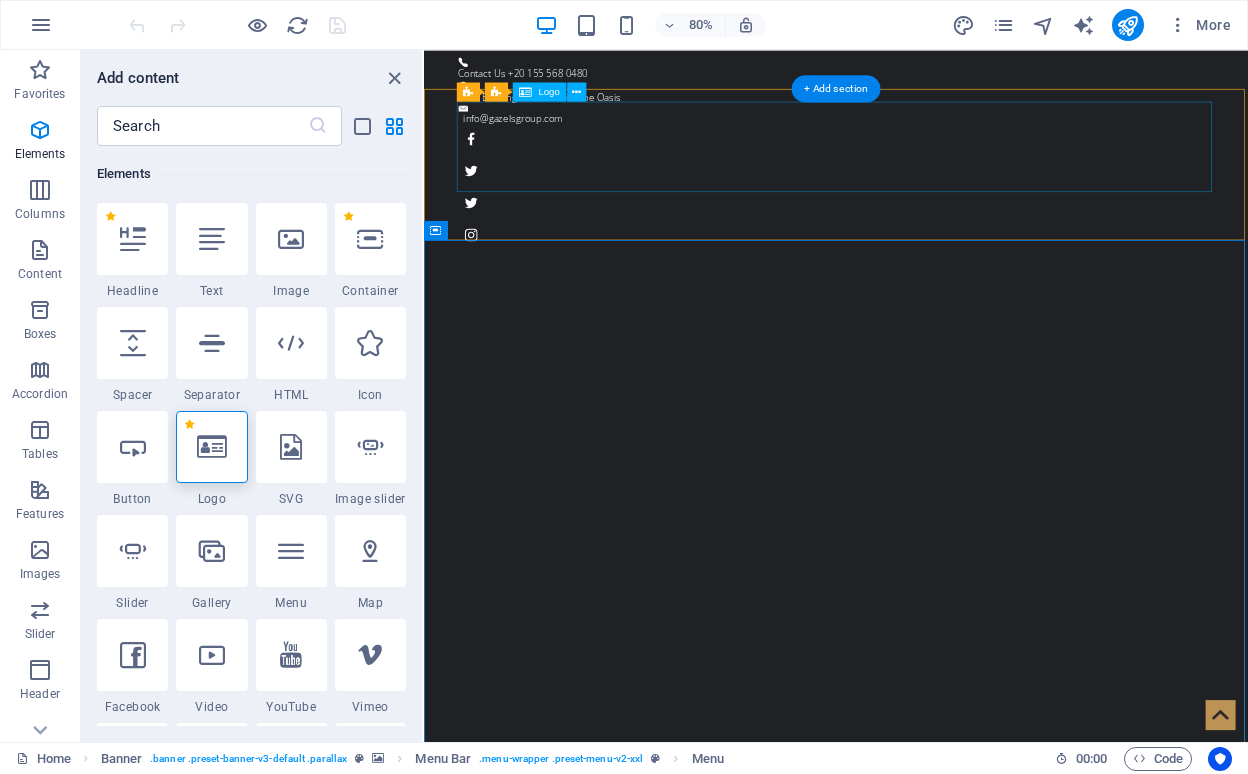 click on "Logo" at bounding box center [548, 92] 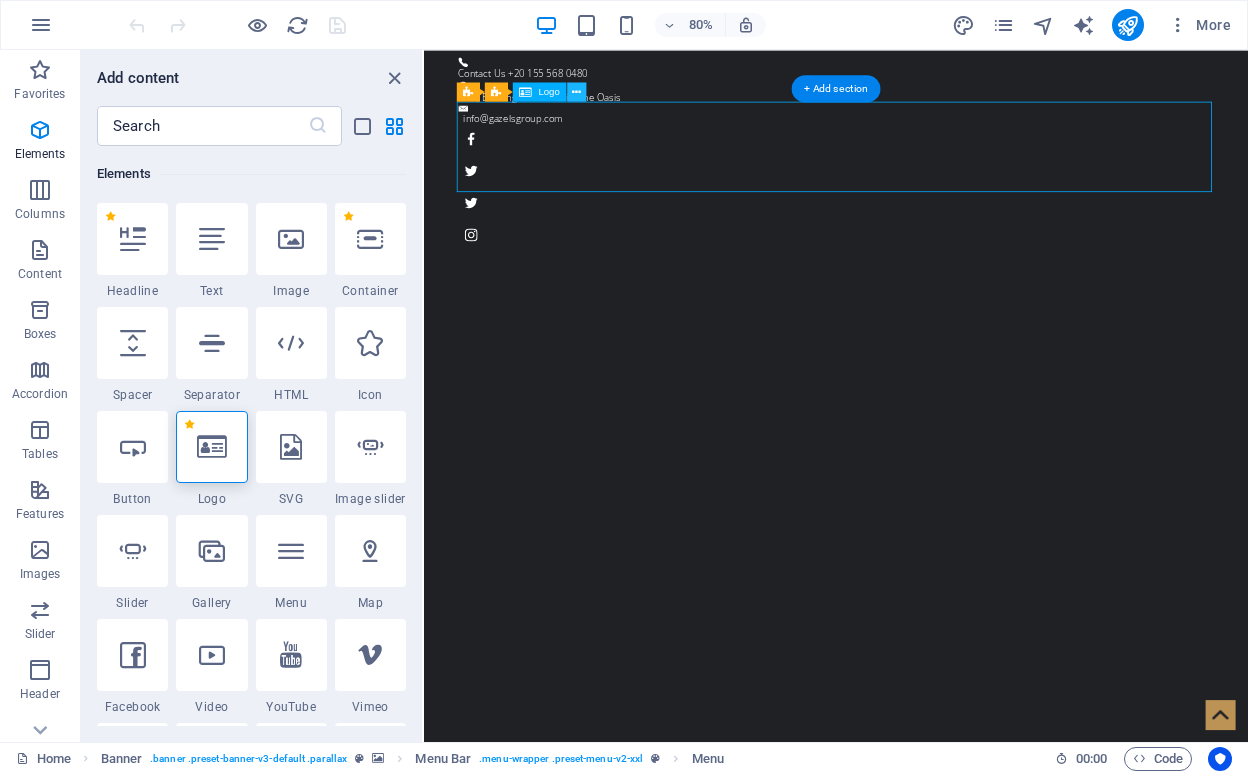 click at bounding box center [576, 91] 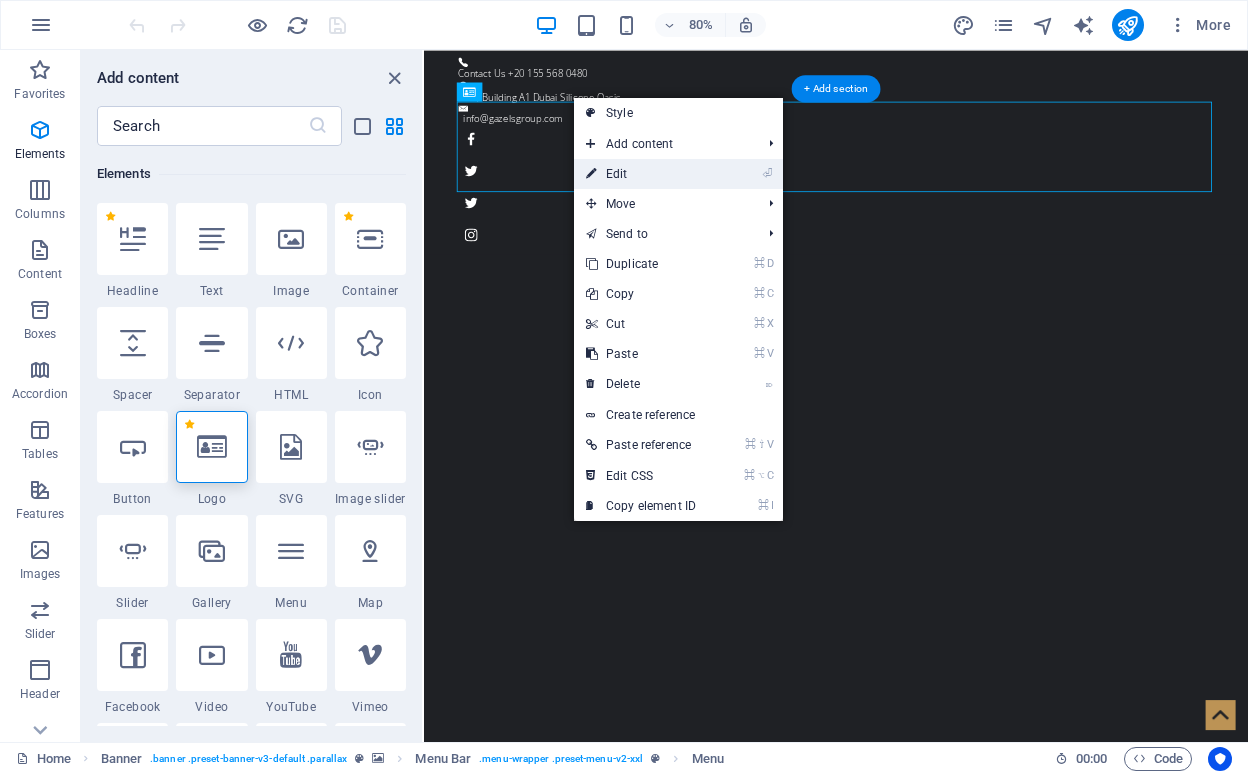 click on "⏎  Edit" at bounding box center [641, 174] 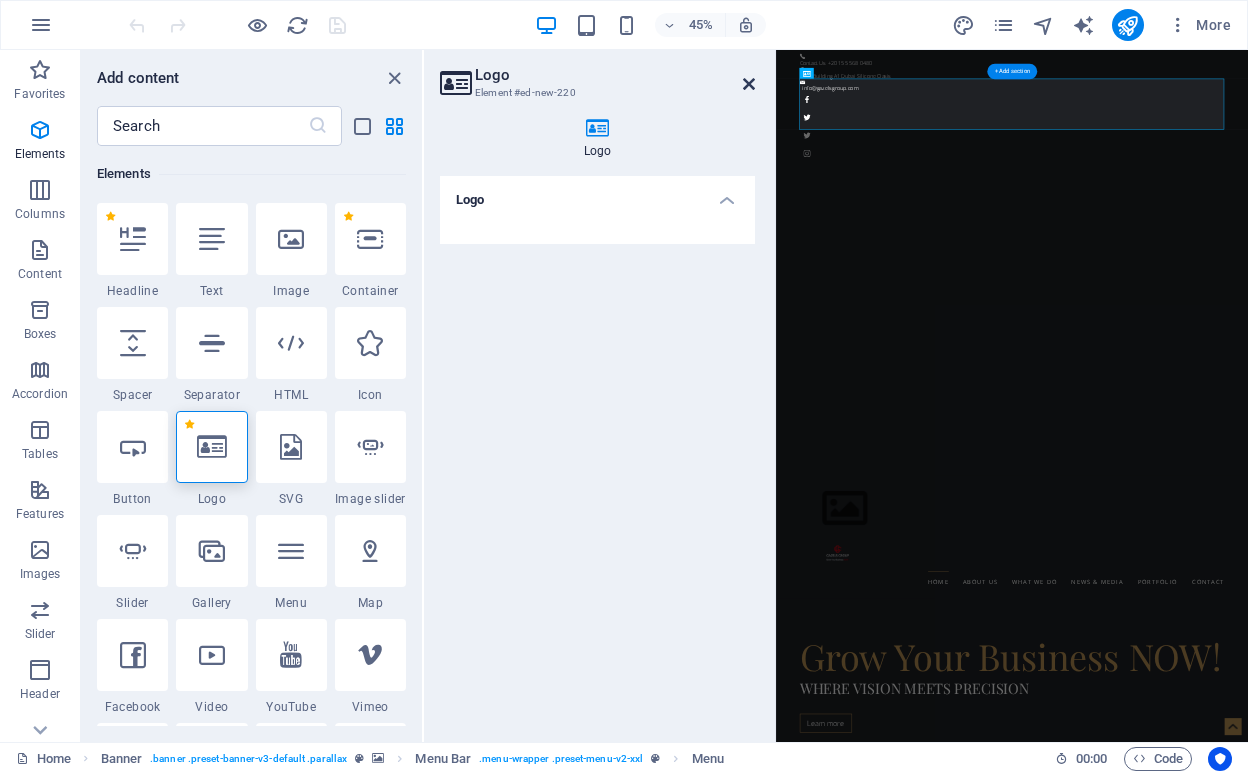 click at bounding box center (749, 84) 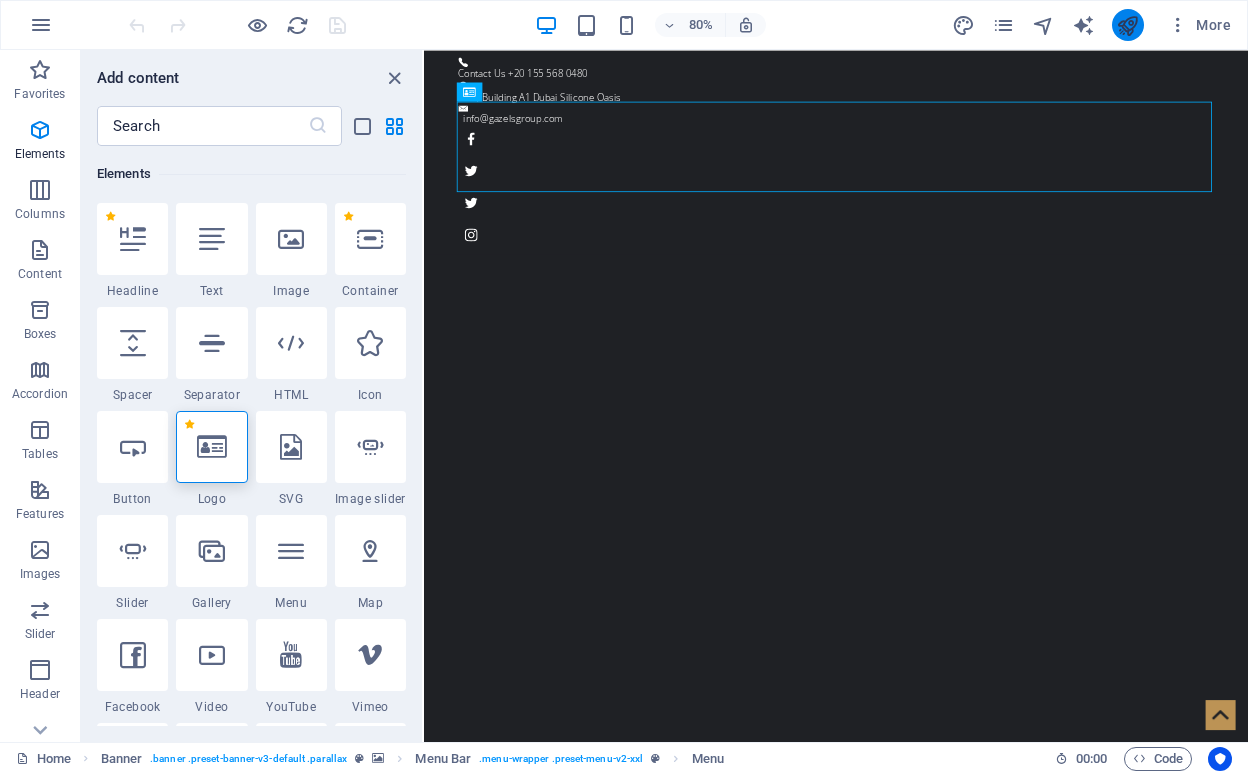 click at bounding box center [1128, 25] 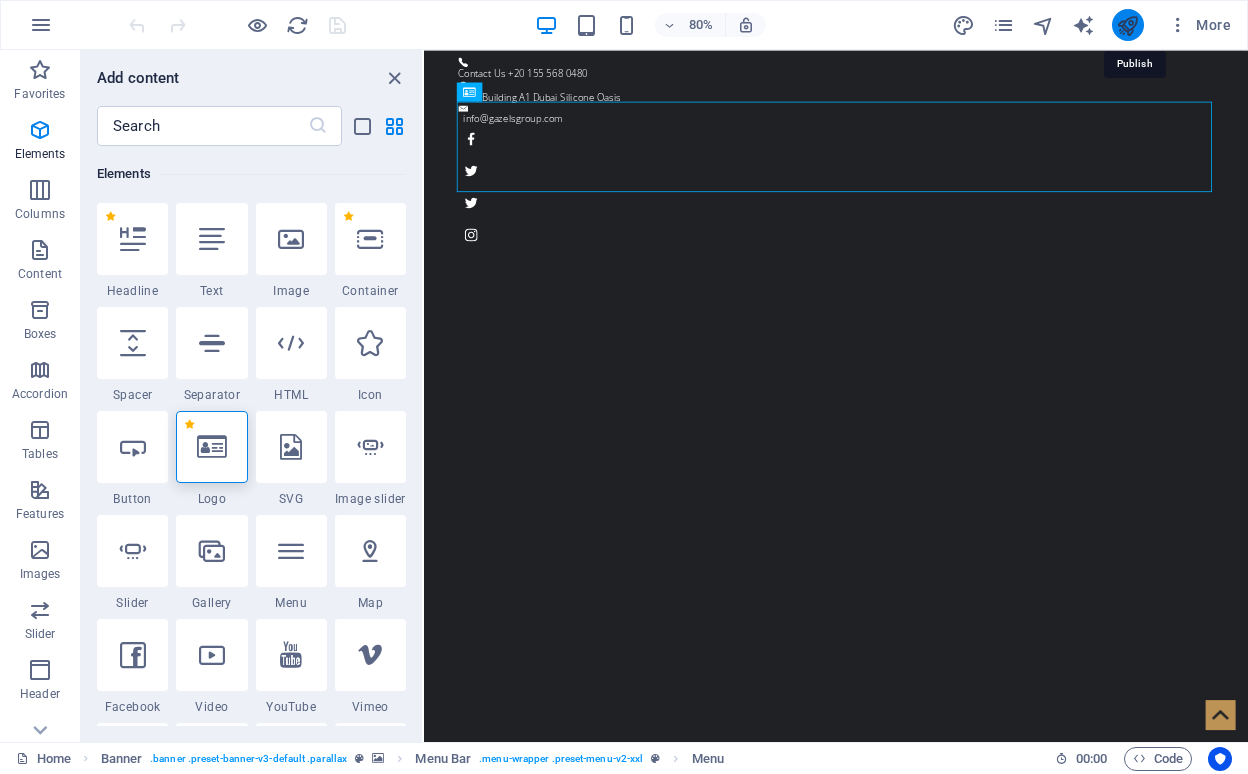 click at bounding box center [1127, 25] 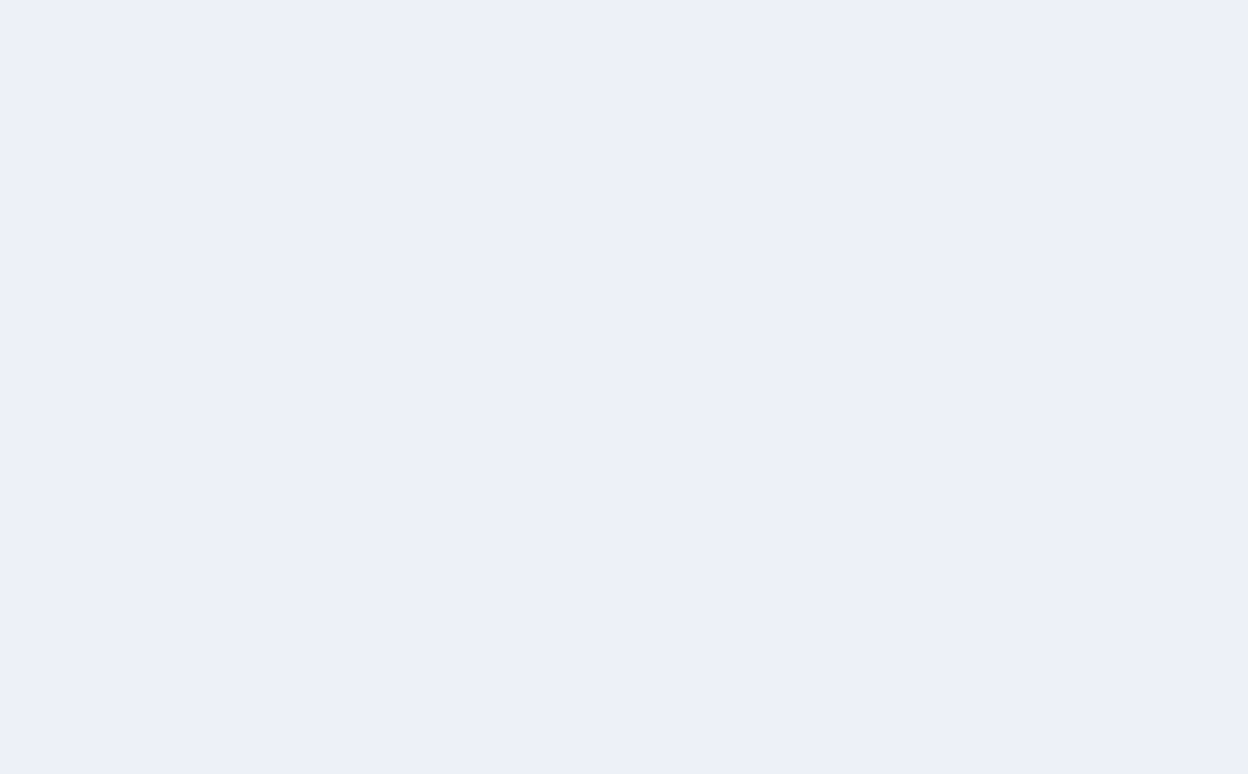 scroll, scrollTop: 0, scrollLeft: 0, axis: both 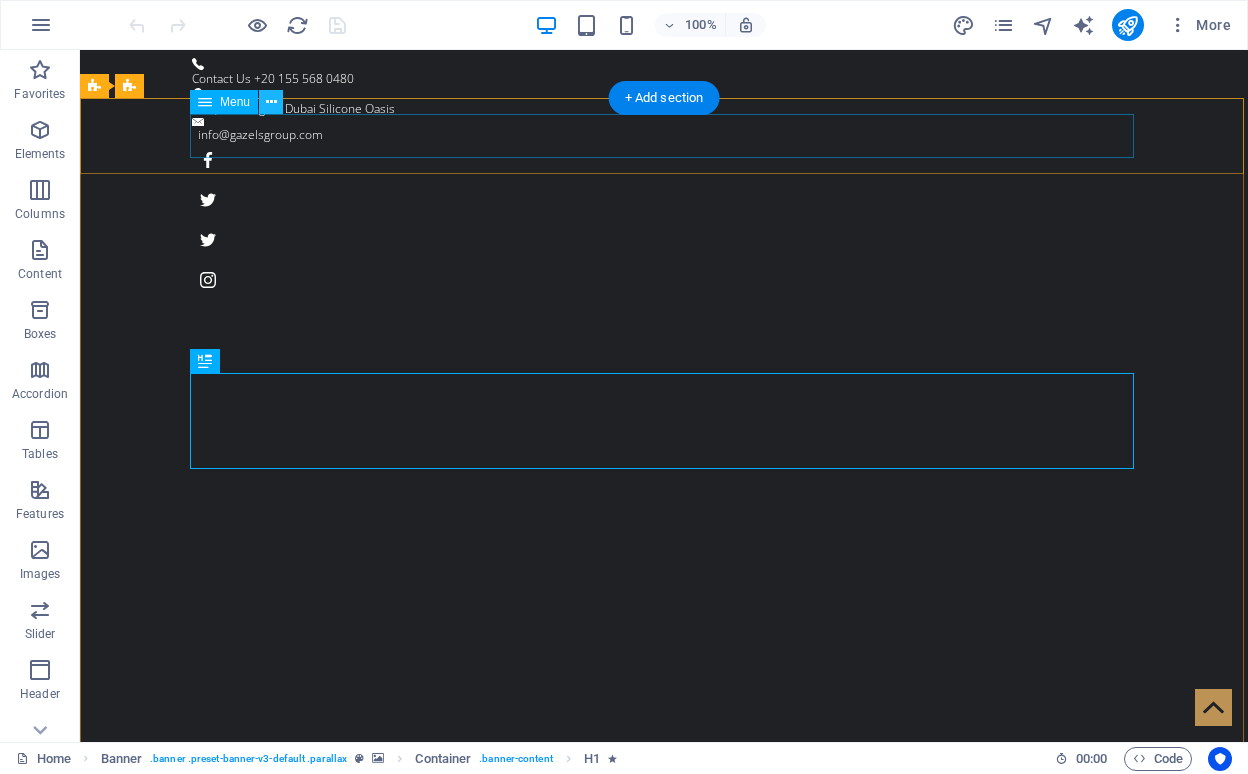 click at bounding box center [271, 102] 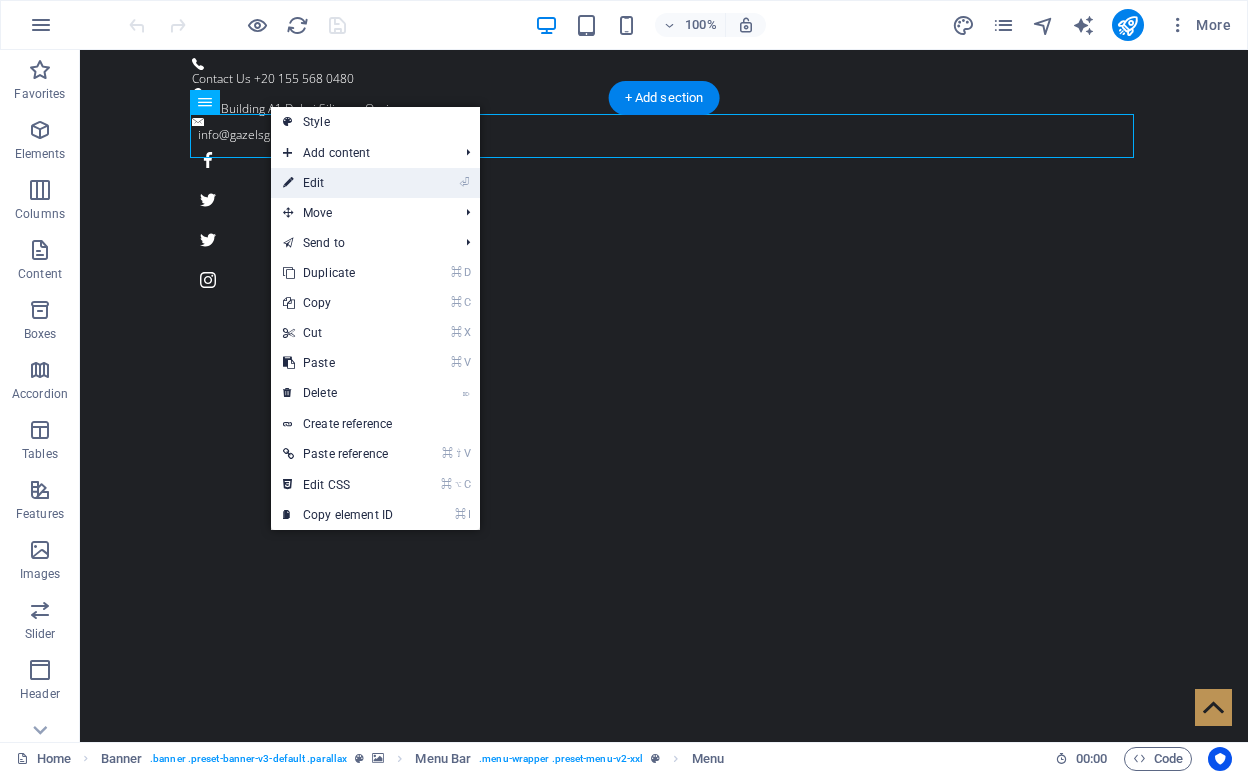 click on "⏎  Edit" at bounding box center [338, 183] 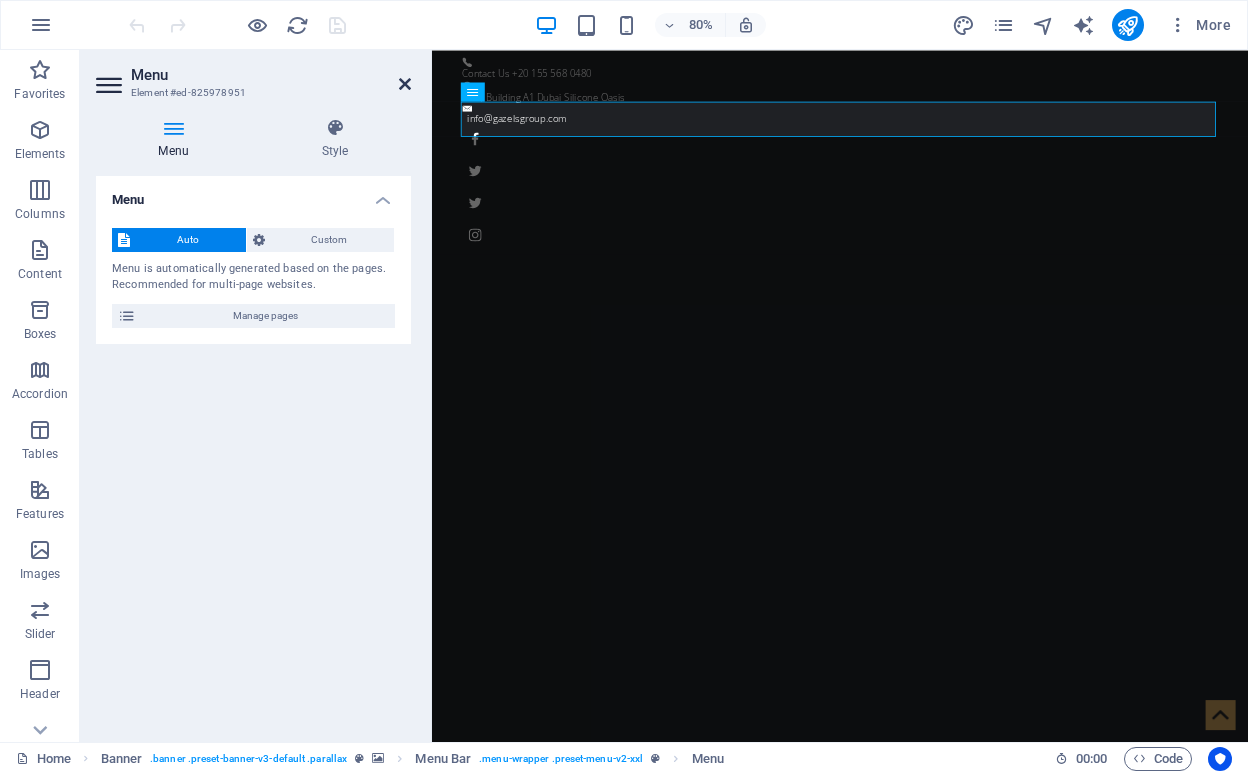 click at bounding box center (405, 84) 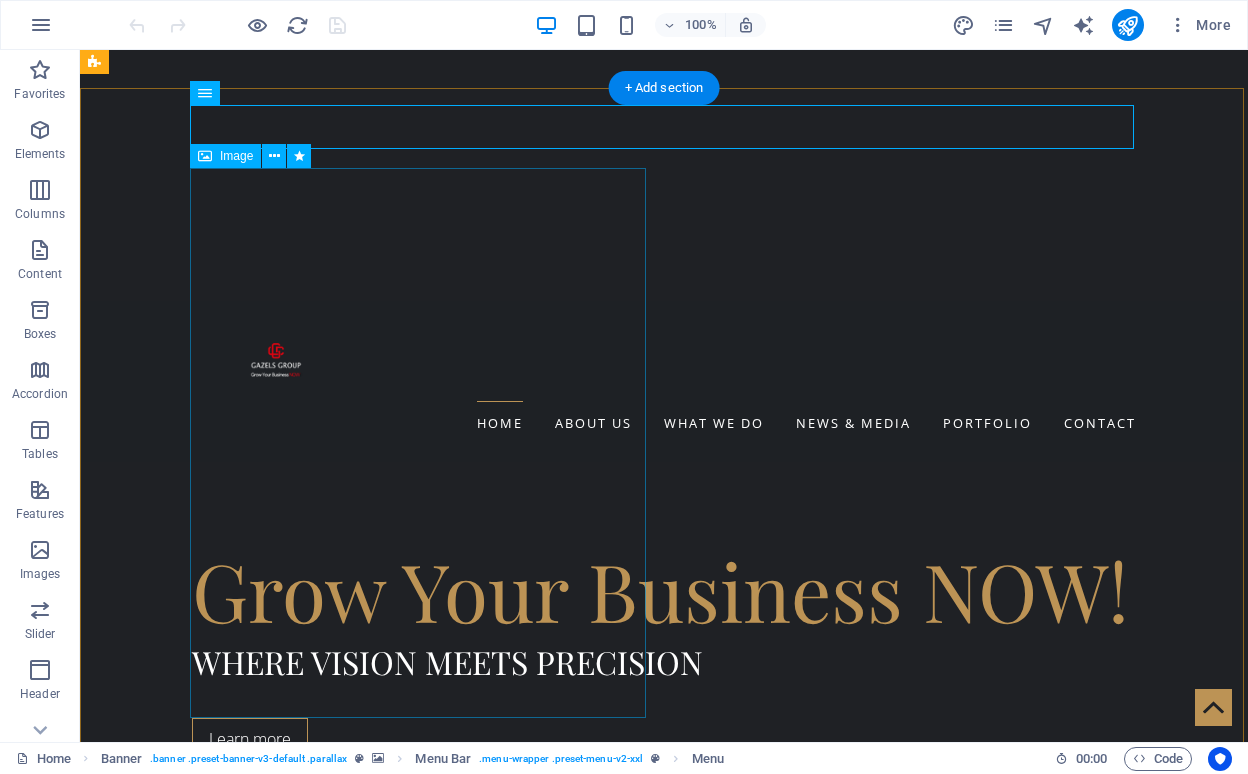 scroll, scrollTop: 692, scrollLeft: 0, axis: vertical 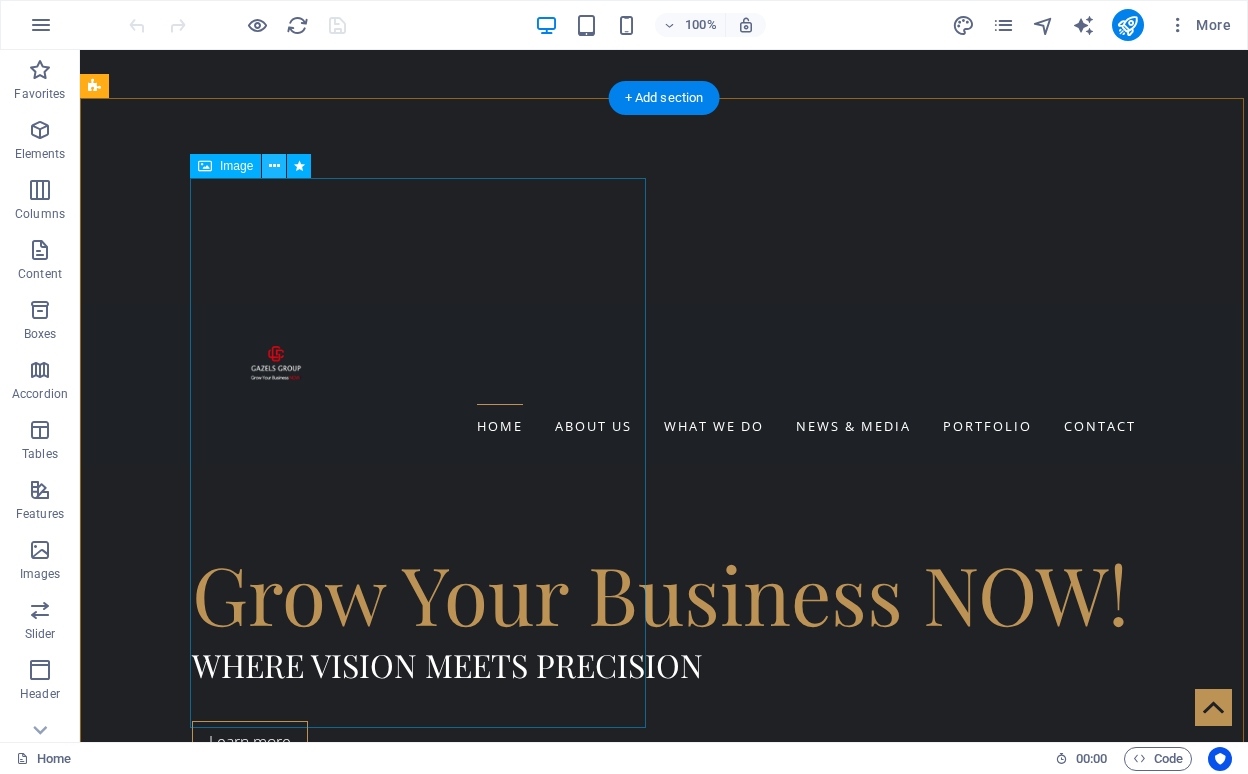 click at bounding box center [274, 166] 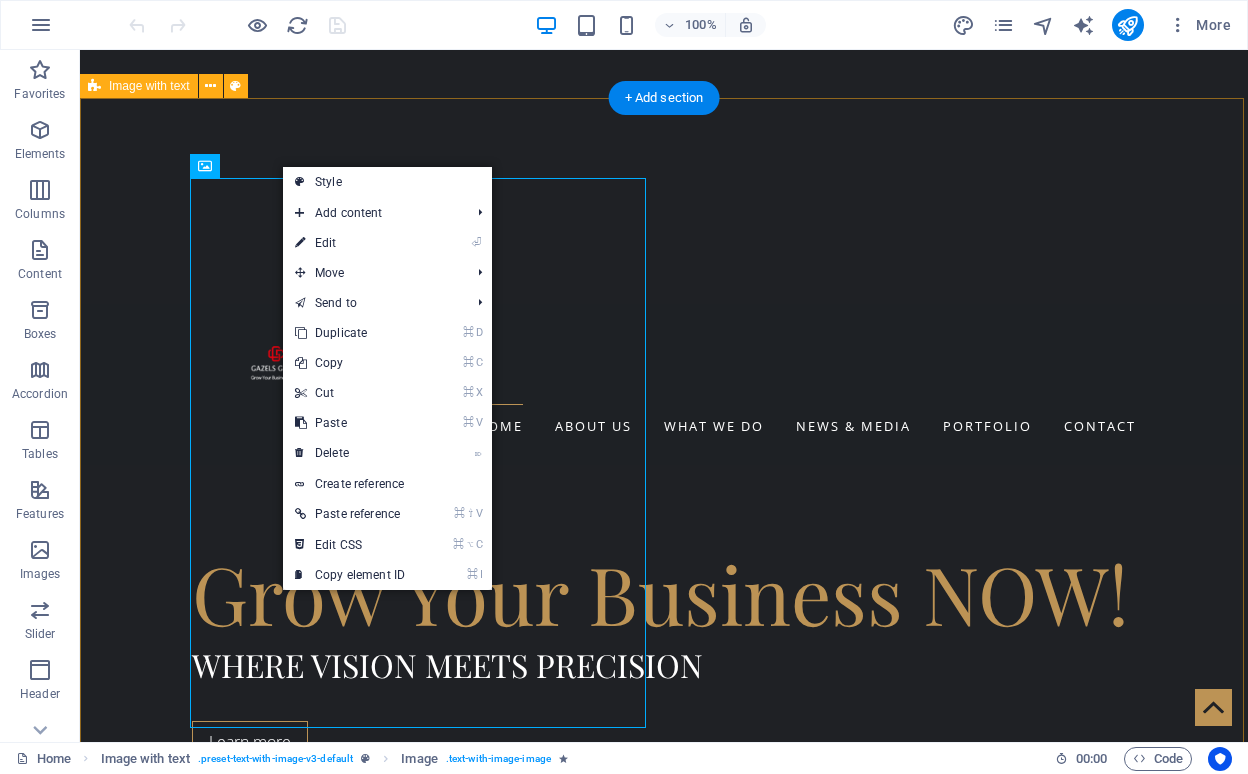 click on "WELCOME TO Gazels group Gazels Group  is a dynamic and diversified organization that has quickly risen to prominence as a leader in multiple industries. With expertise spanning marketing, production, event management, education, and digital solutions, we pride ourselves on delivering innovative, tailored, and high-quality services to a wide range of clients. Our team of passionate professionals is dedicated to driving growth, creativity, and success for businesses across various sectors. At Gazels Group, we believe in the power of collaboration, innovation, and excellence to transform ideas into impactful realities. FOLLOW US ON" at bounding box center (664, 1540) 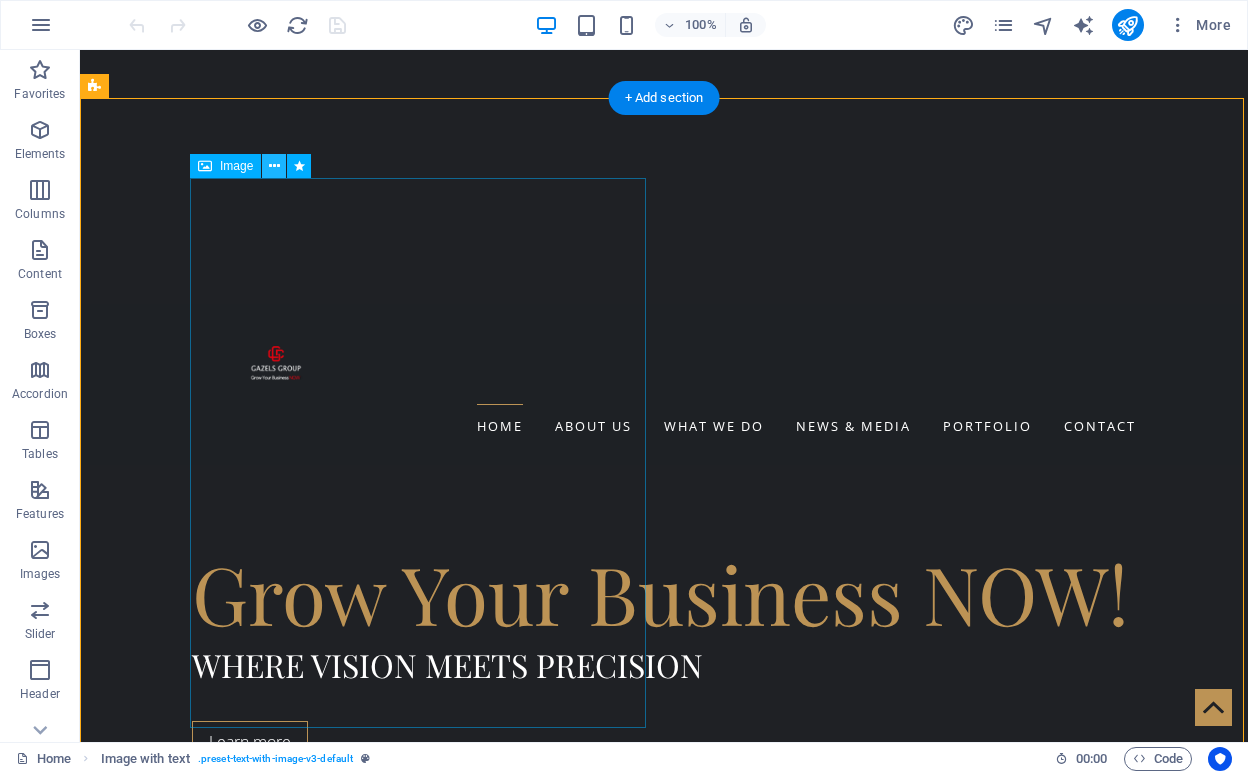click at bounding box center (274, 166) 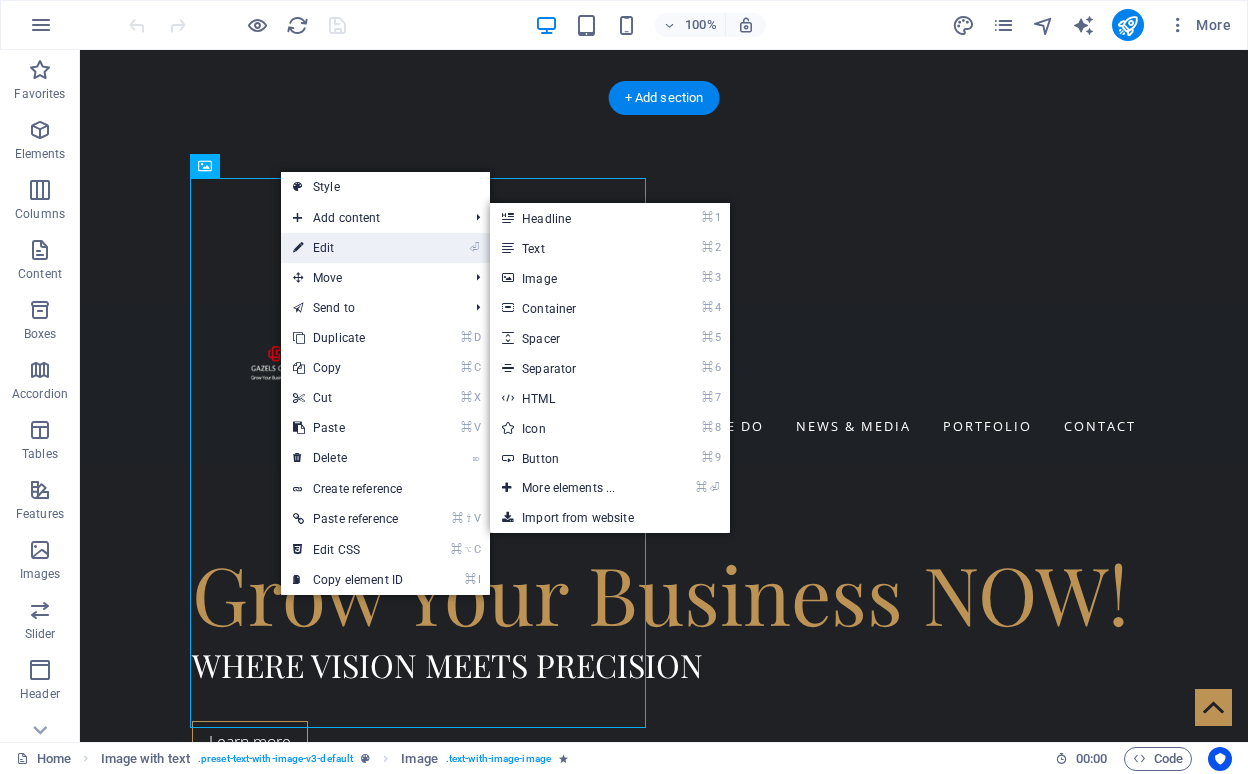click on "⏎  Edit" at bounding box center [348, 248] 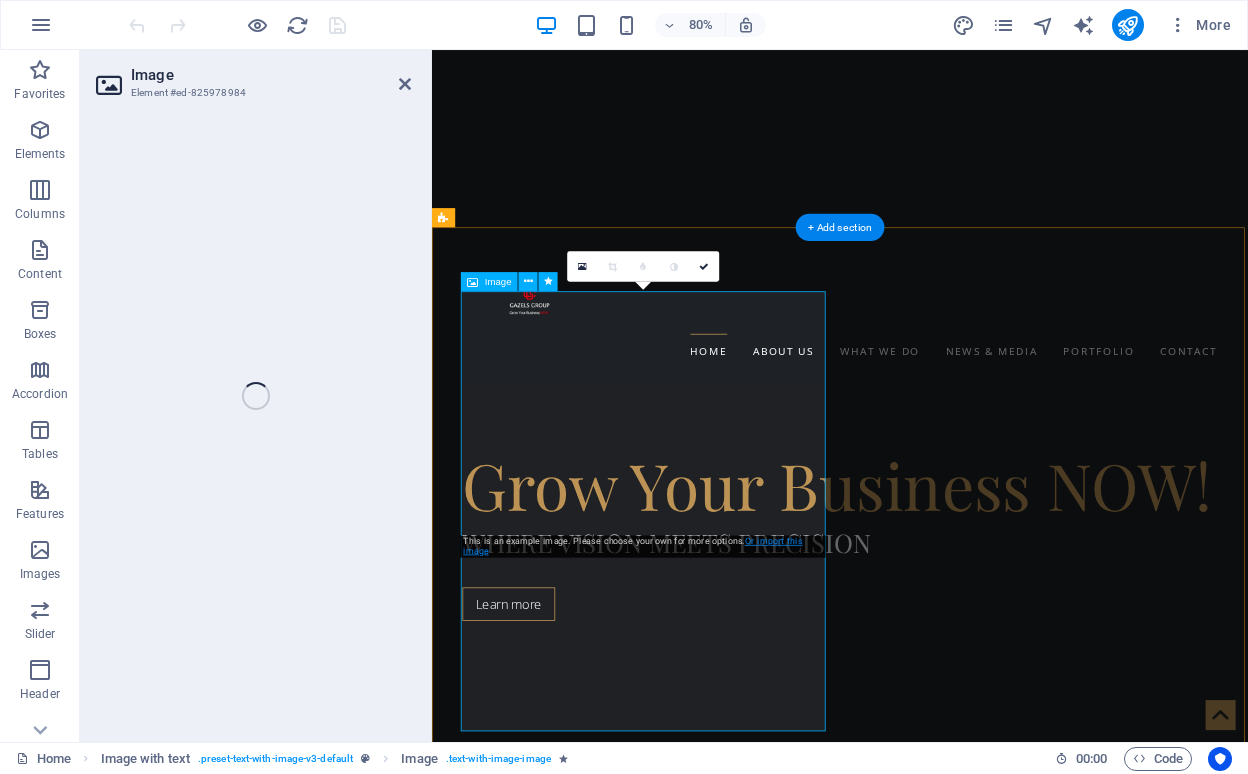 click on "Or import this image" at bounding box center (632, 546) 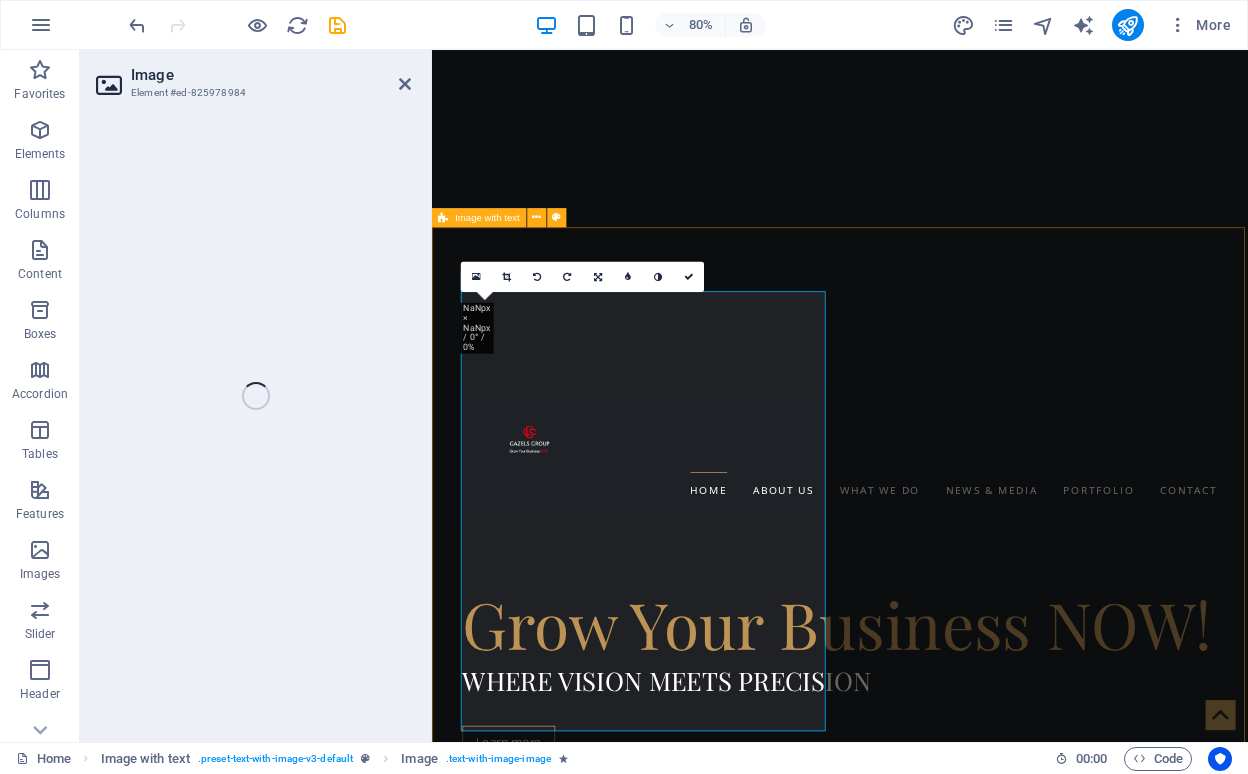 click on "WELCOME TO Gazels group Gazels Group  is a dynamic and diversified organization that has quickly risen to prominence as a leader in multiple industries. With expertise spanning marketing, production, event management, education, and digital solutions, we pride ourselves on delivering innovative, tailored, and high-quality services to a wide range of clients. Our team of passionate professionals is dedicated to driving growth, creativity, and success for businesses across various sectors. At Gazels Group, we believe in the power of collaboration, innovation, and excellence to transform ideas into impactful realities. FOLLOW US ON" at bounding box center [942, 1712] 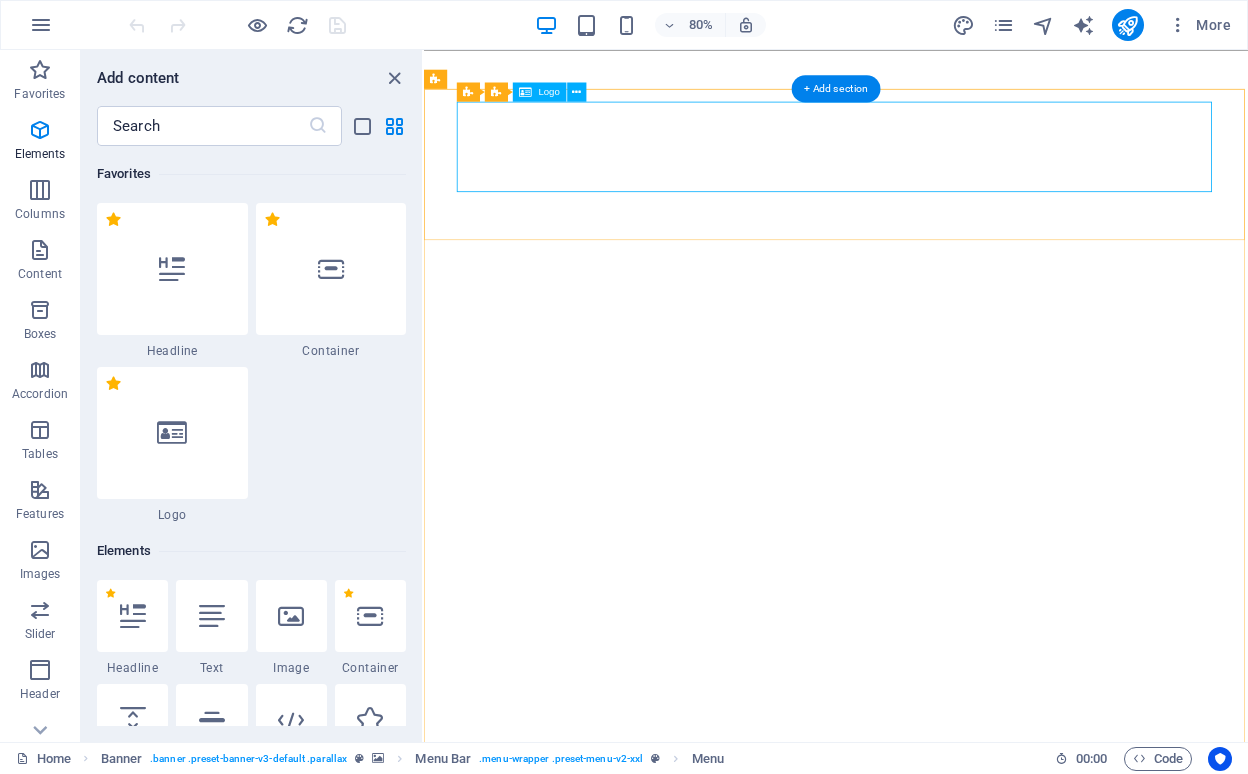 click at bounding box center [576, 91] 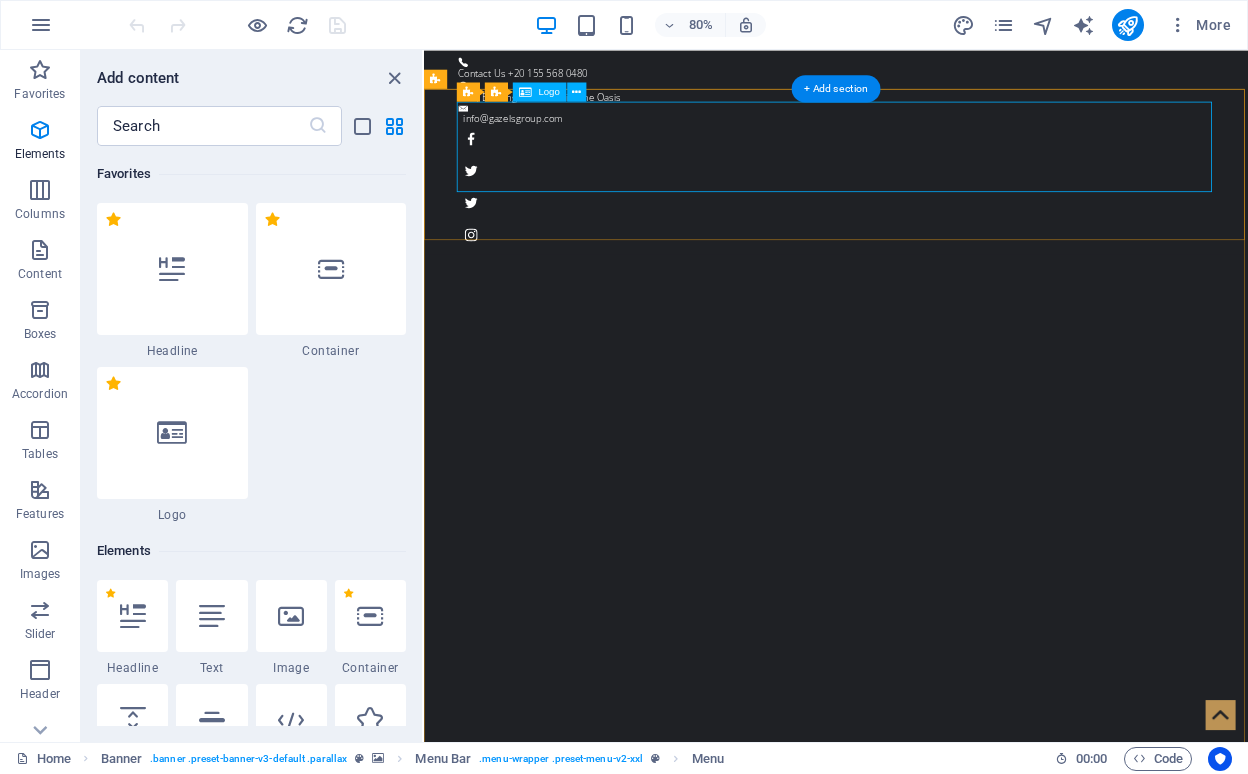 scroll, scrollTop: 0, scrollLeft: 0, axis: both 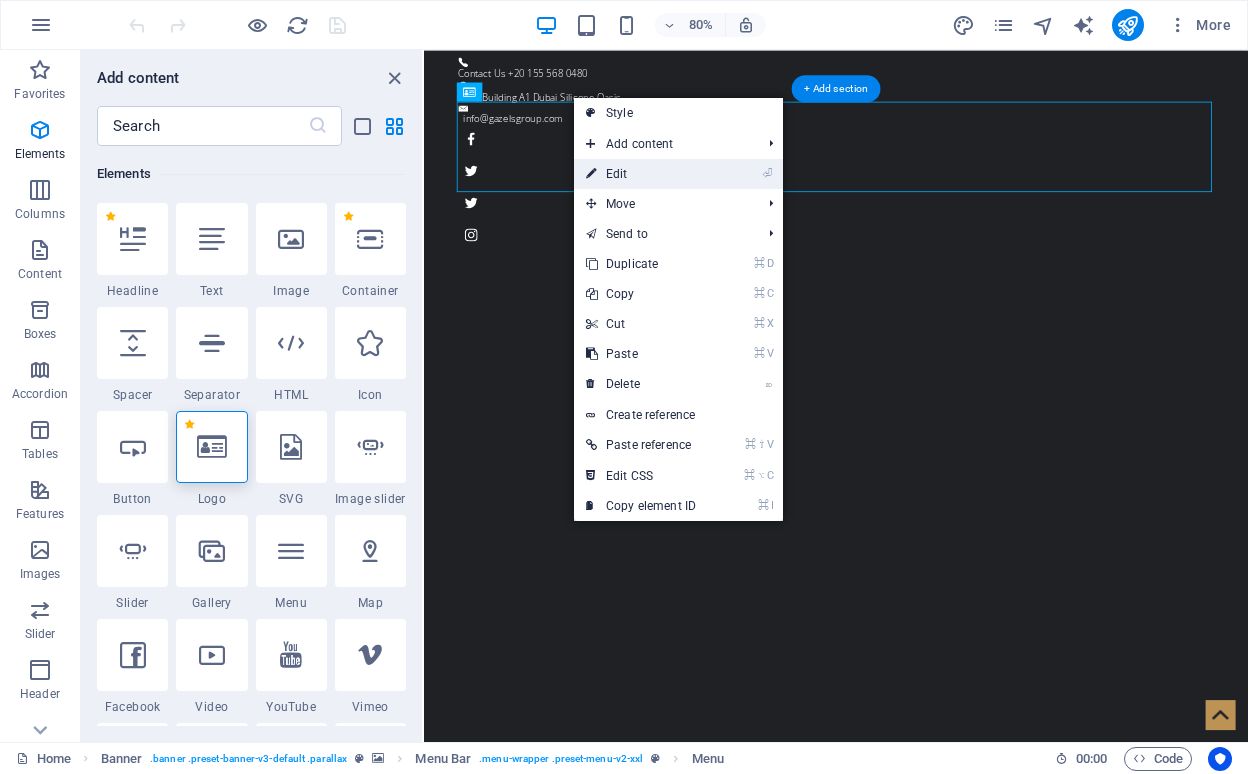 click at bounding box center [591, 174] 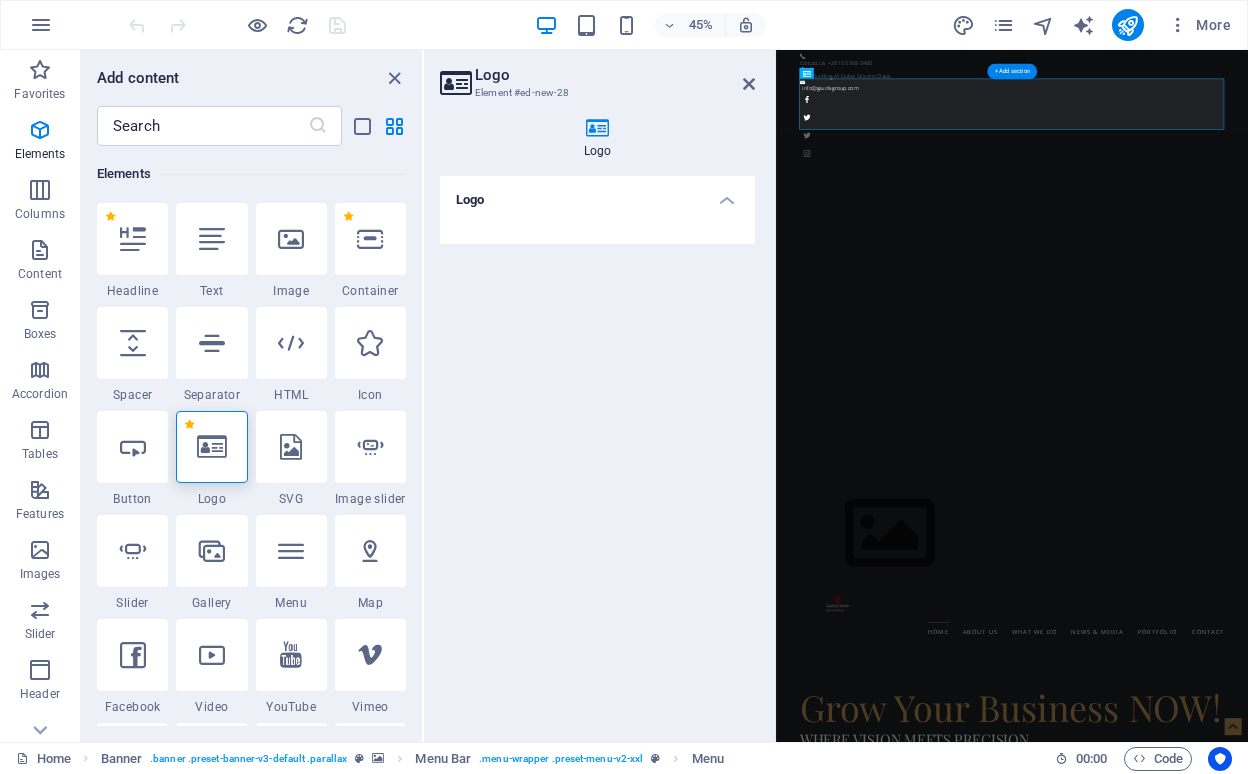 click on "Logo Element #ed-new-28 Logo Logo" at bounding box center (600, 396) 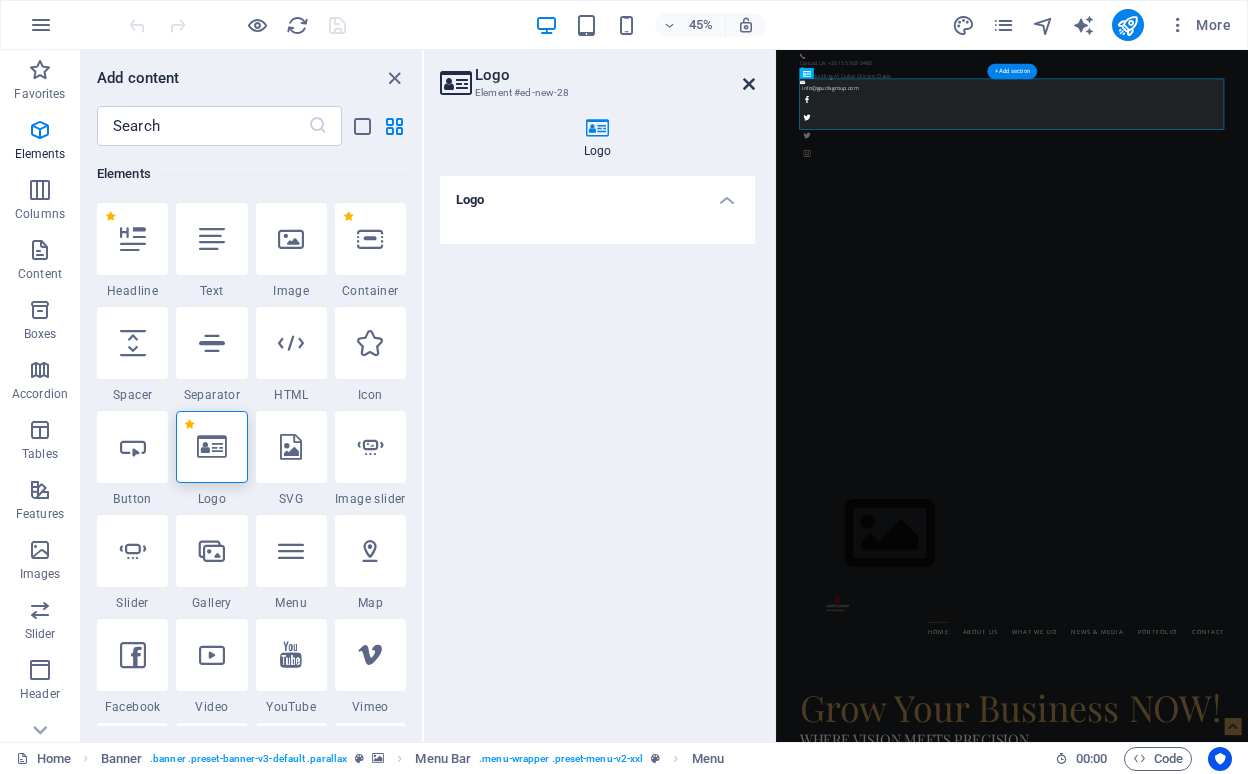 click at bounding box center (749, 84) 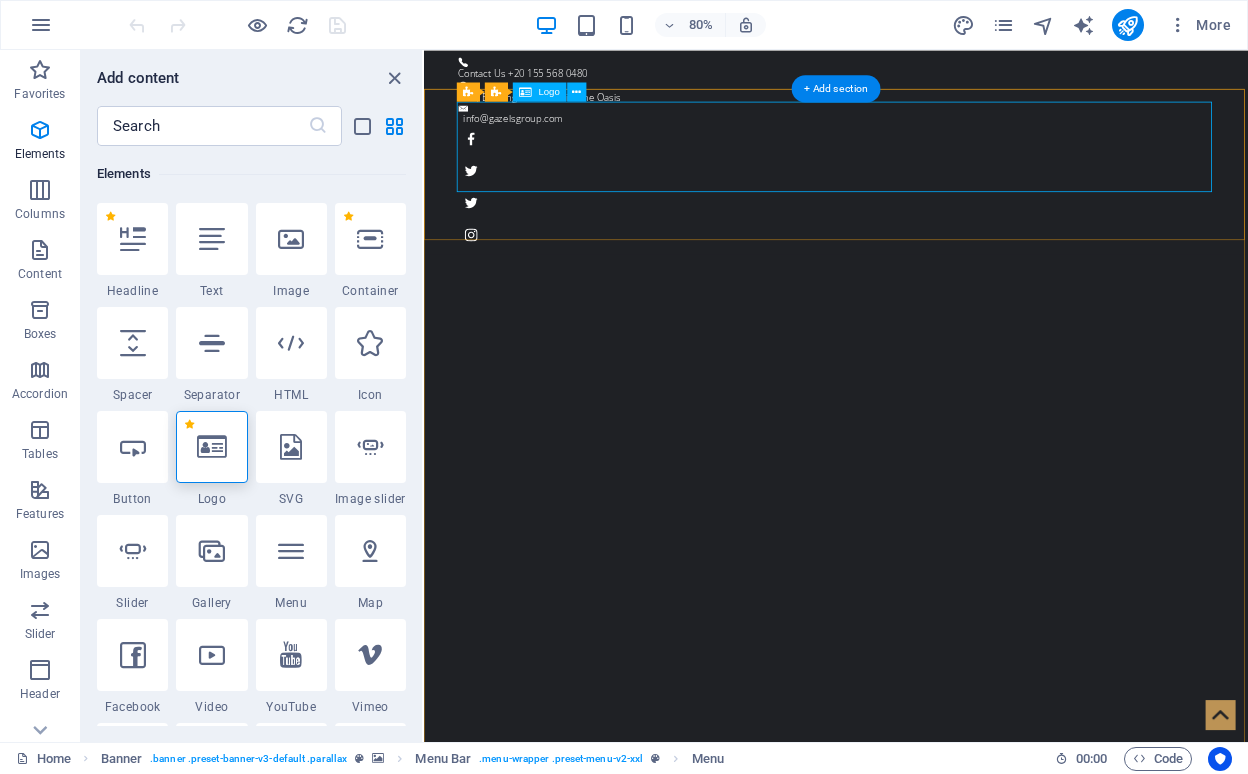 click on "Logo" at bounding box center [539, 91] 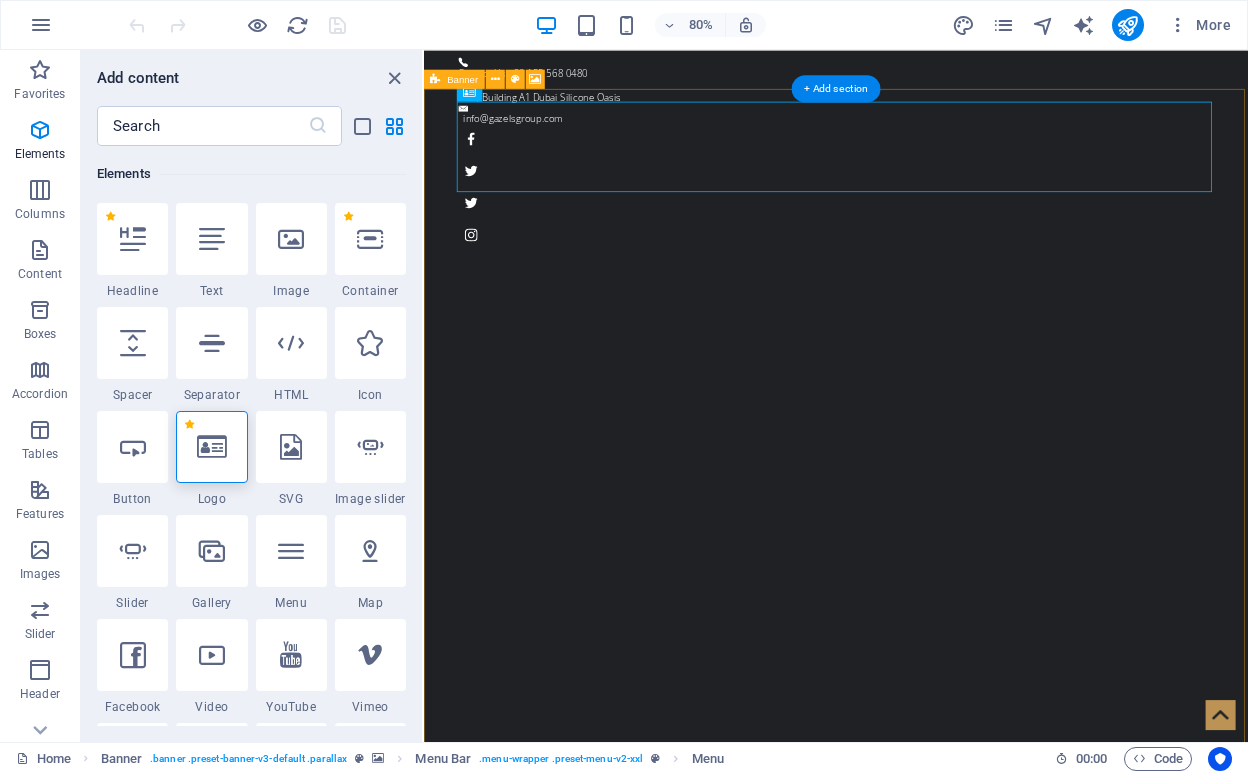 click on "Menu Bar   Logo" at bounding box center (475, 92) 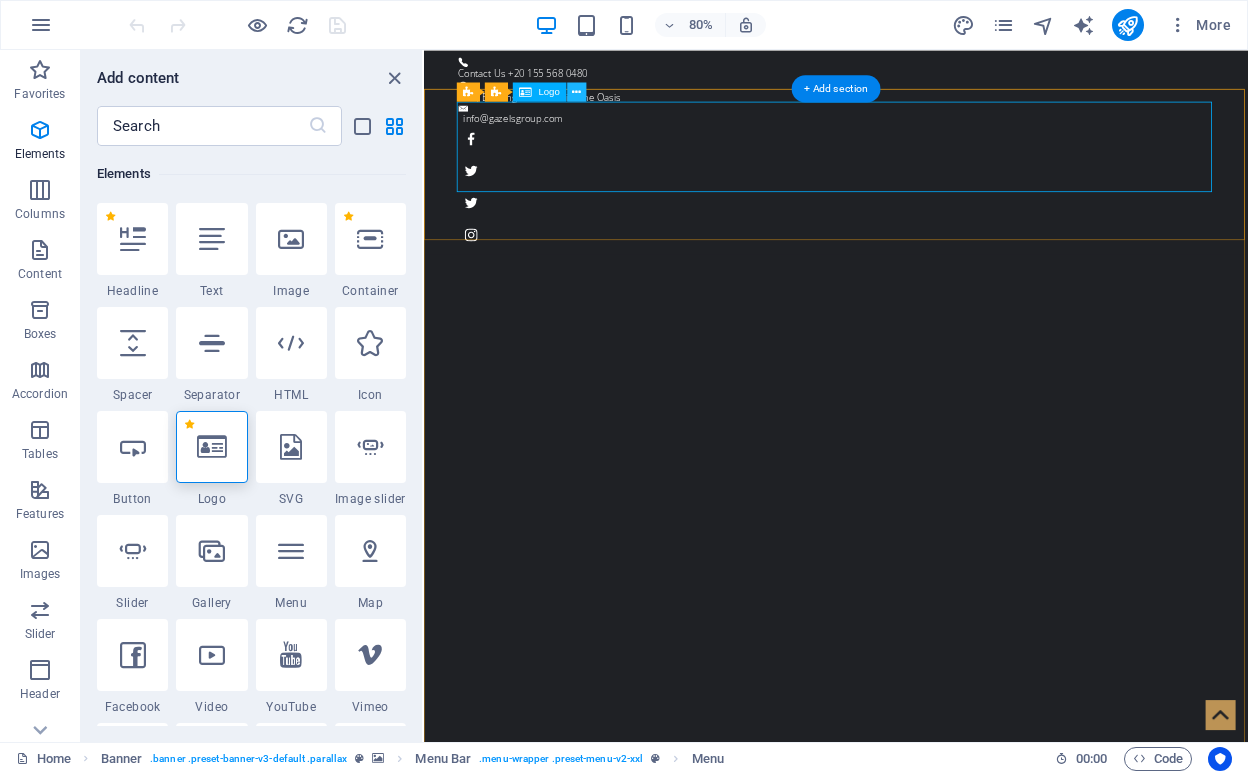click at bounding box center [576, 91] 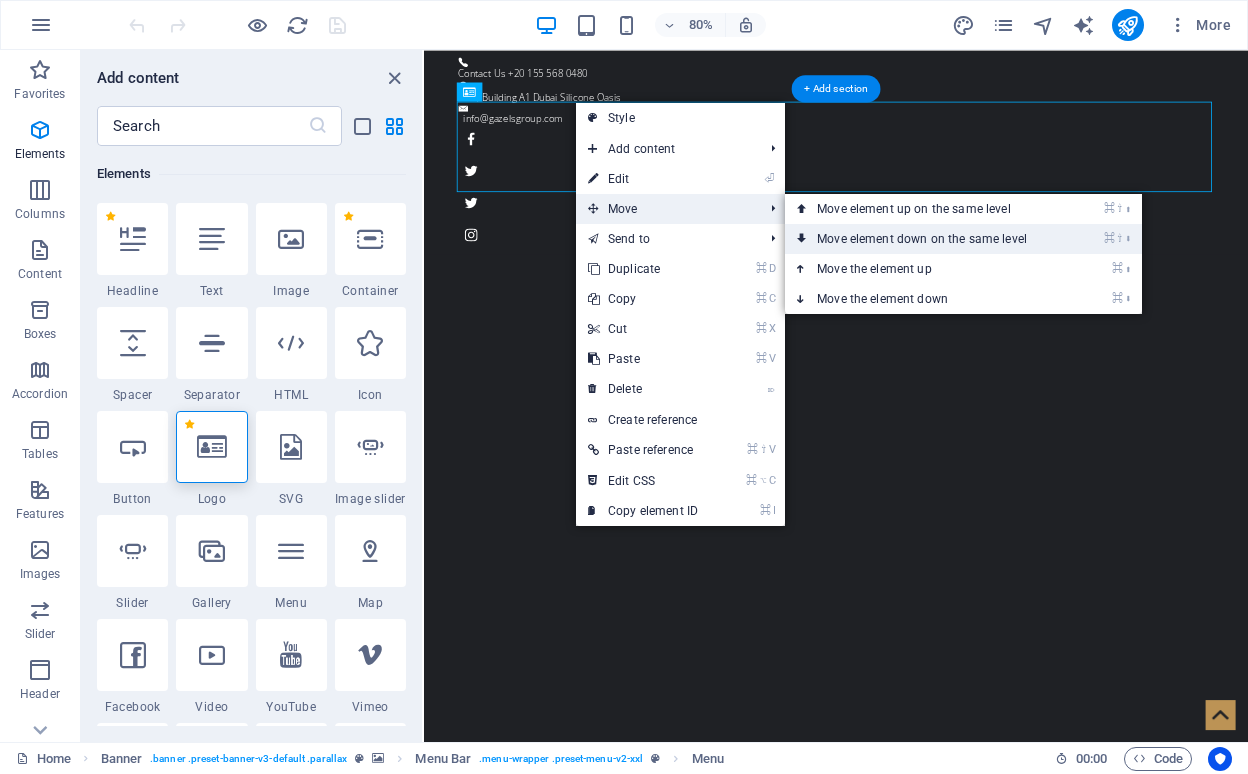 click on "⌘ ⇧ ⬇  Move element down on the same level" at bounding box center [926, 239] 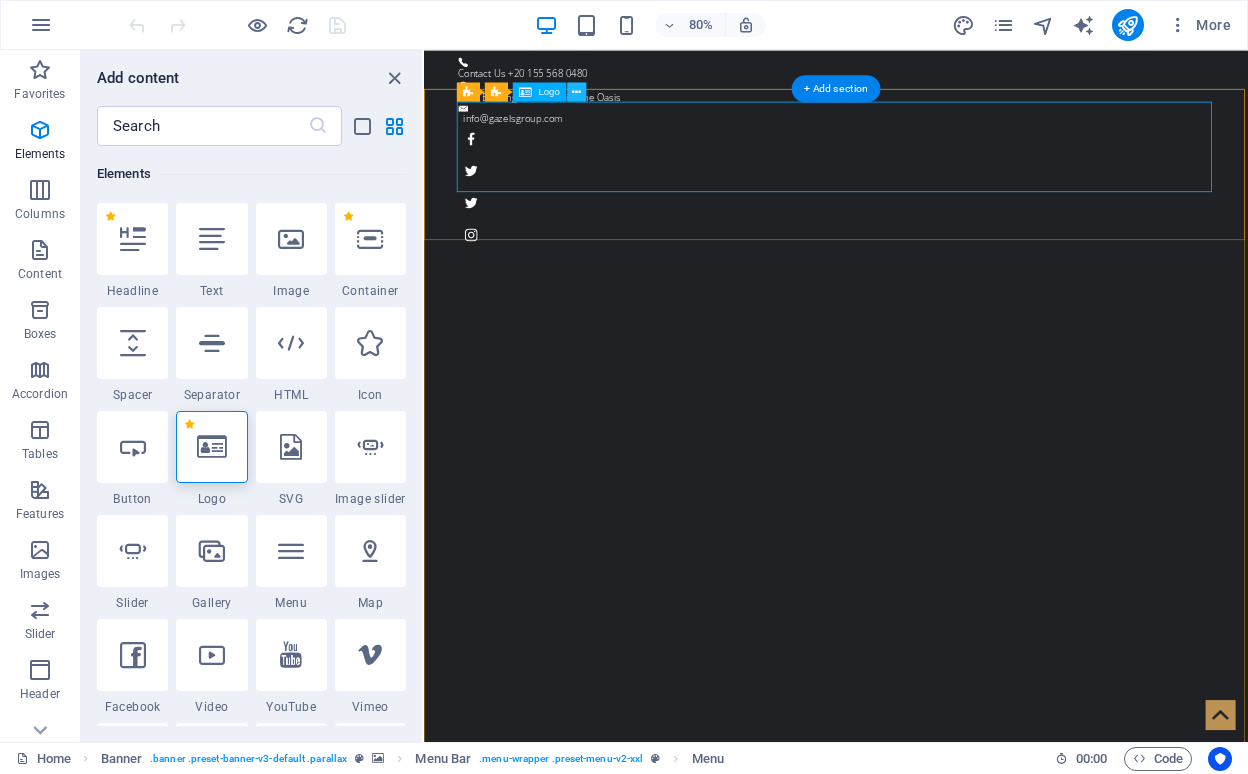 click at bounding box center [576, 91] 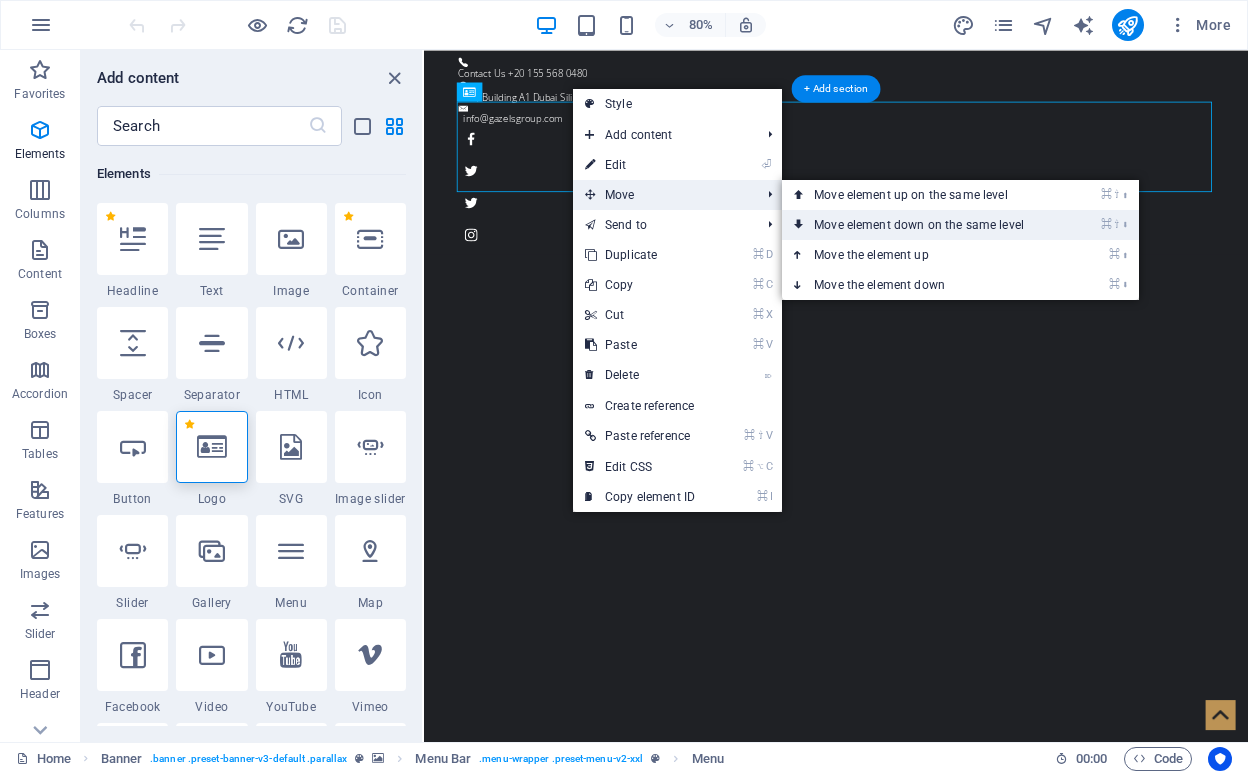 click on "⌘ ⇧ ⬇  Move element down on the same level" at bounding box center [923, 225] 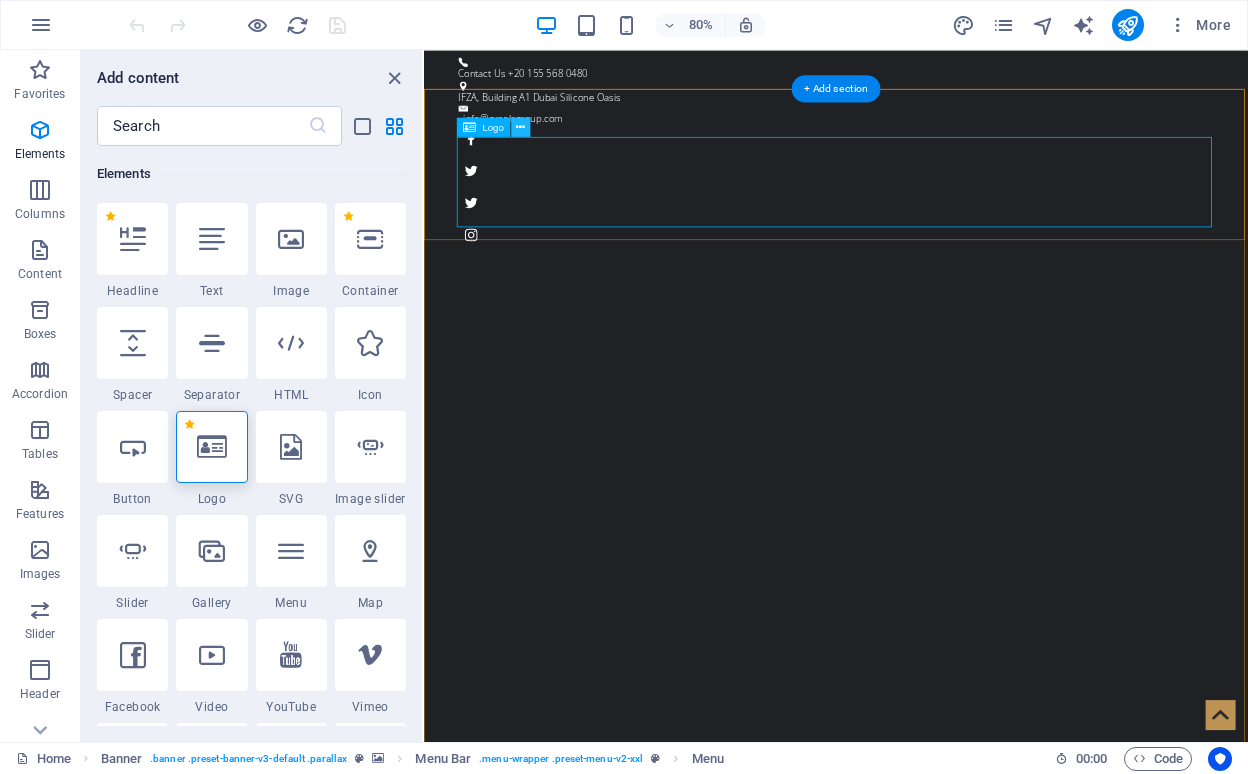 click at bounding box center [520, 126] 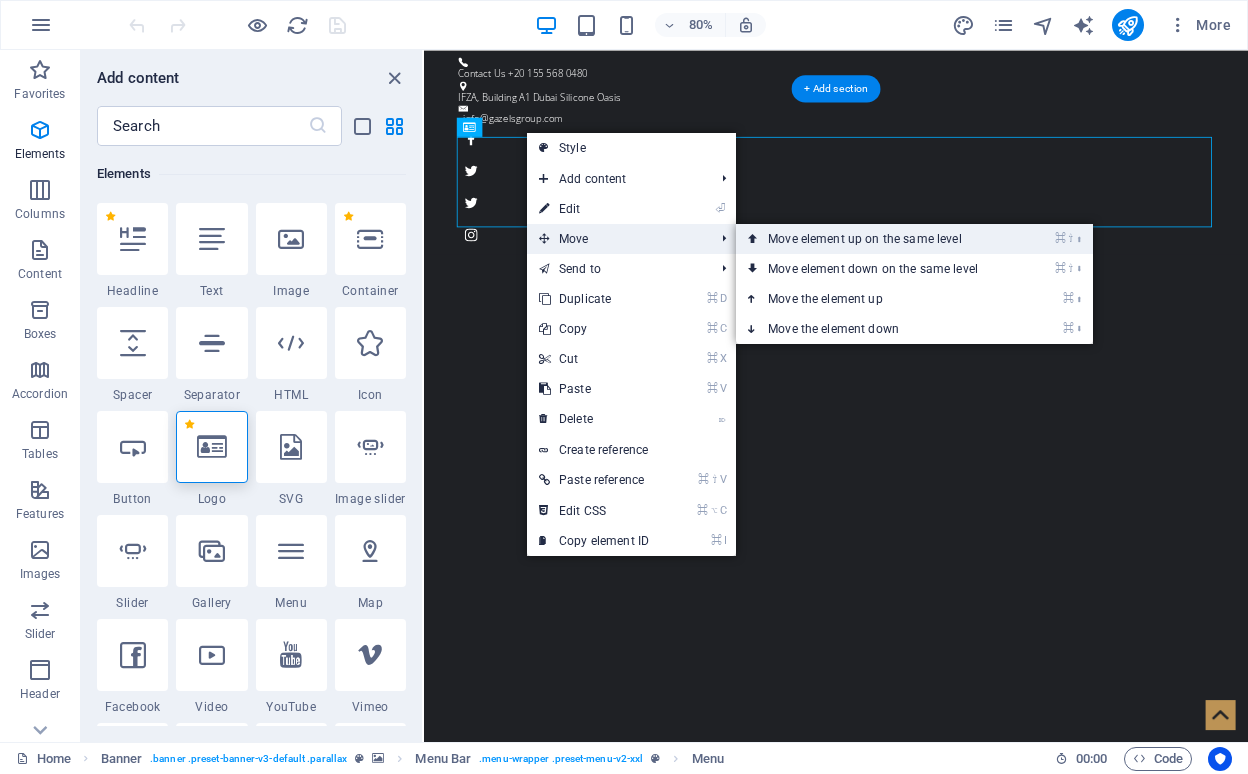 click on "⌘ ⇧ ⬆  Move element up on the same level" at bounding box center (877, 239) 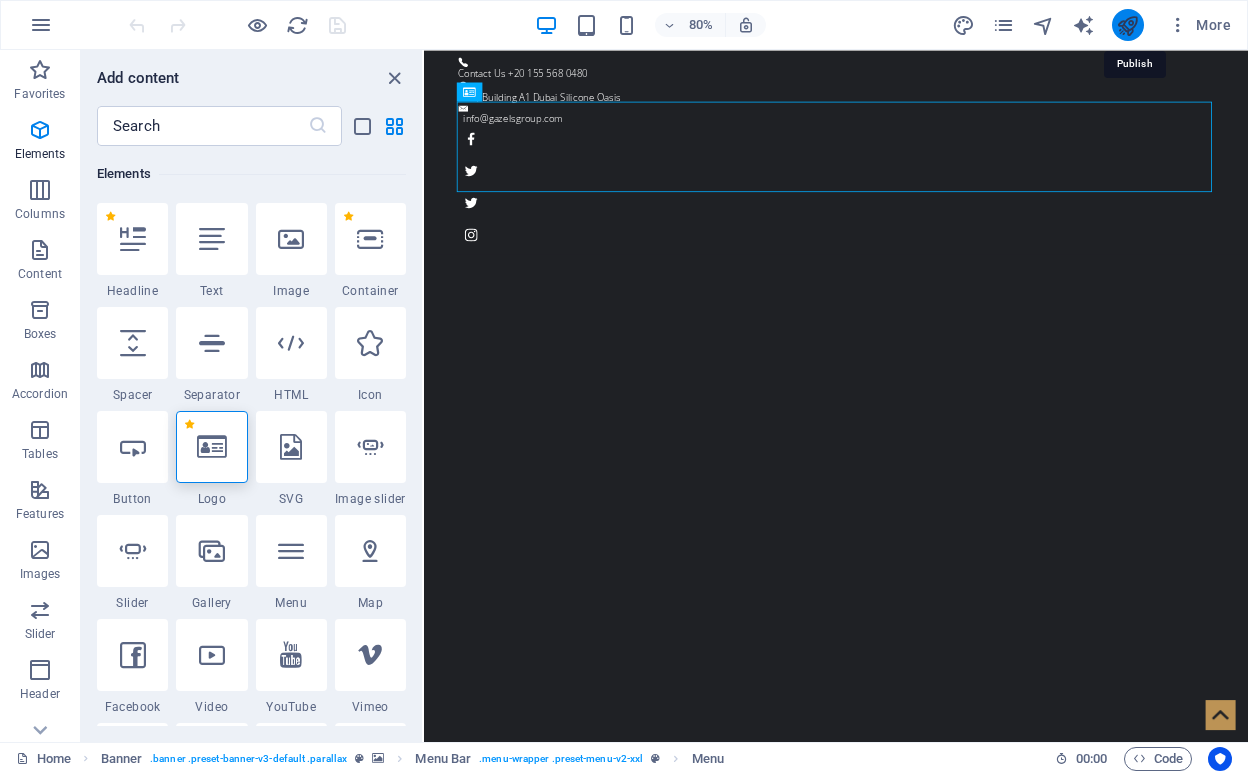 click at bounding box center [1127, 25] 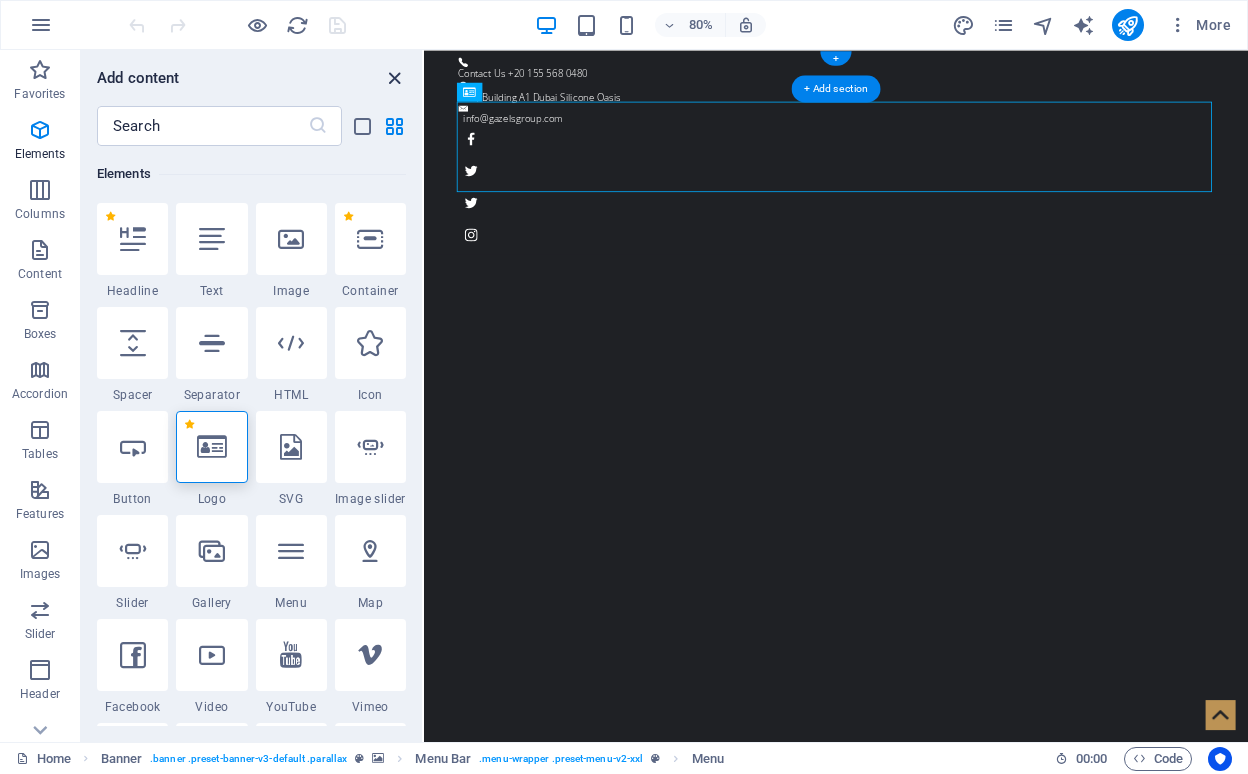 click at bounding box center [394, 78] 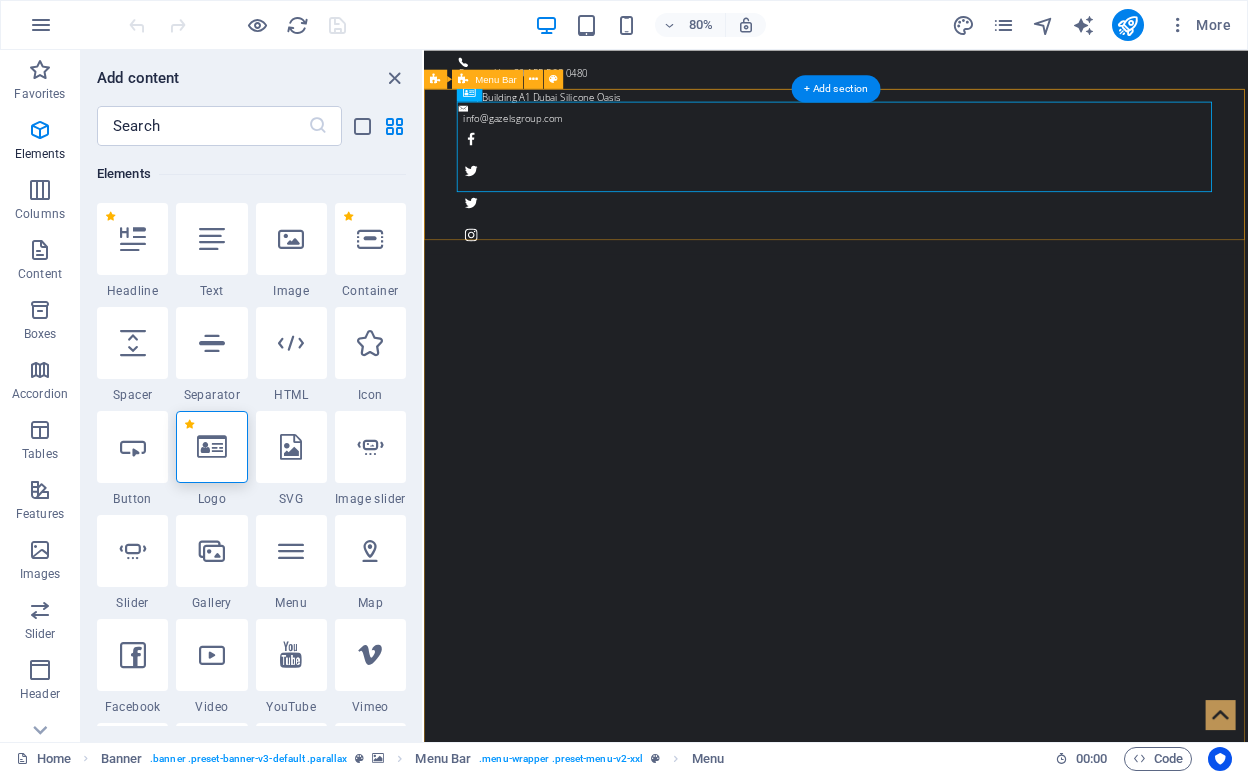click on "Home About us WHAT WE DO NEWS & MEDIA PORTFOLIO Contact" at bounding box center [939, 1305] 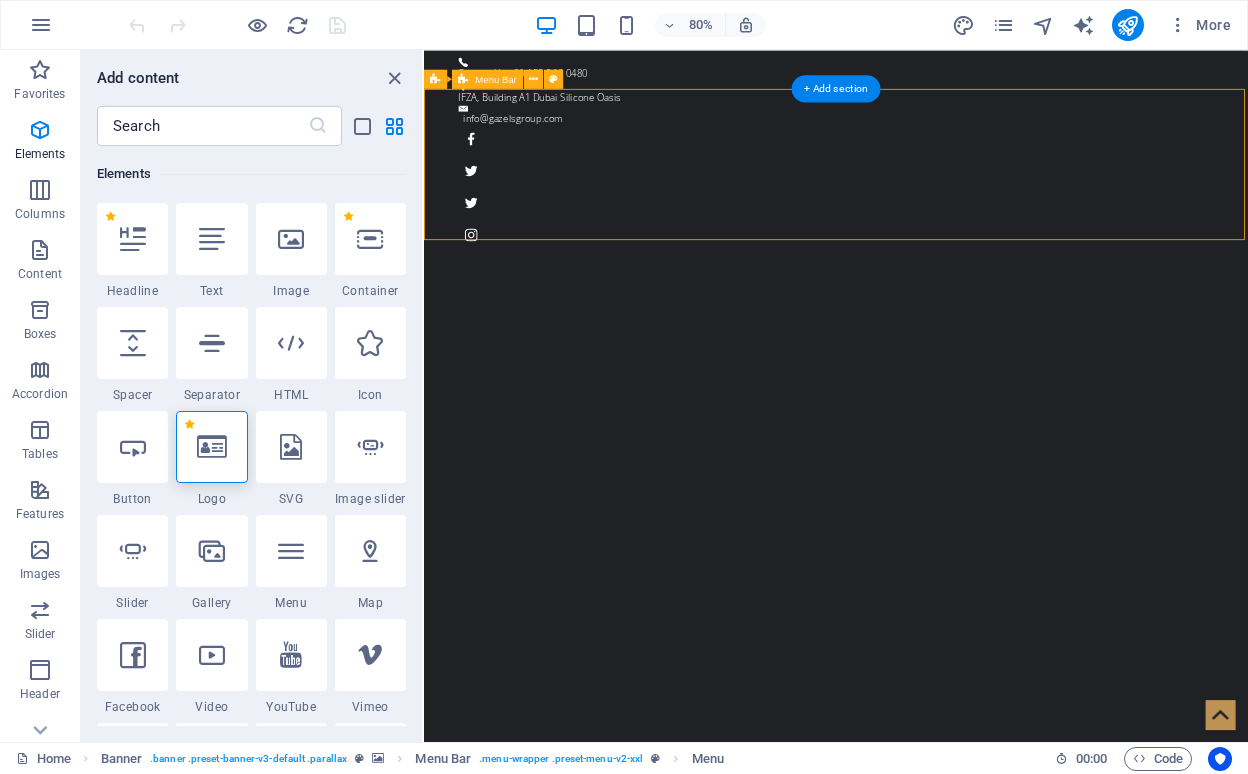 click on "Home About us WHAT WE DO NEWS & MEDIA PORTFOLIO Contact" at bounding box center [939, 1305] 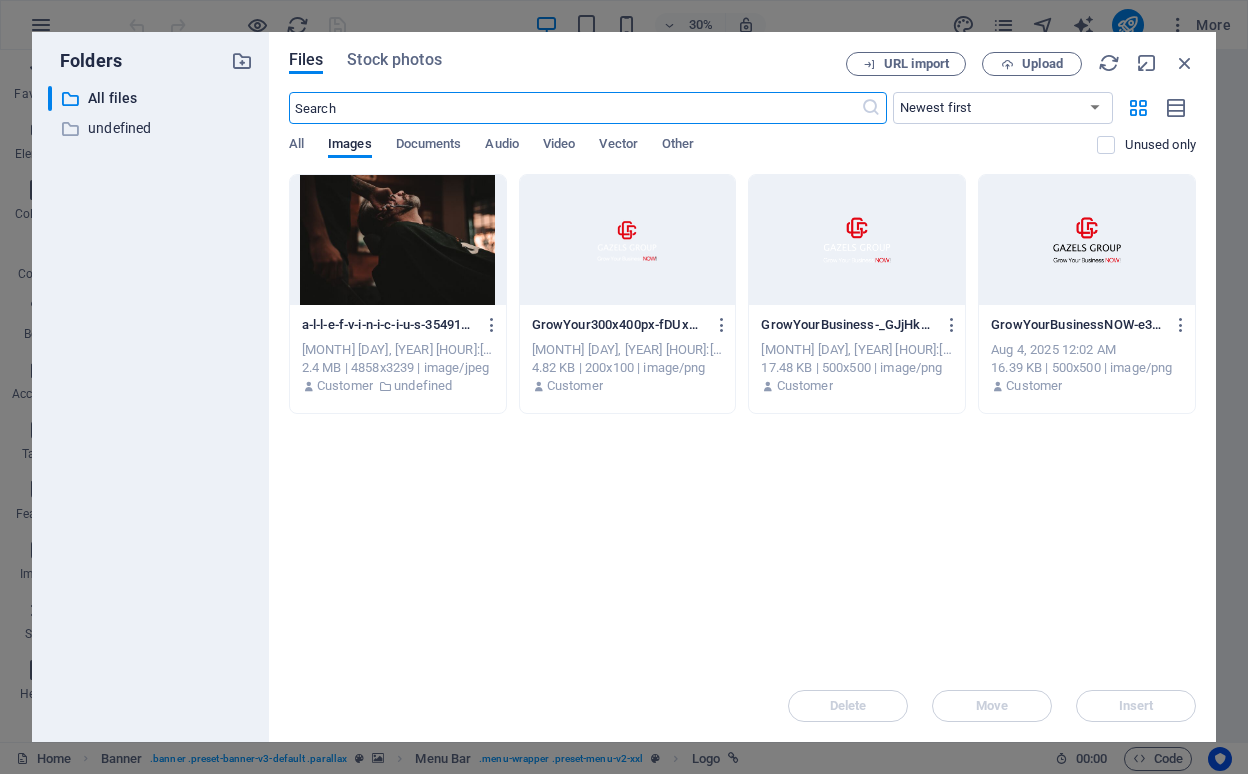 scroll, scrollTop: 0, scrollLeft: 0, axis: both 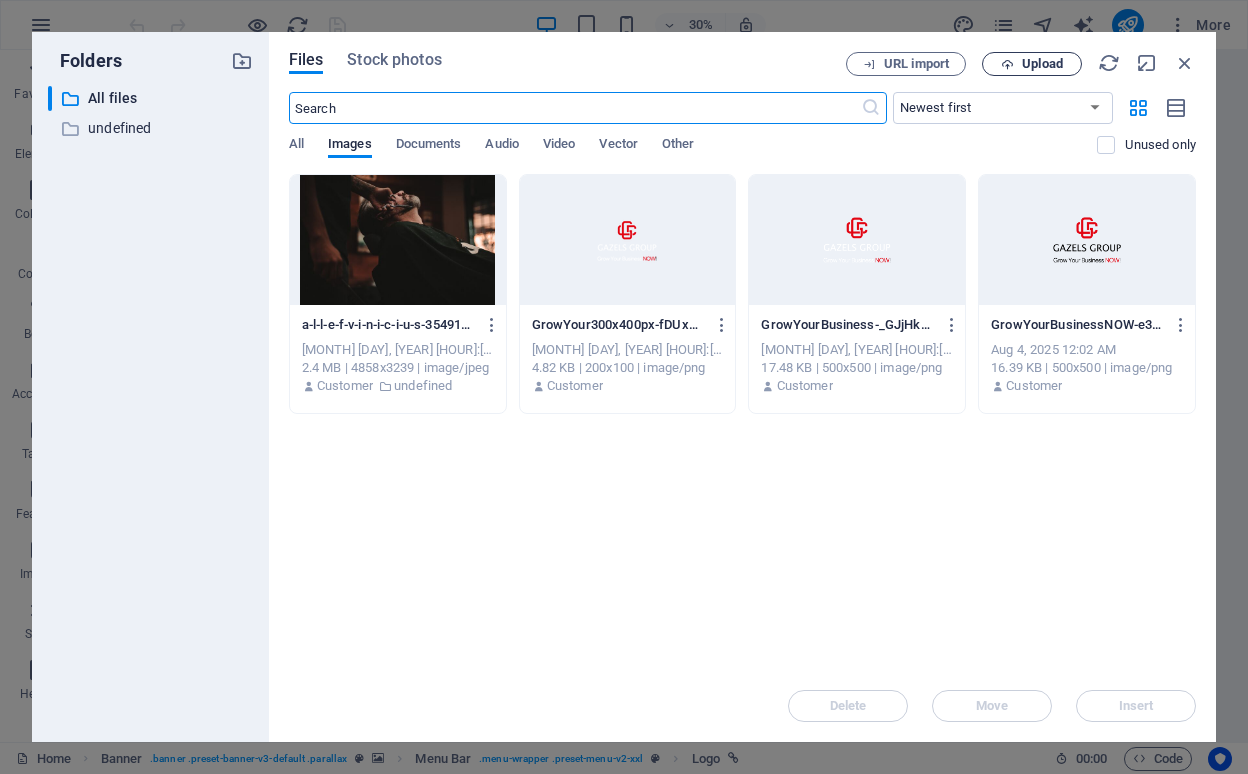 click on "Upload" at bounding box center [1042, 64] 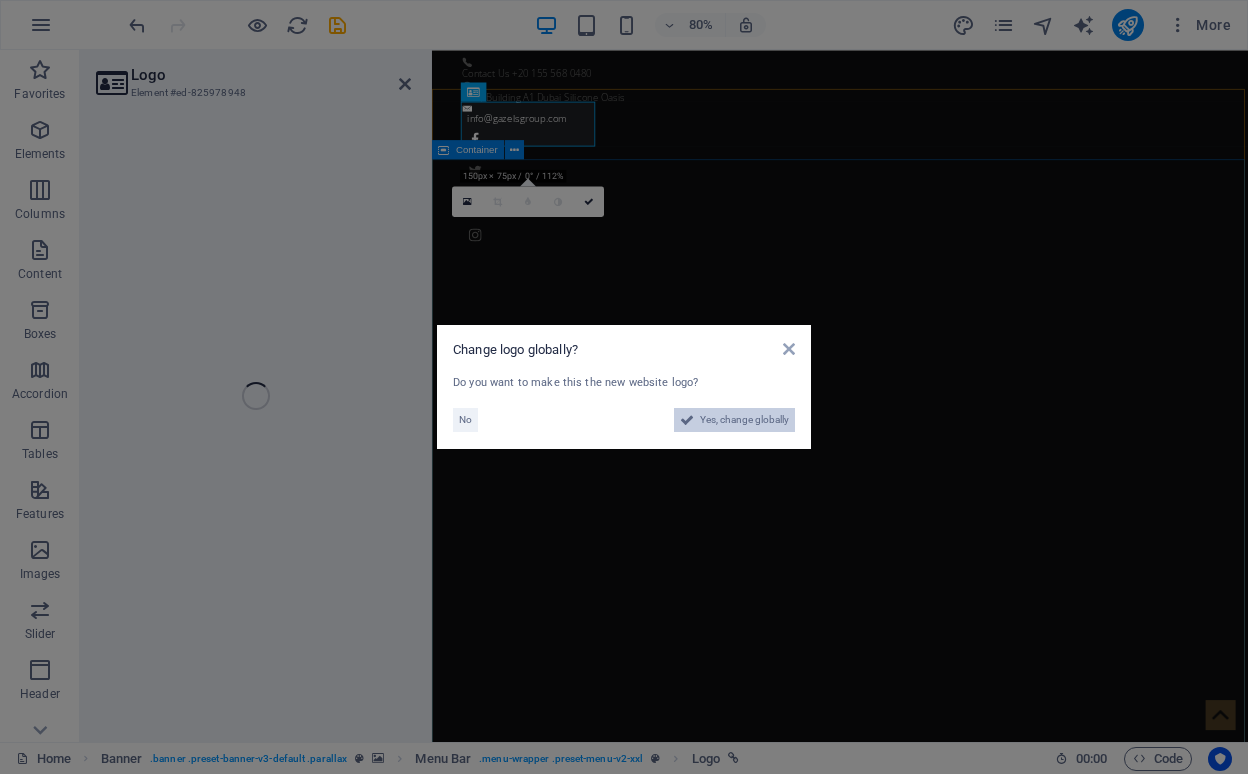 click on "Yes, change globally" at bounding box center [744, 420] 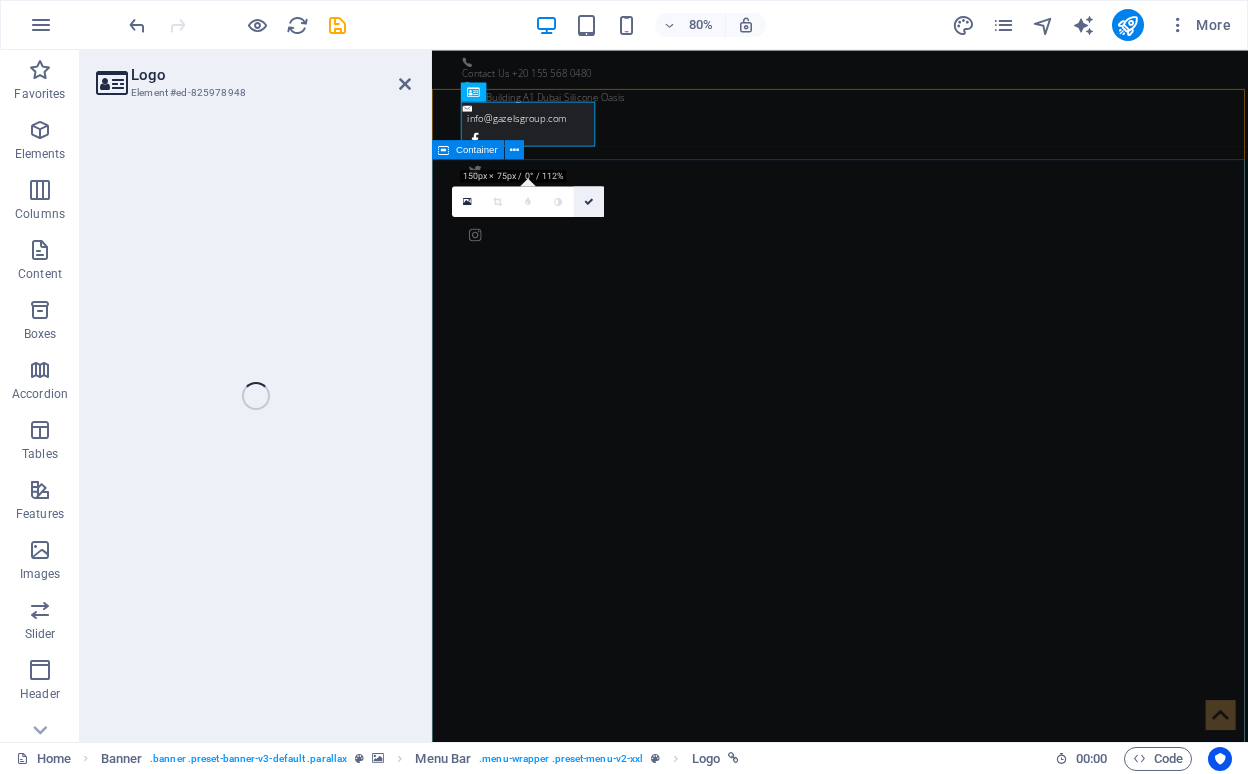 click at bounding box center (589, 201) 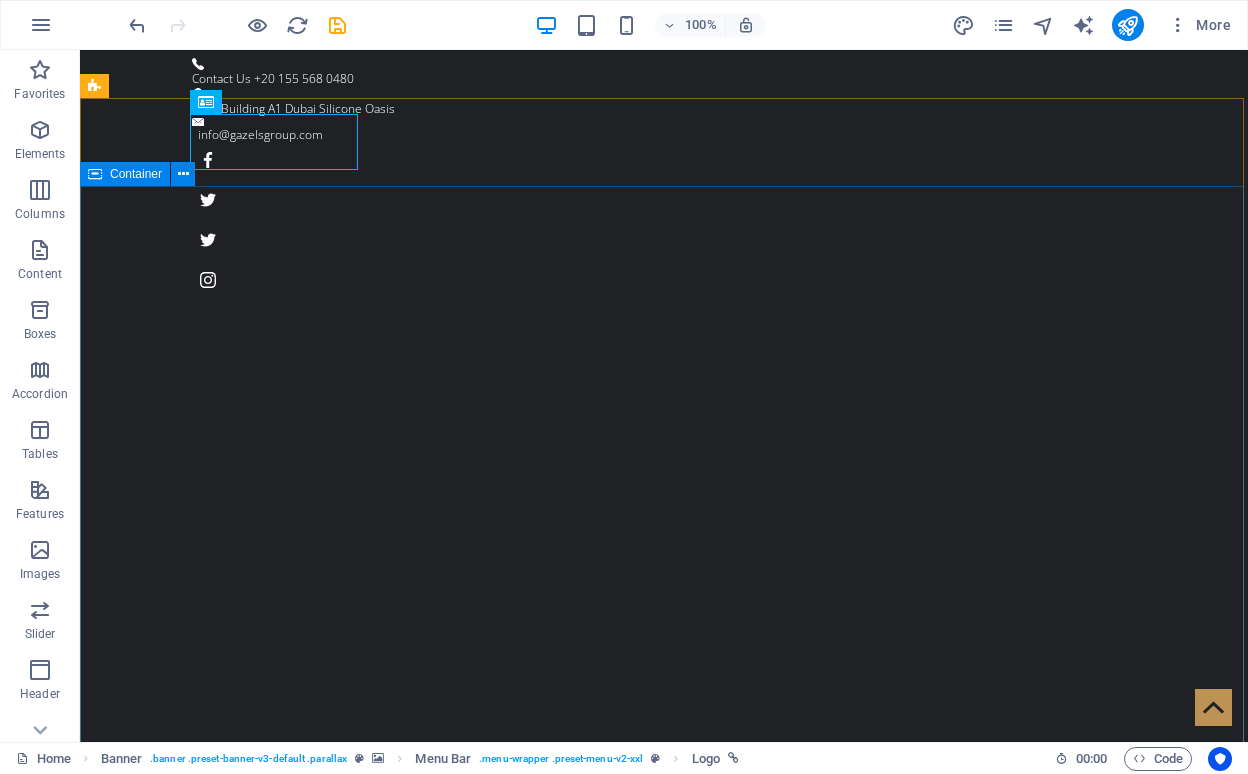 click on "Grow Your Business NOW! Where Vision Meets Precision Learn more" at bounding box center [664, 1491] 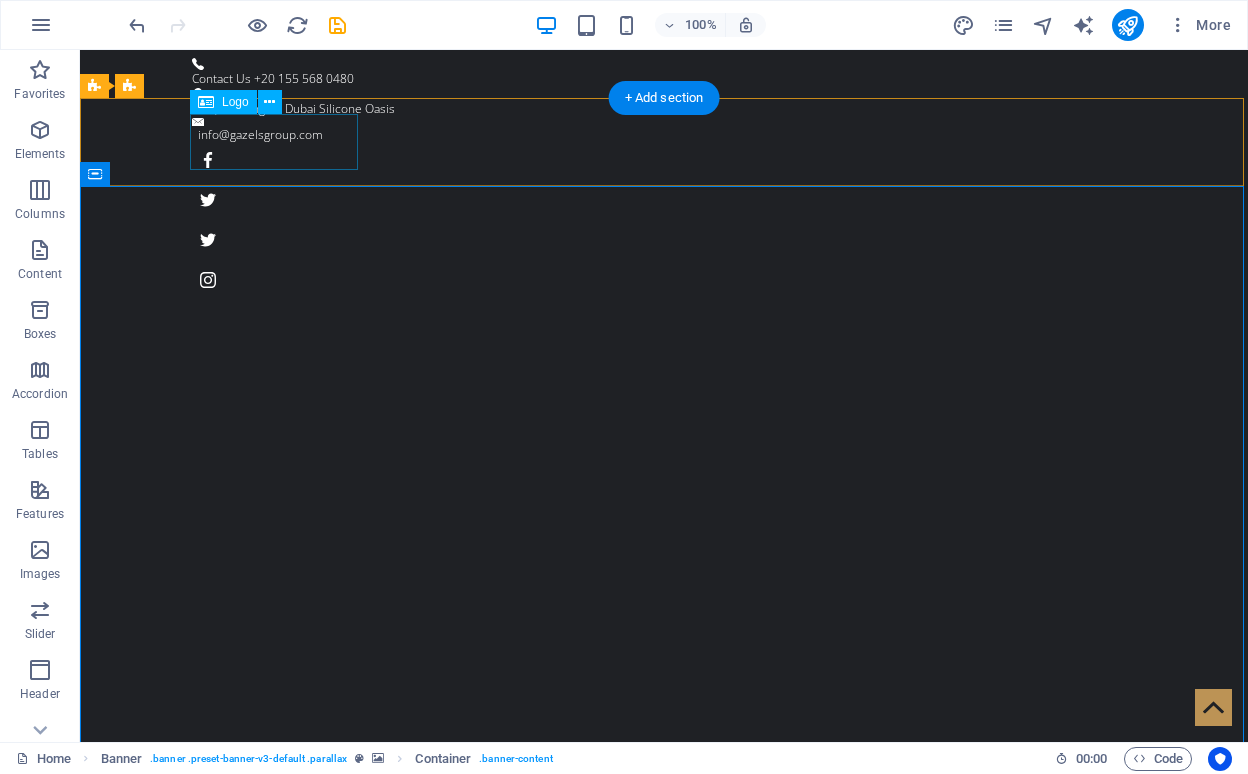 click at bounding box center (664, 1213) 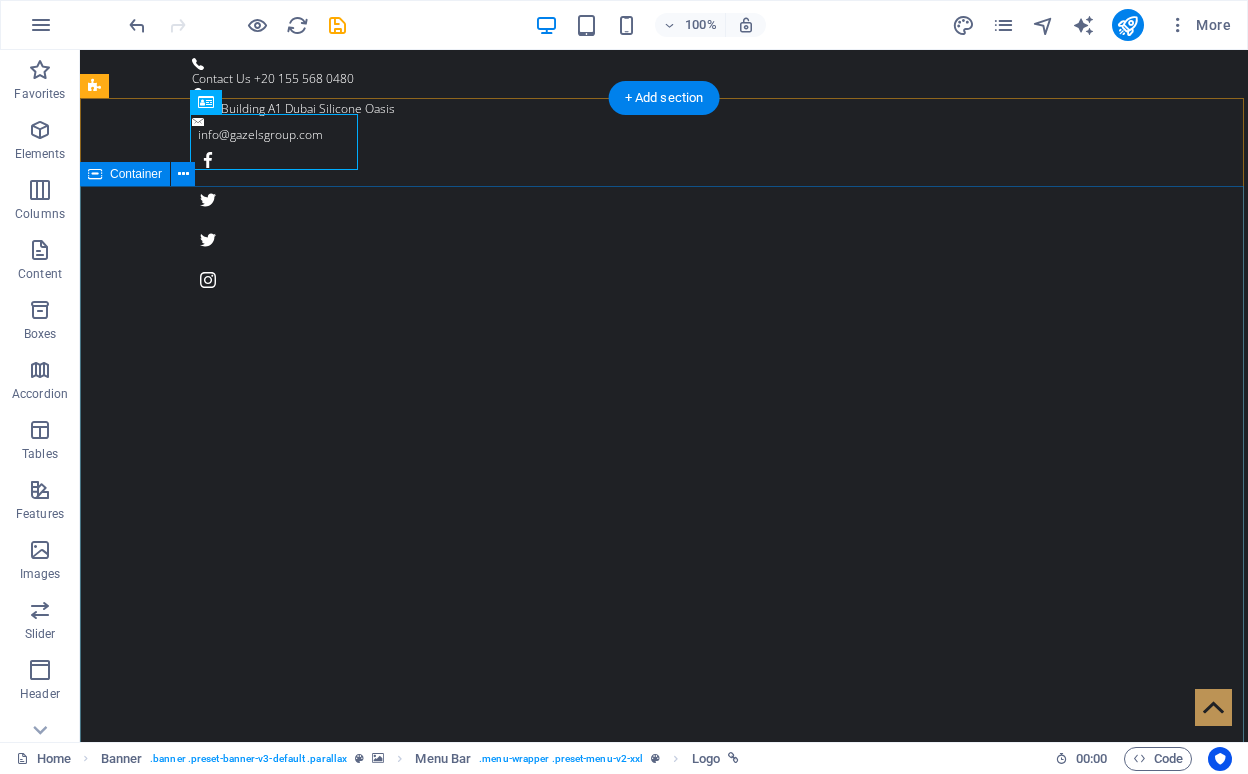 click on "Grow Your Business NOW! Where Vision Meets Precision Learn more" at bounding box center [664, 1491] 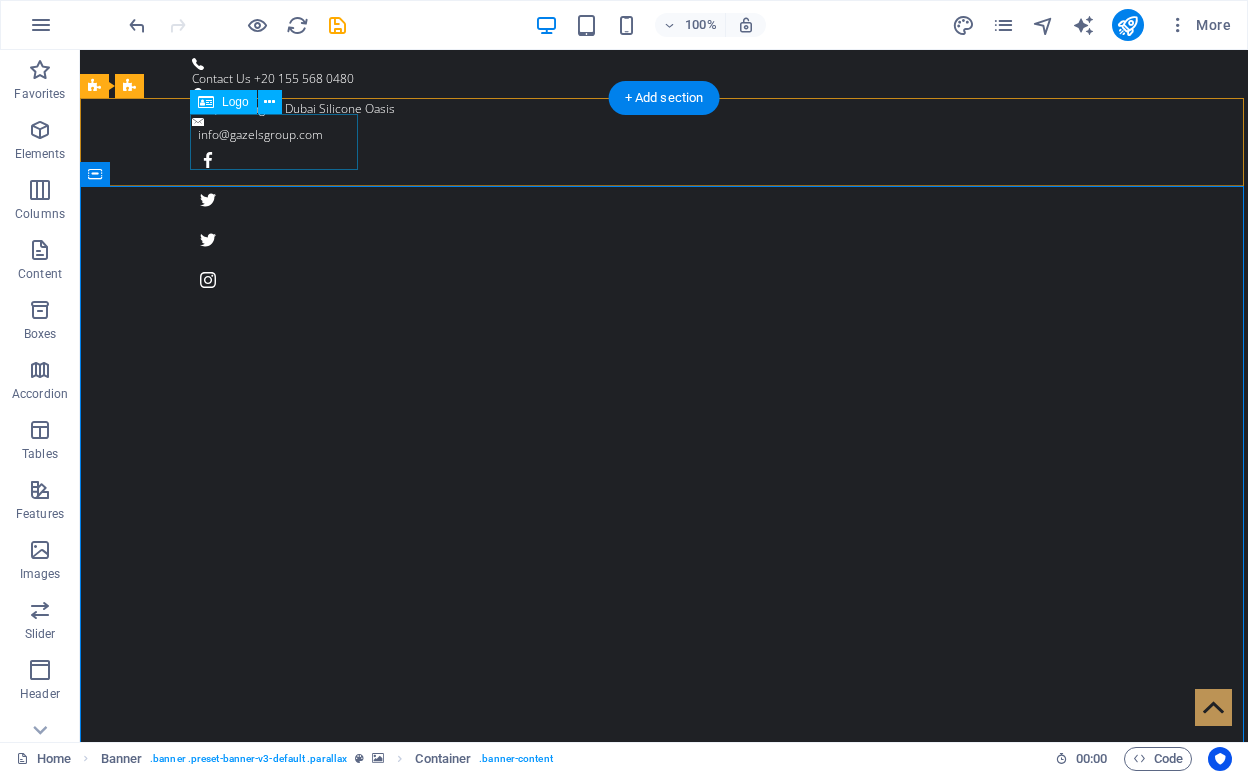 click at bounding box center (664, 1213) 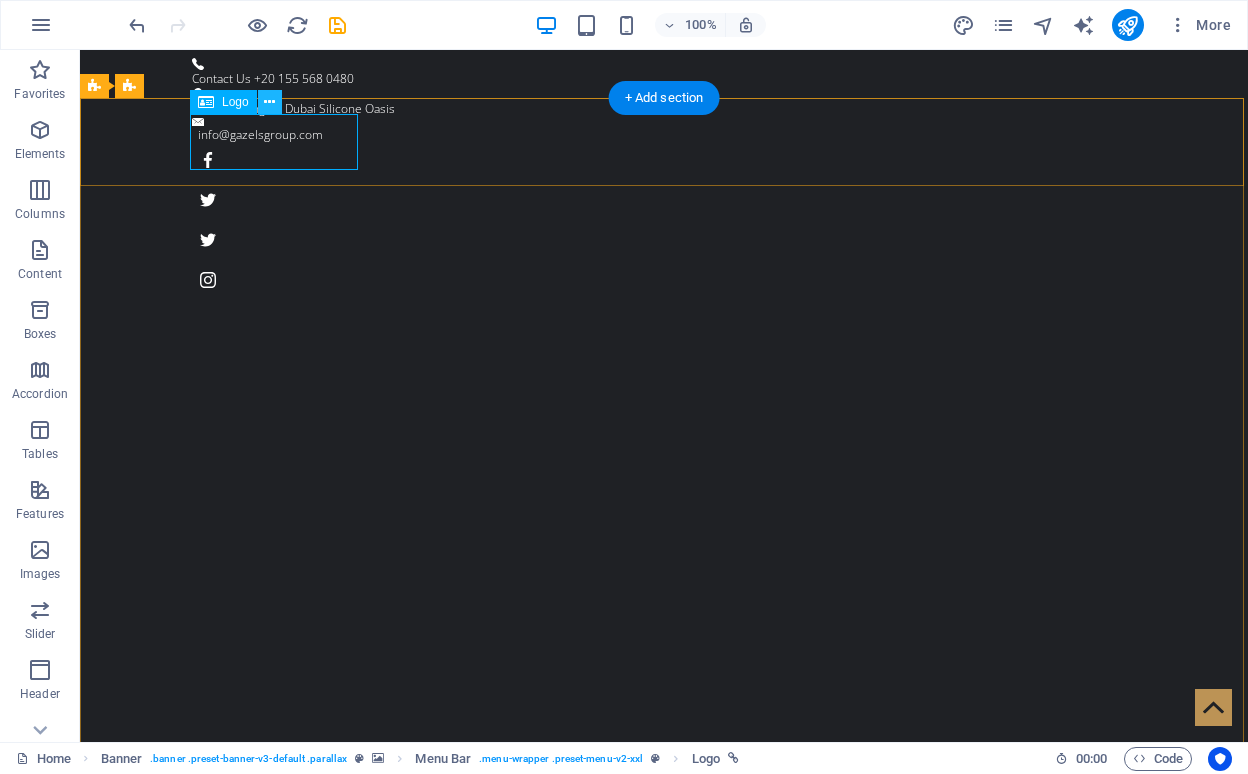 click at bounding box center (270, 102) 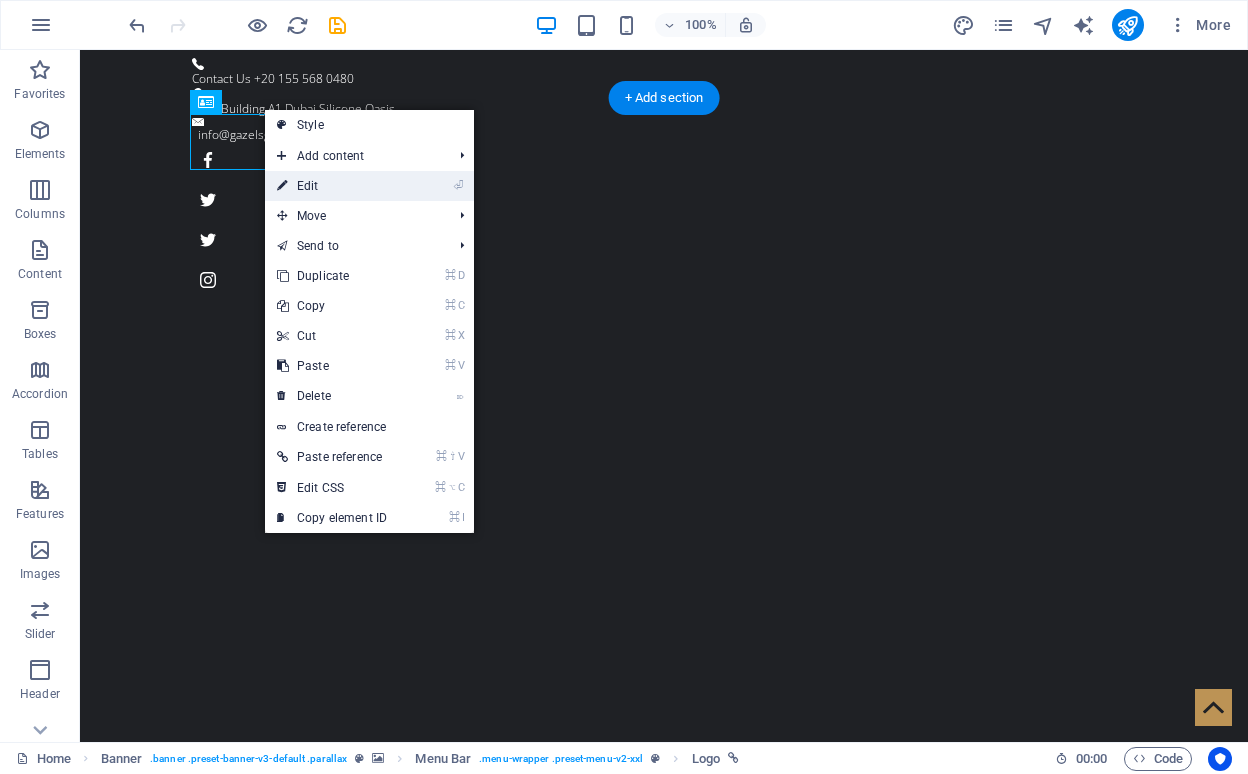 click on "⏎  Edit" at bounding box center (332, 186) 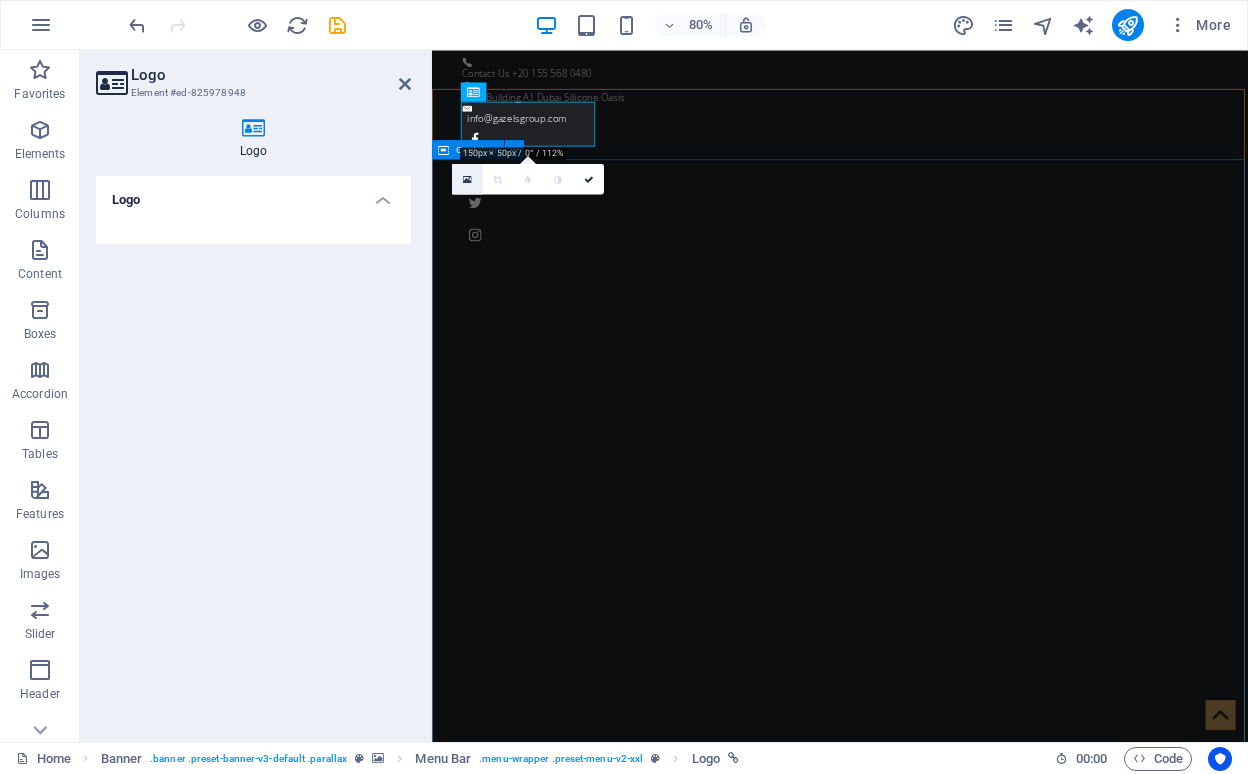 click at bounding box center [467, 178] 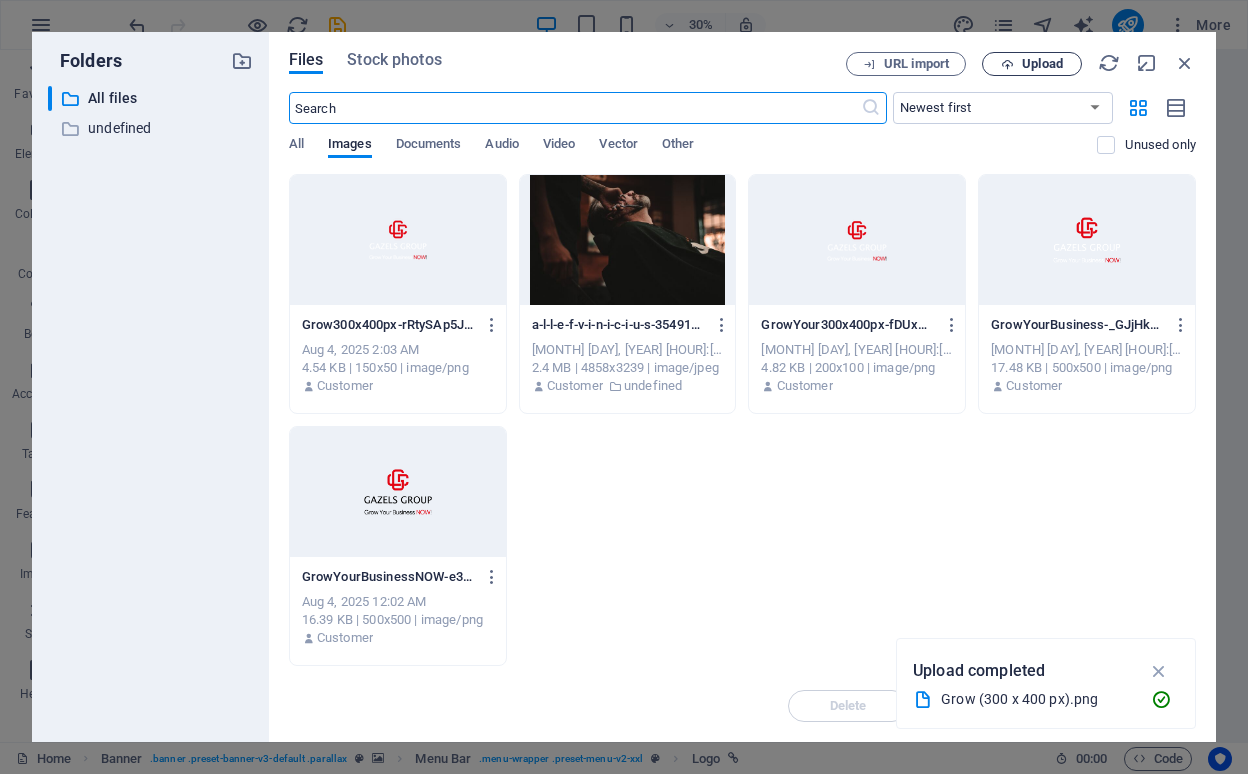 click on "Upload" at bounding box center [1032, 64] 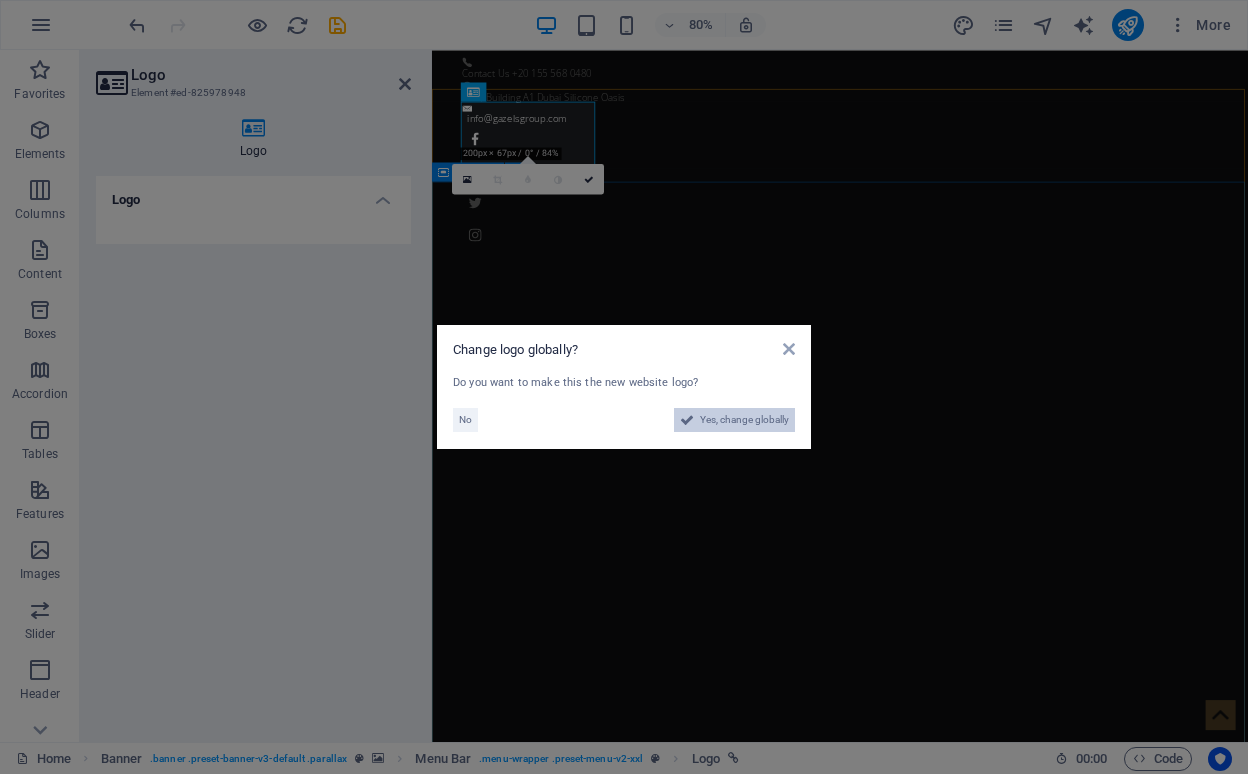 click on "Yes, change globally" at bounding box center [744, 420] 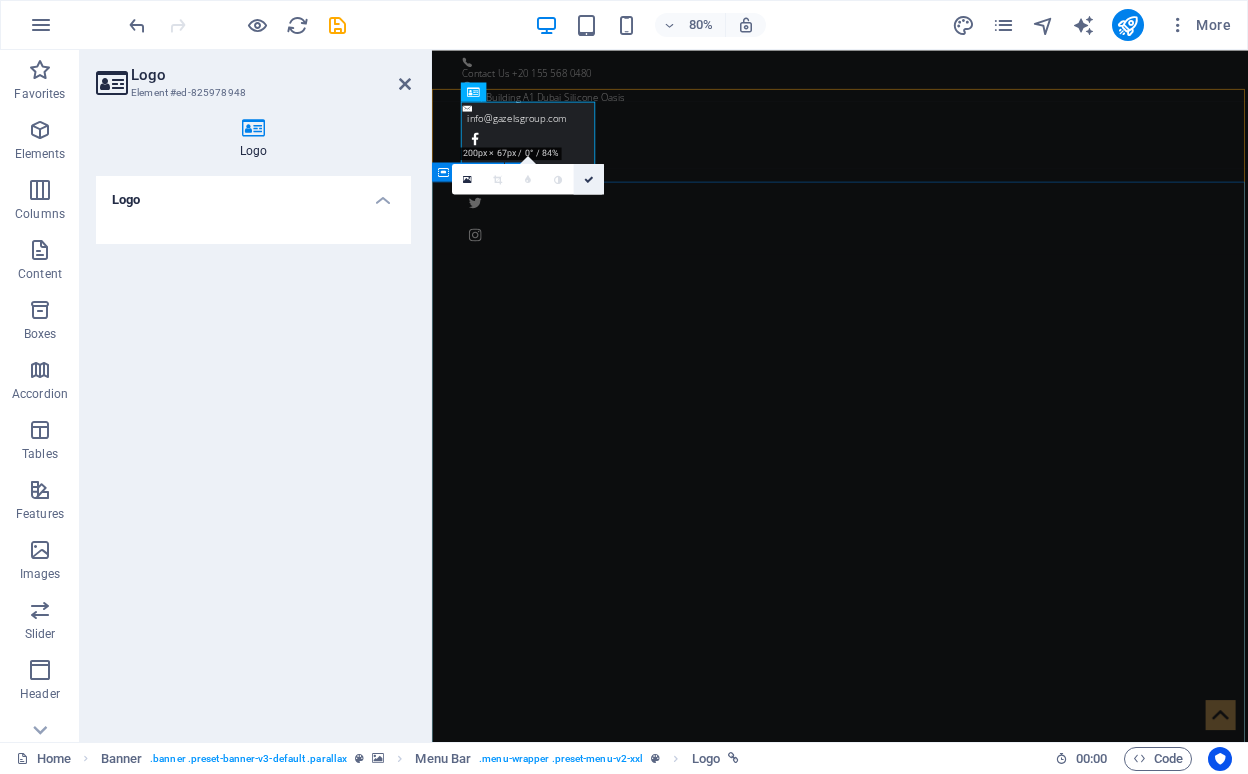 click at bounding box center [589, 179] 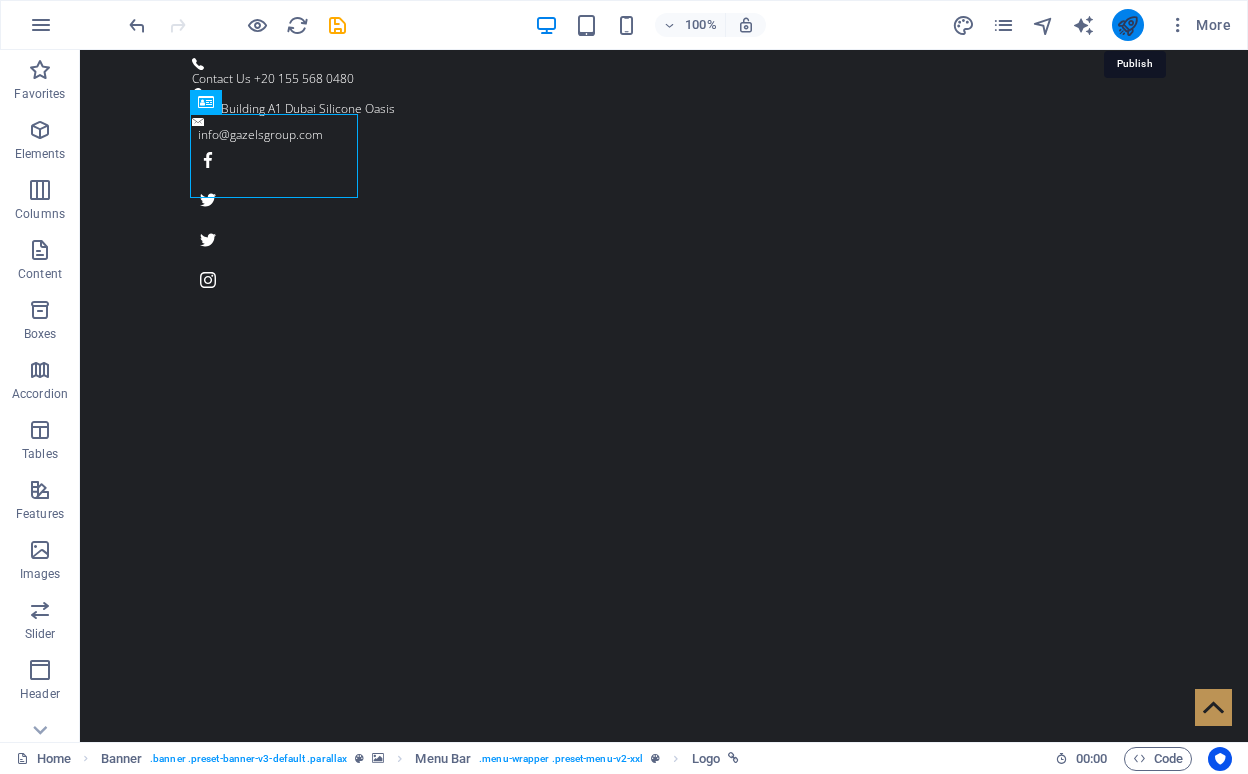 click at bounding box center [1127, 25] 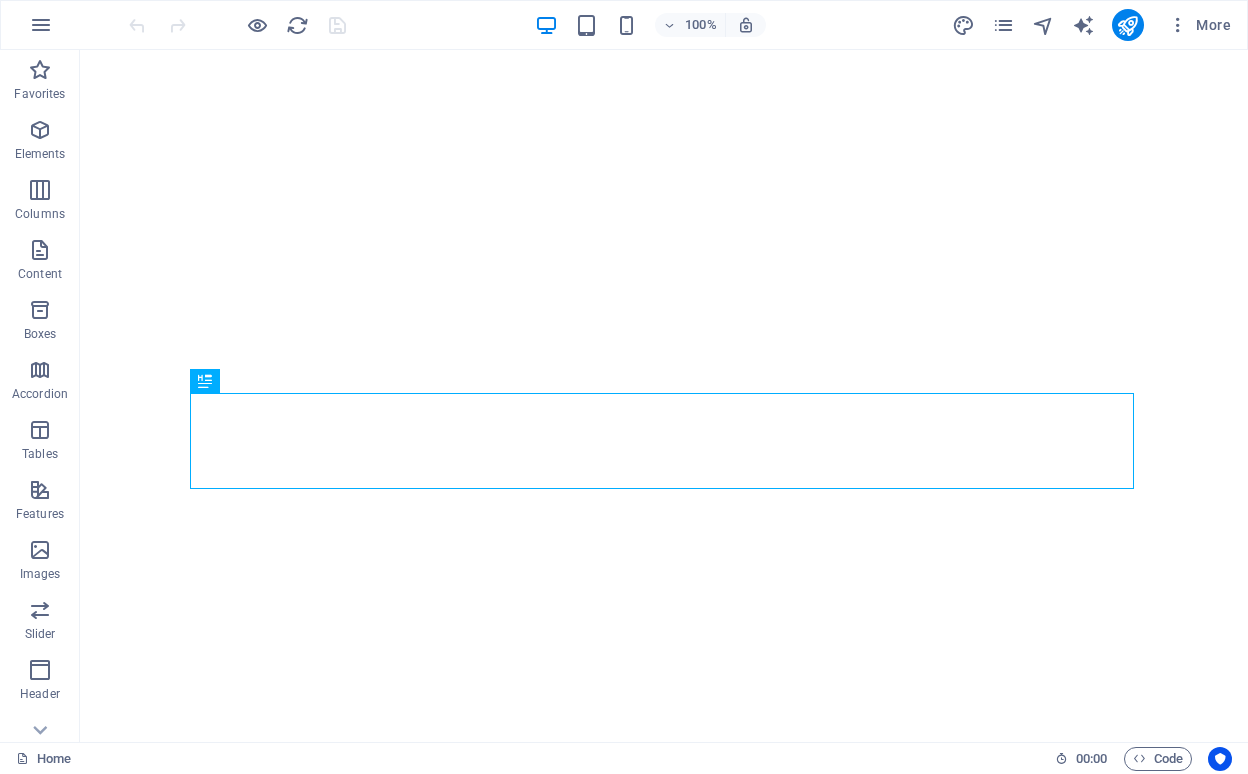 scroll, scrollTop: 0, scrollLeft: 0, axis: both 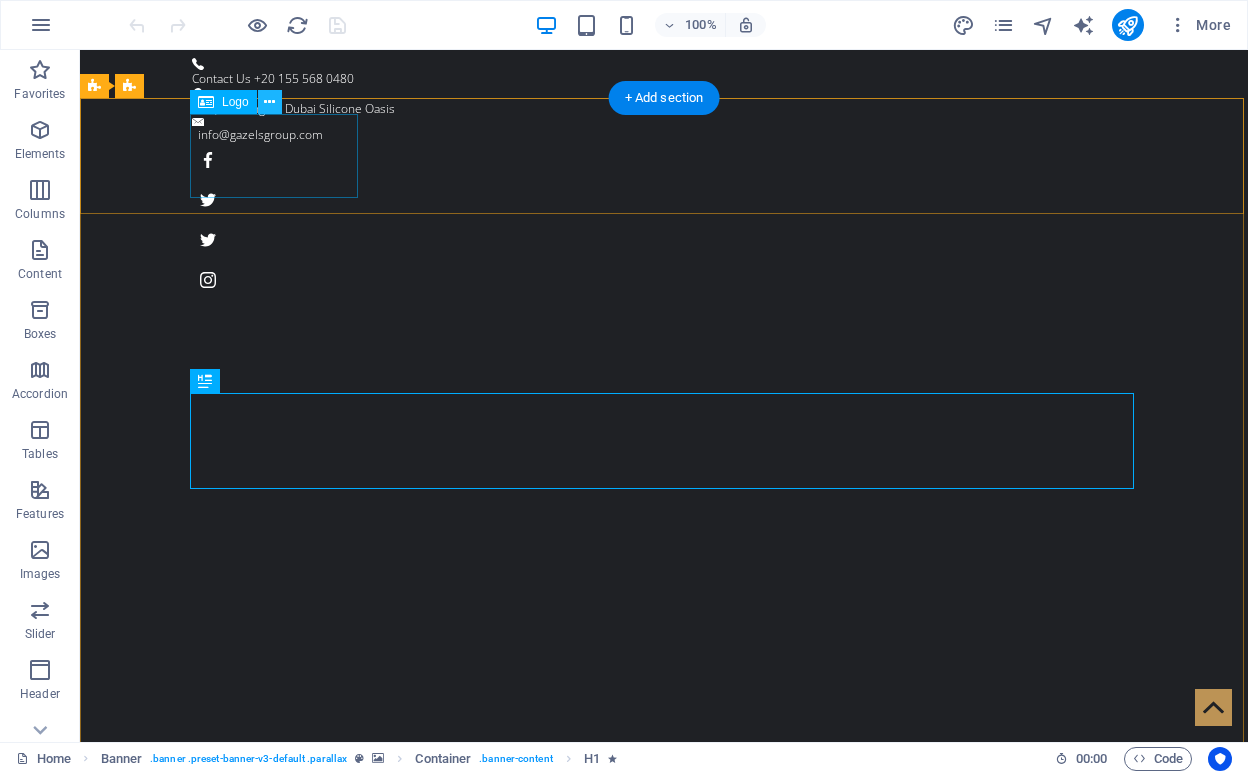 click at bounding box center (269, 102) 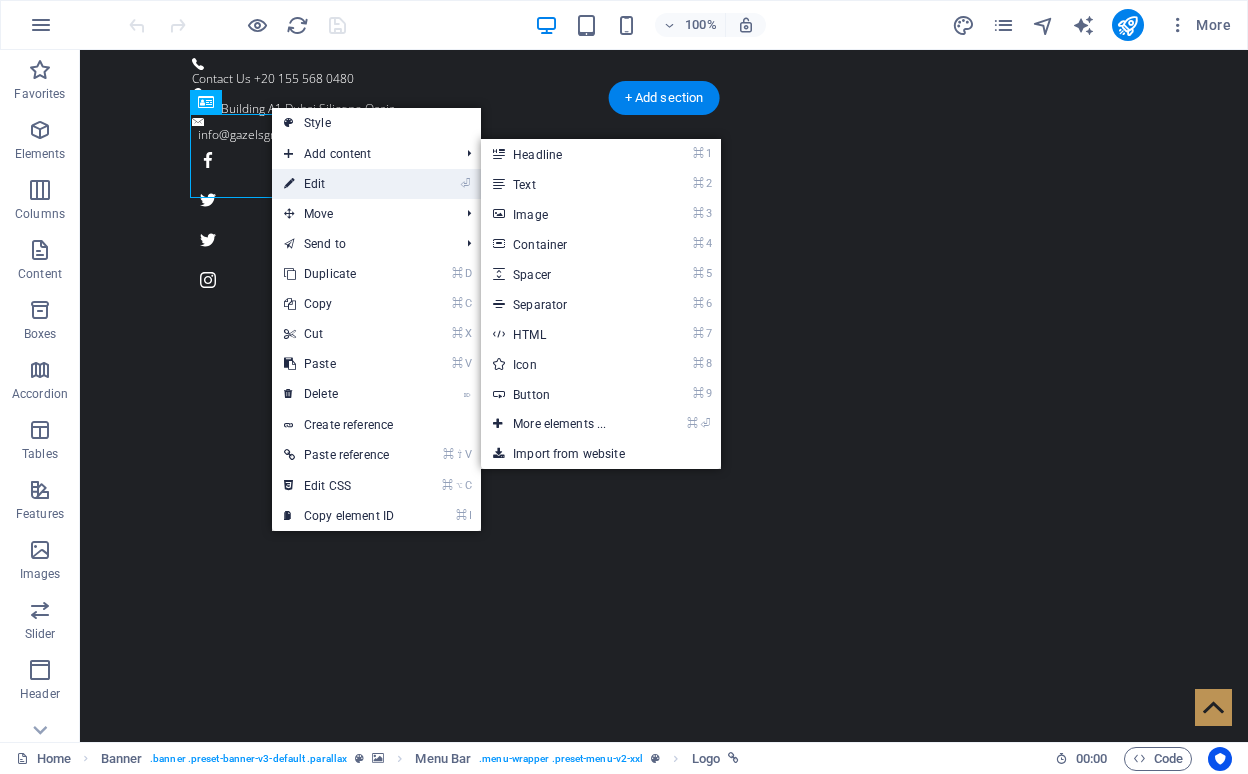 click on "⏎  Edit" at bounding box center (339, 184) 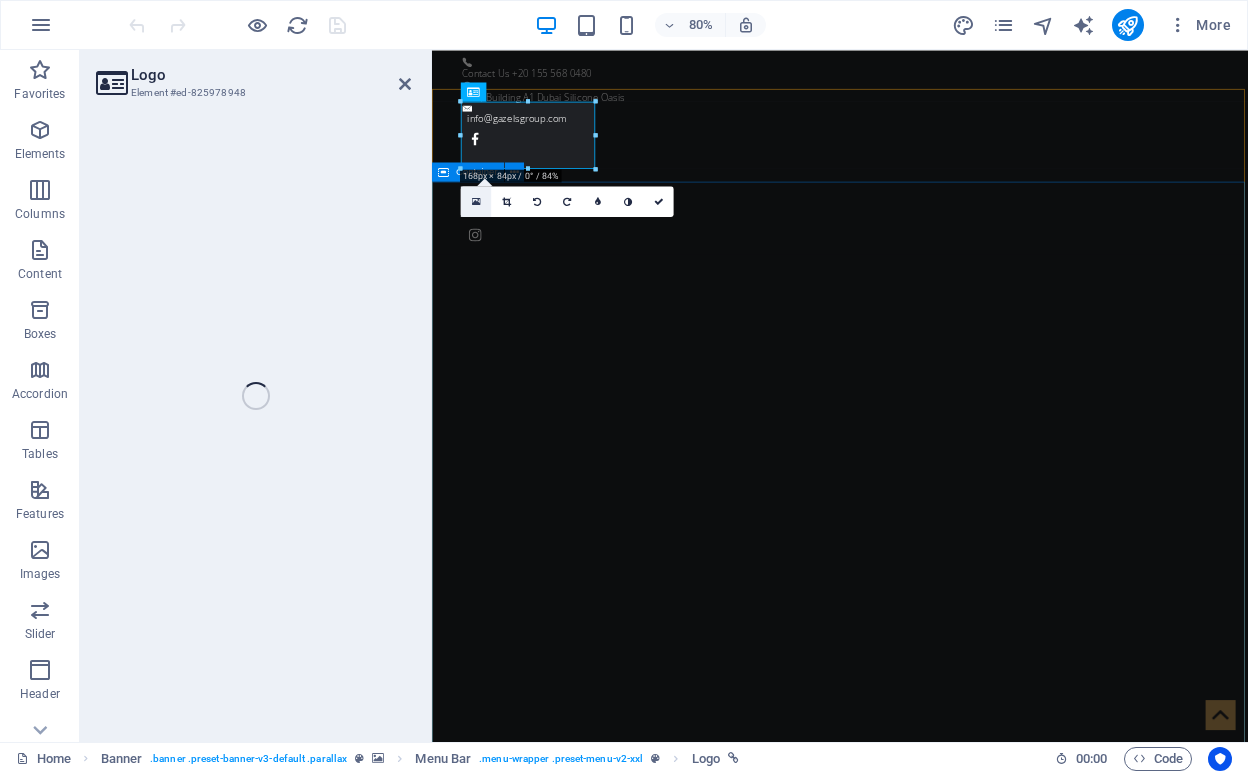 click at bounding box center (476, 201) 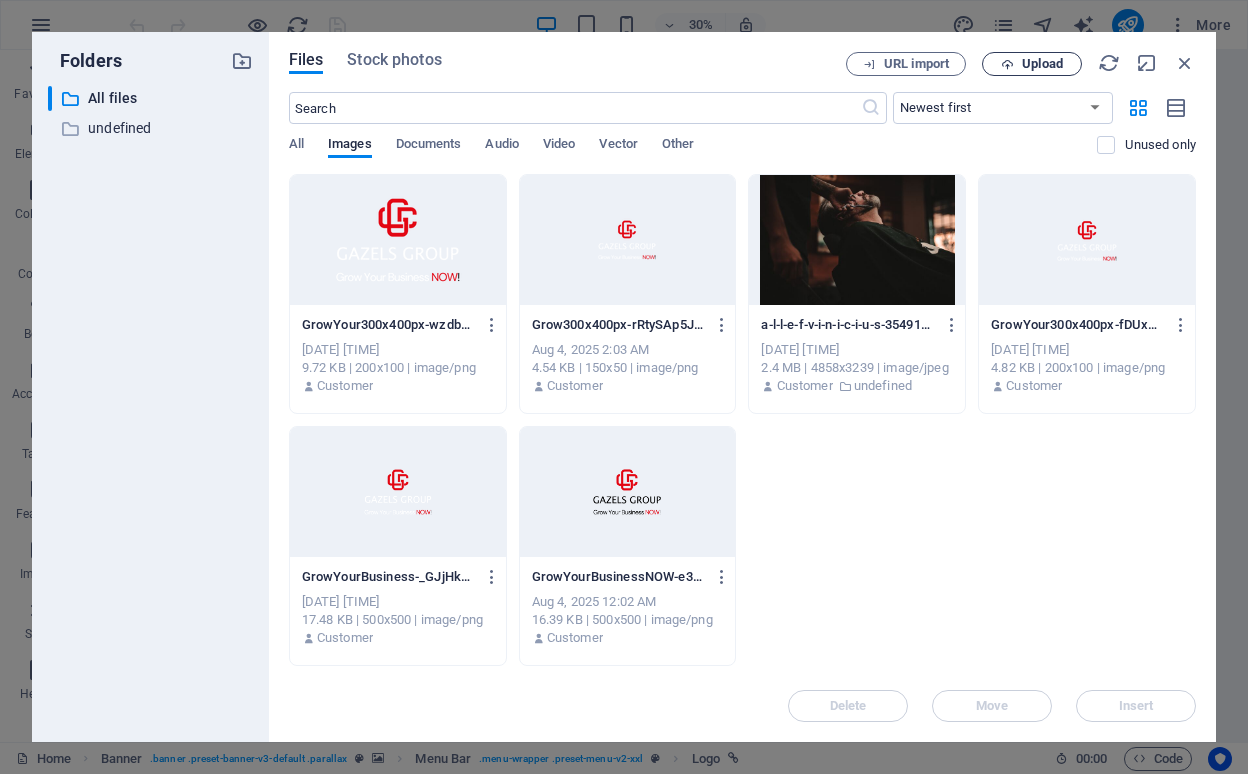click on "Upload" at bounding box center (1032, 64) 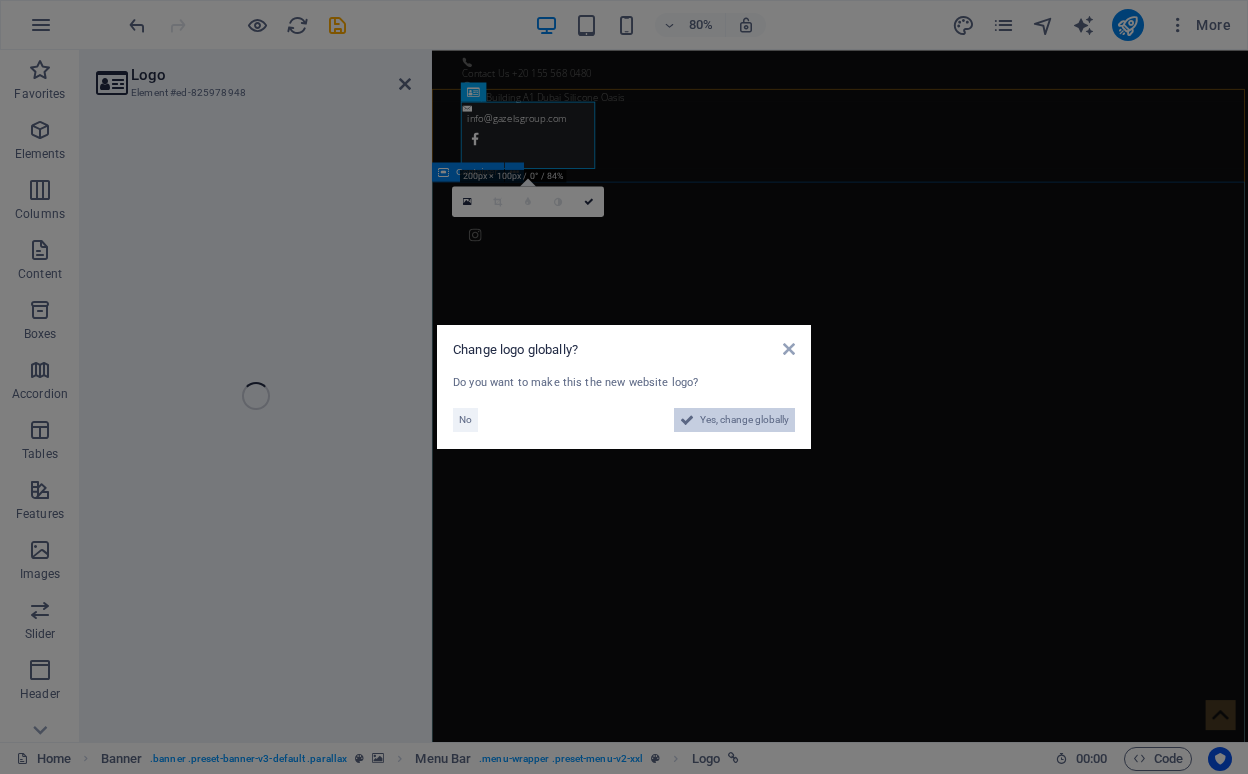 click on "Yes, change globally" at bounding box center [744, 420] 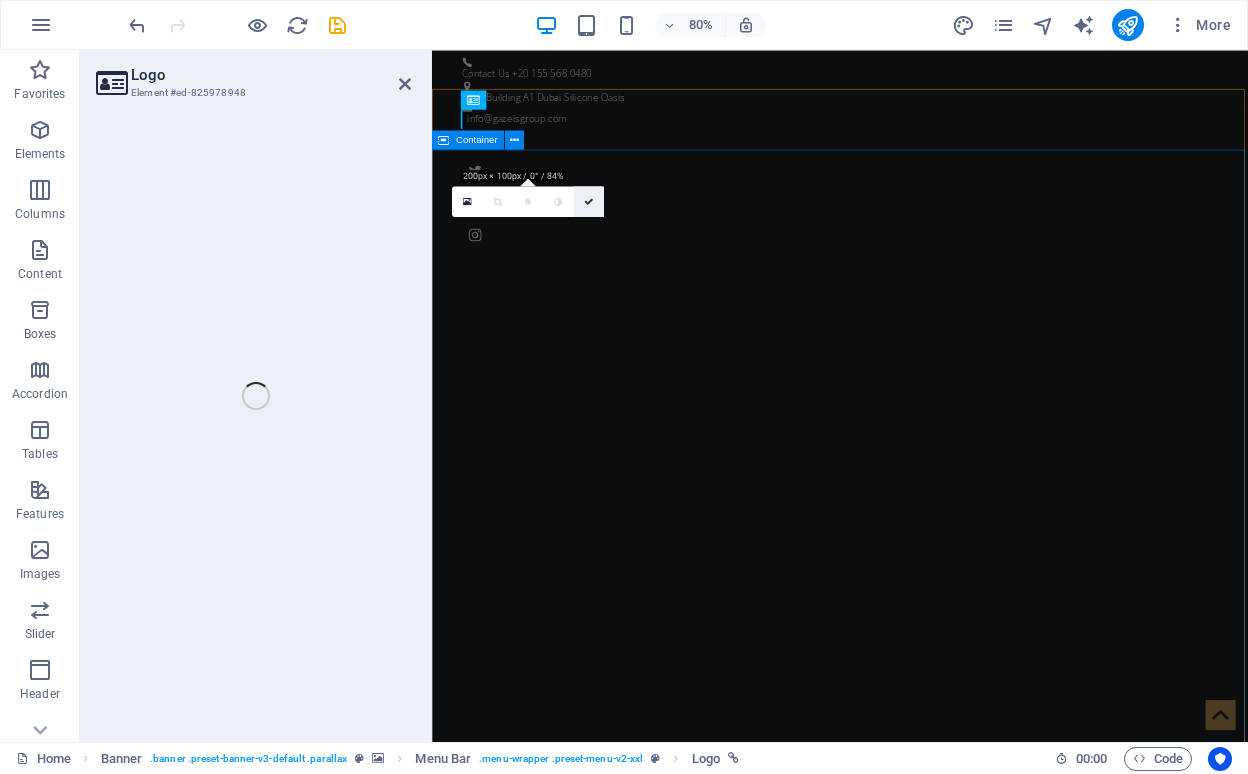 click at bounding box center [589, 201] 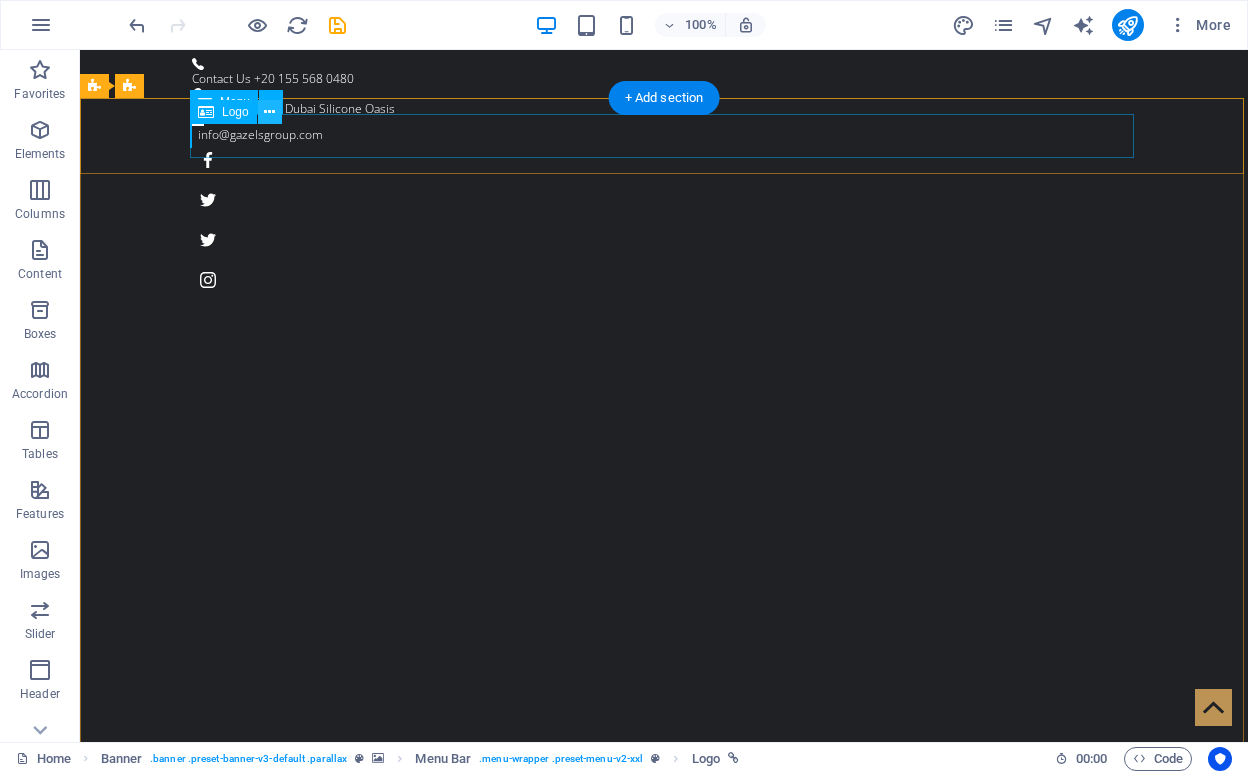 click at bounding box center [269, 112] 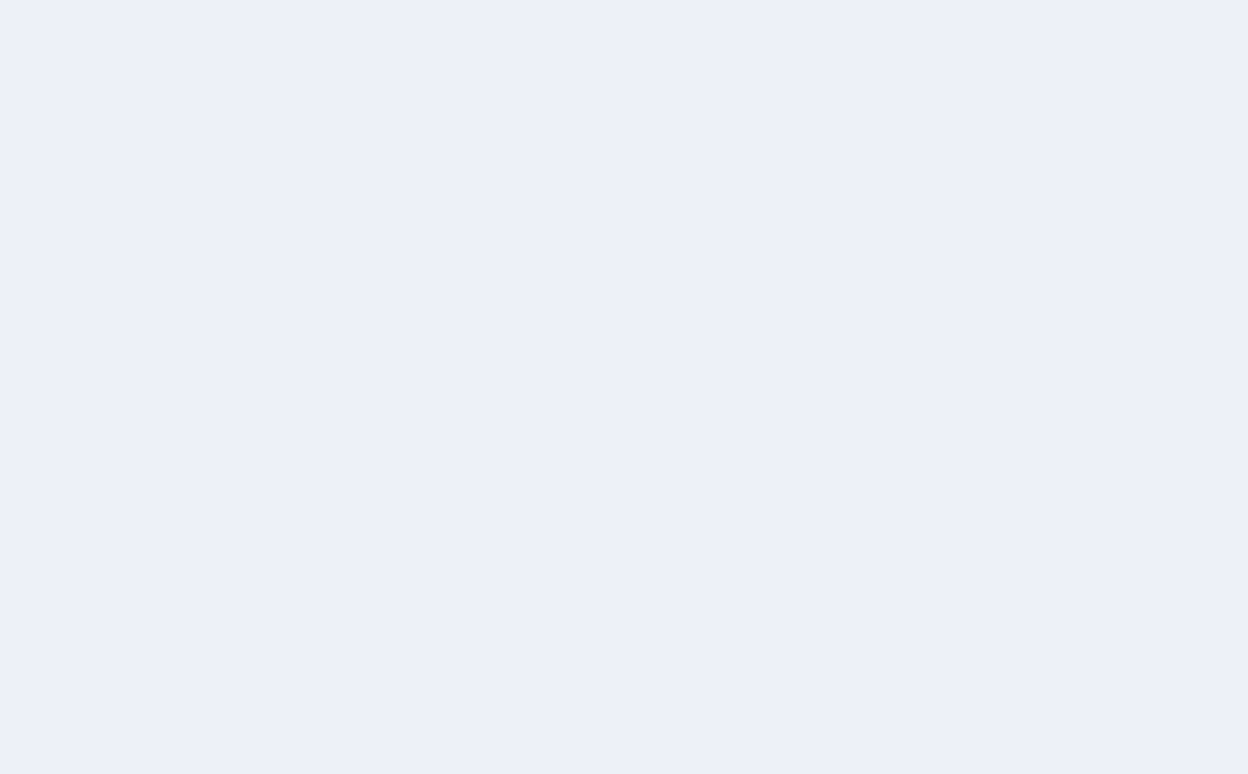 scroll, scrollTop: 0, scrollLeft: 0, axis: both 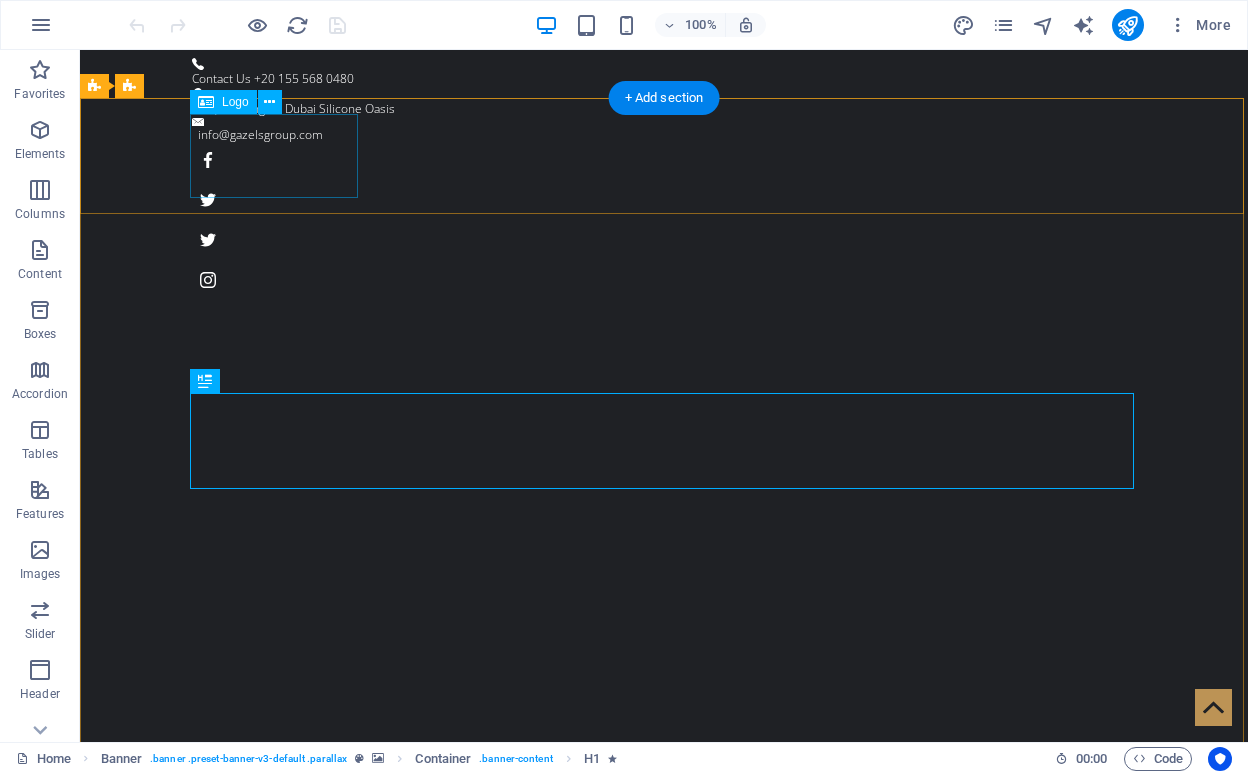 click at bounding box center (664, 1054) 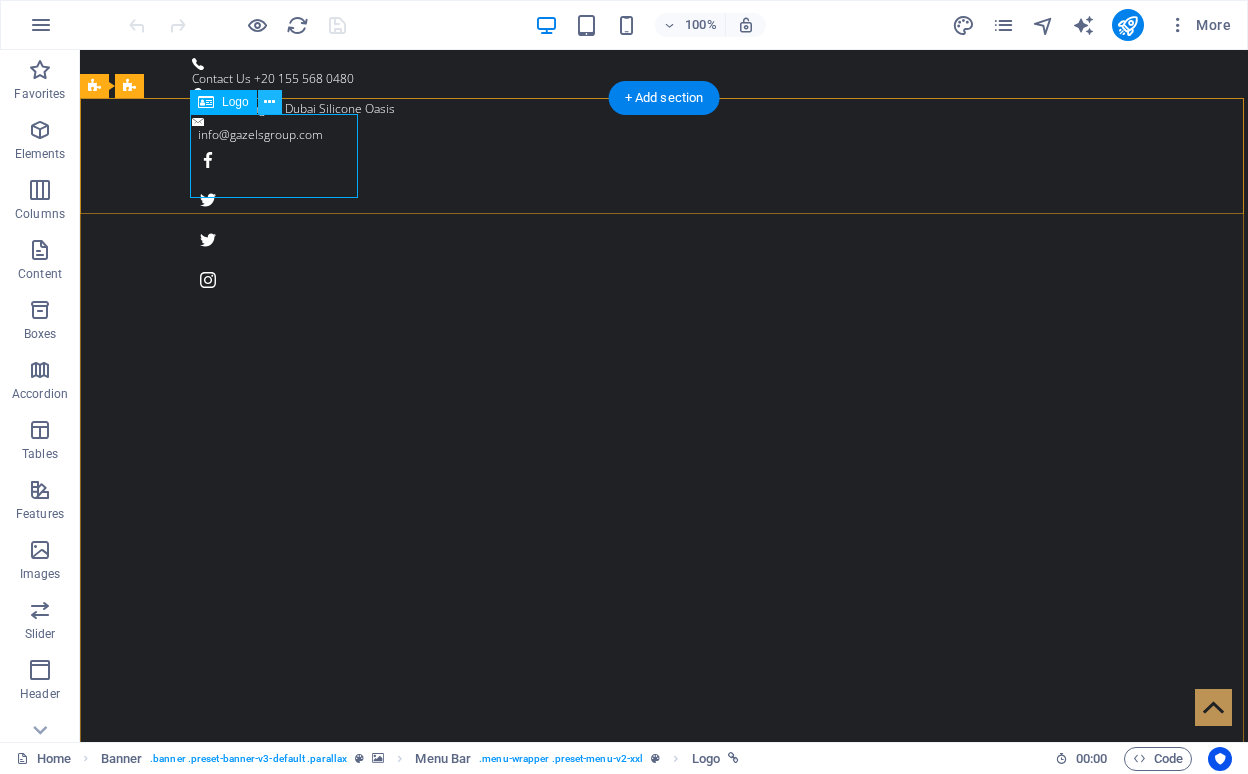 click at bounding box center [269, 102] 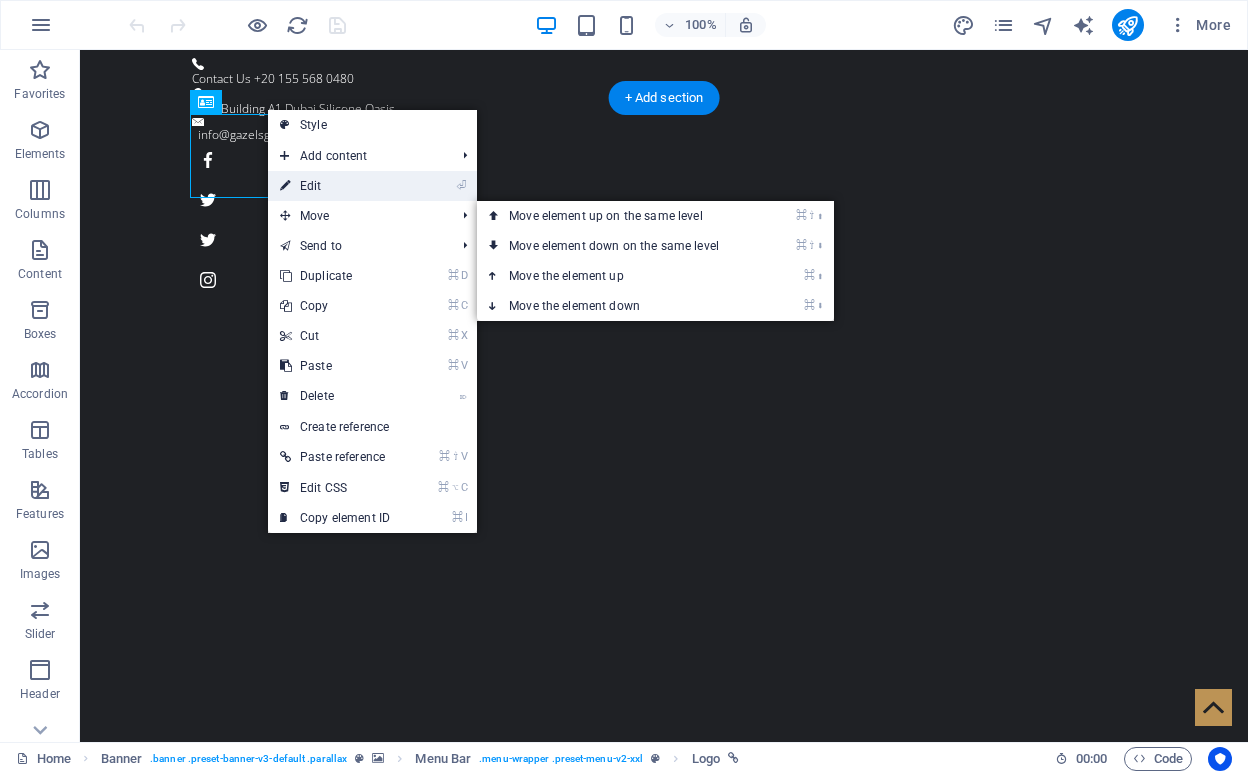 click on "⏎  Edit" at bounding box center (335, 186) 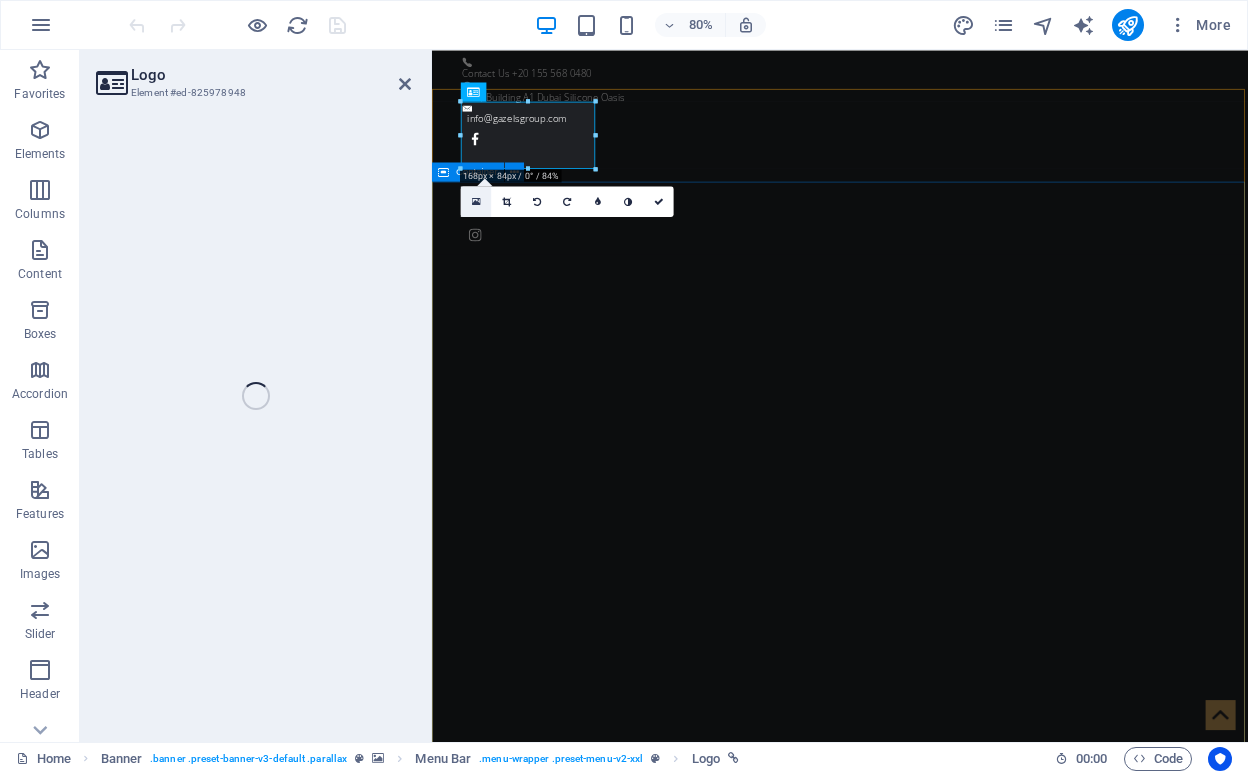 click at bounding box center [476, 201] 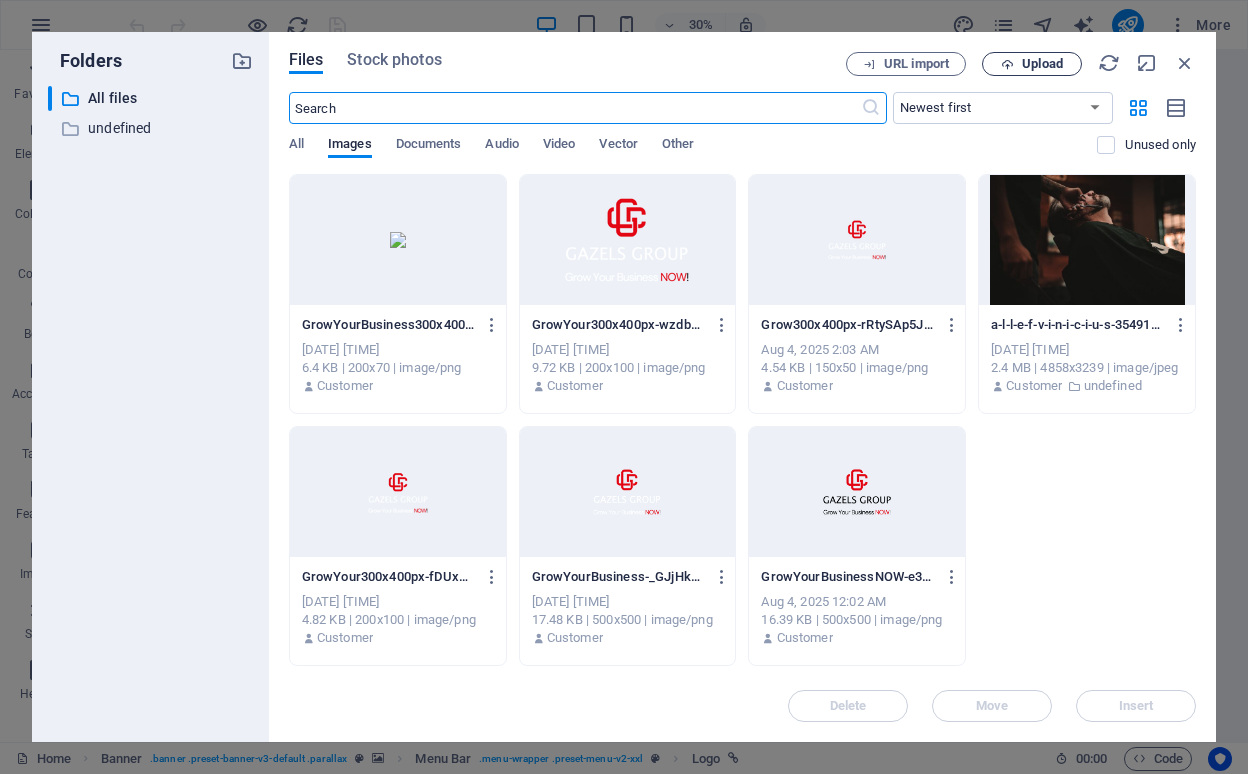 click on "Upload" at bounding box center [1042, 64] 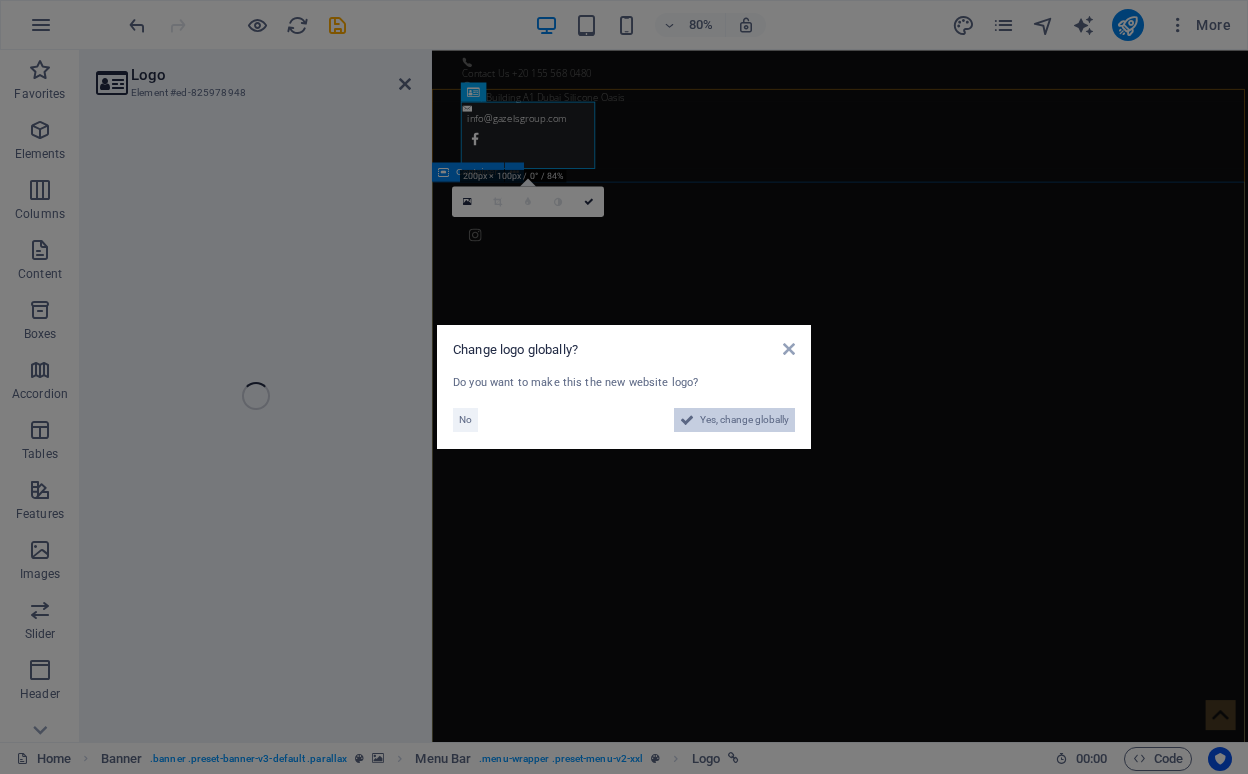 click on "Yes, change globally" at bounding box center [734, 420] 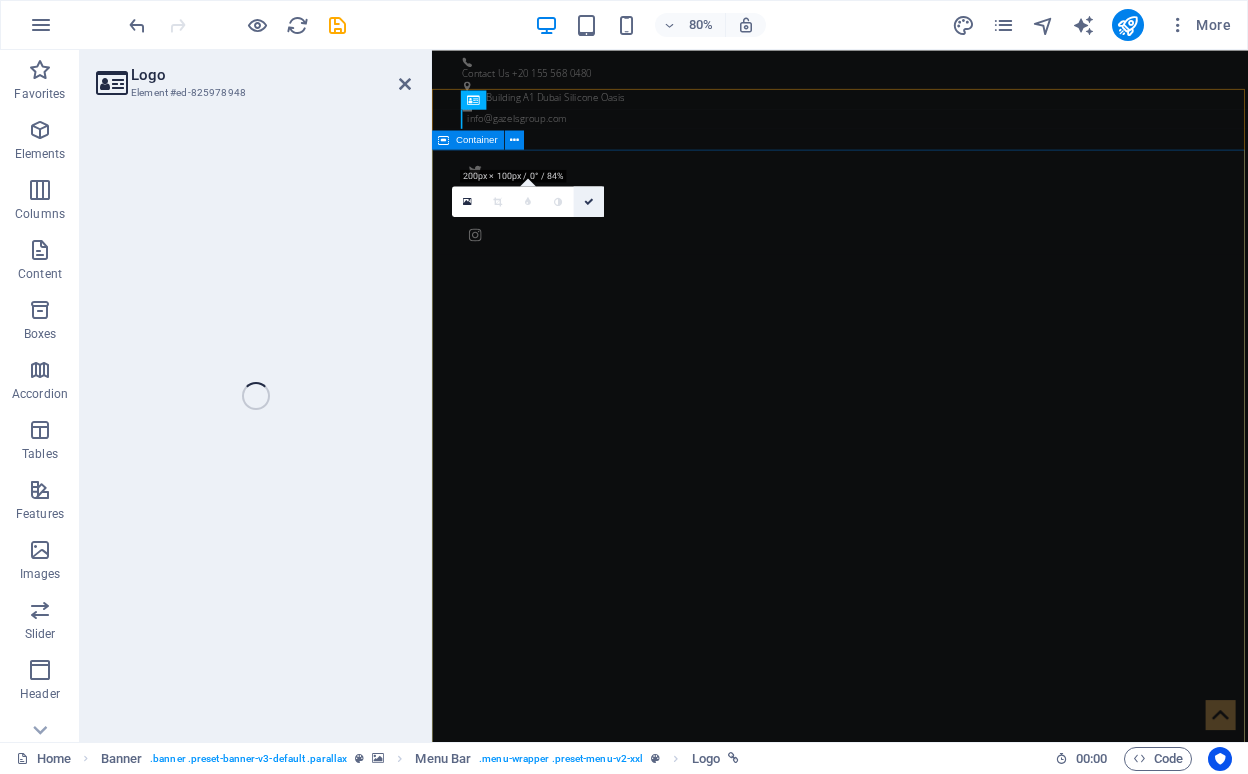 click at bounding box center (589, 201) 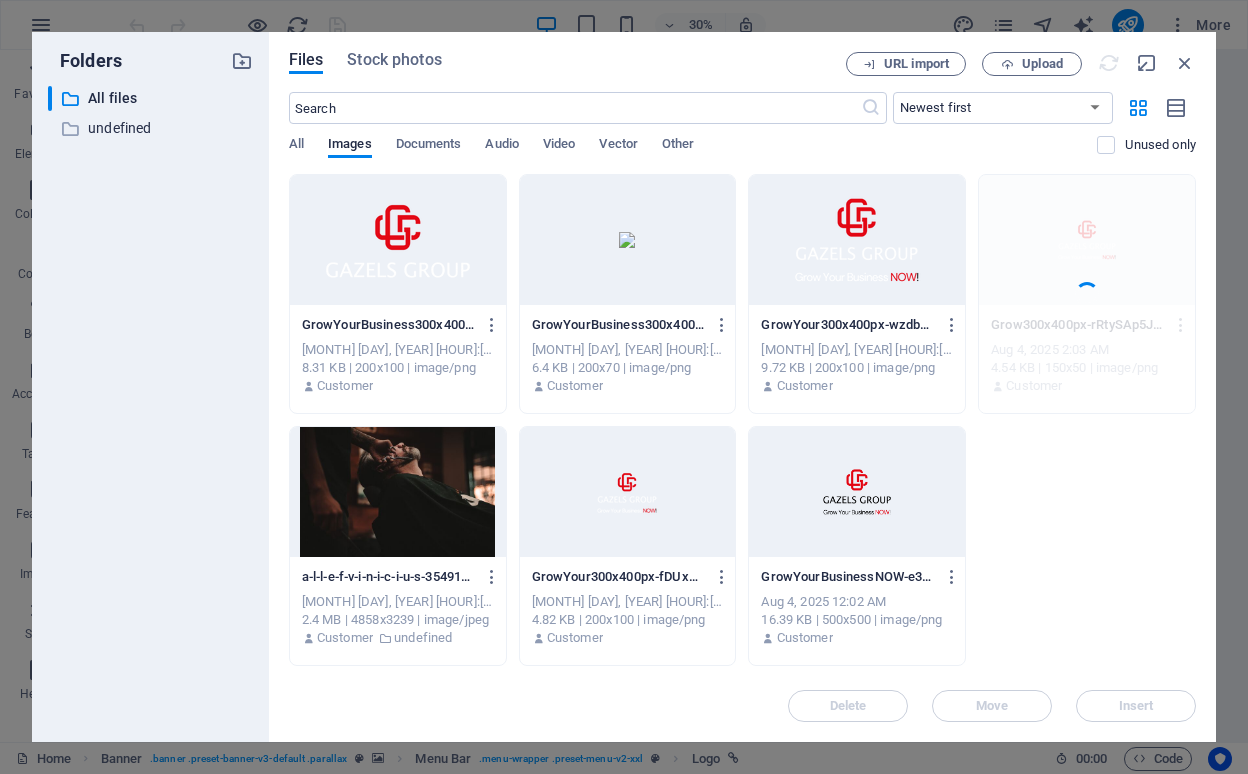 scroll, scrollTop: 0, scrollLeft: 0, axis: both 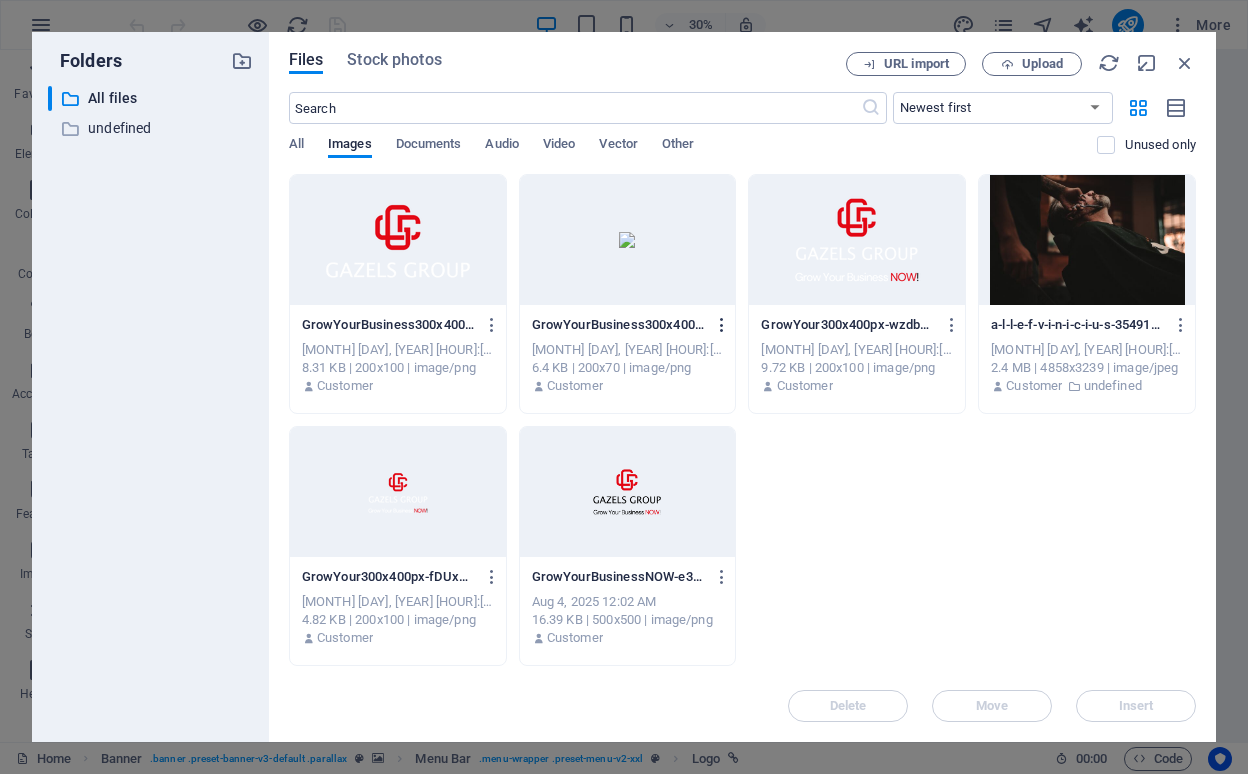 click at bounding box center [722, 325] 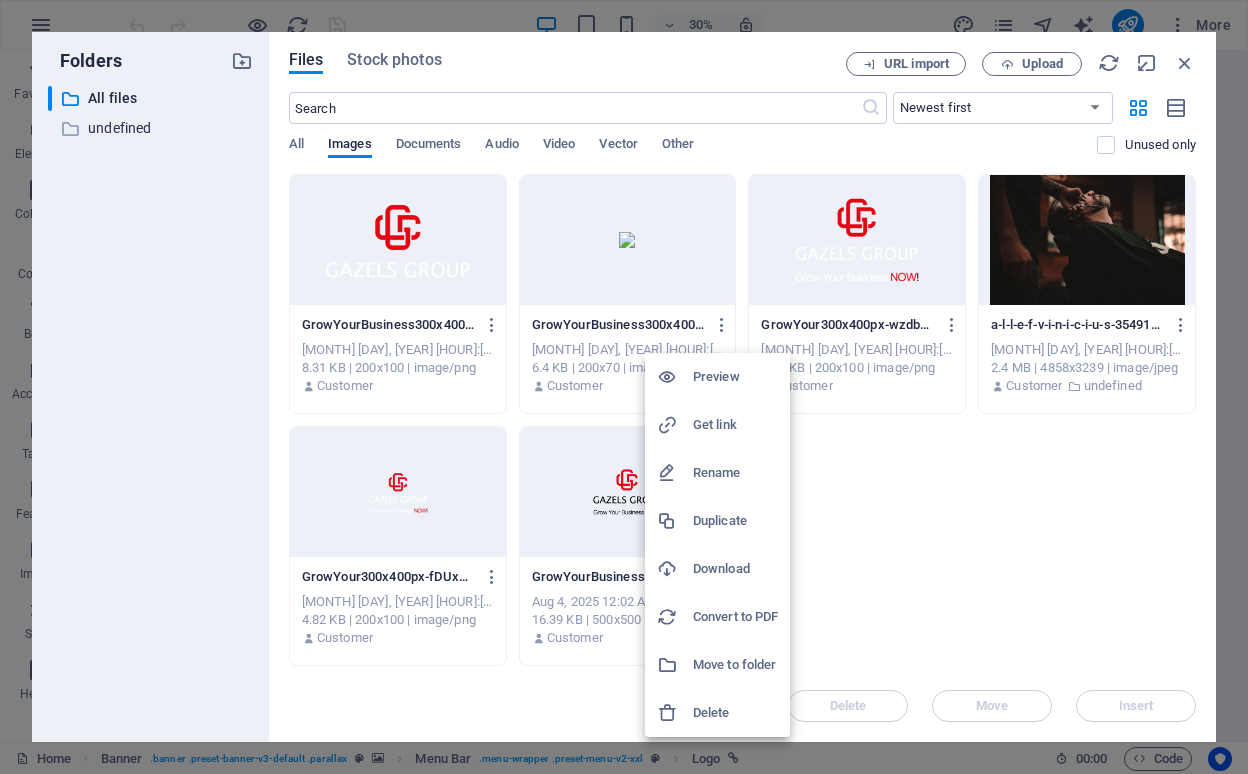 click on "Delete" at bounding box center [717, 713] 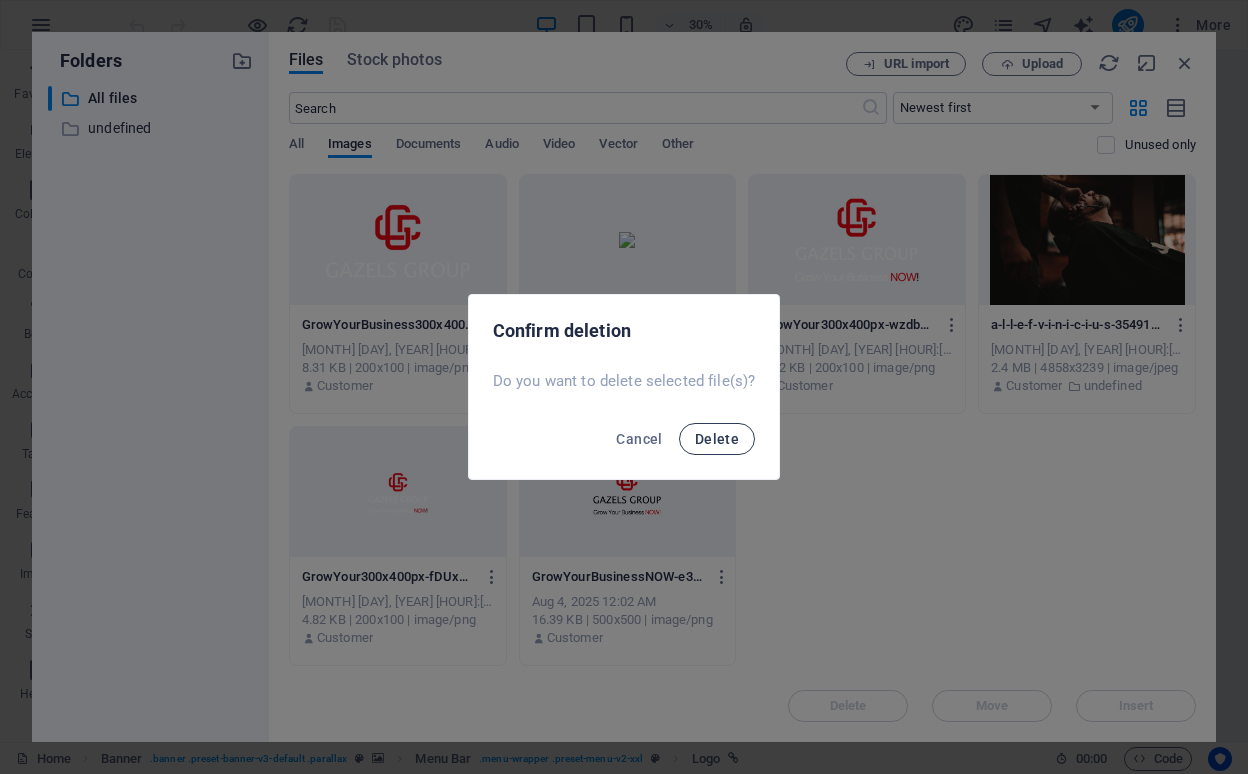 click on "Delete" at bounding box center [717, 439] 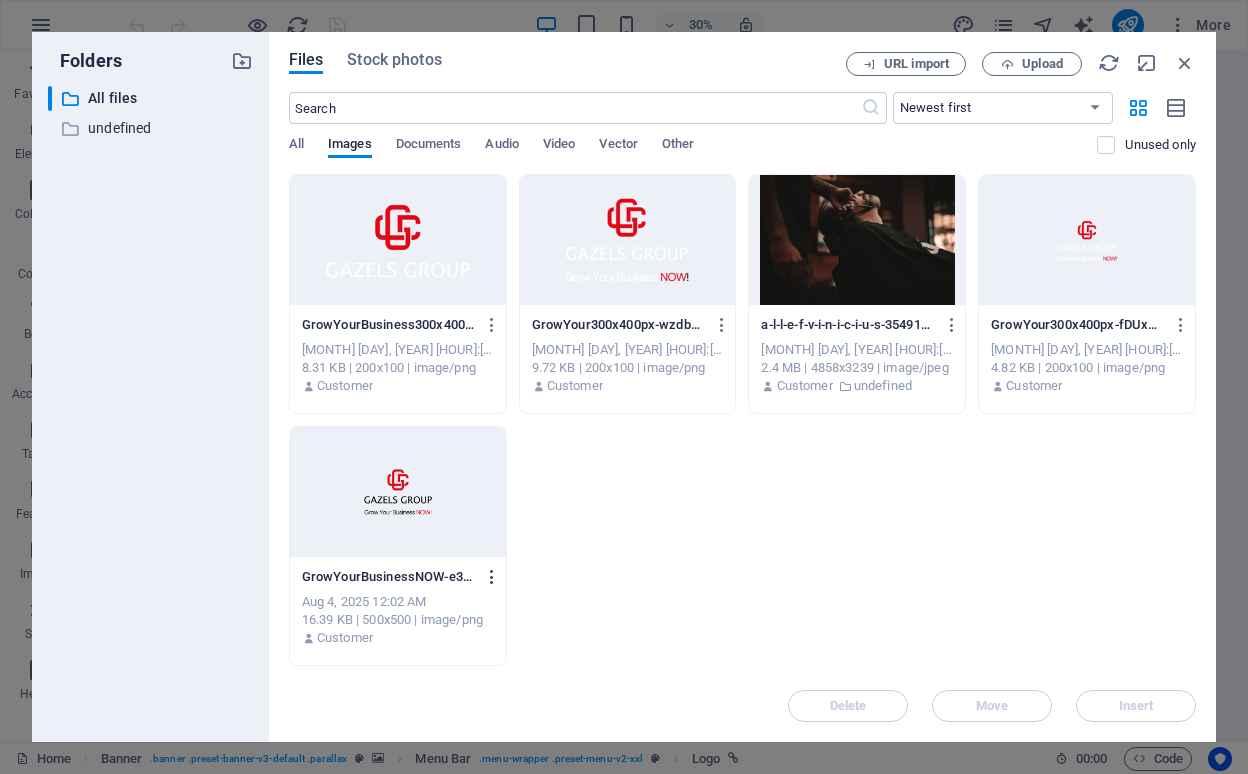 click at bounding box center [492, 577] 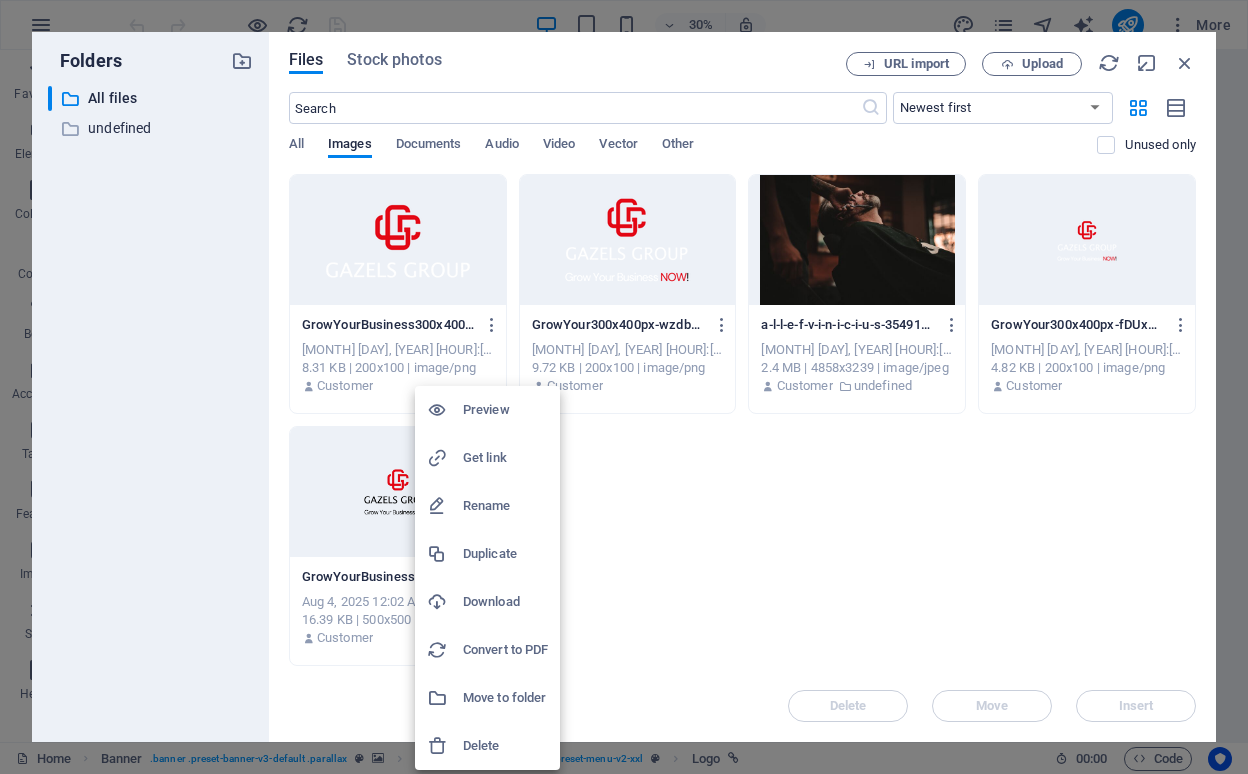 click on "Delete" at bounding box center [487, 746] 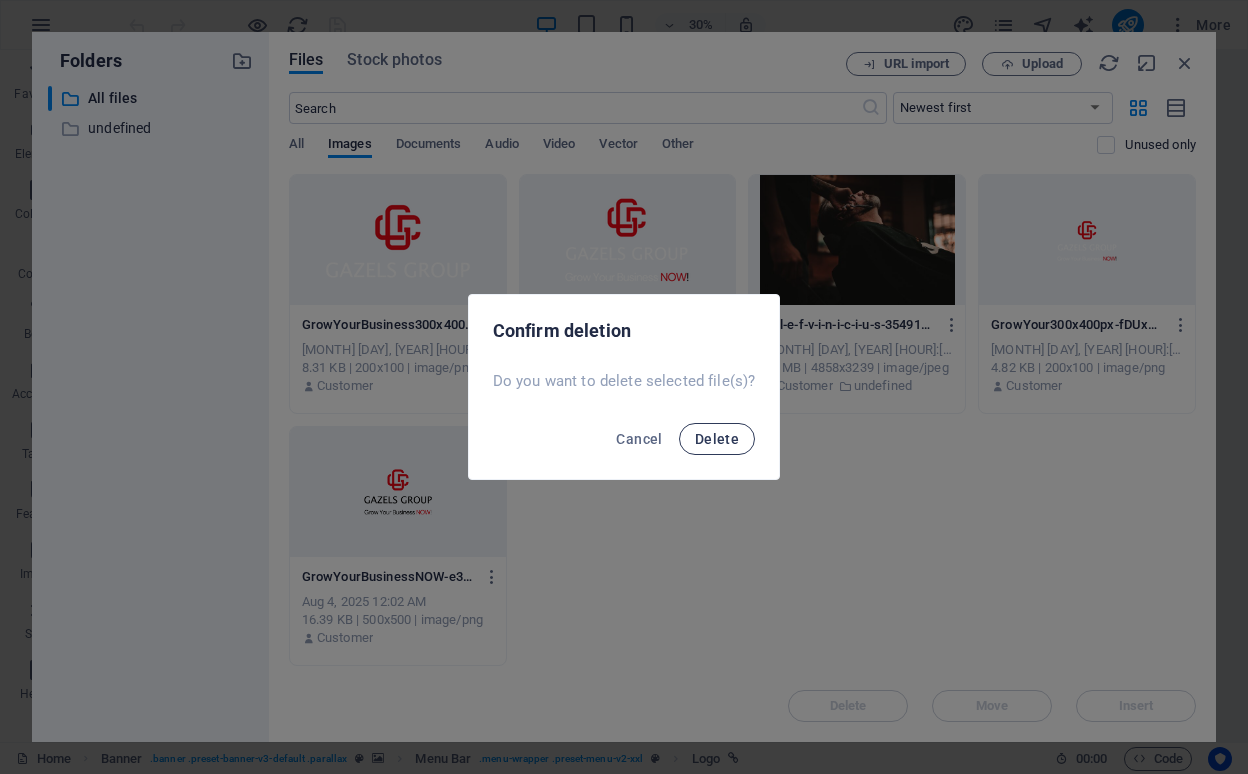 click on "Delete" at bounding box center (717, 439) 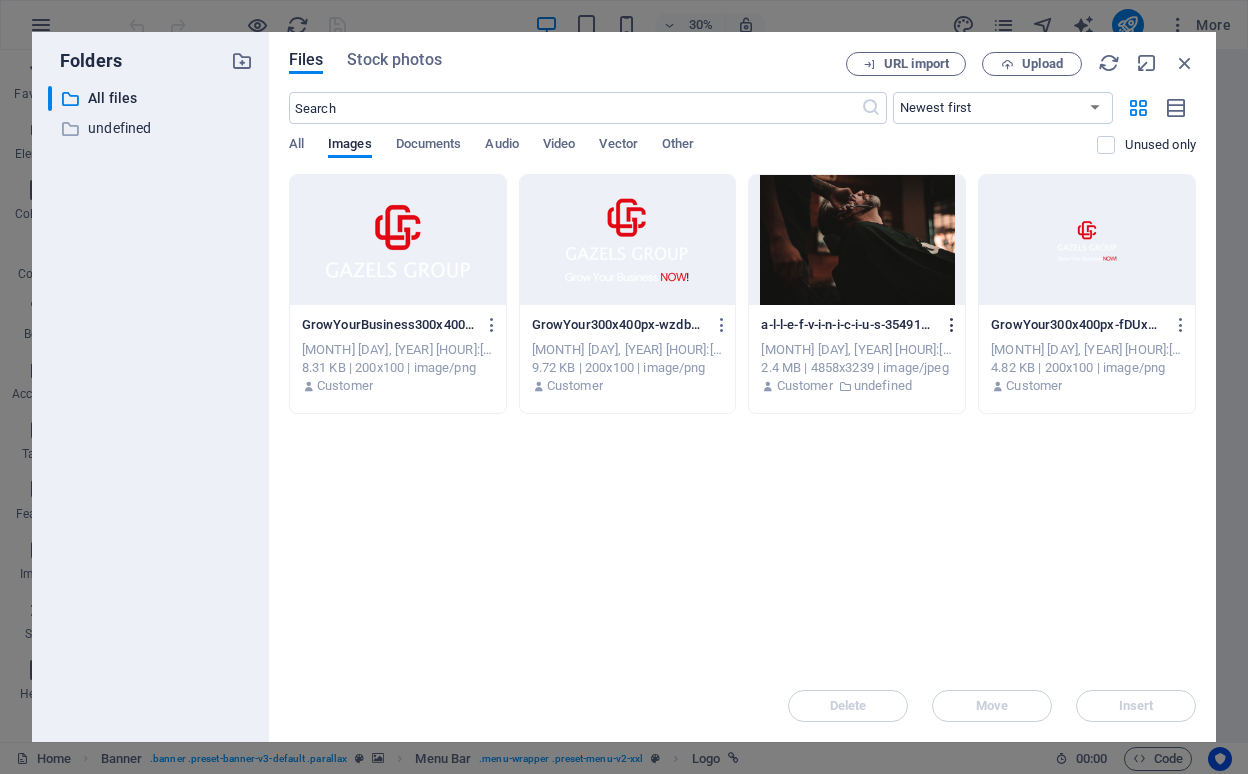 click at bounding box center (948, 325) 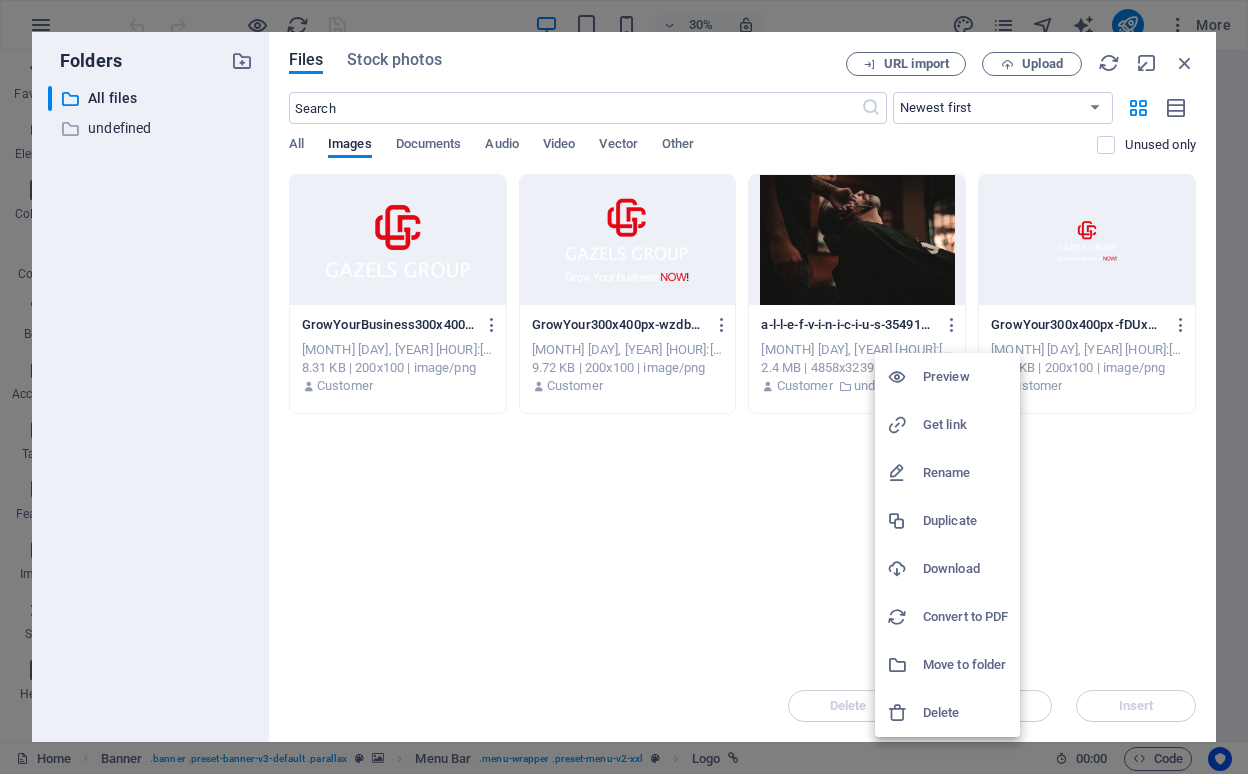 click at bounding box center [905, 713] 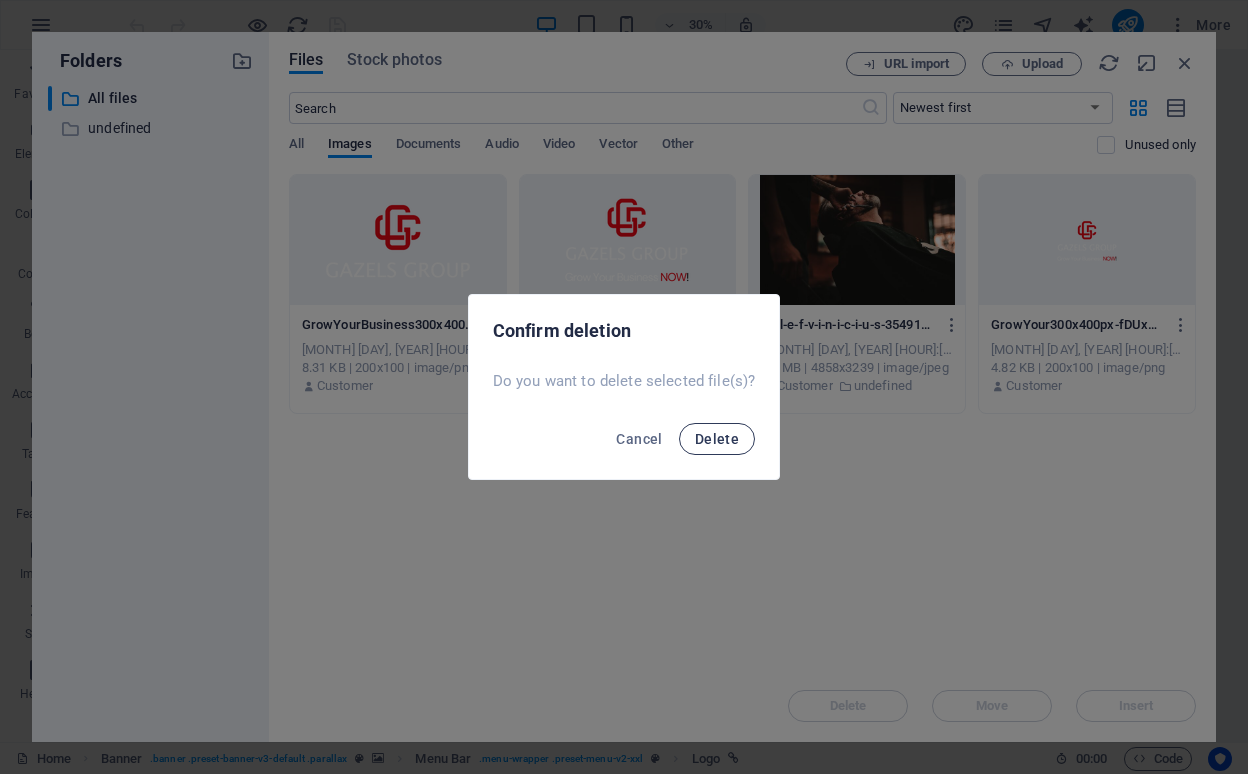 click on "Delete" at bounding box center (717, 439) 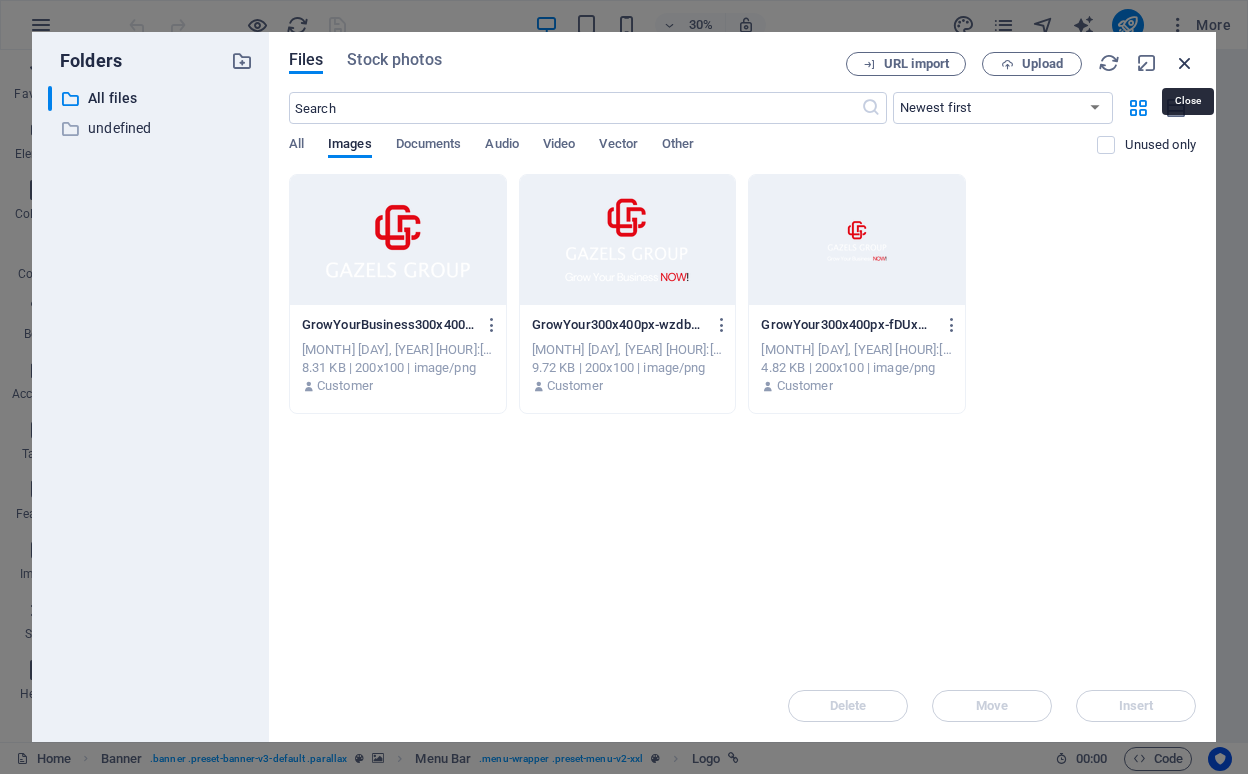 click at bounding box center (1185, 63) 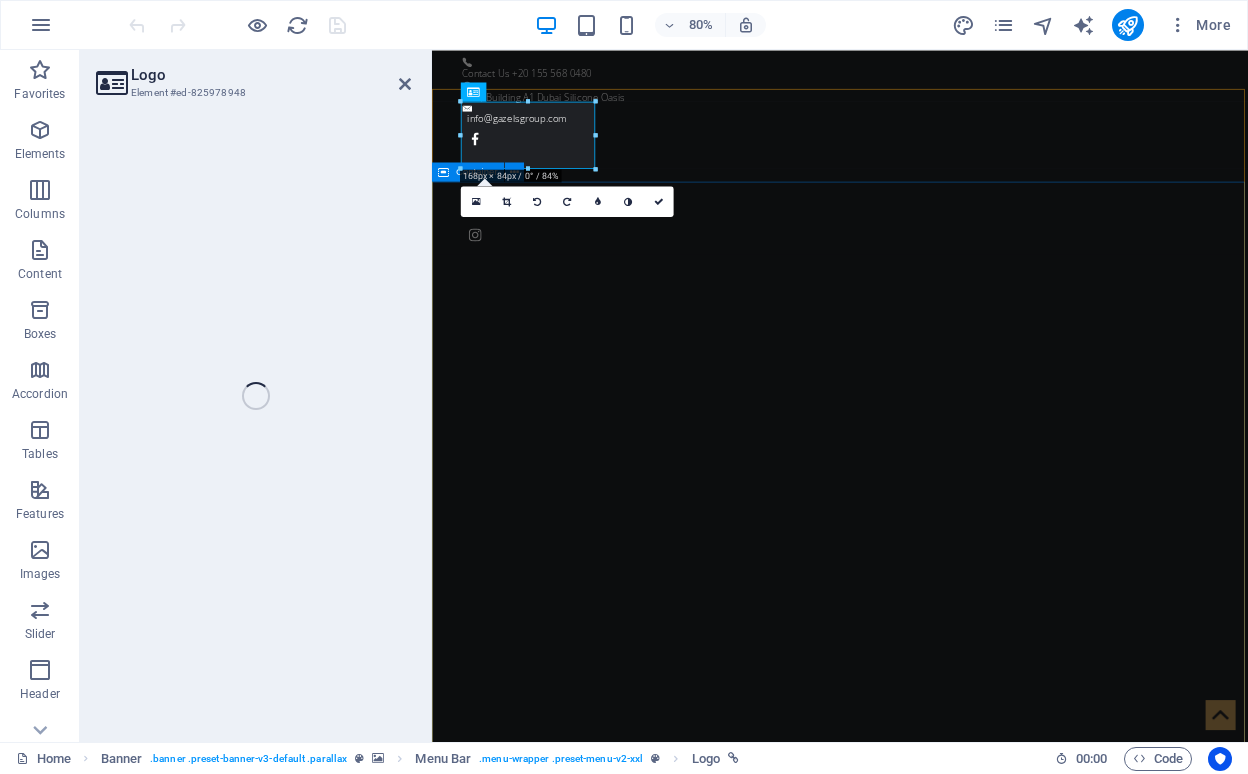 click on "Grow Your Business NOW! Where Vision Meets Precision Learn more" at bounding box center (942, 1346) 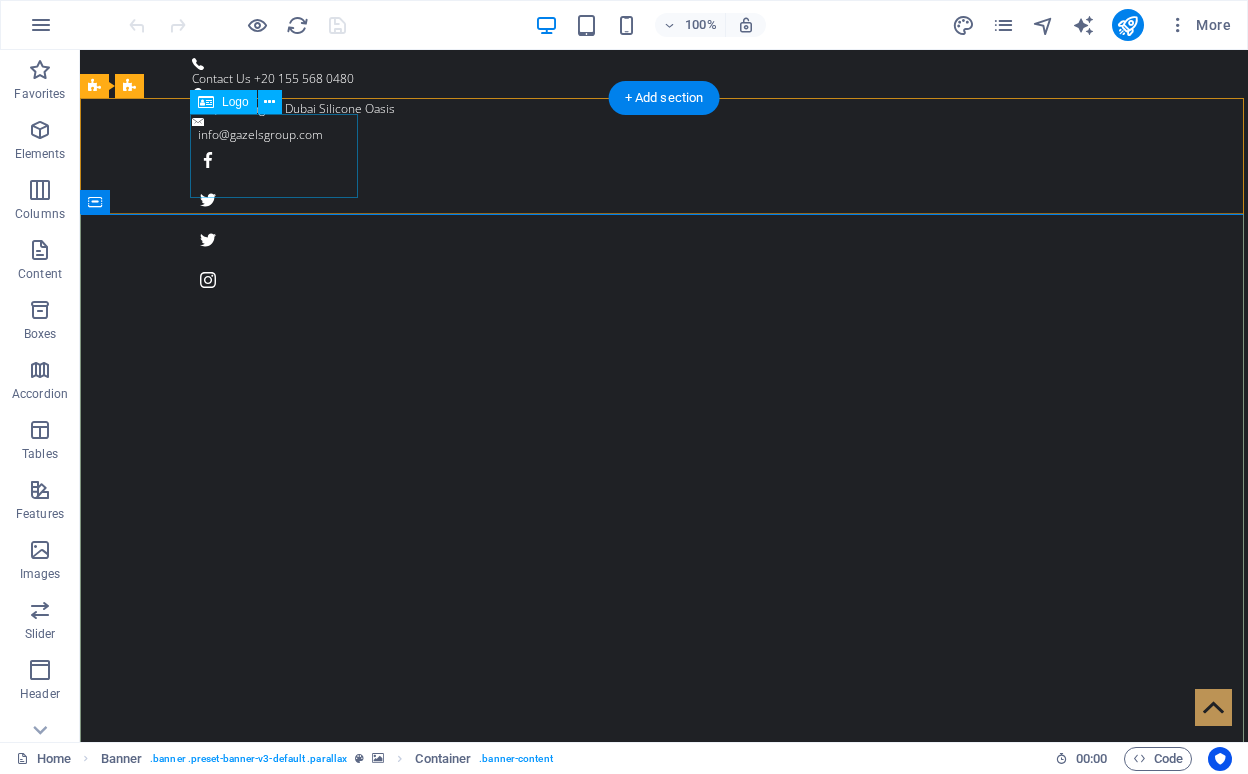 click at bounding box center [664, 1054] 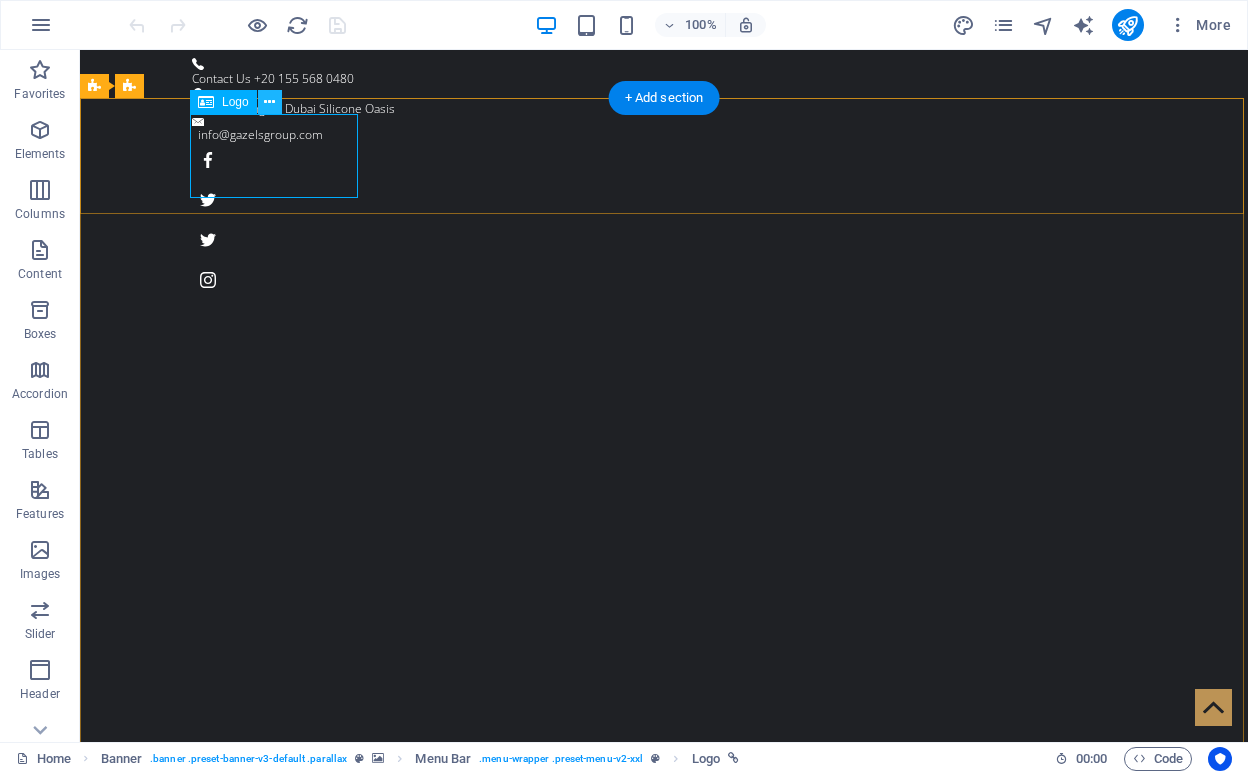 click at bounding box center (269, 102) 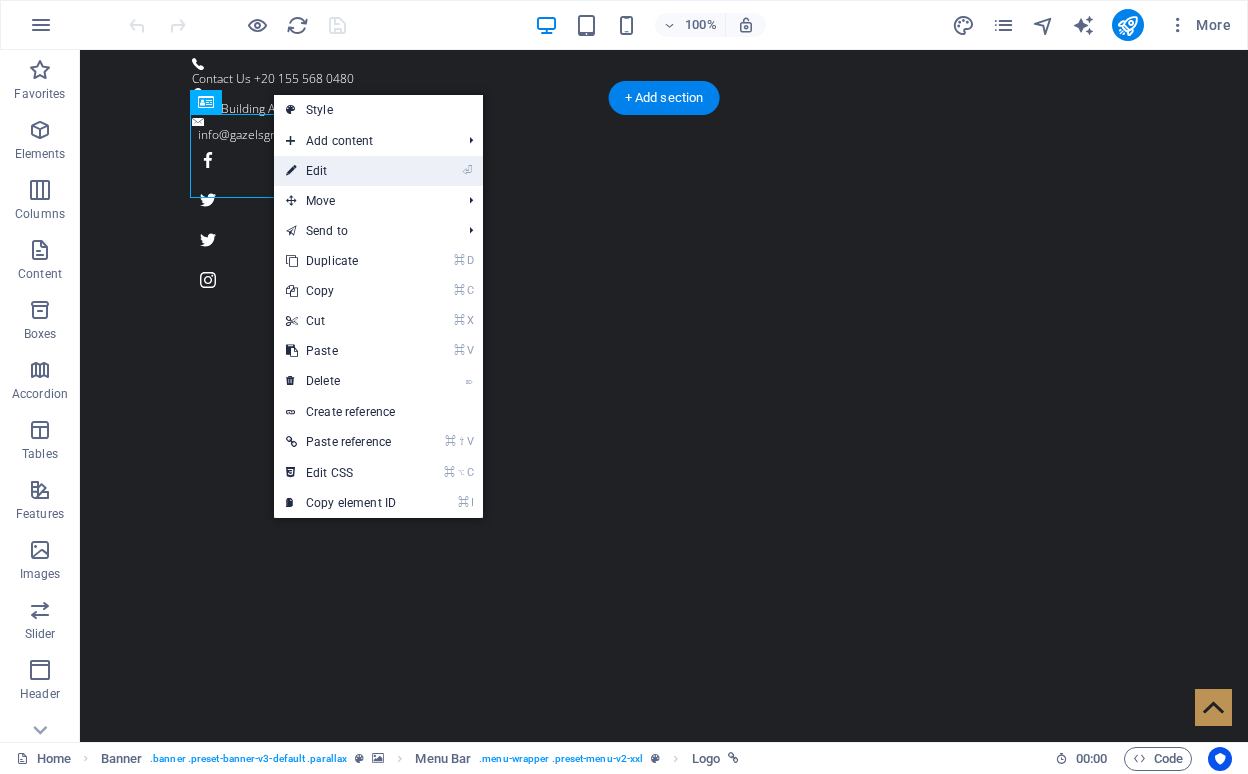 click on "⏎  Edit" at bounding box center (341, 171) 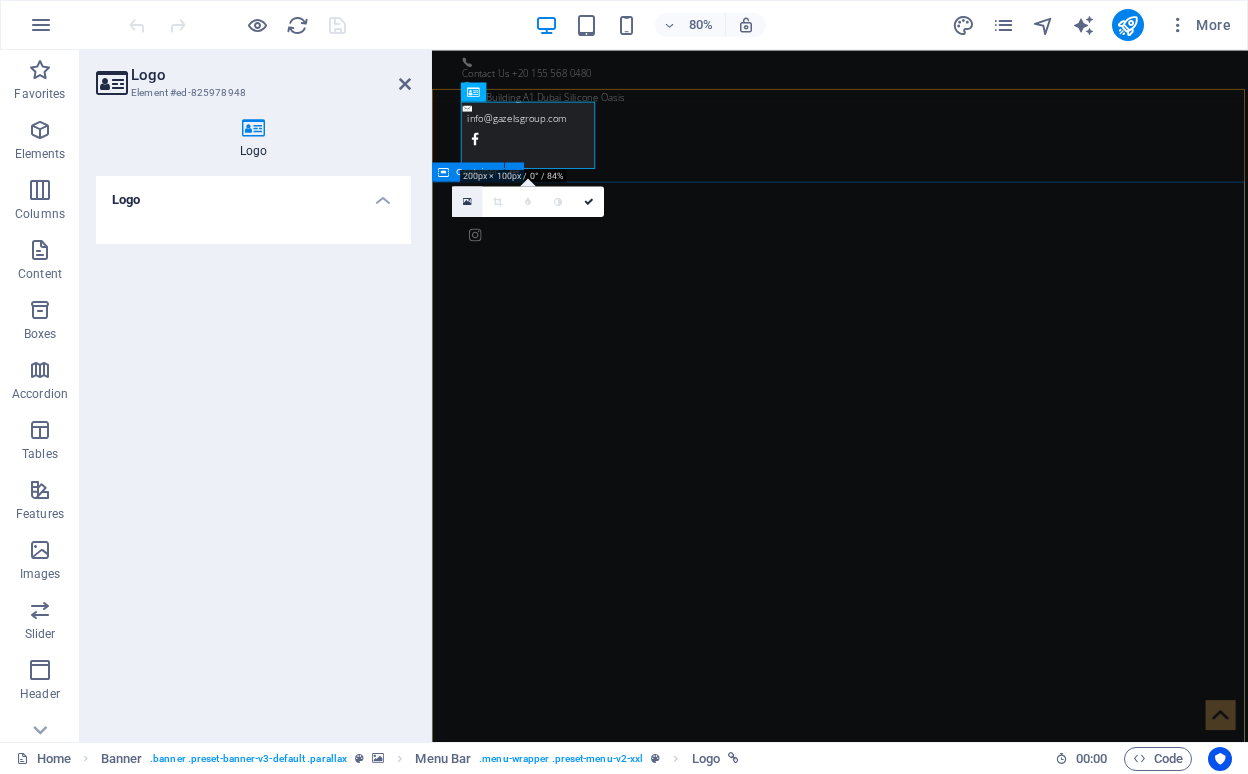 click at bounding box center (467, 201) 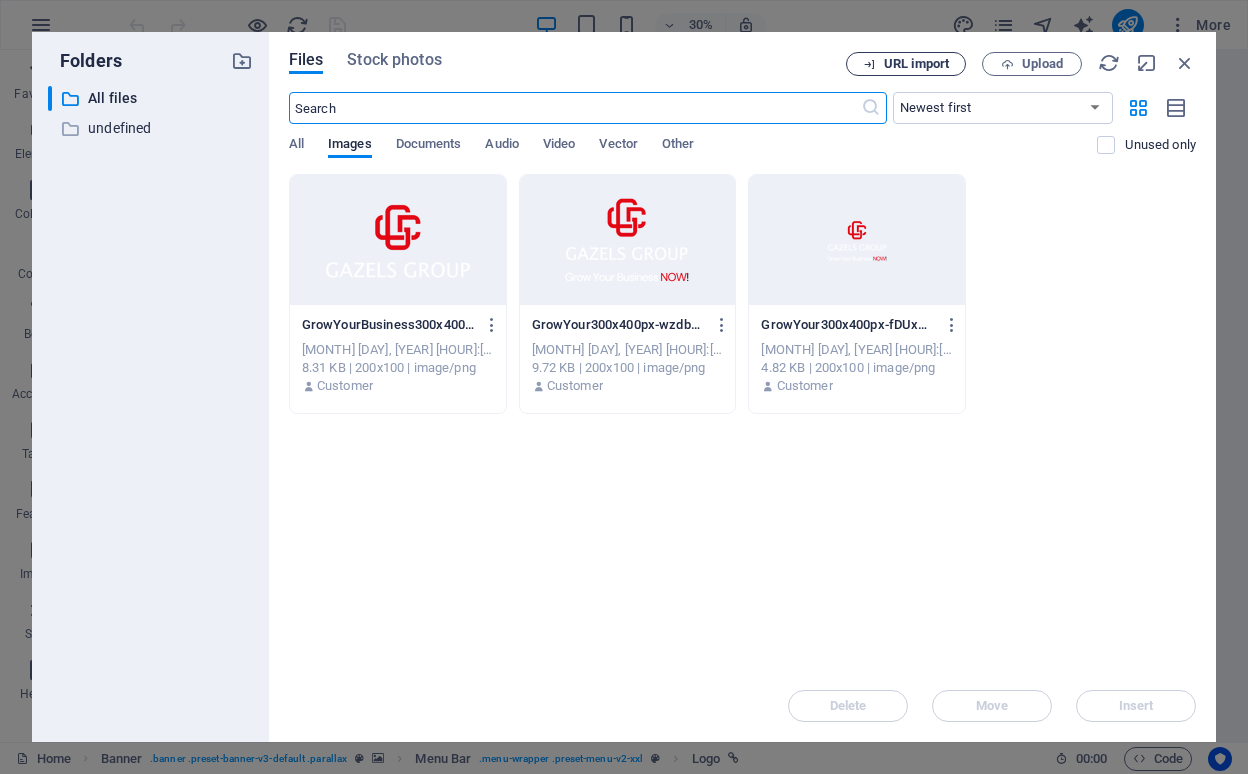 click on "URL import" at bounding box center (916, 64) 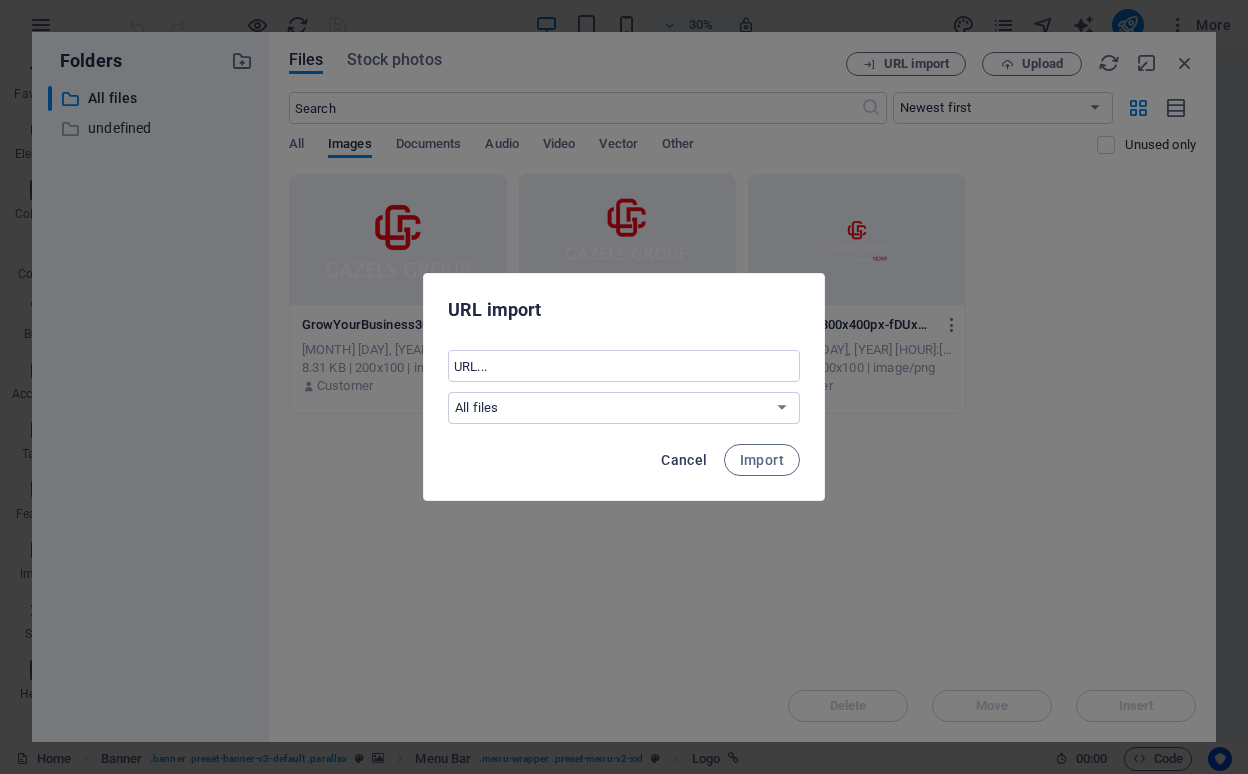 click on "Cancel" at bounding box center [684, 460] 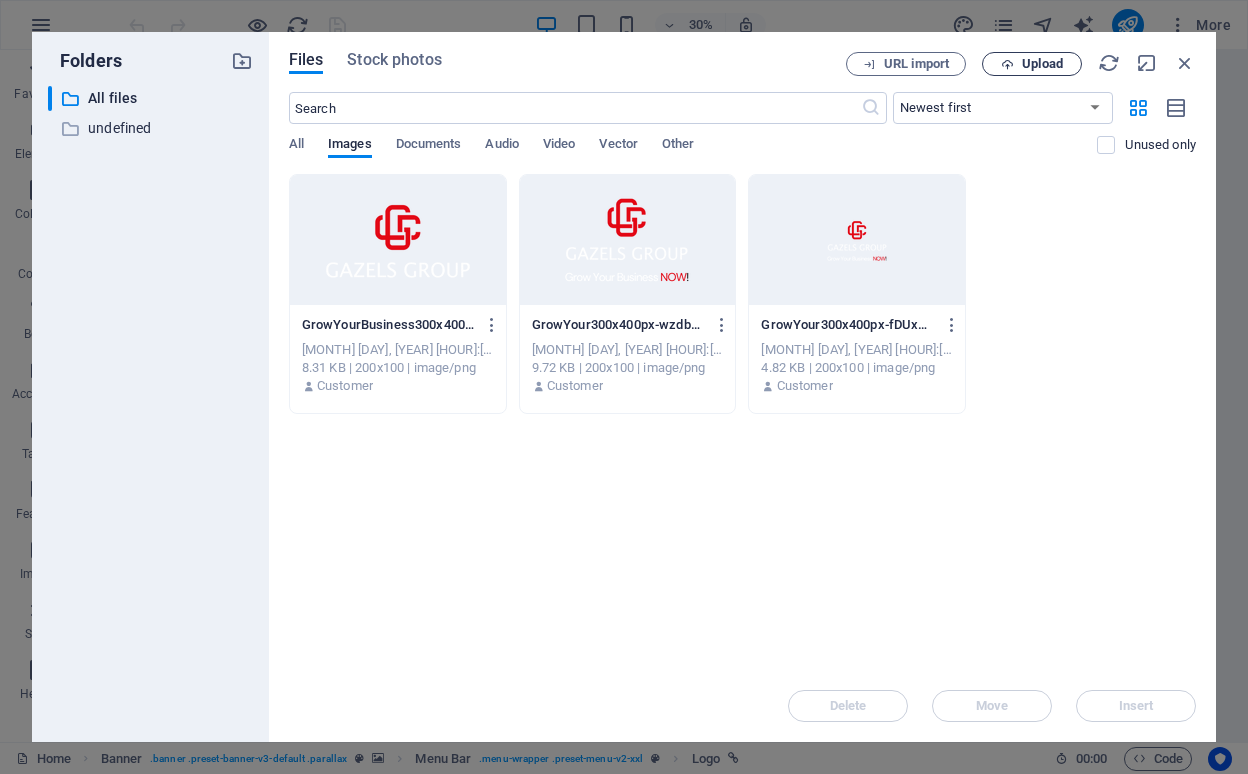 click on "Upload" at bounding box center [1032, 64] 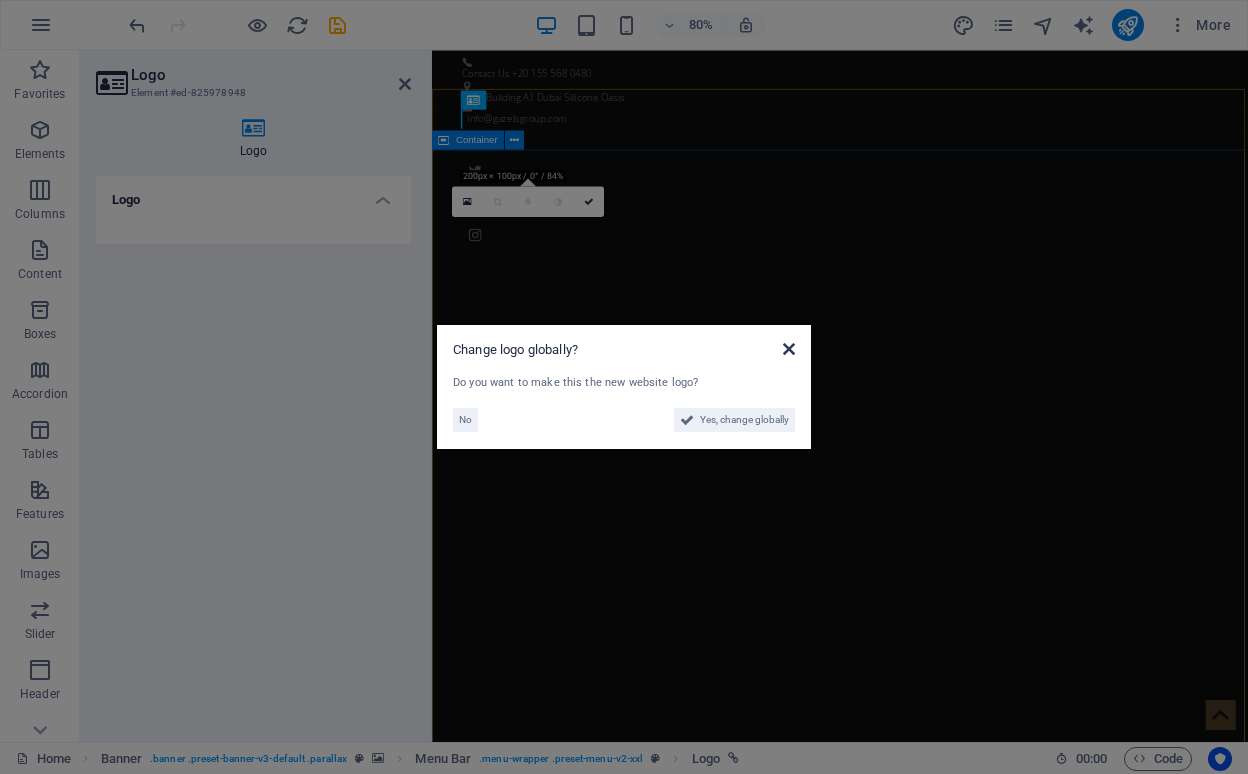 click at bounding box center (789, 349) 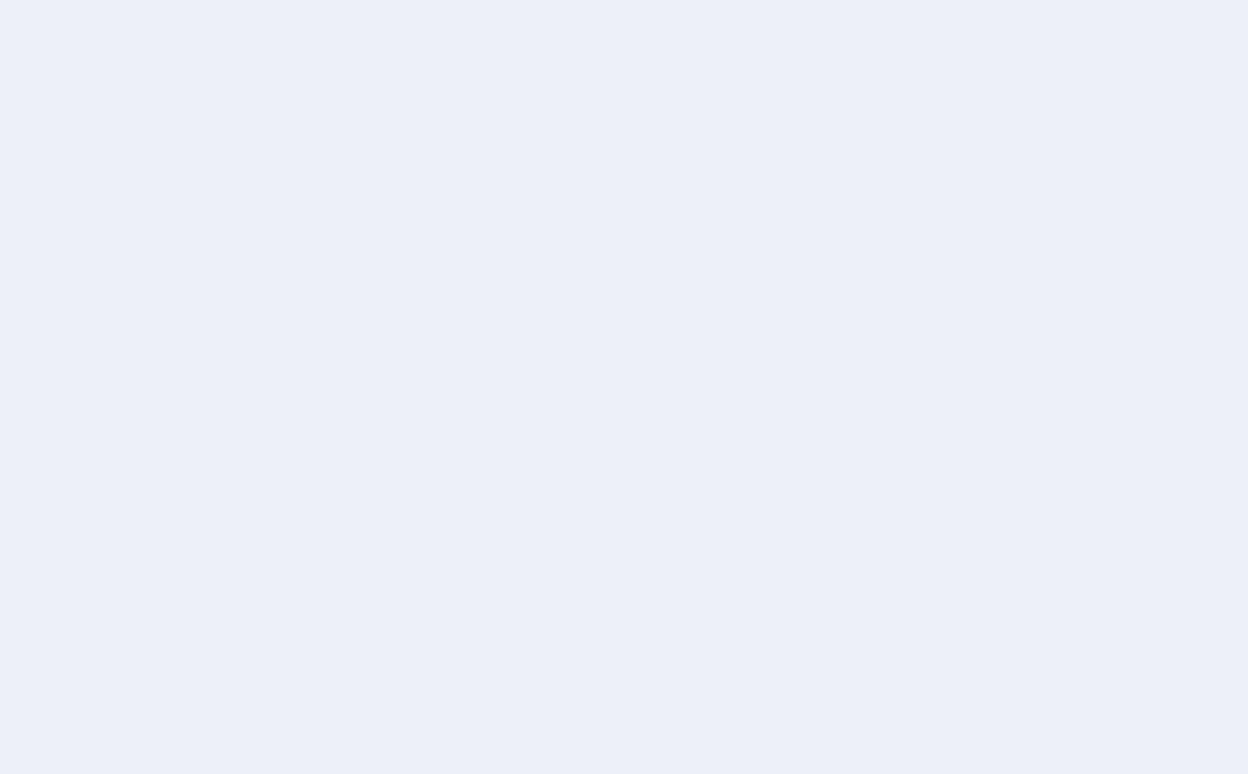 scroll, scrollTop: 0, scrollLeft: 0, axis: both 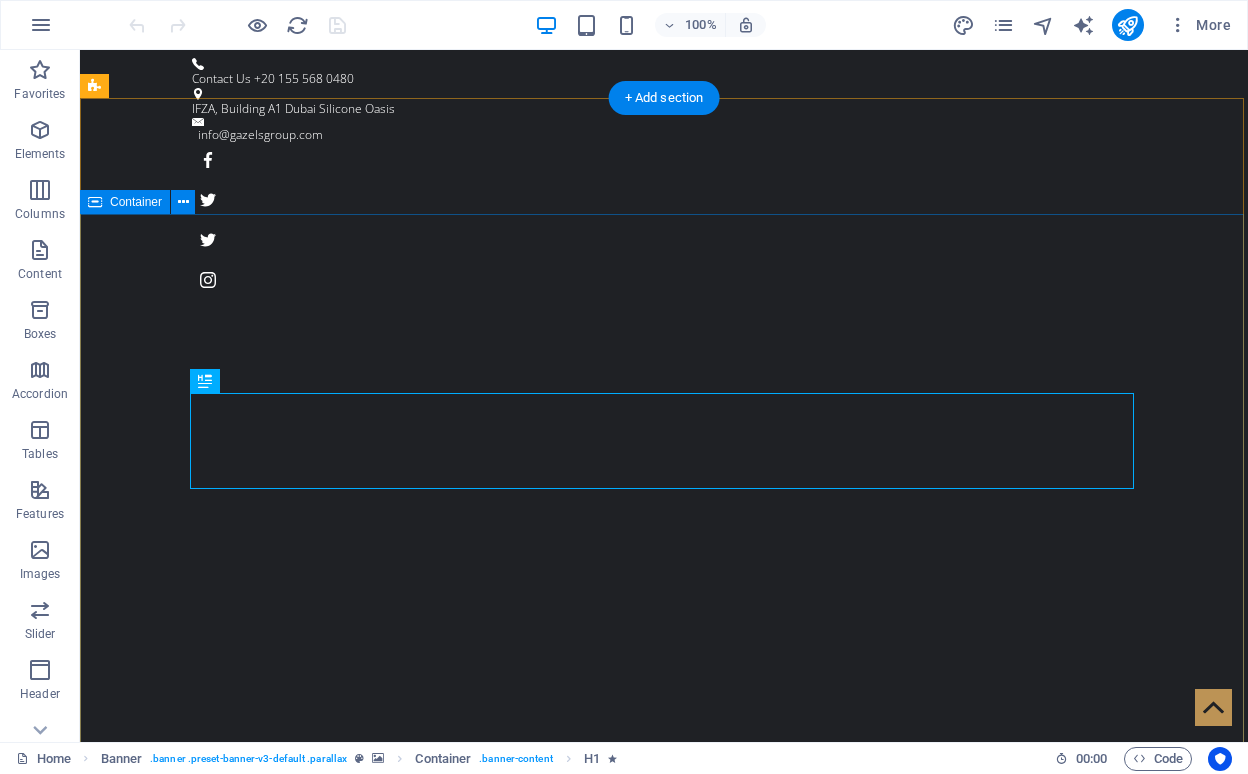 click on "Grow Your Business NOW! Where Vision Meets Precision Learn more" at bounding box center (664, 1346) 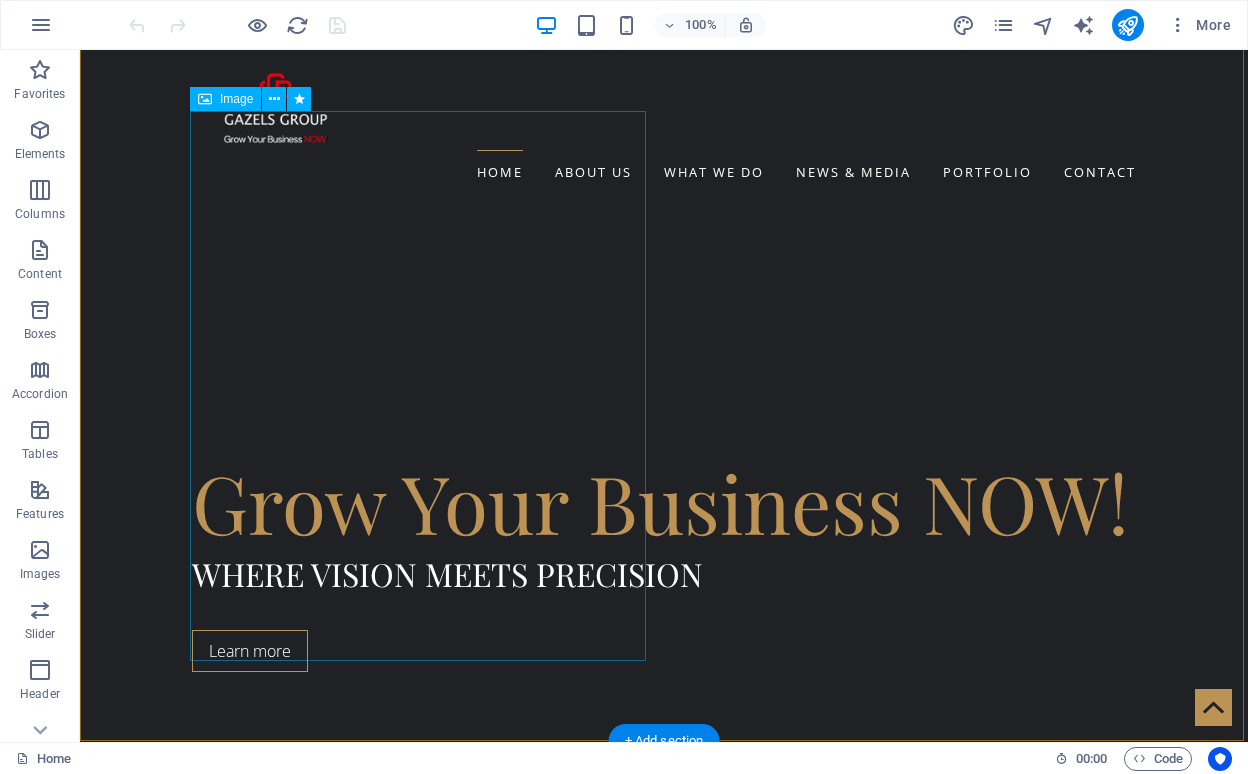 scroll, scrollTop: 762, scrollLeft: 0, axis: vertical 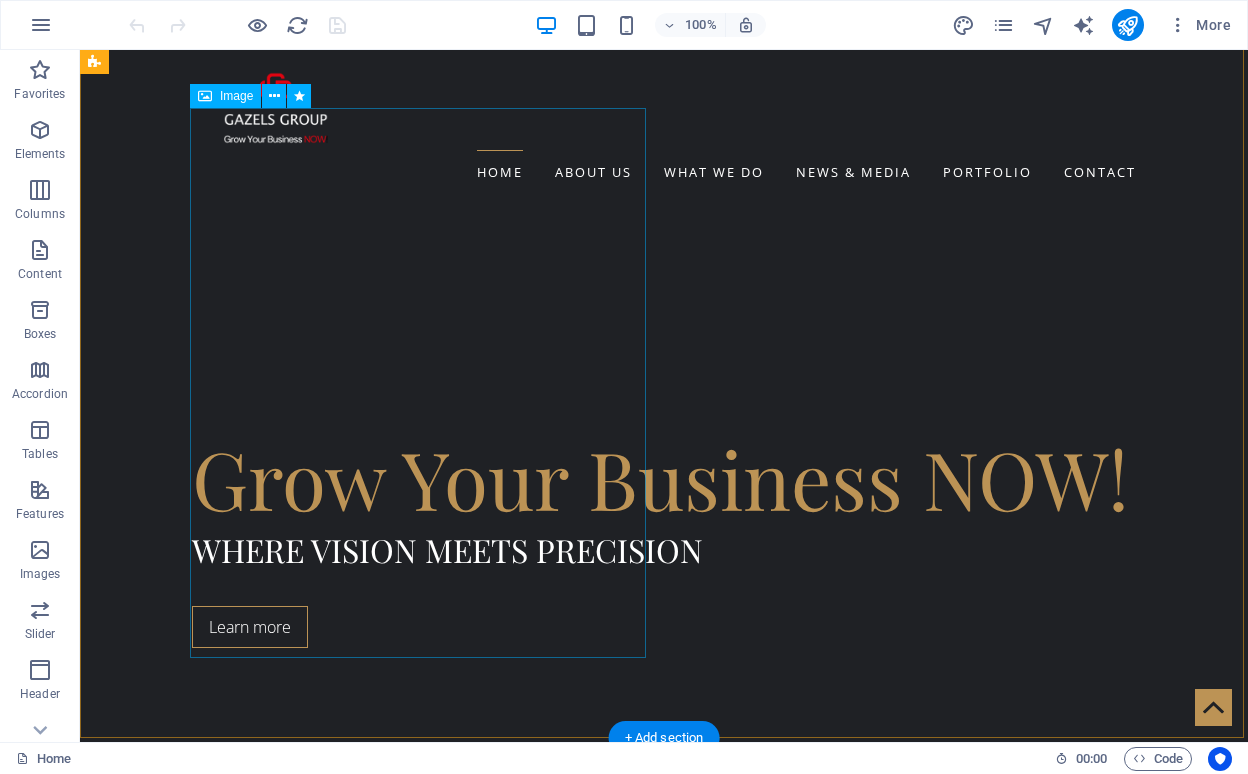click at bounding box center (568, 1149) 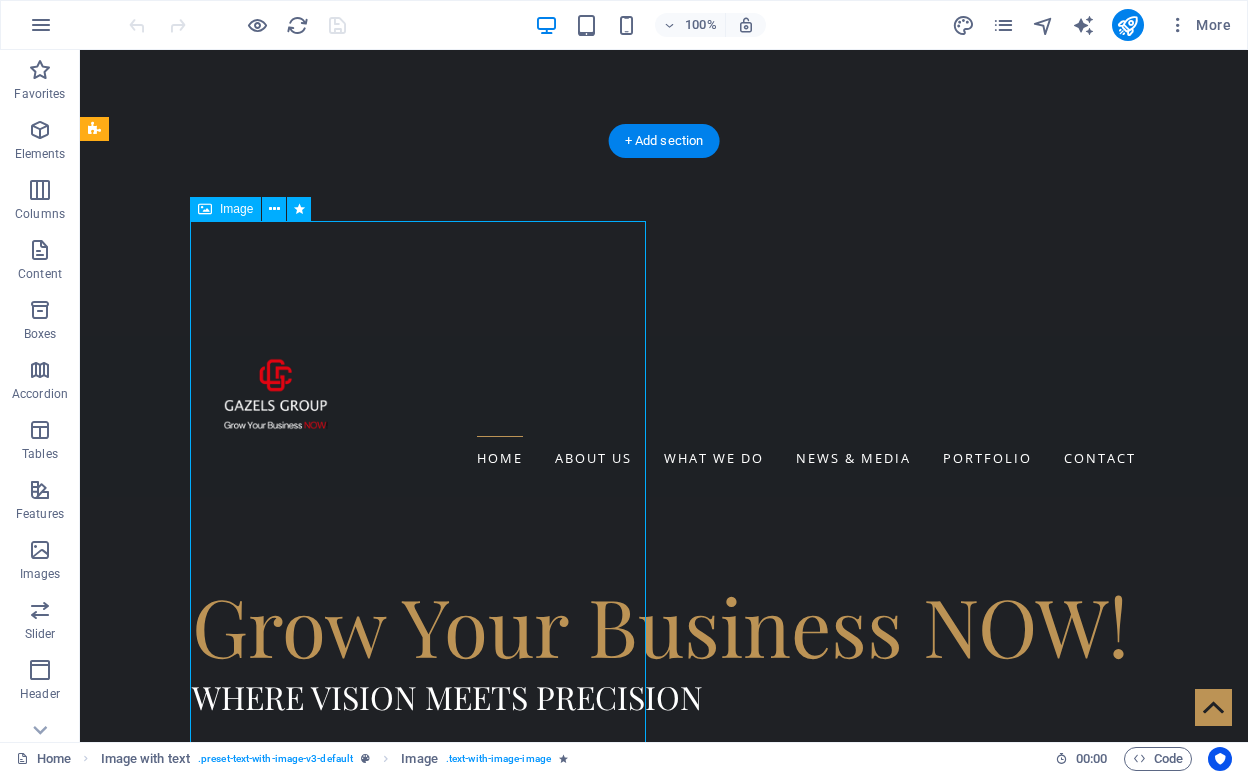 scroll, scrollTop: 645, scrollLeft: 0, axis: vertical 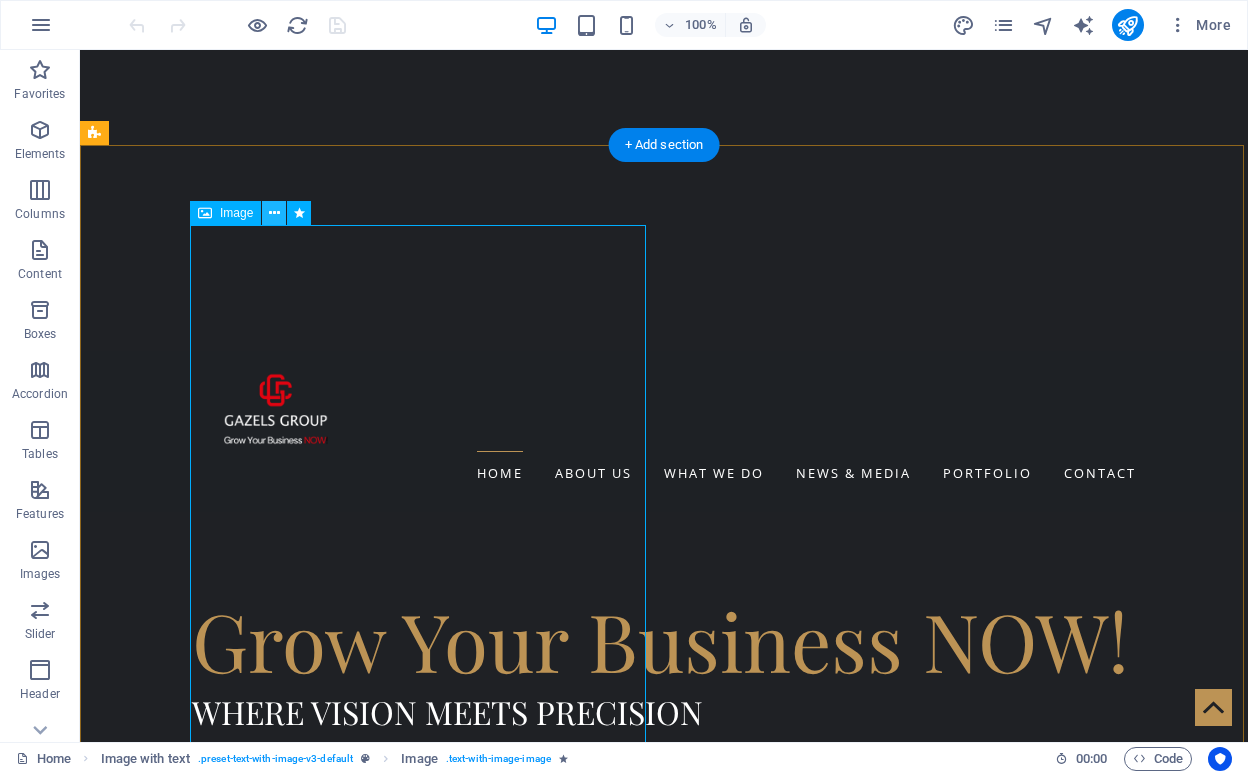 click at bounding box center (274, 213) 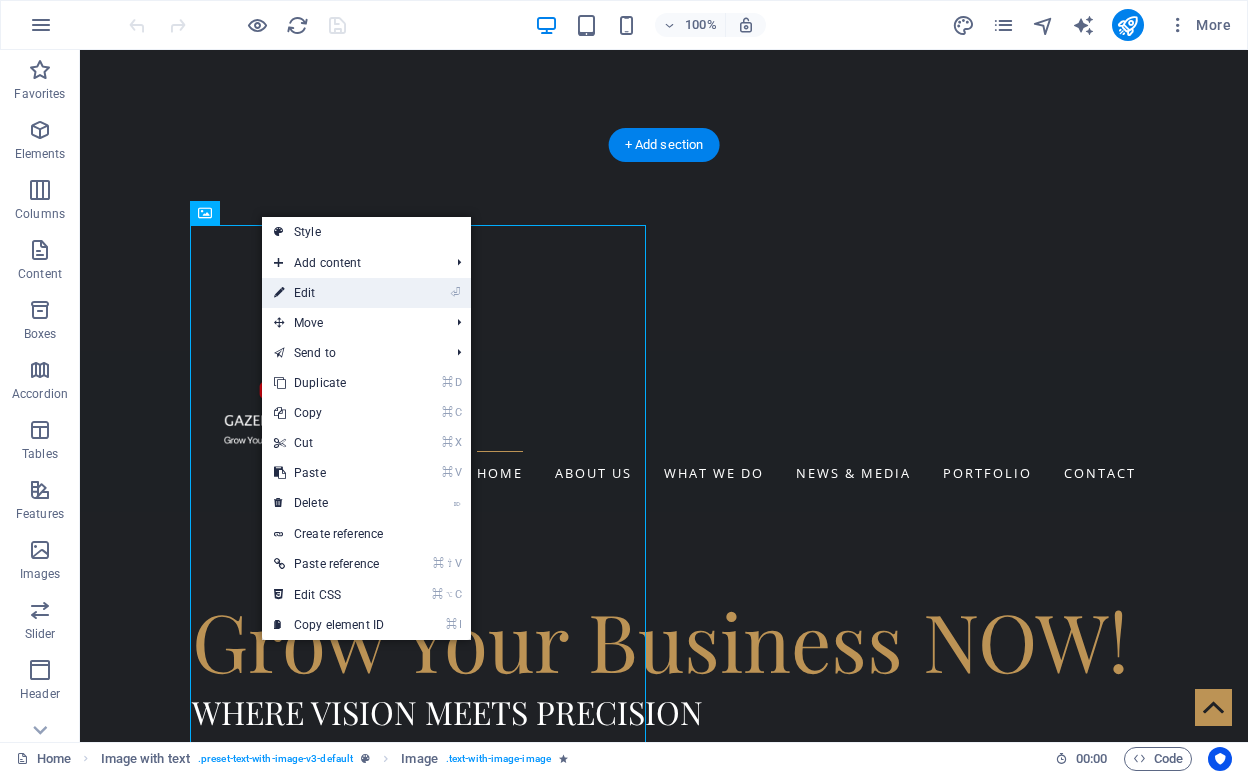 click on "⏎  Edit" at bounding box center (329, 293) 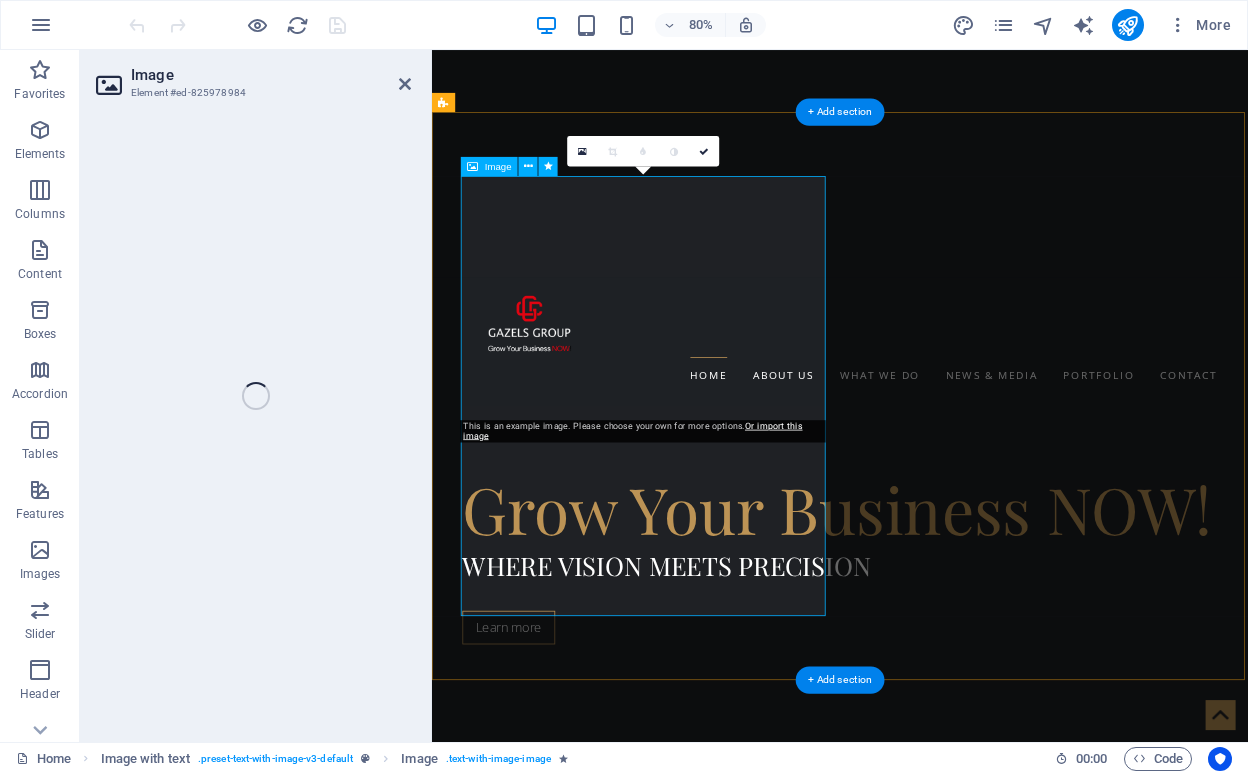 scroll, scrollTop: 833, scrollLeft: 0, axis: vertical 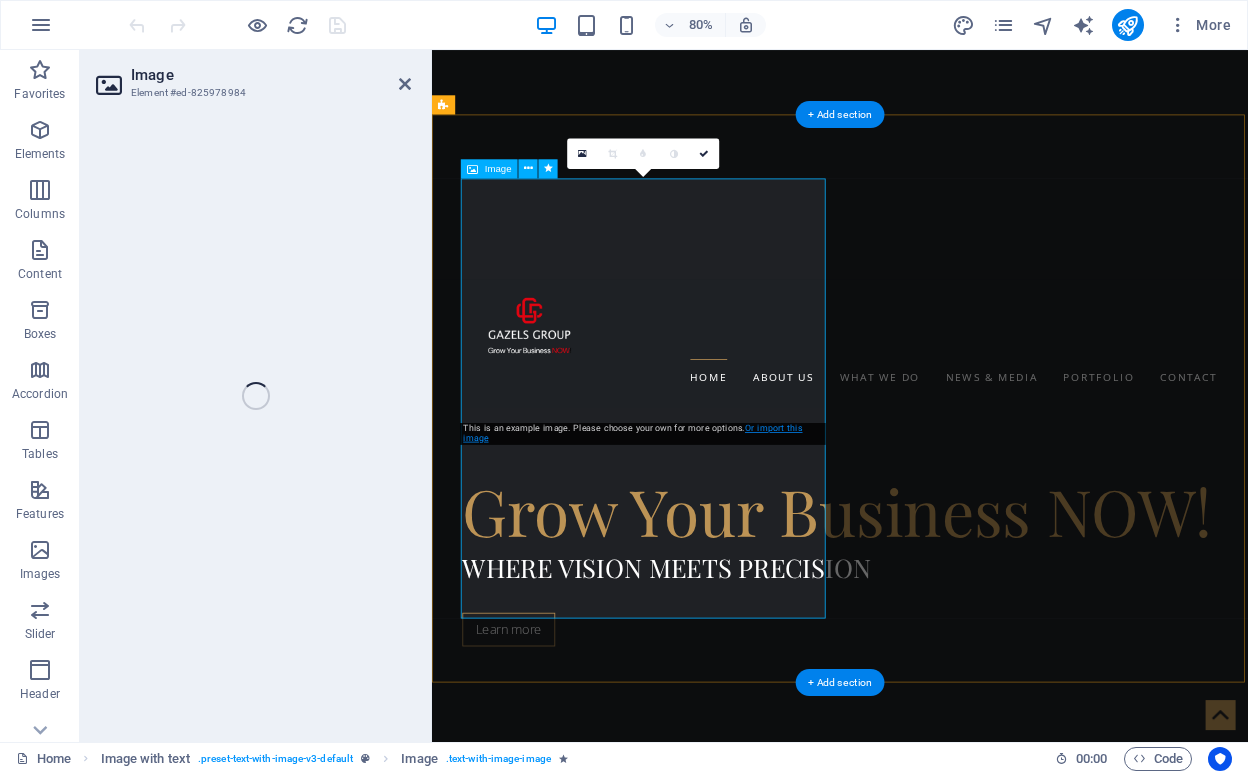 click on "Or import this image" at bounding box center [632, 433] 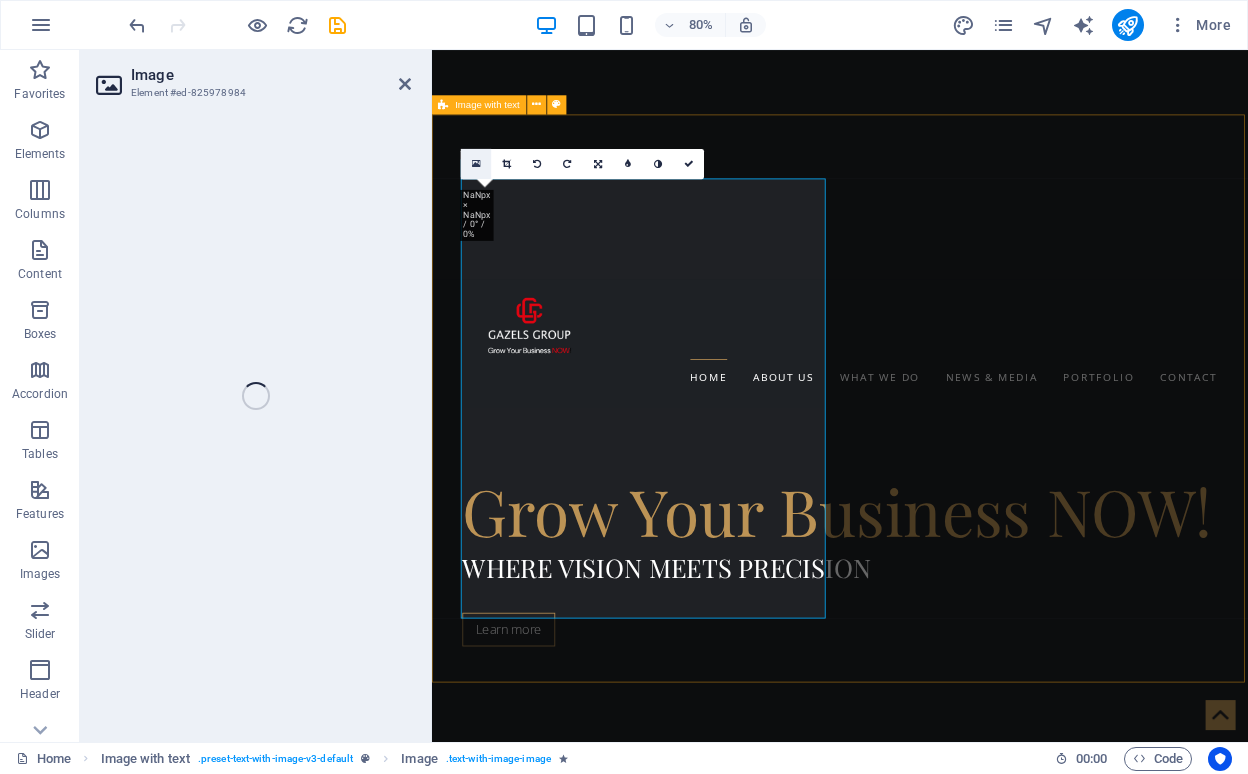 click at bounding box center (476, 163) 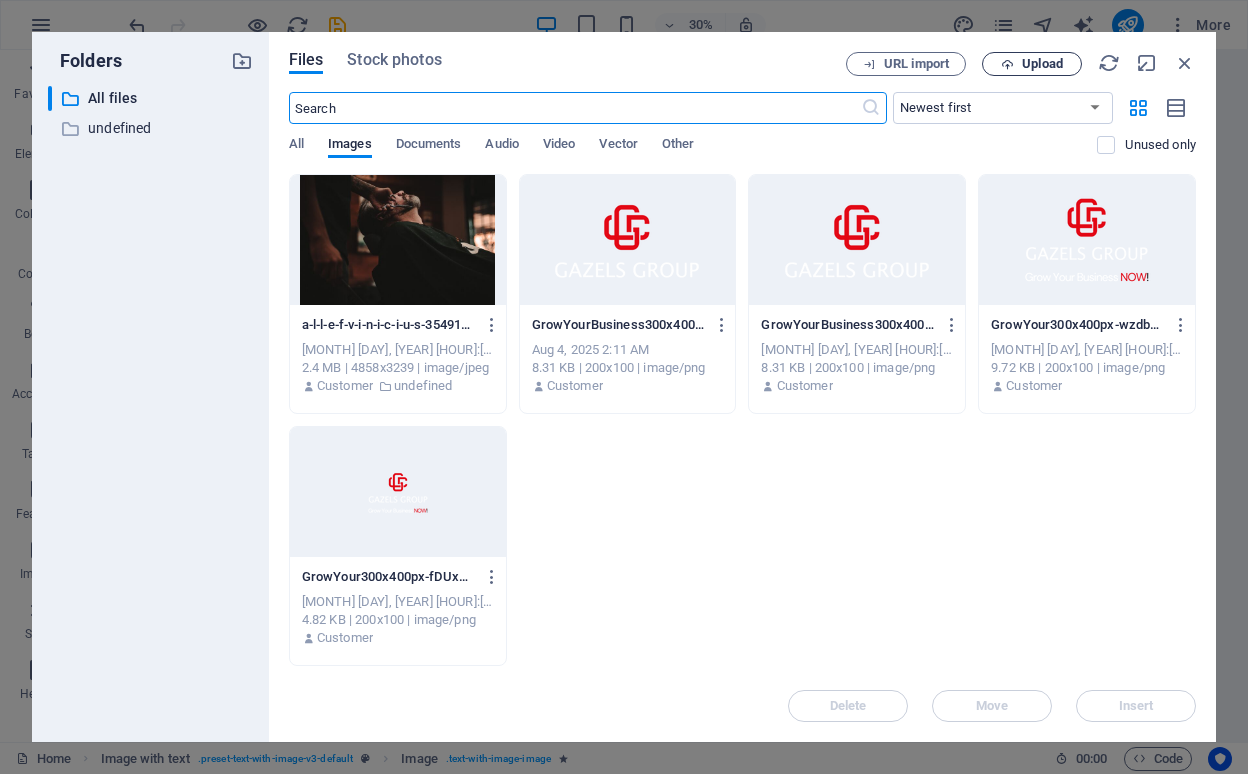 click on "Upload" at bounding box center (1042, 64) 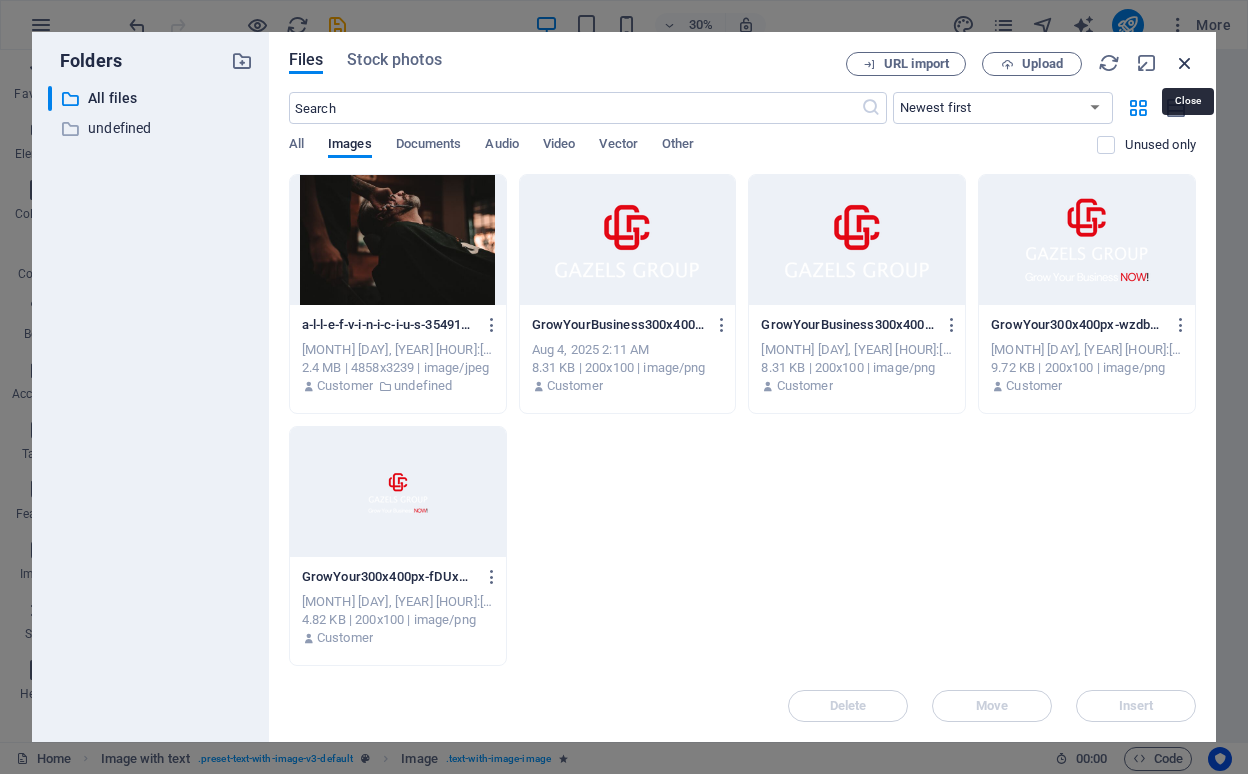 click at bounding box center (1185, 63) 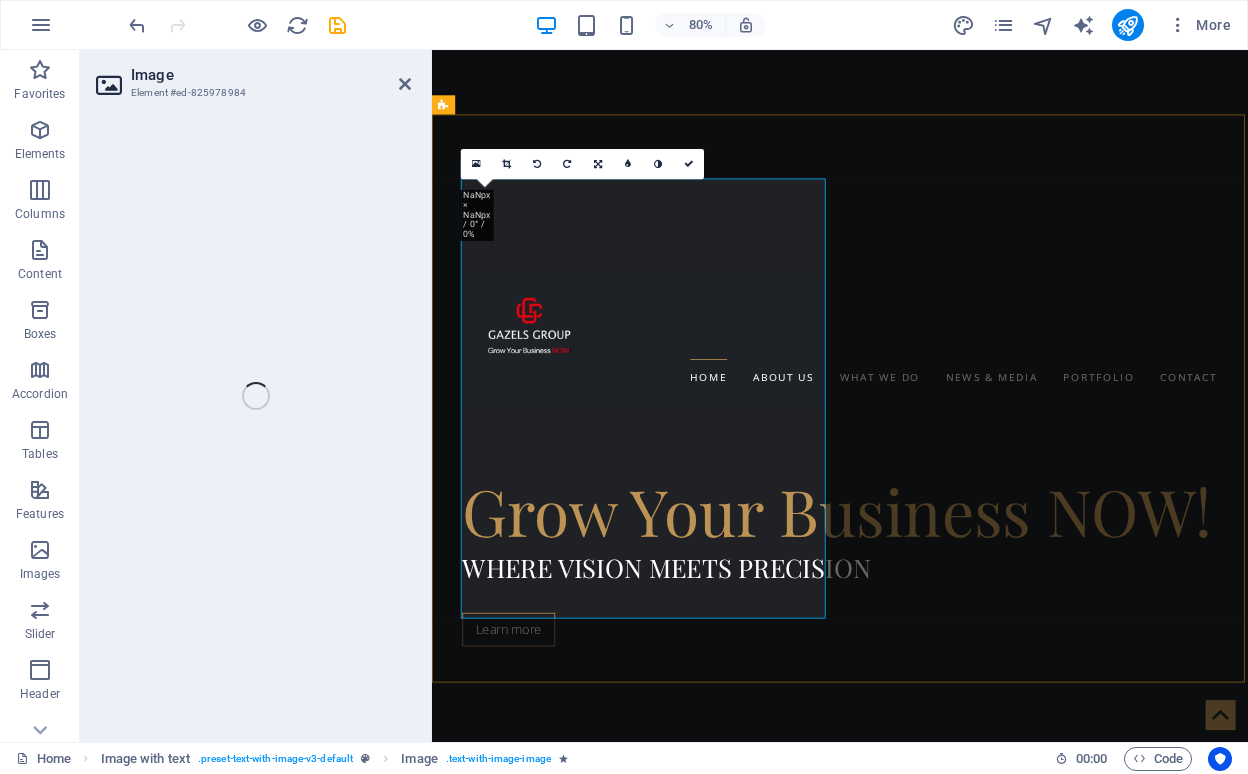 click at bounding box center [920, 1296] 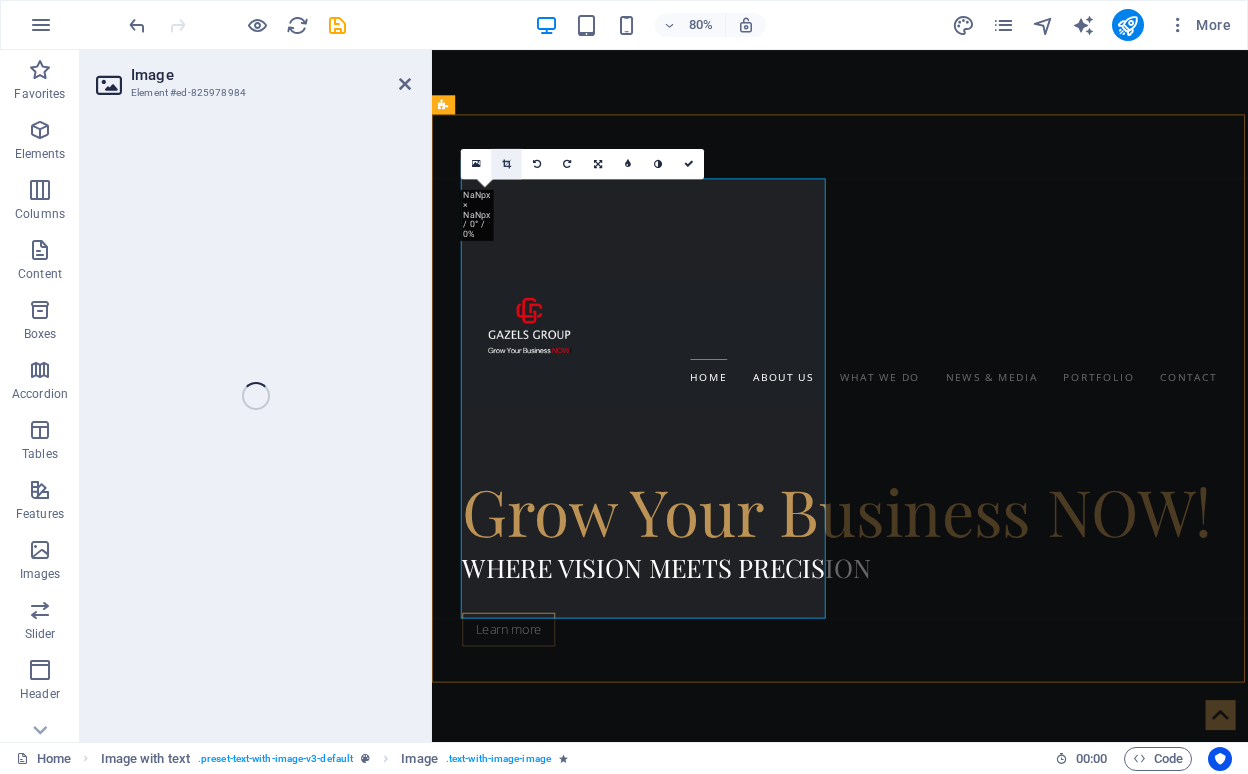 click at bounding box center [506, 164] 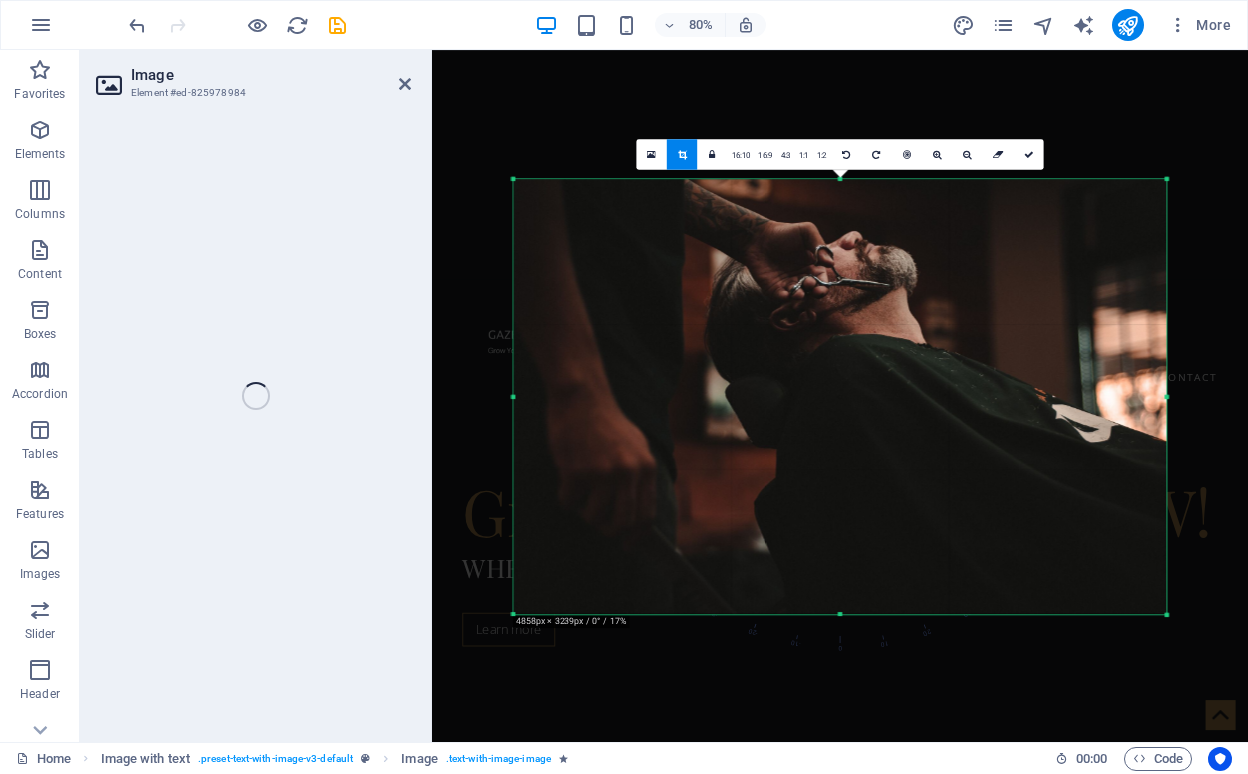 click on "Image Element #ed-825978984
H1   Banner   Banner   Container   H3   Button   Image   Image with text 180 170 160 150 140 130 120 110 100 90 80 70 60 50 40 30 20 10 0 -10 -20 -30 -40 -50 -60 -70 -80 -90 -100 -110 -120 -130 -140 -150 -160 -170 4858px × 3239px / 0° / 17% 16:10 16:9 4:3 1:1 1:2 0   Container   H2   Container" at bounding box center [664, 396] 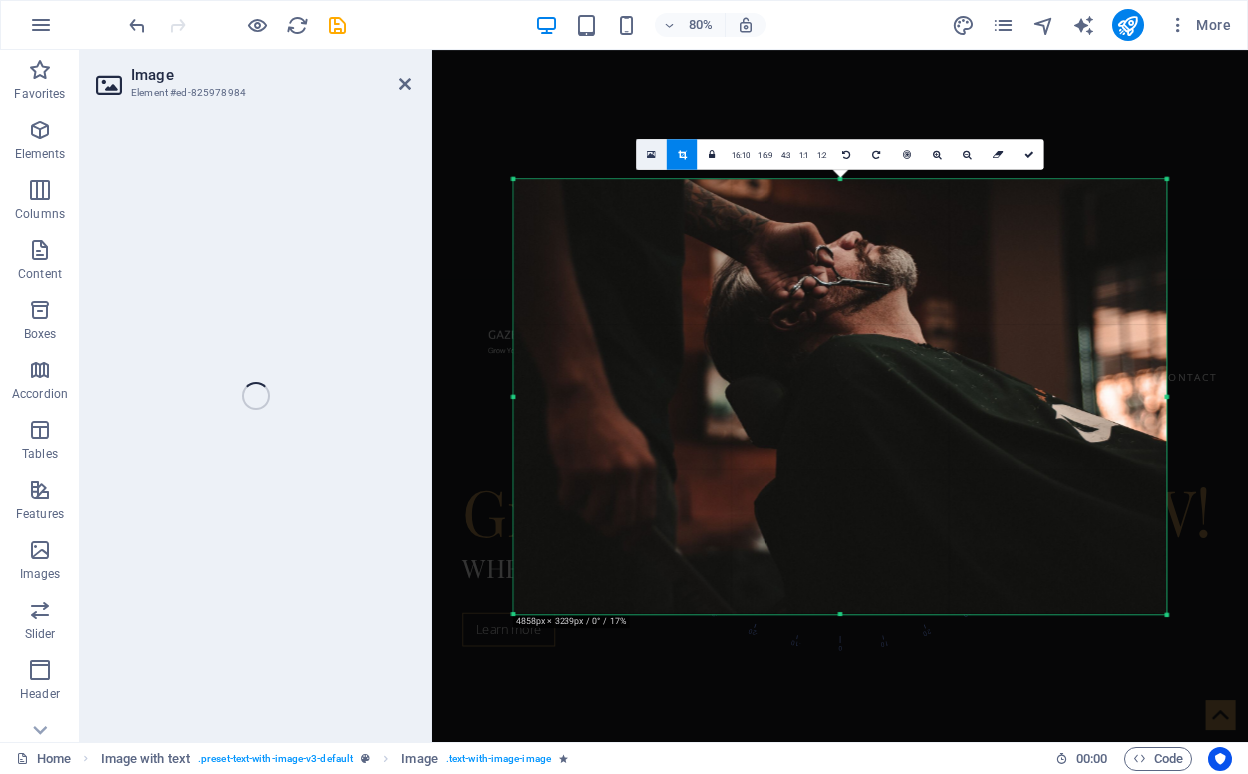 click at bounding box center [651, 153] 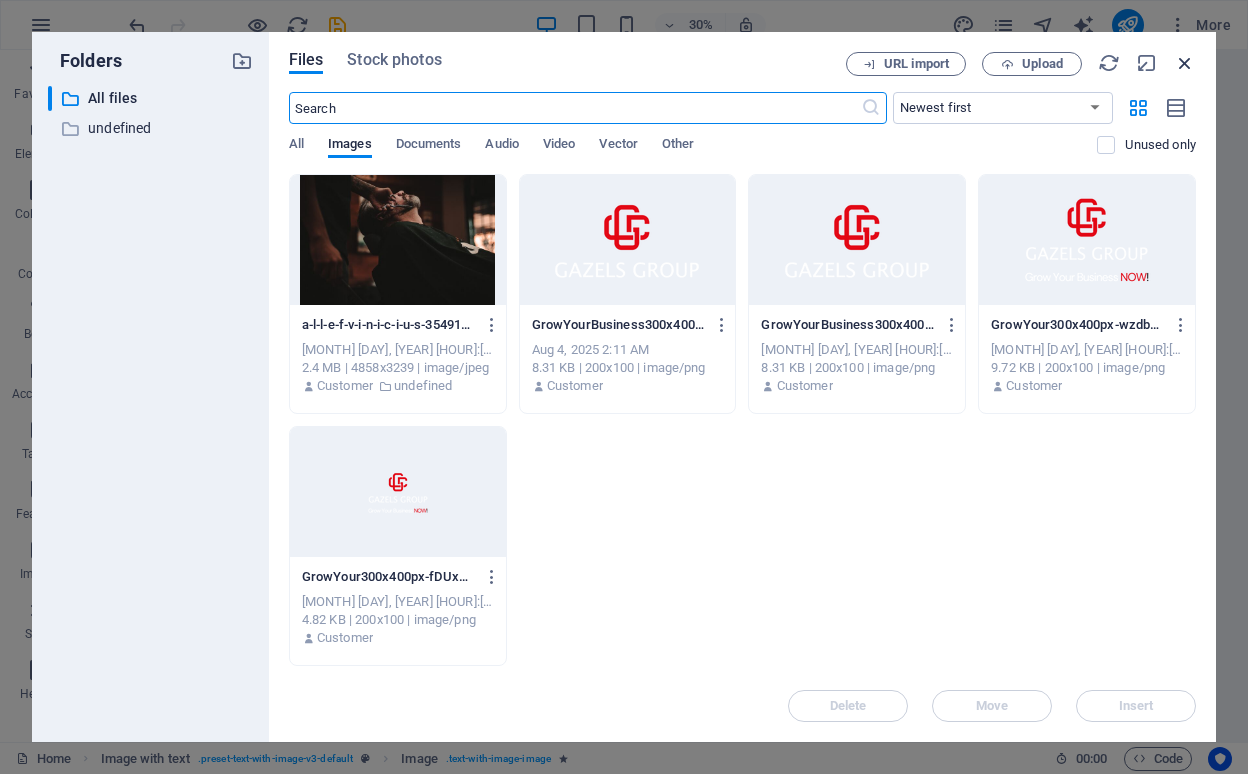 click at bounding box center [1185, 63] 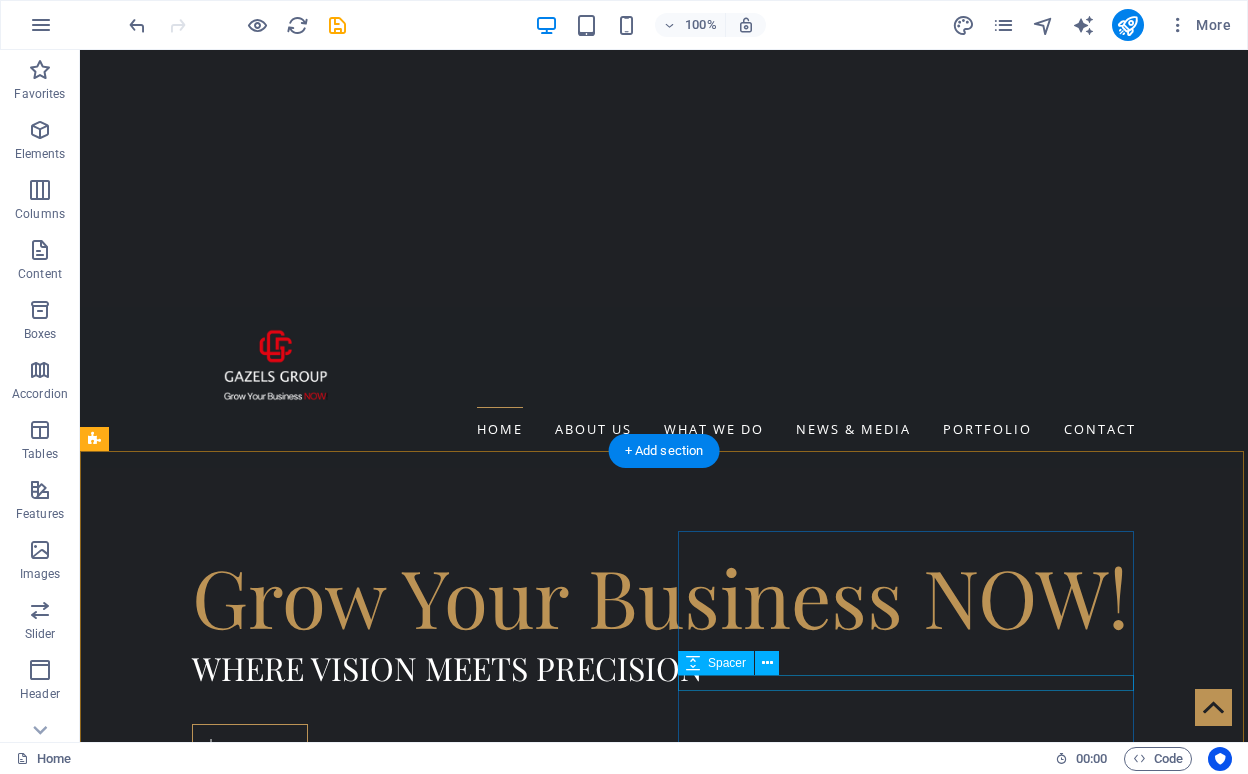 scroll, scrollTop: 759, scrollLeft: 0, axis: vertical 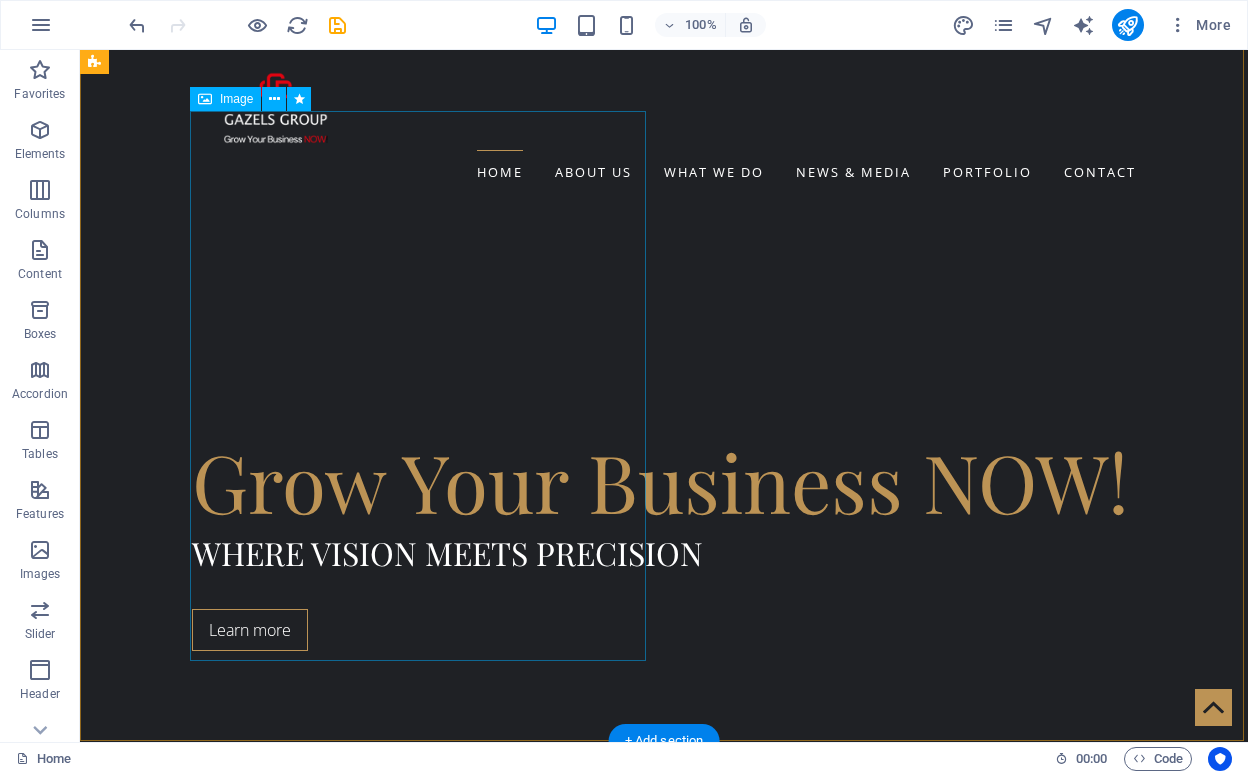 click at bounding box center [568, 1152] 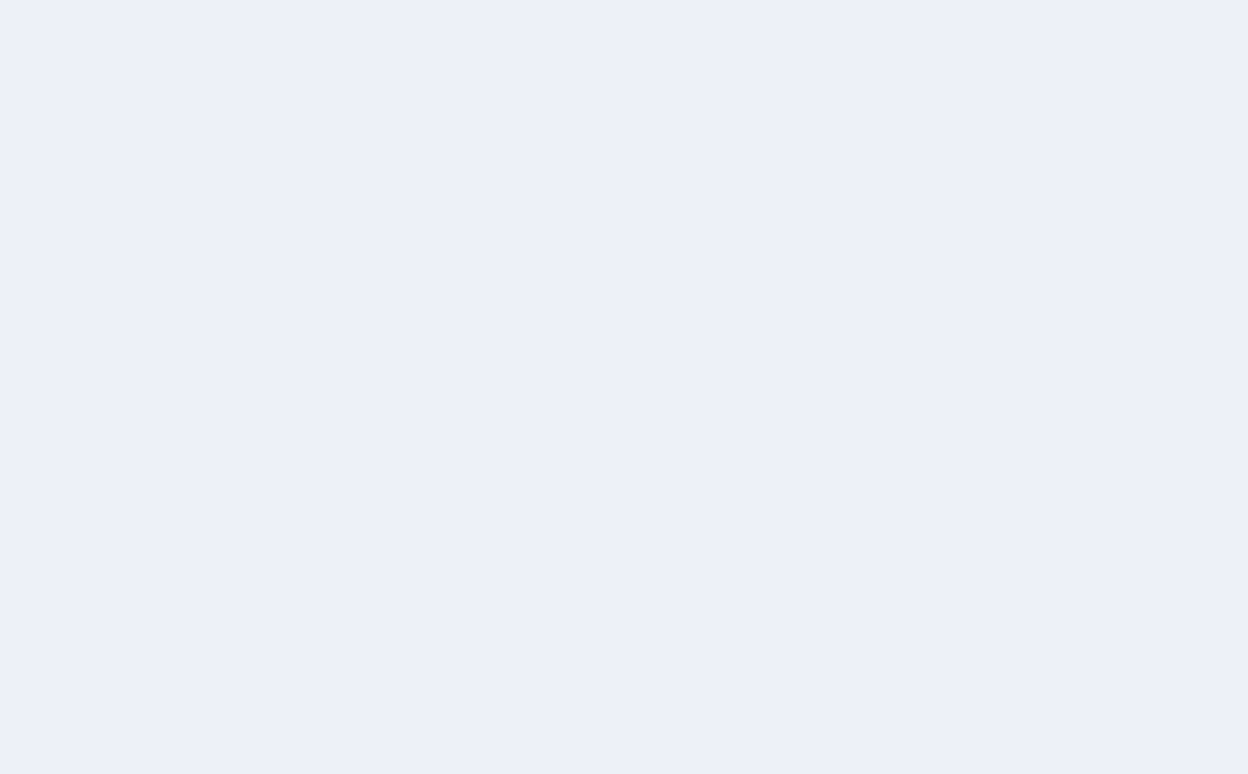 scroll, scrollTop: 0, scrollLeft: 0, axis: both 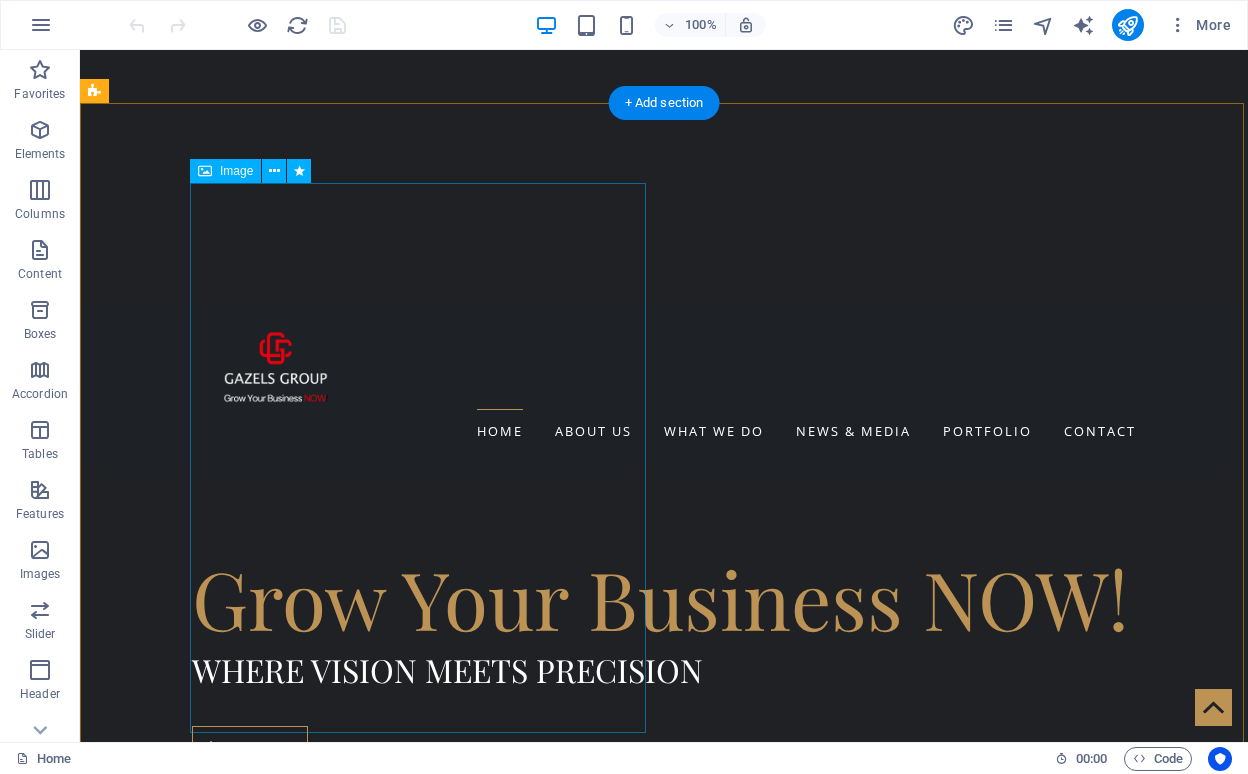 click at bounding box center [568, 1269] 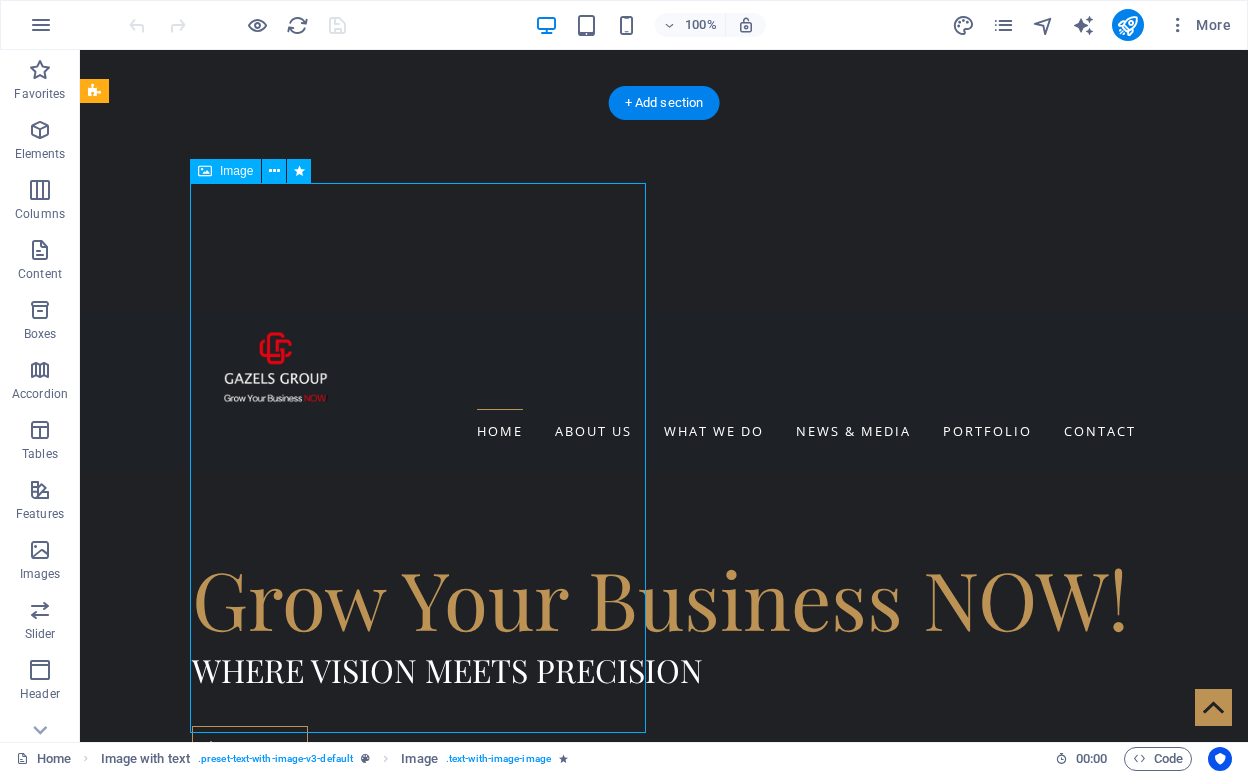 click at bounding box center [568, 1269] 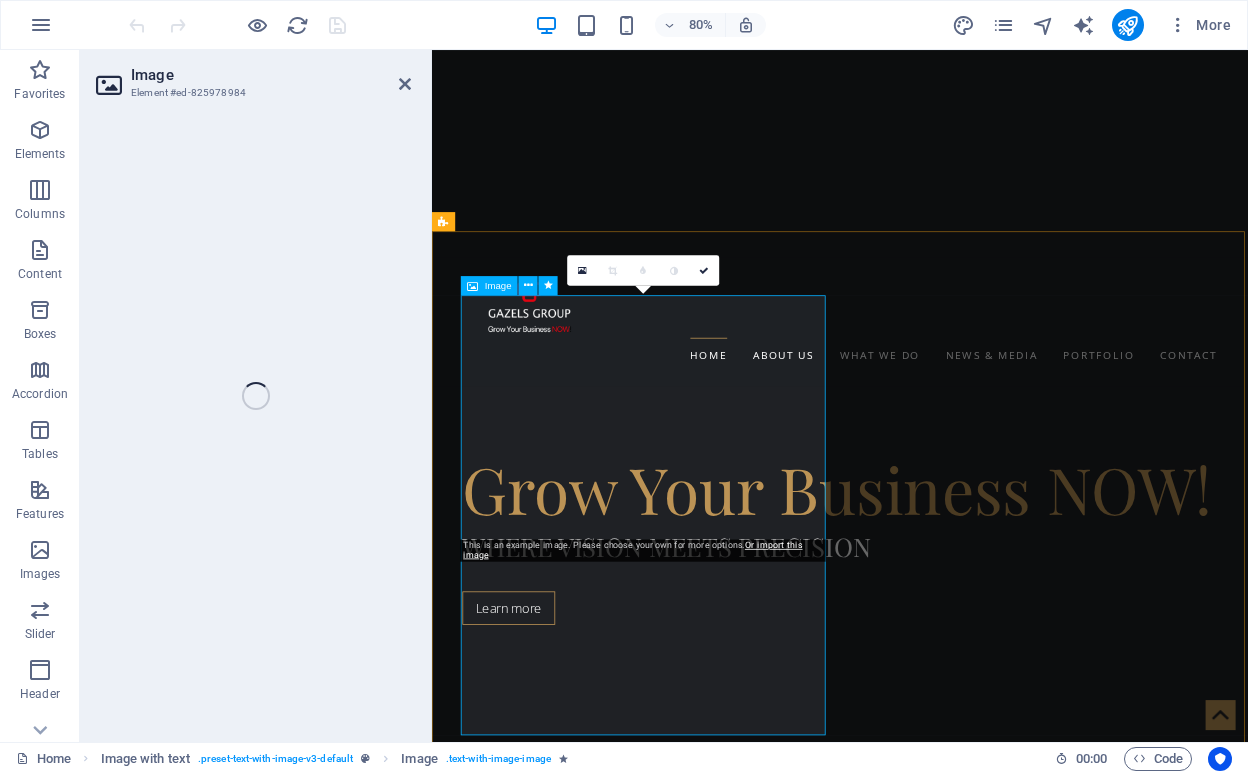 click at bounding box center [920, 1269] 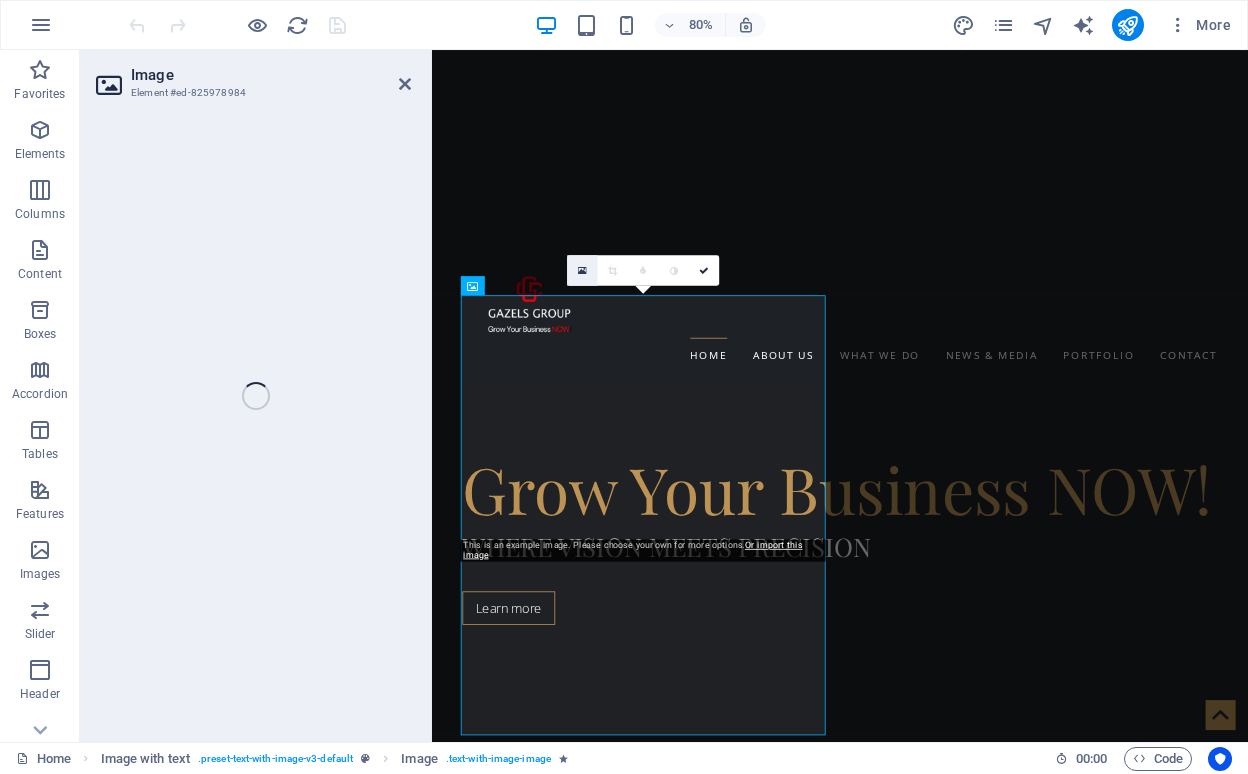 click at bounding box center (582, 269) 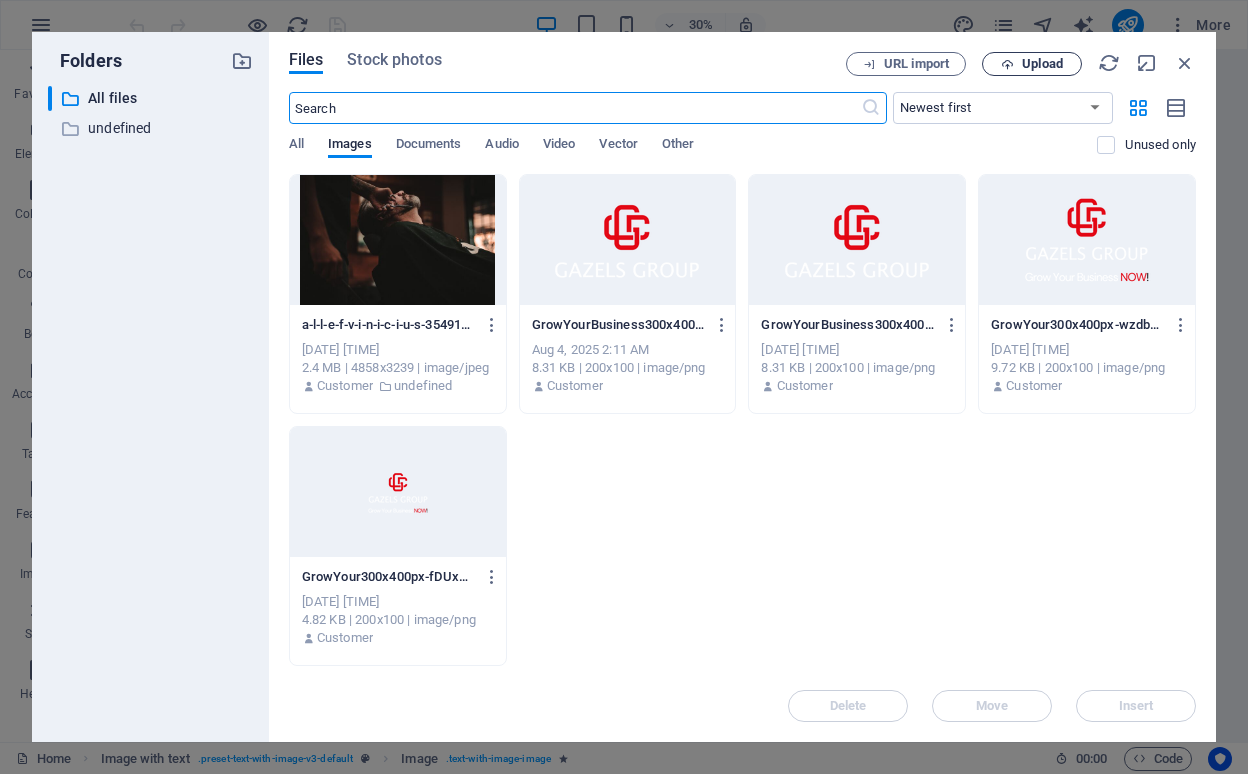 click on "Upload" at bounding box center [1042, 64] 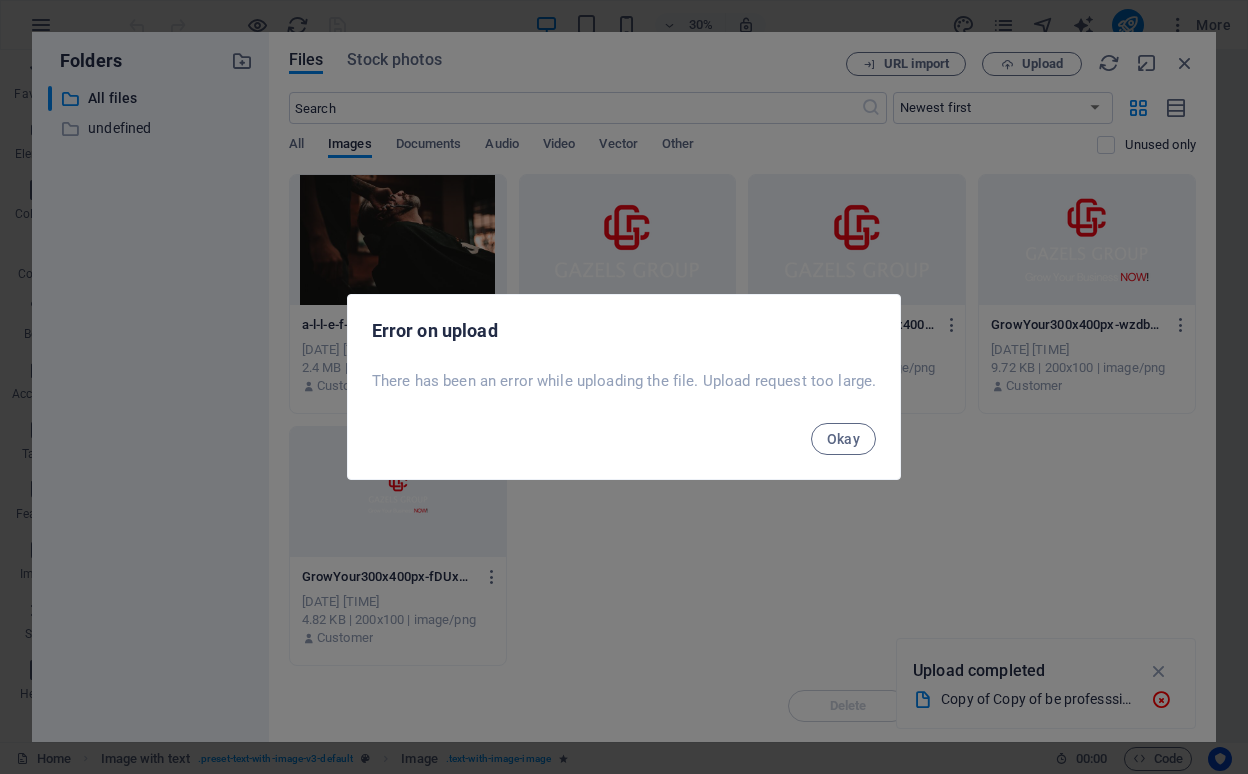 type 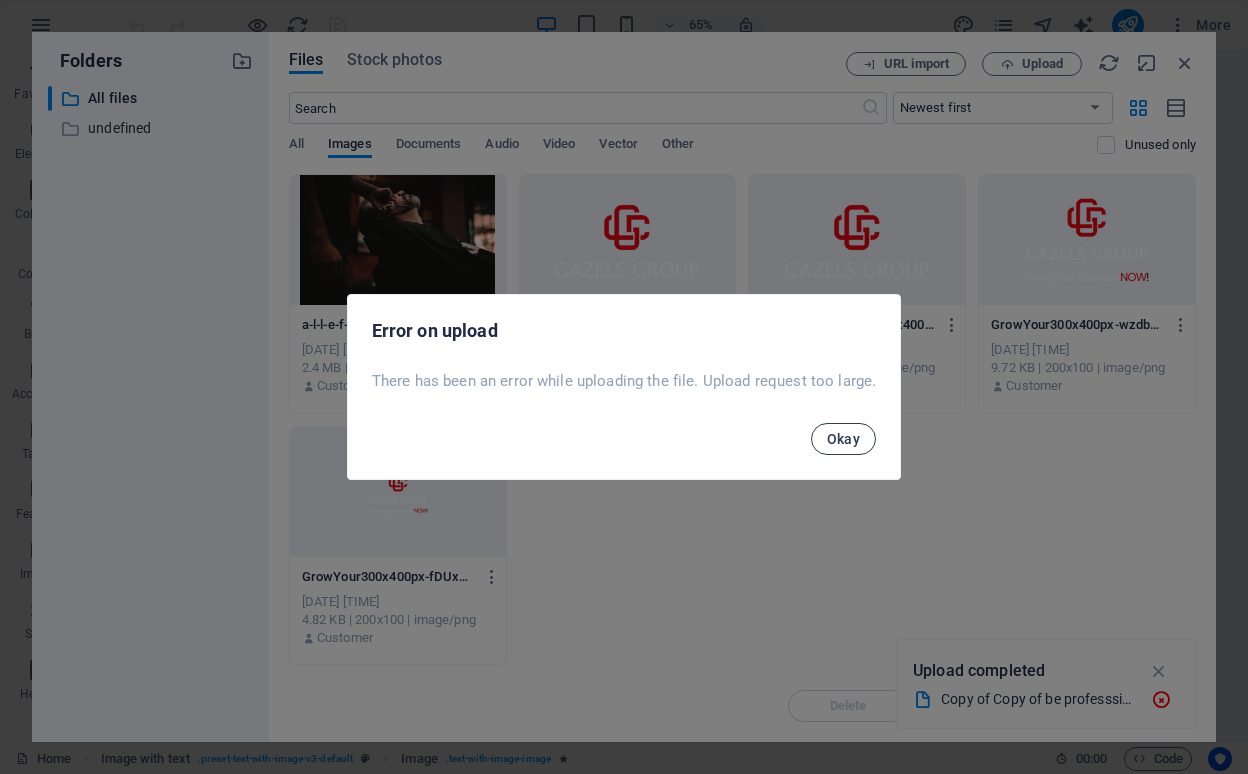 click on "Okay" at bounding box center [844, 439] 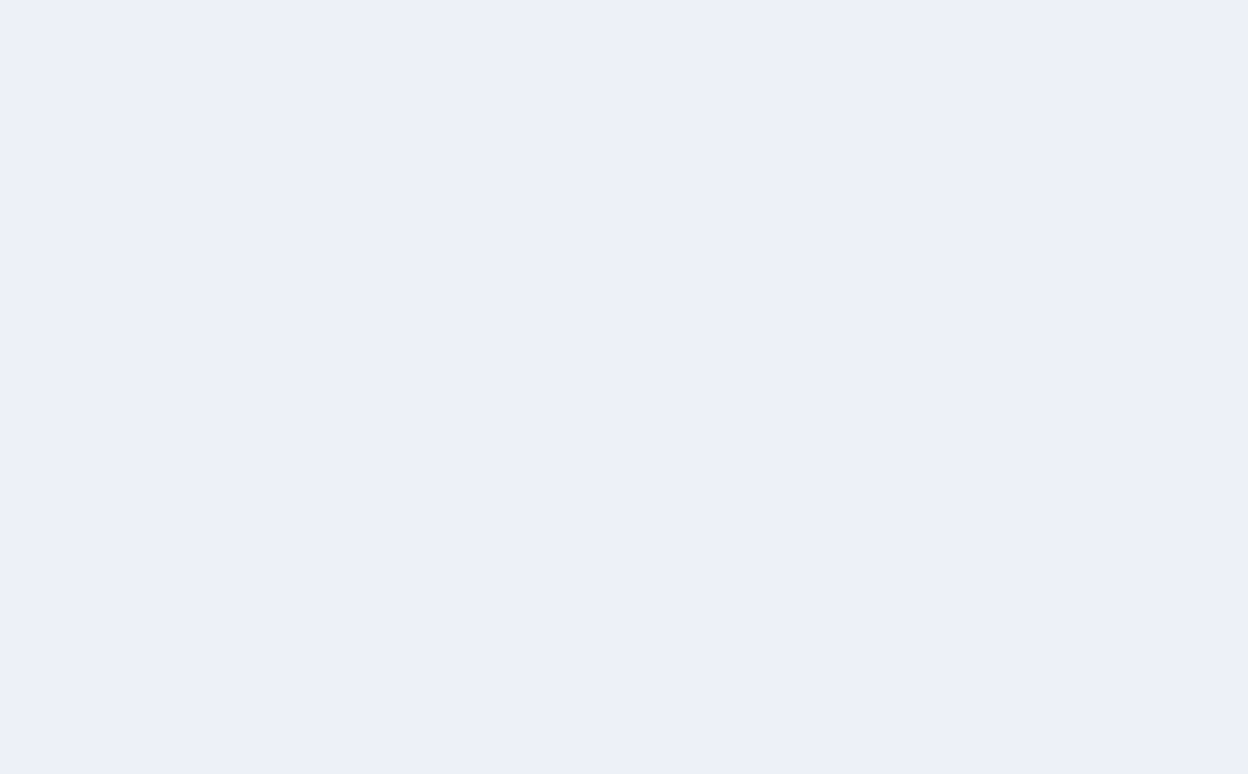 scroll, scrollTop: 0, scrollLeft: 0, axis: both 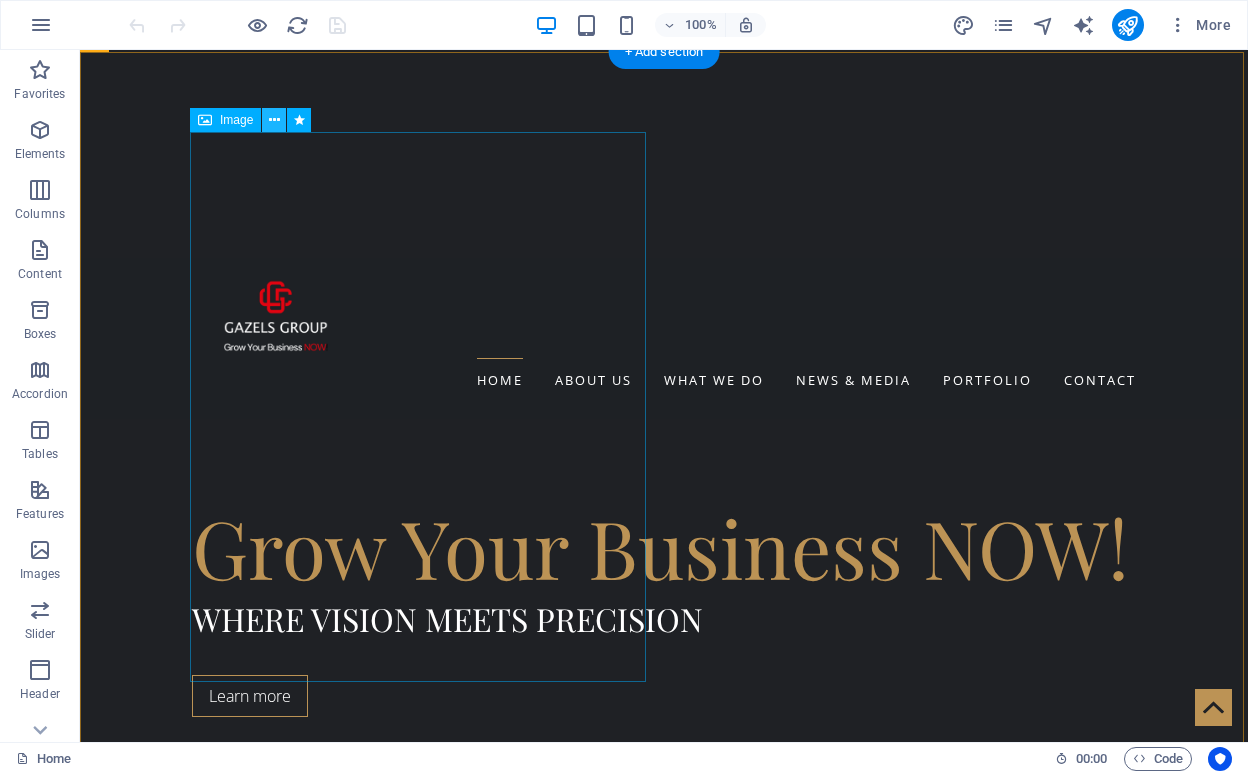 click at bounding box center (274, 120) 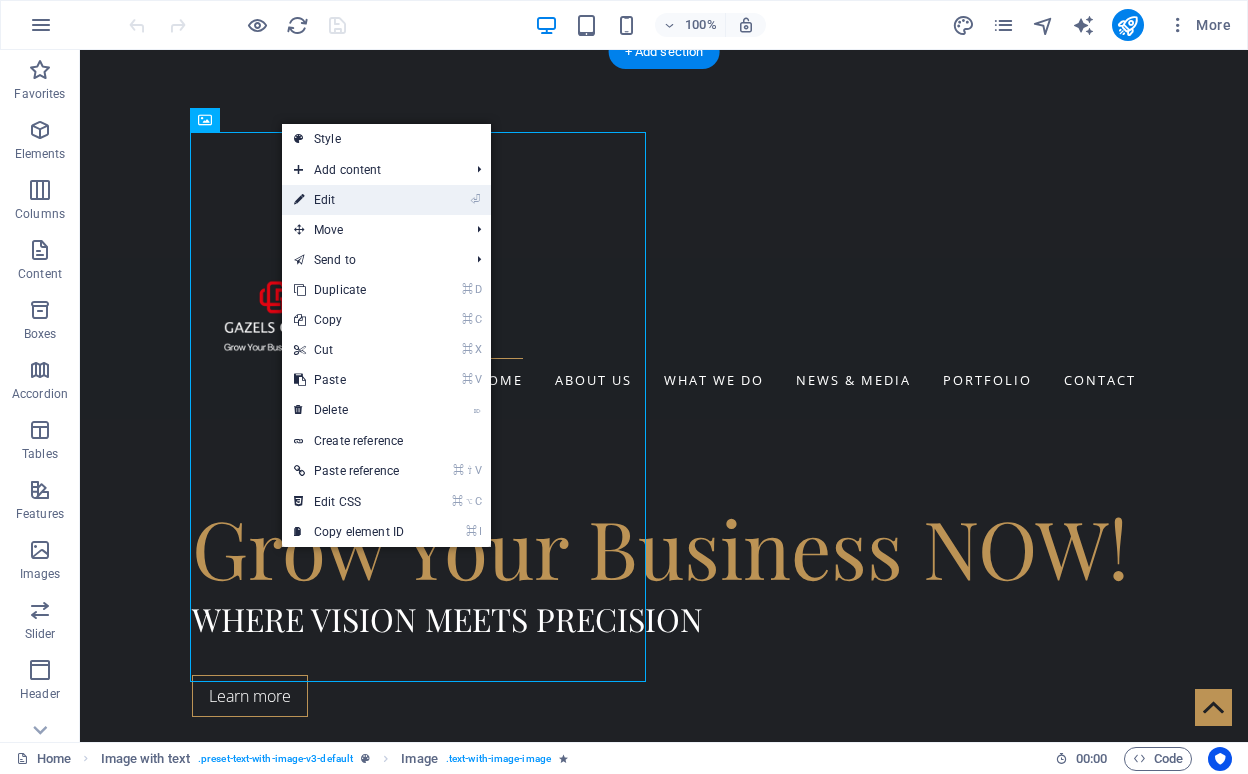 click on "⏎  Edit" at bounding box center [349, 200] 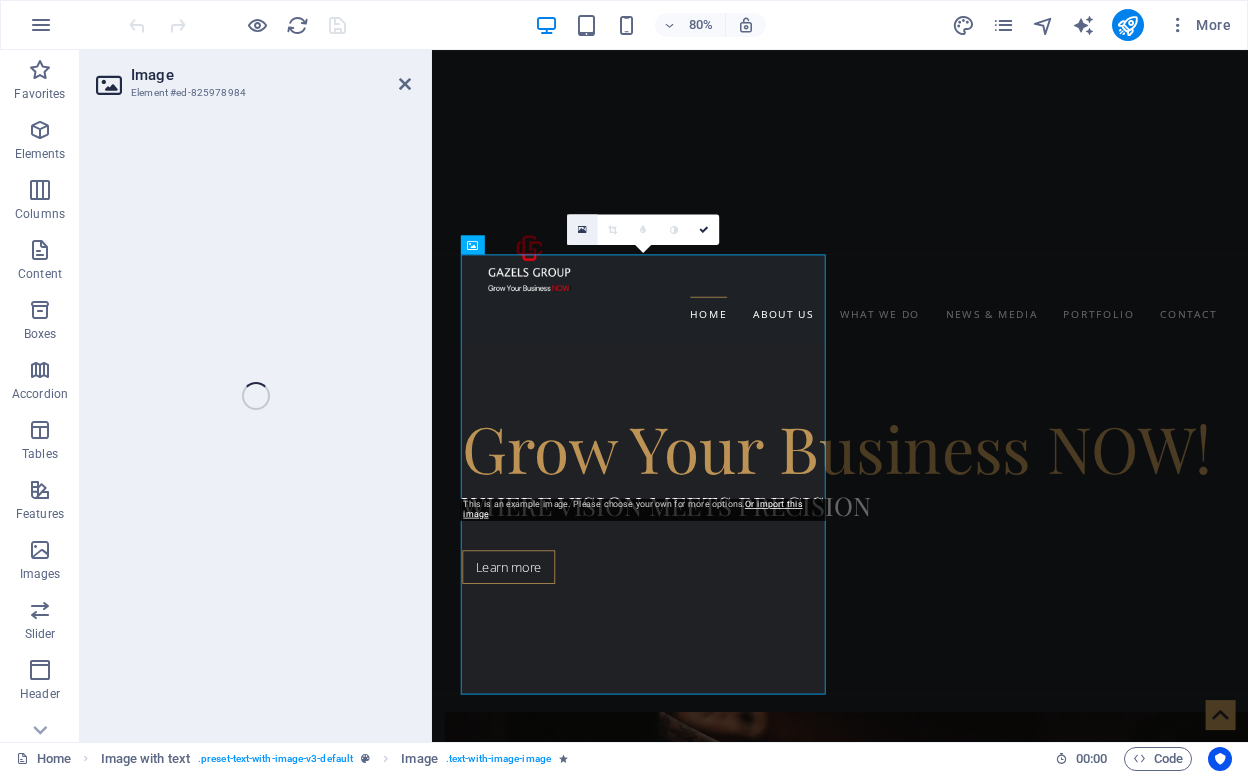 click at bounding box center (582, 229) 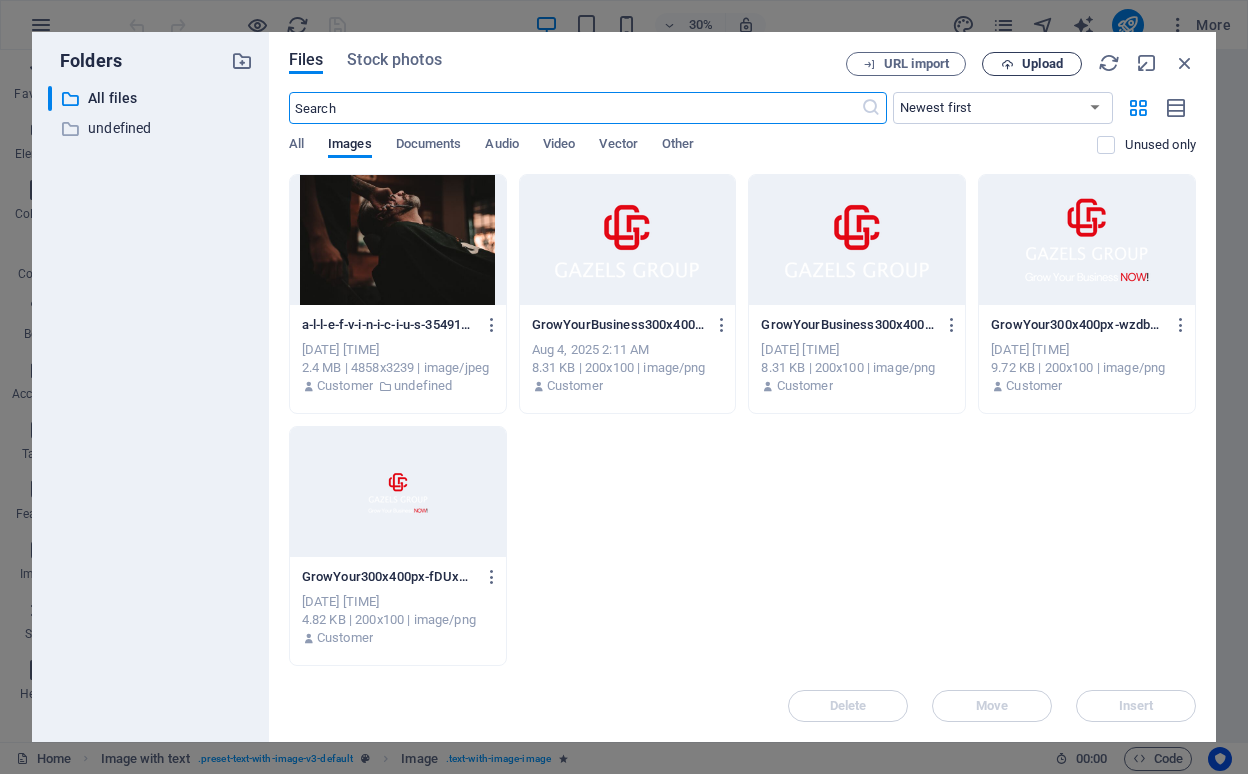 click on "Upload" at bounding box center [1032, 64] 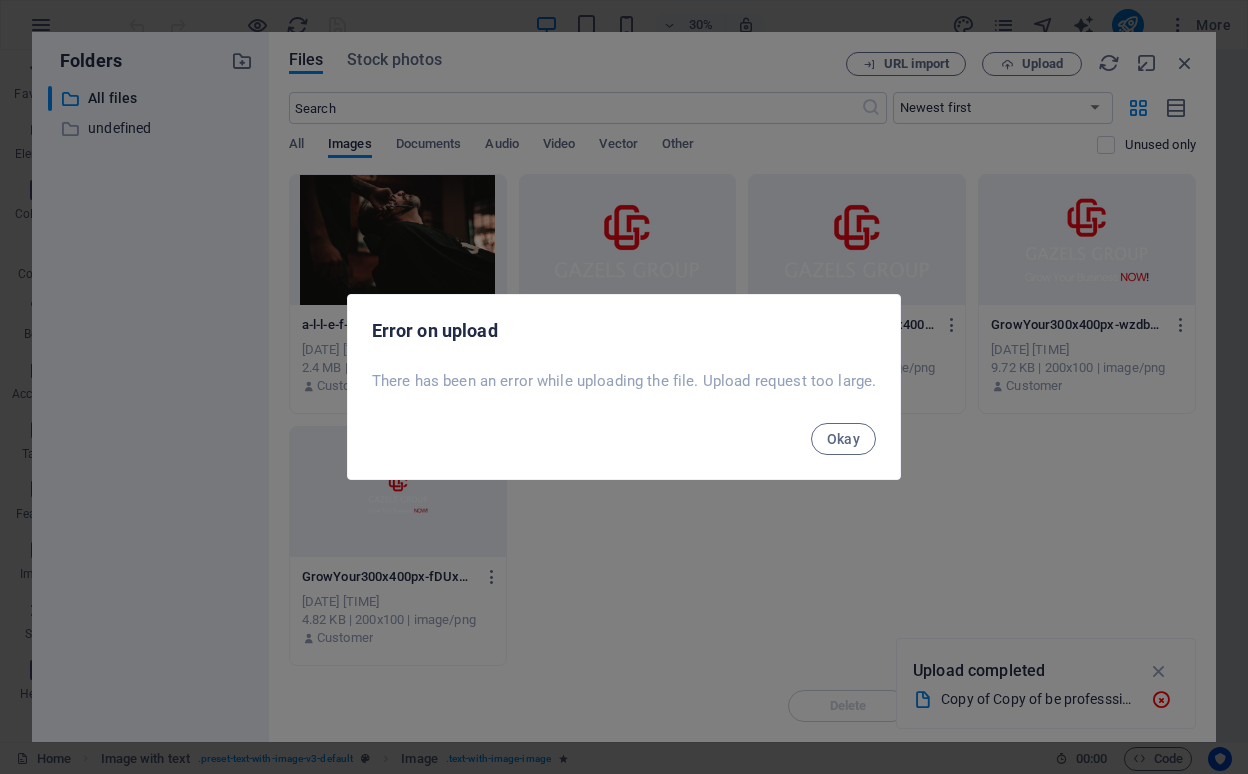click on "Okay" at bounding box center (624, 445) 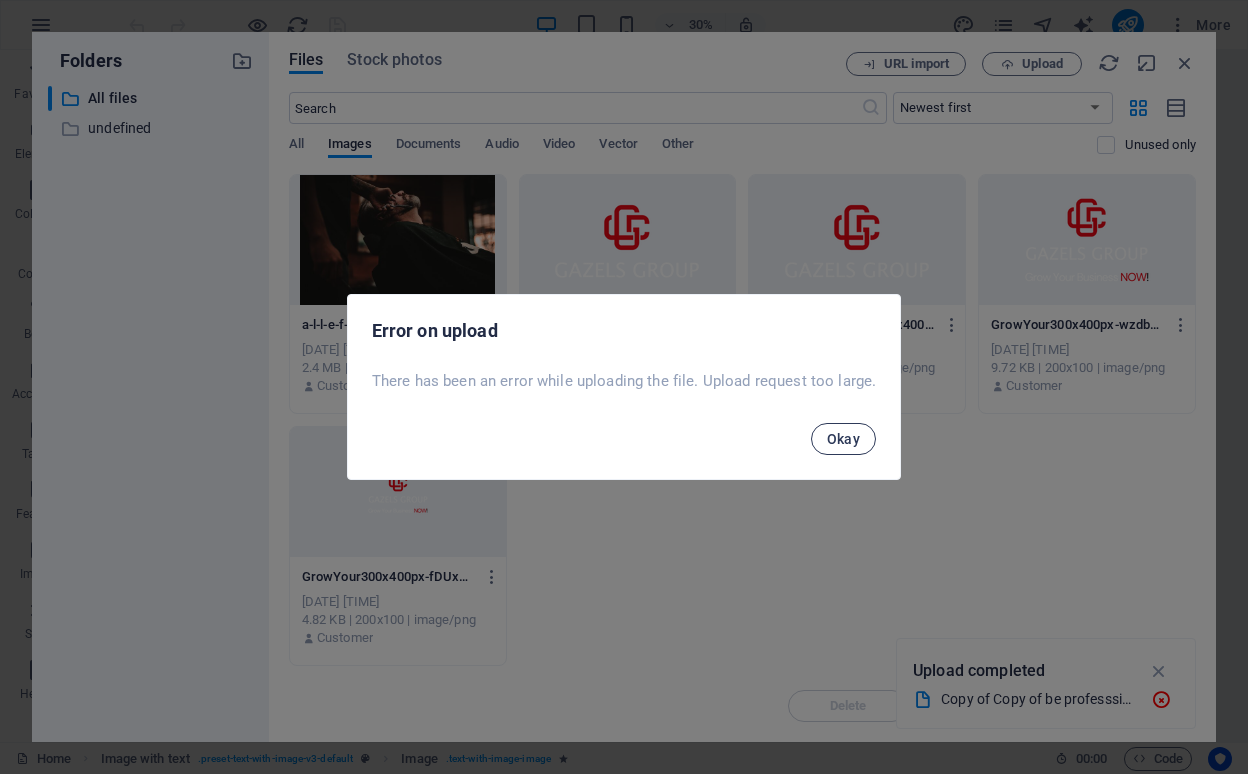 click on "Okay" at bounding box center (844, 439) 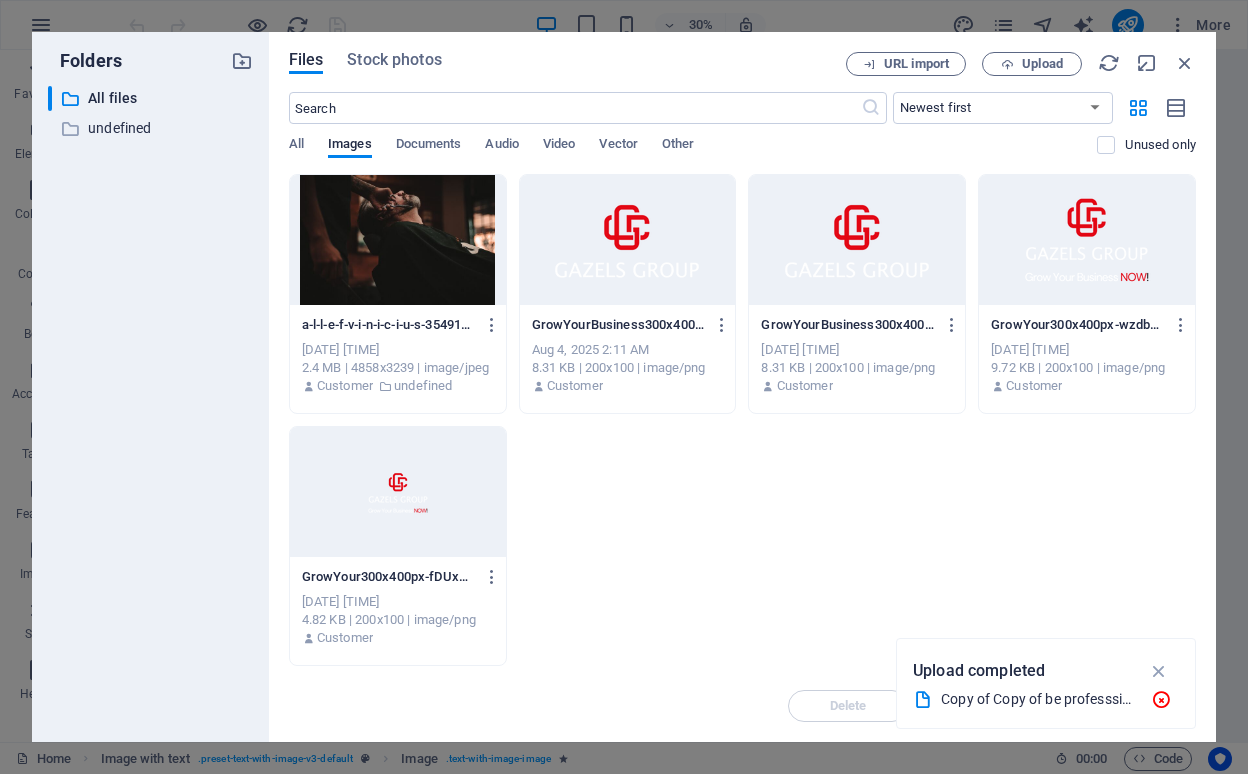 click on "a-l-l-e-f-v-i-n-i-c-i-u-s-354911-unsplash1-p2QFsBic2mRaTNC5EIr28g.jpg a-l-l-e-f-v-i-n-i-c-i-u-s-354911-unsplash1-p2QFsBic2mRaTNC5EIr28g.jpg Aug 4, 2025 2:12 AM 2.4 MB | 4858x3239 | image/jpeg Customer undefined GrowYourBusiness300x400px--63tIq6JuAVMBocAAbKz6g.png GrowYourBusiness300x400px--63tIq6JuAVMBocAAbKz6g.png Aug 4, 2025 2:11 AM 8.31 KB | 200x100 | image/png Customer GrowYourBusiness300x400px-gKMkLZ1C9wTZms2OfpNqSw.png GrowYourBusiness300x400px-gKMkLZ1C9wTZms2OfpNqSw.png Aug 4, 2025 2:10 AM 8.31 KB | 200x100 | image/png Customer GrowYour300x400px-wzdb9Hu4uk6hRM_LpWNkGQ.png GrowYour300x400px-wzdb9Hu4uk6hRM_LpWNkGQ.png Aug 4, 2025 2:05 AM 9.72 KB | 200x100 | image/png Customer GrowYour300x400px-fDUxW7ni8IRYkBfTs_bOSg.png GrowYour300x400px-fDUxW7ni8IRYkBfTs_bOSg.png Aug 4, 2025 1:41 AM 4.82 KB | 200x100 | image/png Customer" at bounding box center [742, 420] 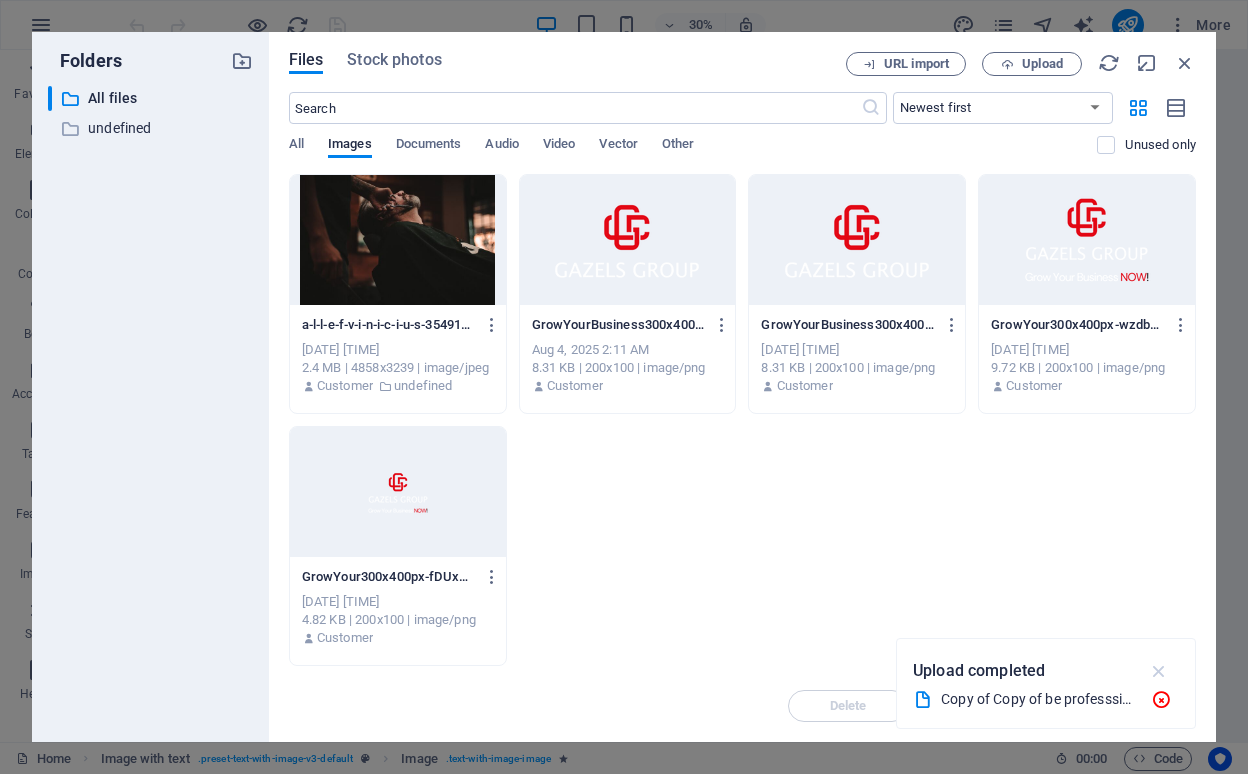 click at bounding box center [1159, 671] 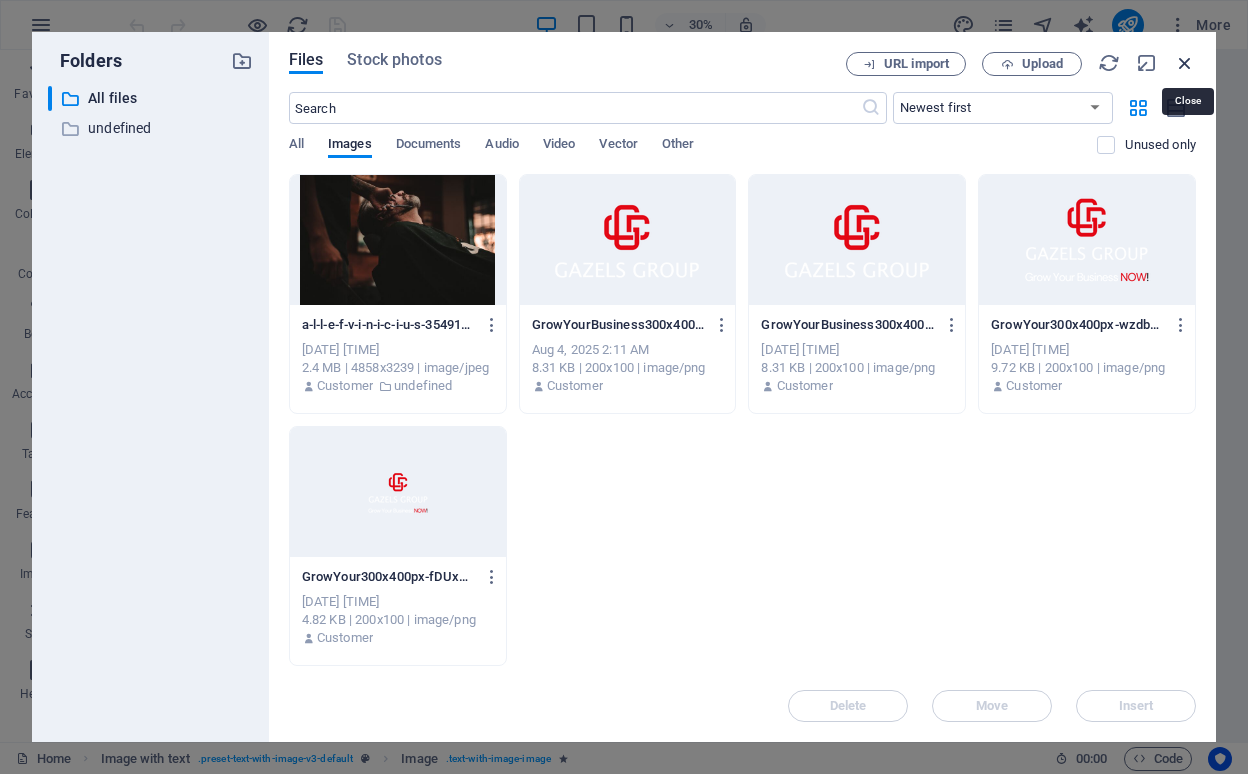 click at bounding box center (1185, 63) 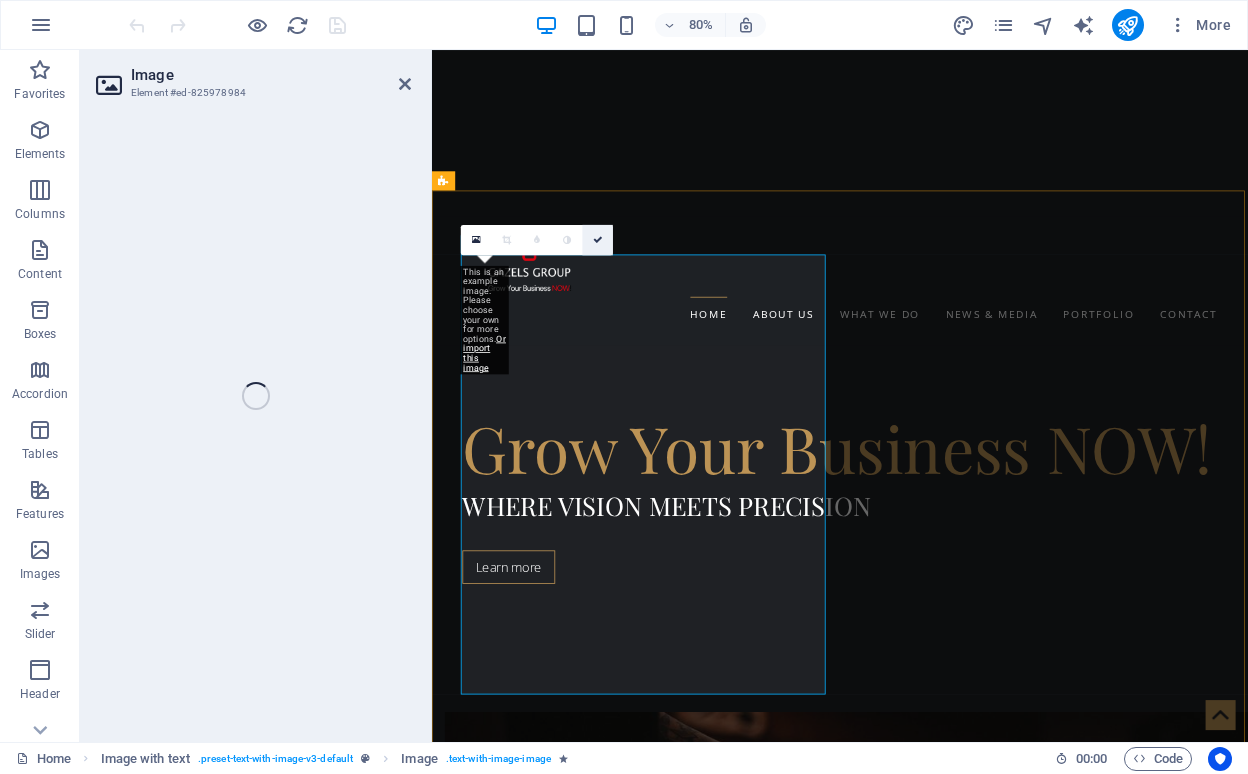 click at bounding box center (597, 240) 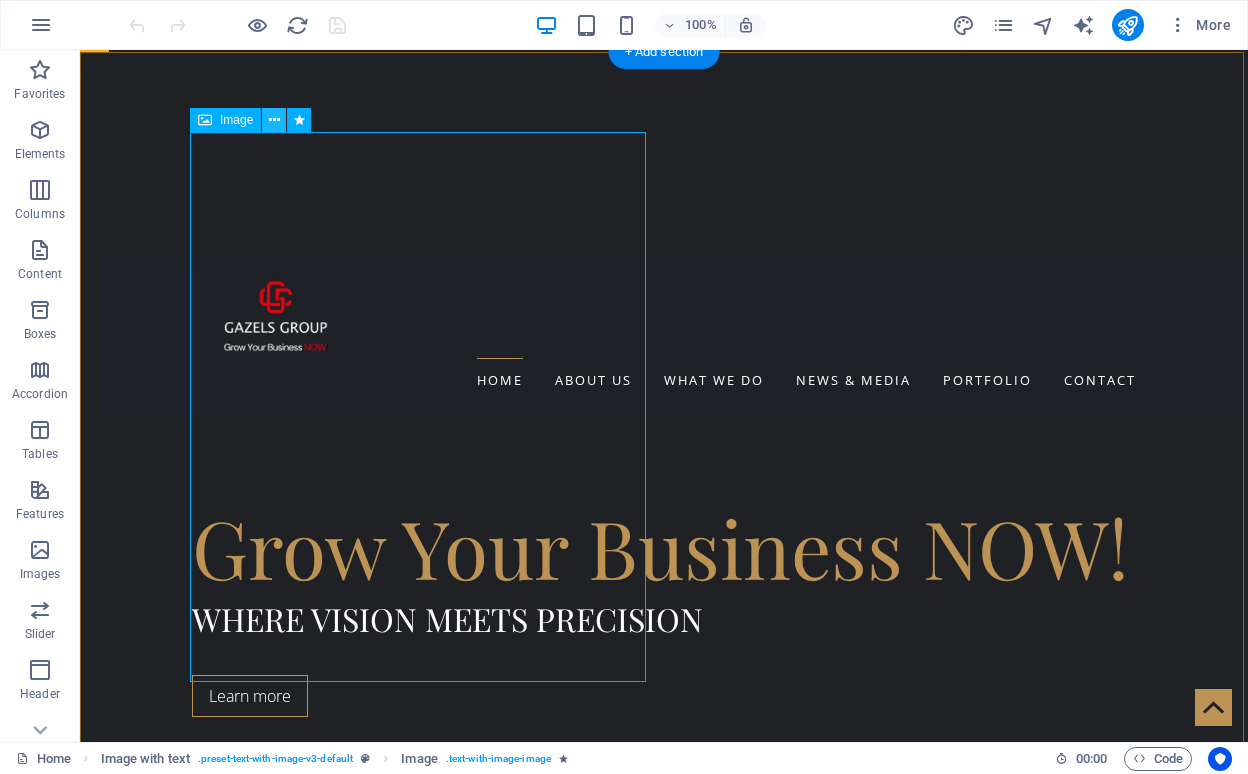 click at bounding box center (274, 120) 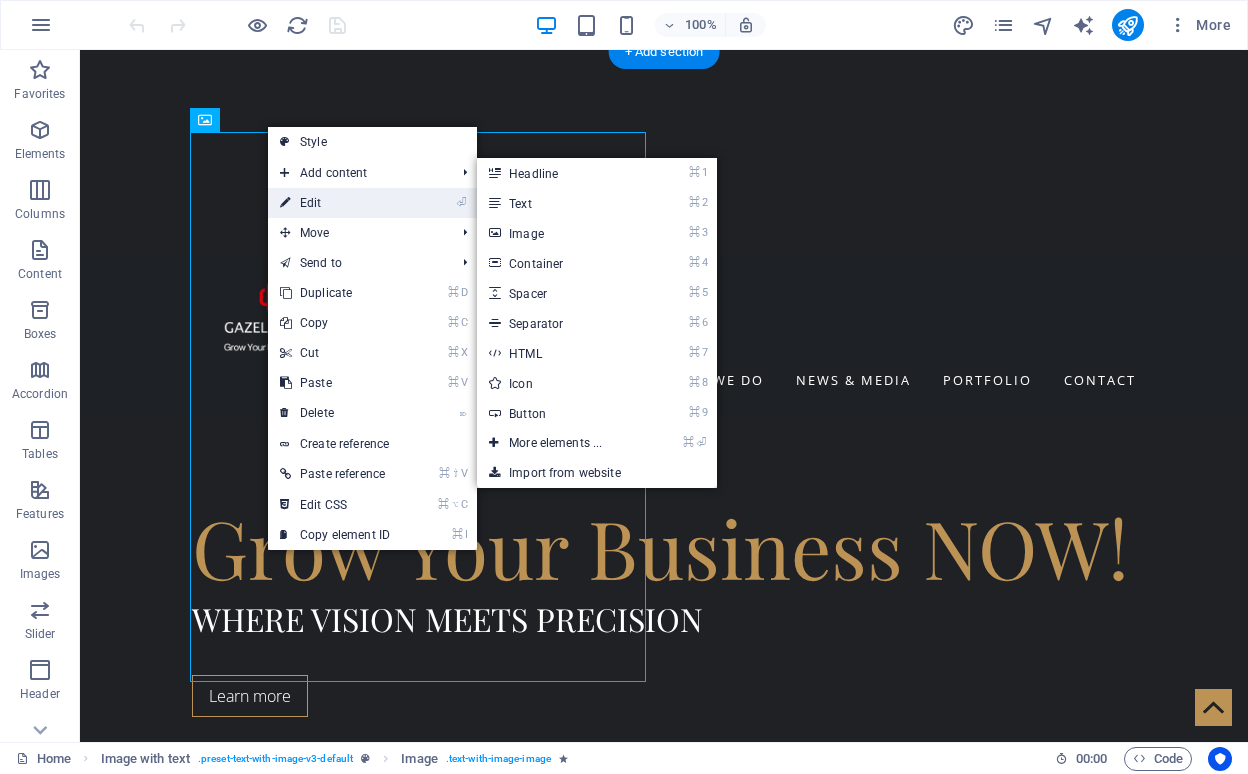 click on "⏎  Edit" at bounding box center [335, 203] 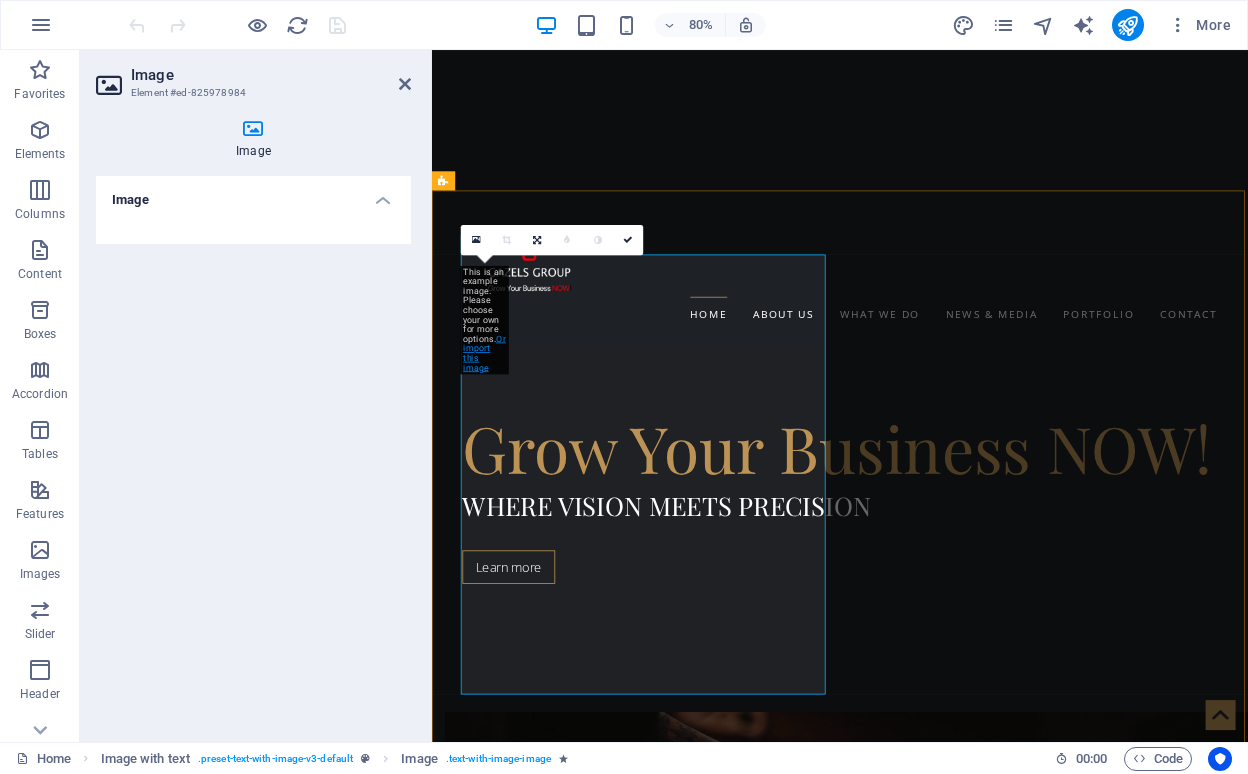 click on "Or import this image" at bounding box center (484, 353) 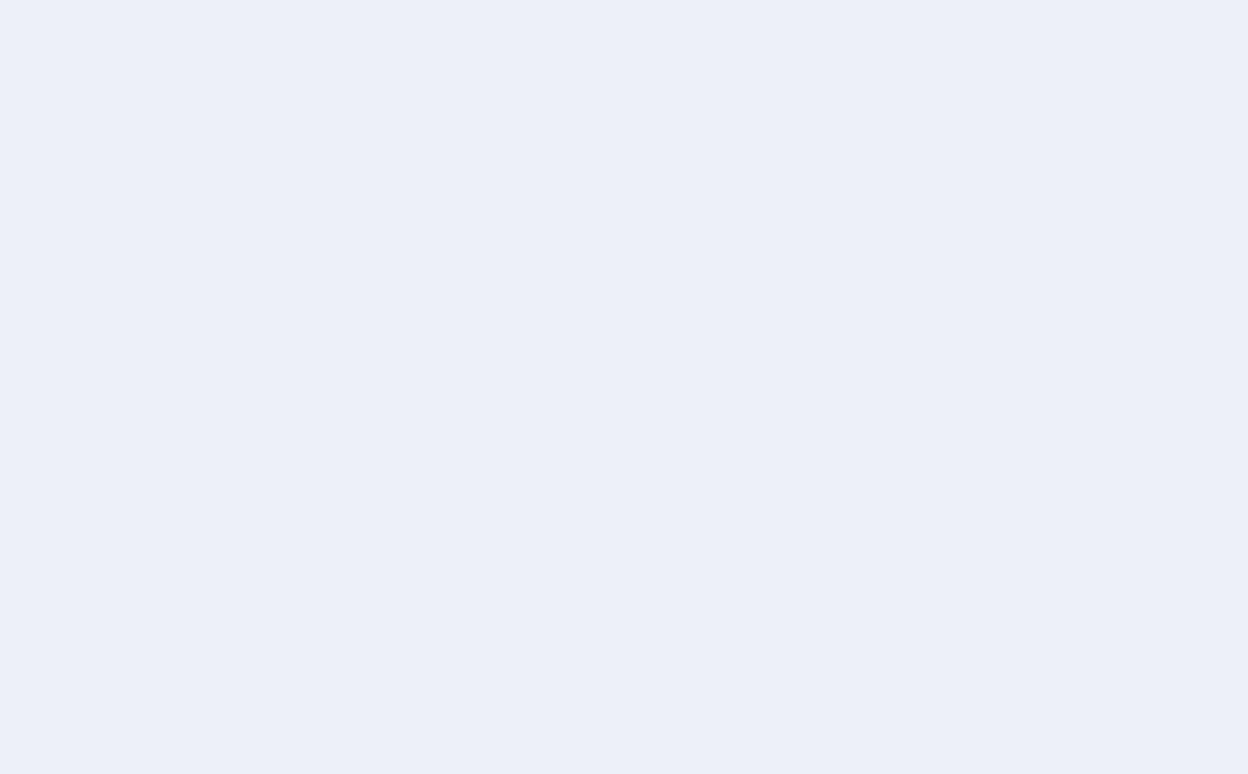 scroll, scrollTop: 0, scrollLeft: 0, axis: both 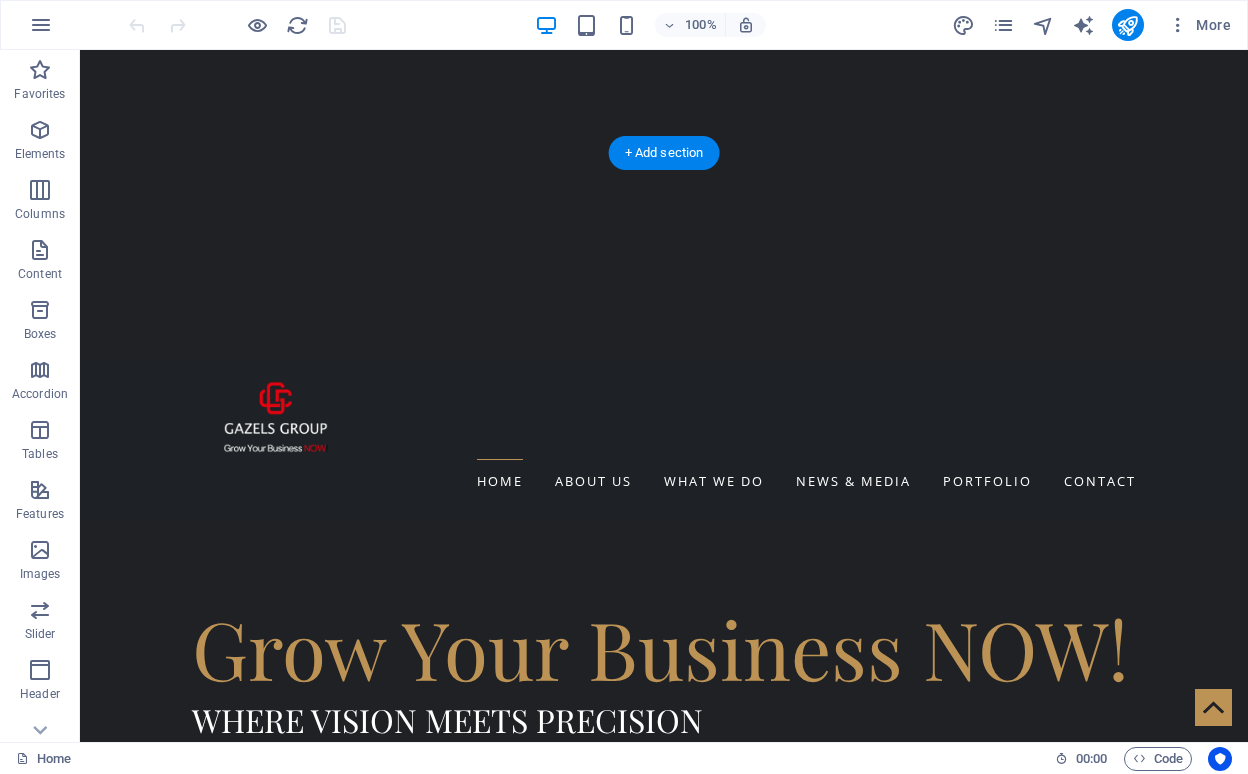 click on "WELCOME TO Gazels group Gazels Group  is a dynamic and diversified organization that has quickly risen to prominence as a leader in multiple industries. With expertise spanning marketing, production, event management, education, and digital solutions, we pride ourselves on delivering innovative, tailored, and high-quality services to a wide range of clients. Our team of passionate professionals is dedicated to driving growth, creativity, and success for businesses across various sectors. At Gazels Group, we believe in the power of collaboration, innovation, and excellence to transform ideas into impactful realities. FOLLOW US ON" at bounding box center [664, 1595] 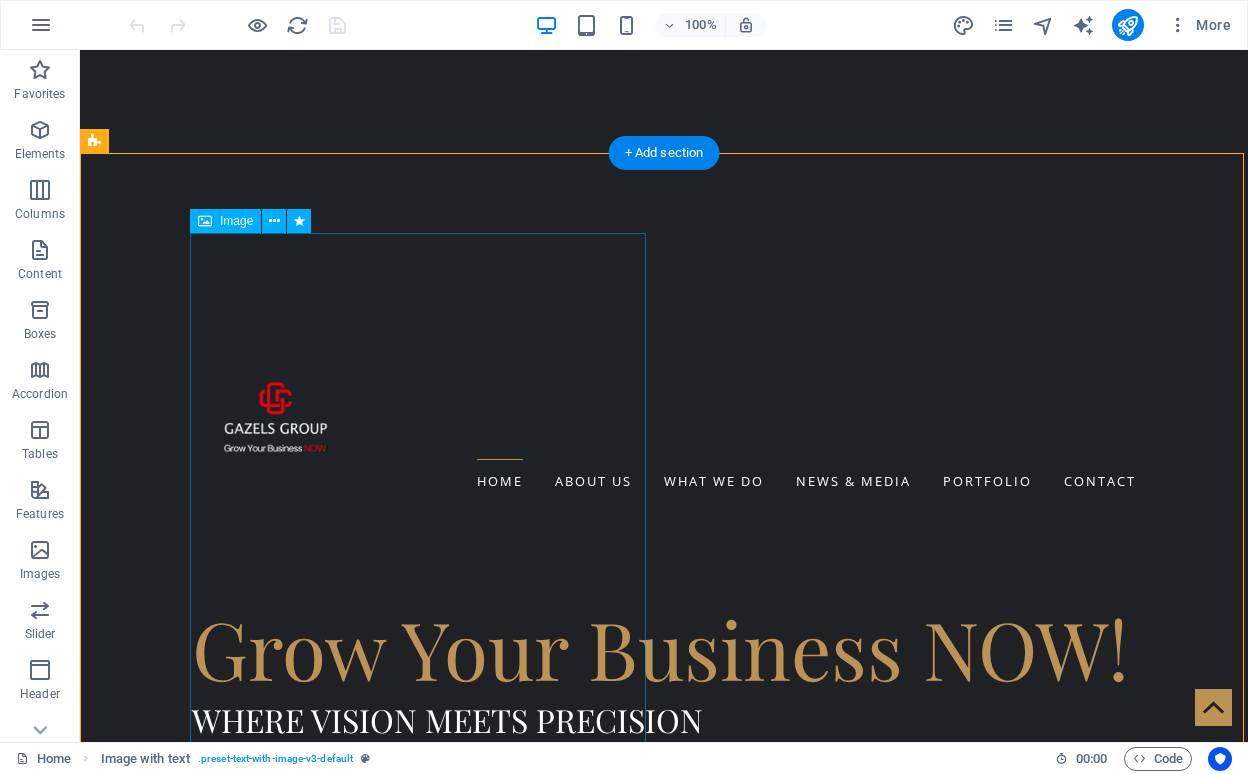 click at bounding box center [568, 1319] 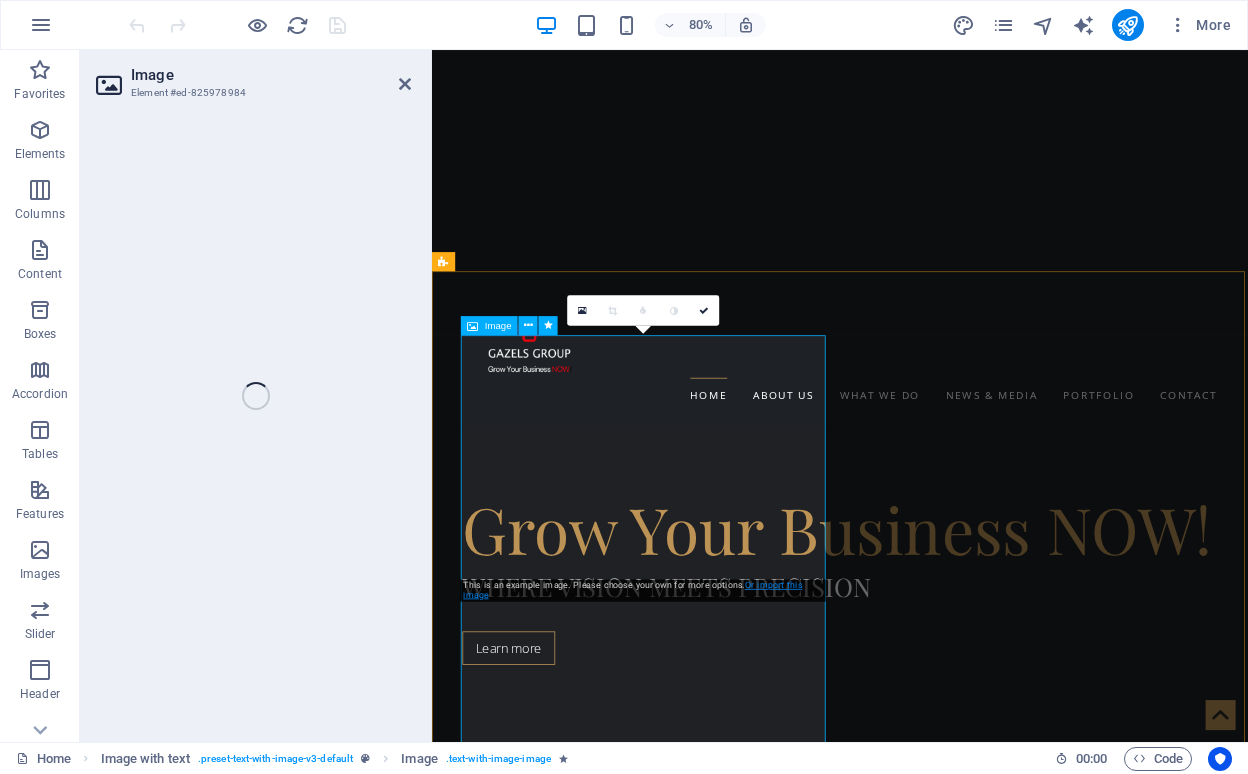 click on "Or import this image" at bounding box center (632, 590) 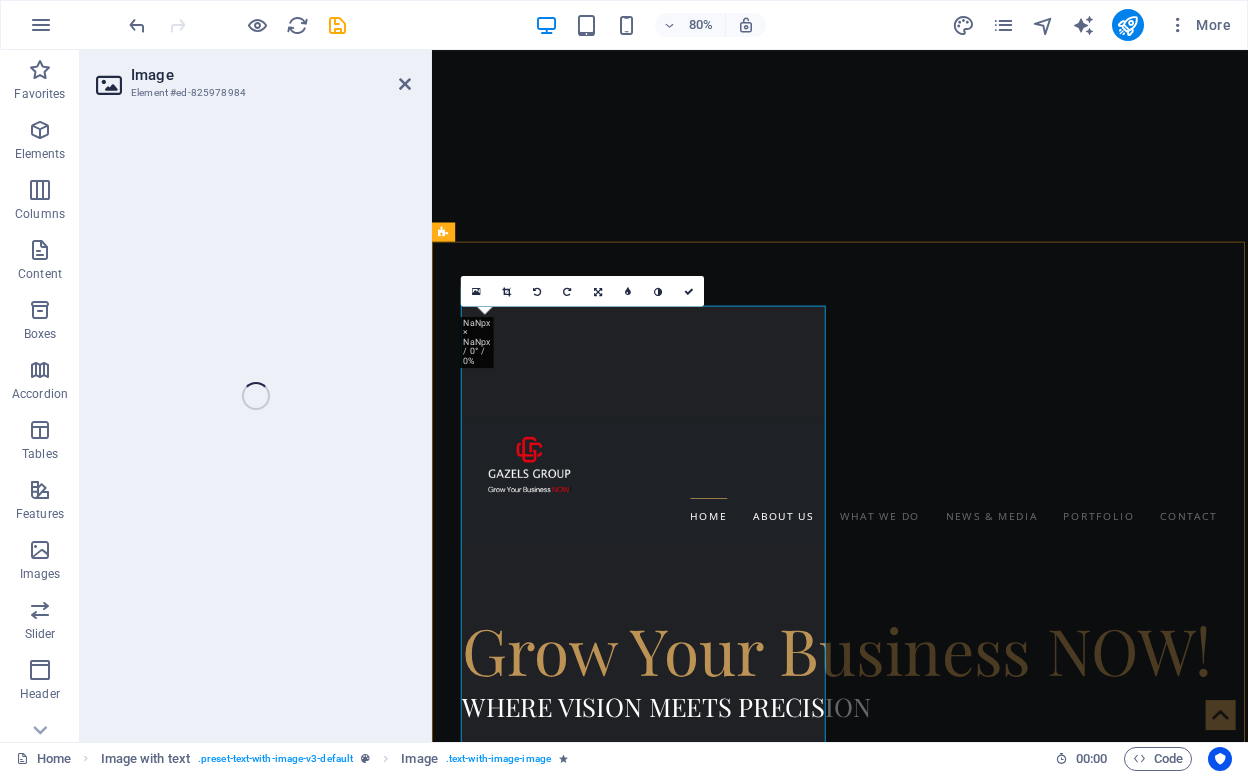 scroll, scrollTop: 654, scrollLeft: 0, axis: vertical 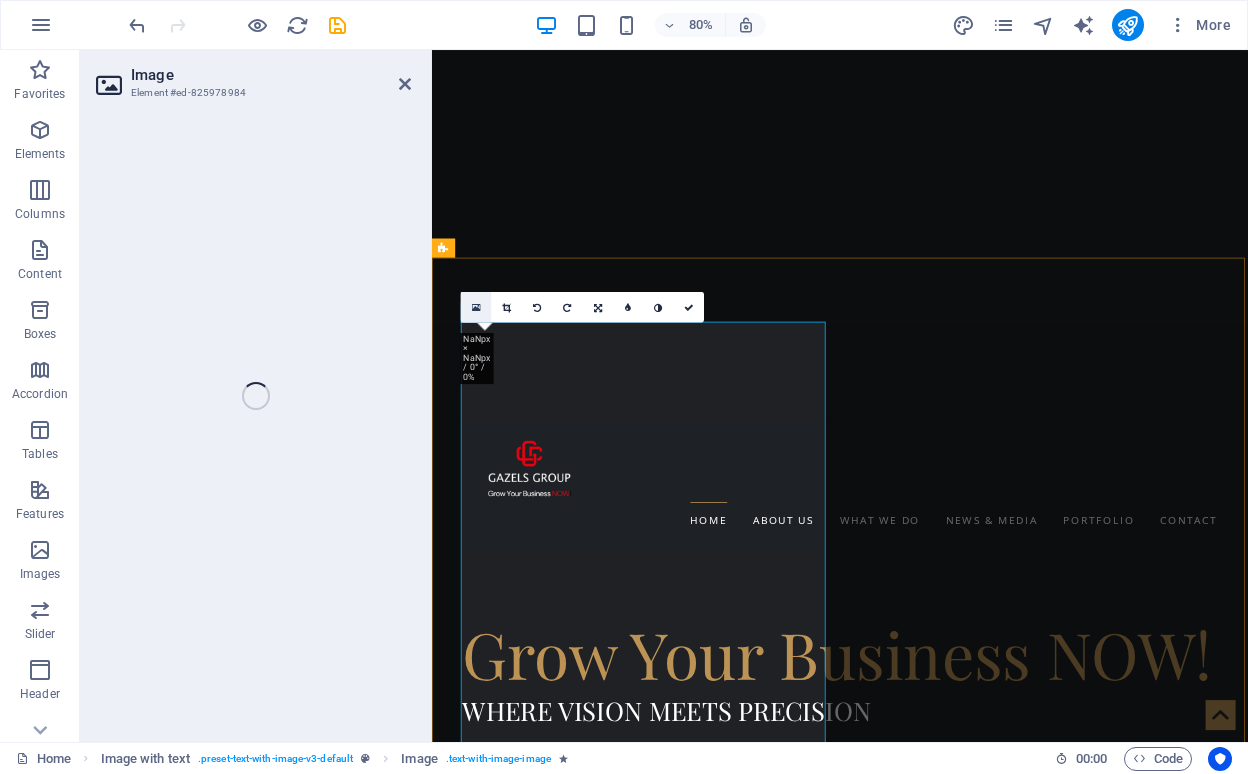 click at bounding box center [476, 307] 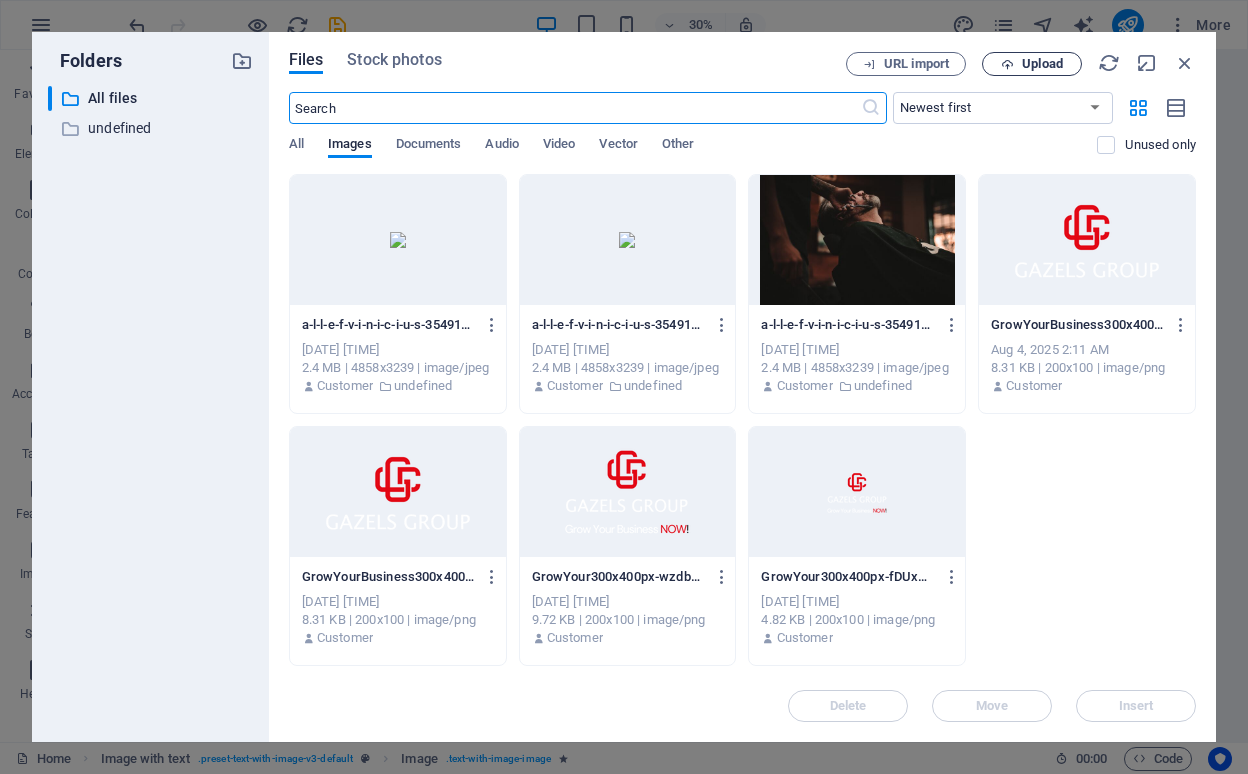 click on "Upload" at bounding box center [1032, 64] 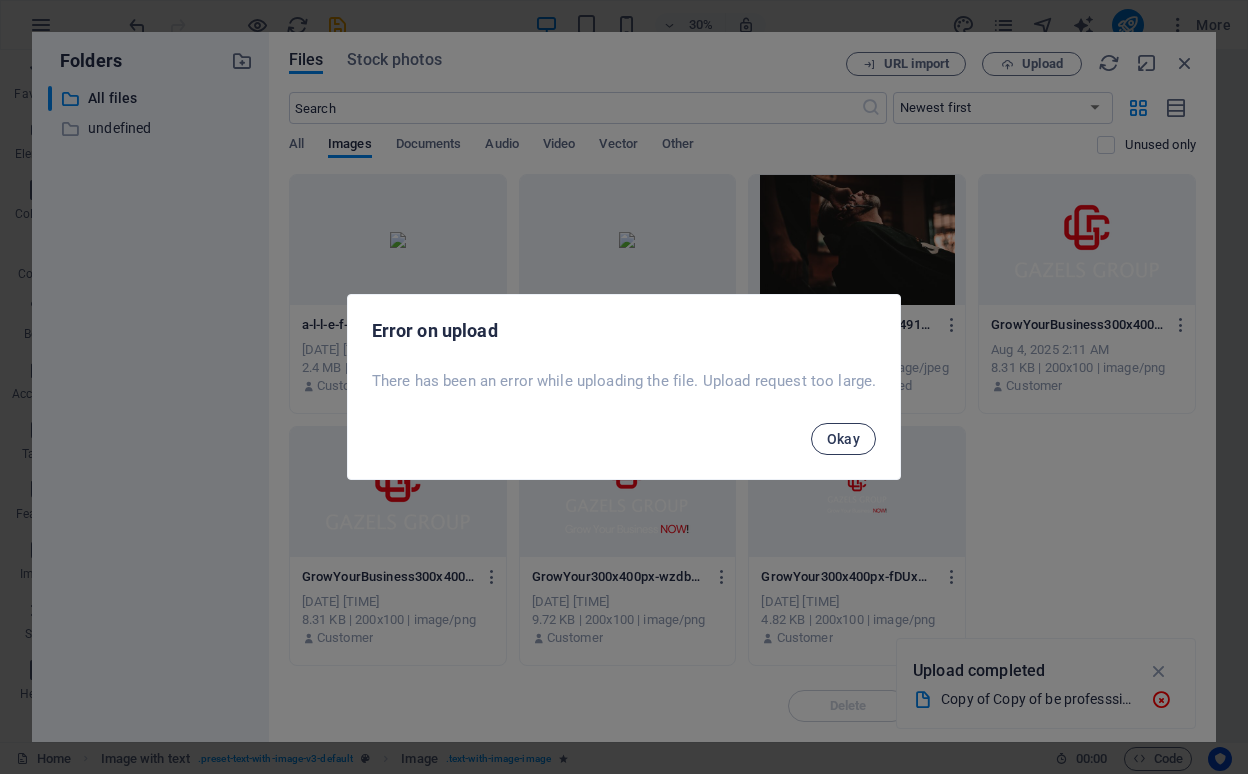 click on "Okay" at bounding box center (844, 439) 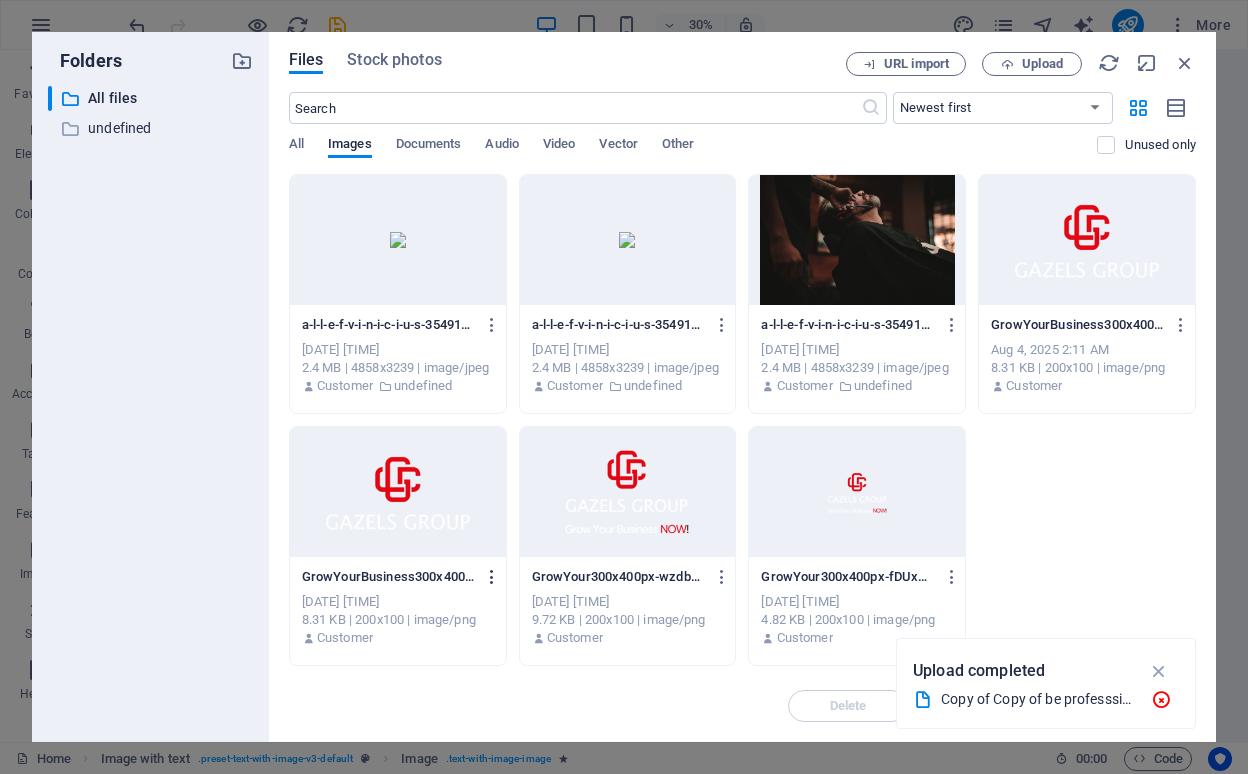 click at bounding box center (492, 577) 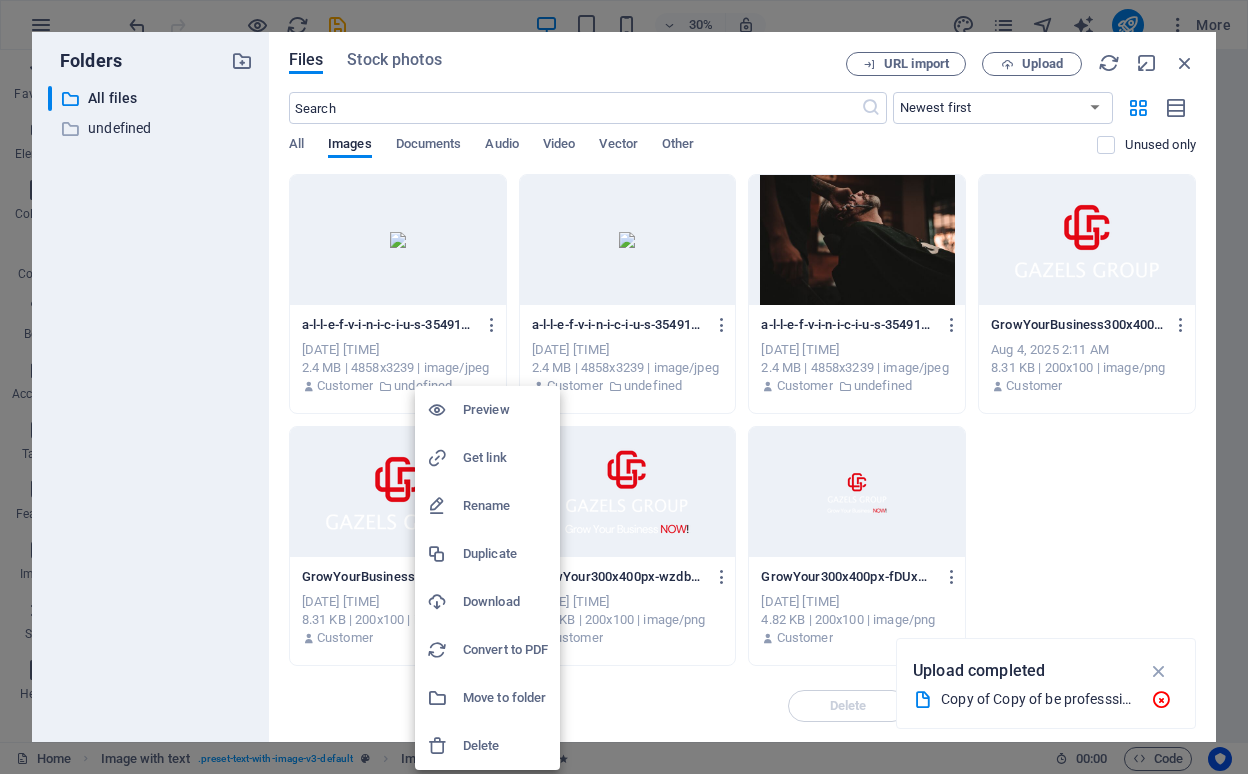 click at bounding box center (624, 387) 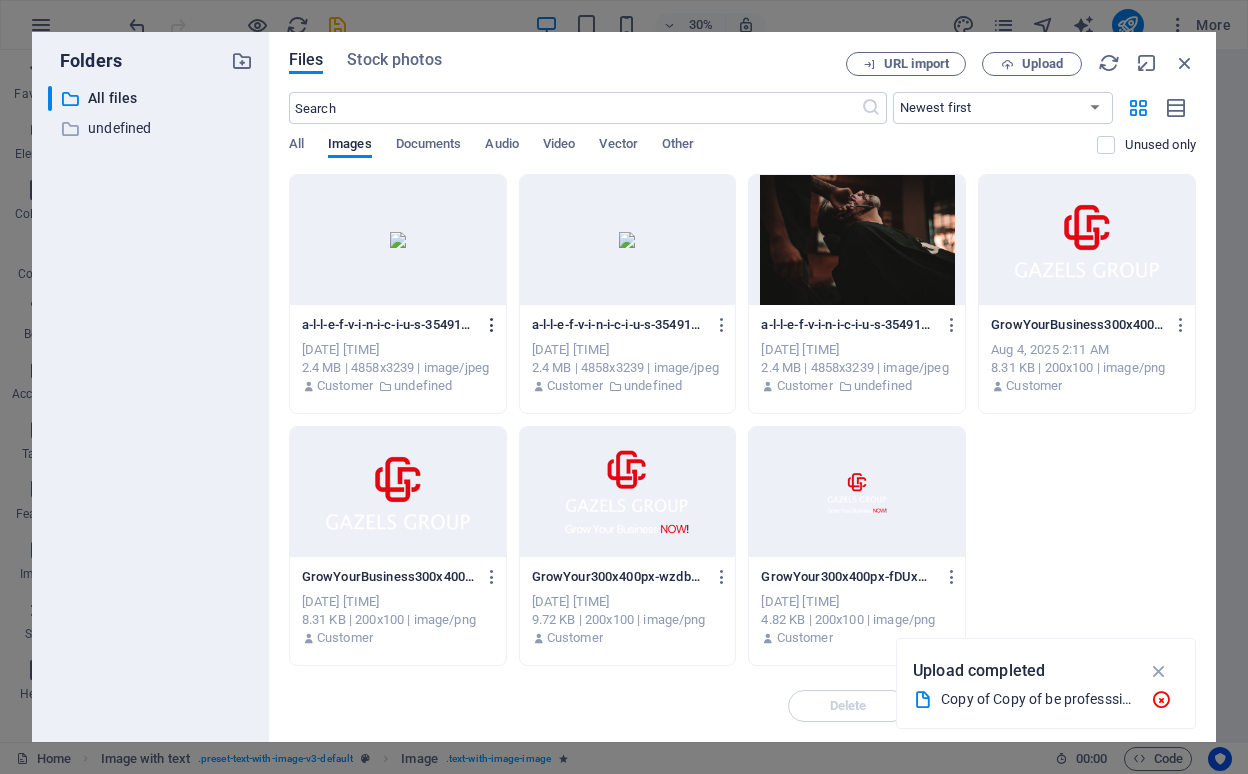 click at bounding box center (492, 325) 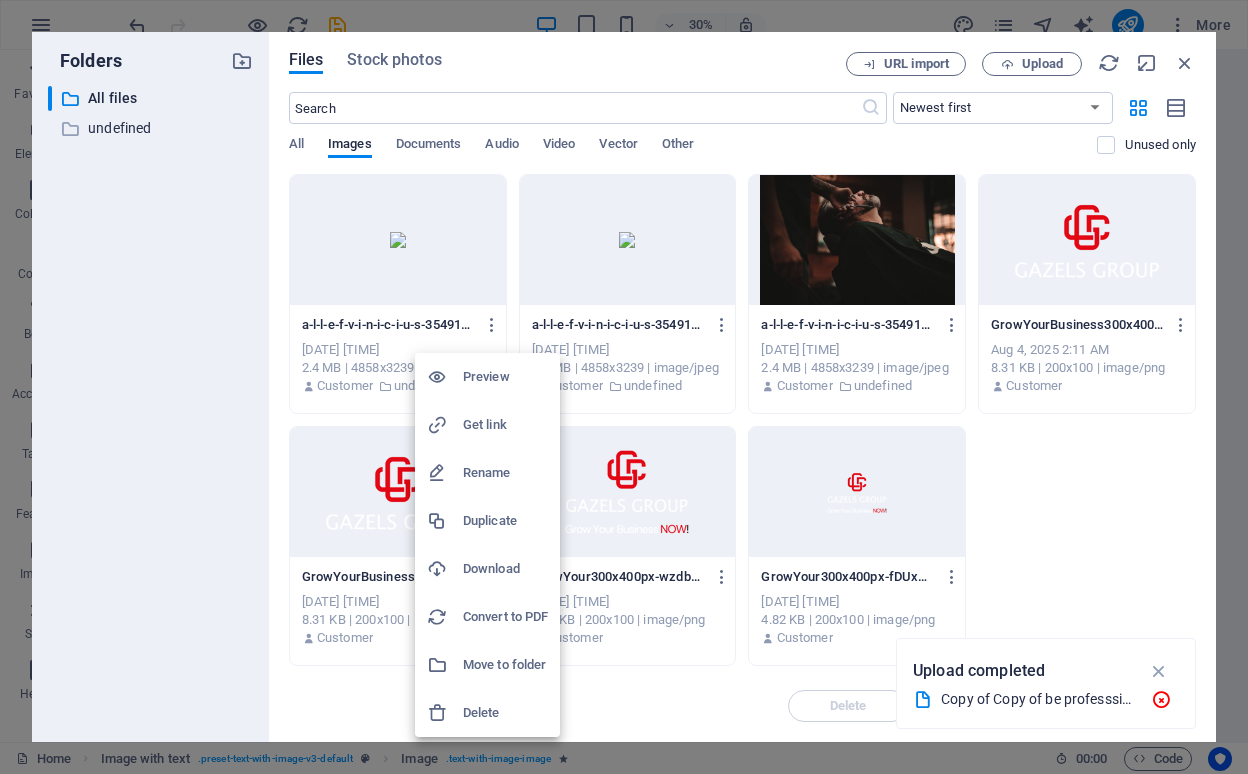 click on "Delete" at bounding box center (505, 713) 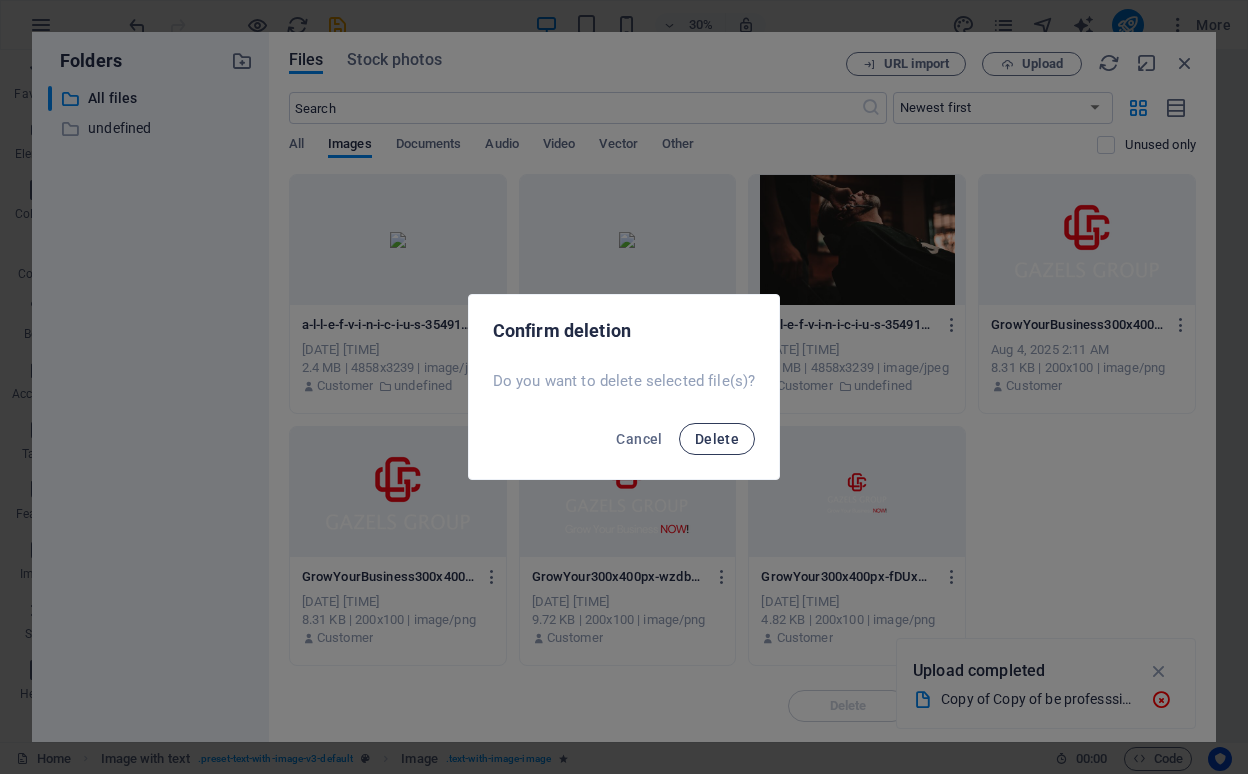 click on "Delete" at bounding box center [717, 439] 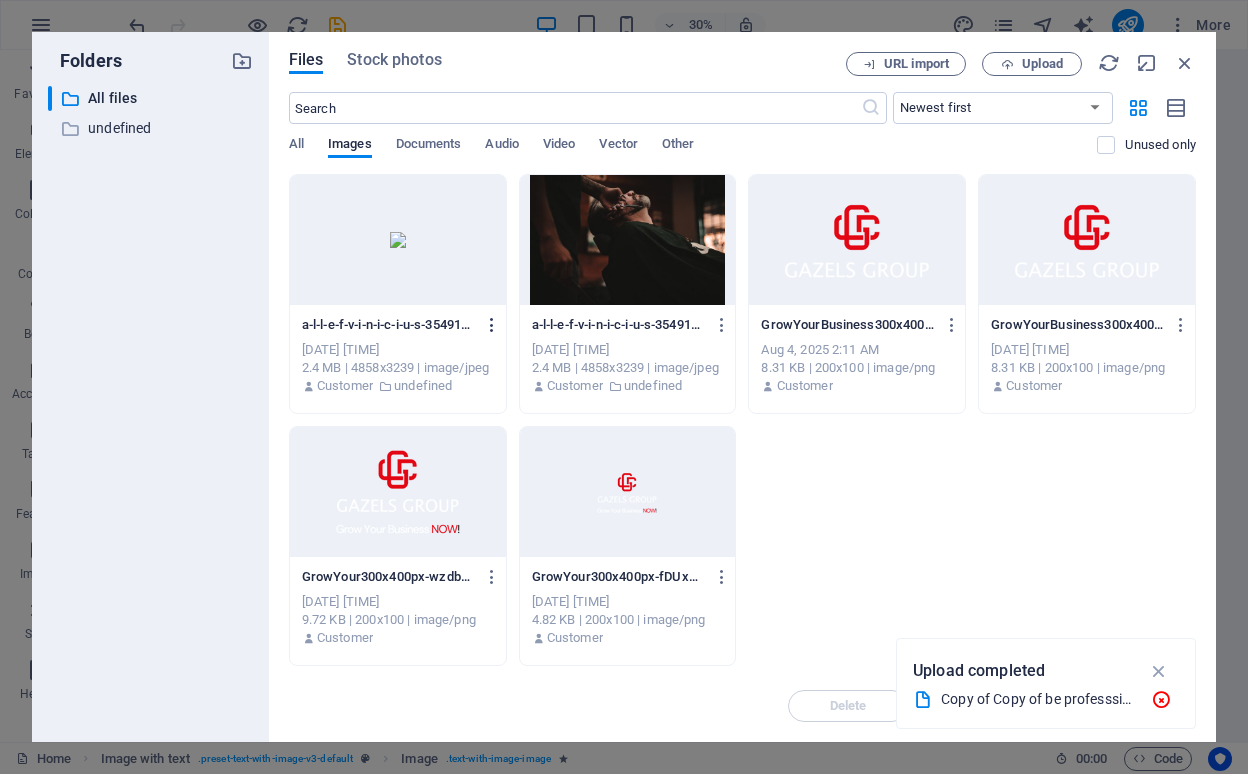 click at bounding box center (492, 325) 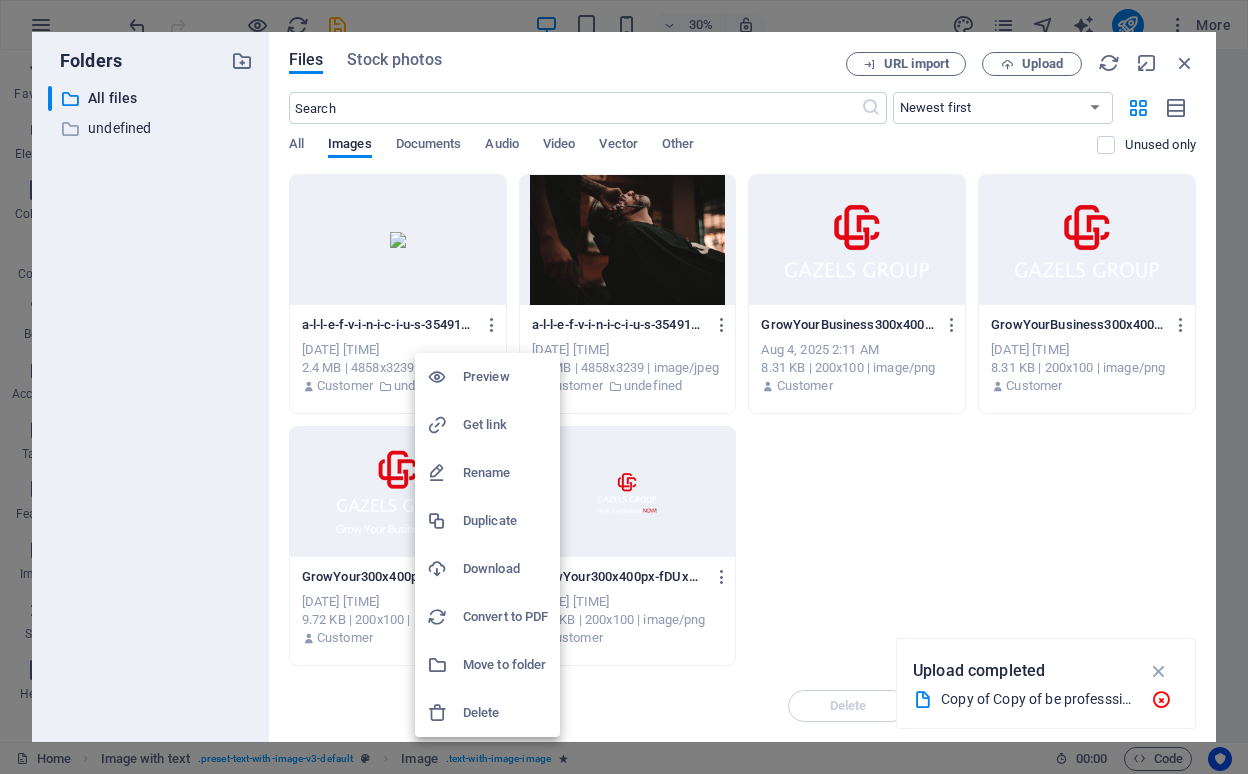 click on "Delete" at bounding box center (505, 713) 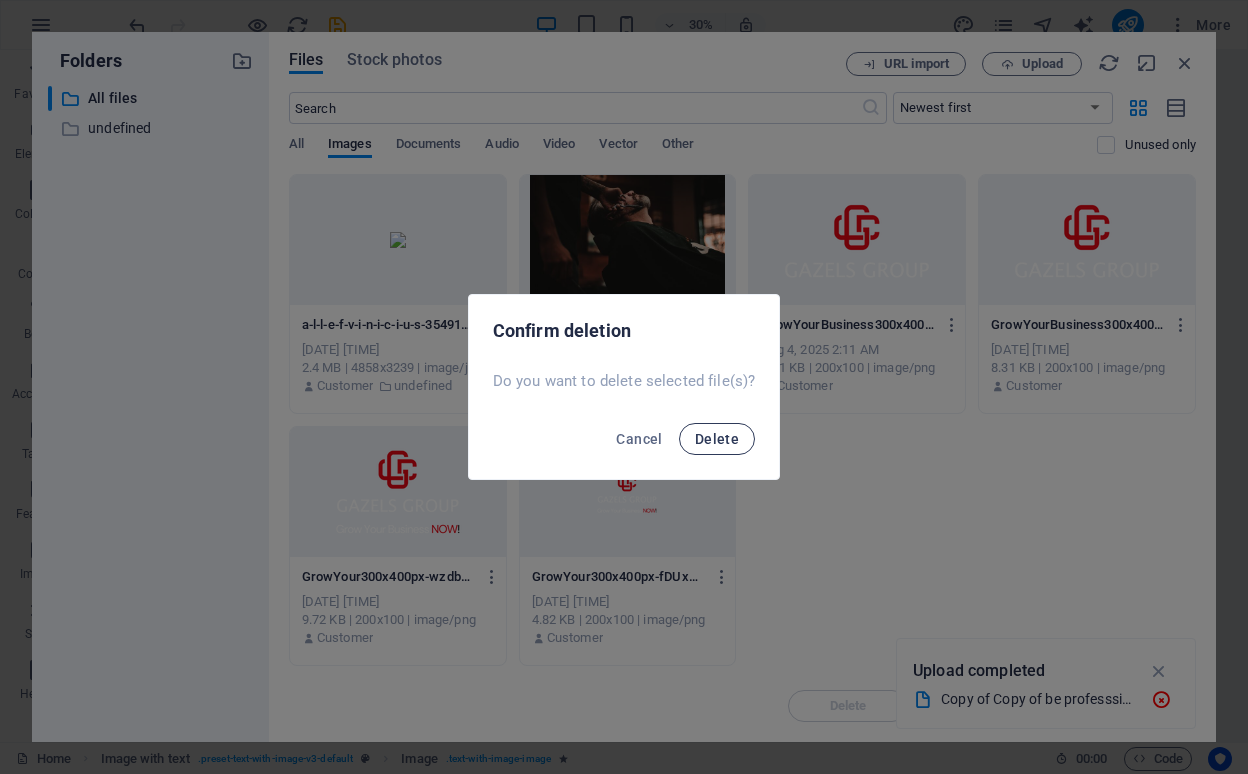 click on "Delete" at bounding box center (717, 439) 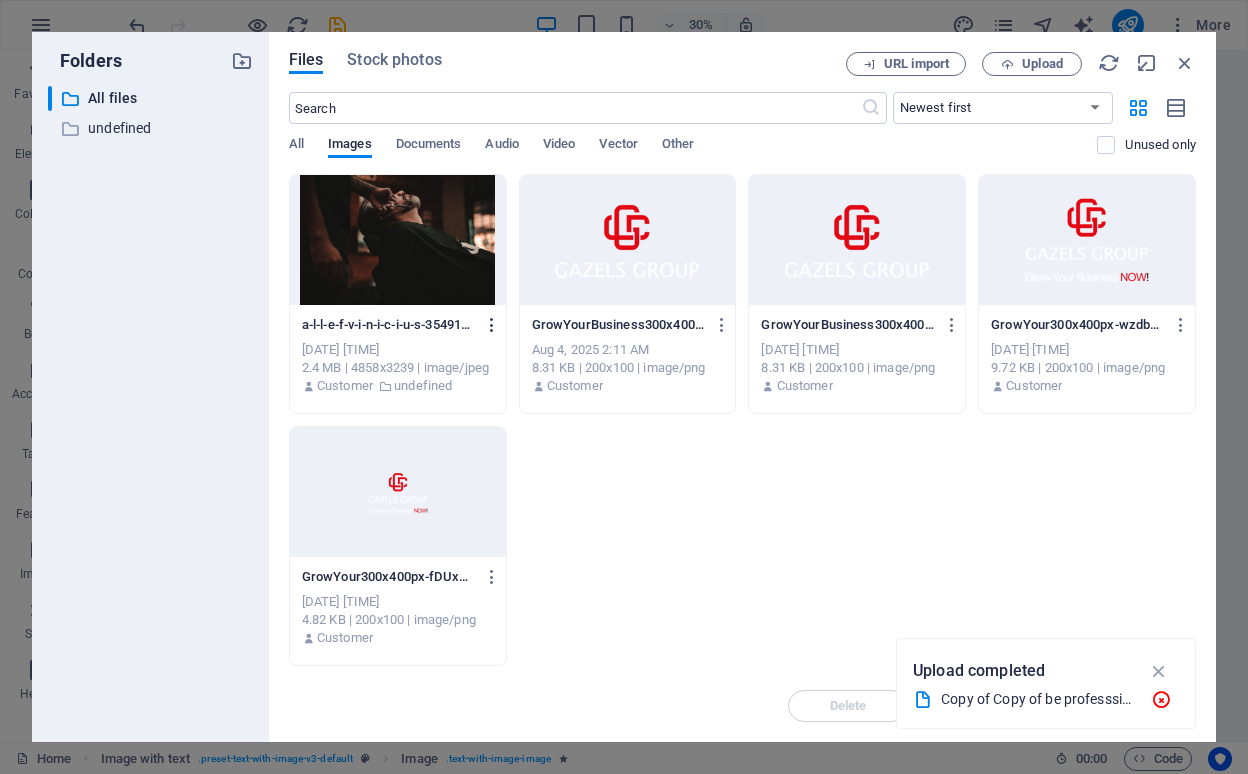 click at bounding box center (492, 325) 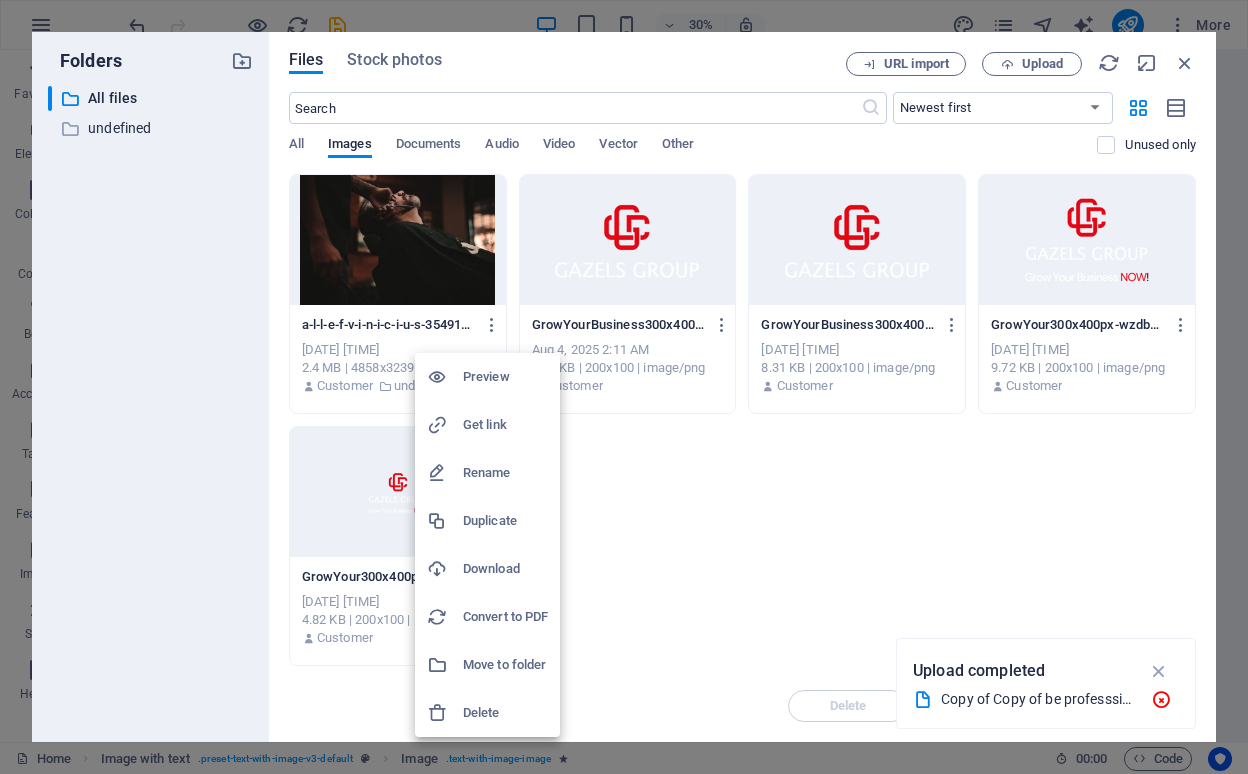 click on "Delete" at bounding box center [505, 713] 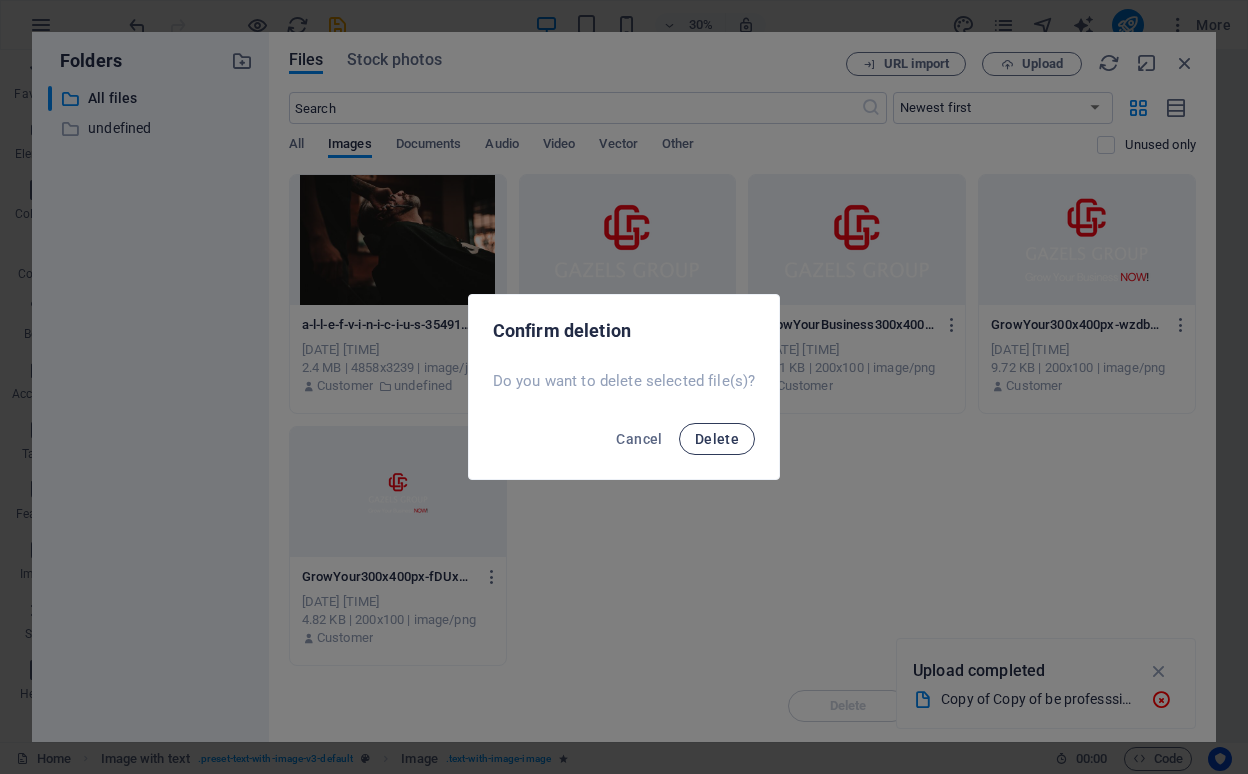 click on "Delete" at bounding box center [717, 439] 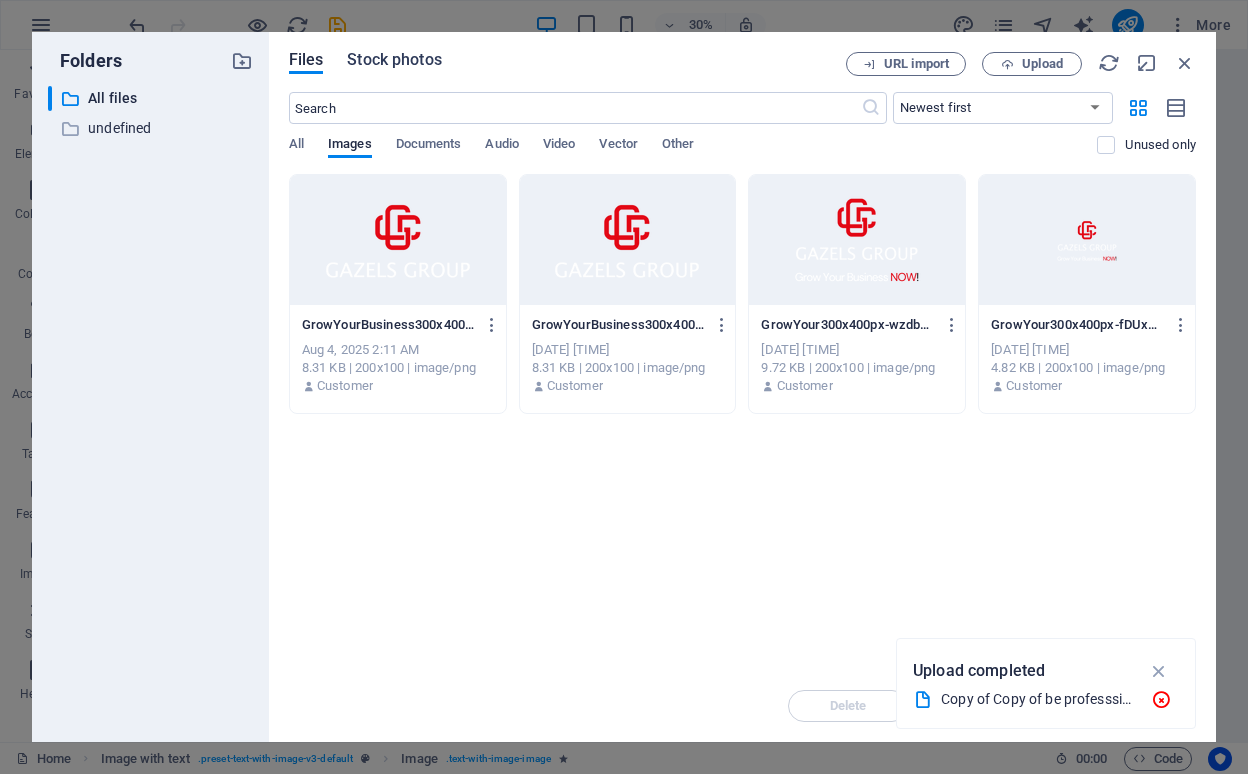 click on "Stock photos" at bounding box center [394, 60] 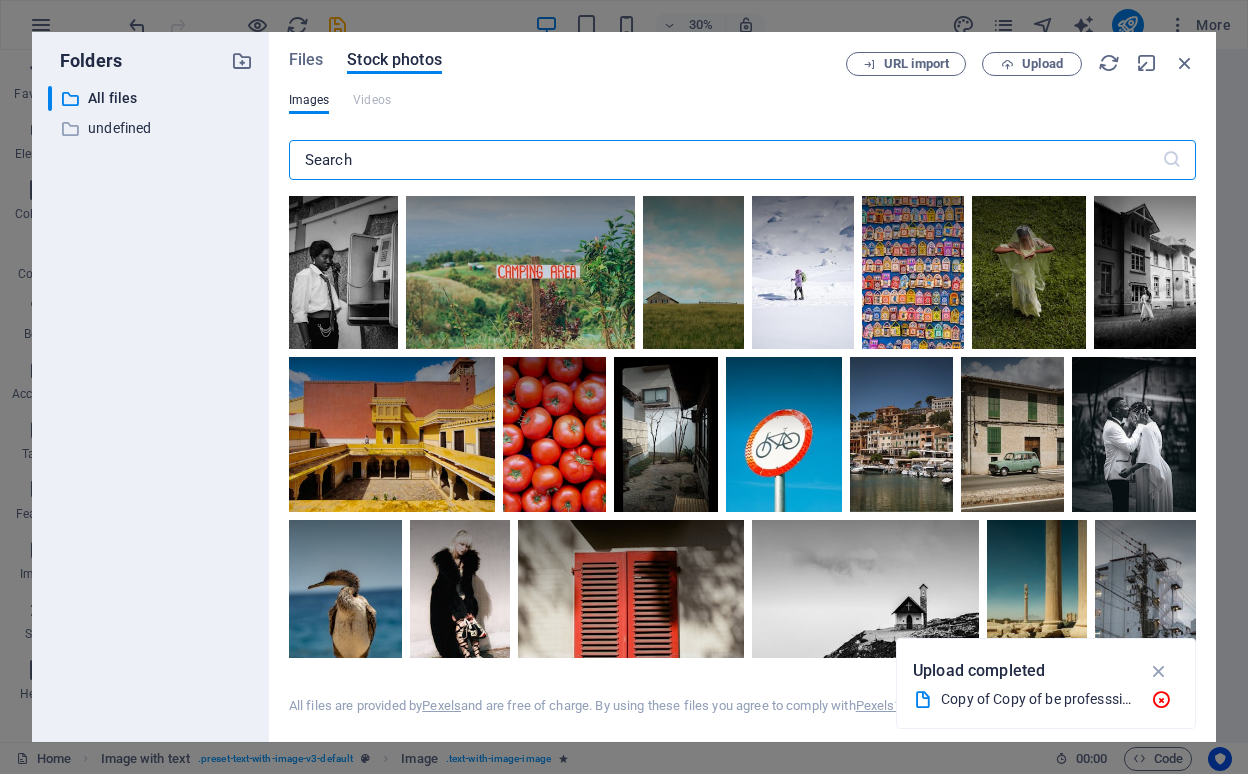 scroll, scrollTop: 0, scrollLeft: 0, axis: both 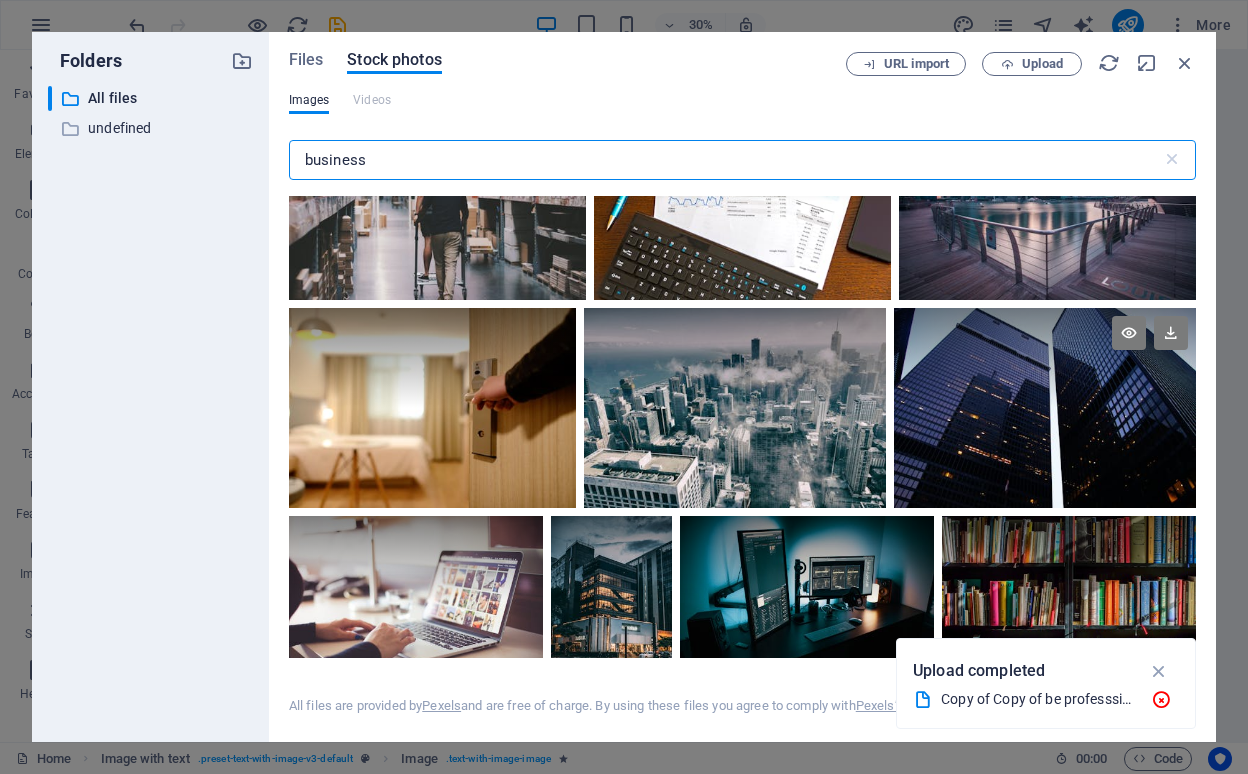 type on "business" 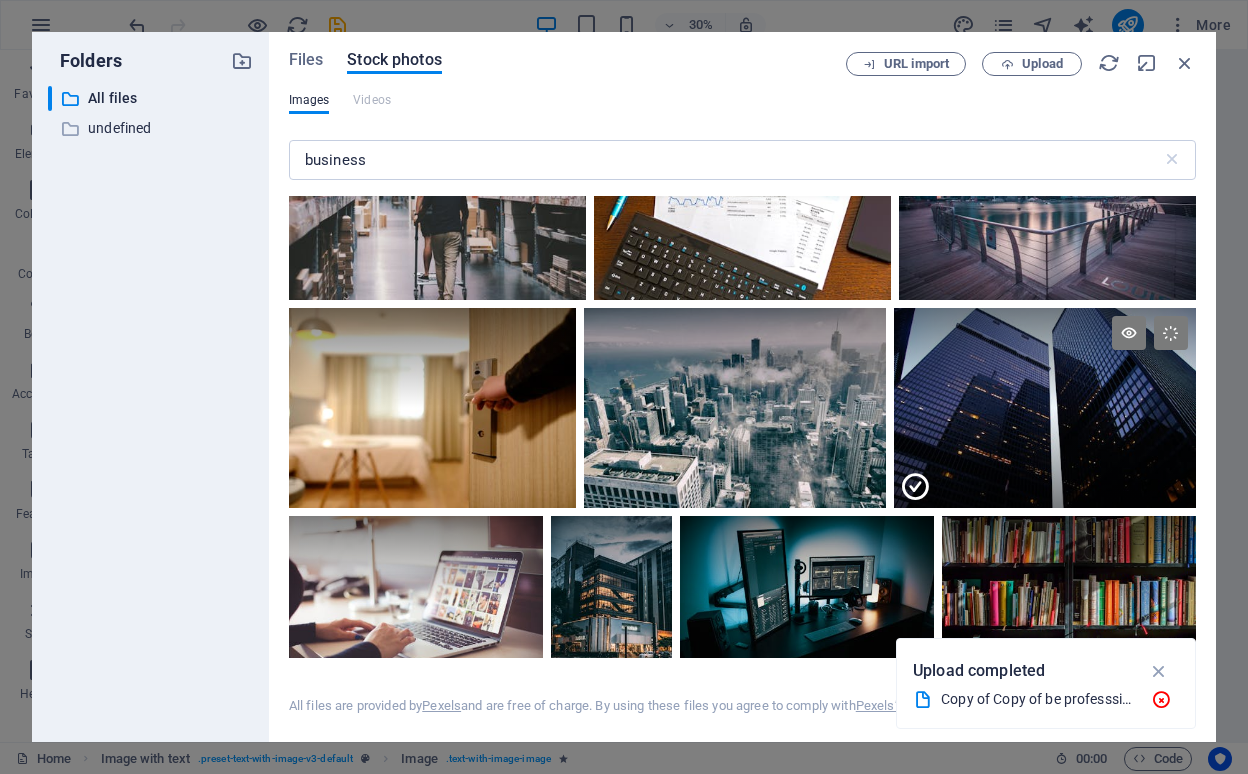 click at bounding box center [915, 487] 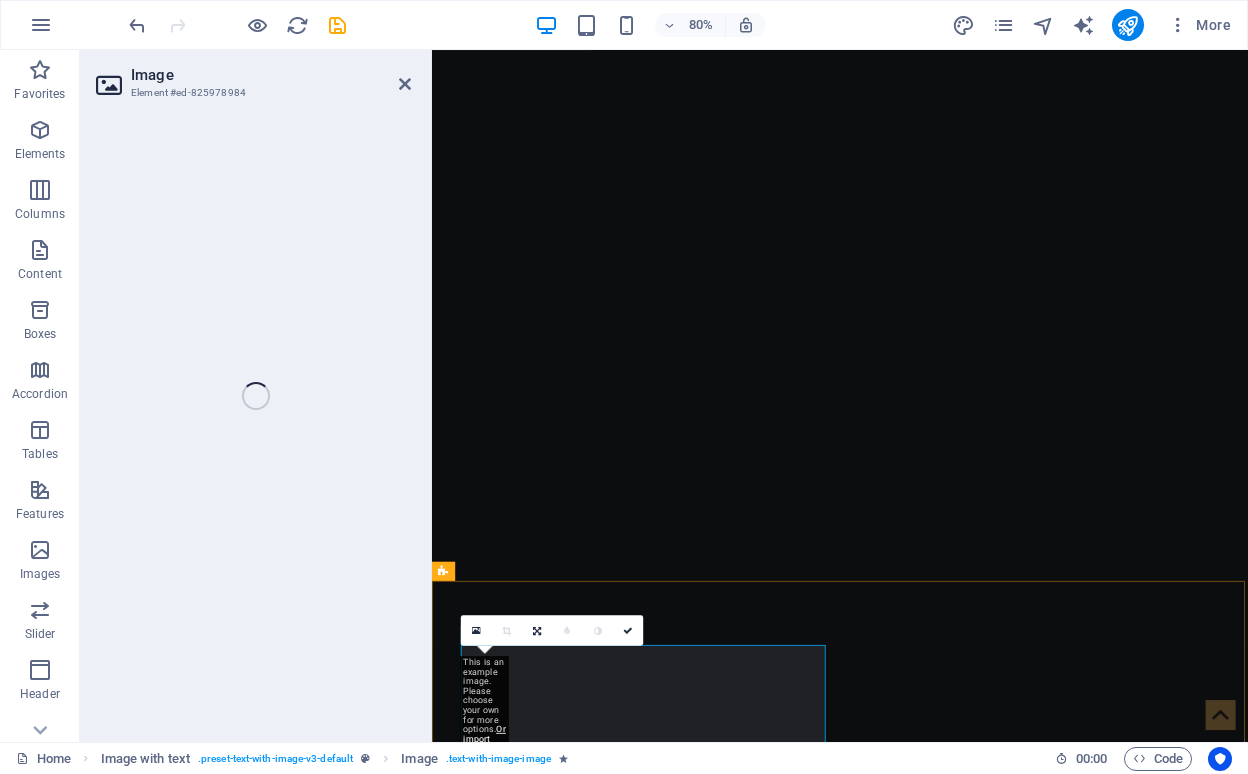 scroll, scrollTop: 270, scrollLeft: 0, axis: vertical 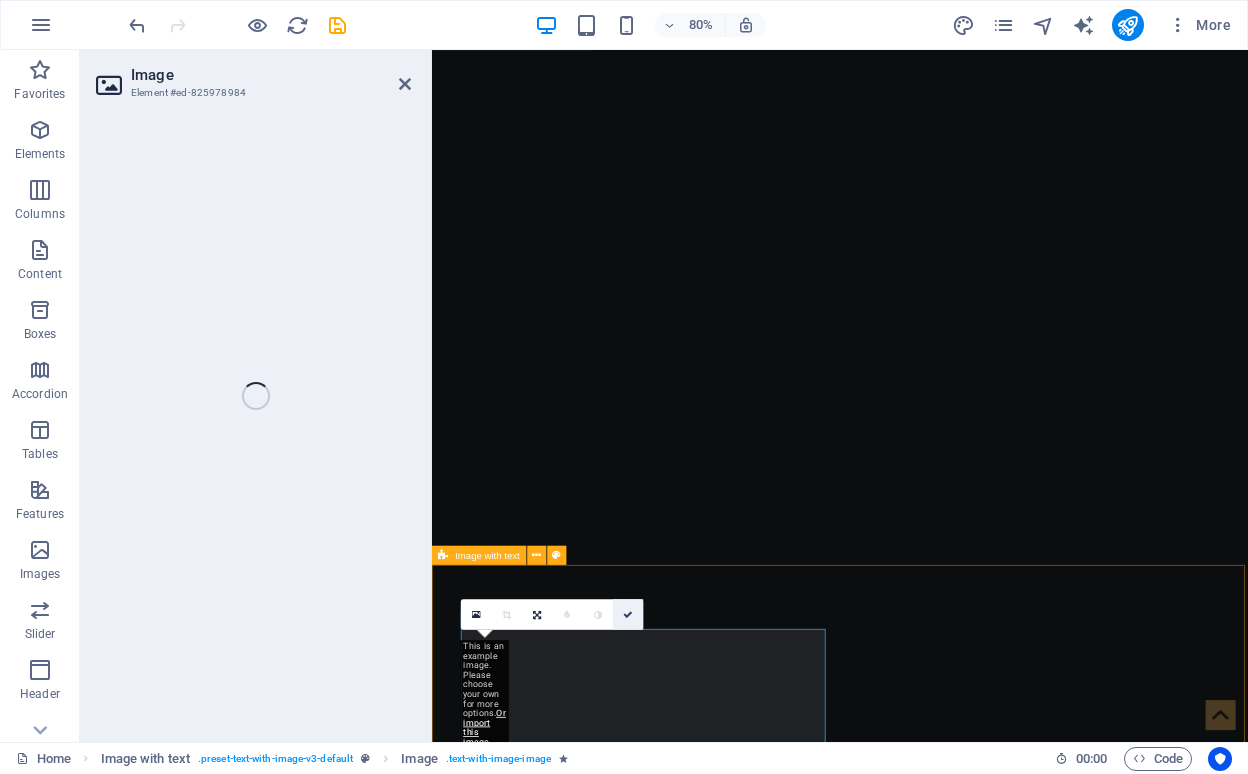 click at bounding box center (628, 614) 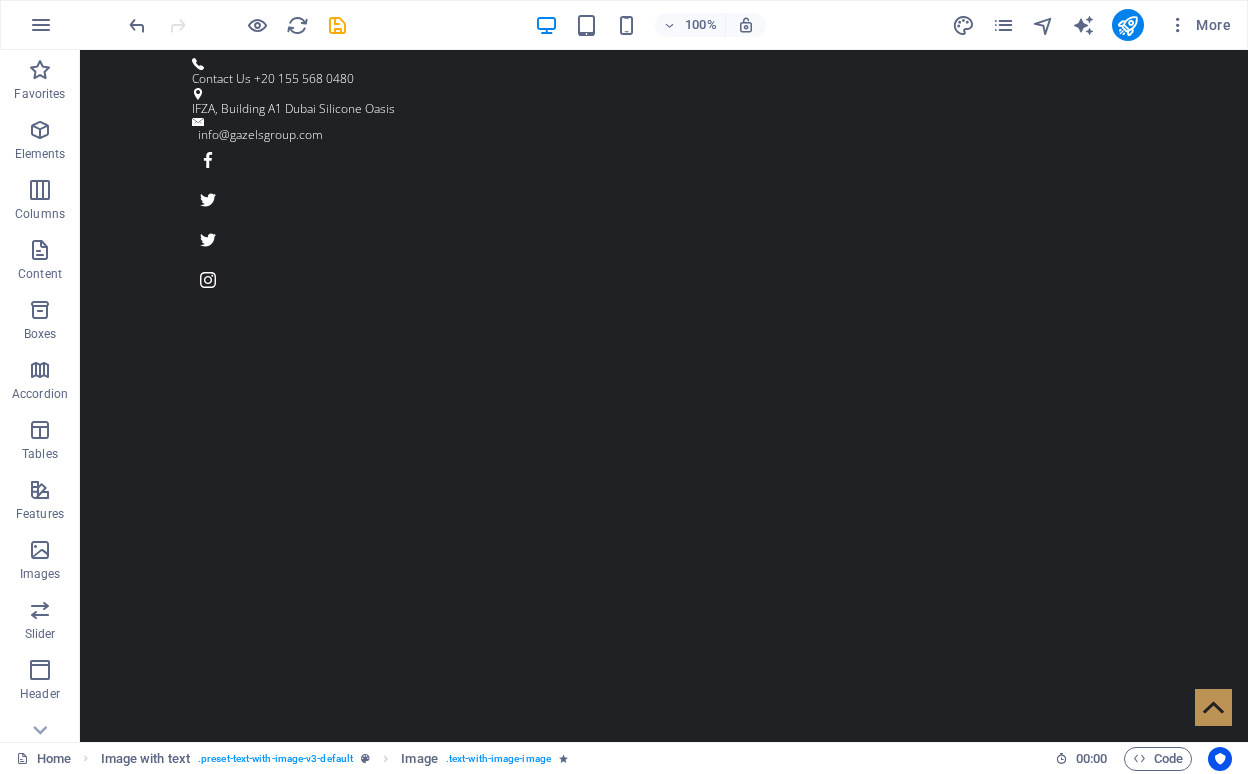 scroll, scrollTop: 0, scrollLeft: 0, axis: both 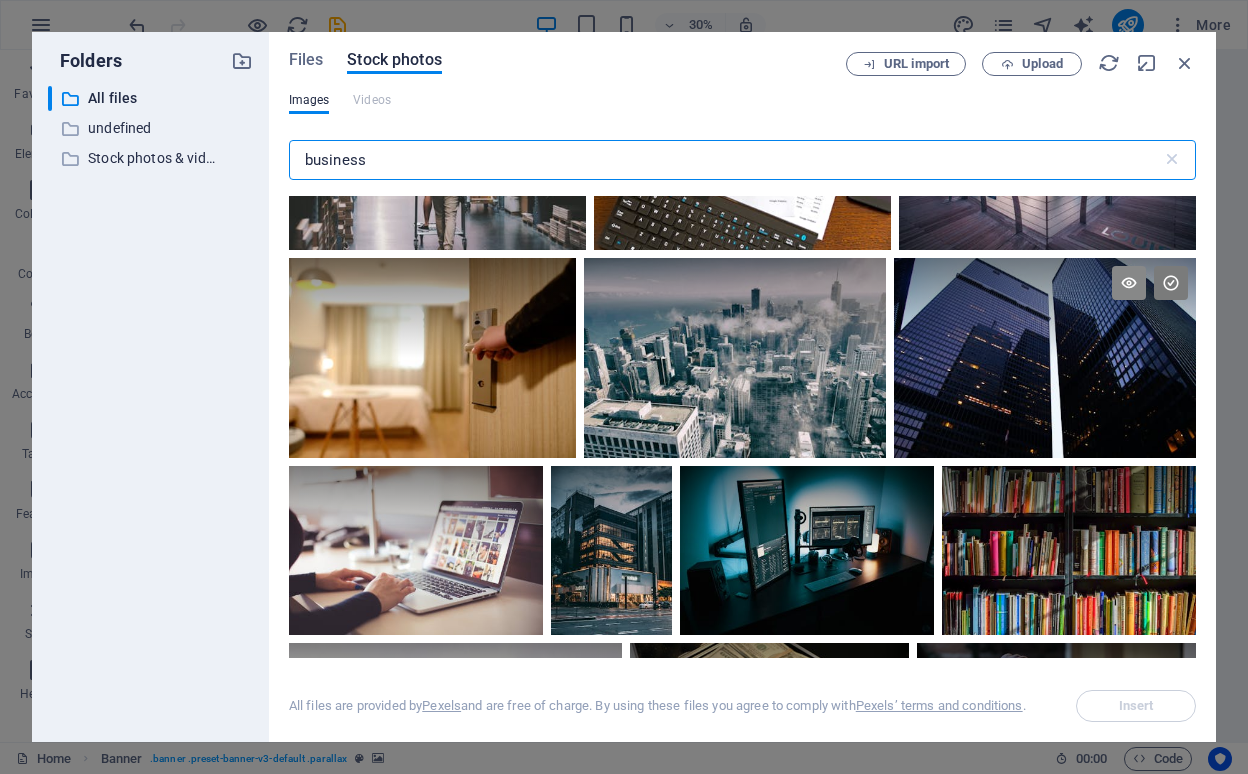 click at bounding box center (1129, 283) 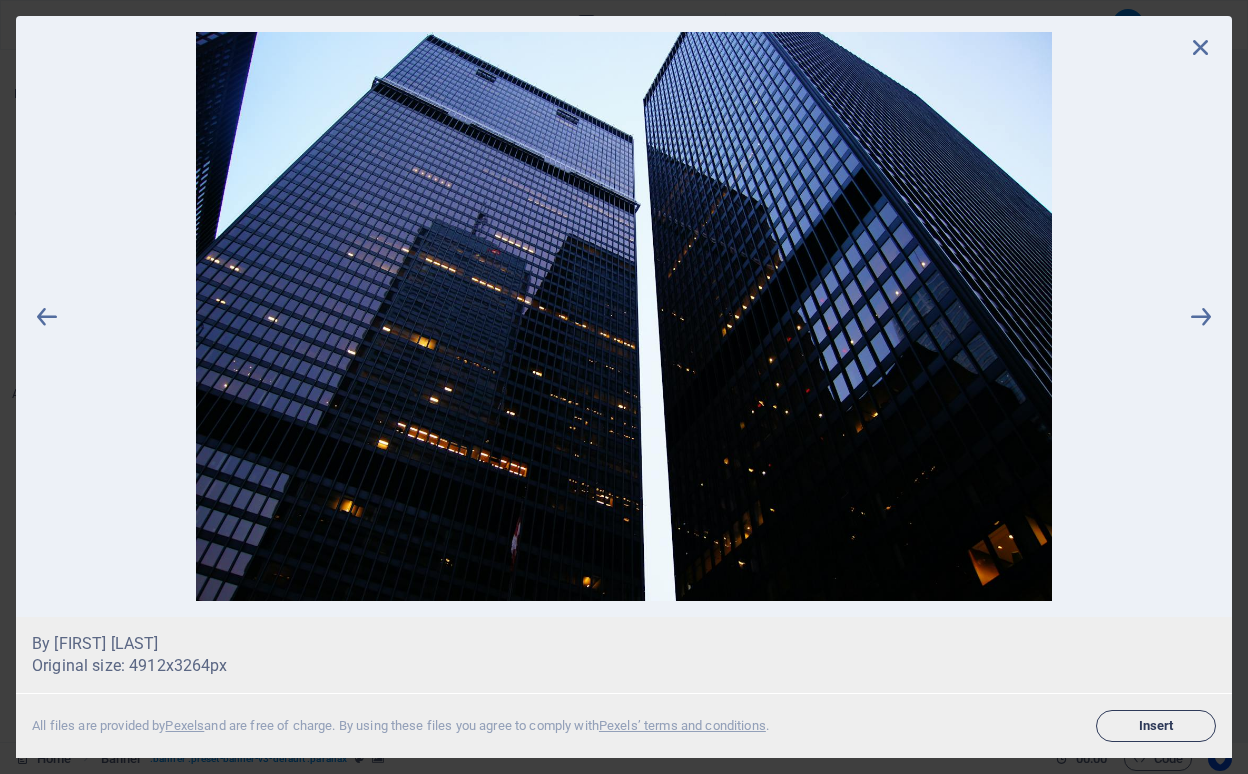 click on "Insert" at bounding box center (1156, 726) 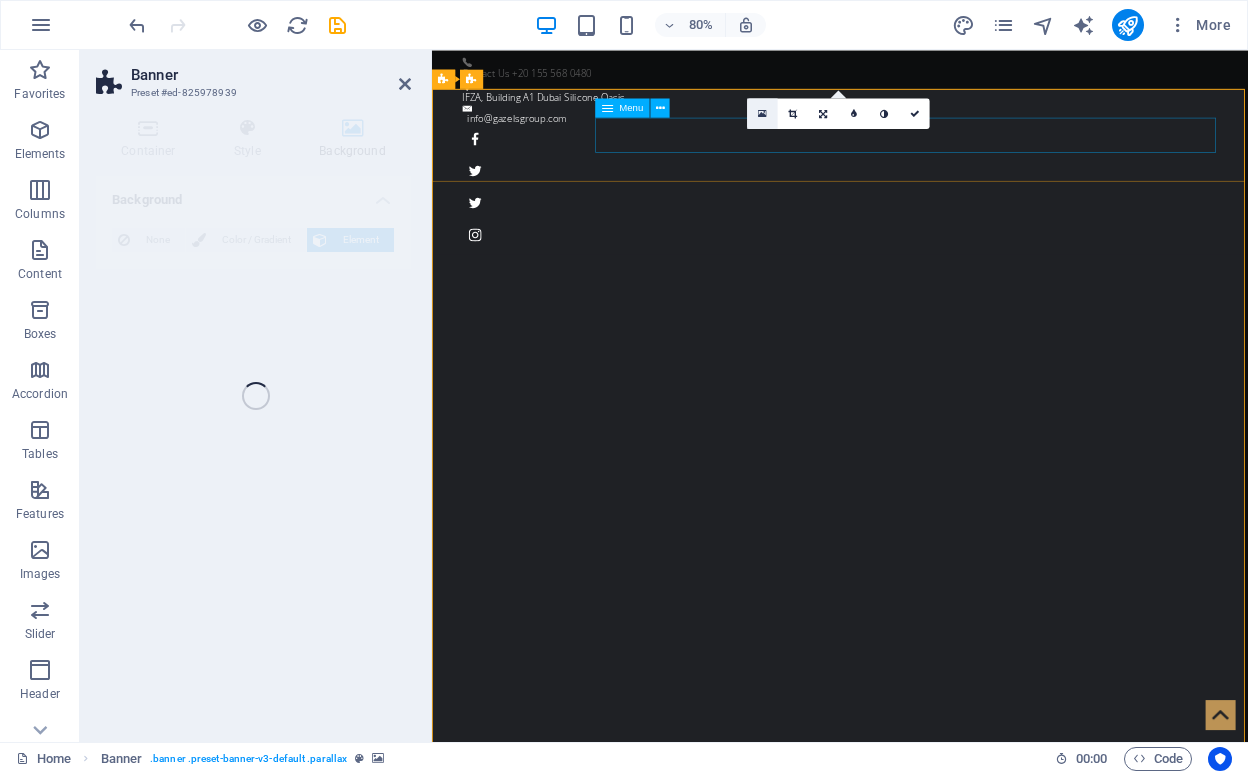 click at bounding box center (762, 113) 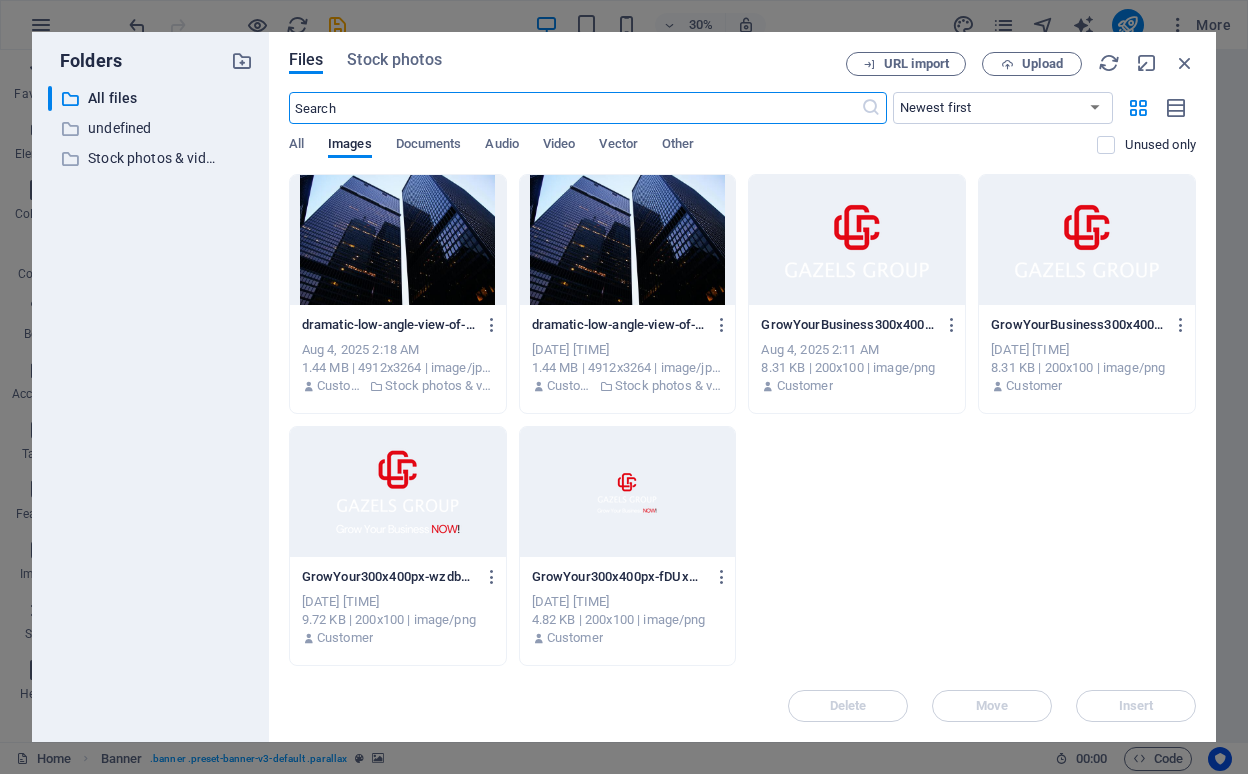 click at bounding box center [398, 240] 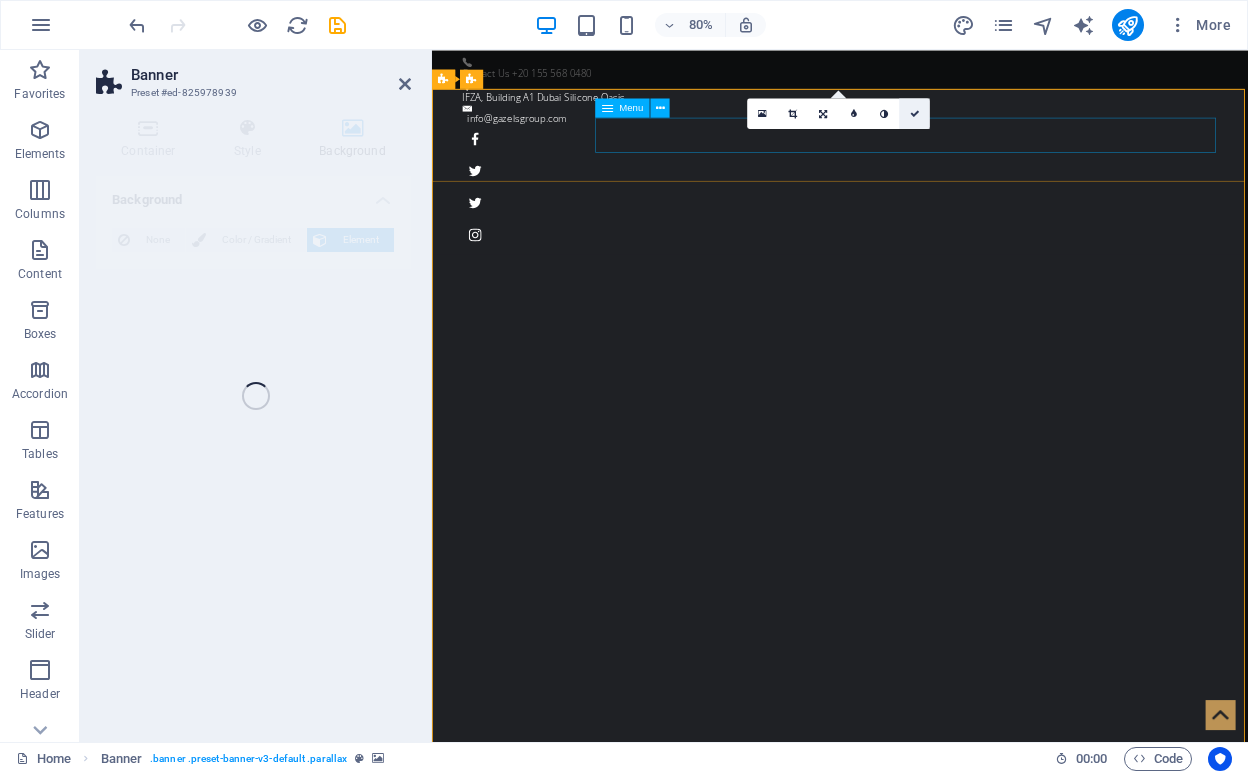 click at bounding box center (914, 113) 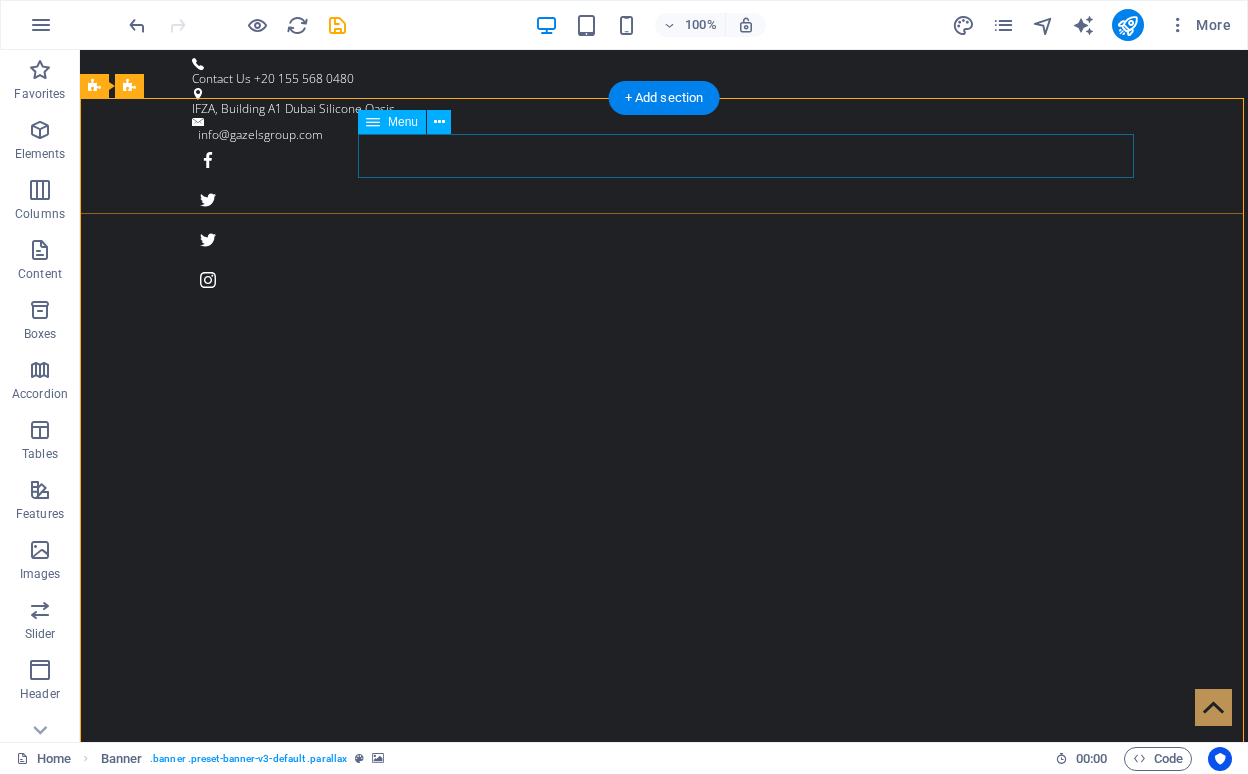 scroll, scrollTop: 0, scrollLeft: 0, axis: both 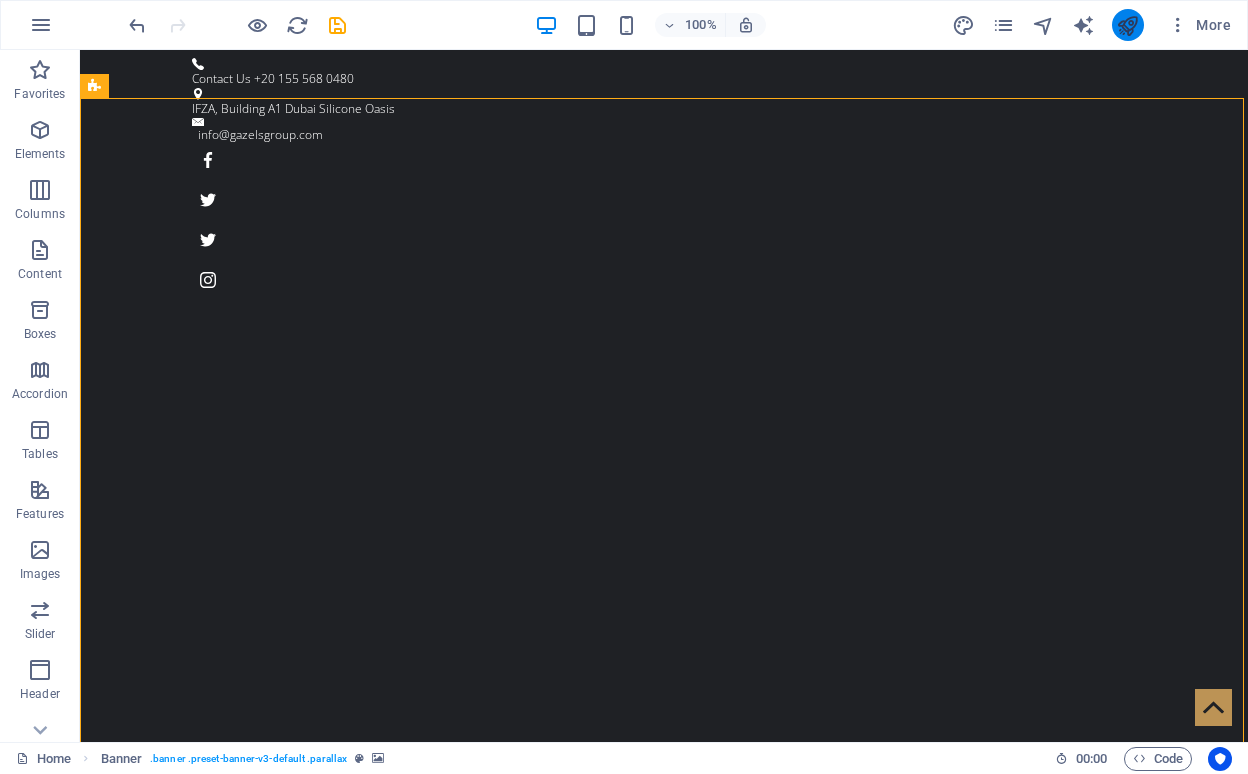 click at bounding box center [1127, 25] 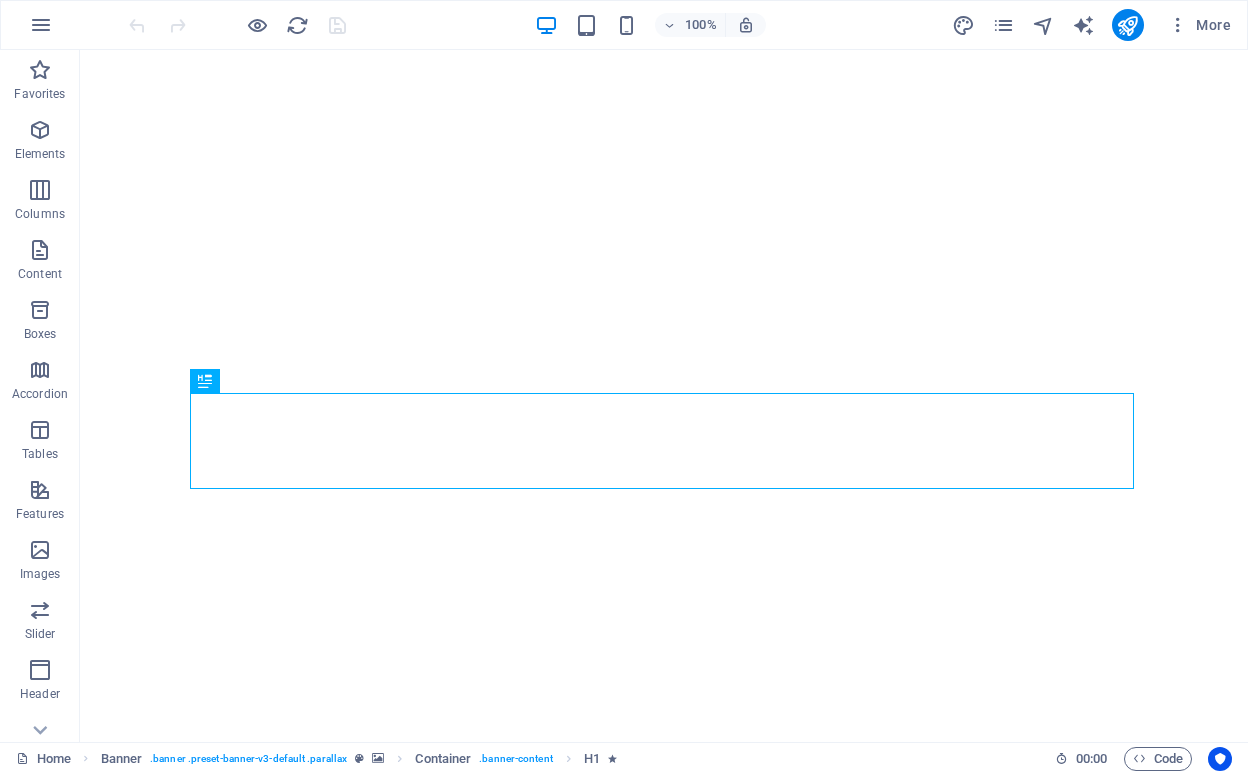 scroll, scrollTop: 0, scrollLeft: 0, axis: both 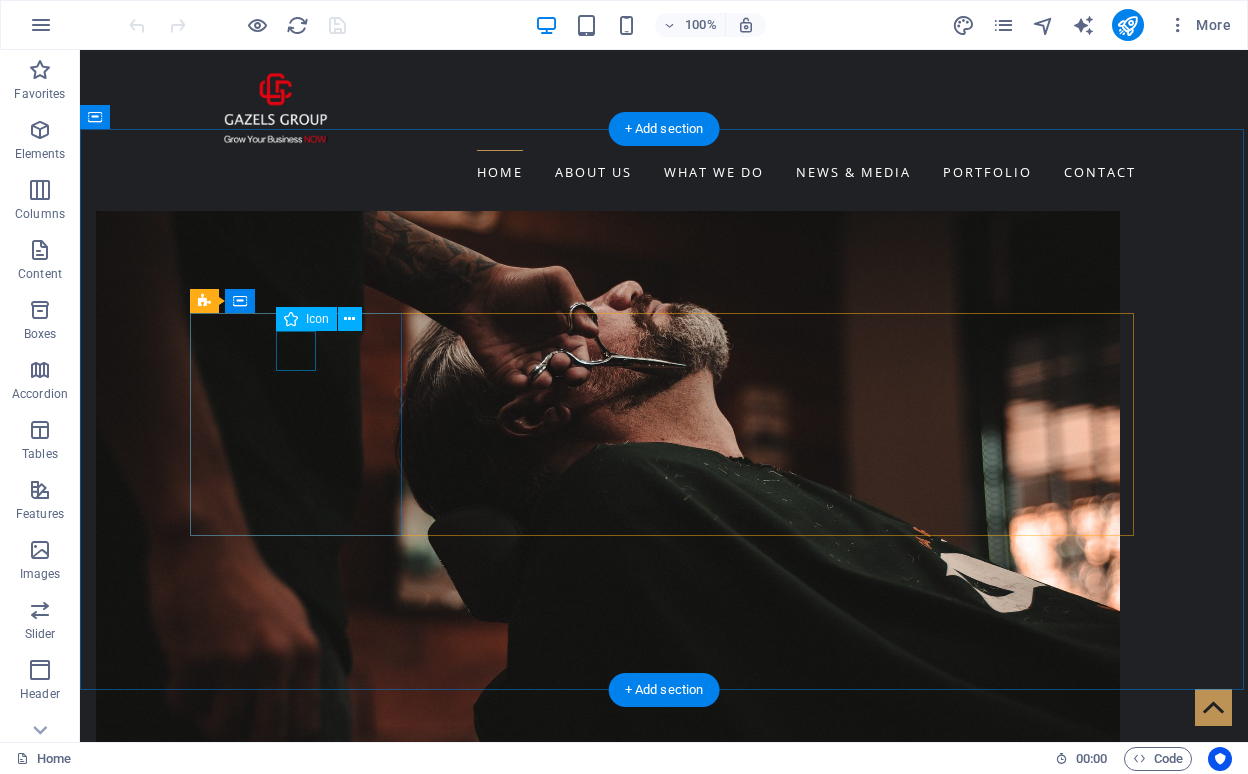 click at bounding box center [291, 319] 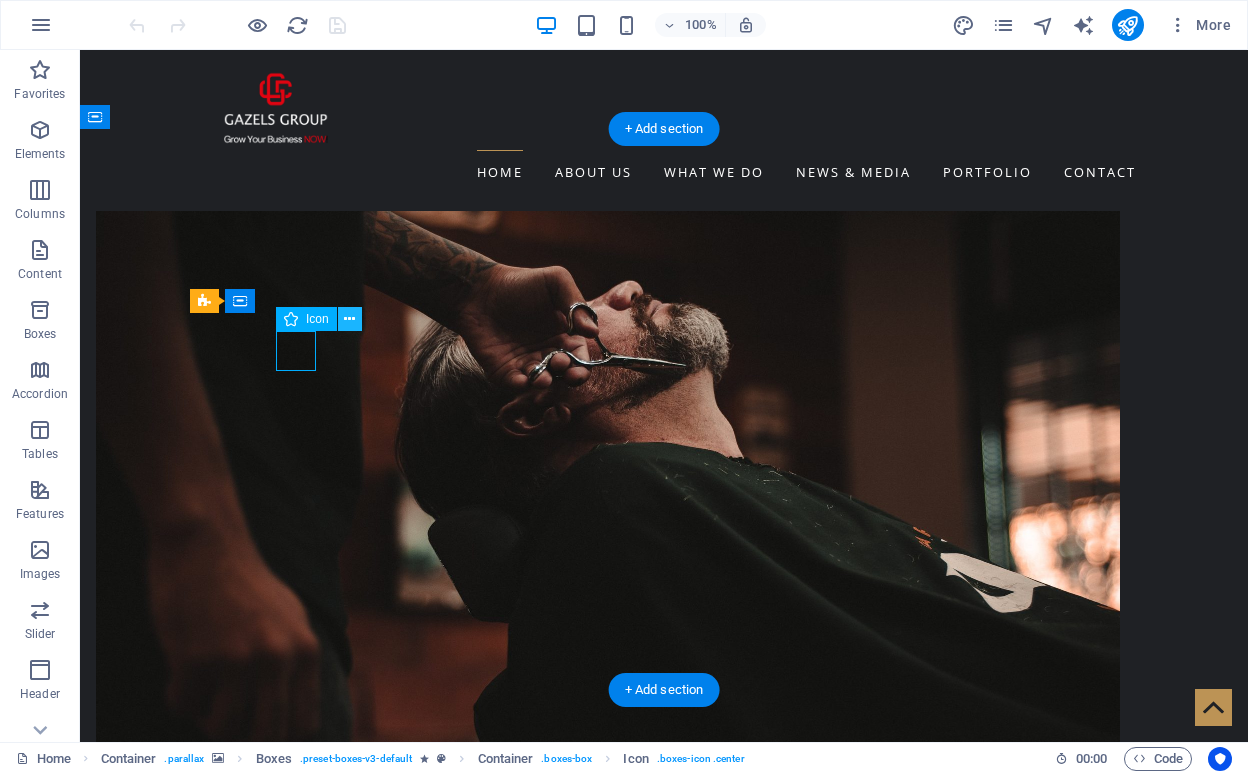 click at bounding box center [349, 319] 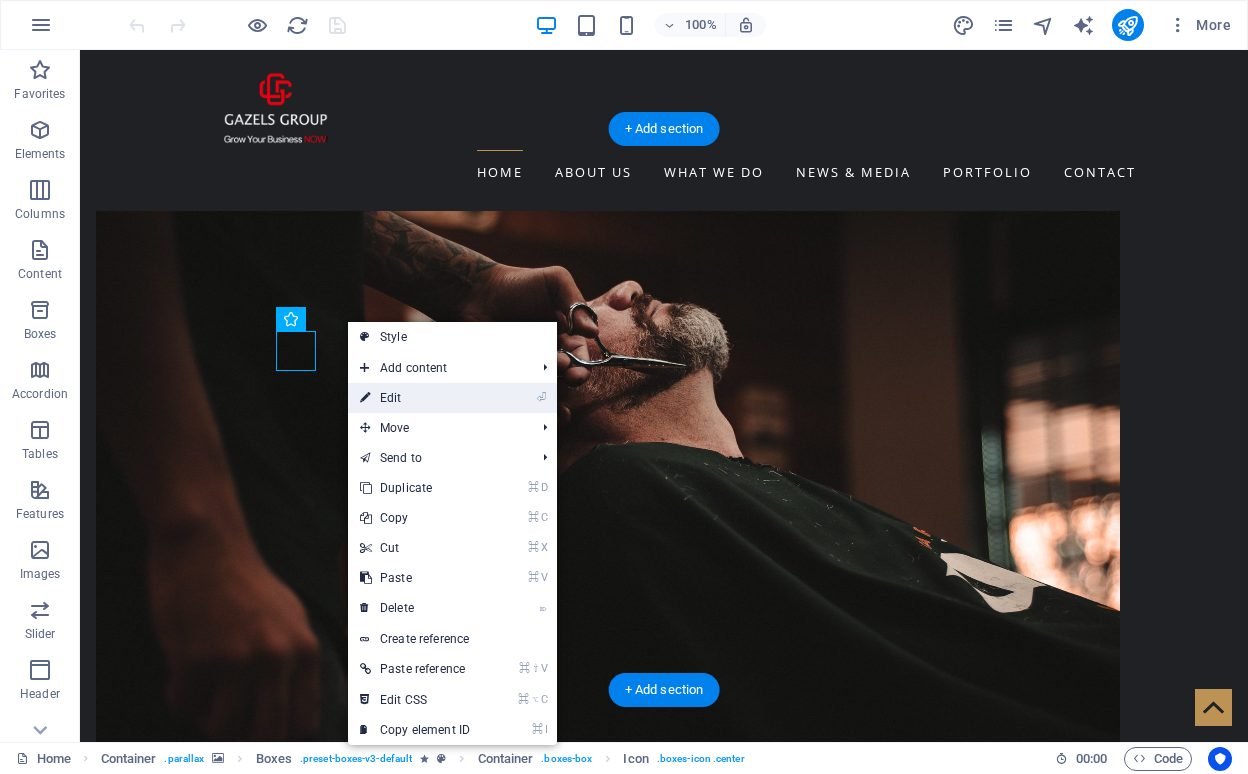 click on "⏎  Edit" at bounding box center [415, 398] 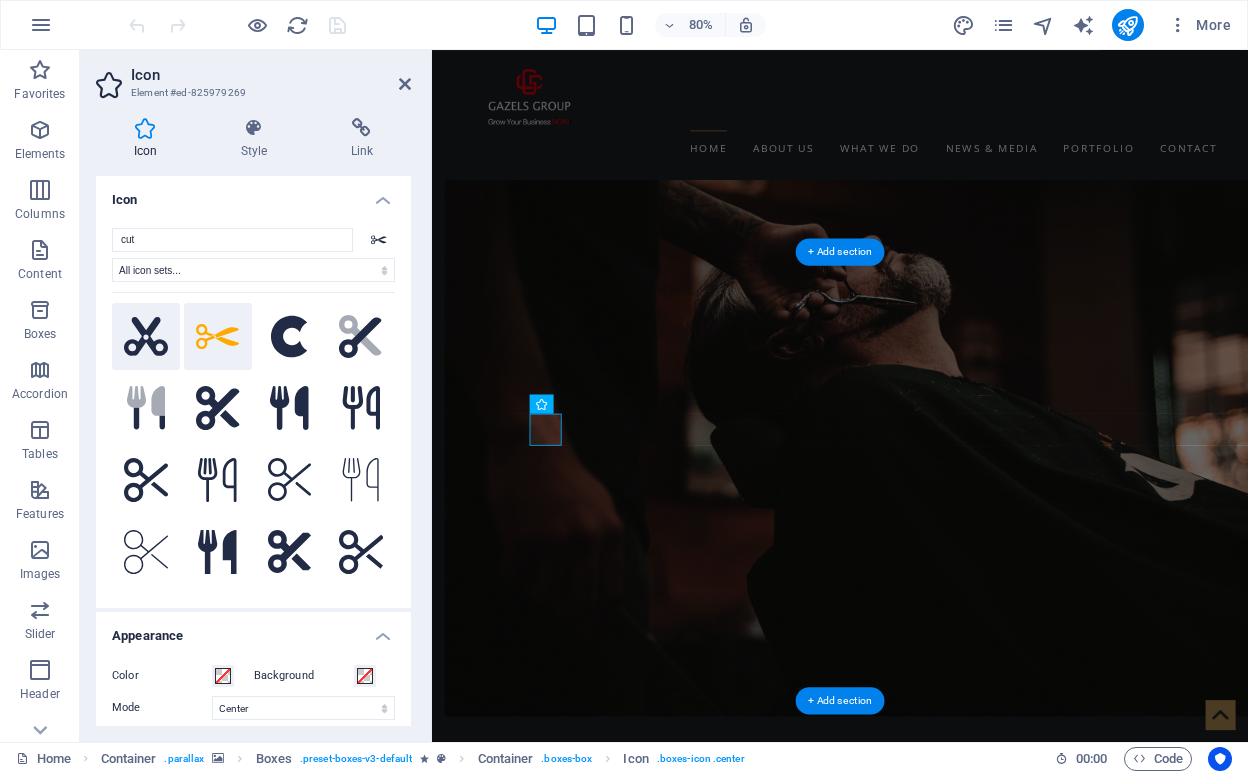 scroll, scrollTop: 0, scrollLeft: 0, axis: both 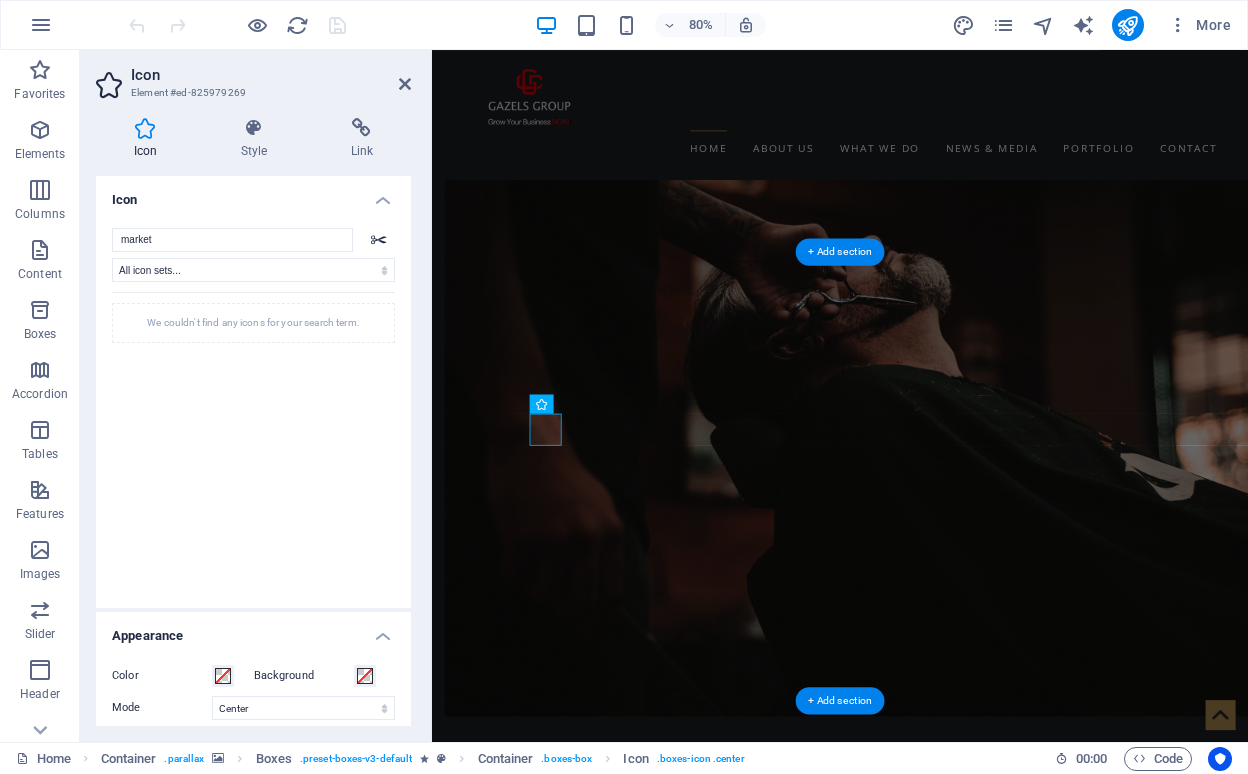 type on "market" 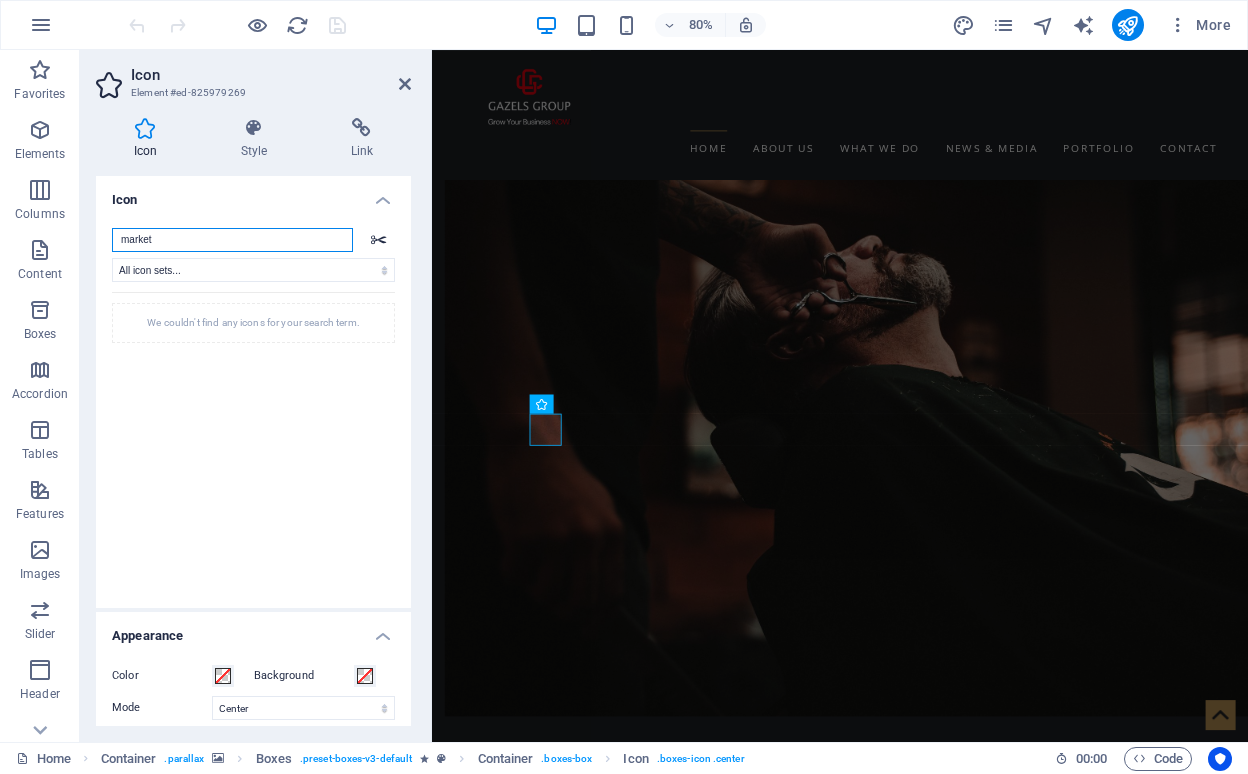 click on "market" at bounding box center [232, 240] 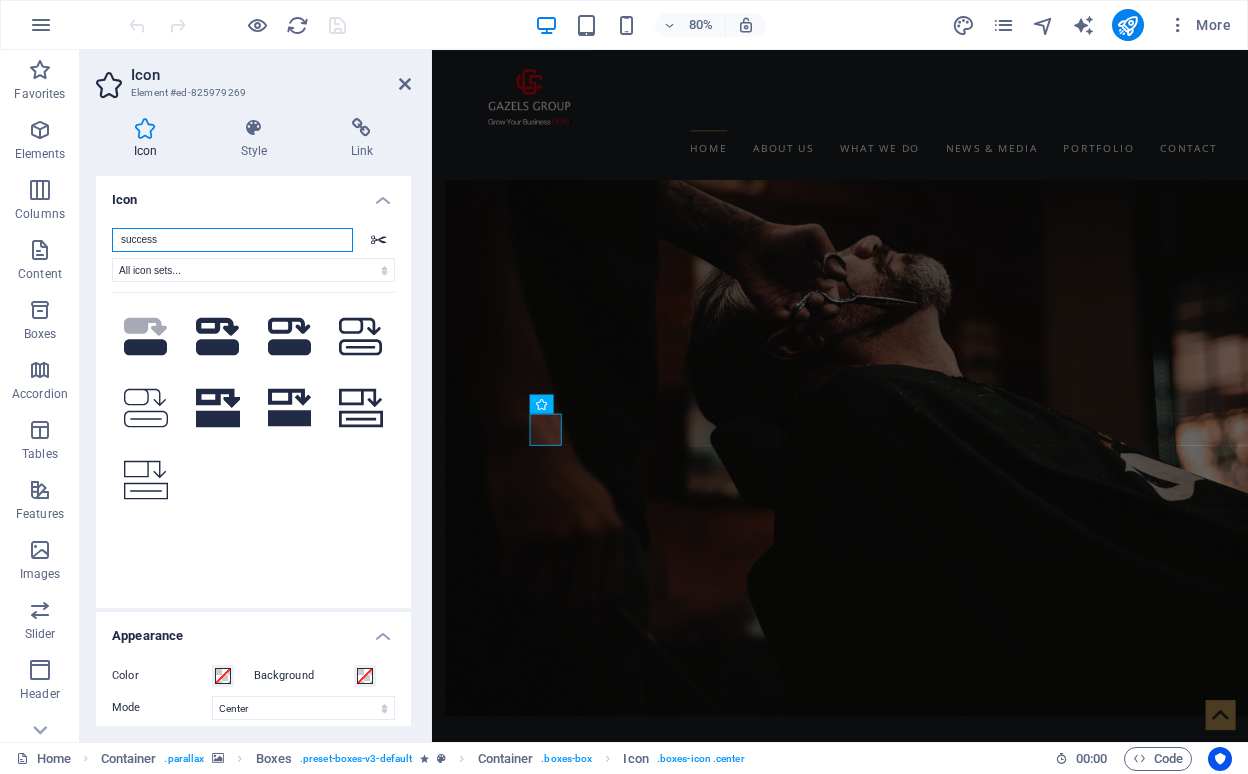 type on "success" 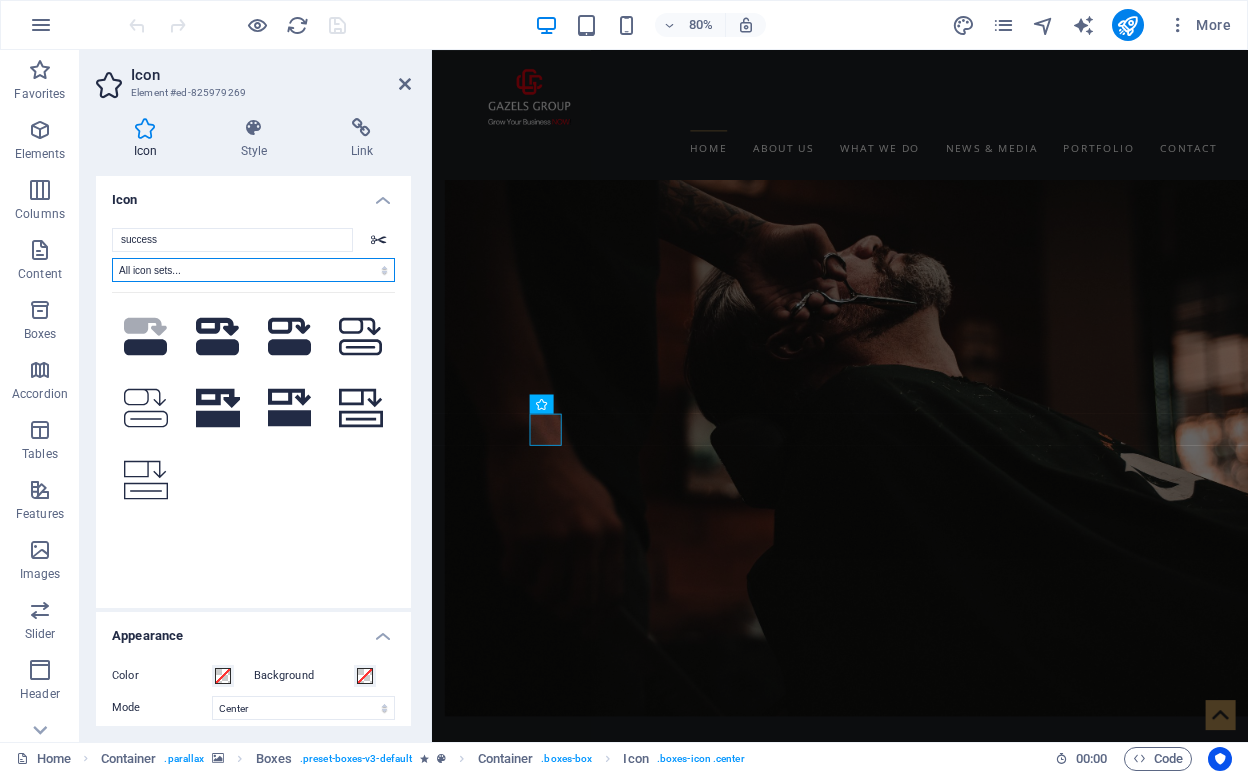 click on "All icon sets... IcoFont Ionicons FontAwesome Brands FontAwesome Duotone FontAwesome Solid FontAwesome Regular FontAwesome Light FontAwesome Thin FontAwesome Sharp Solid FontAwesome Sharp Regular FontAwesome Sharp Light FontAwesome Sharp Thin" at bounding box center (253, 270) 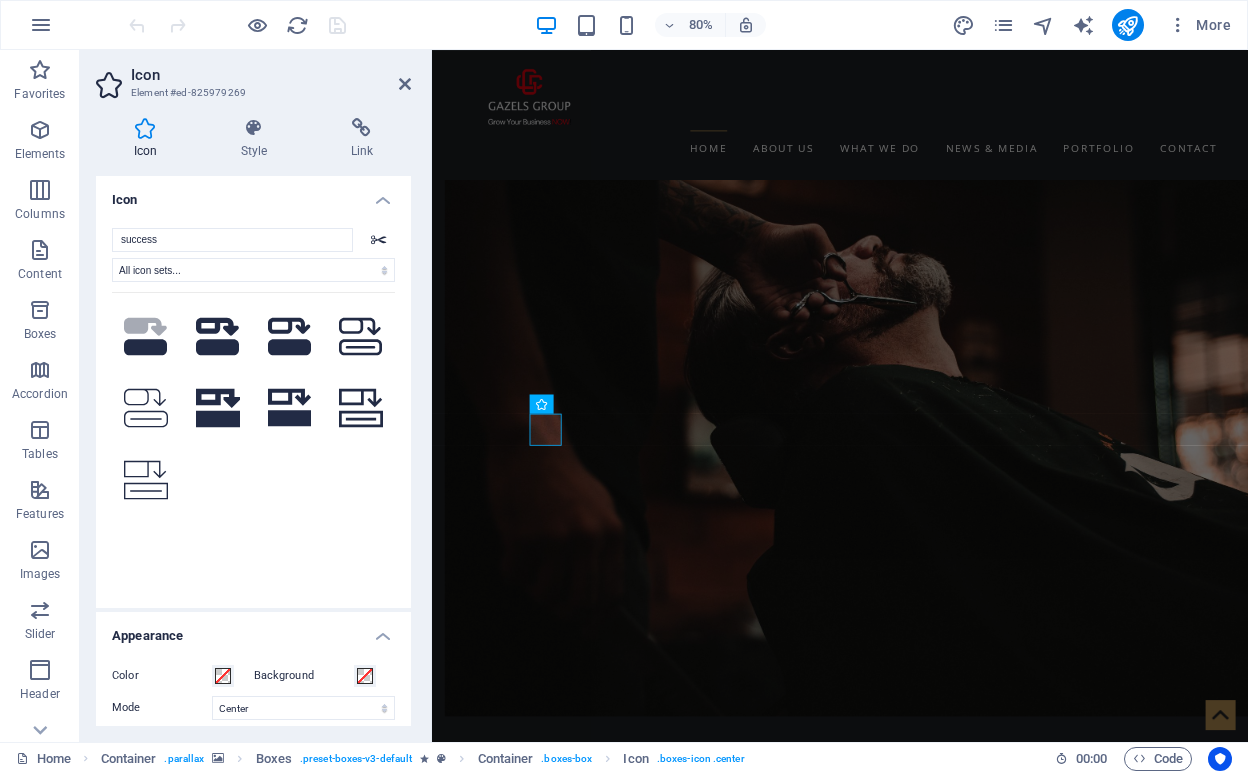 click 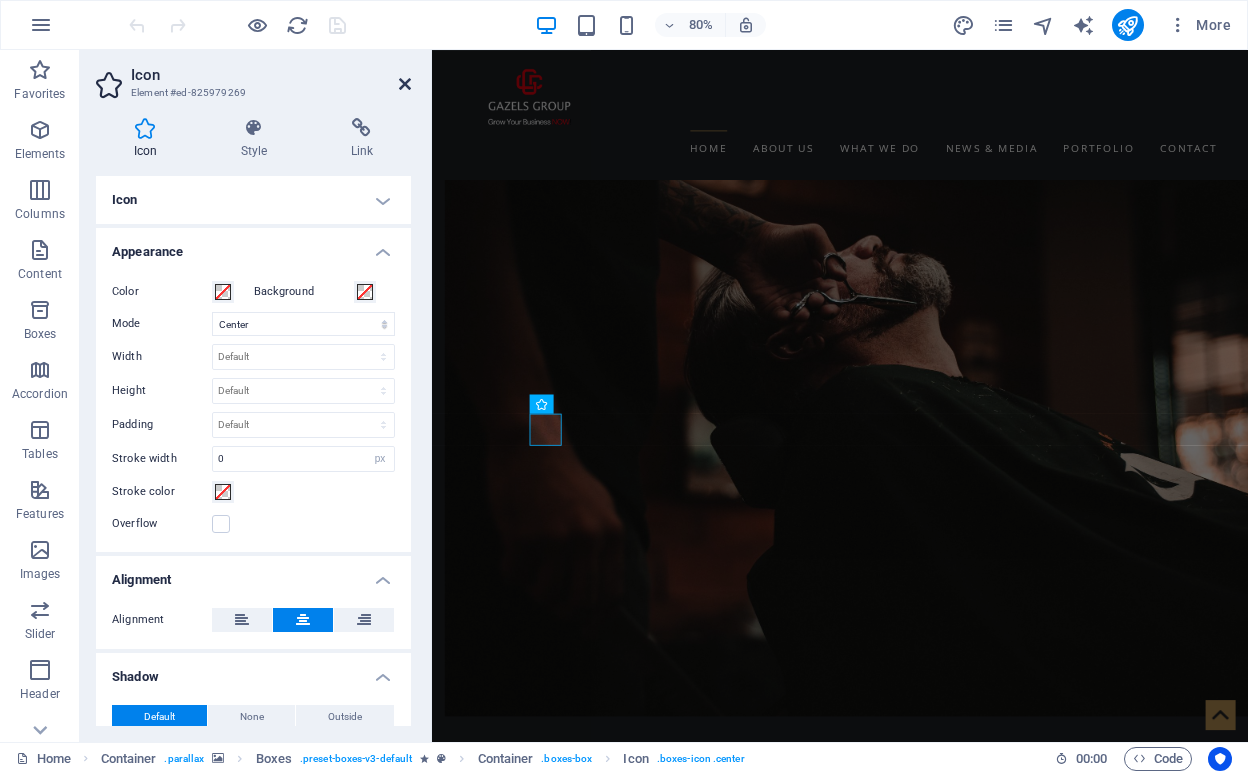 click at bounding box center [405, 84] 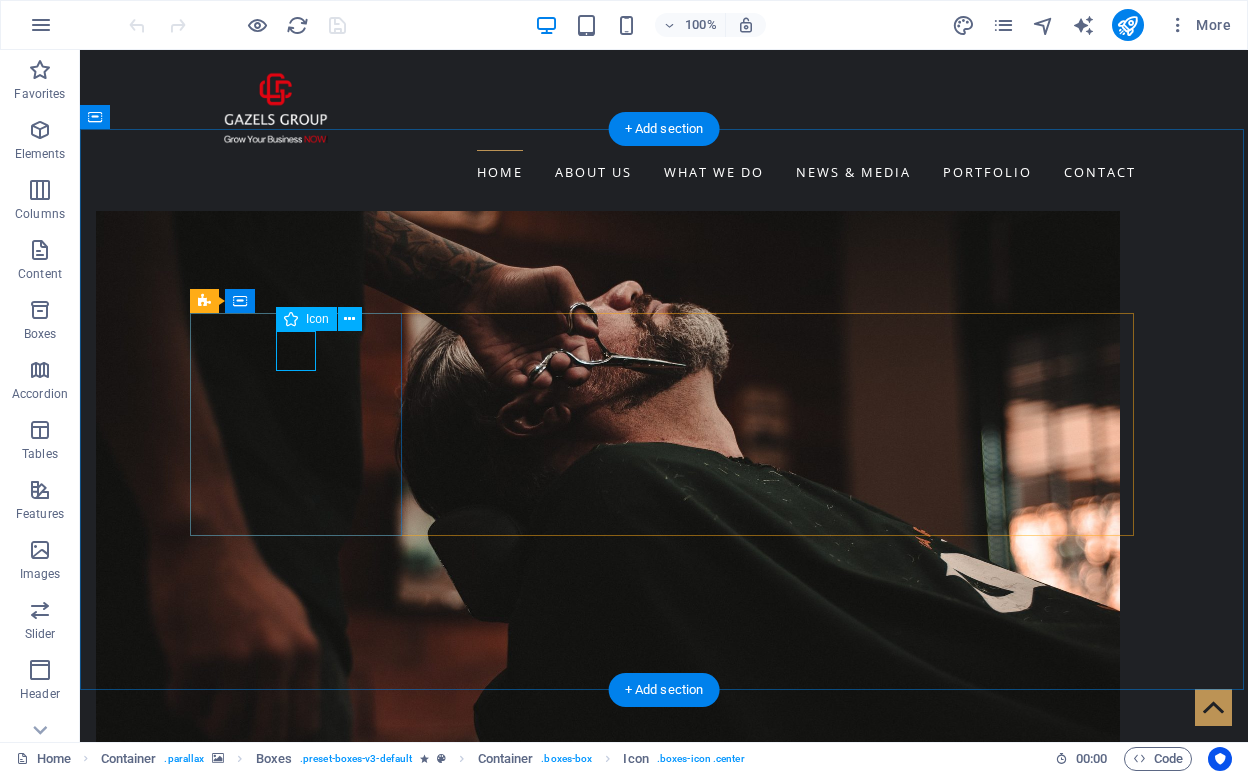 click at bounding box center (291, 319) 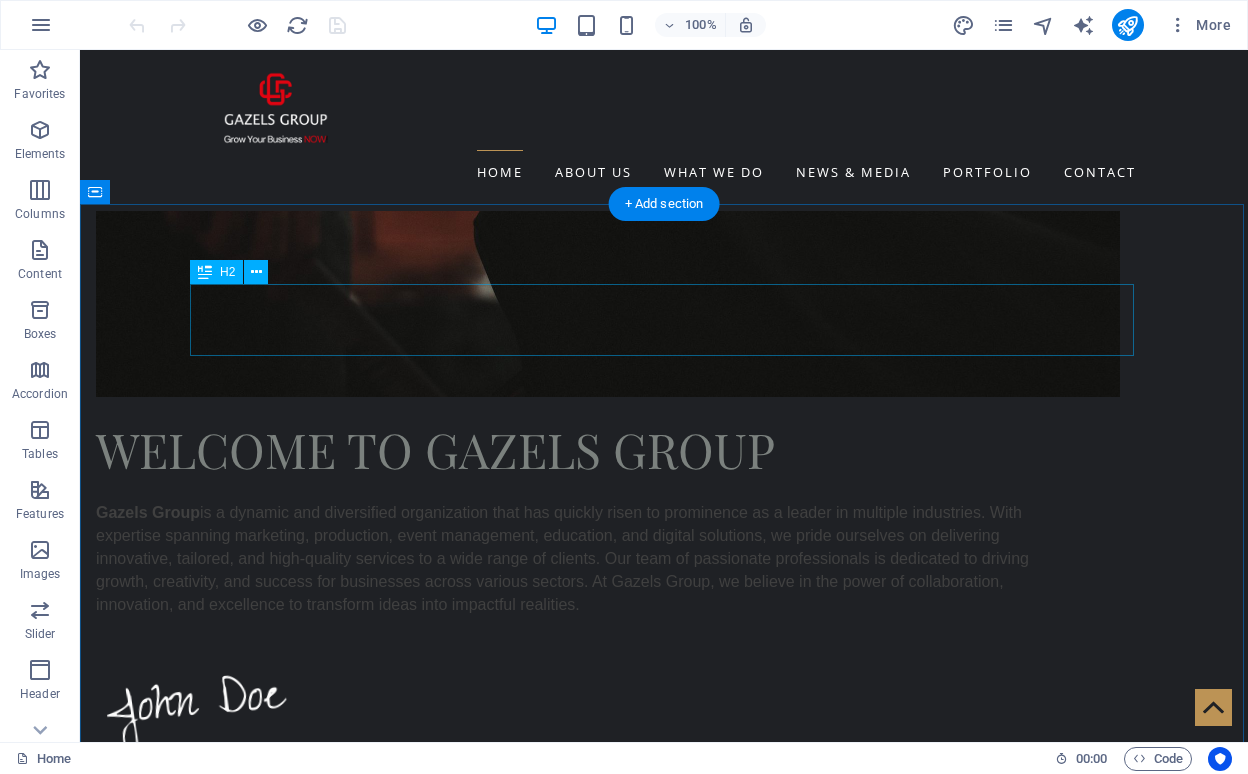 click on "Our Stylists" at bounding box center [664, 3050] 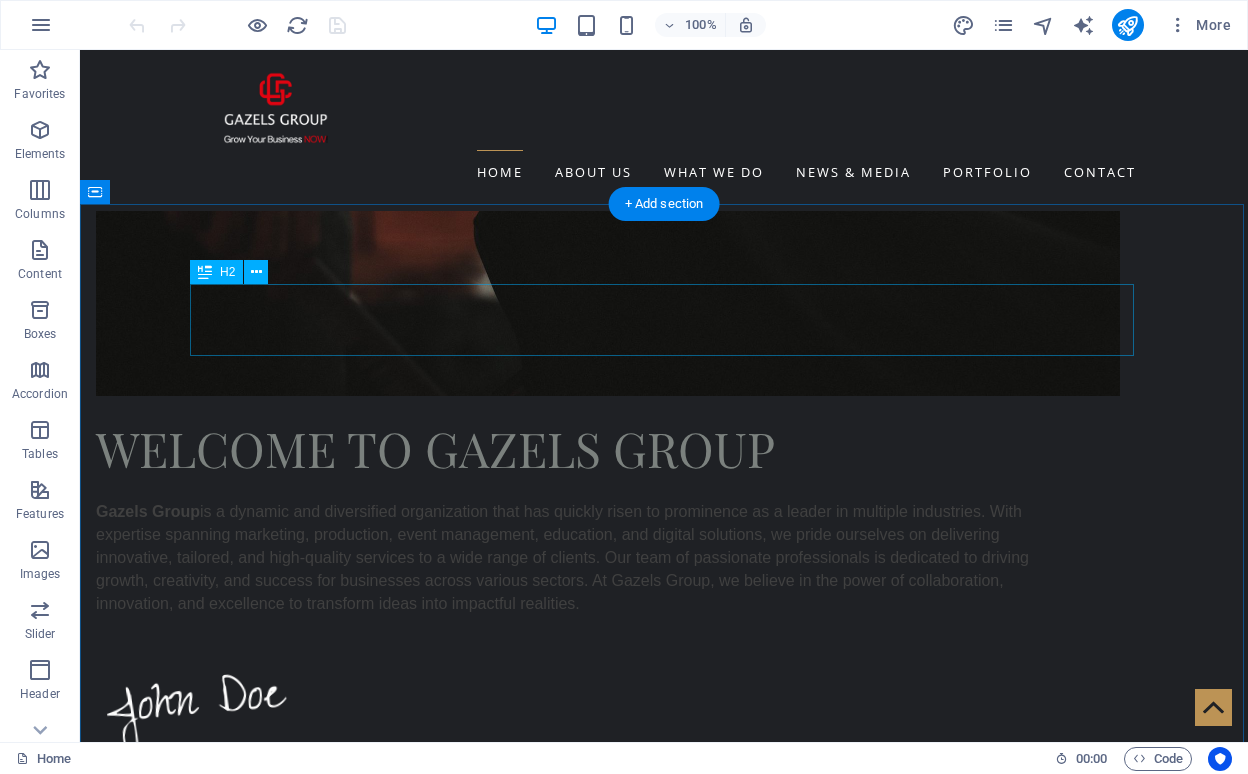 click on "Our Stylists" at bounding box center (664, 3049) 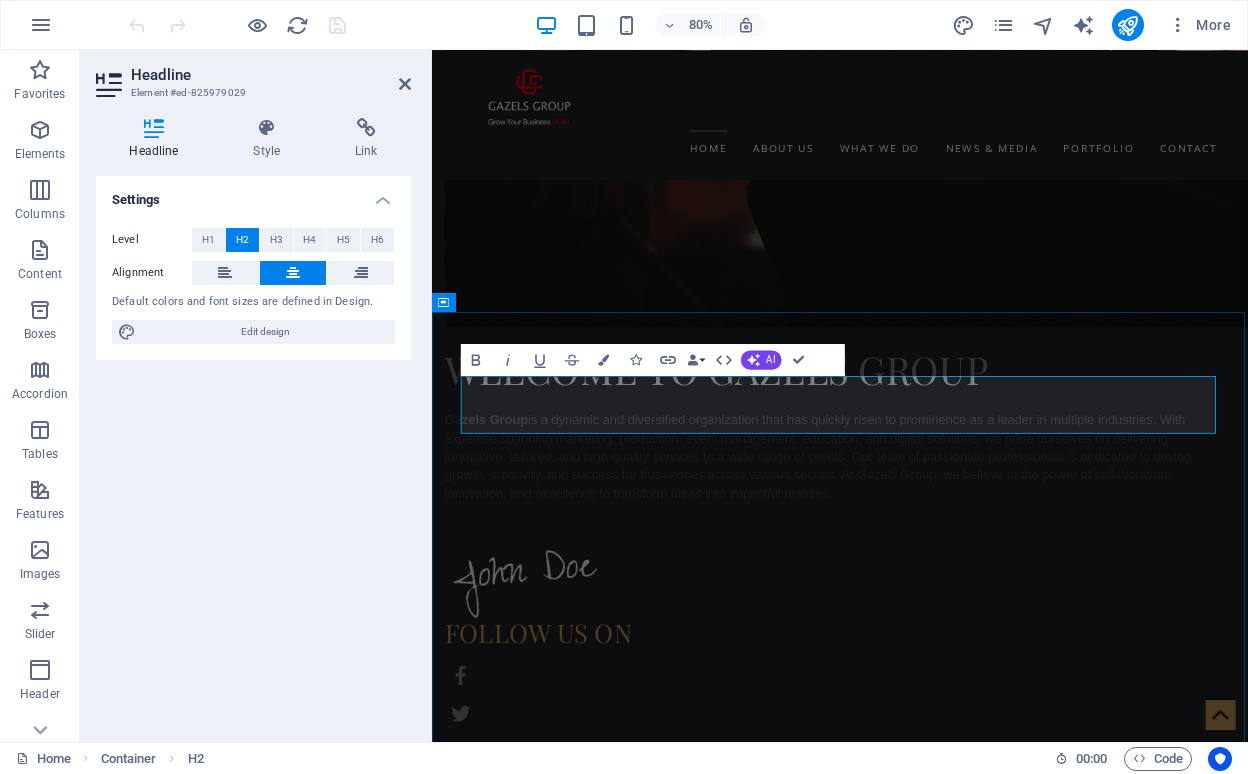 click on "Our Stylists" at bounding box center (942, 3049) 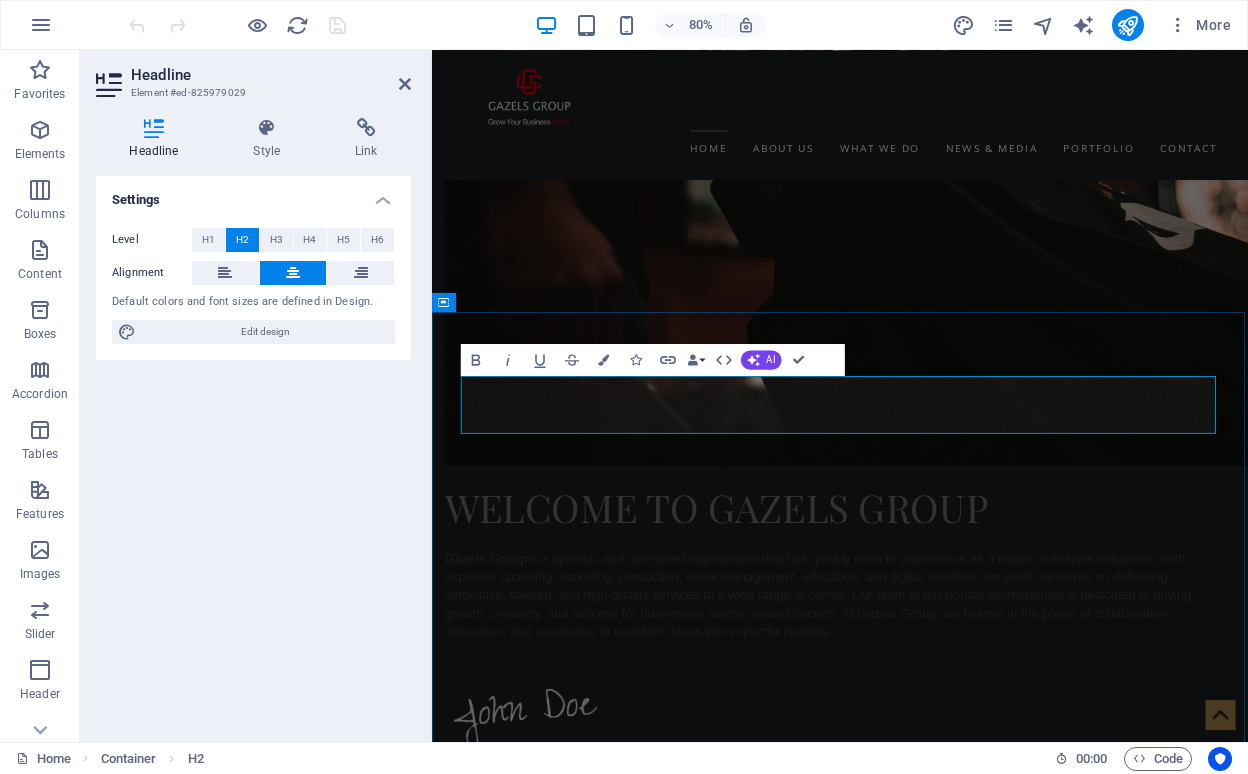 type 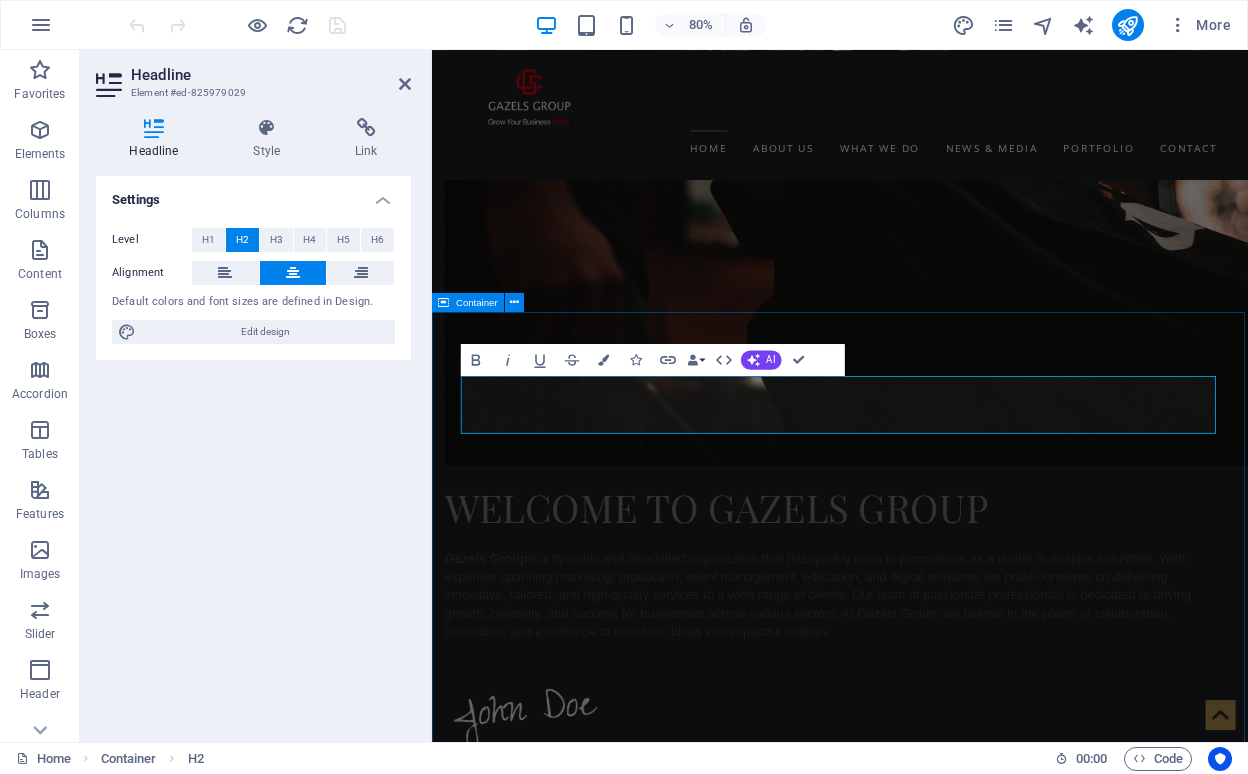 click on "Our owner [FIRST] [LAST] CEO & Master Barber MAX FURY Restyling & Beard Expert TOM BEARDY Master Barber & Shave Expert More about us" at bounding box center [942, 8028] 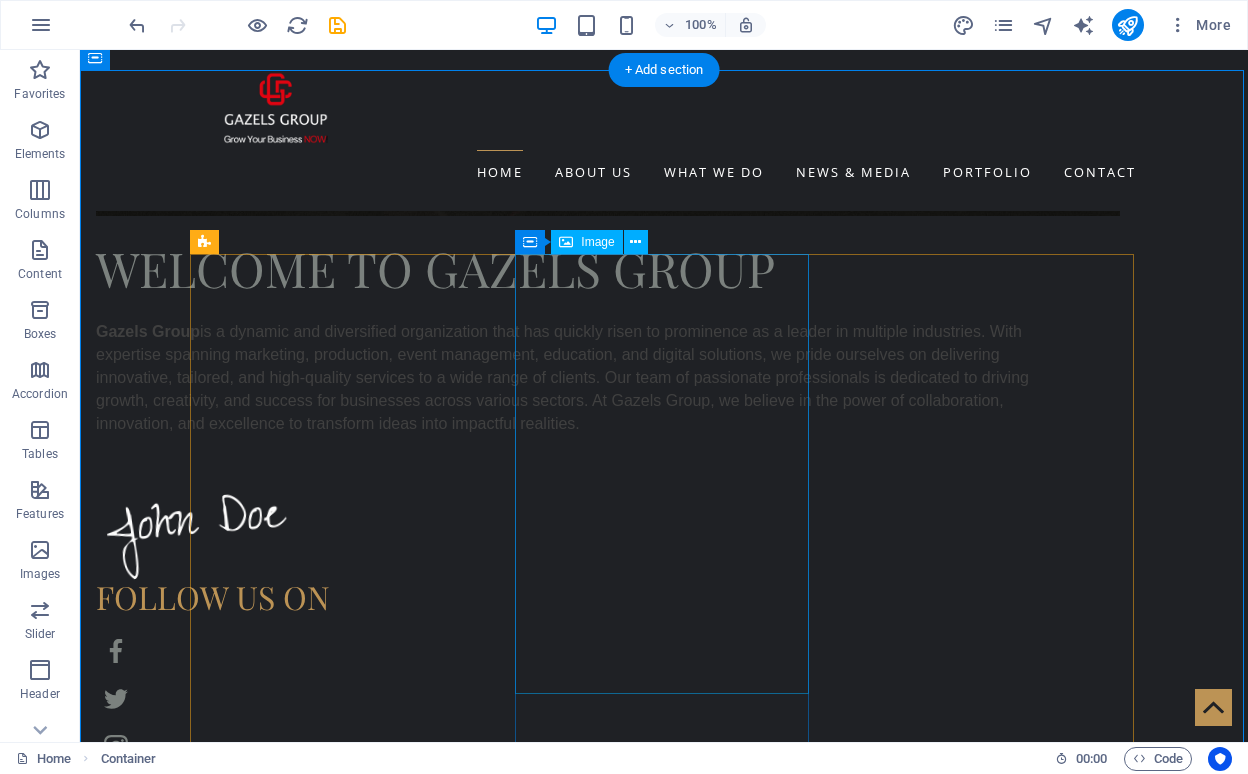 scroll, scrollTop: 2079, scrollLeft: 0, axis: vertical 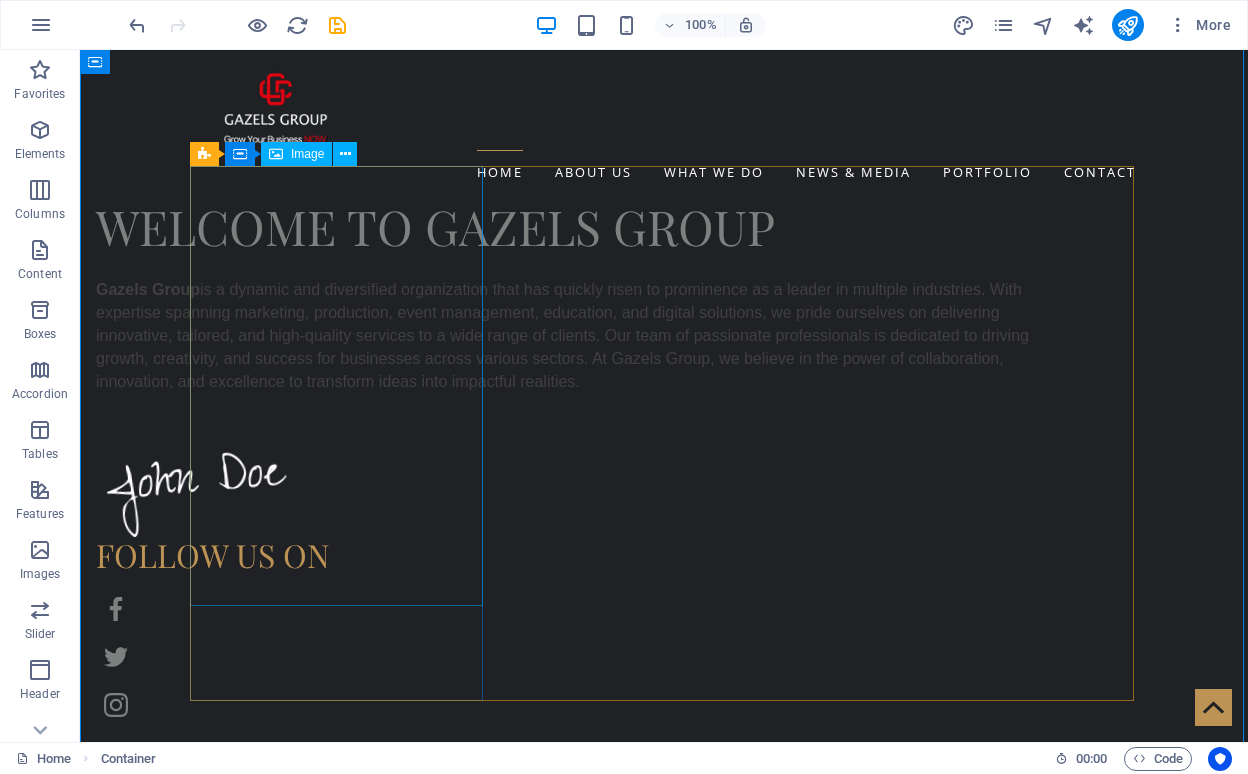 click on "Image" at bounding box center [296, 154] 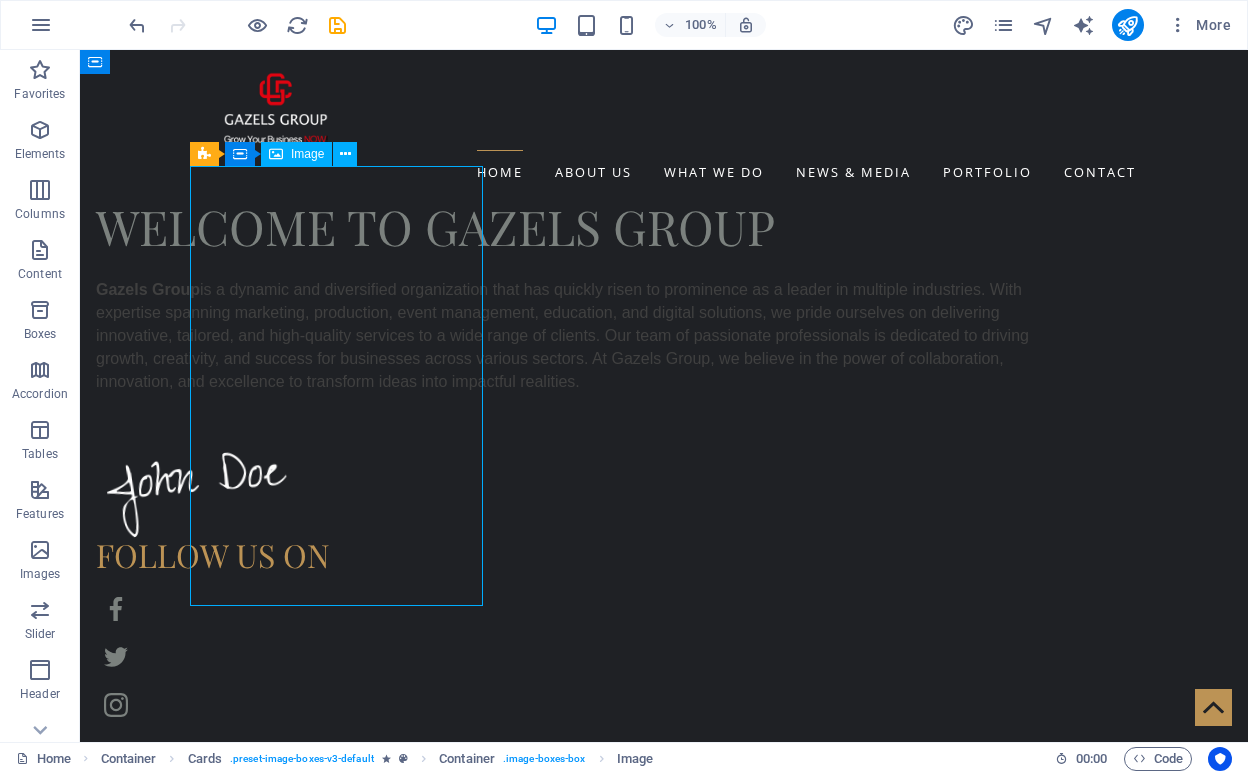 click on "Image" at bounding box center [307, 154] 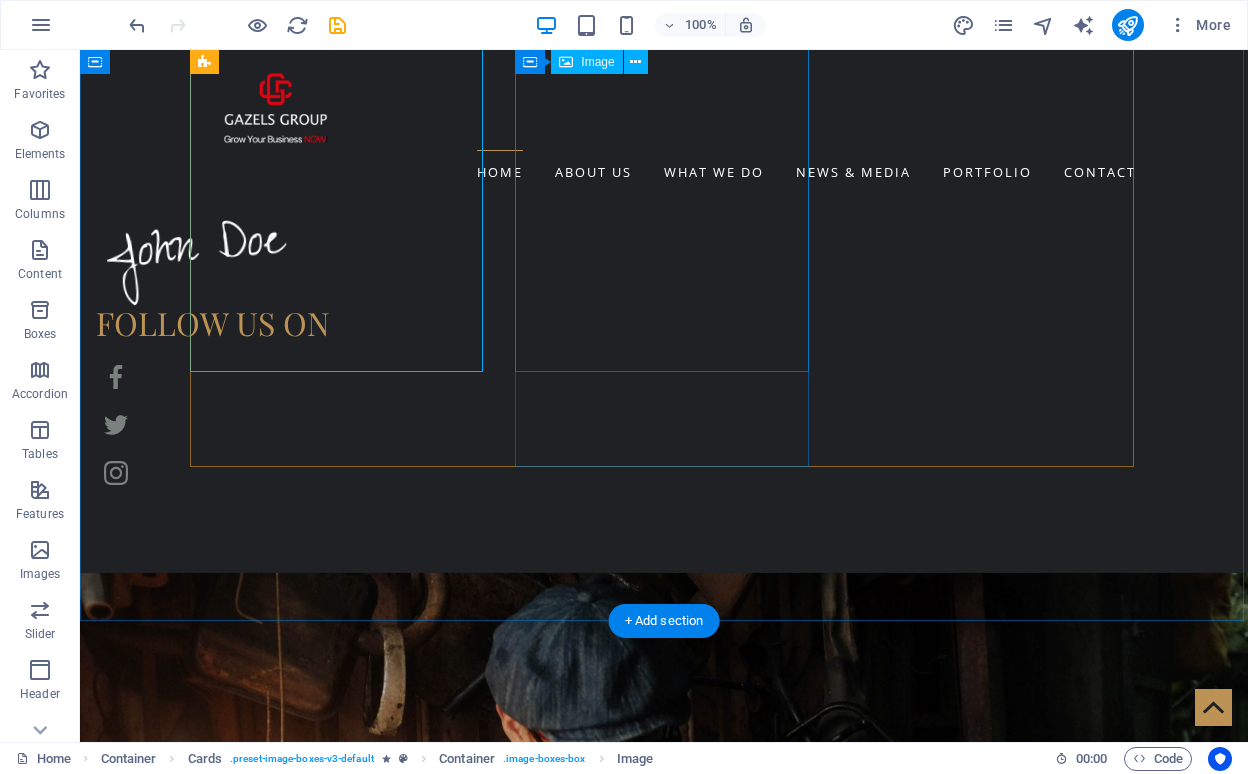 scroll, scrollTop: 2313, scrollLeft: 0, axis: vertical 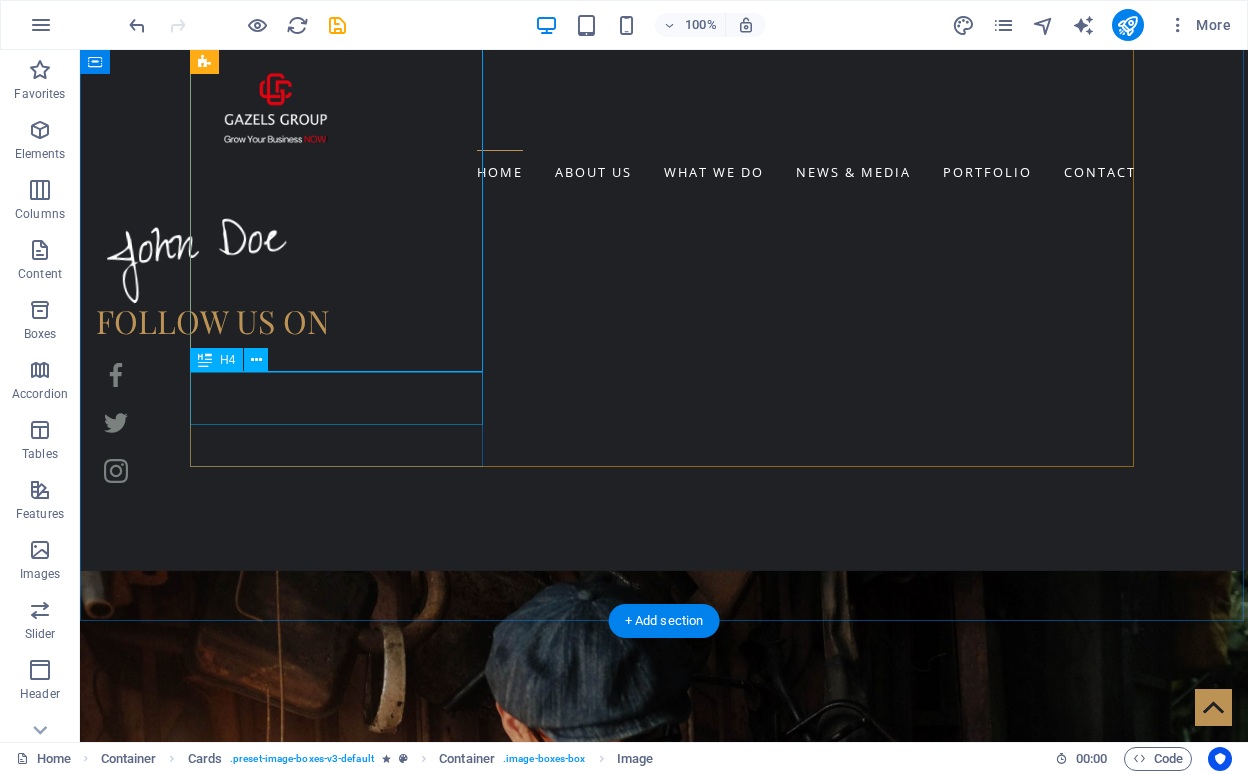 click on "JOHN DOE" at bounding box center [338, 5992] 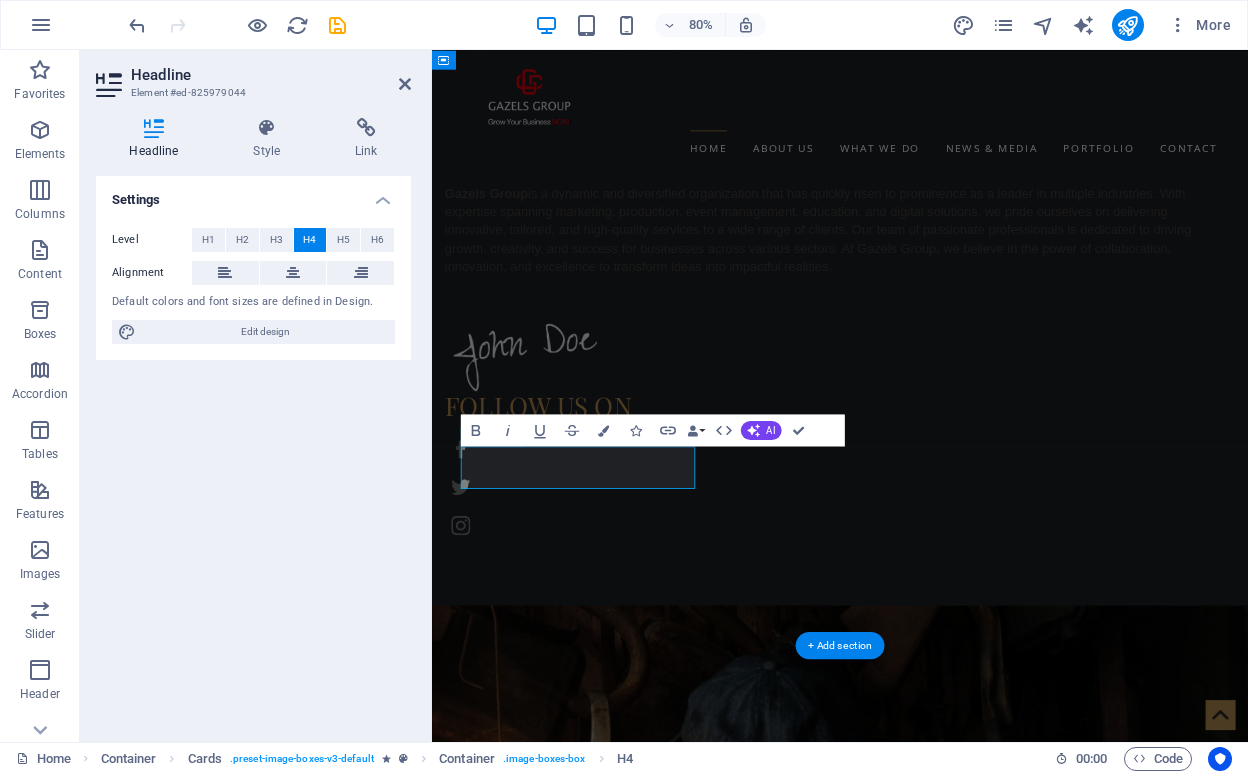 type 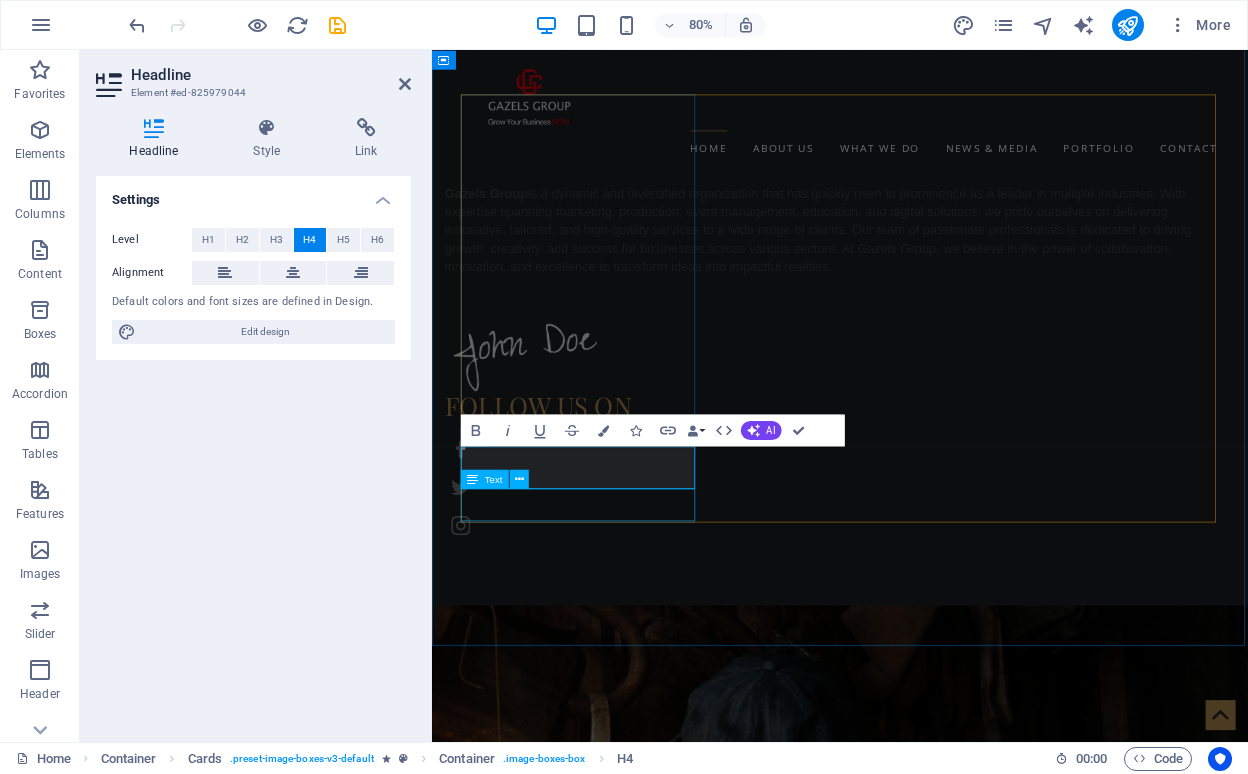click on "CEO & Master Barber" at bounding box center (616, 6298) 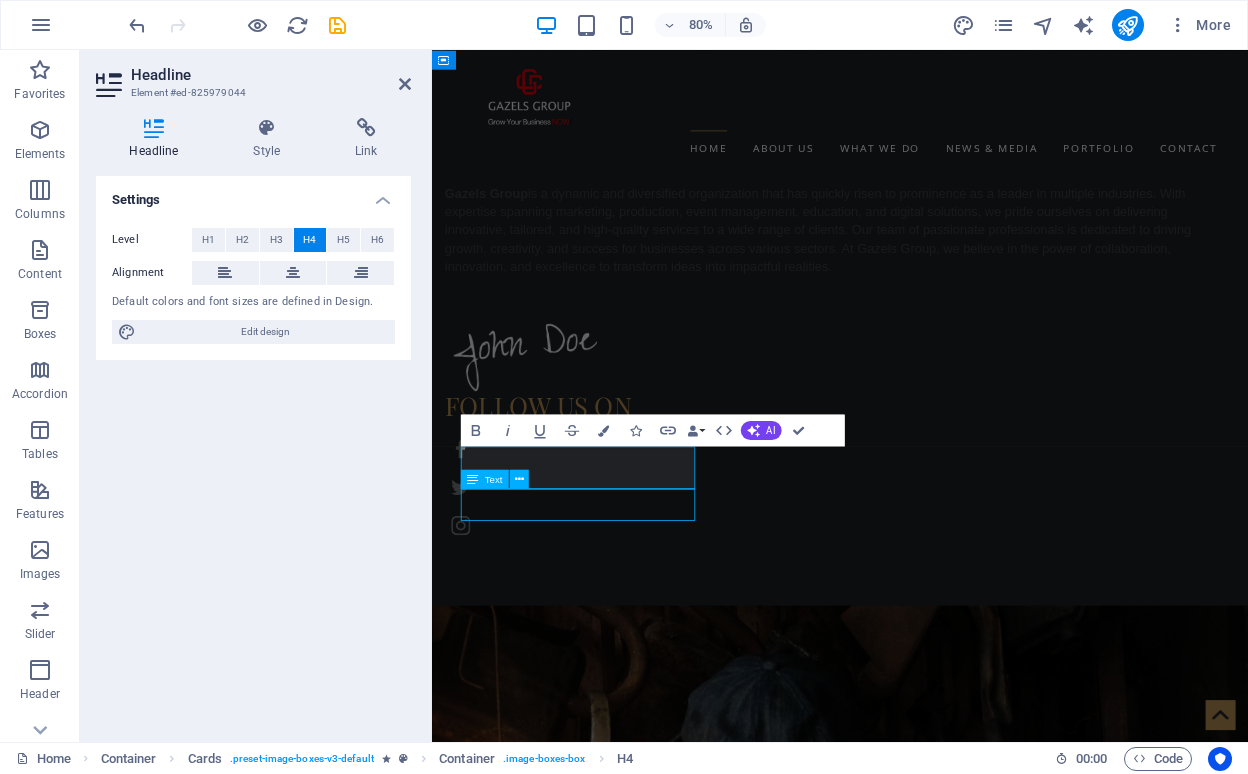 click on "CEO & Master Barber" at bounding box center (616, 6298) 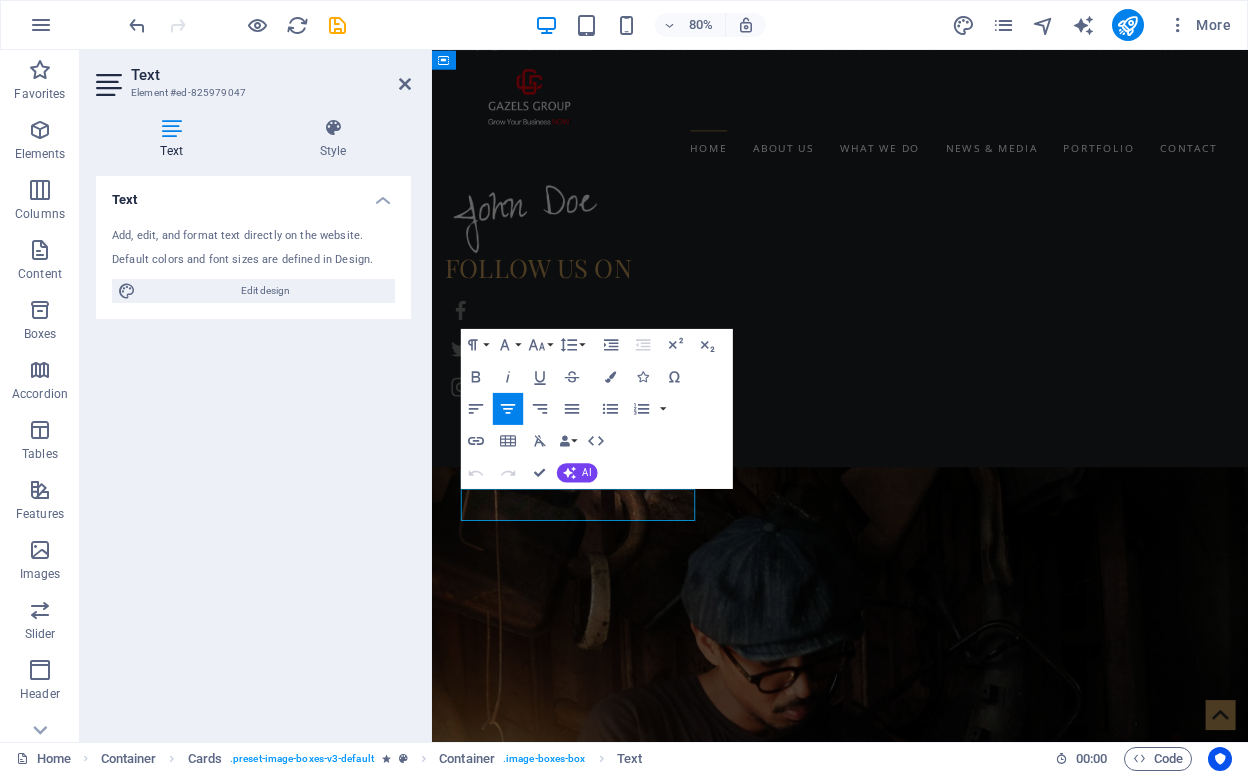 drag, startPoint x: 582, startPoint y: 614, endPoint x: 711, endPoint y: 606, distance: 129.24782 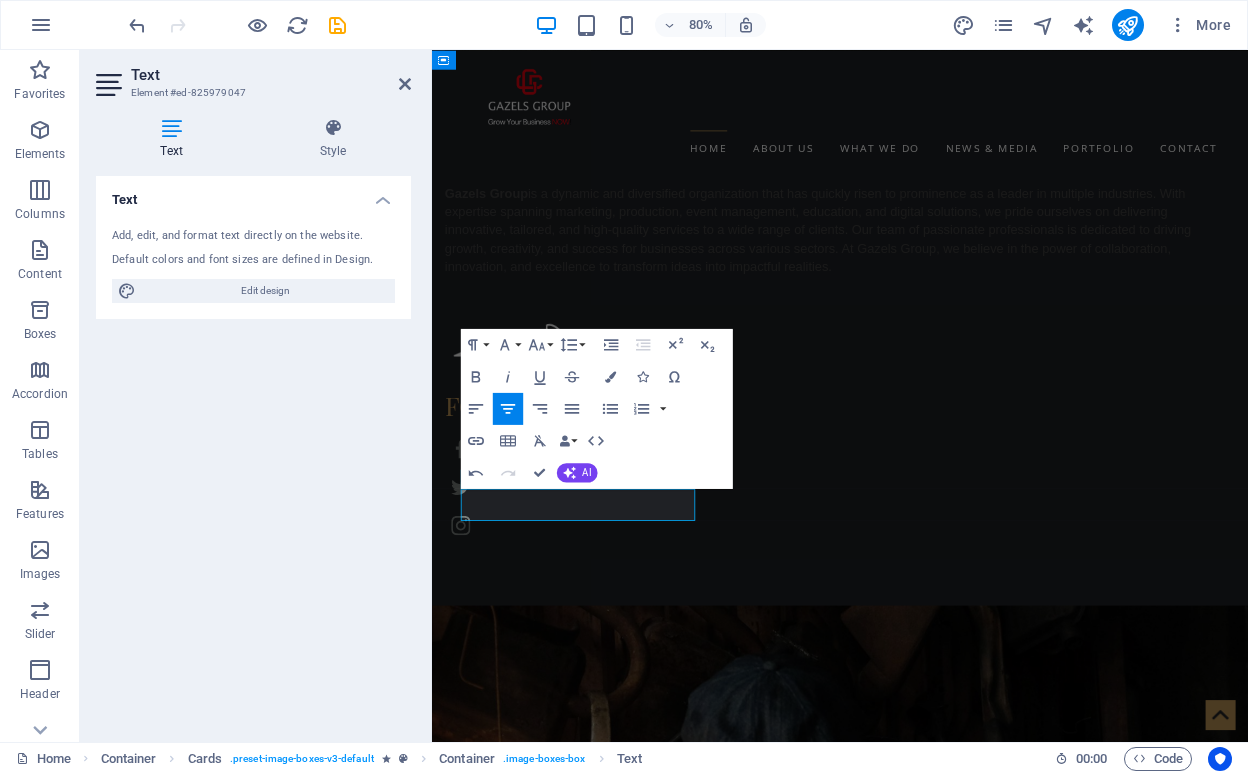 type 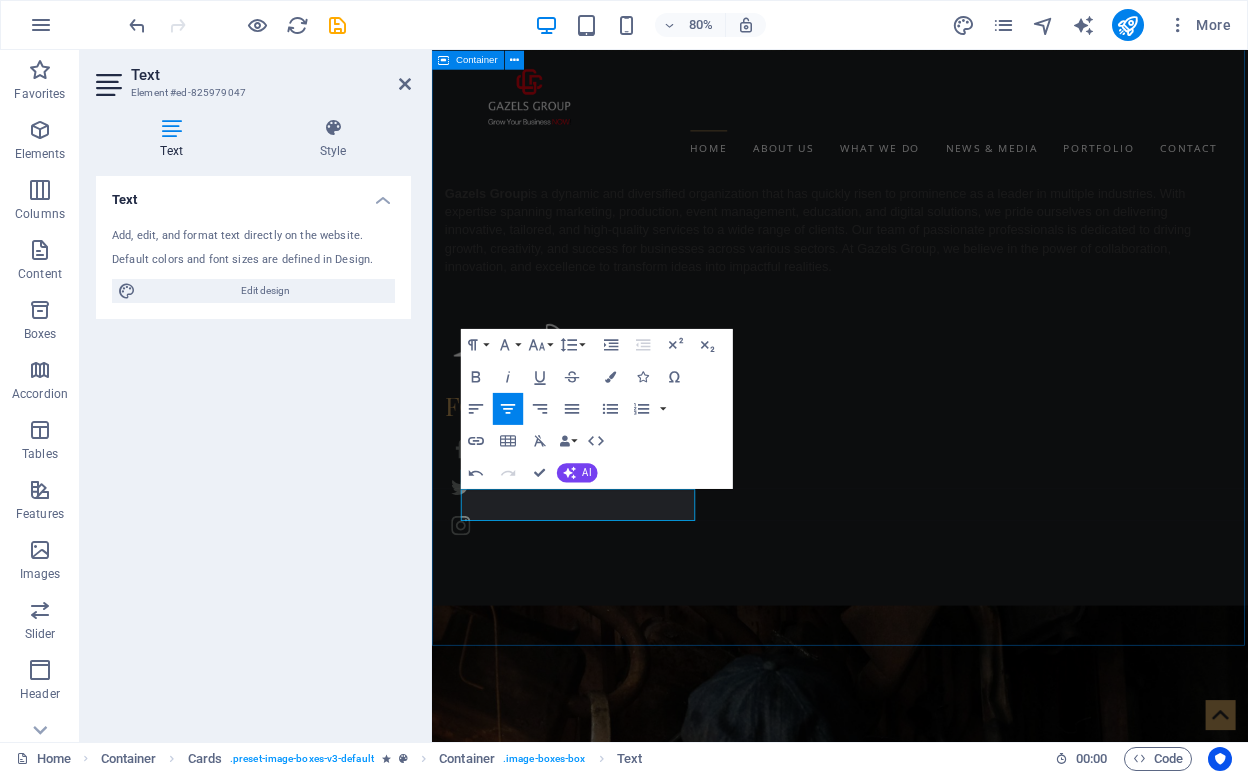 click on "Our owner [FIRST] [LAST] Founder & CEO MAX FURY Restyling & Beard Expert TOM BEARDY Master Barber & Shave Expert More about us" at bounding box center (942, 7572) 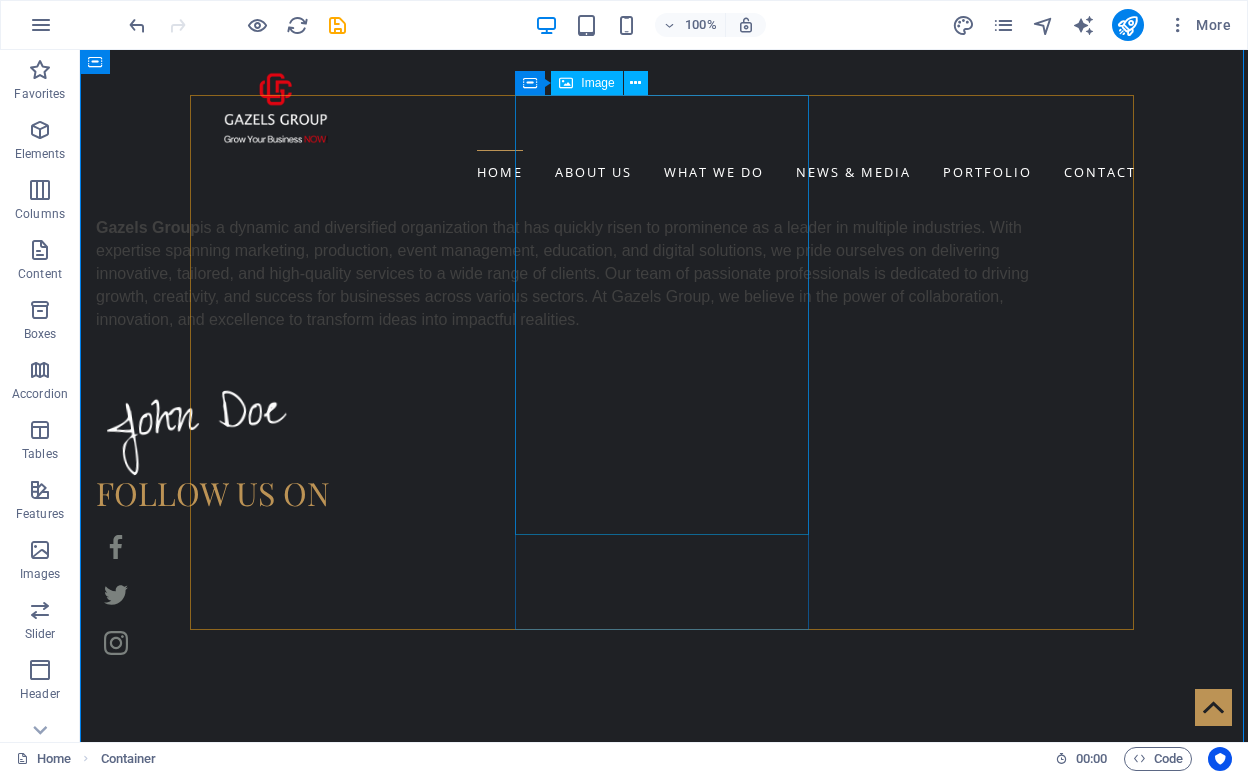 scroll, scrollTop: 2130, scrollLeft: 0, axis: vertical 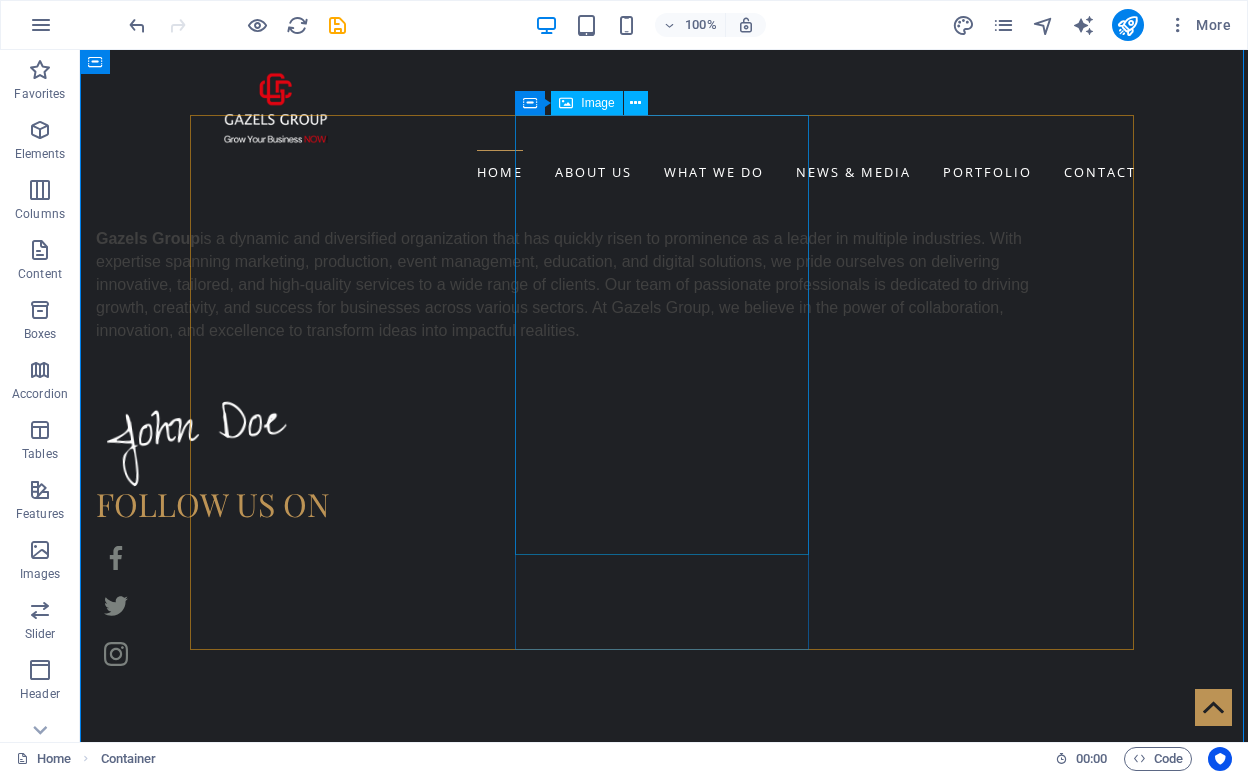 click at bounding box center [338, 7028] 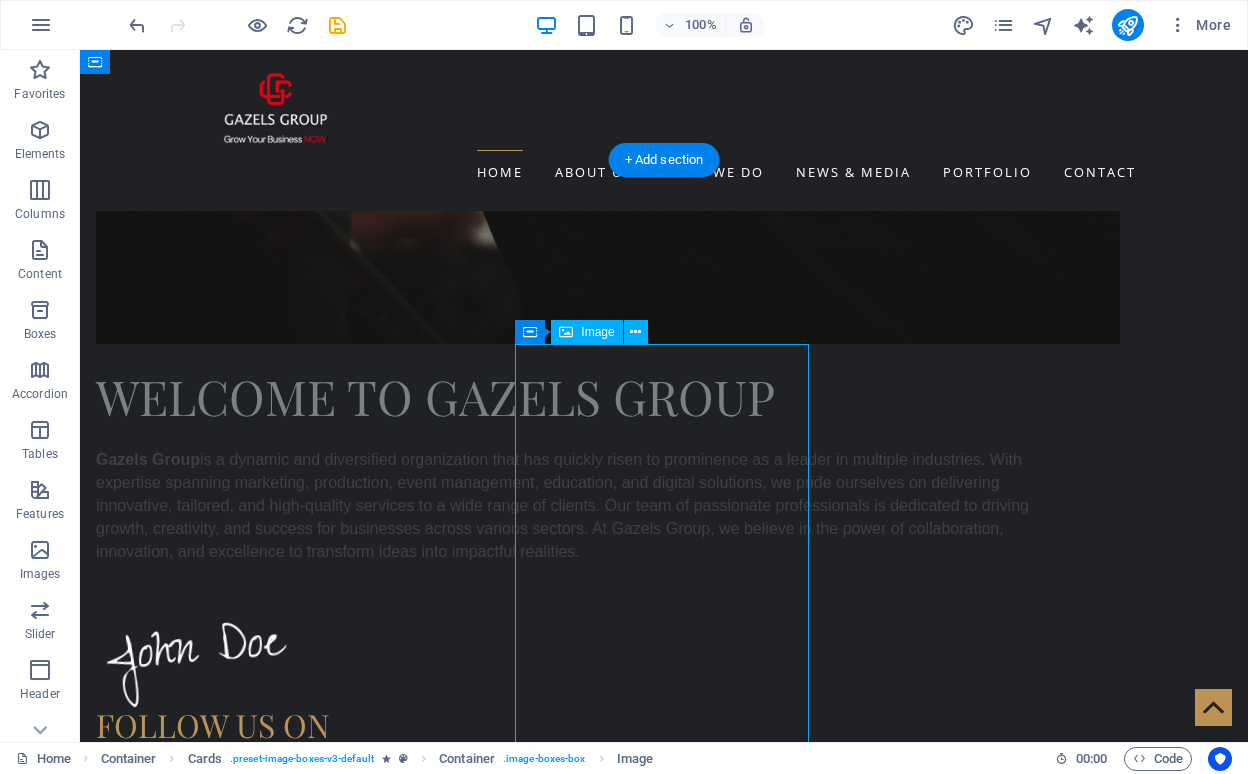 scroll, scrollTop: 1897, scrollLeft: 0, axis: vertical 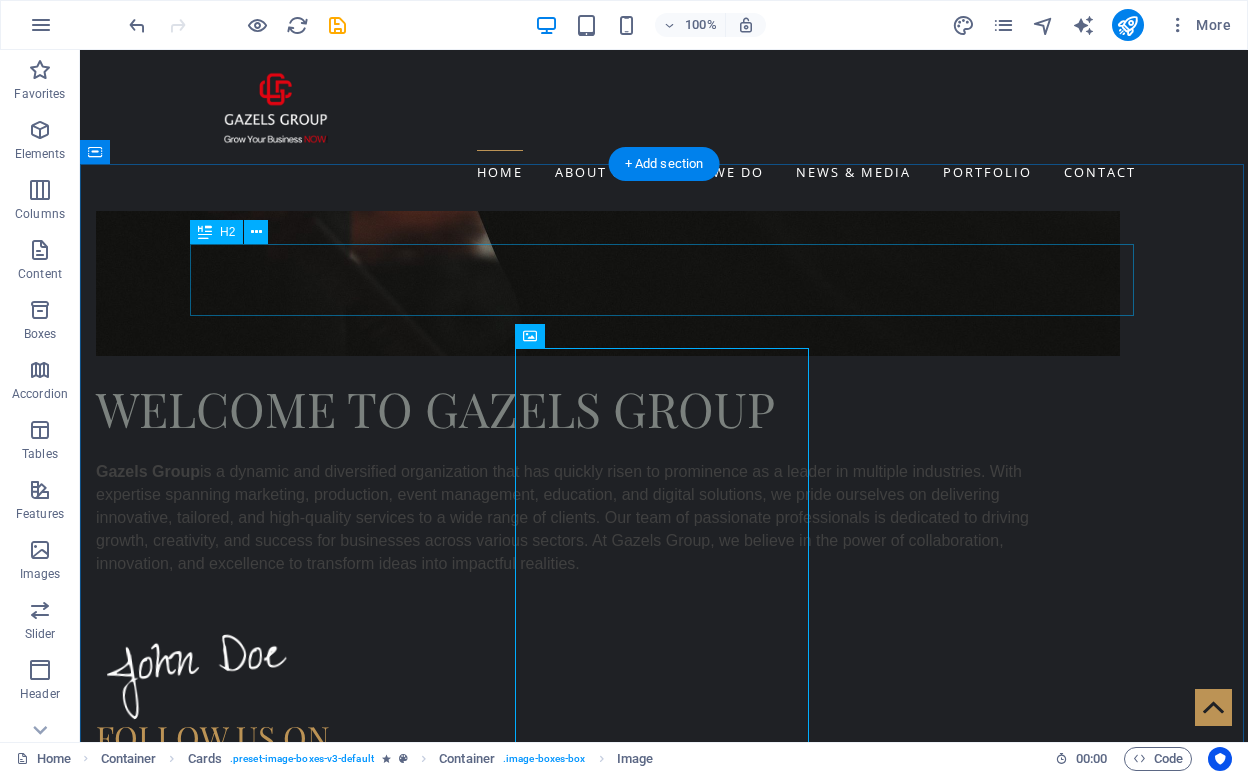 click on "Our owner" at bounding box center (664, 3009) 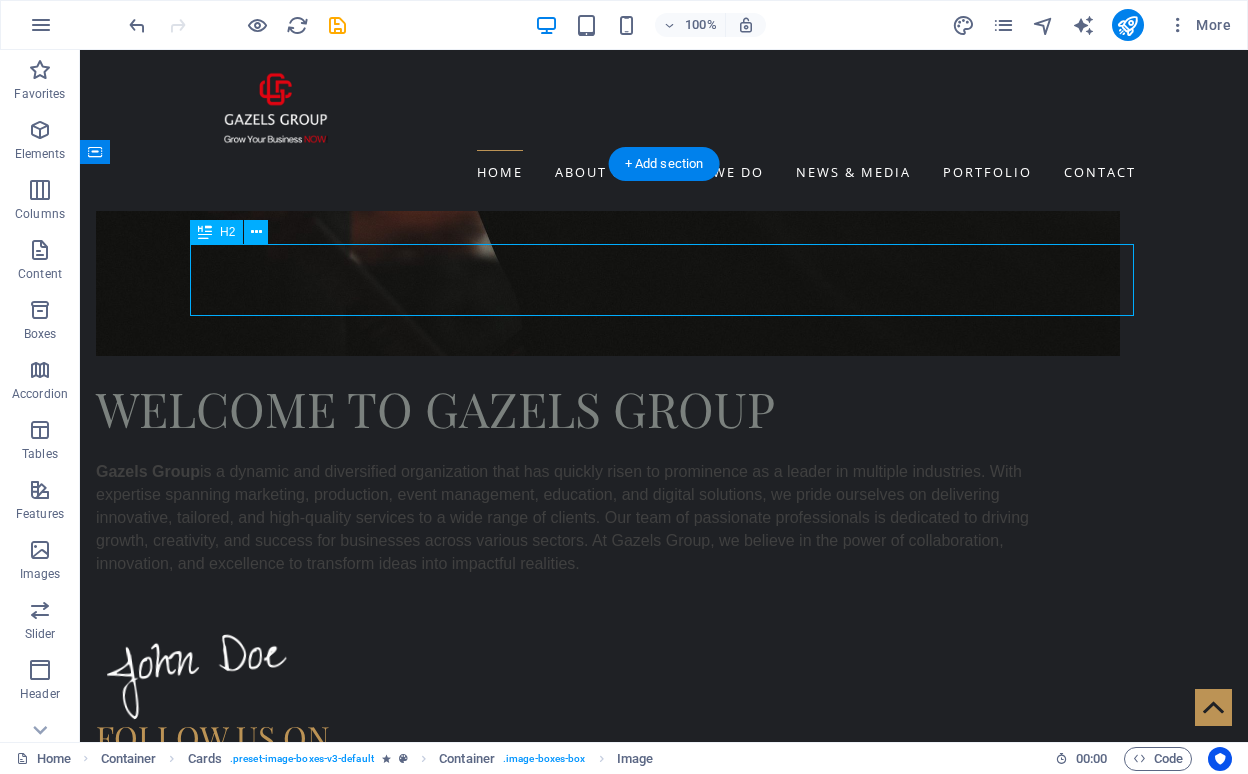 click on "Our owner" at bounding box center [664, 3009] 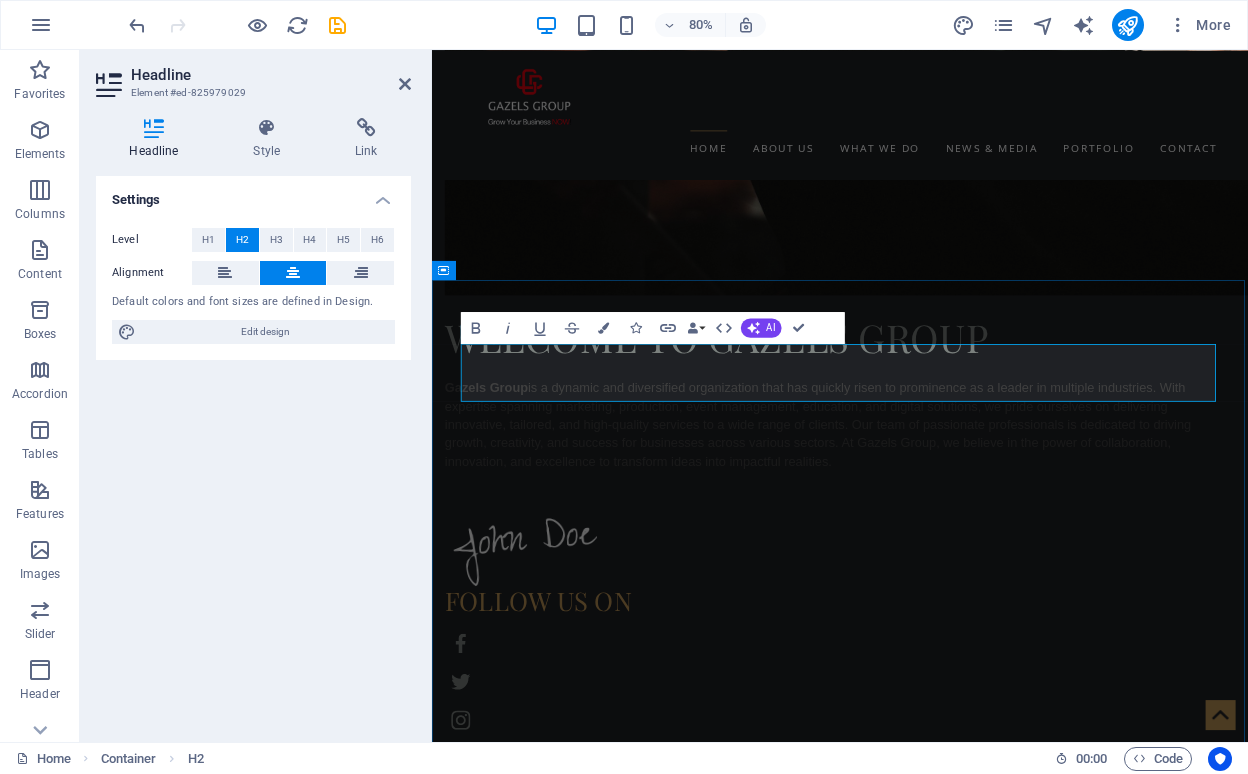 click on "Our owner" at bounding box center (942, 3009) 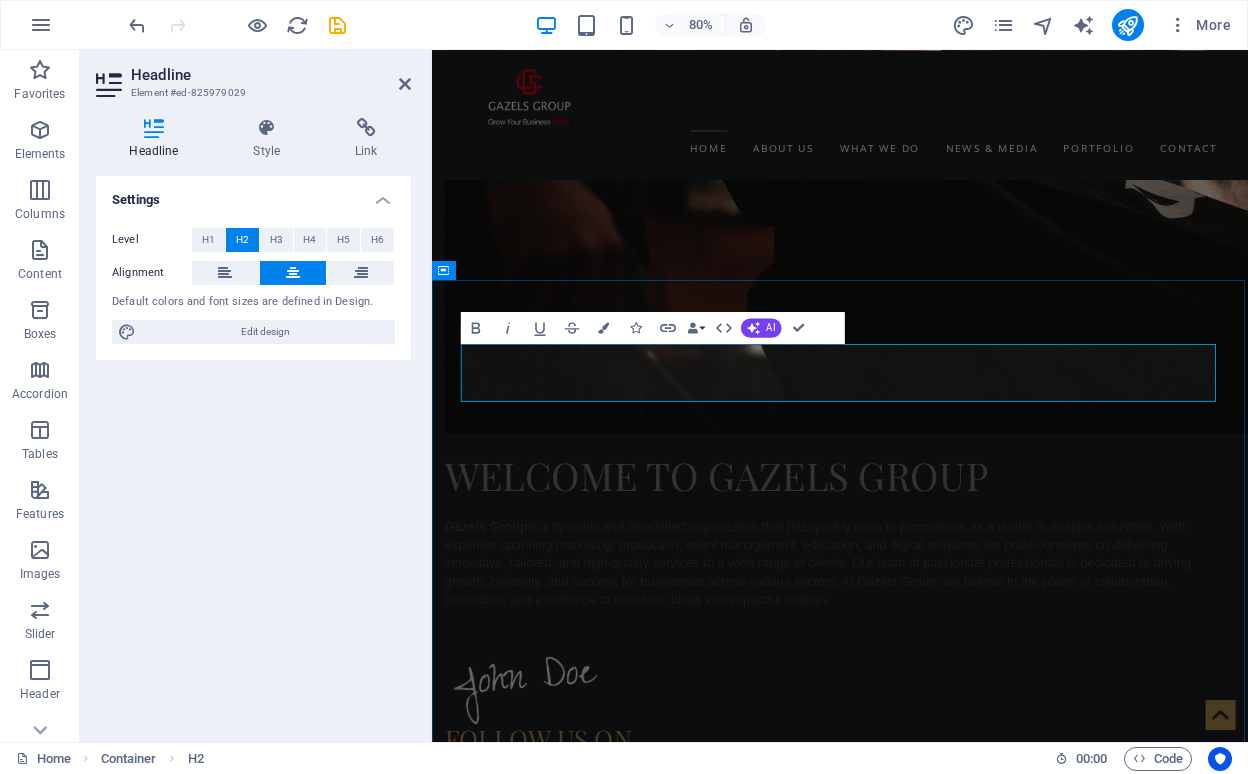 type 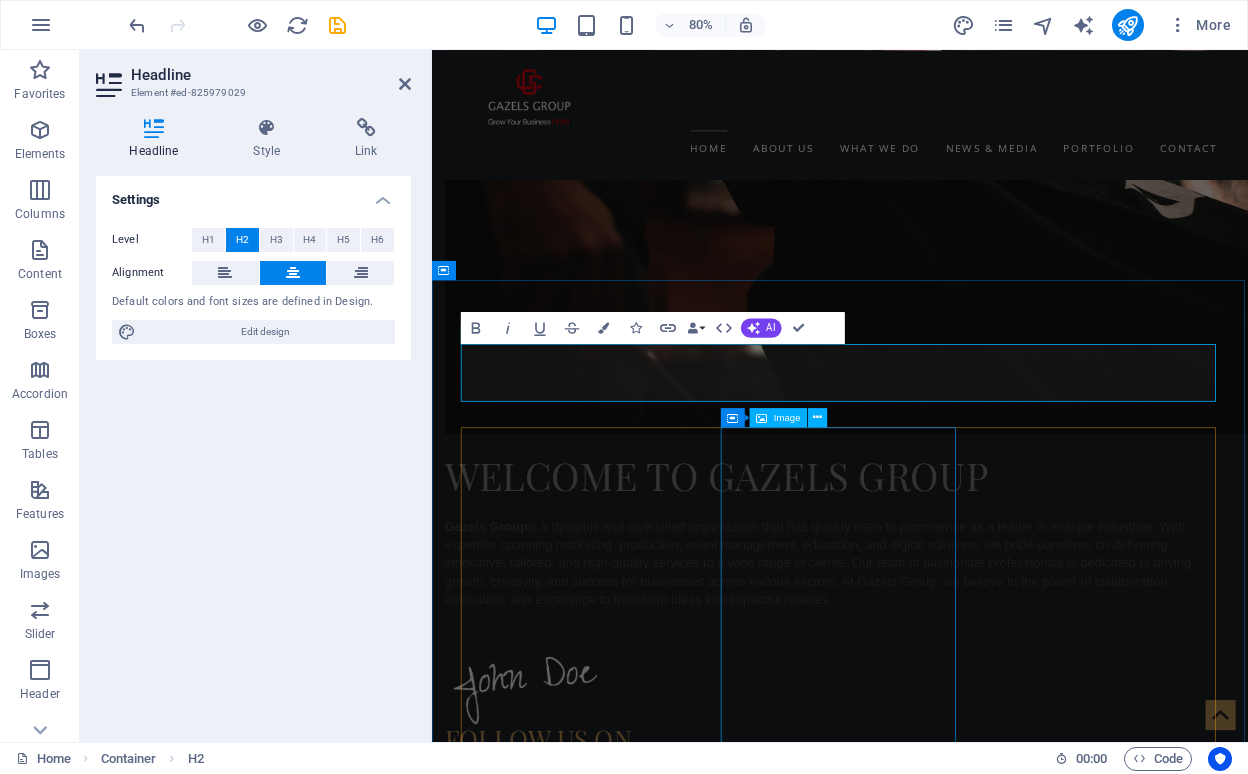 click at bounding box center [616, 7520] 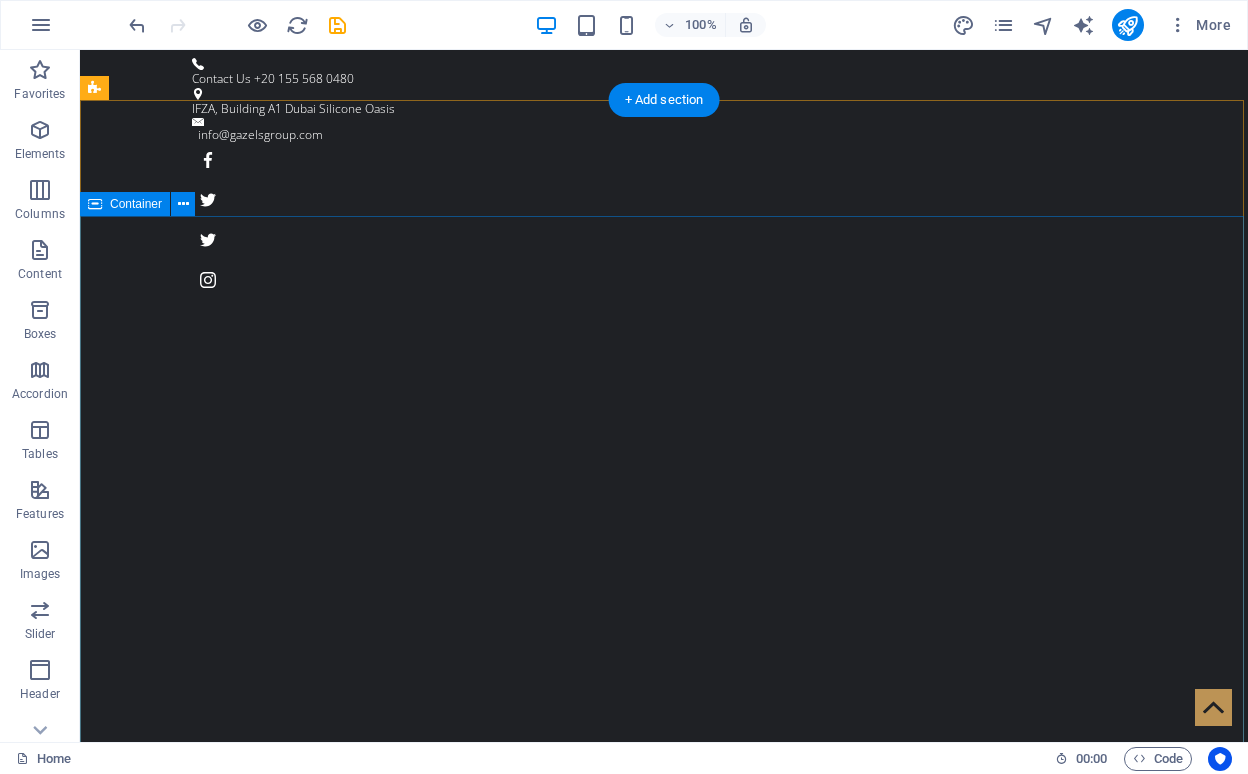 scroll, scrollTop: 0, scrollLeft: 0, axis: both 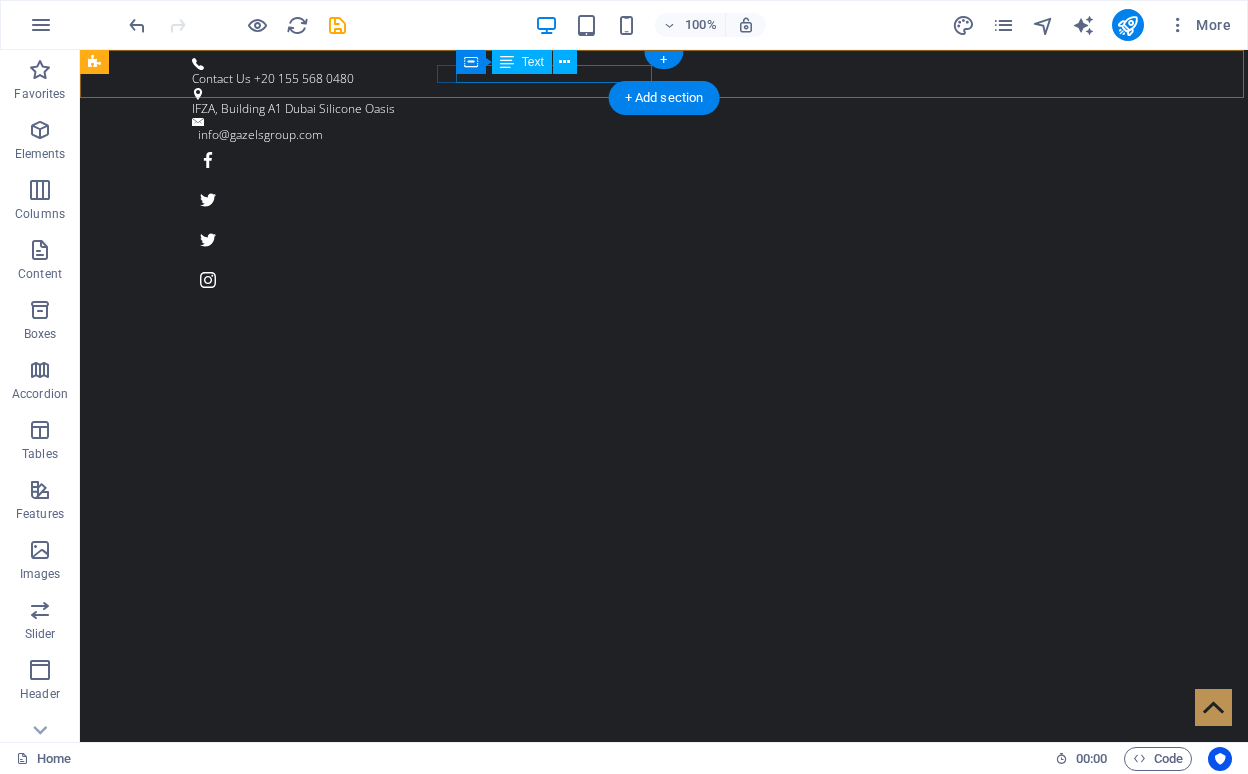 click on "Text" at bounding box center (522, 62) 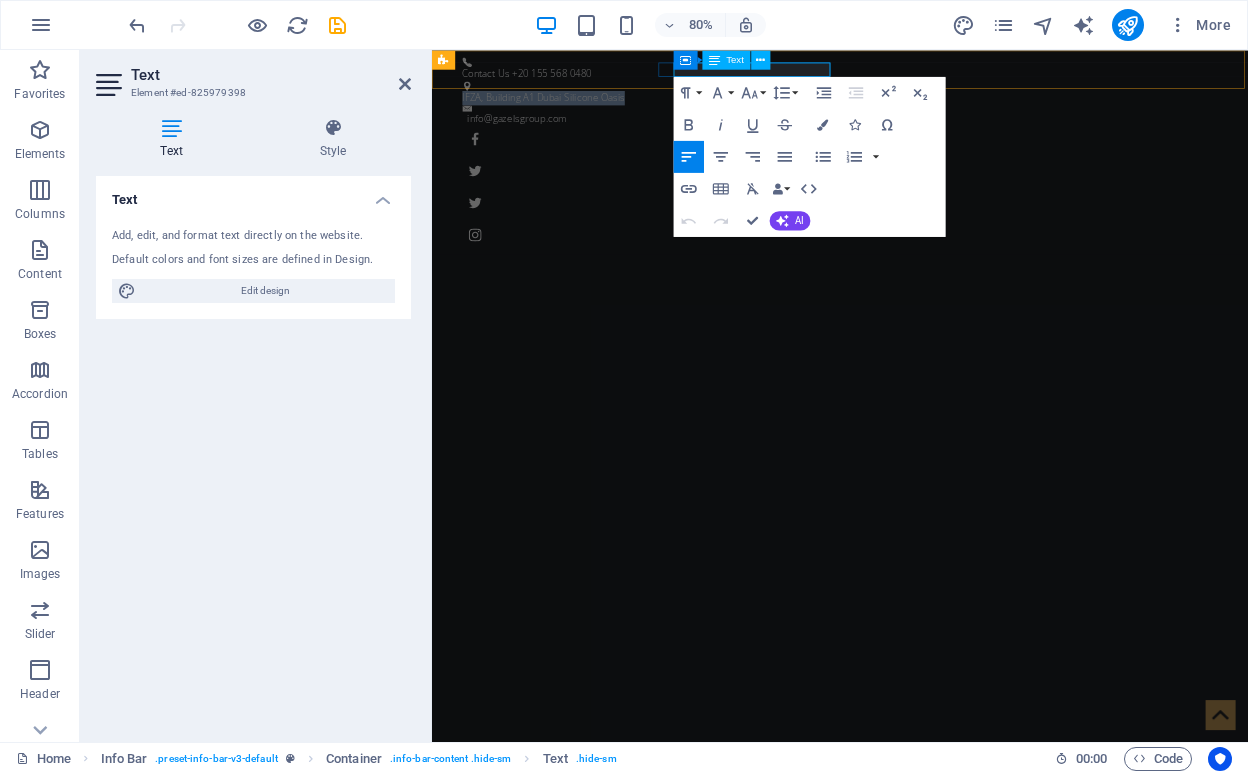 copy on "IFZA, Building A1 Dubai Silicone Oasis" 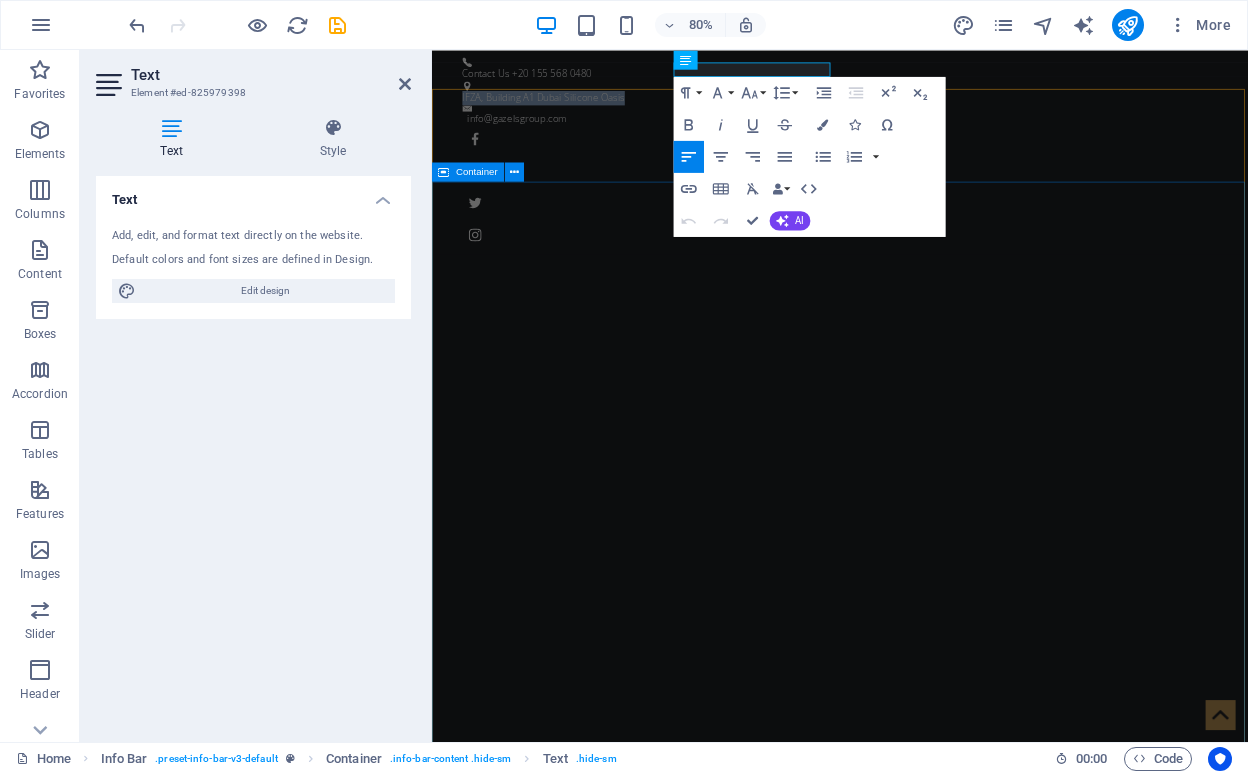 click on "Grow Your Business NOW! Where Vision Meets Precision Learn more" at bounding box center (942, 1519) 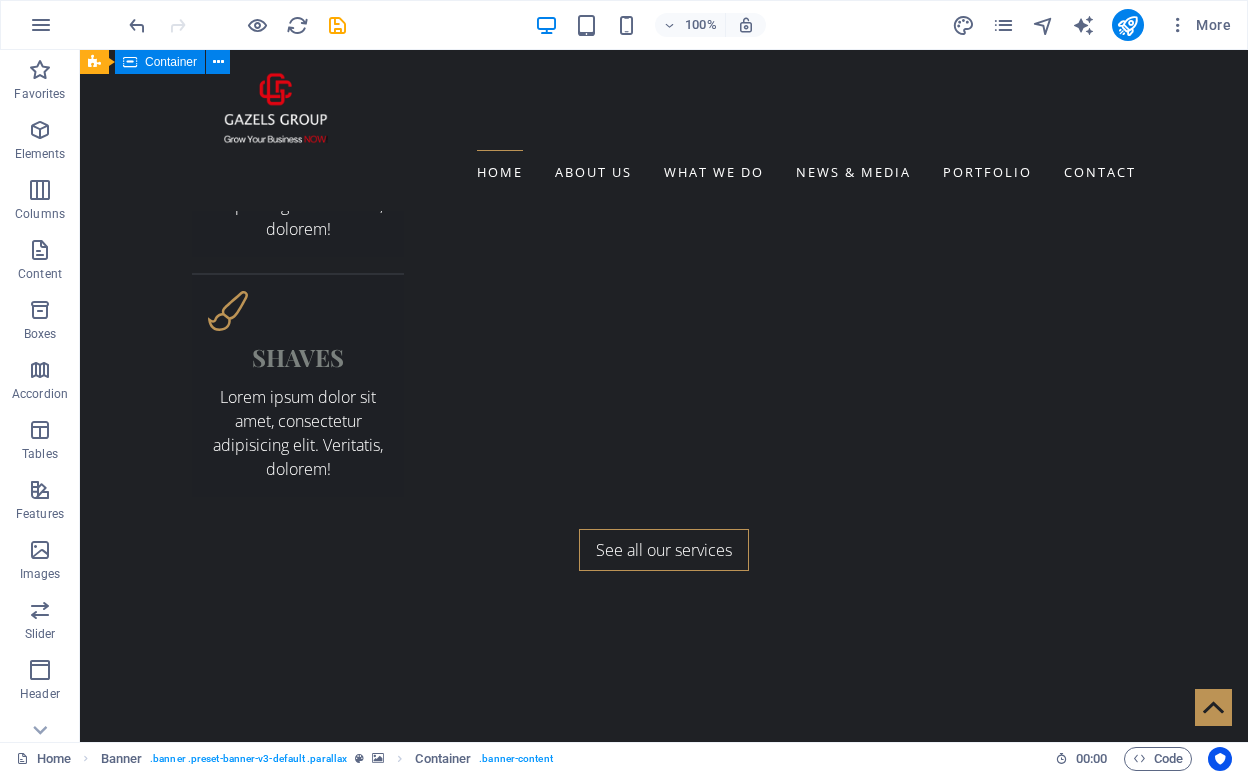 scroll, scrollTop: 4125, scrollLeft: 0, axis: vertical 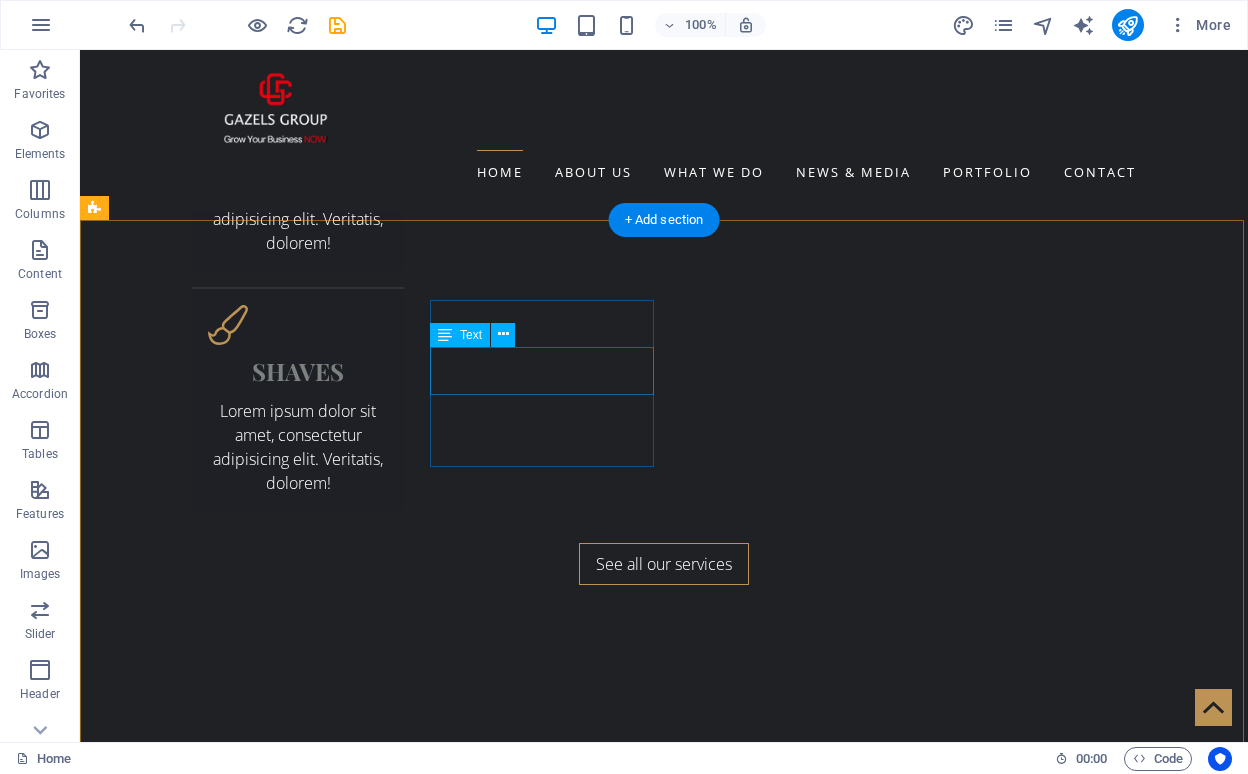 click on "[NUMBER] [STREET] [CITY] , [POSTAL_CODE]" at bounding box center [568, 15001] 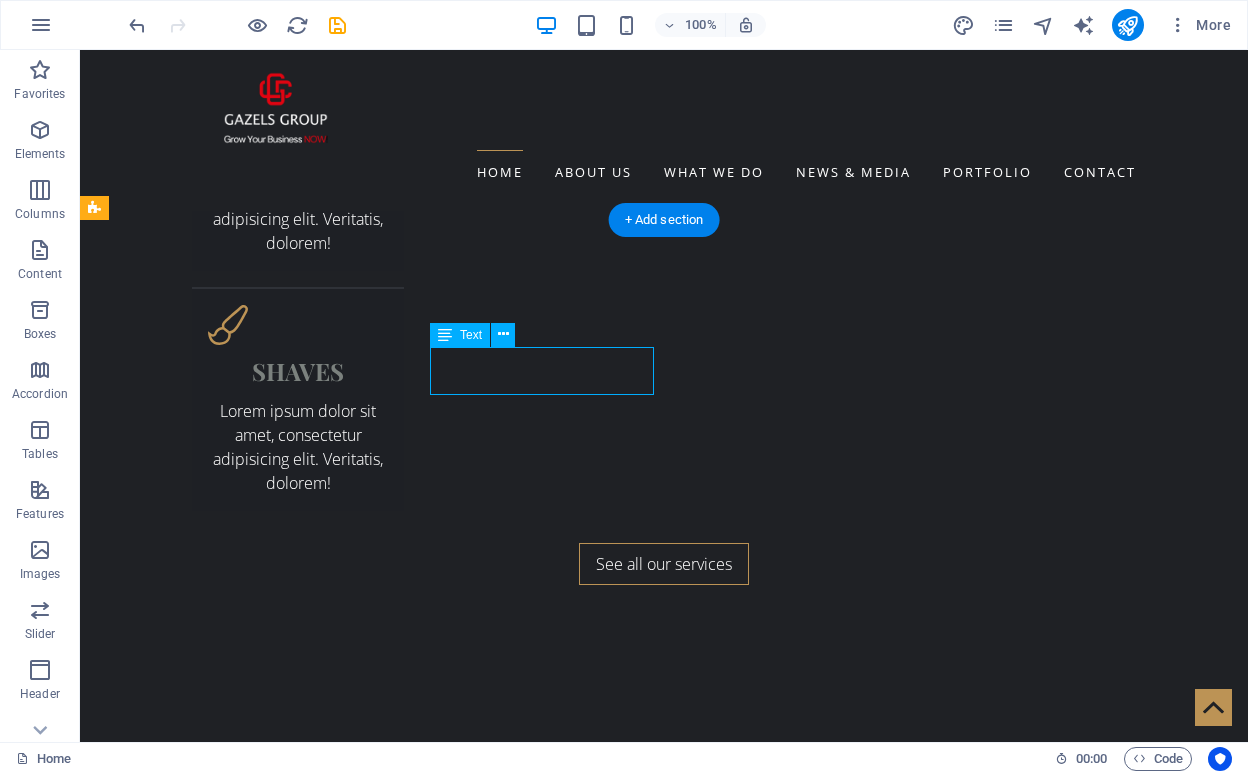 click on "[NUMBER] [STREET] [CITY] , [POSTAL_CODE]" at bounding box center (568, 15001) 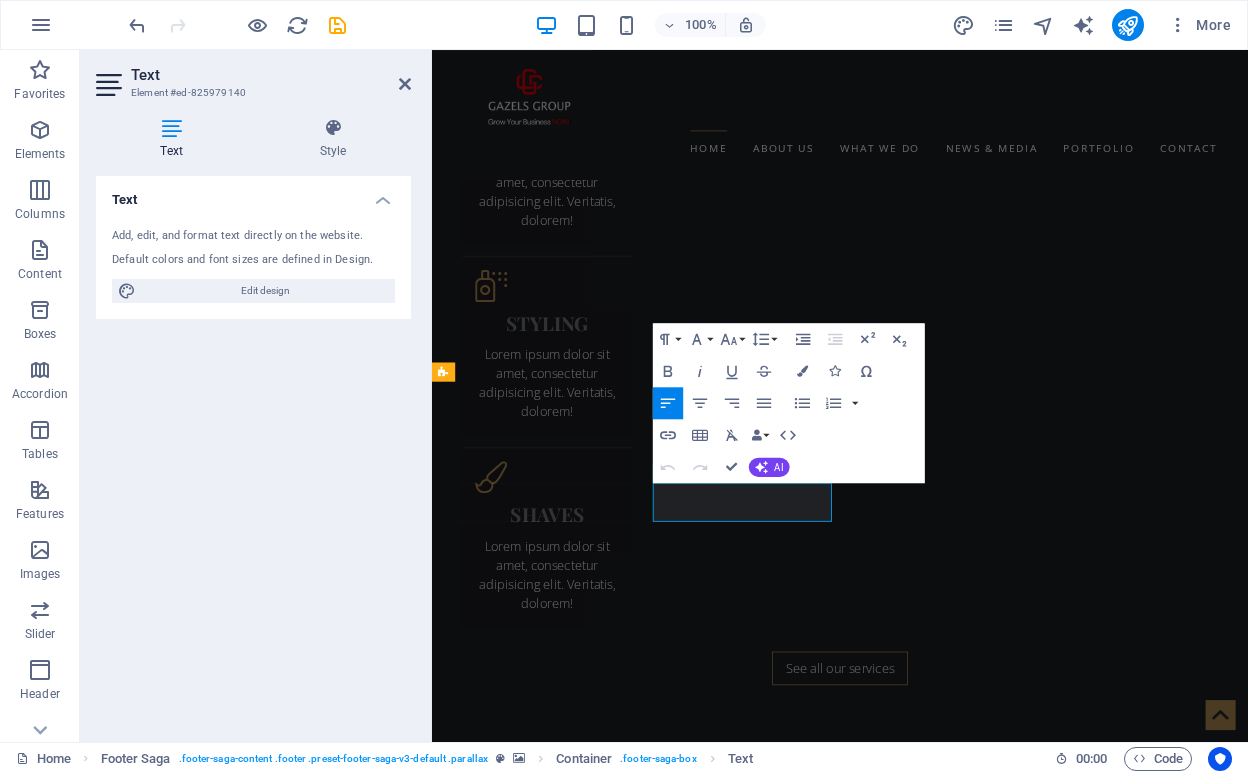 scroll, scrollTop: 4054, scrollLeft: 0, axis: vertical 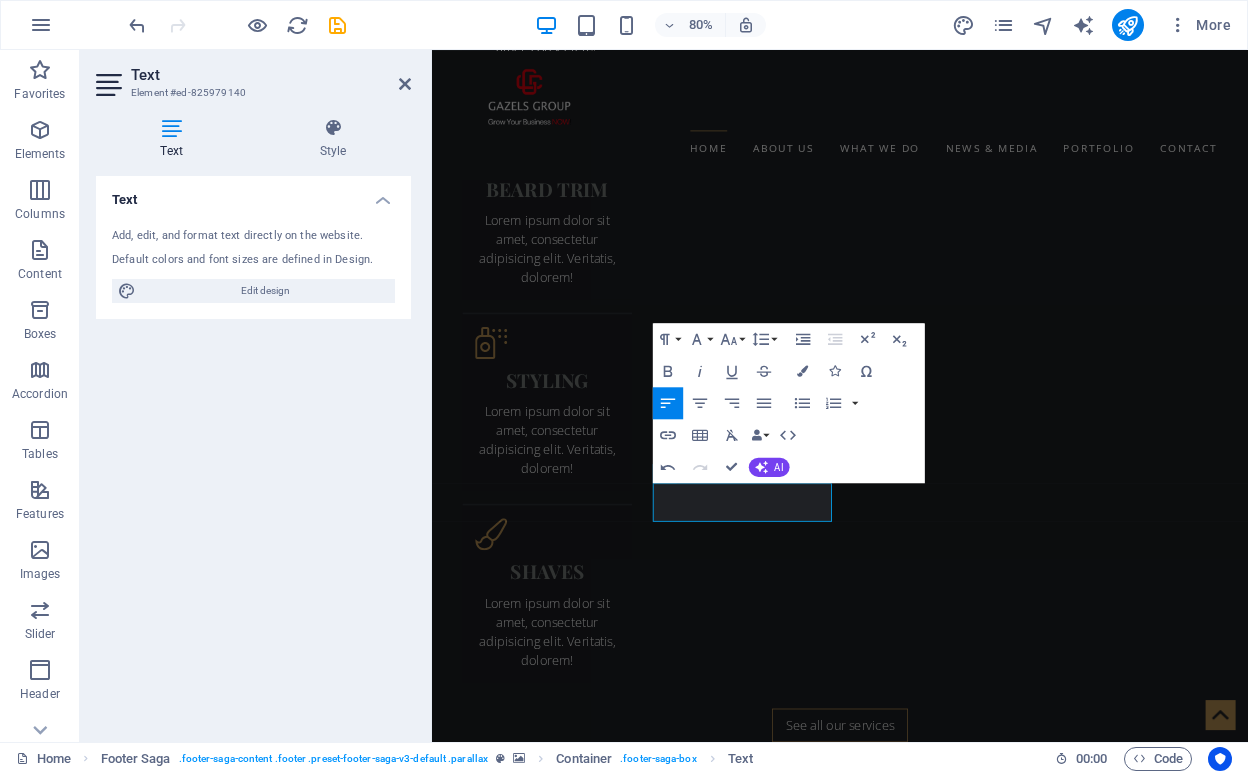 click at bounding box center [942, 14187] 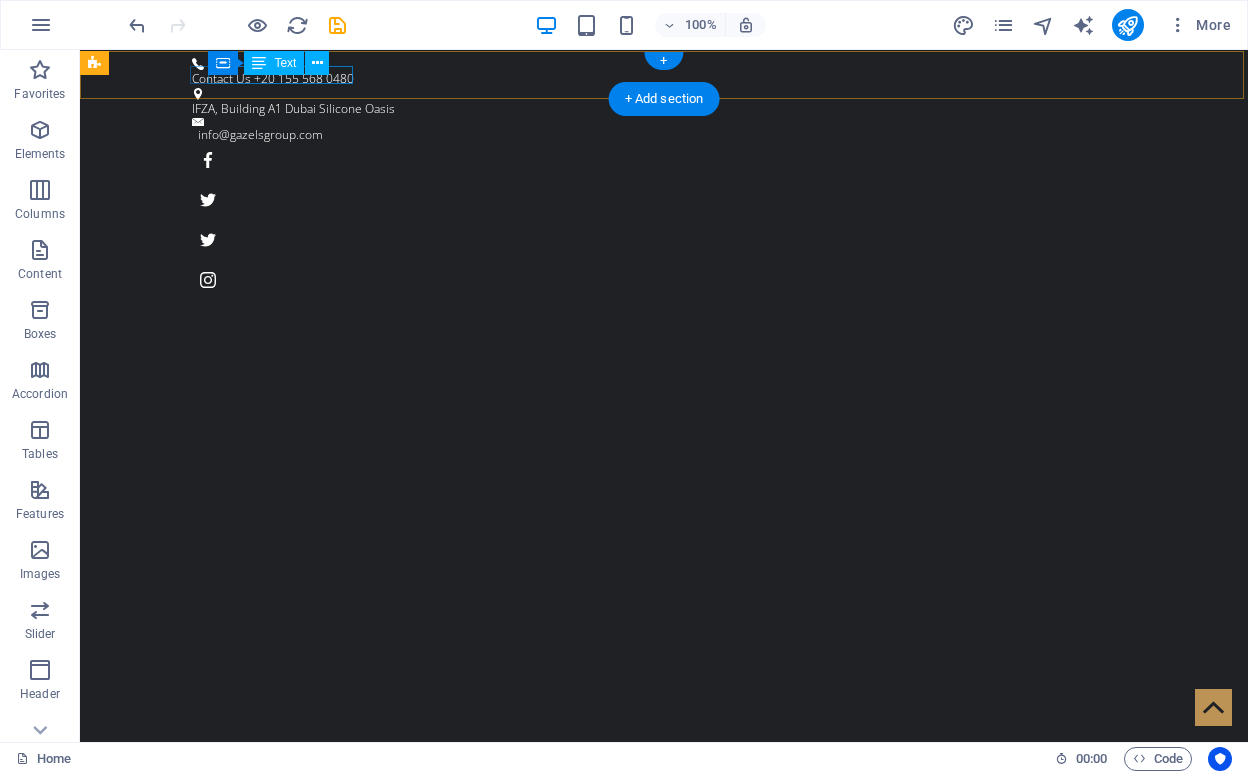 scroll, scrollTop: 0, scrollLeft: 0, axis: both 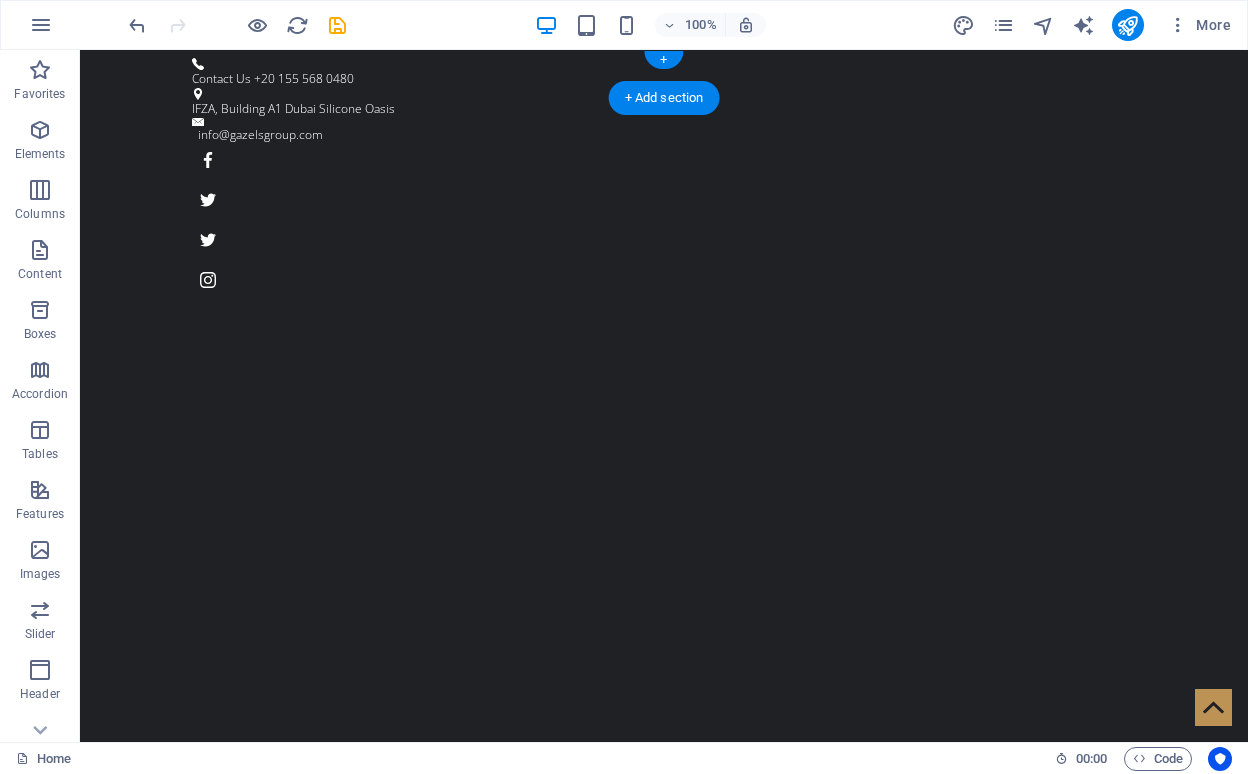 click on "Contact Us +20 155 568 0480" at bounding box center (656, 79) 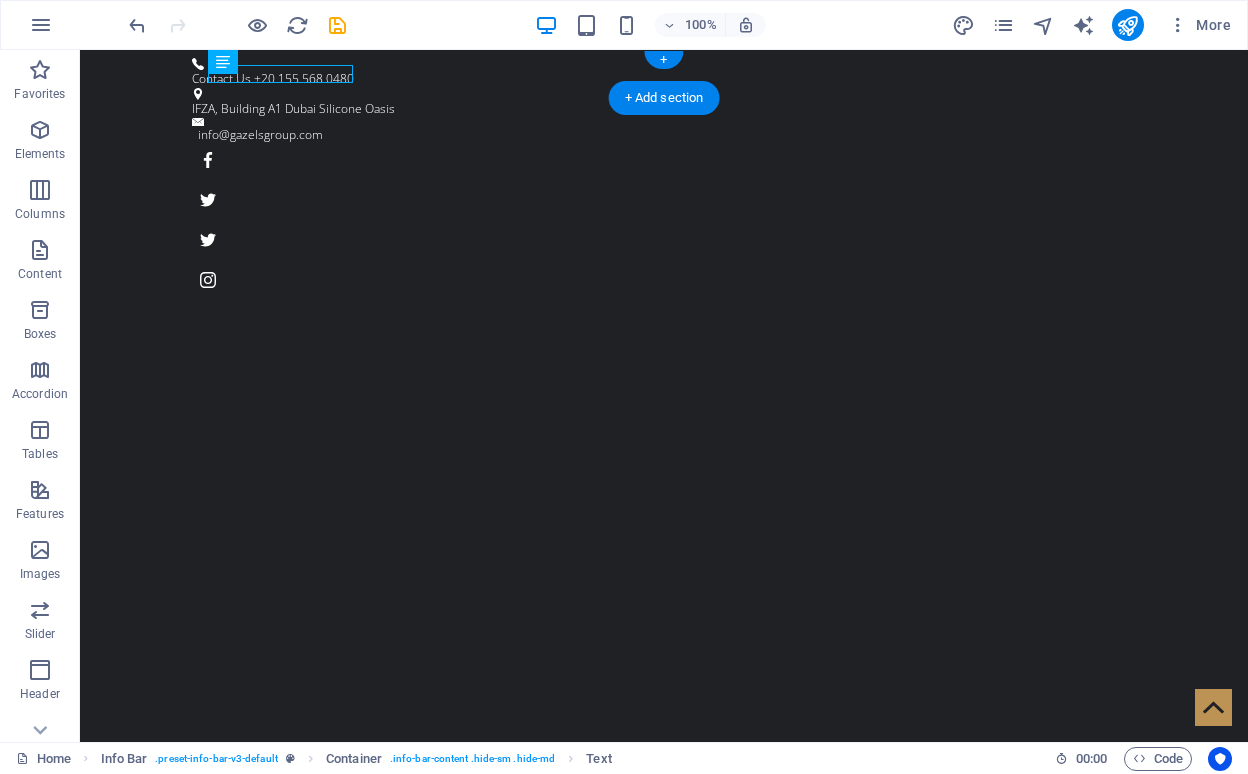 click on "Contact Us +20 155 568 0480" at bounding box center (656, 79) 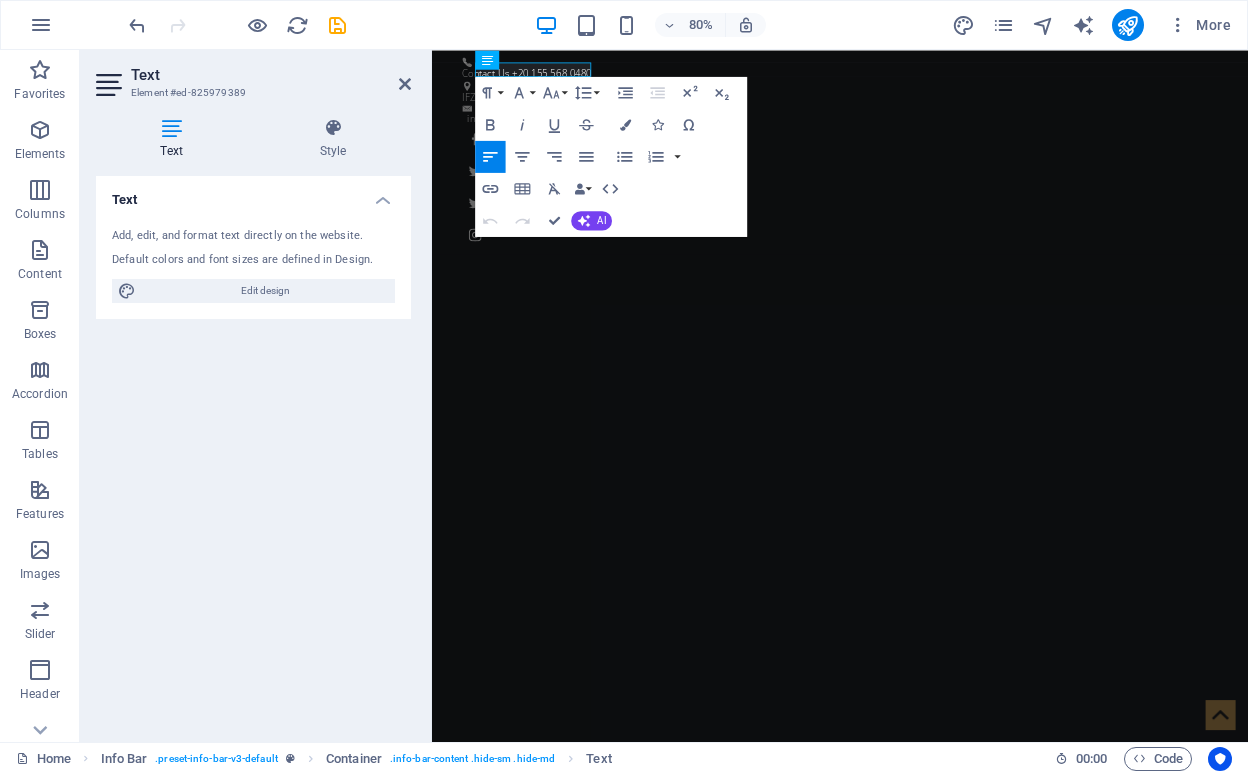 click on "Contact Us +20 155 568 0480" at bounding box center (934, 79) 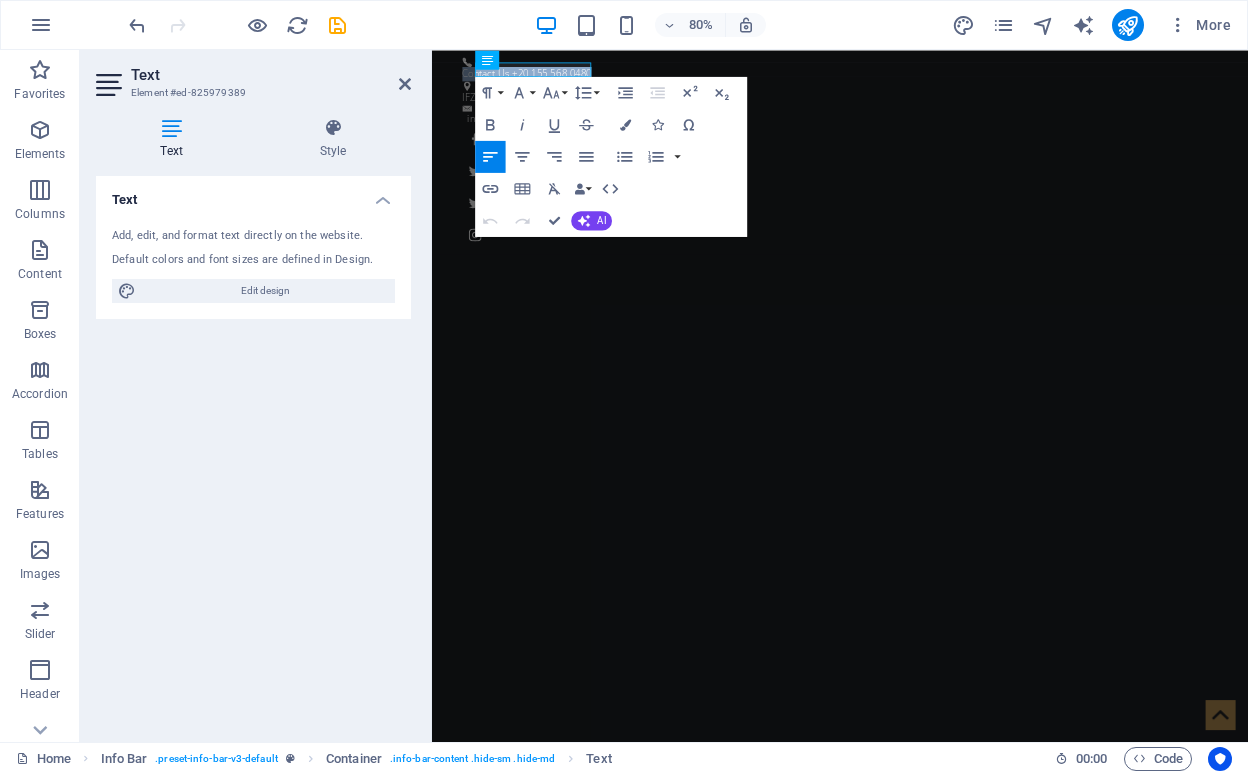 copy on "Contact Us +20 155 568 0480" 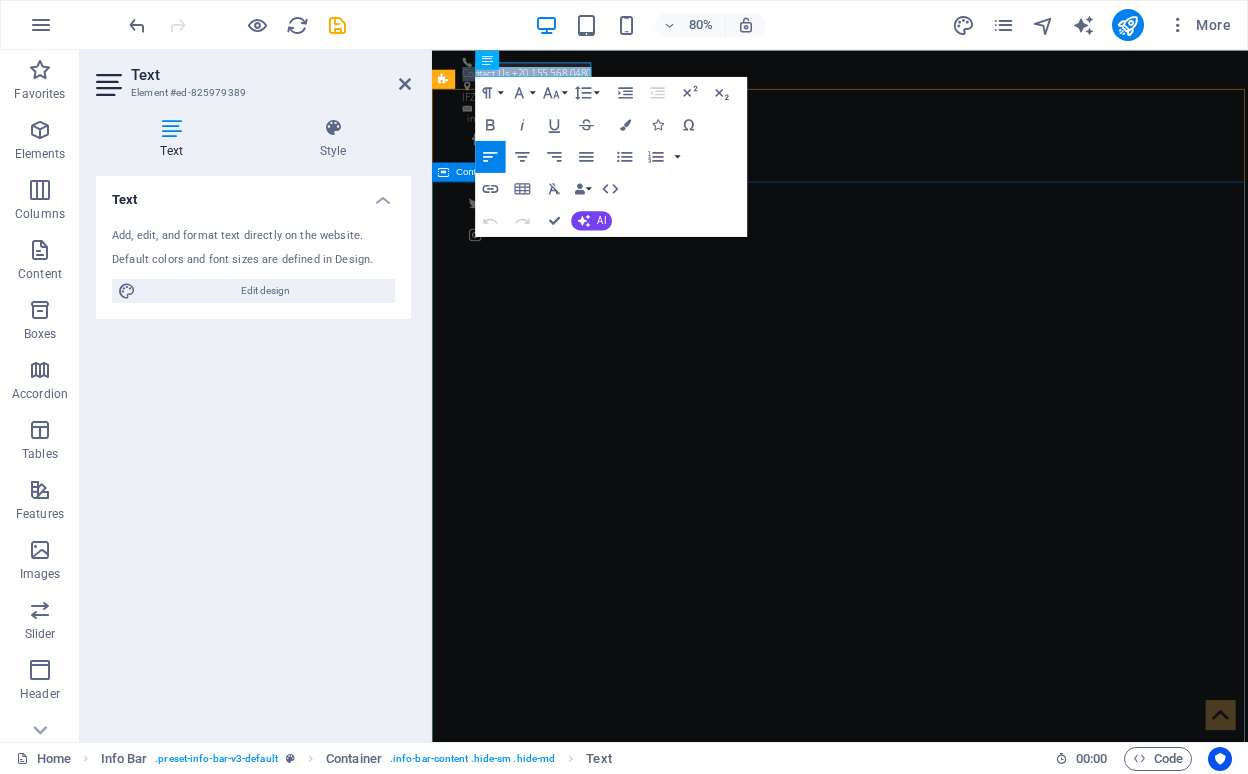 click on "Grow Your Business NOW! Where Vision Meets Precision Learn more" at bounding box center [942, 1519] 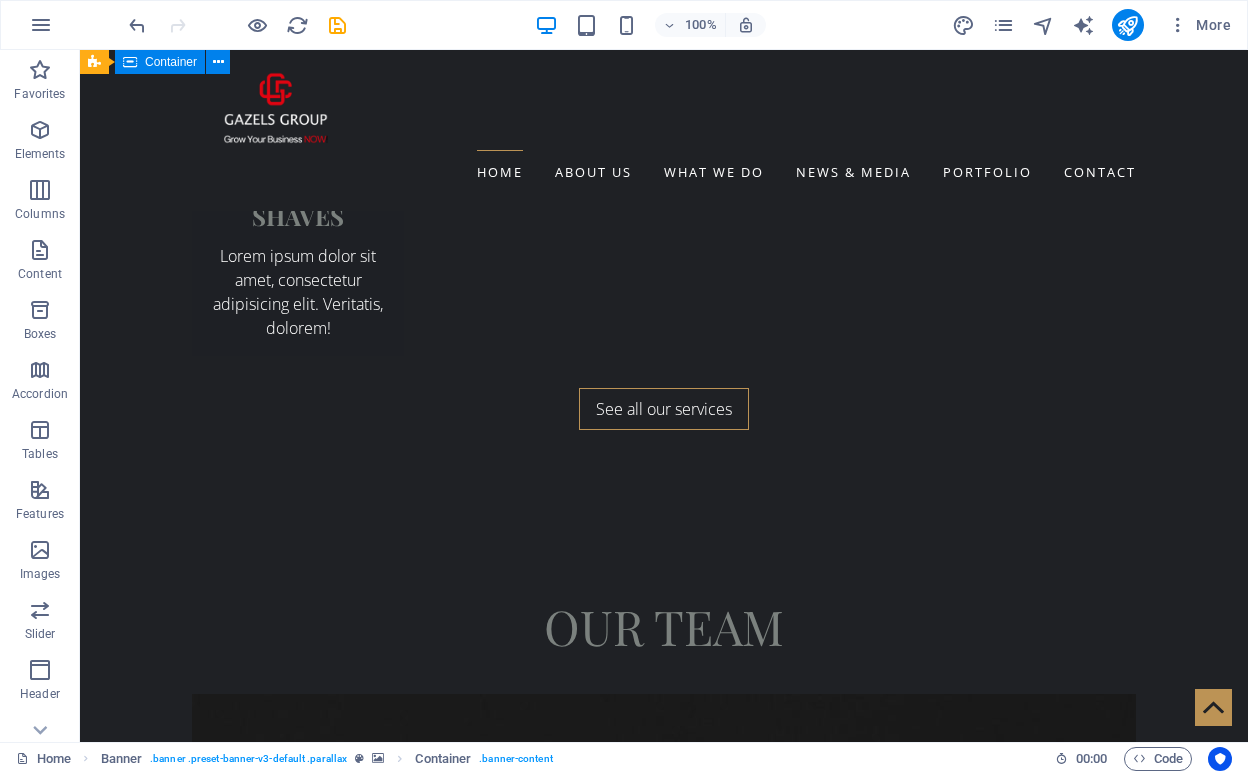 scroll, scrollTop: 4269, scrollLeft: 0, axis: vertical 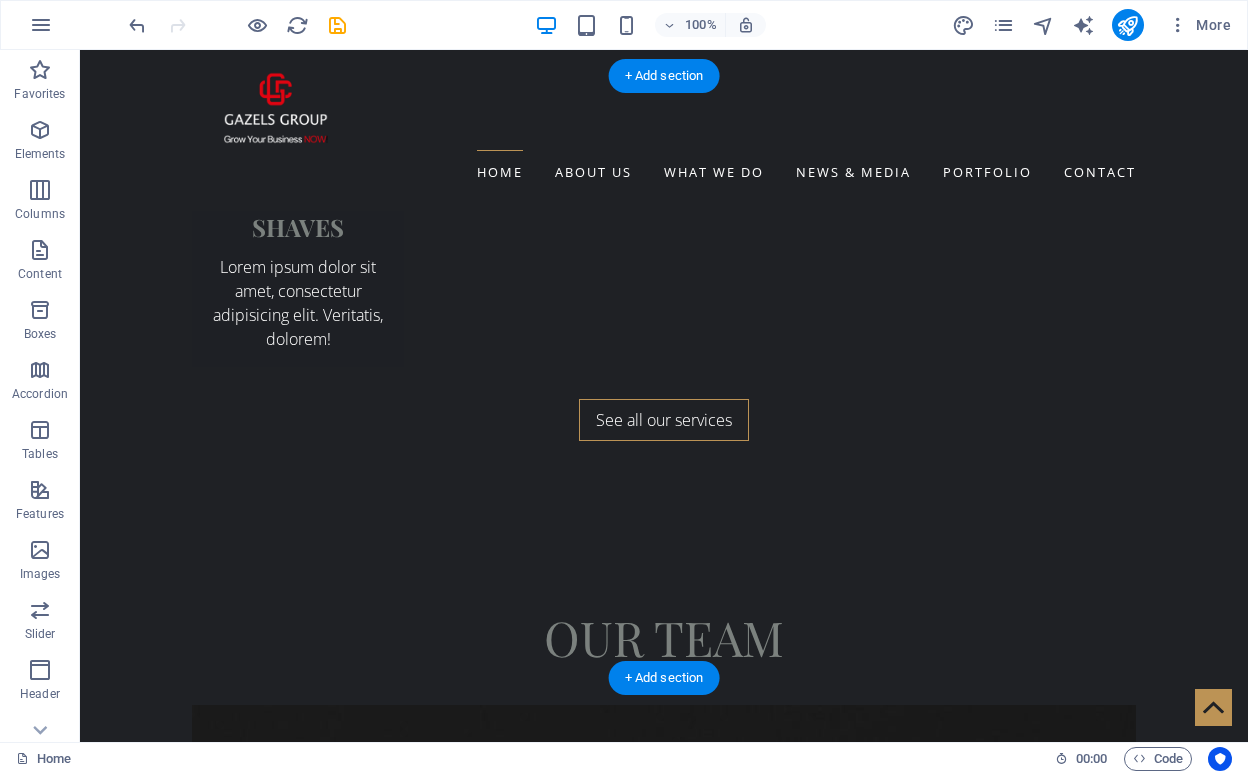 click on "+ 1-123-456-7890" at bounding box center [159, 14893] 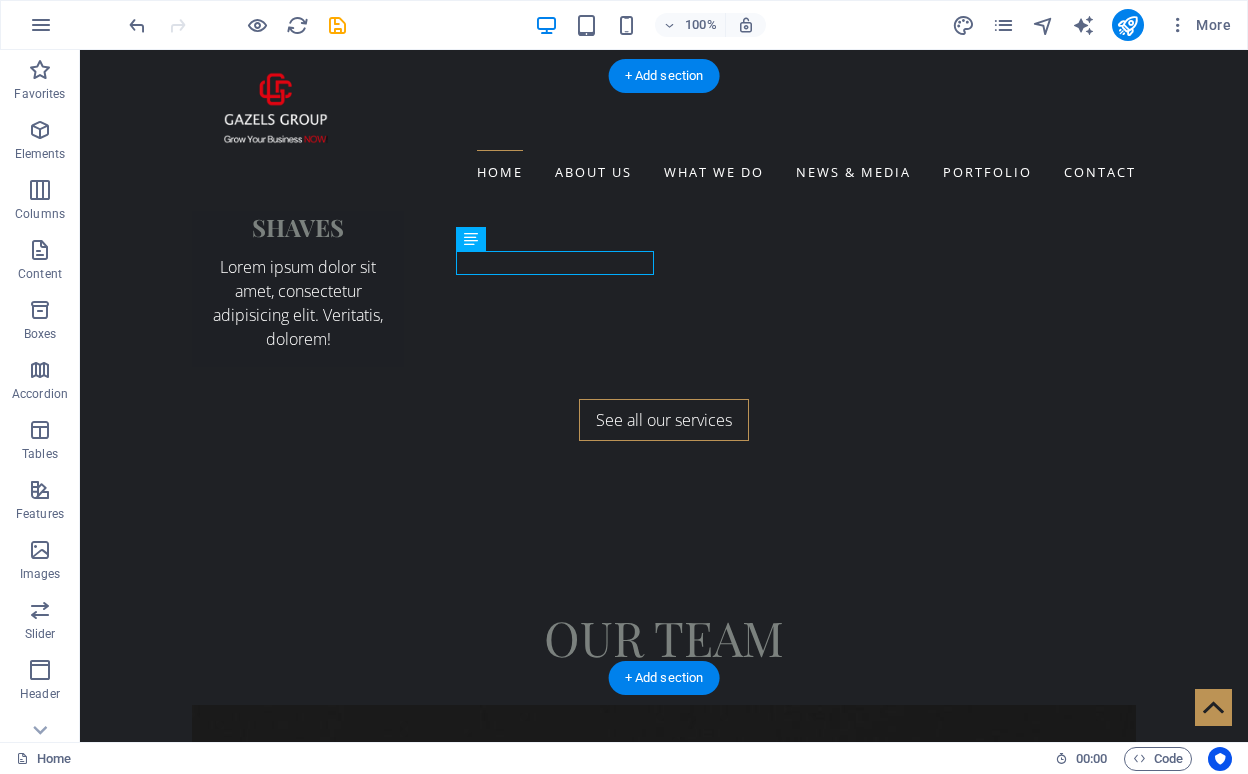 click on "+ 1-123-456-7890" at bounding box center (159, 14893) 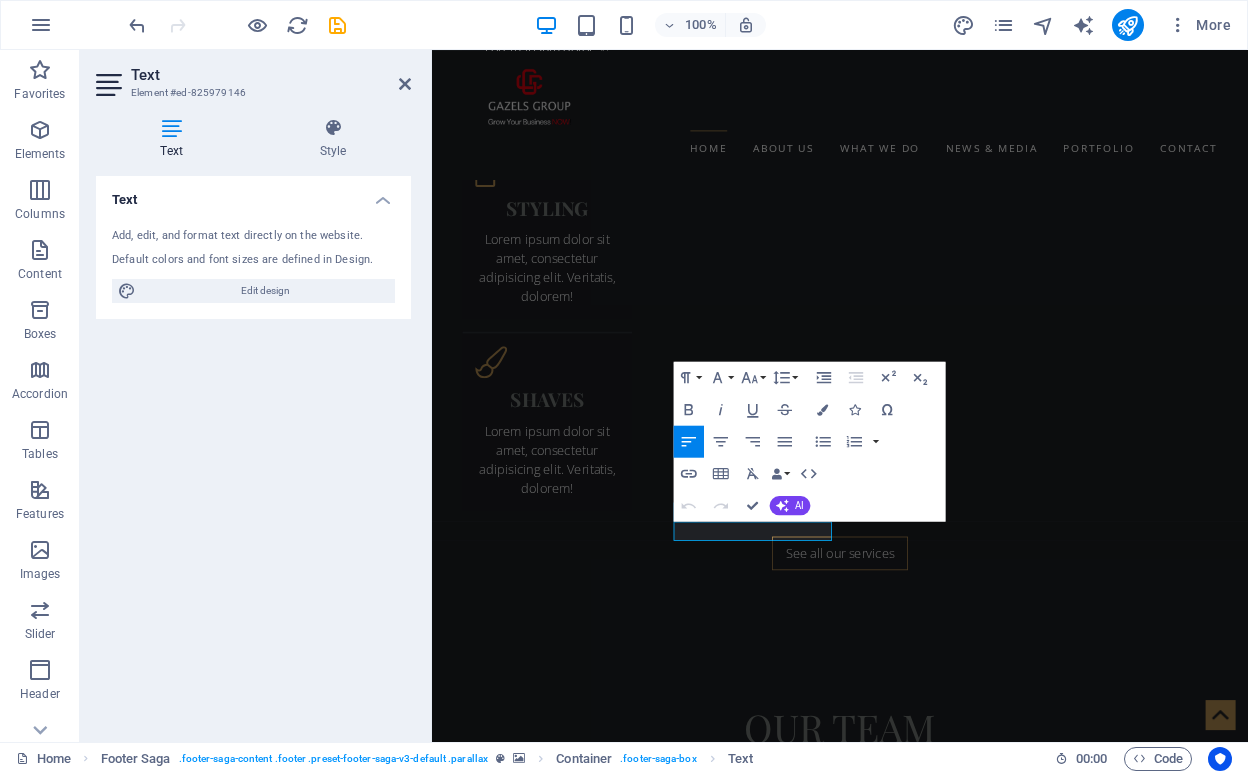 scroll, scrollTop: 4054, scrollLeft: 0, axis: vertical 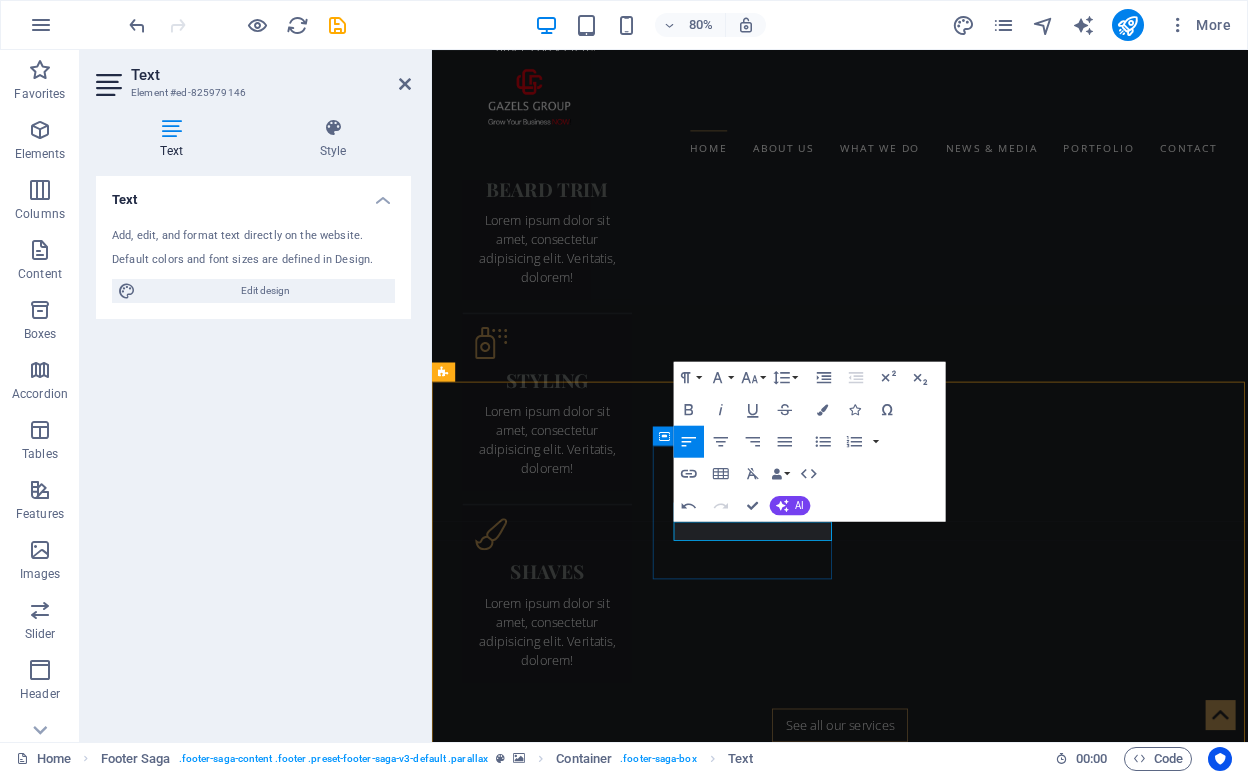 click on "Contact Us +20 155 568 0480" at bounding box center (920, 15293) 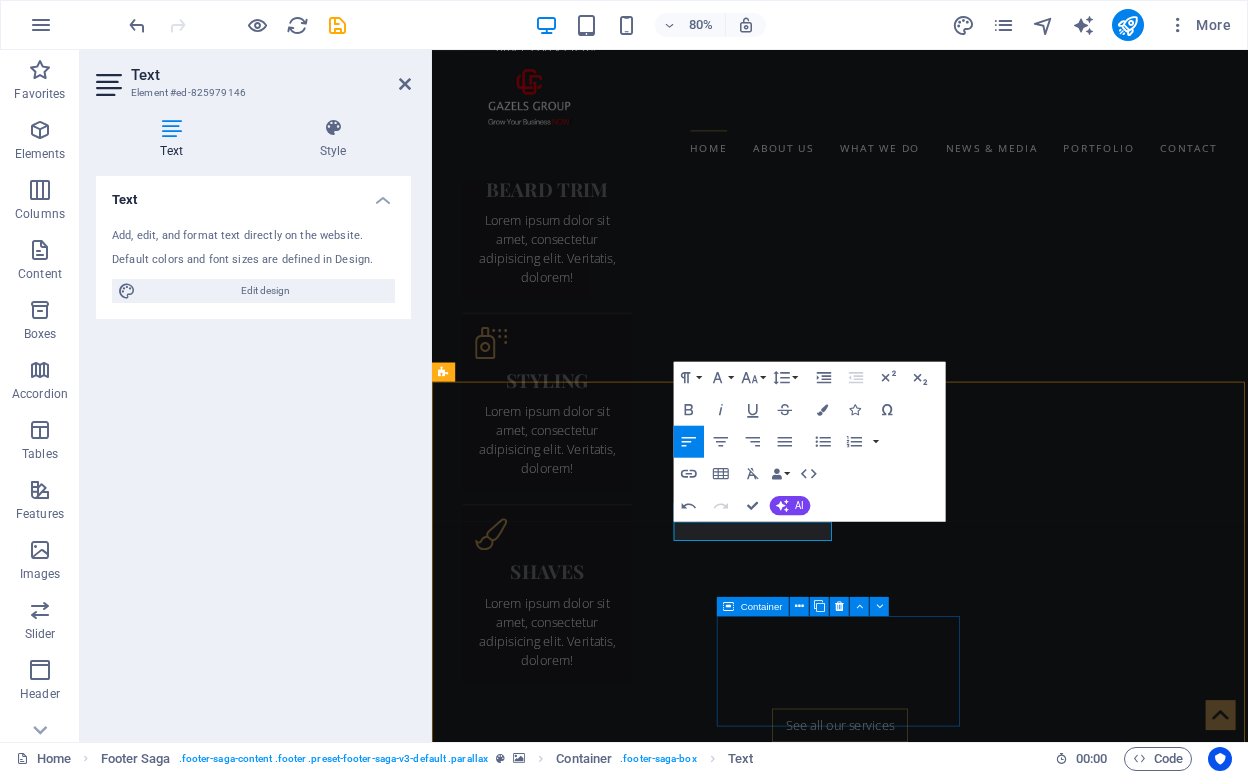 click at bounding box center (942, 14187) 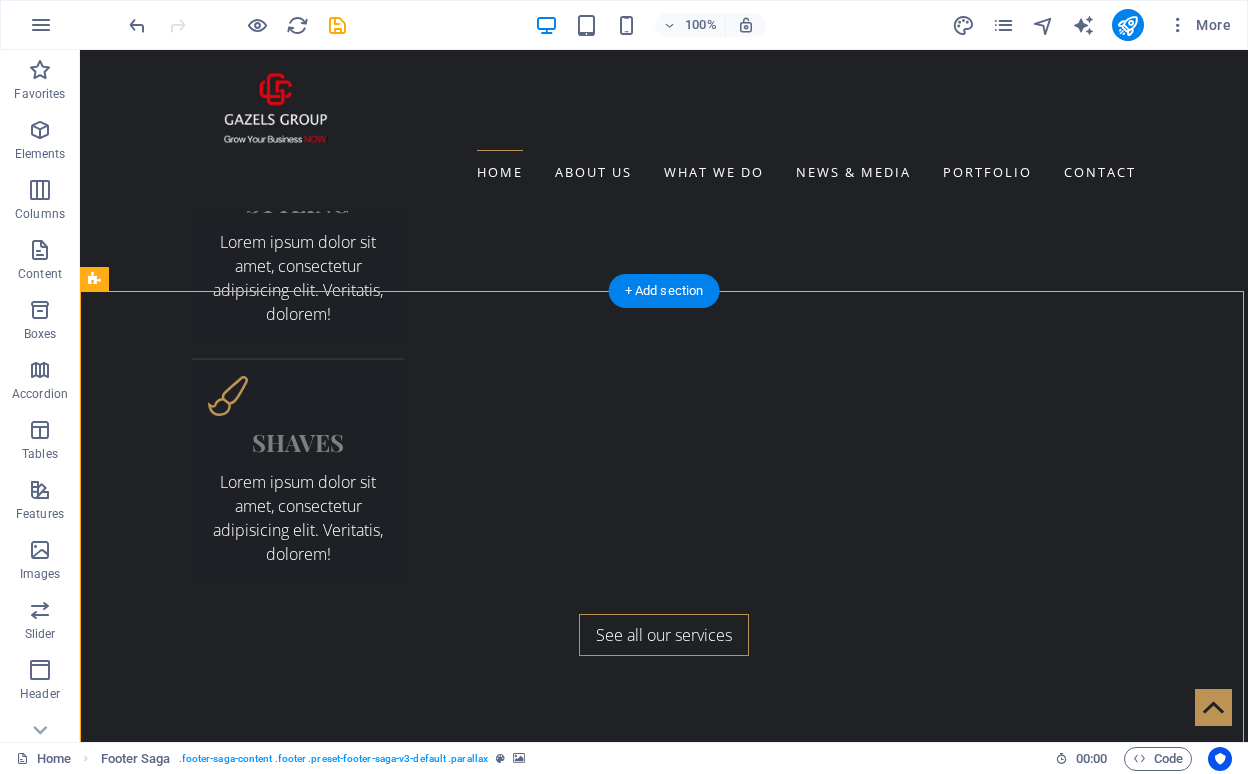click on "Contact IFZA, Building A1 Dubai Silicone Oasis [PHONE]" at bounding box center (568, 15083) 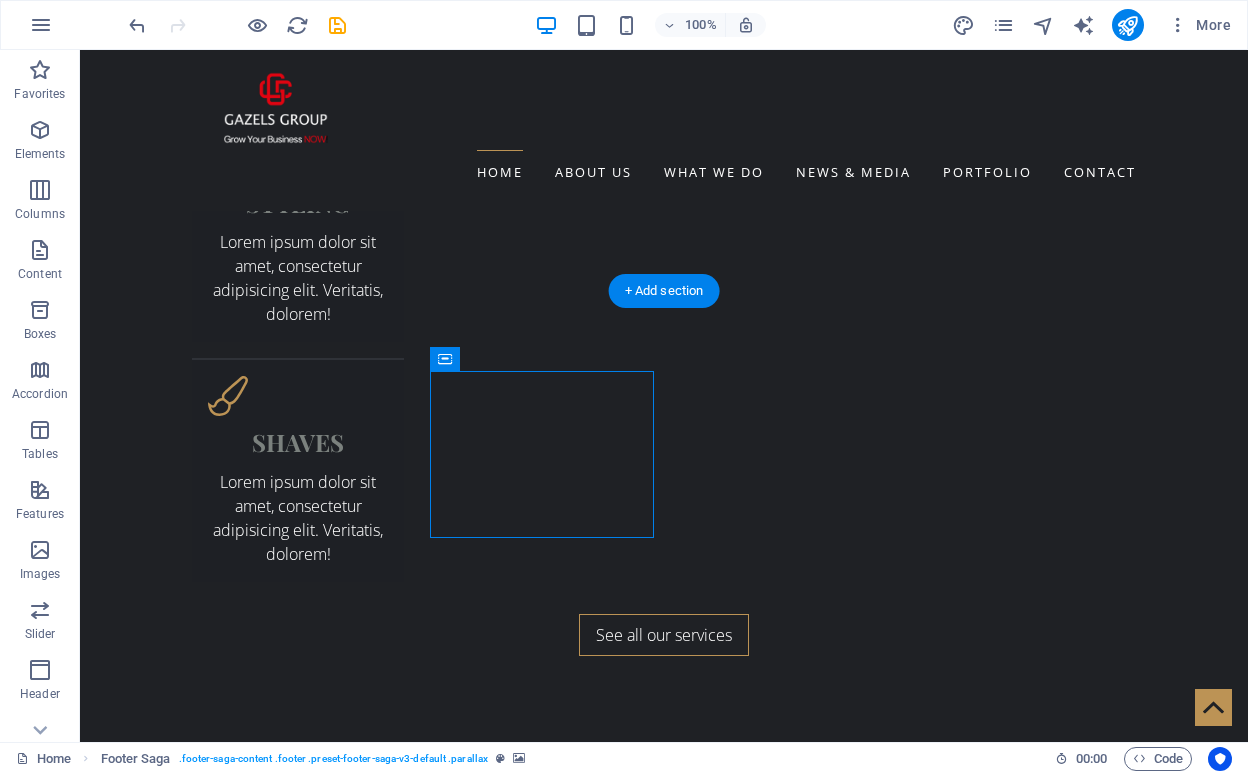click on "Contact IFZA, Building A1 Dubai Silicone Oasis [PHONE]" at bounding box center [568, 15083] 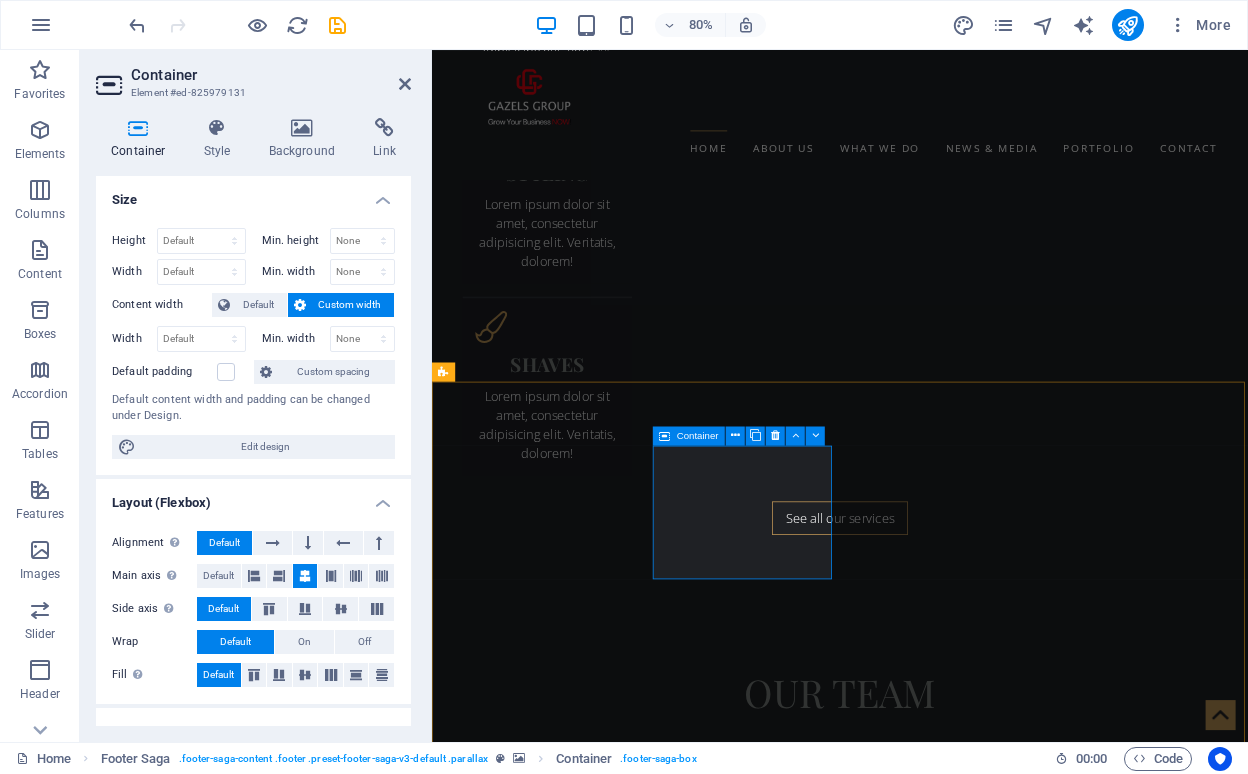 click on "Contact IFZA, Building A1 Dubai Silicone Oasis [PHONE]" at bounding box center [920, 14922] 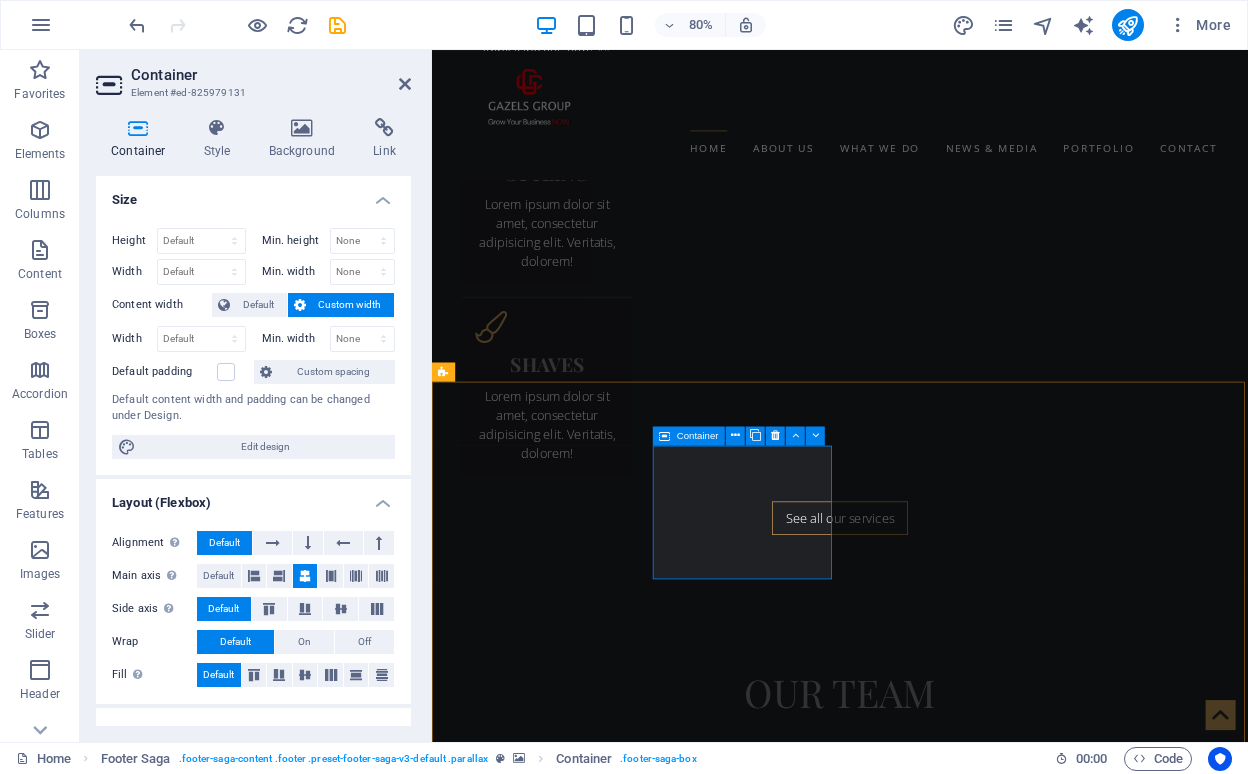 click on "Contact IFZA, Building A1 Dubai Silicone Oasis [PHONE]" at bounding box center (920, 14922) 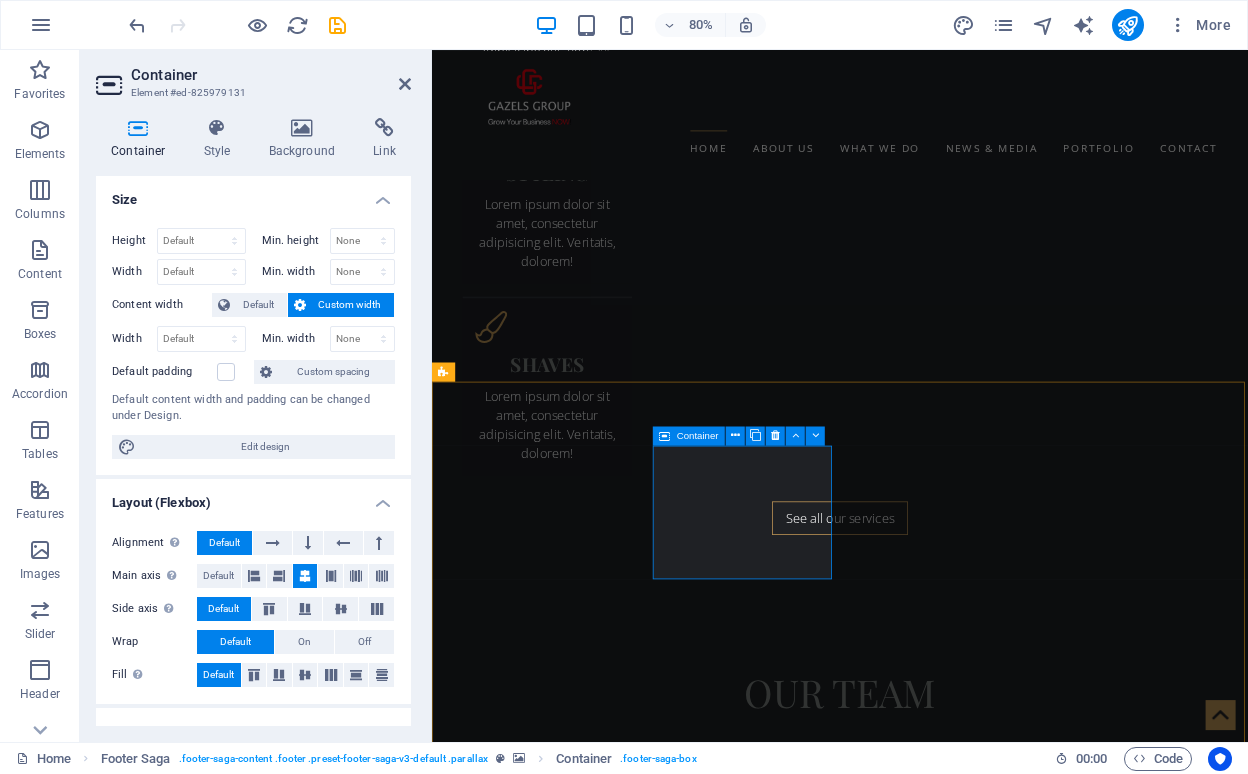 click on "Contact IFZA, Building A1 Dubai Silicone Oasis [PHONE]" at bounding box center [920, 14922] 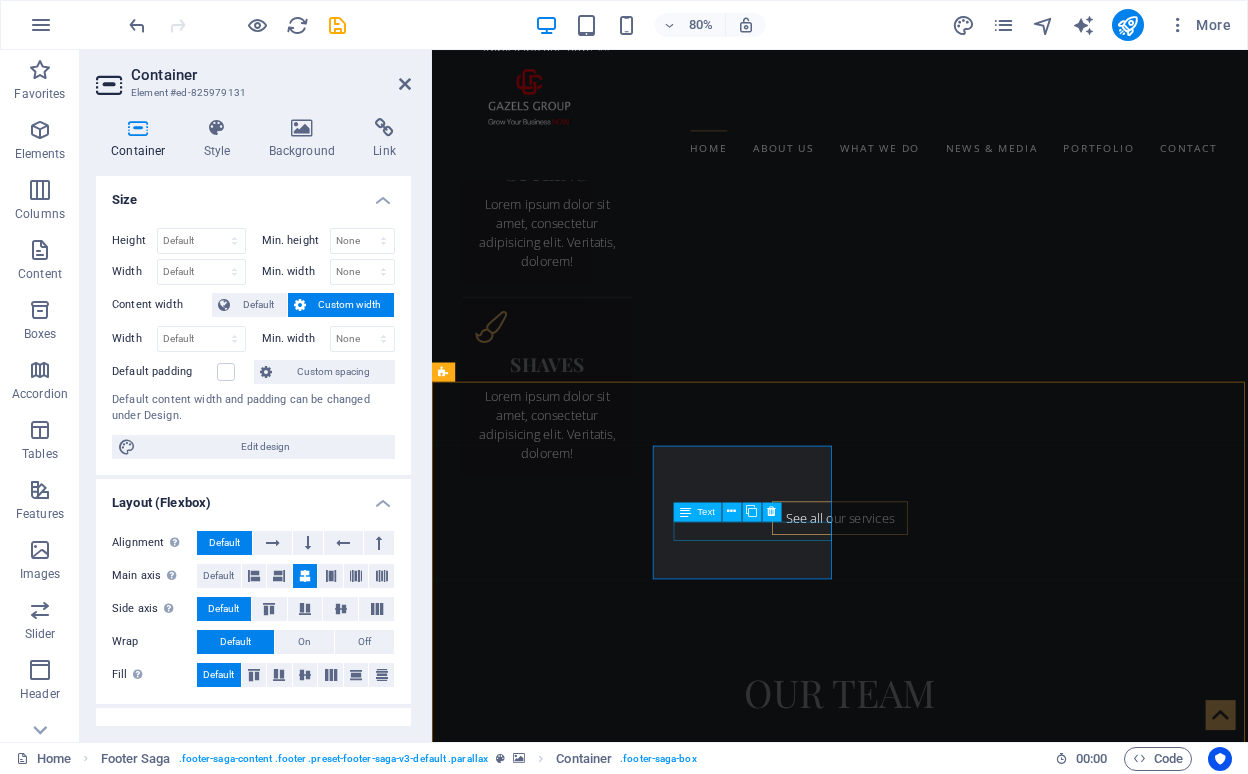 click on "+[PHONE]" at bounding box center (920, 14947) 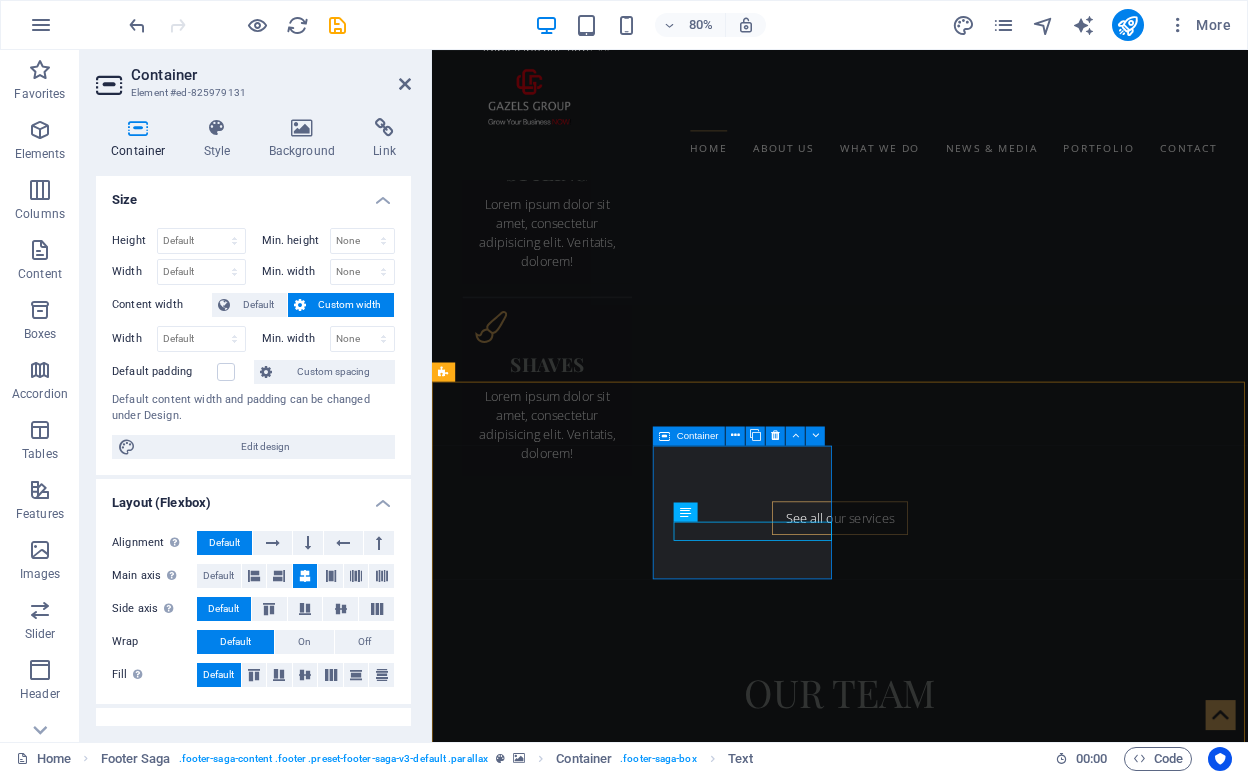 click on "Contact IFZA, Building A1 Dubai Silicone Oasis [PHONE]" at bounding box center [920, 14922] 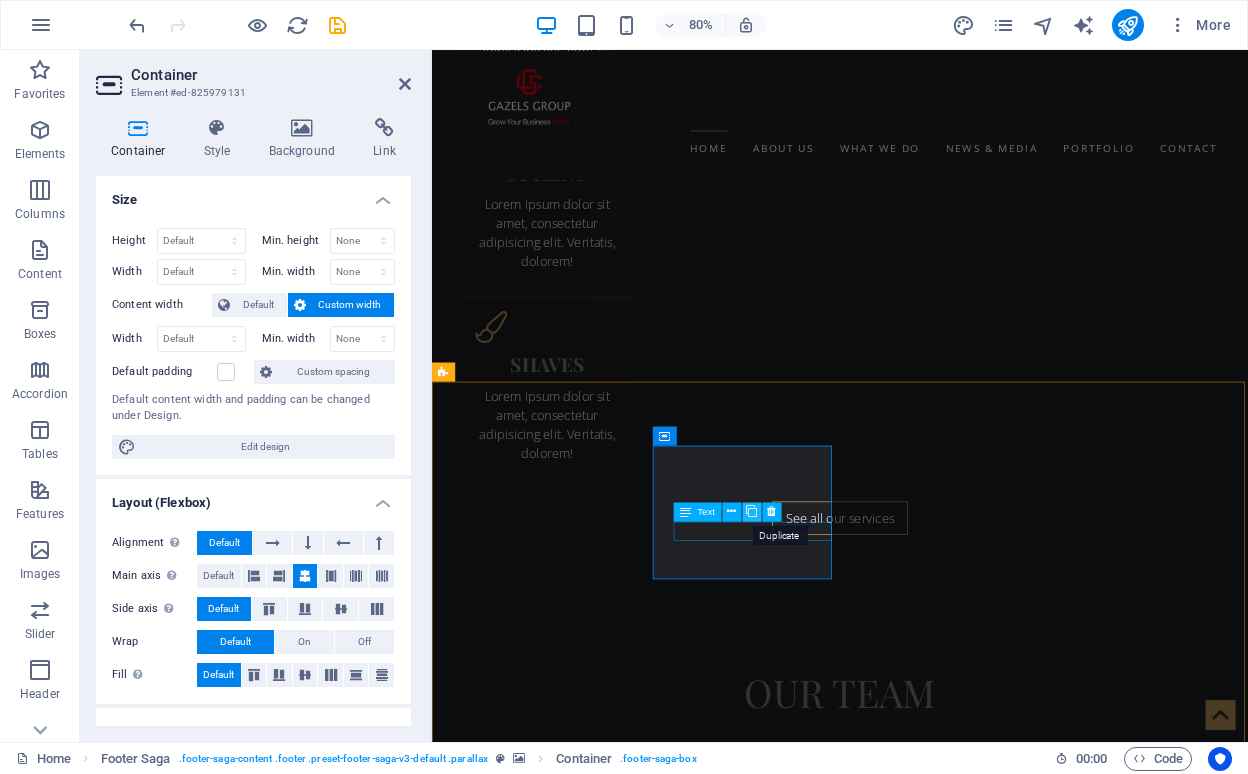 click at bounding box center (751, 511) 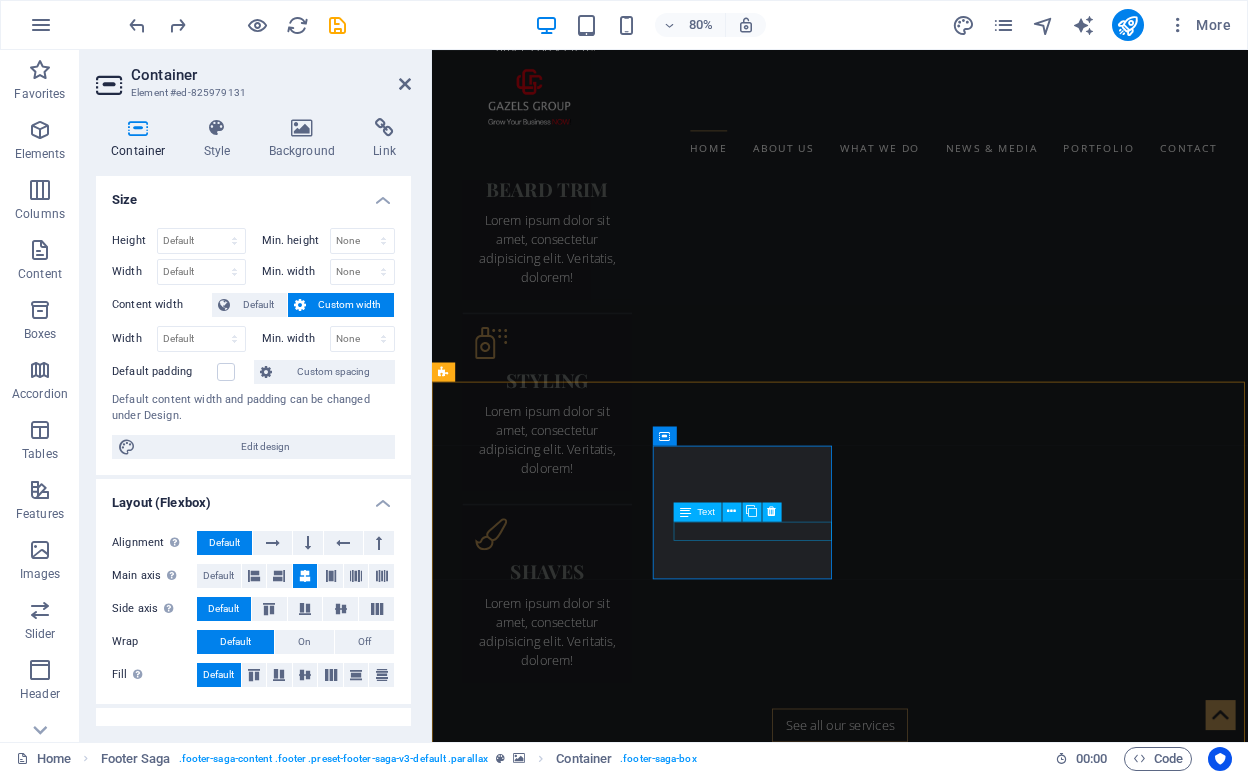 click on "+[PHONE]" at bounding box center [920, 15293] 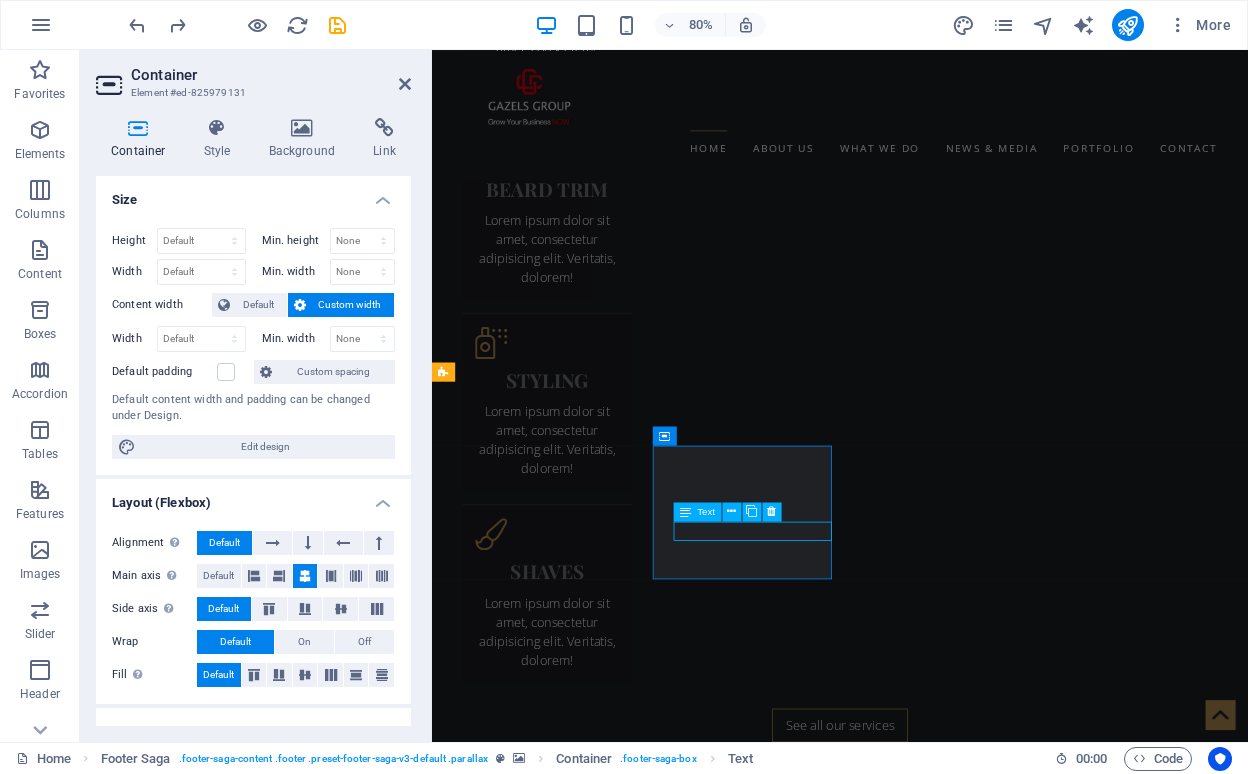 click on "+[PHONE]" at bounding box center [920, 15293] 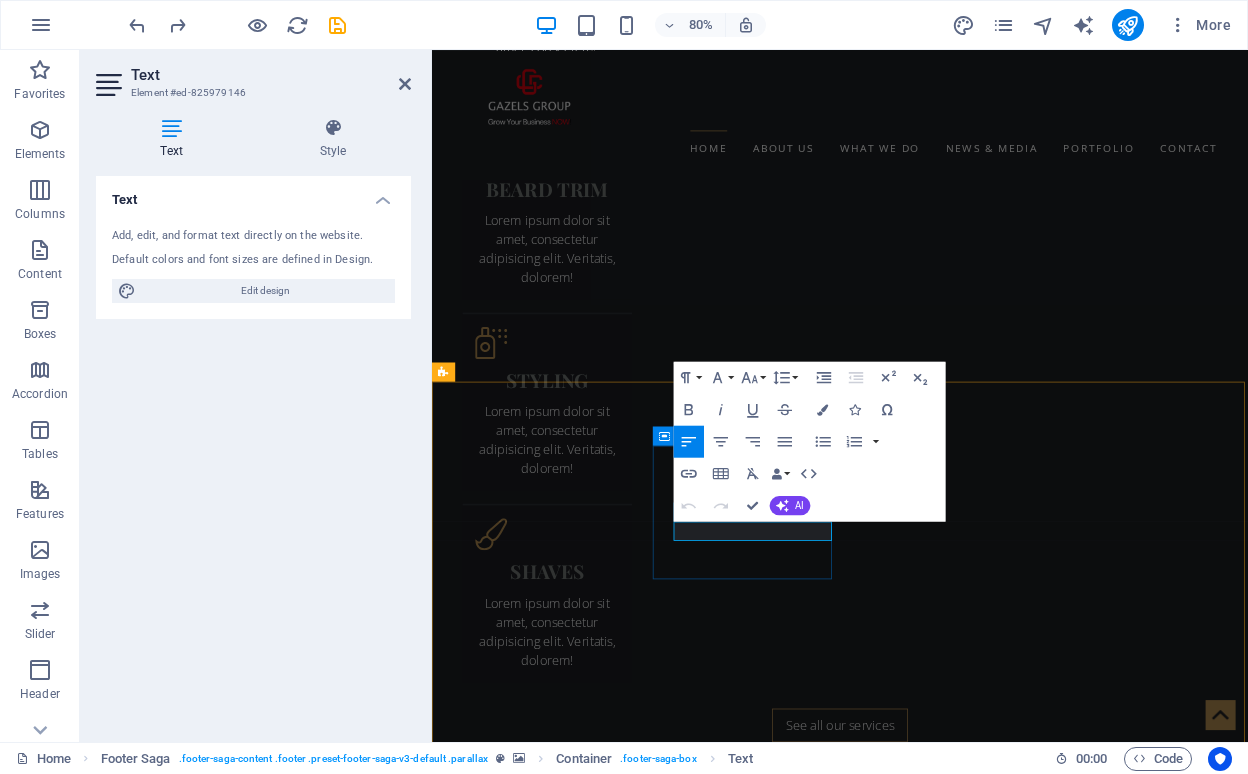 click on "Contact IFZA, Building A1 Dubai Silicone Oasis [PHONE]" at bounding box center (920, 15268) 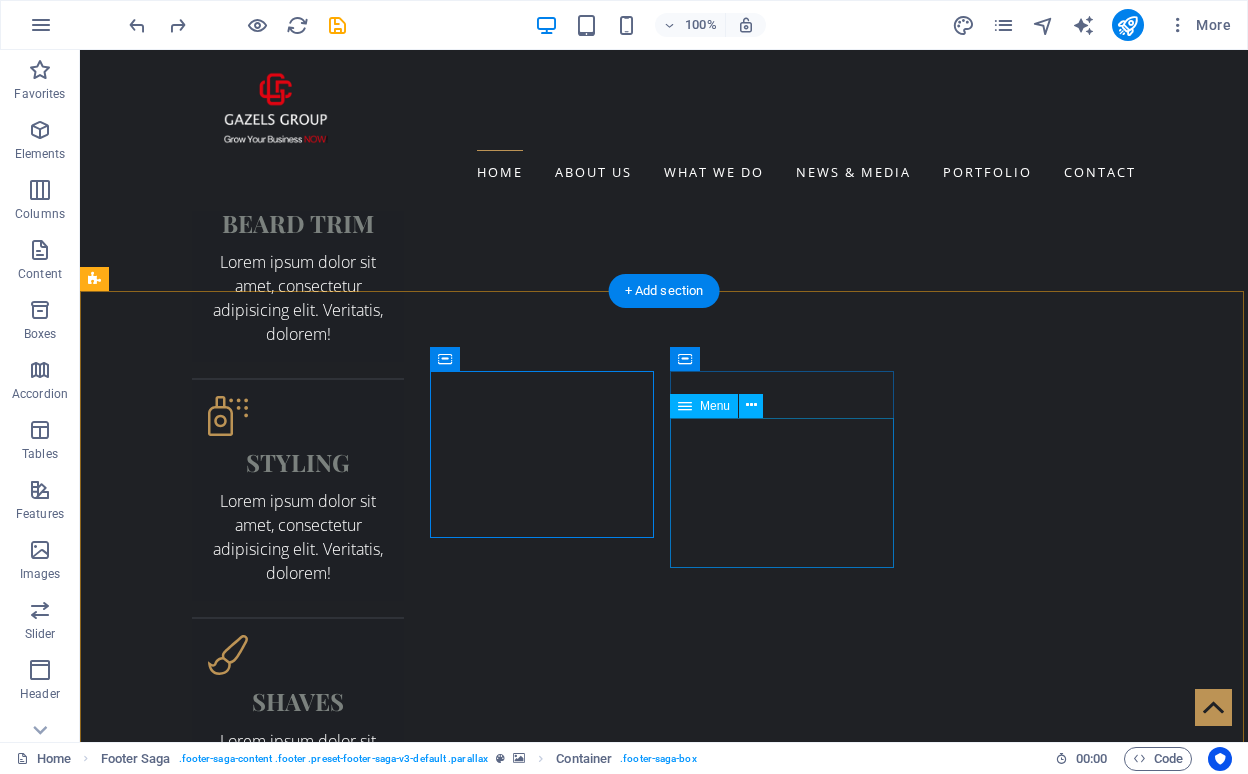 click on "Home About us WHAT WE DO NEWS & MEDIA PORTFOLIO Contact" at bounding box center (568, 15644) 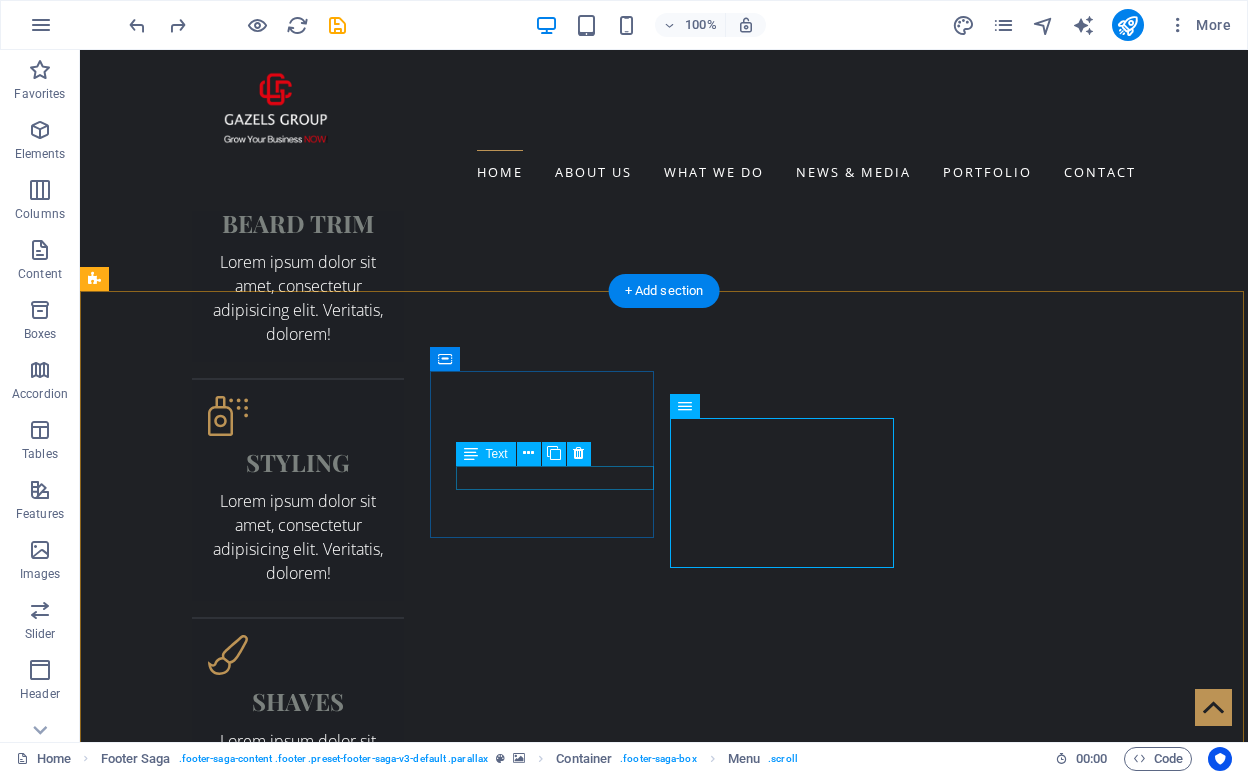 click on "+[PHONE]" at bounding box center (568, 15454) 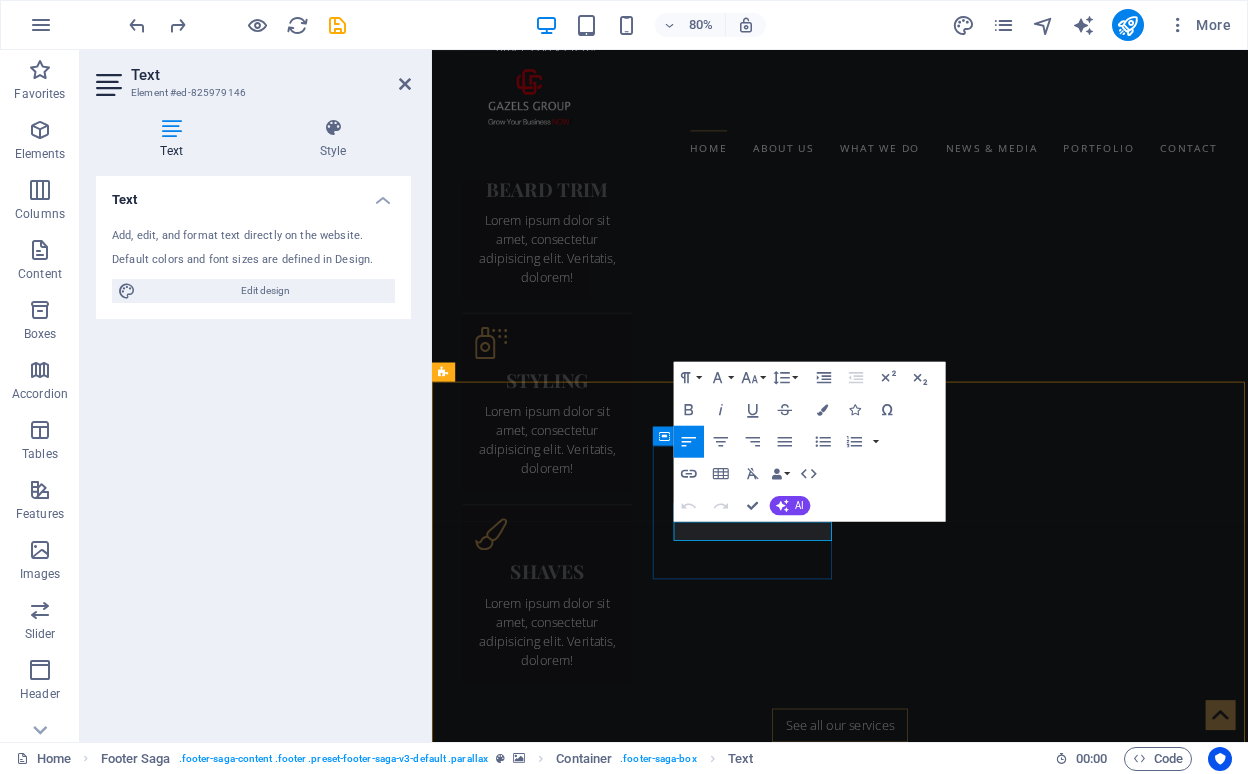click on "+[PHONE]" at bounding box center [920, 15293] 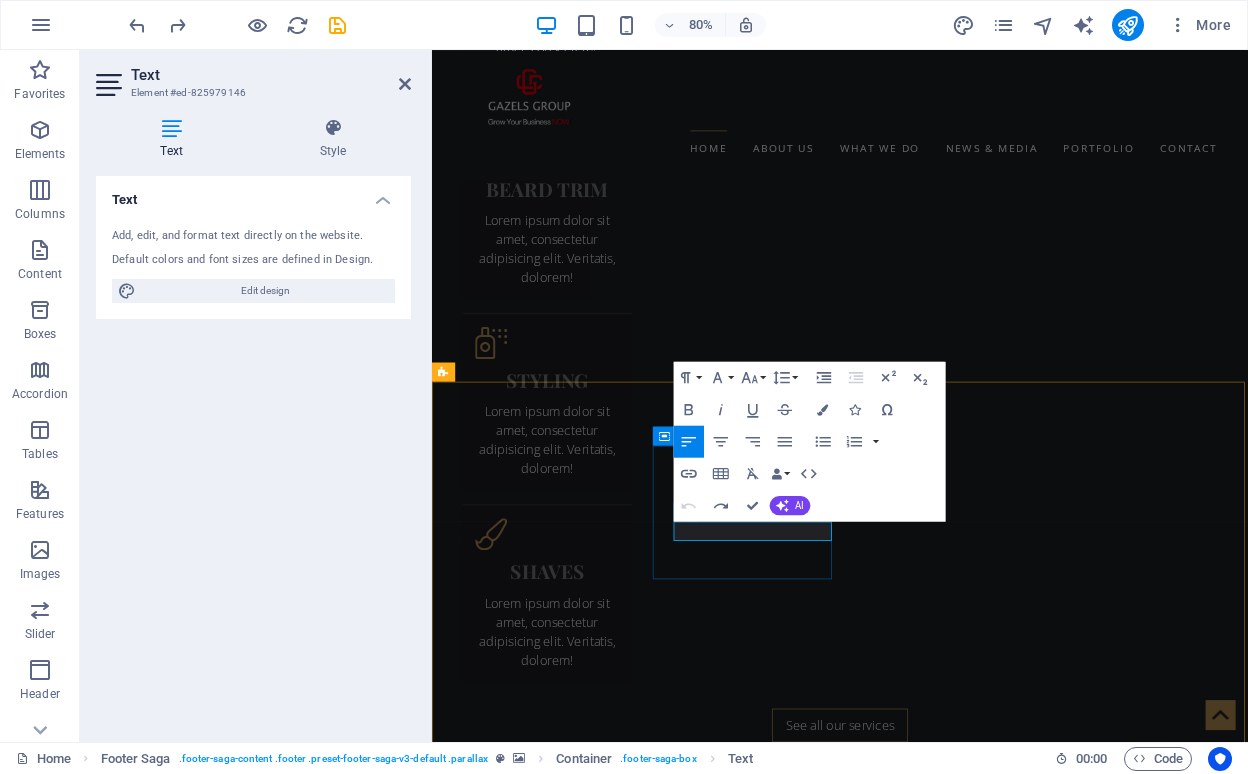 click on "Contact IFZA, Building A1 Dubai Silicone Oasis [PHONE]" at bounding box center [920, 15268] 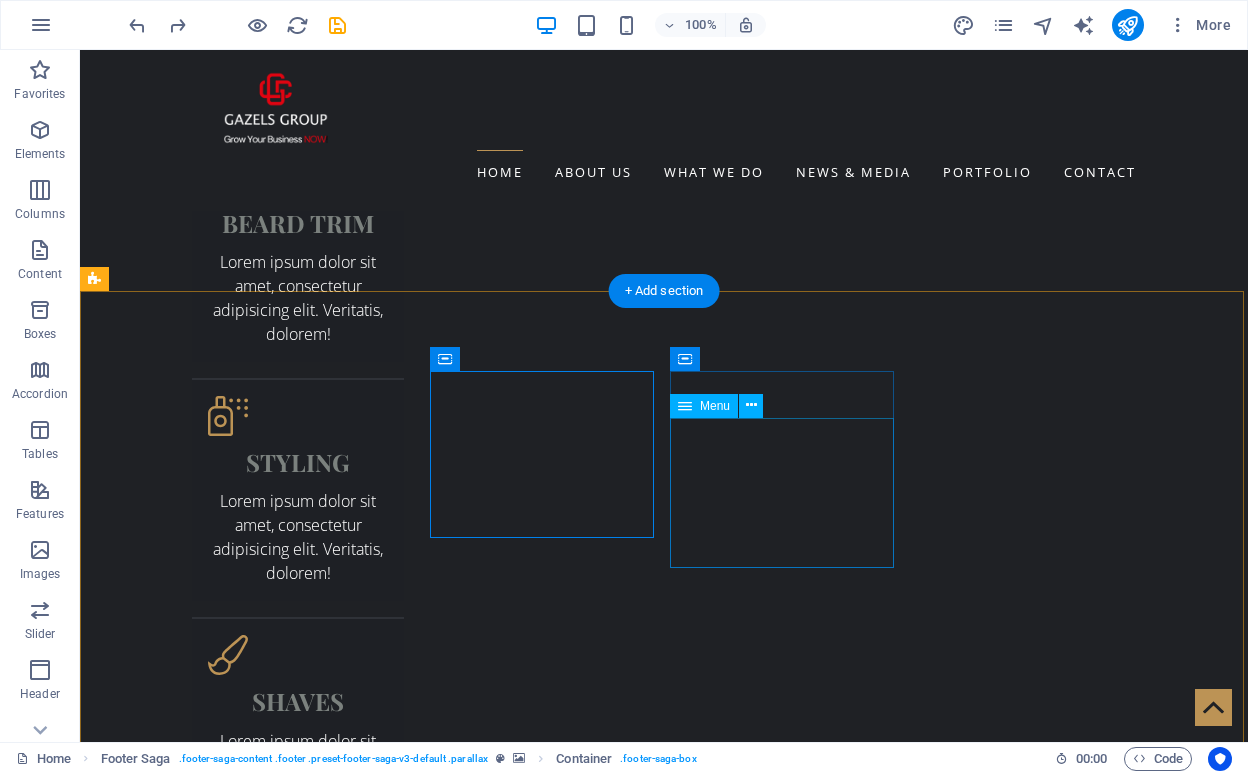 click on "Home About us WHAT WE DO NEWS & MEDIA PORTFOLIO Contact" at bounding box center [568, 15644] 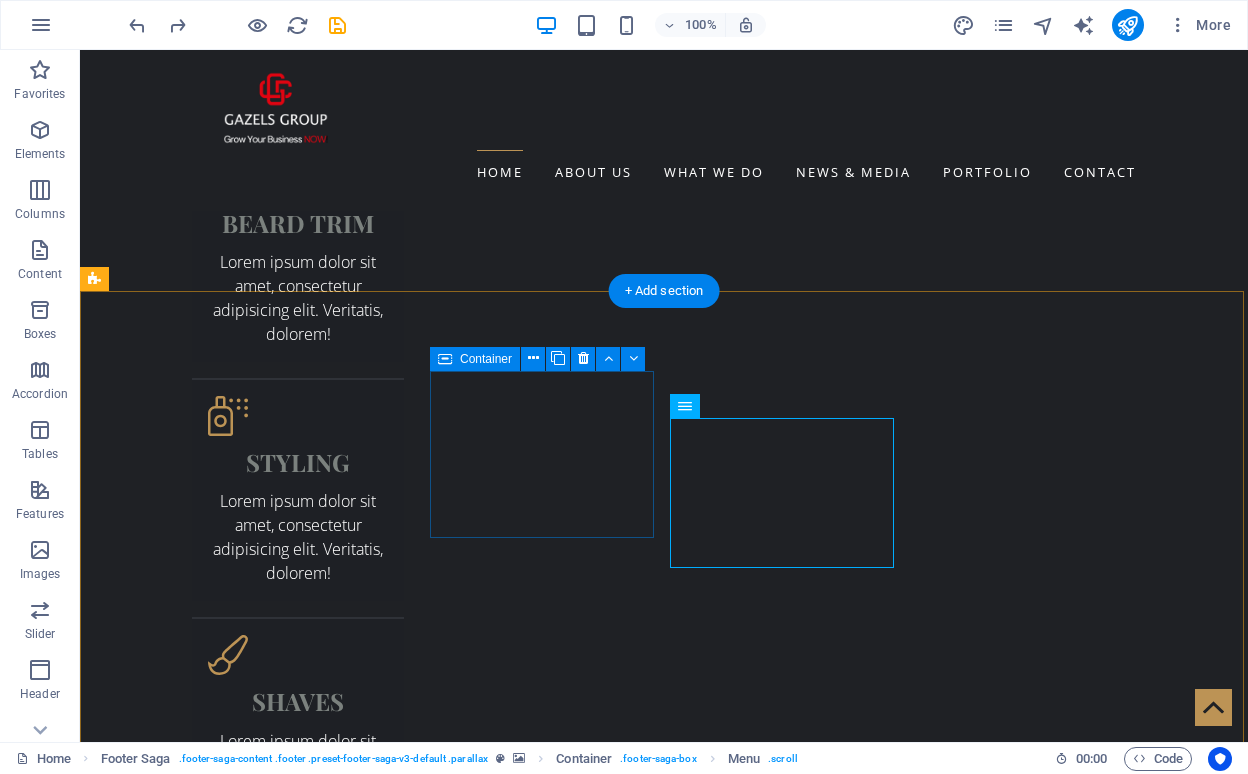 click on "Contact IFZA, Building A1 Dubai Silicone Oasis [PHONE]" at bounding box center (568, 15429) 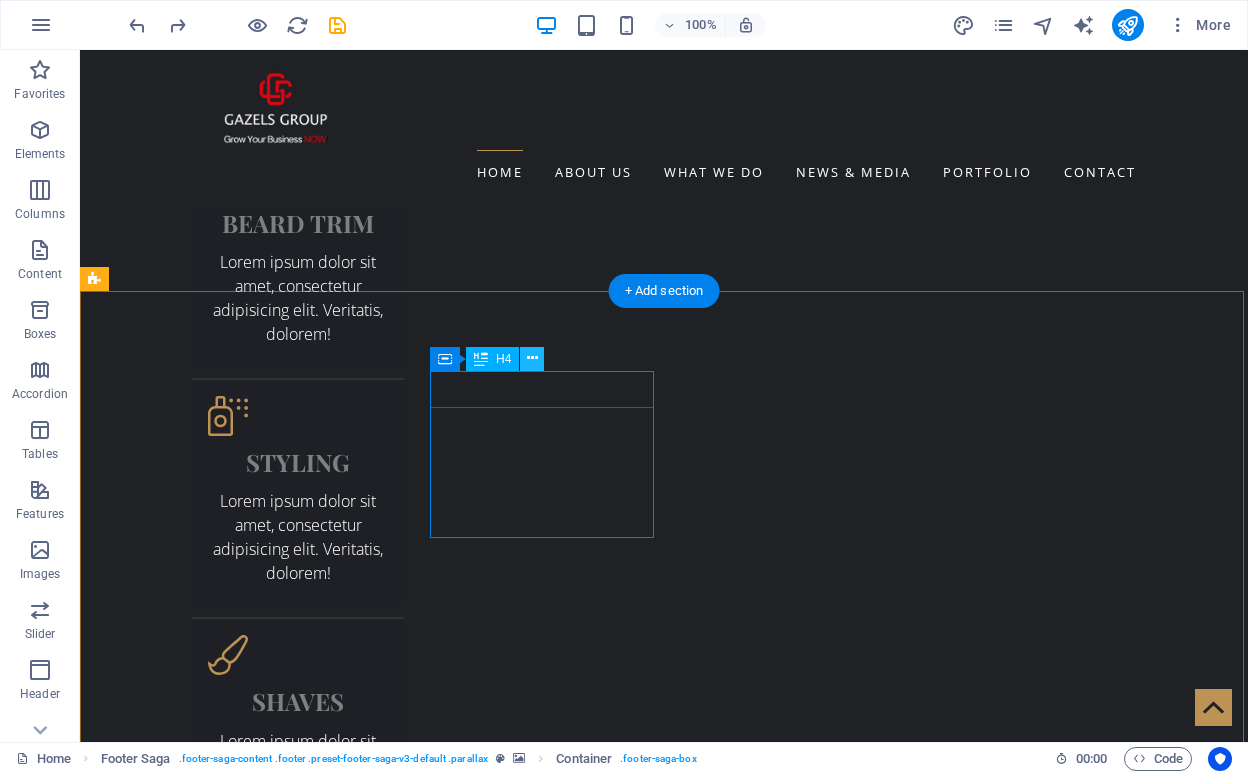 click at bounding box center (532, 358) 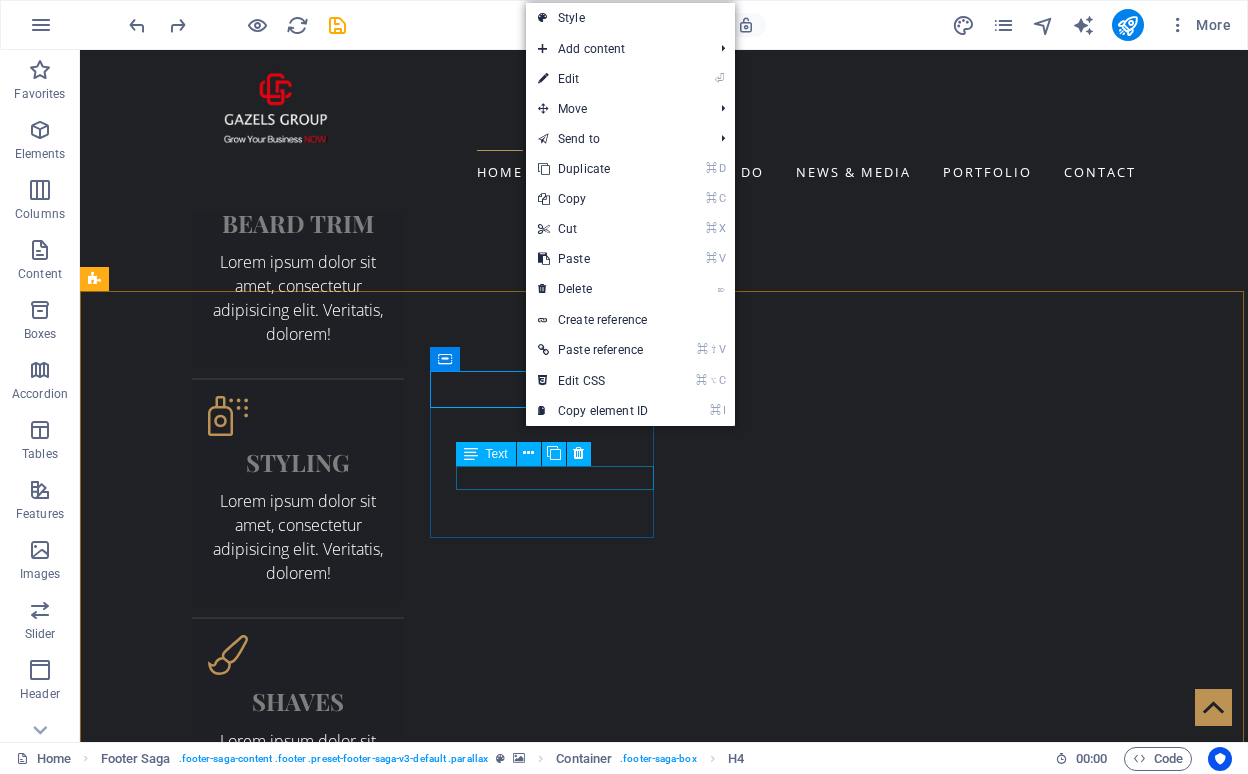 click on "+[PHONE]" at bounding box center [568, 15454] 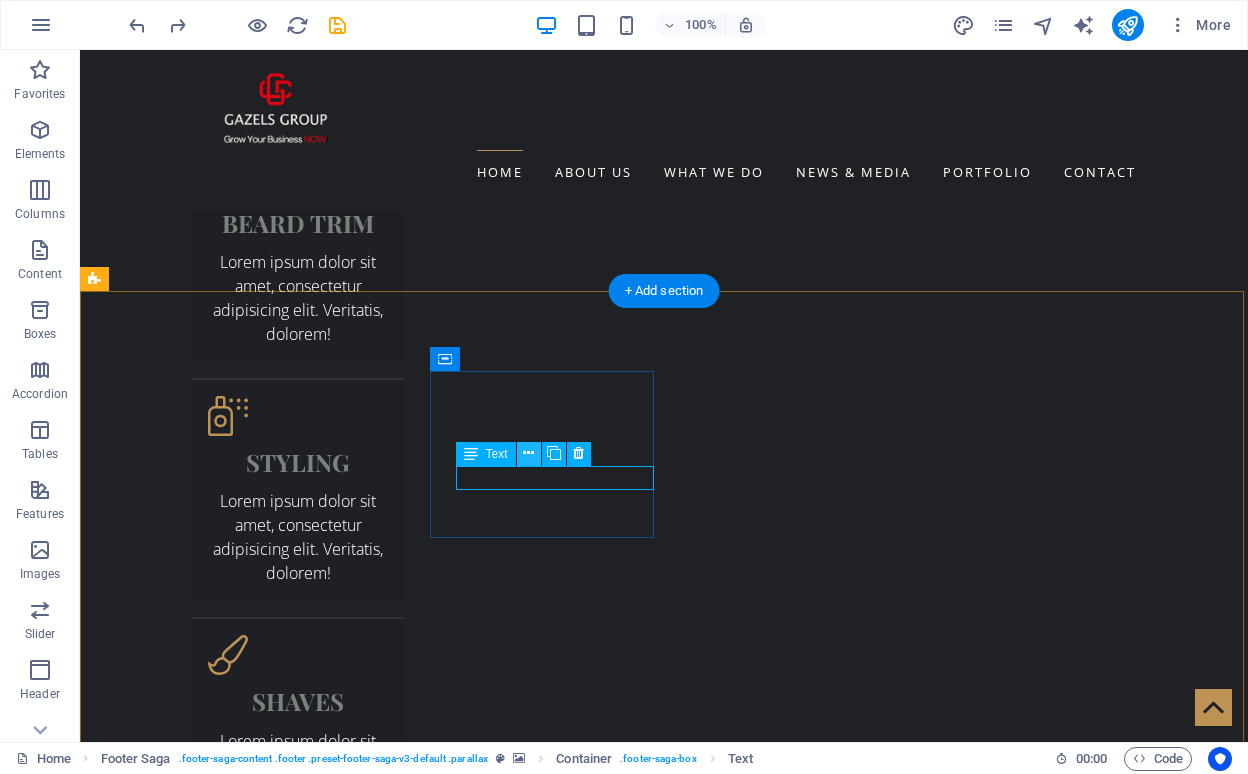 click at bounding box center (528, 453) 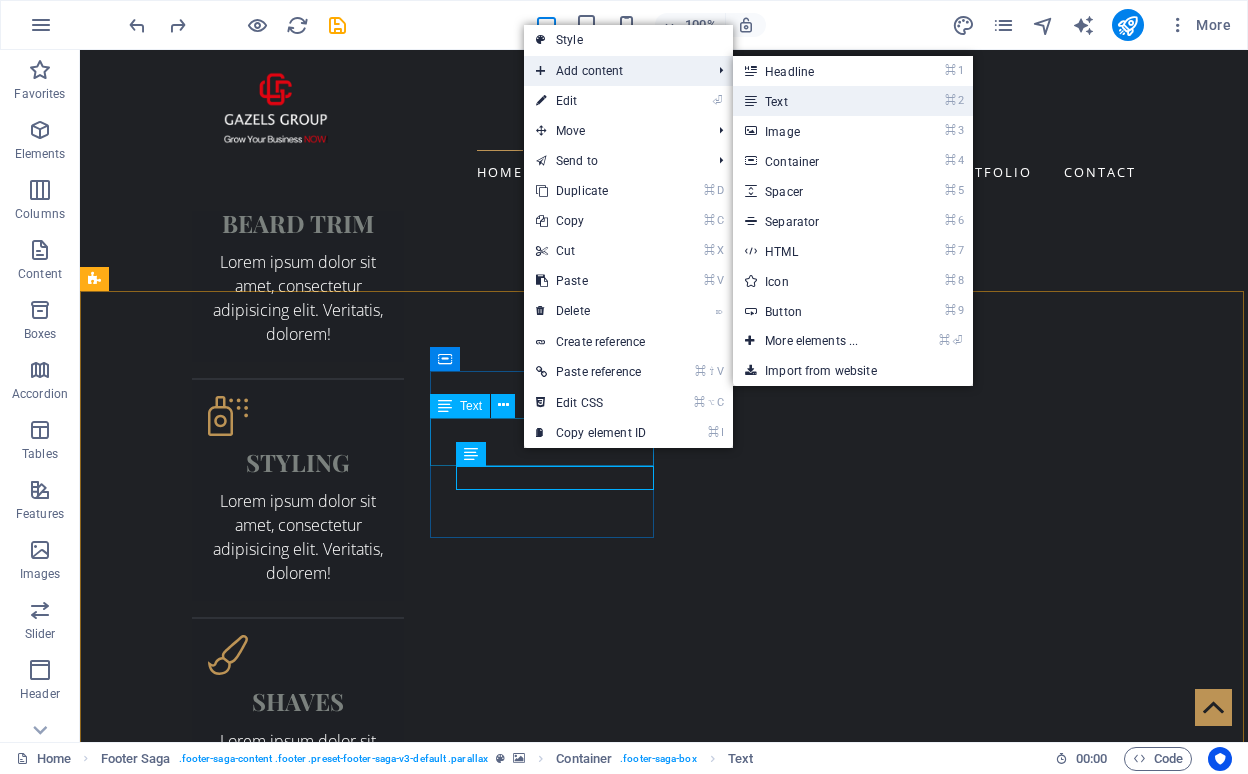 click on "⌘ 2  Text" at bounding box center [815, 101] 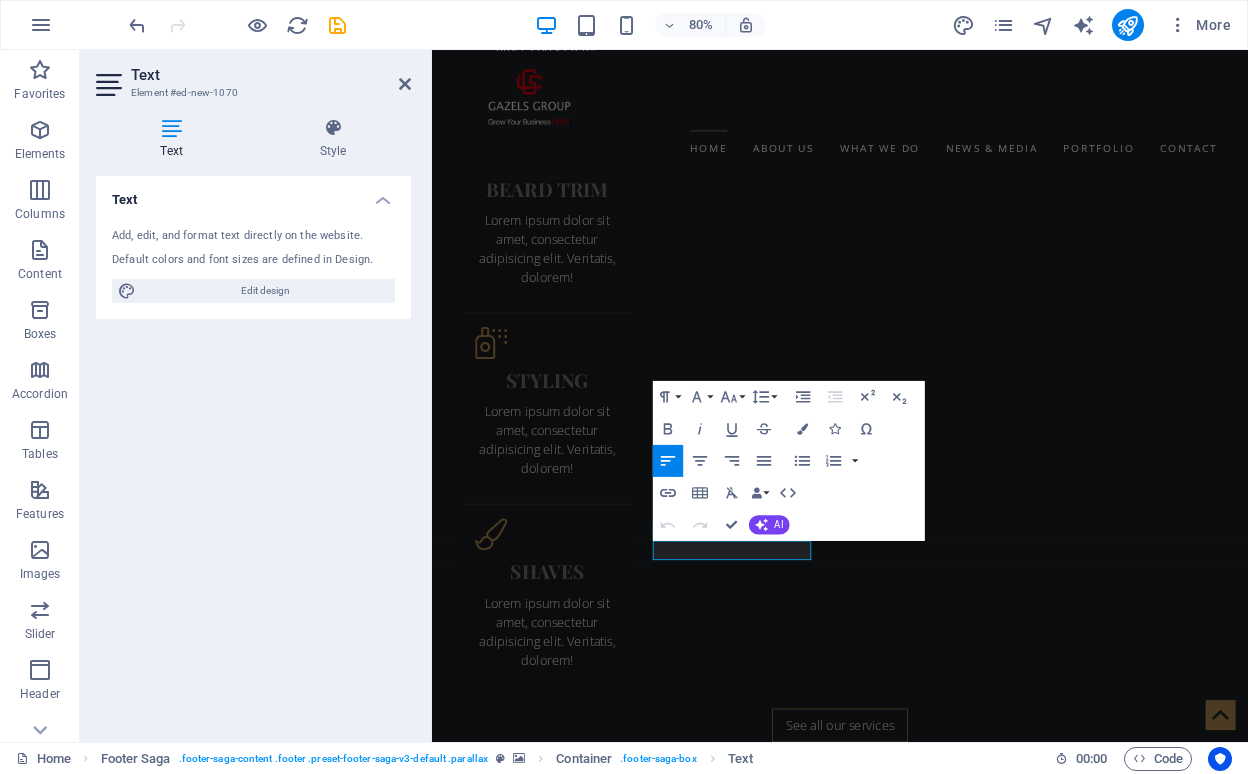 click at bounding box center [942, 14187] 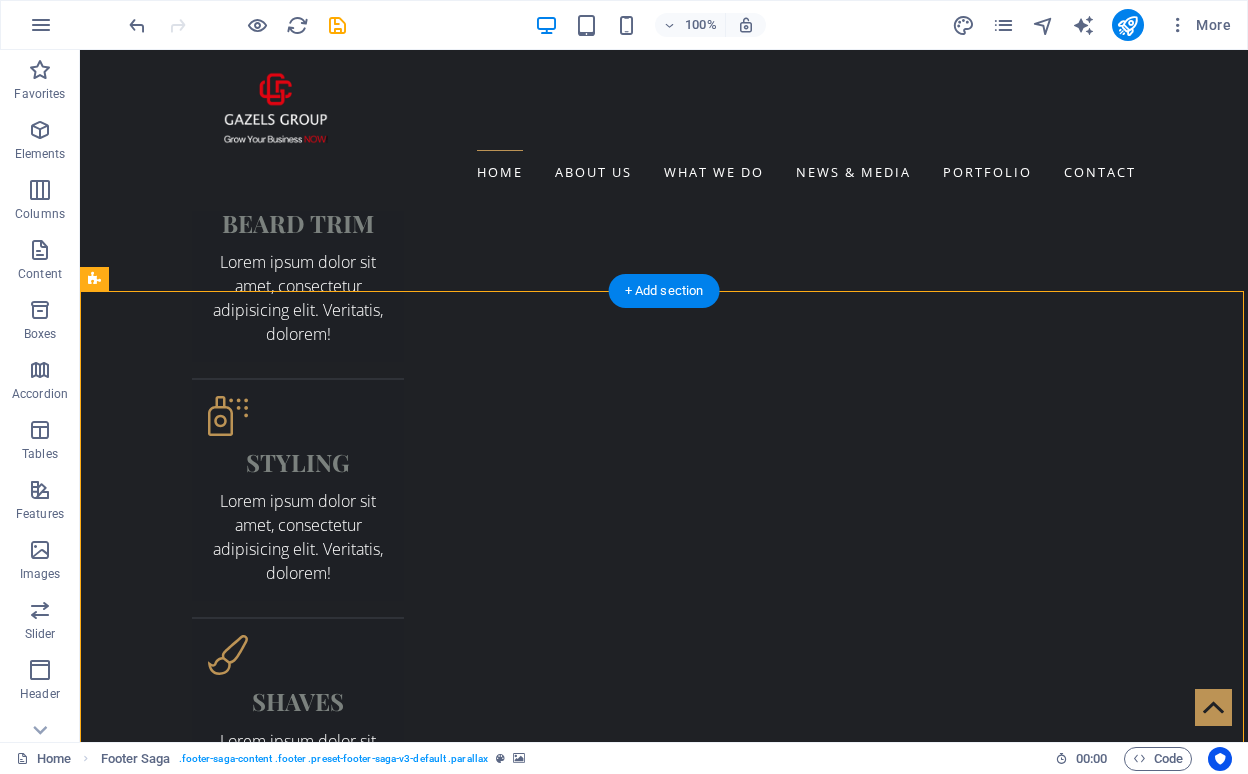 click on "New text element" at bounding box center (568, 15478) 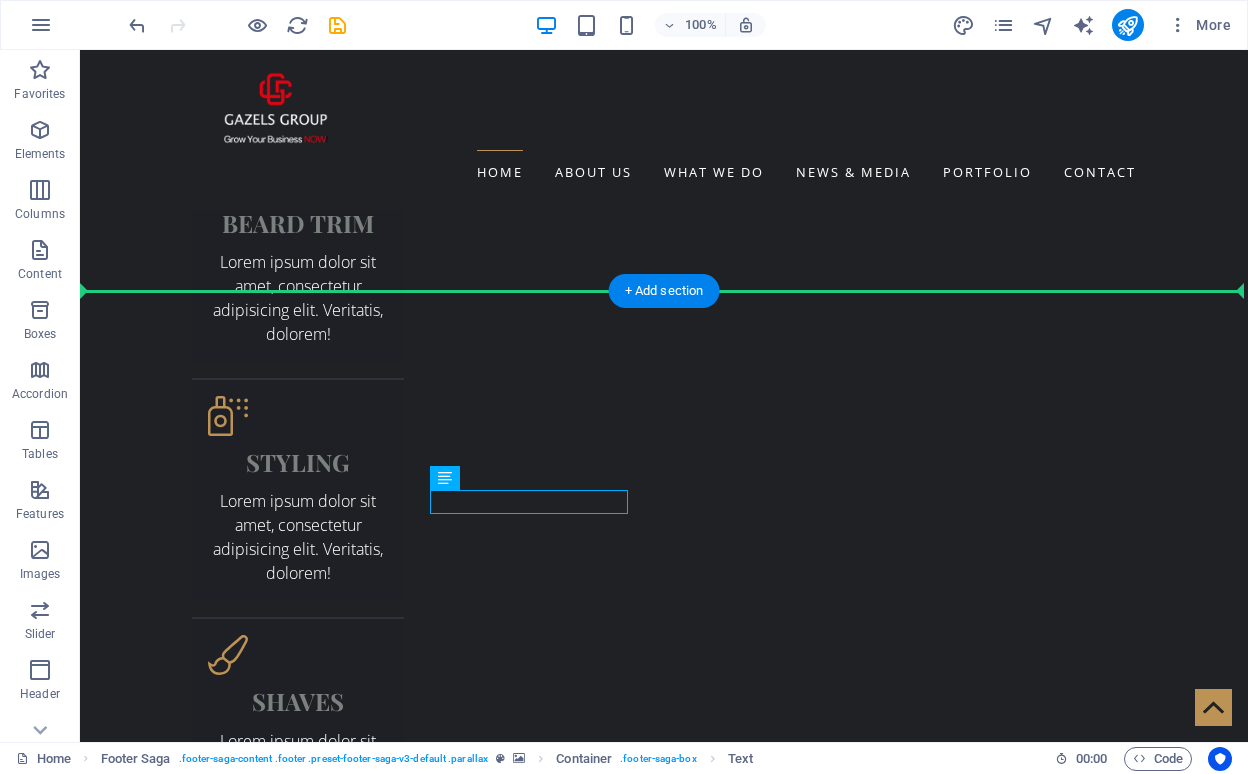 drag, startPoint x: 488, startPoint y: 505, endPoint x: 661, endPoint y: 498, distance: 173.14156 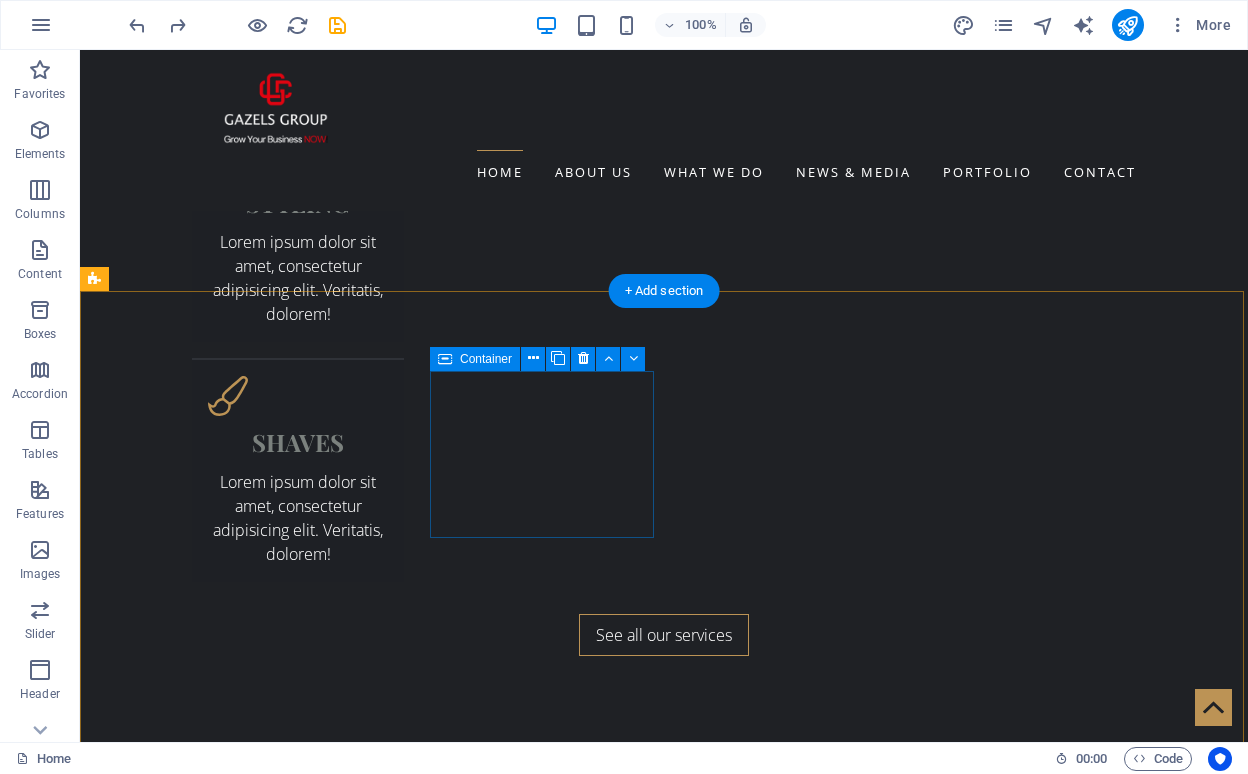 click on "Contact IFZA, Building A1 Dubai Silicone Oasis [PHONE]" at bounding box center (568, 15083) 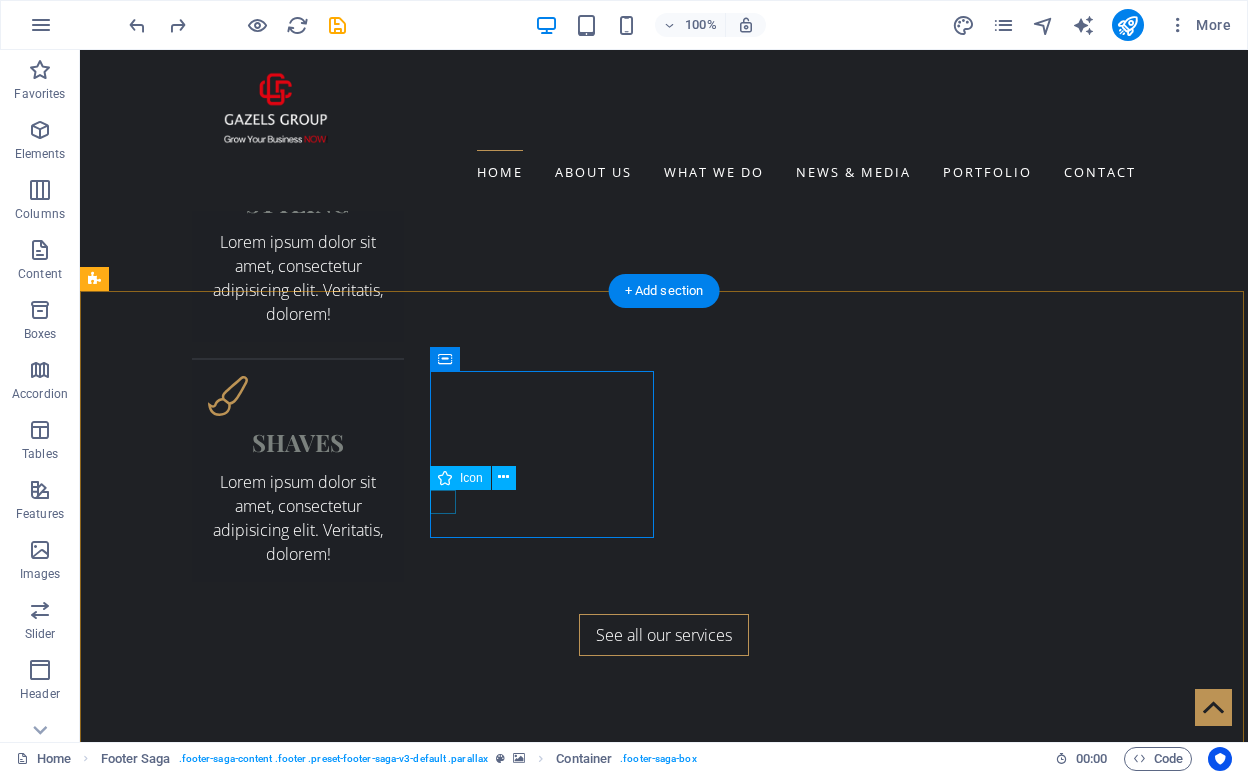 click at bounding box center (568, 15132) 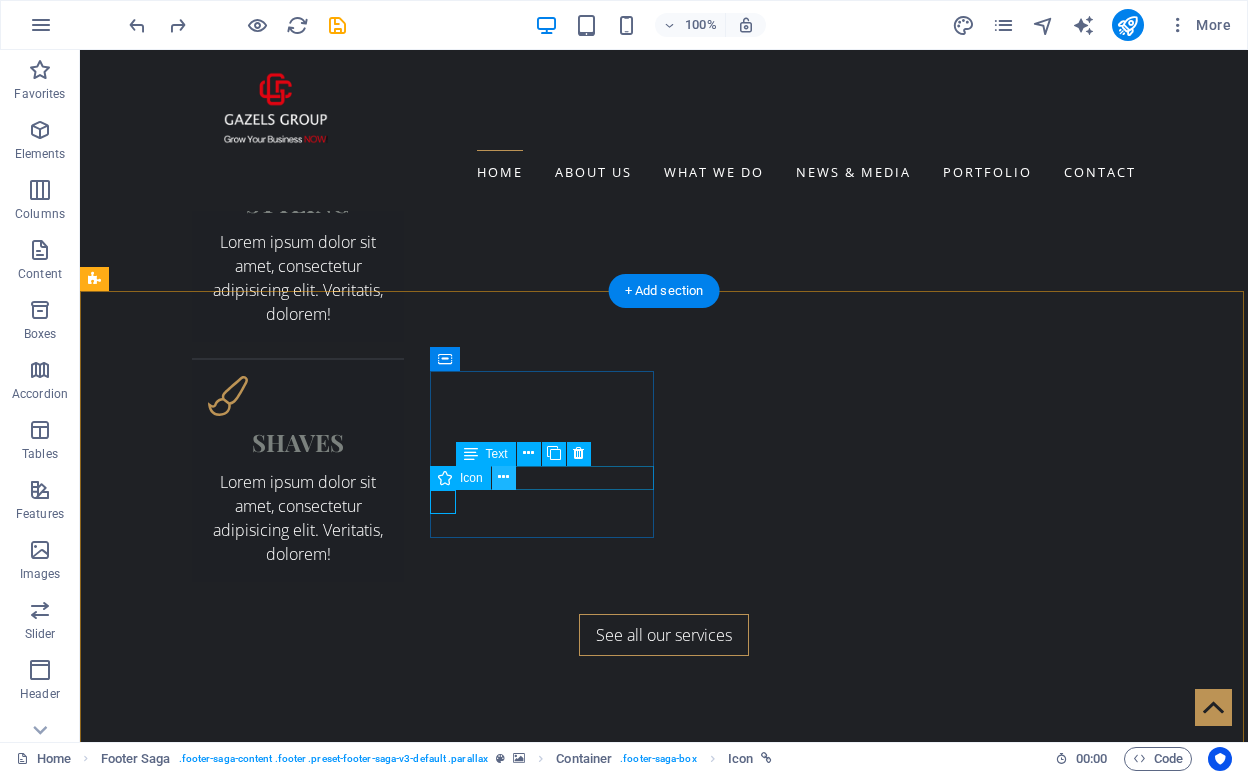 click at bounding box center (503, 477) 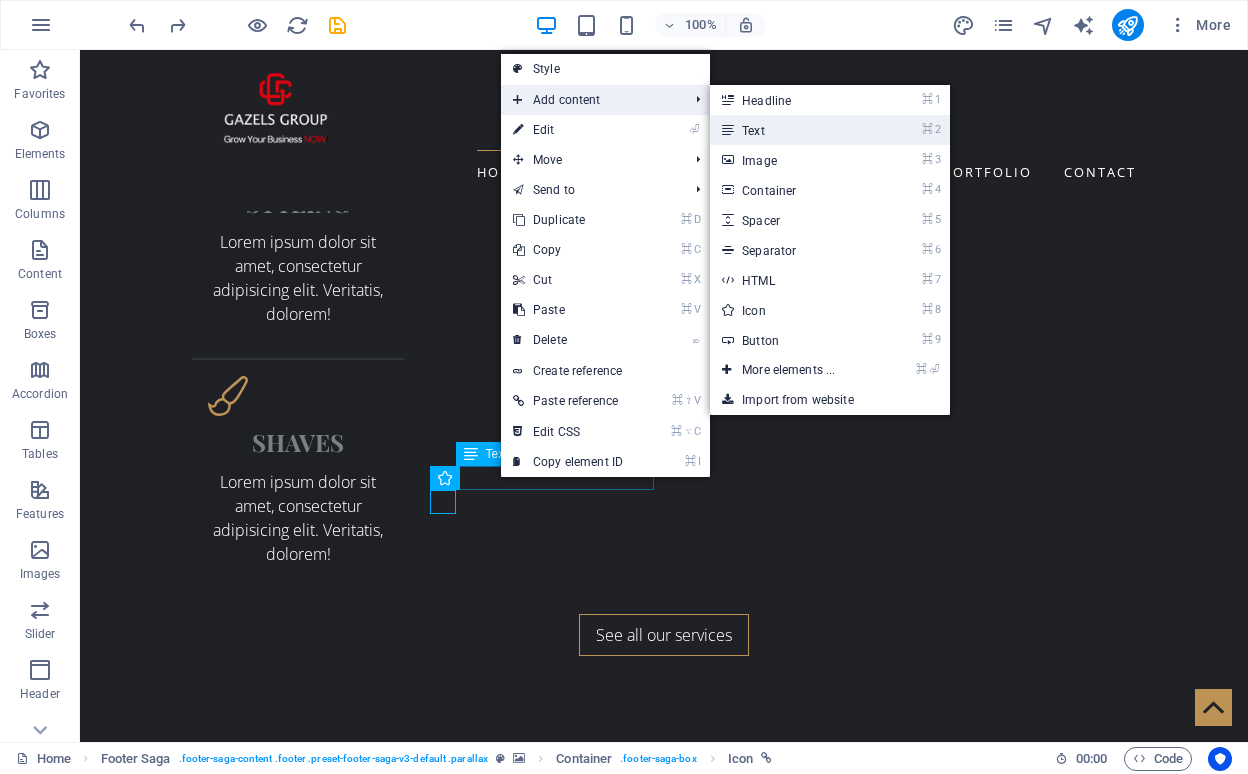 click on "⌘ 2  Text" at bounding box center (792, 130) 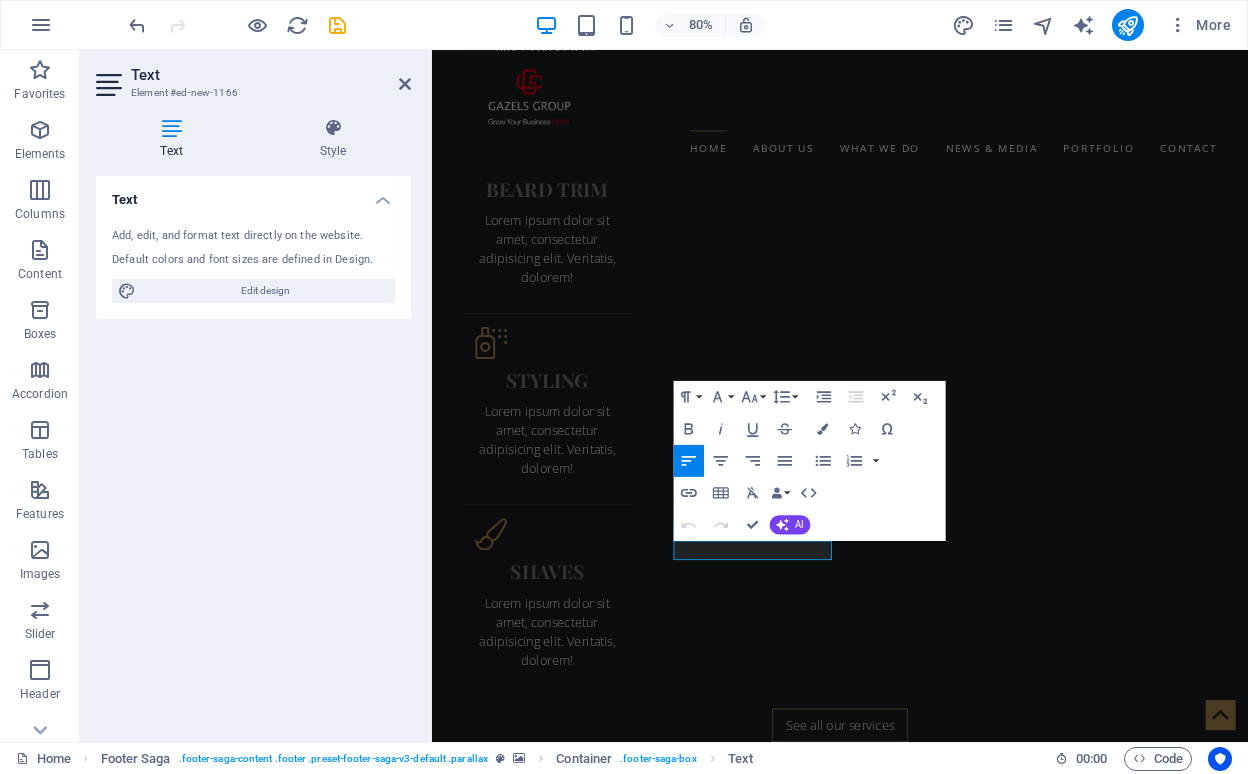 click at bounding box center [942, 14187] 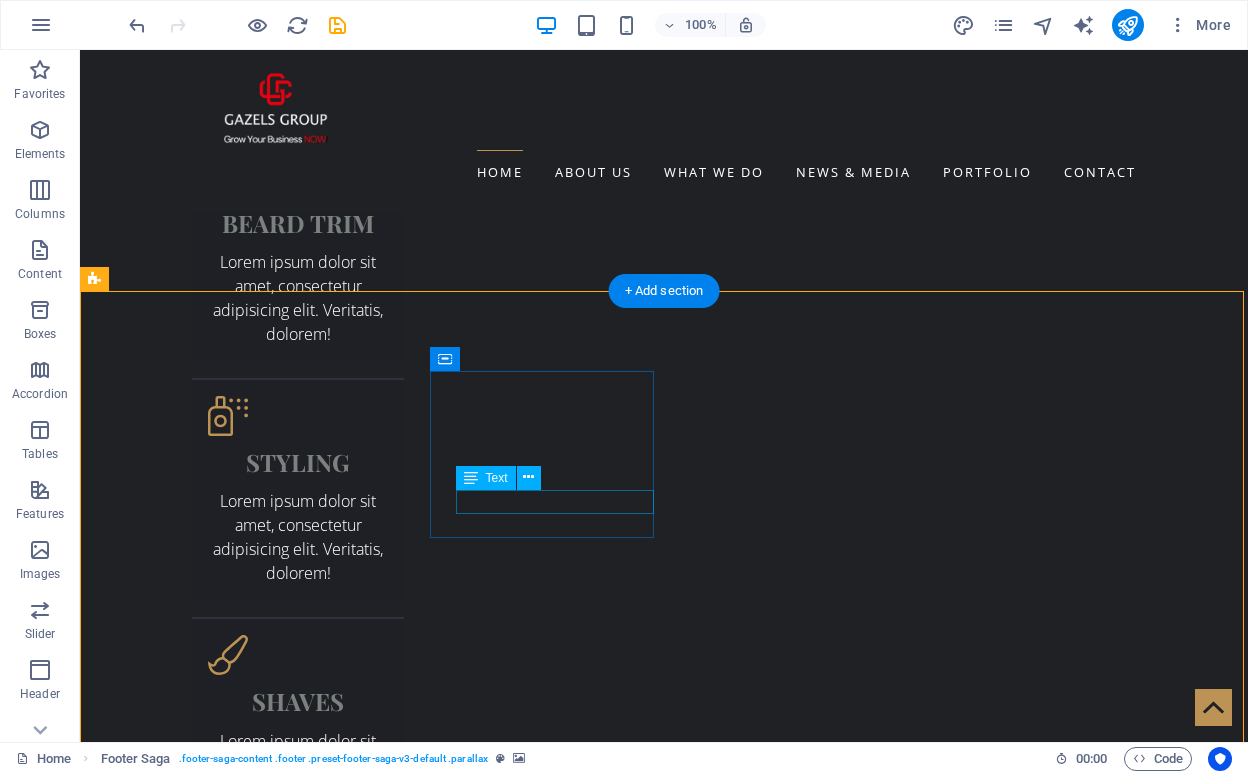 click on "New text element" at bounding box center (568, 15502) 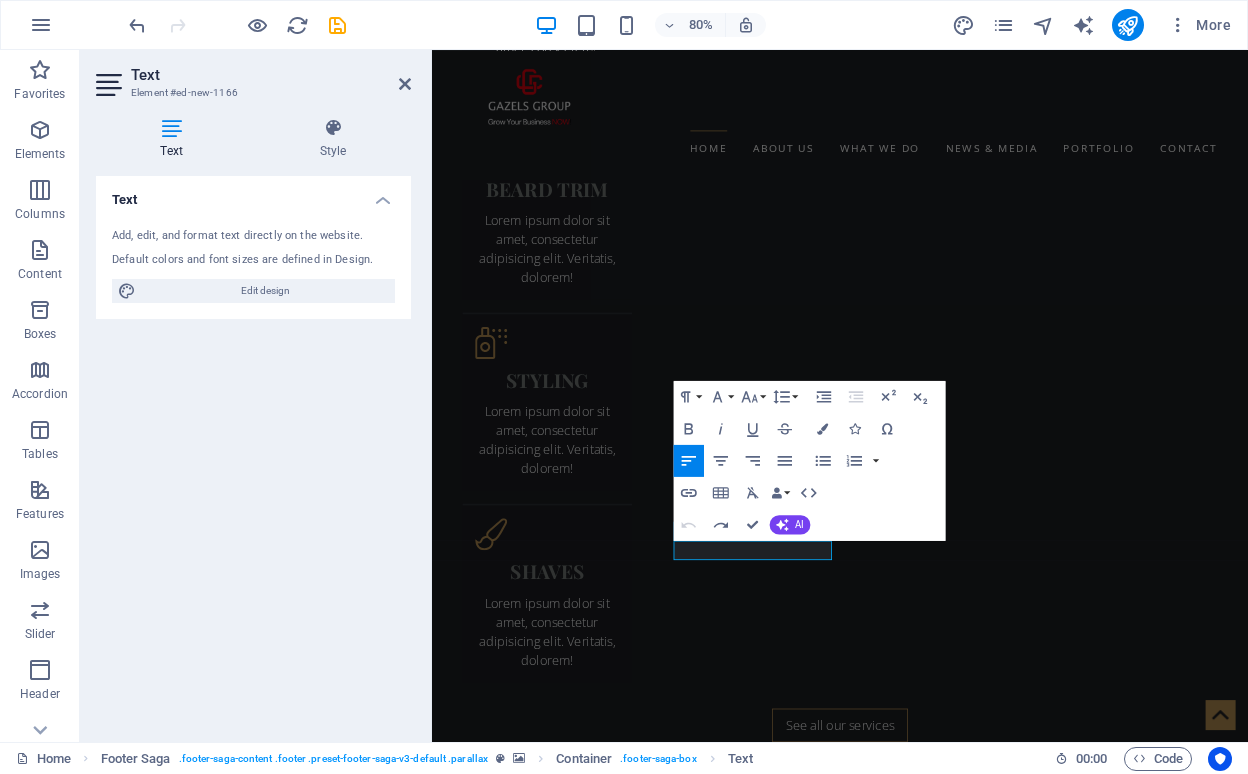 click at bounding box center [942, 14187] 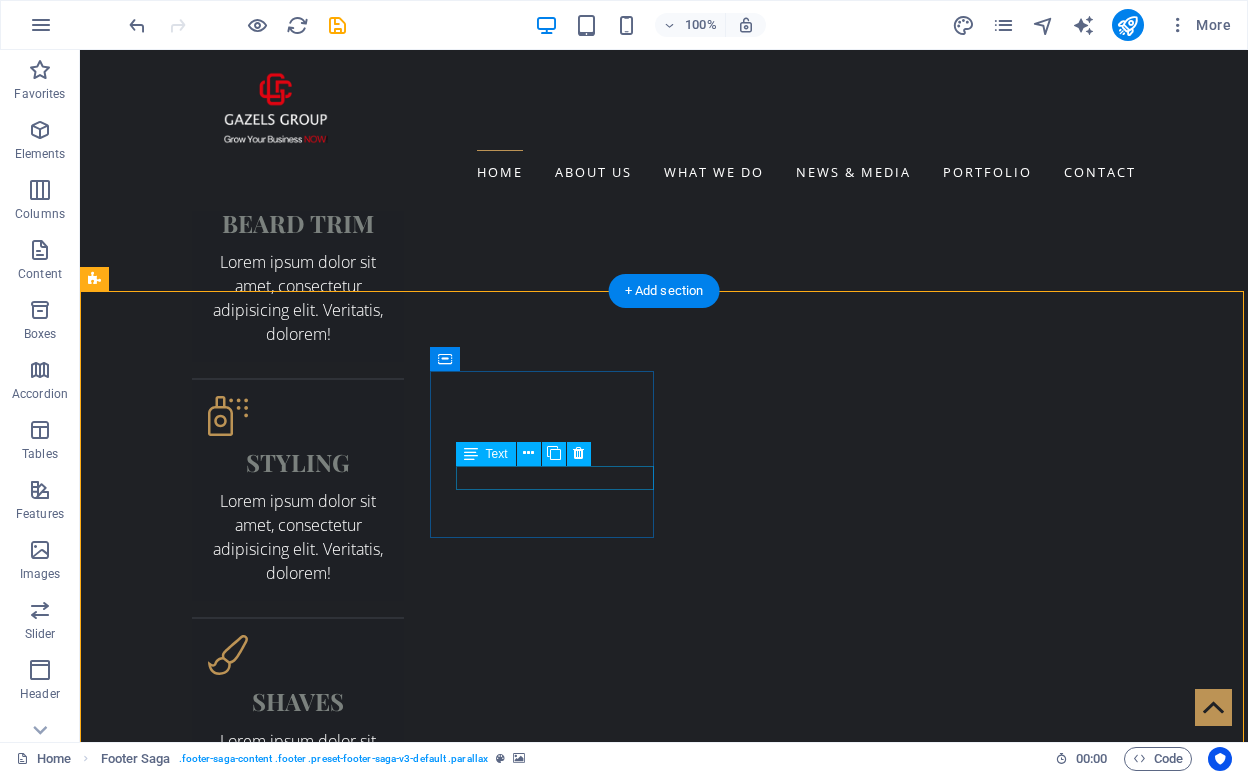 click on "+[PHONE]" at bounding box center [568, 15454] 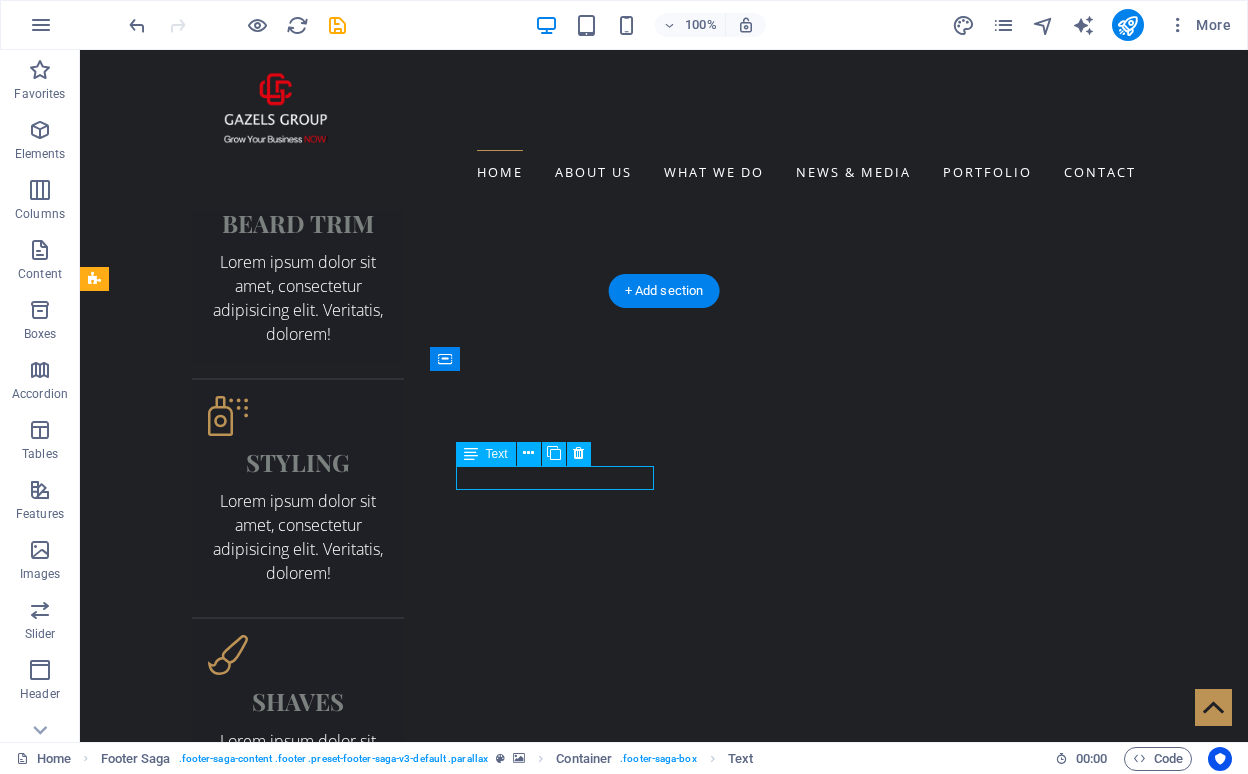 click on "+[PHONE]" at bounding box center [568, 15454] 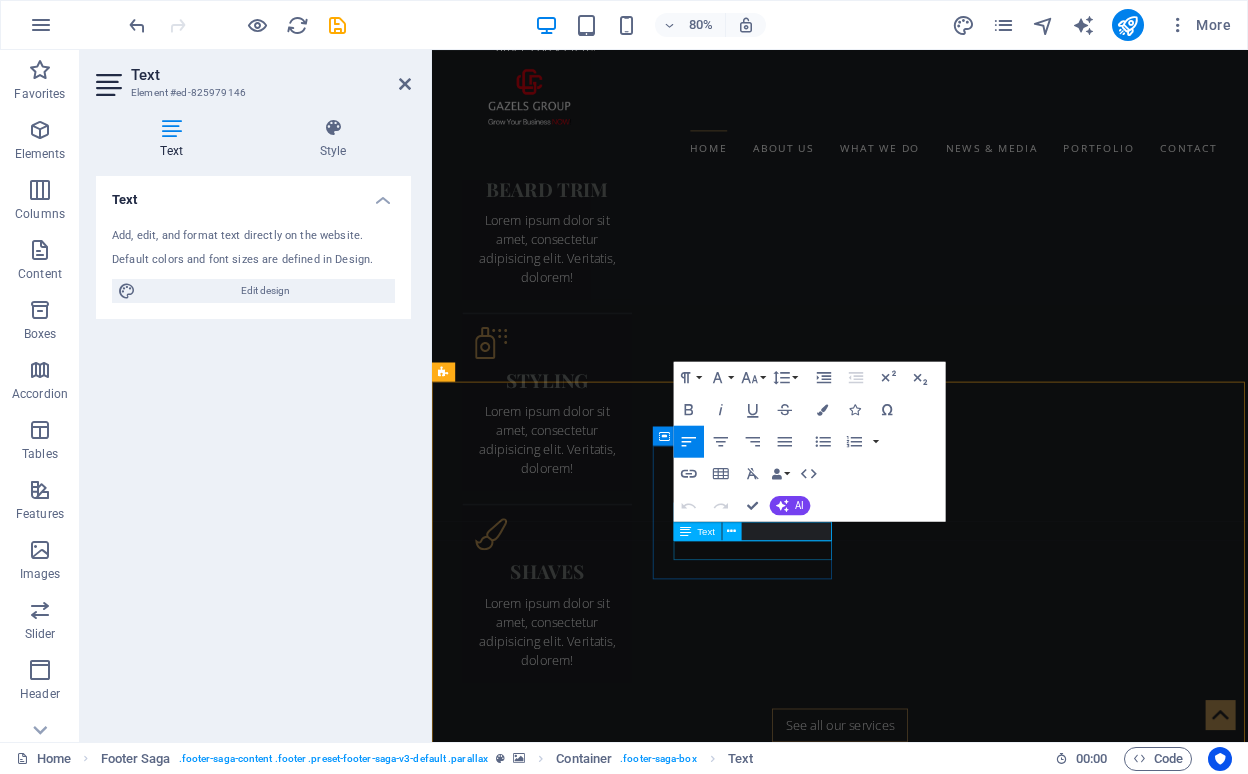 click on "New text element" at bounding box center (920, 15341) 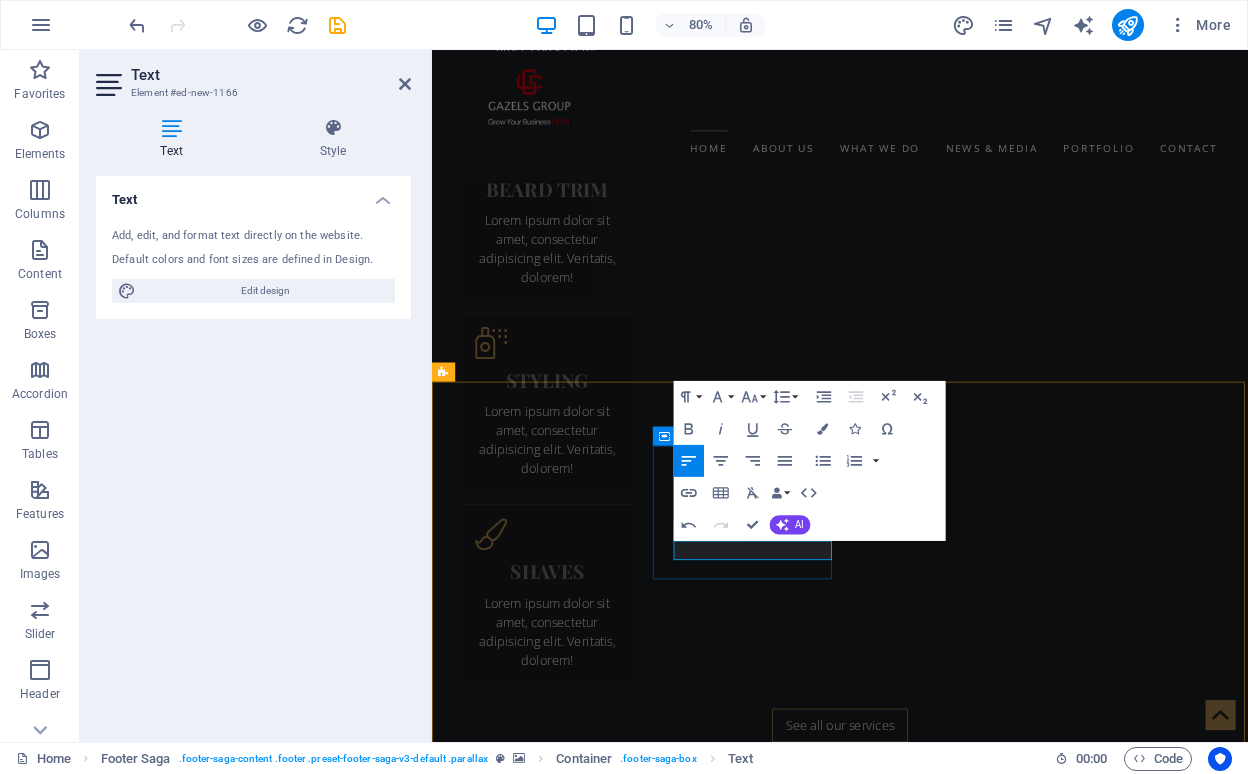 drag, startPoint x: 917, startPoint y: 680, endPoint x: 745, endPoint y: 674, distance: 172.10461 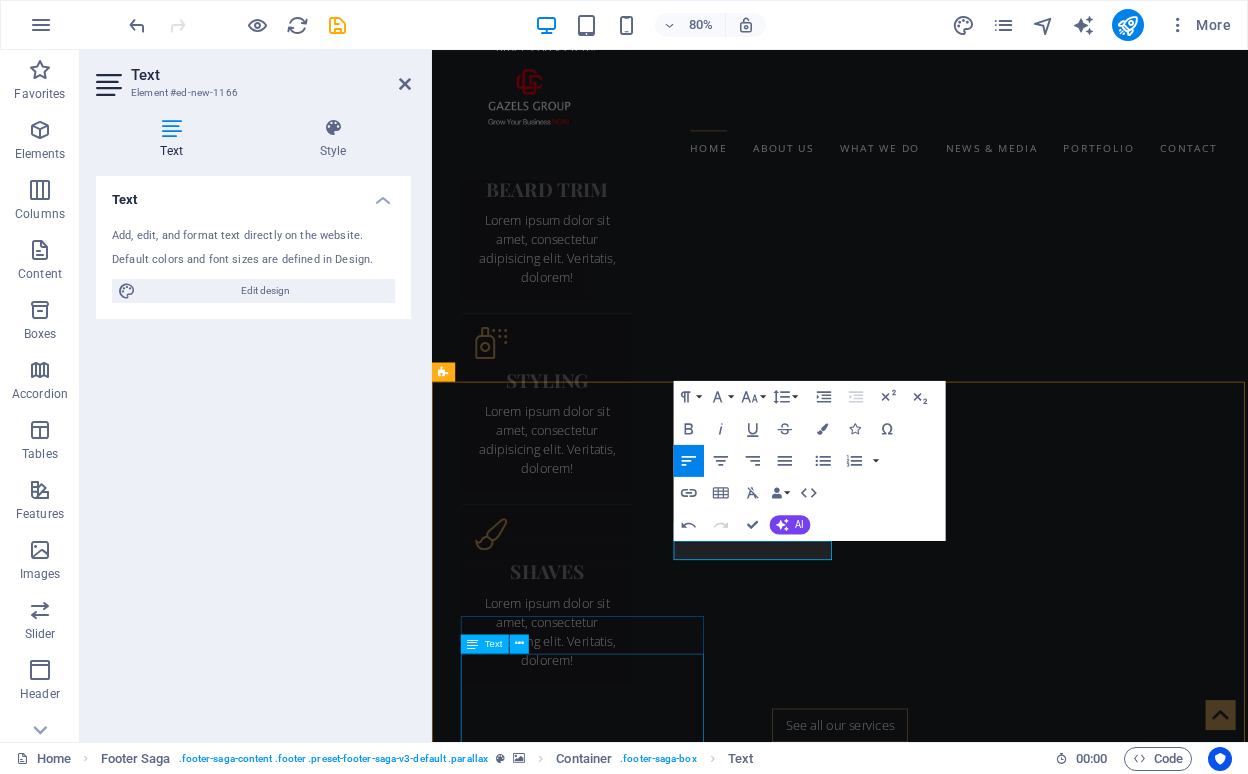 click on "Mon closed Tue 09:00 - 18:30 Wed 09:00 - 18:30 Thu 09:00 - 18:30 Fri 09:00 - 18:30 Sat 12:00 - 18:30 Sun closed" at bounding box center (920, 16727) 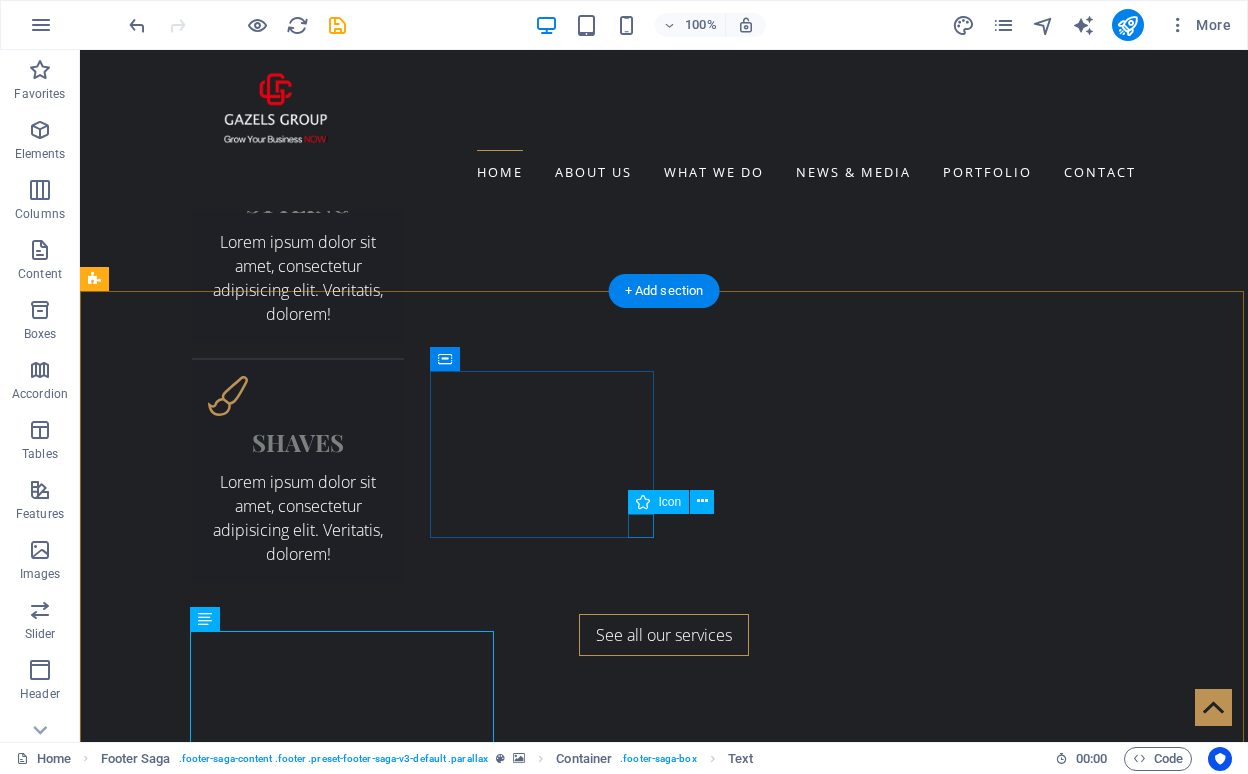 click at bounding box center [568, 15180] 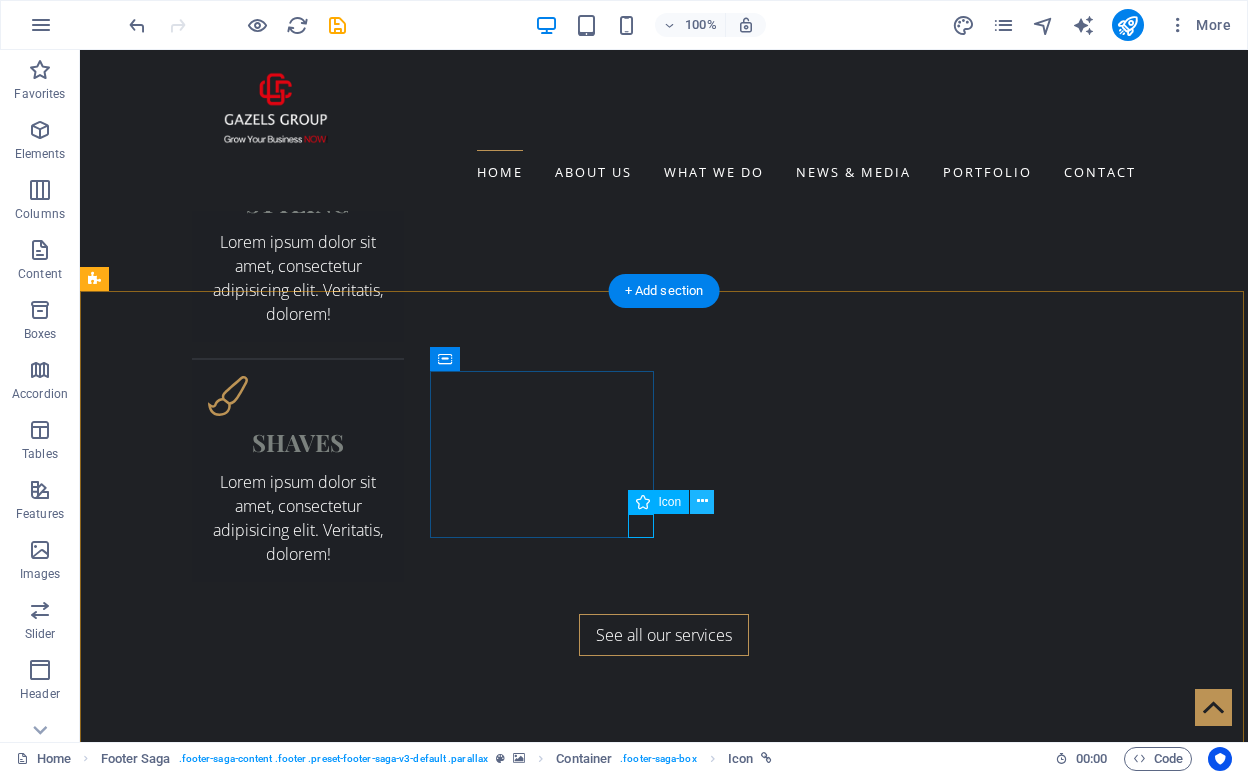 click at bounding box center [702, 501] 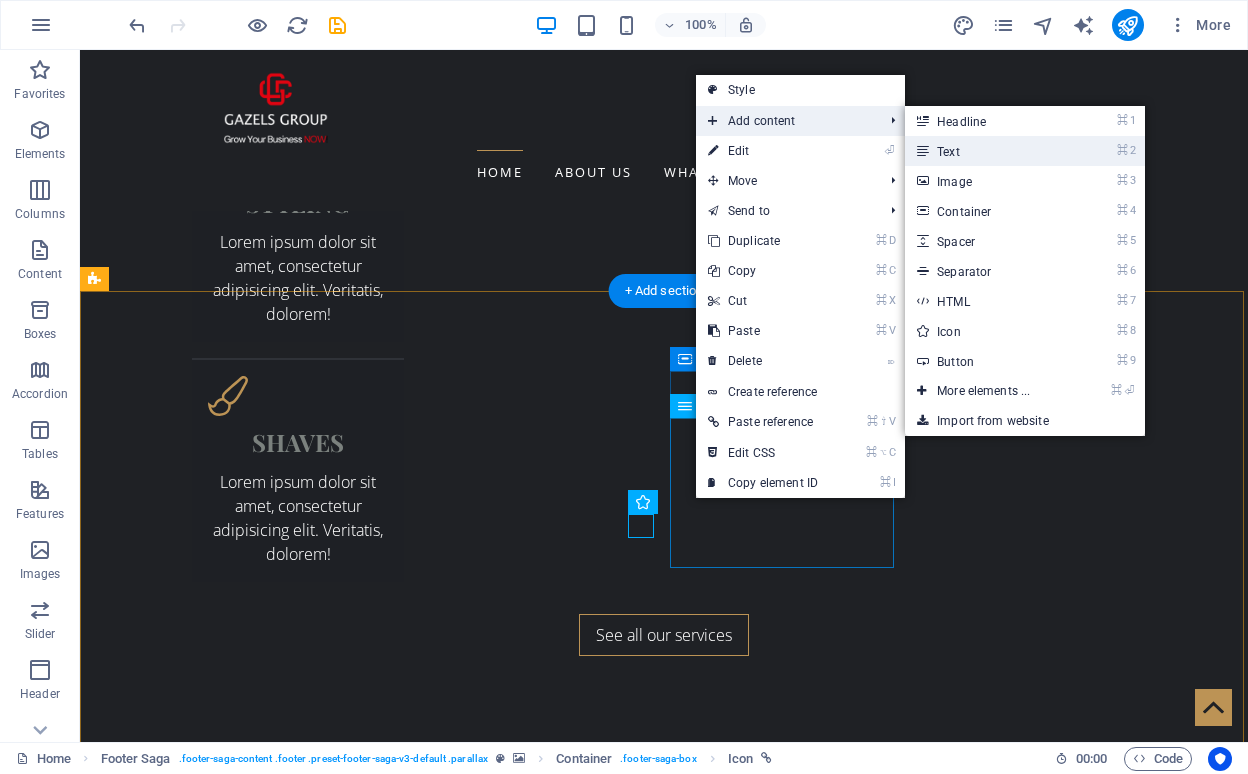click on "⌘ 2  Text" at bounding box center [987, 151] 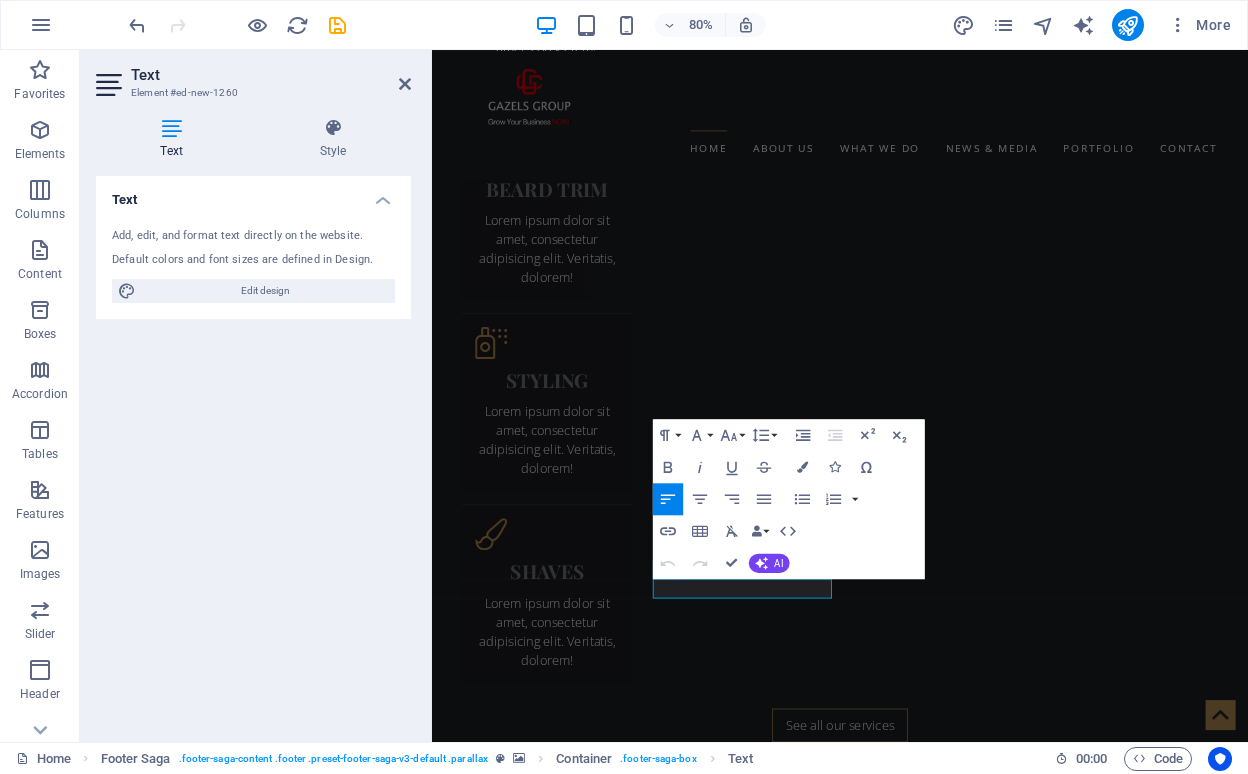 click at bounding box center (942, 14187) 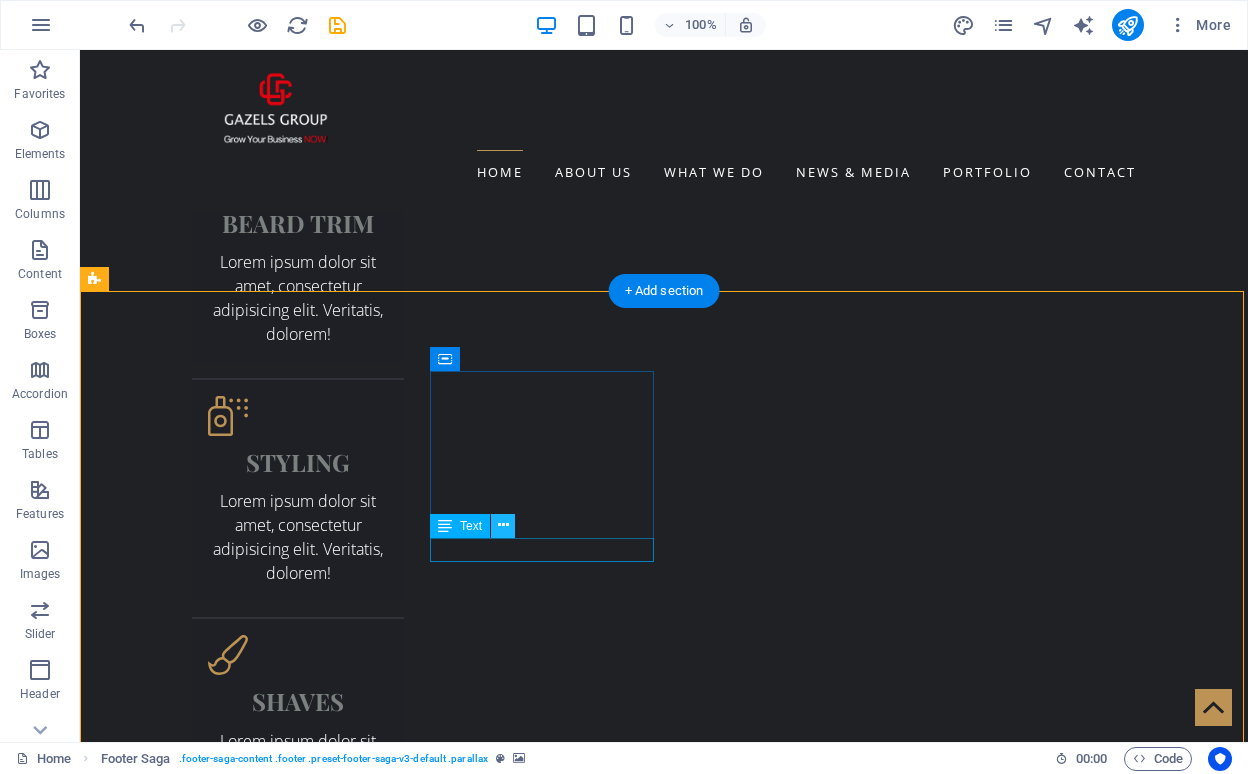 click at bounding box center (503, 525) 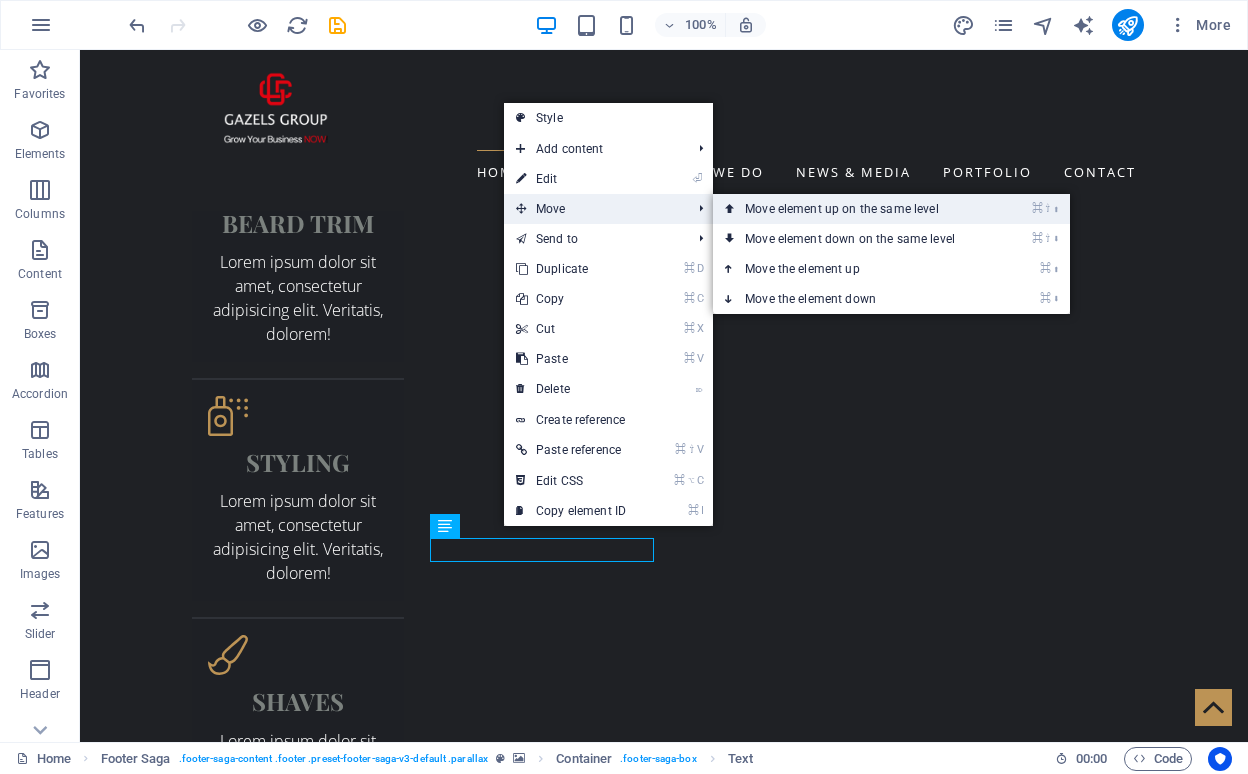 click on "⌘ ⇧ ⬆  Move element up on the same level" at bounding box center (854, 209) 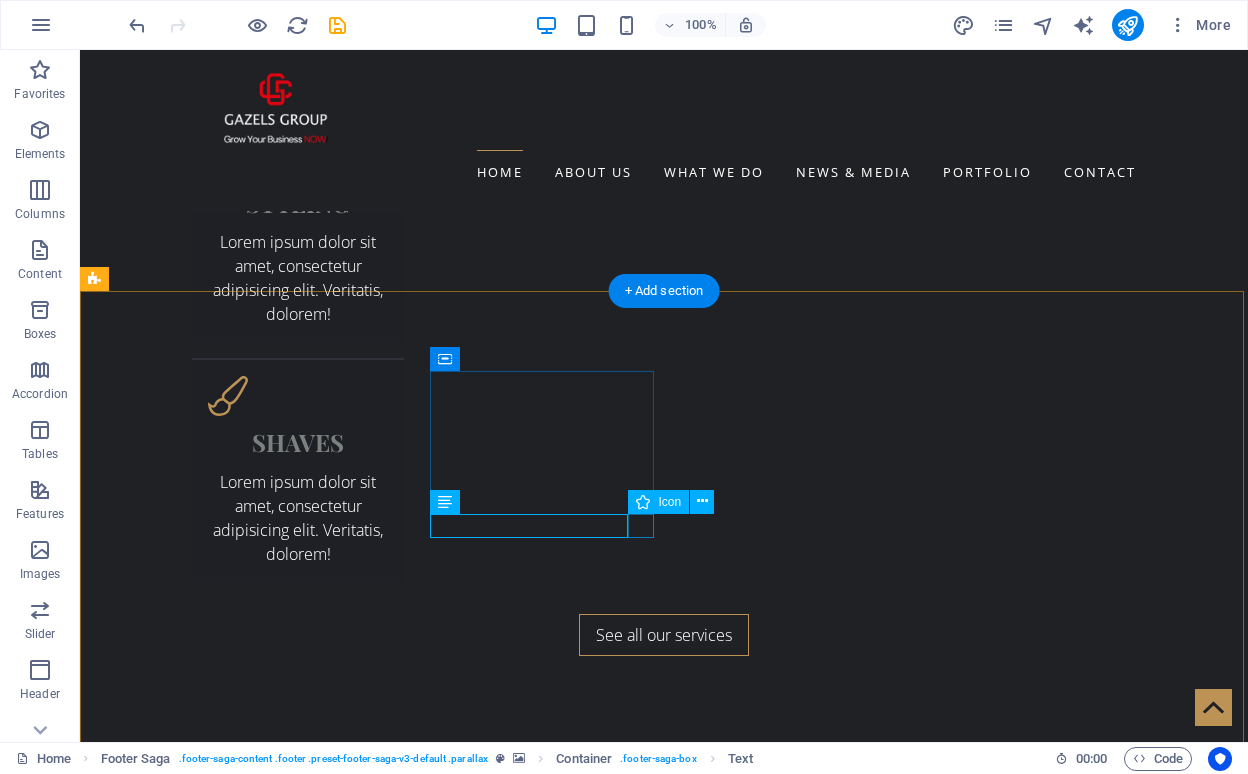 click at bounding box center [568, 15204] 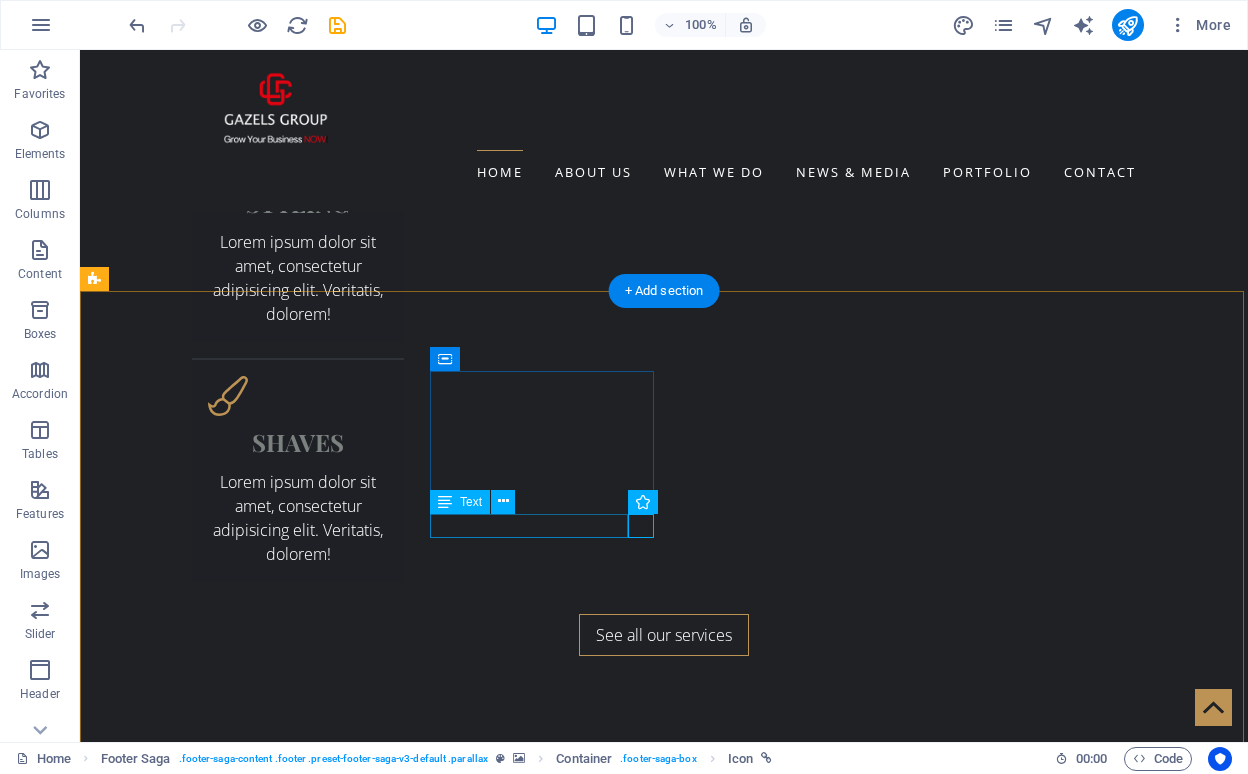 click on "New text element" at bounding box center [568, 15180] 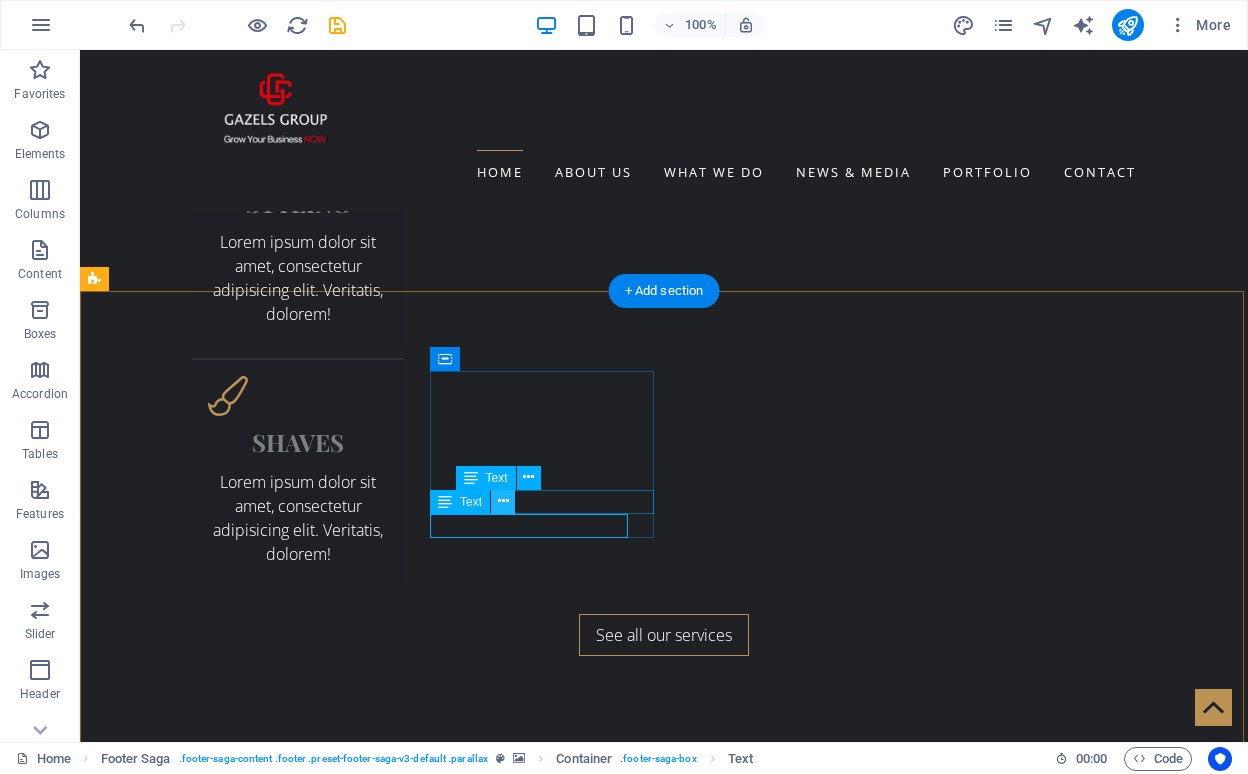 click at bounding box center [503, 501] 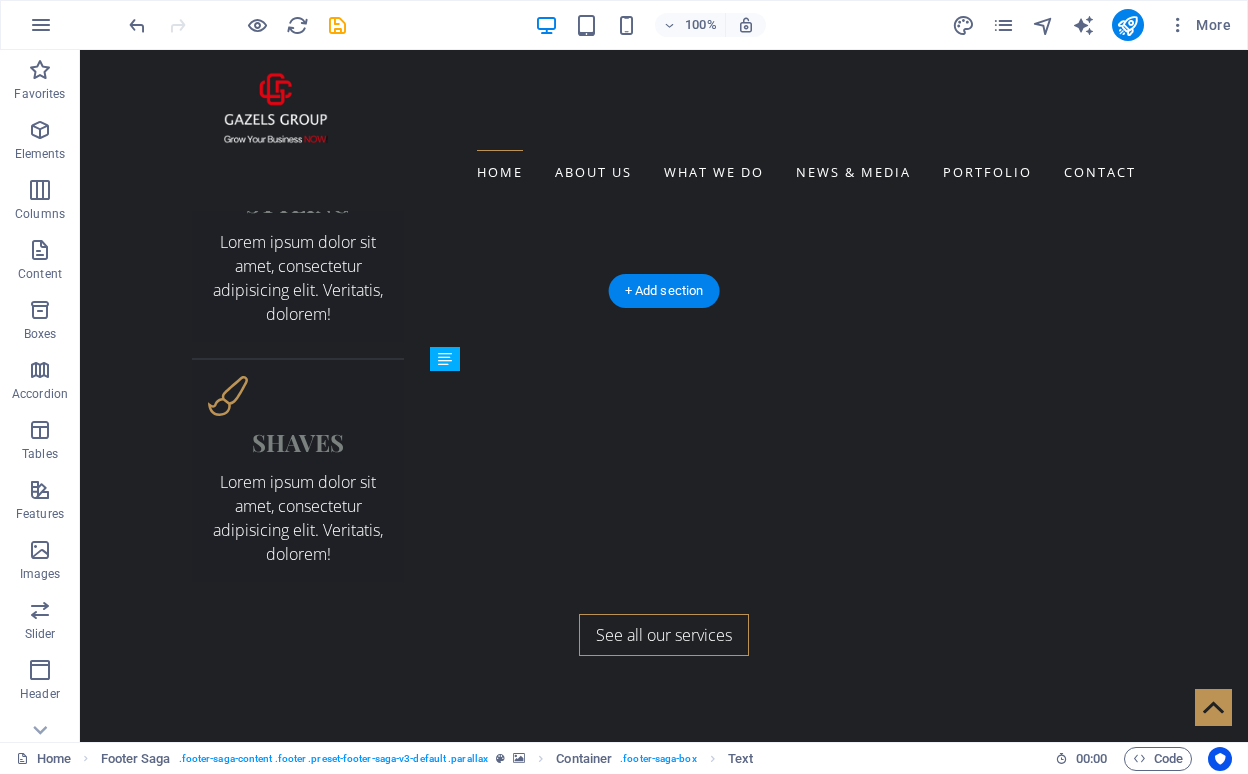 drag, startPoint x: 582, startPoint y: 524, endPoint x: 650, endPoint y: 527, distance: 68.06615 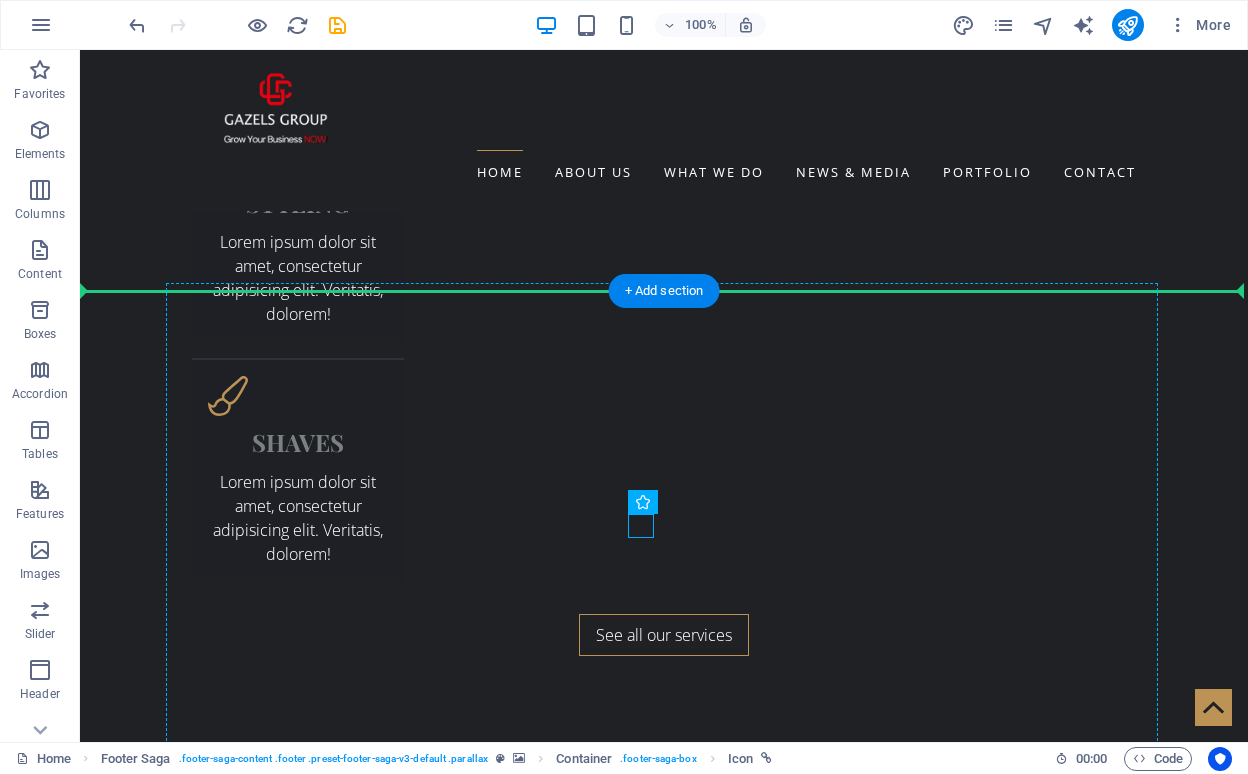 drag, startPoint x: 640, startPoint y: 525, endPoint x: 430, endPoint y: 531, distance: 210.0857 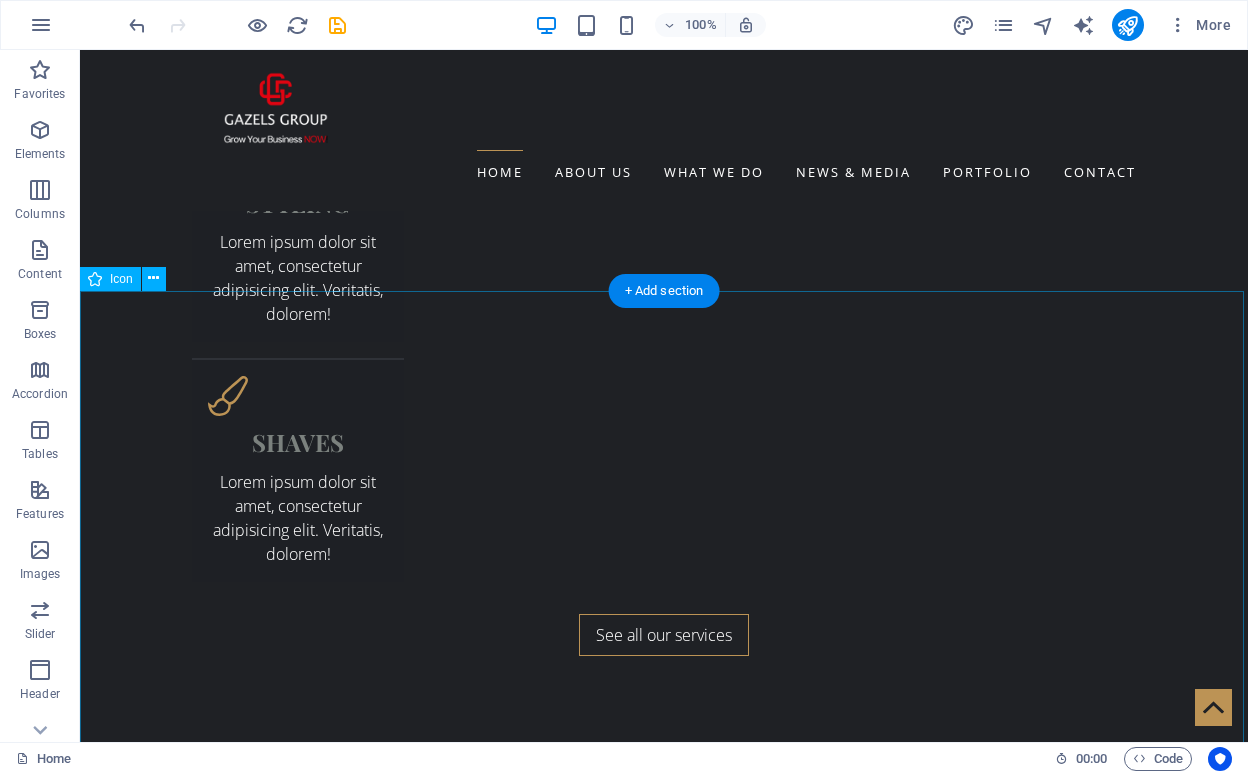 click at bounding box center [664, 14516] 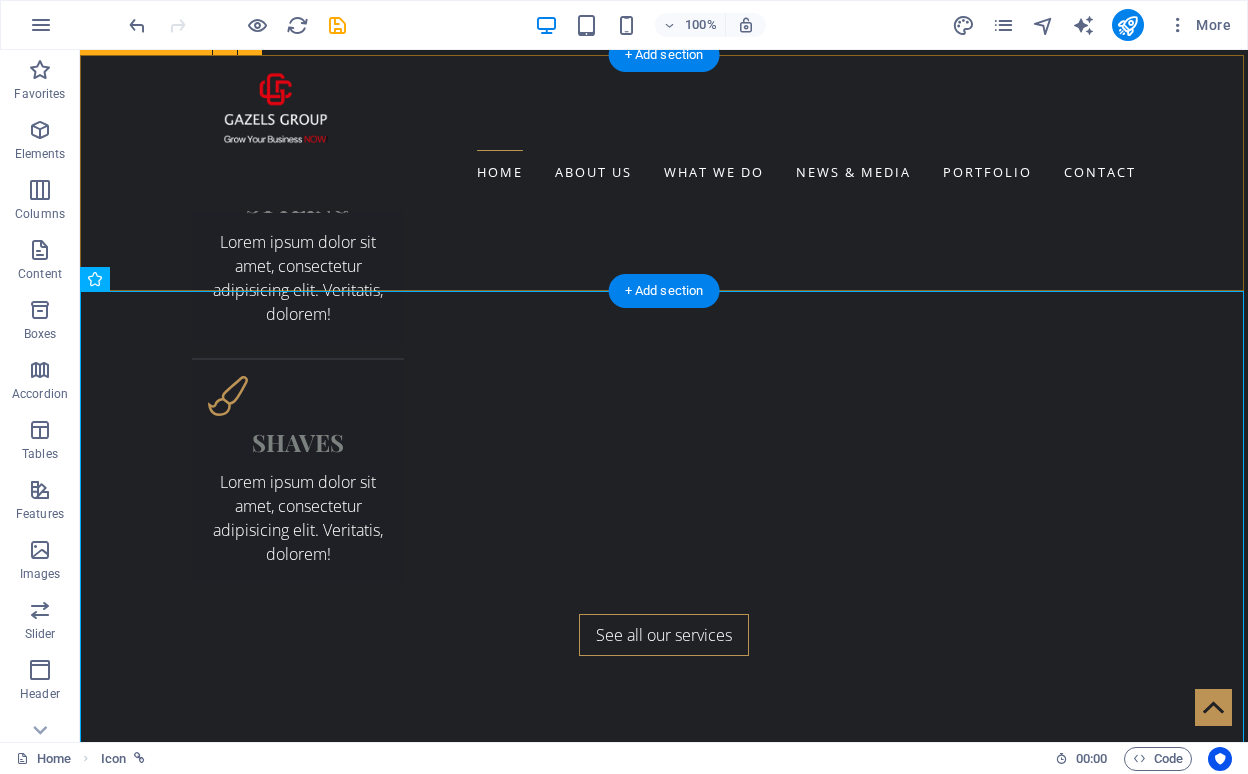 click on "Do not wait, get your appointment now  Online Reservation" at bounding box center (664, 13800) 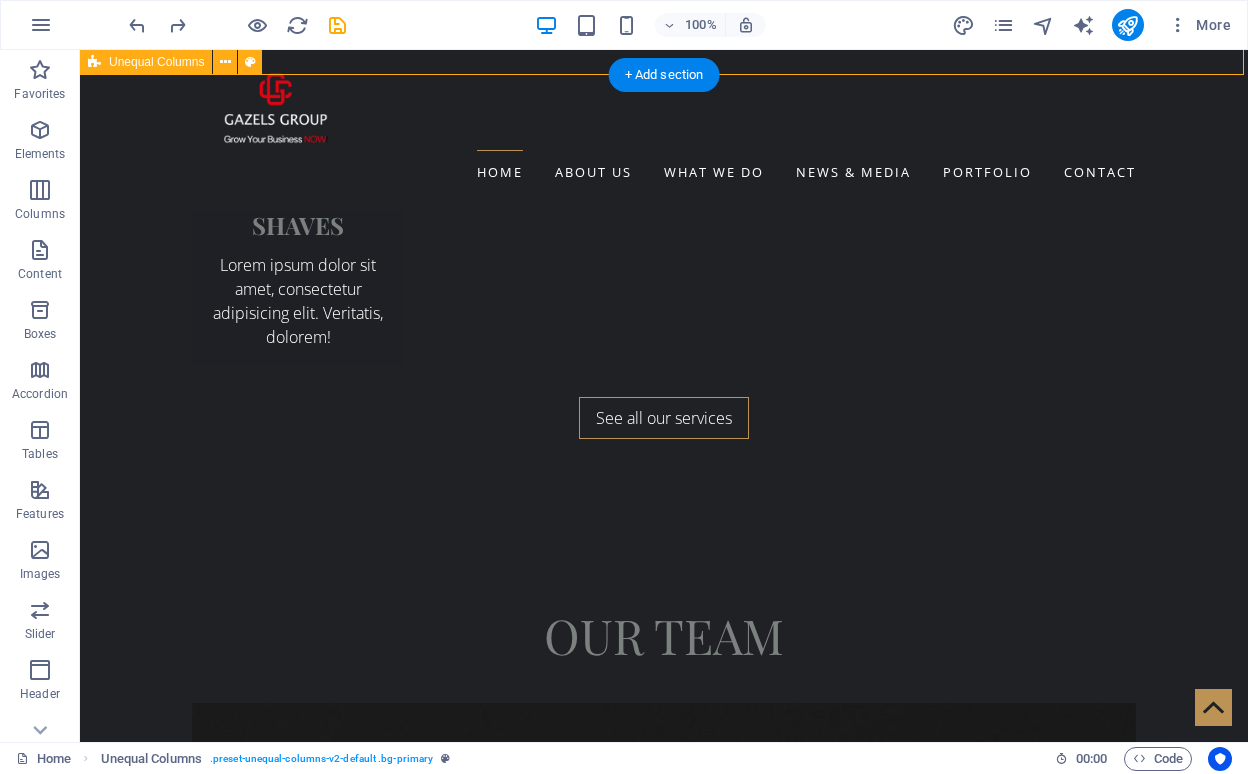 scroll, scrollTop: 4269, scrollLeft: 0, axis: vertical 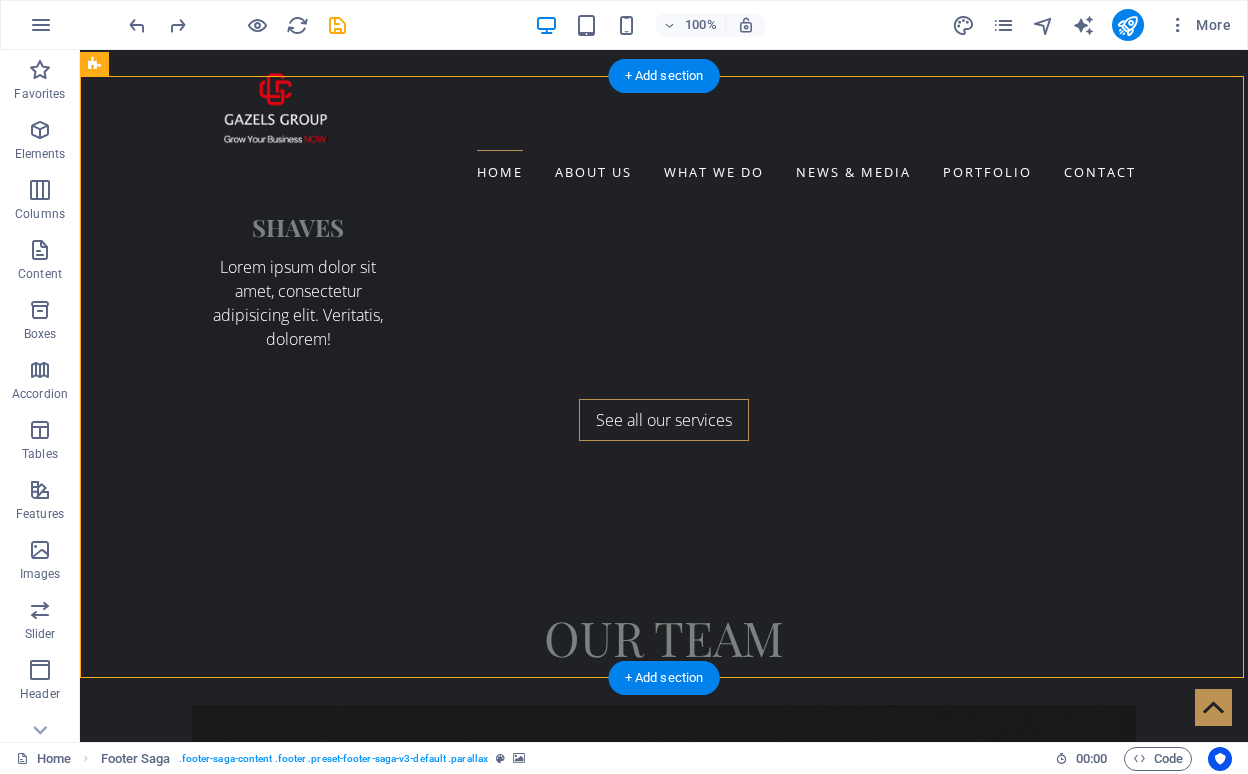 drag, startPoint x: 644, startPoint y: 311, endPoint x: 435, endPoint y: 316, distance: 209.0598 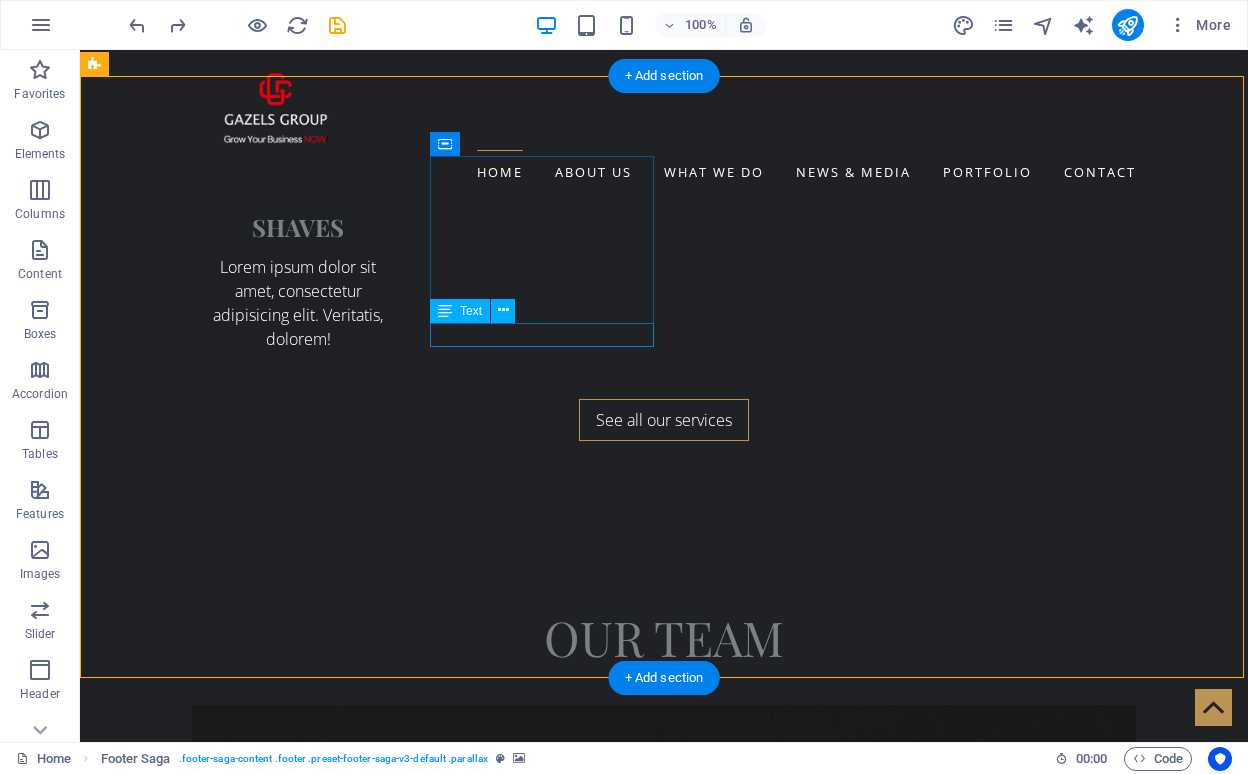 click on "New text element" at bounding box center (568, 14989) 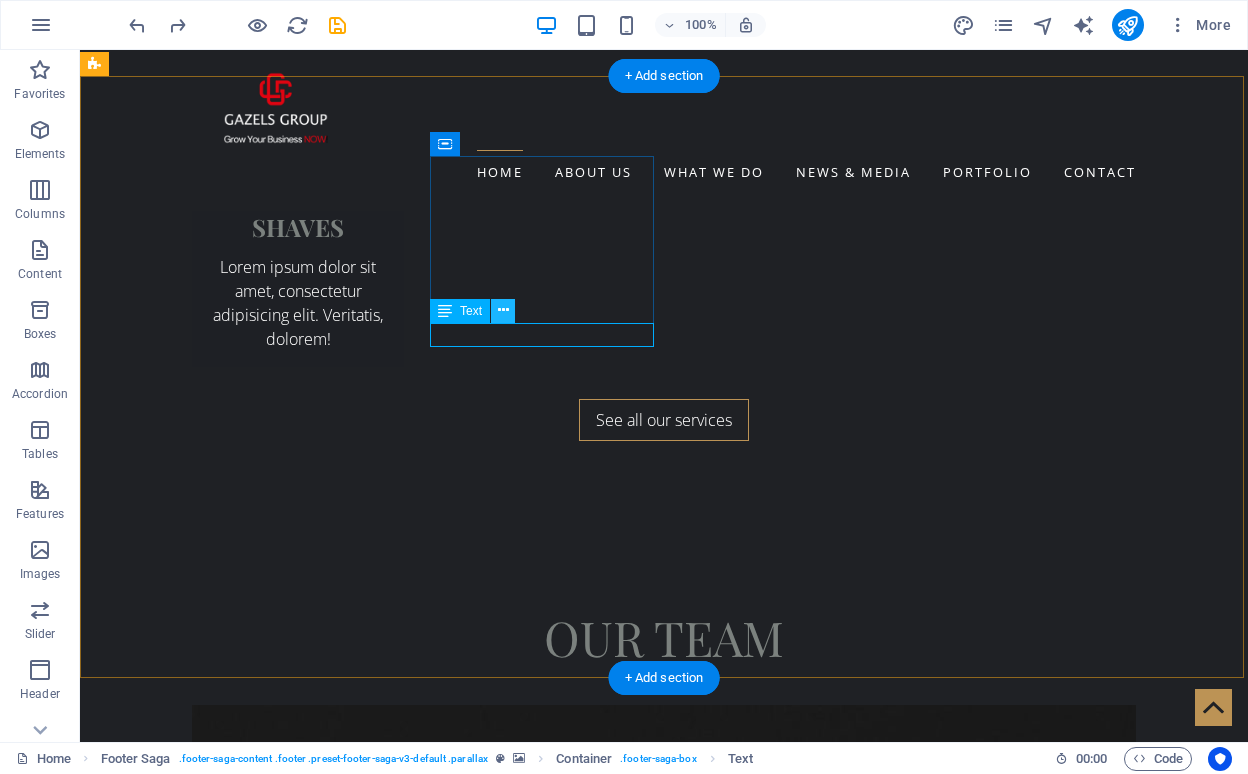 click at bounding box center (503, 310) 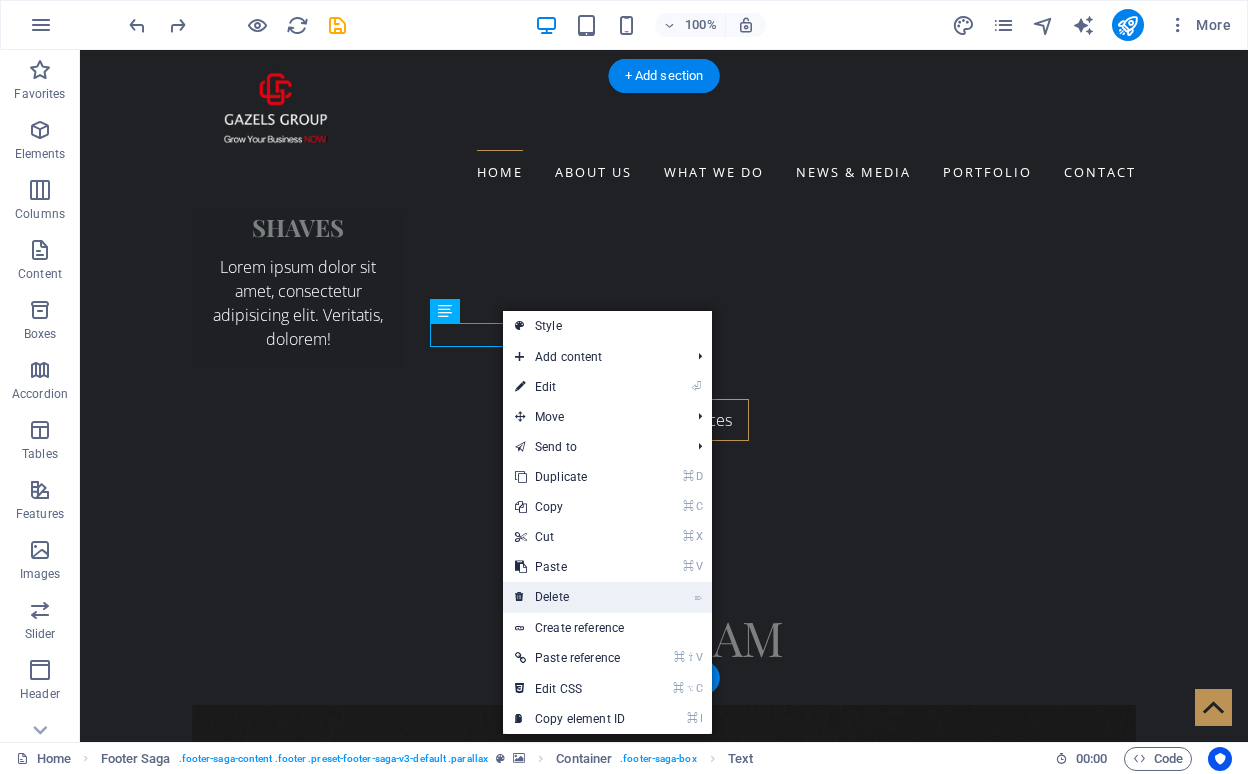 click on "⌦  Delete" at bounding box center (570, 597) 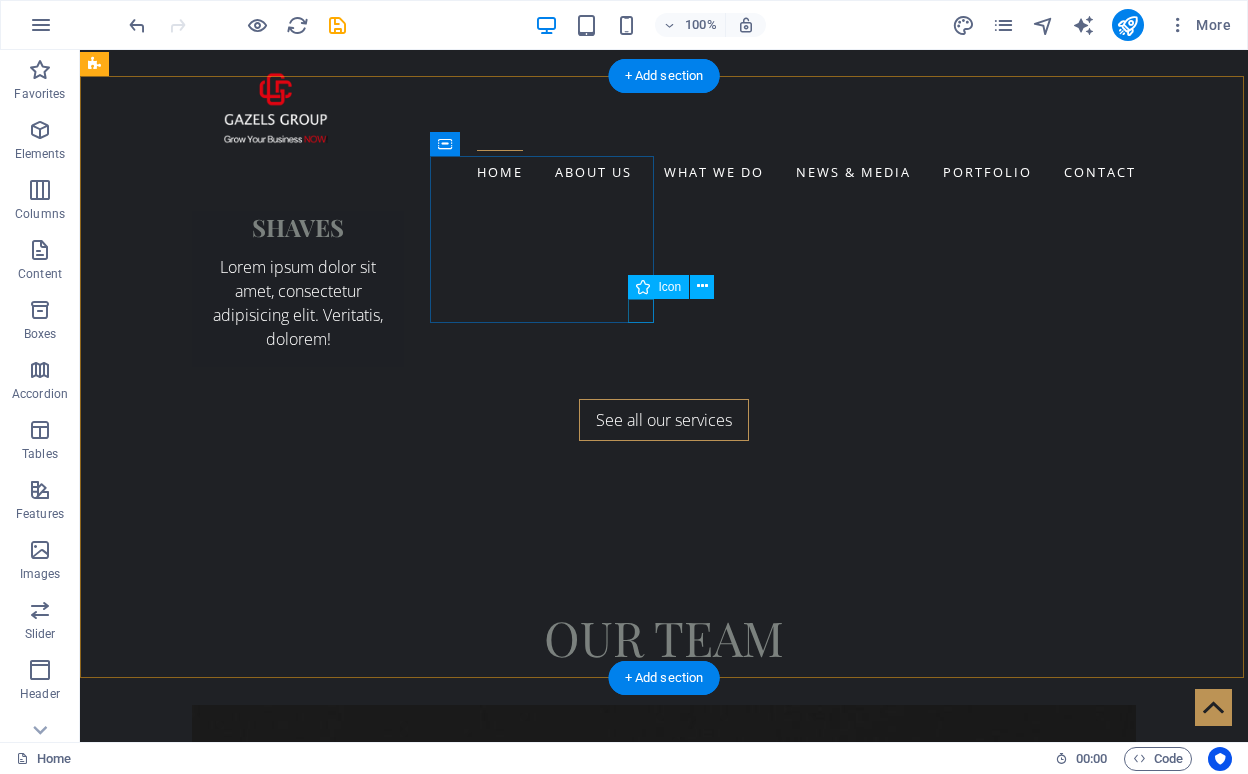 click at bounding box center (568, 14965) 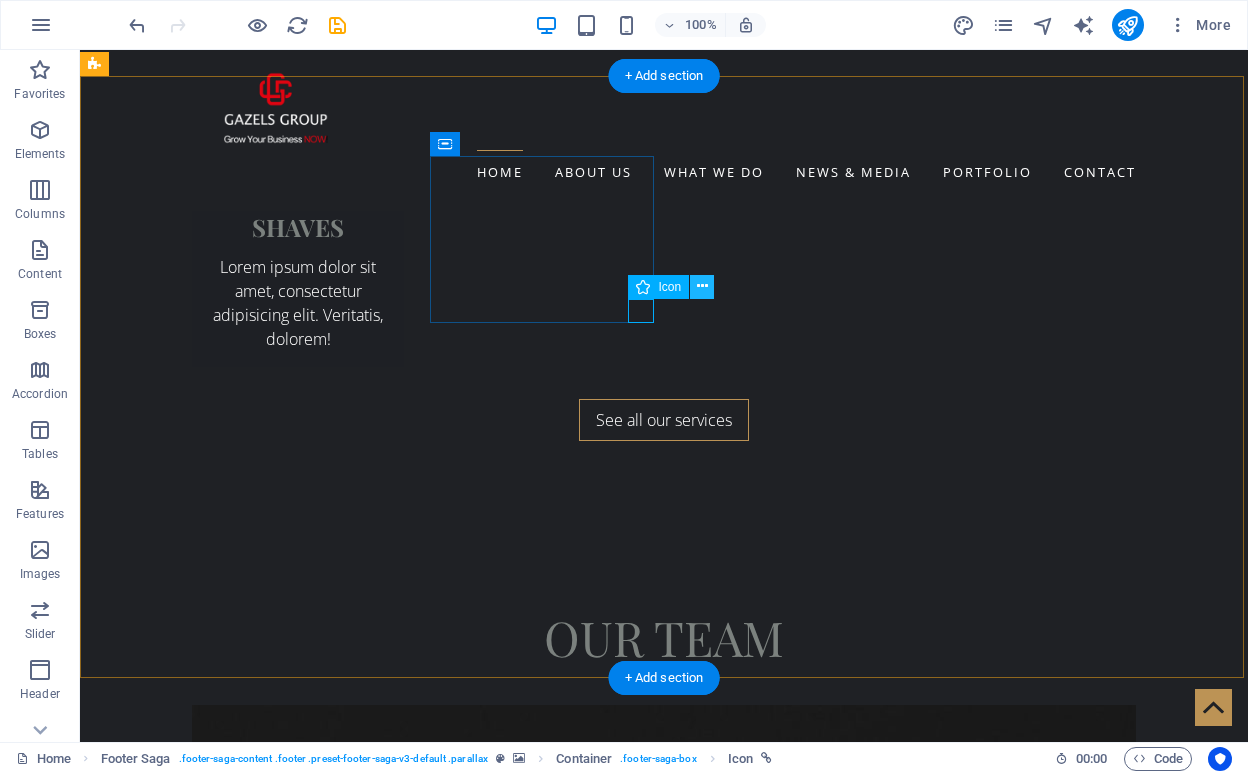 click at bounding box center (702, 286) 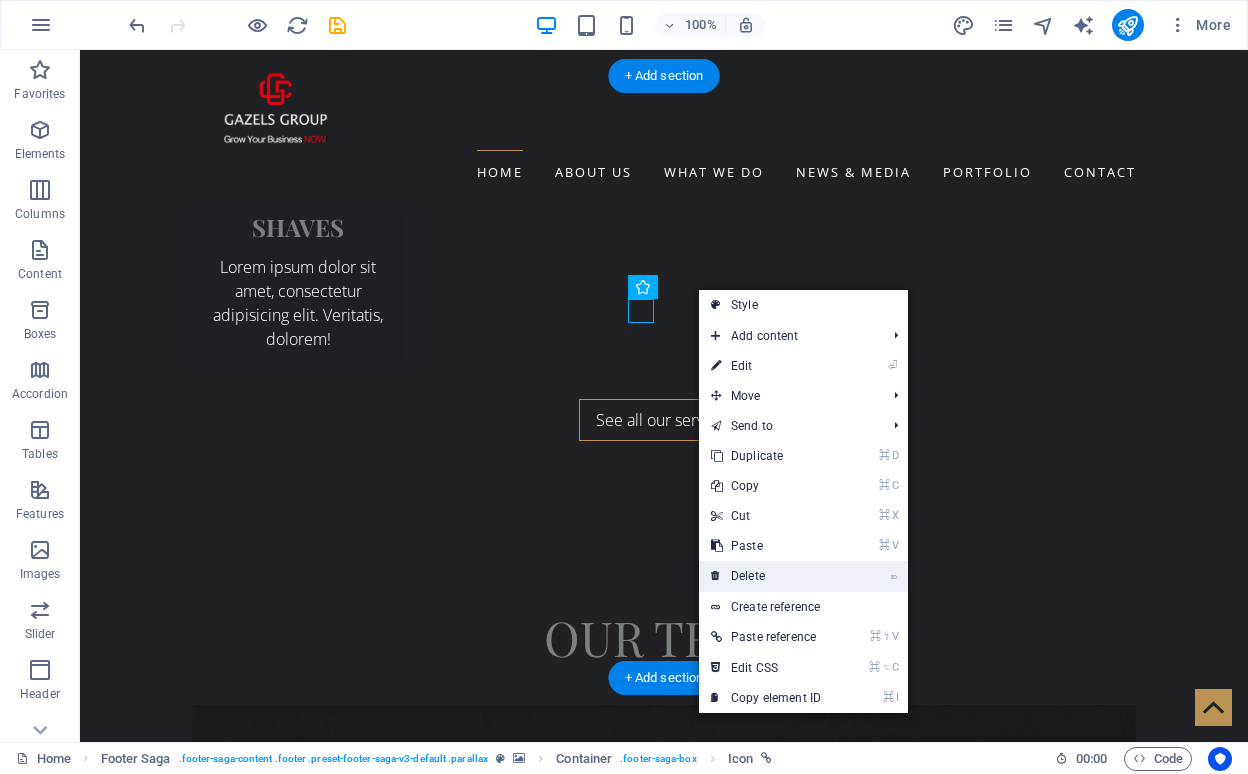 click on "⌦  Delete" at bounding box center [766, 576] 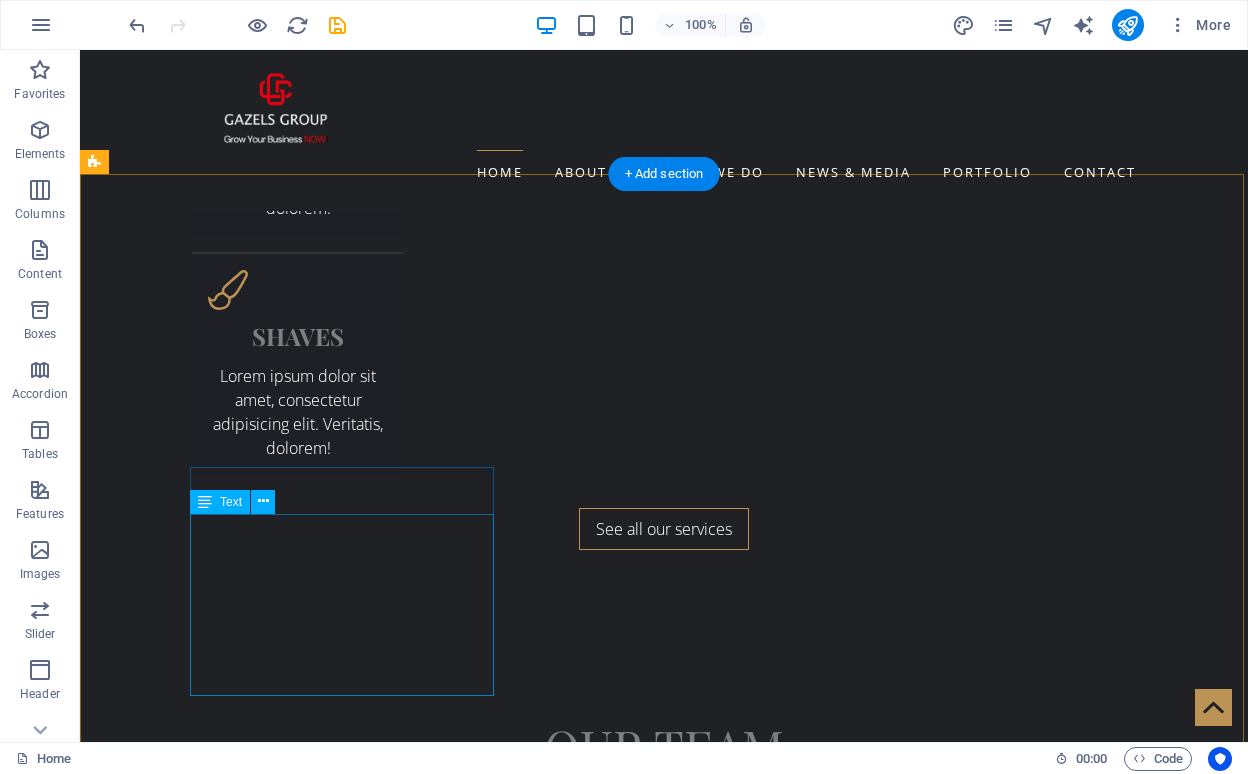 scroll, scrollTop: 4159, scrollLeft: 0, axis: vertical 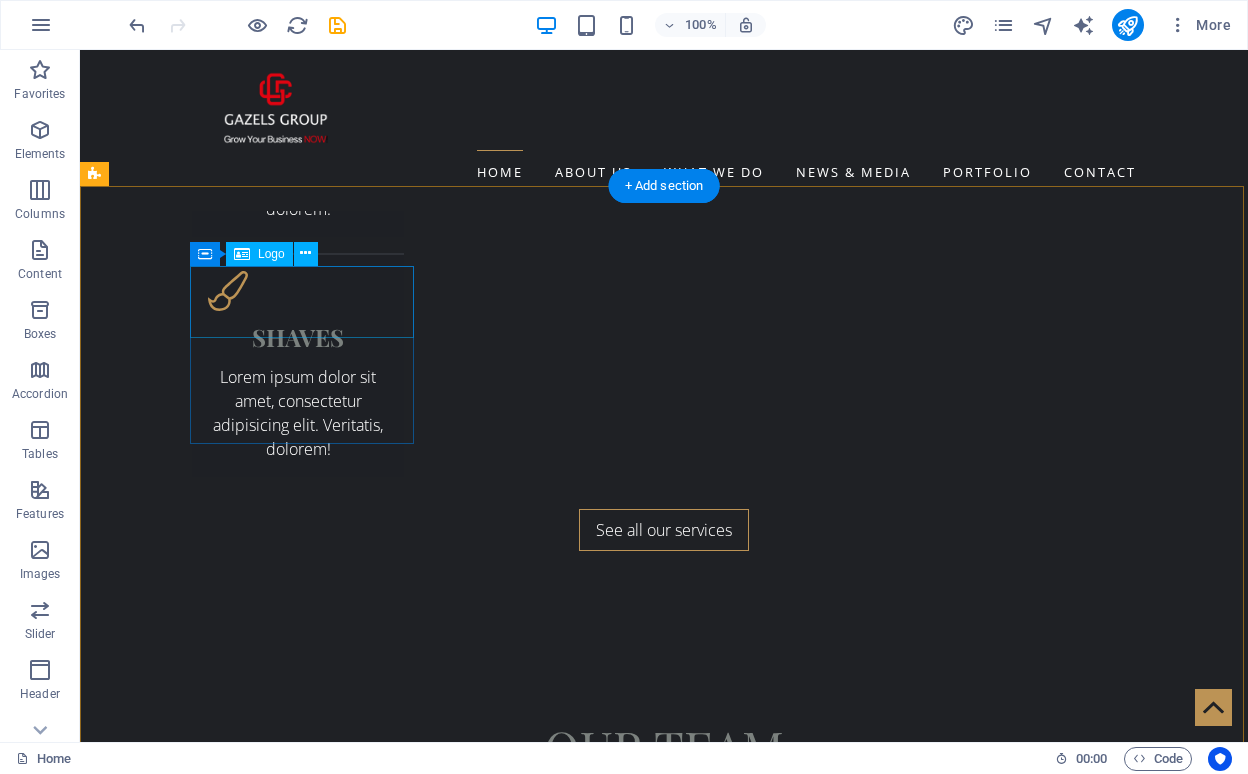 click on "Logo" at bounding box center [271, 254] 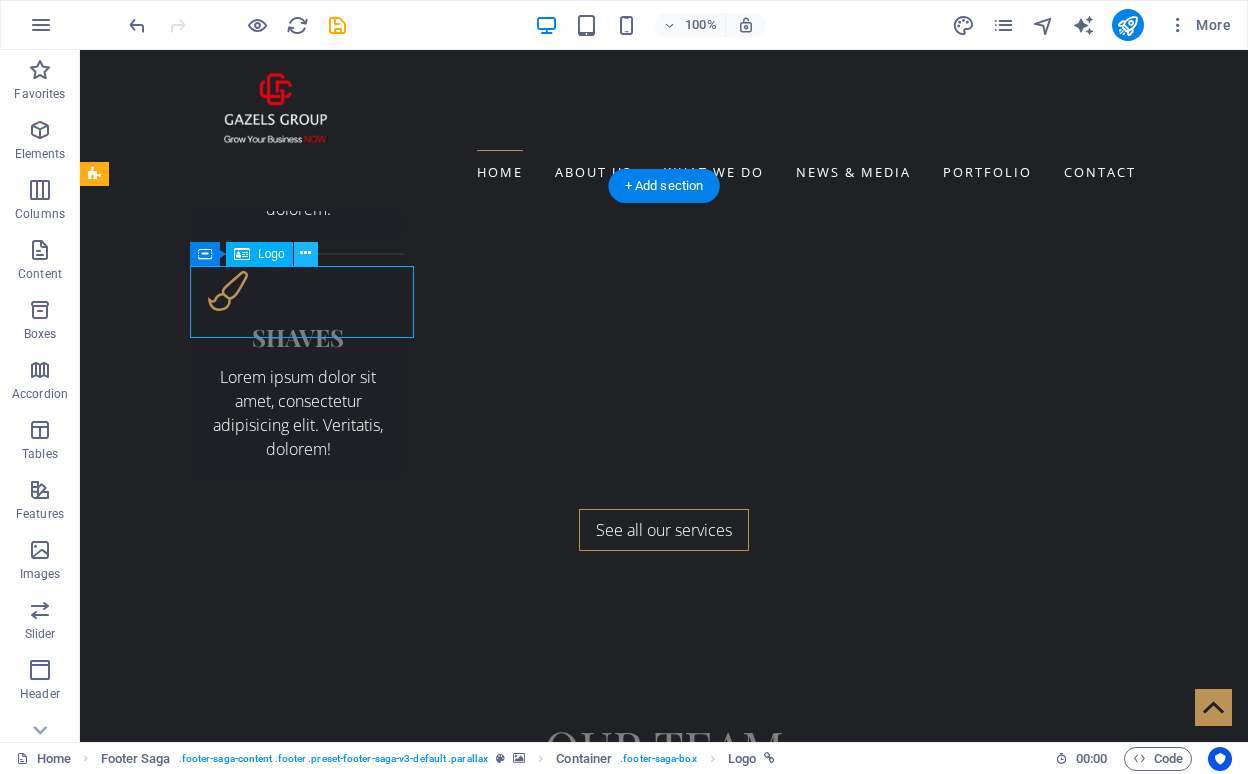 click at bounding box center [305, 253] 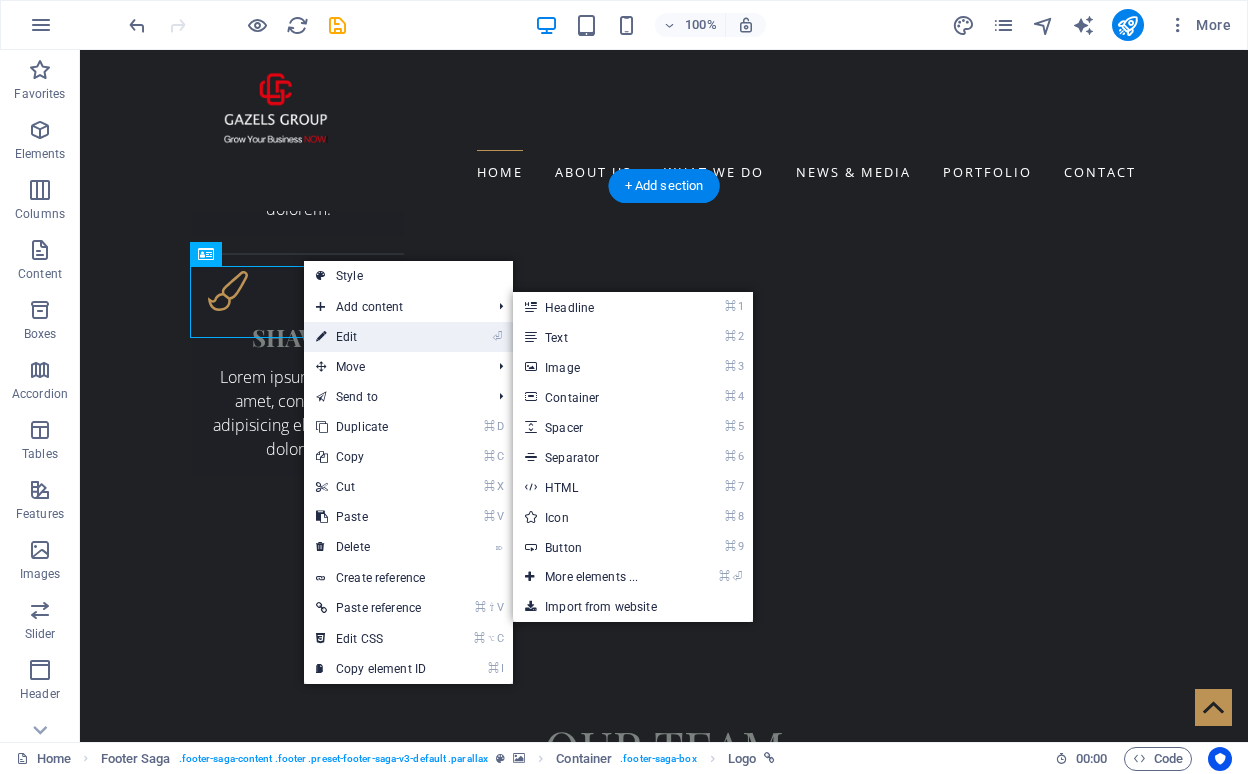 click on "⏎  Edit" at bounding box center (371, 337) 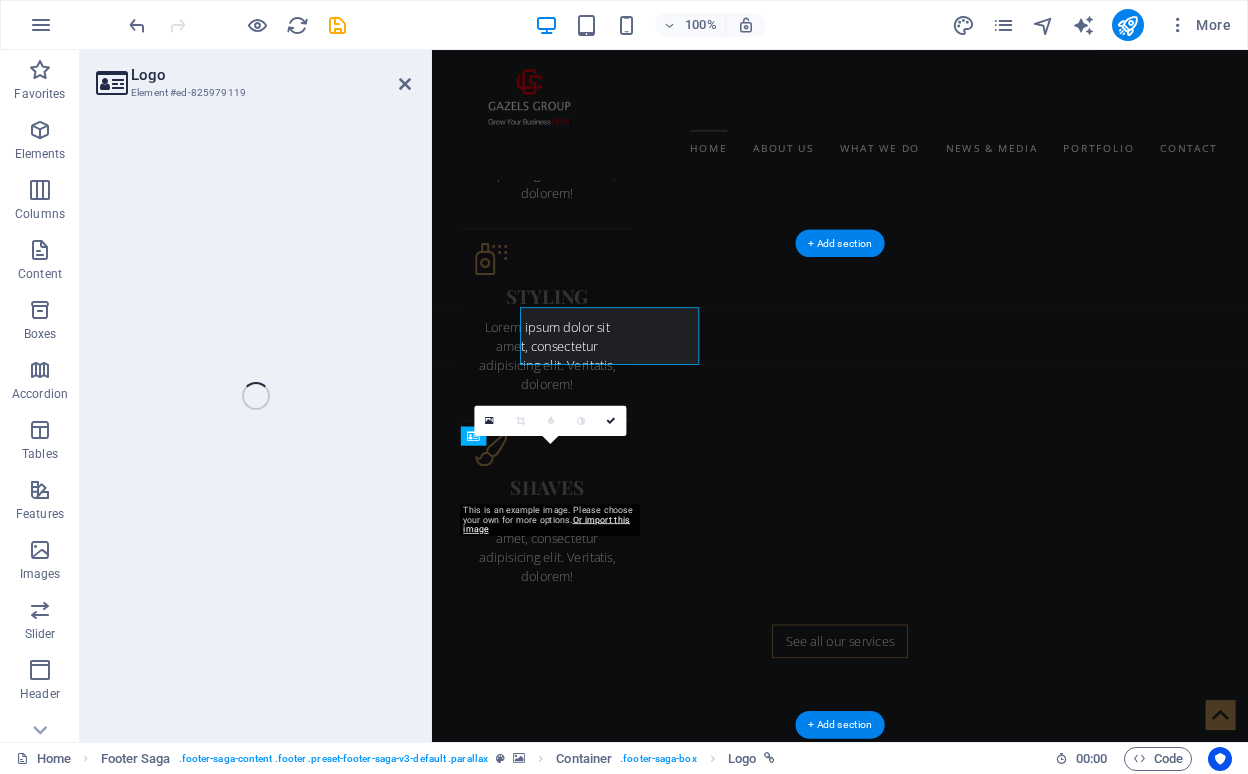 scroll, scrollTop: 4054, scrollLeft: 0, axis: vertical 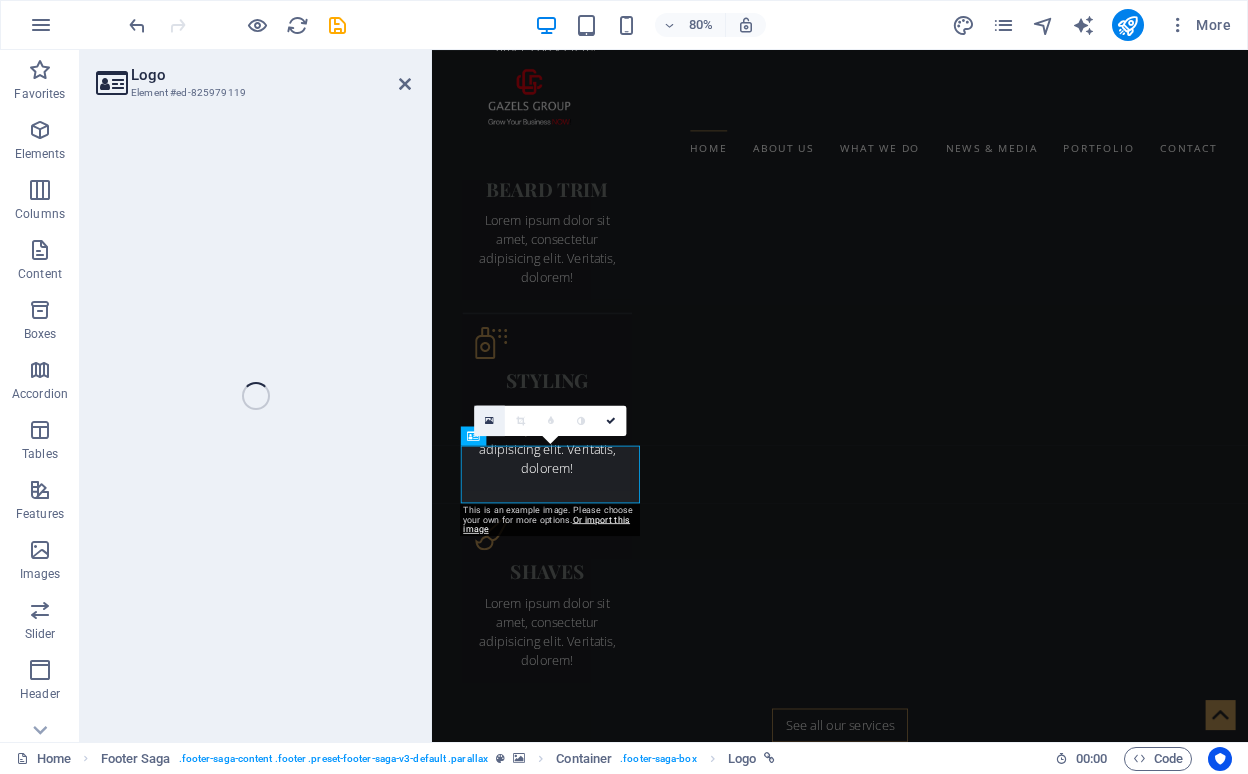 click at bounding box center [489, 420] 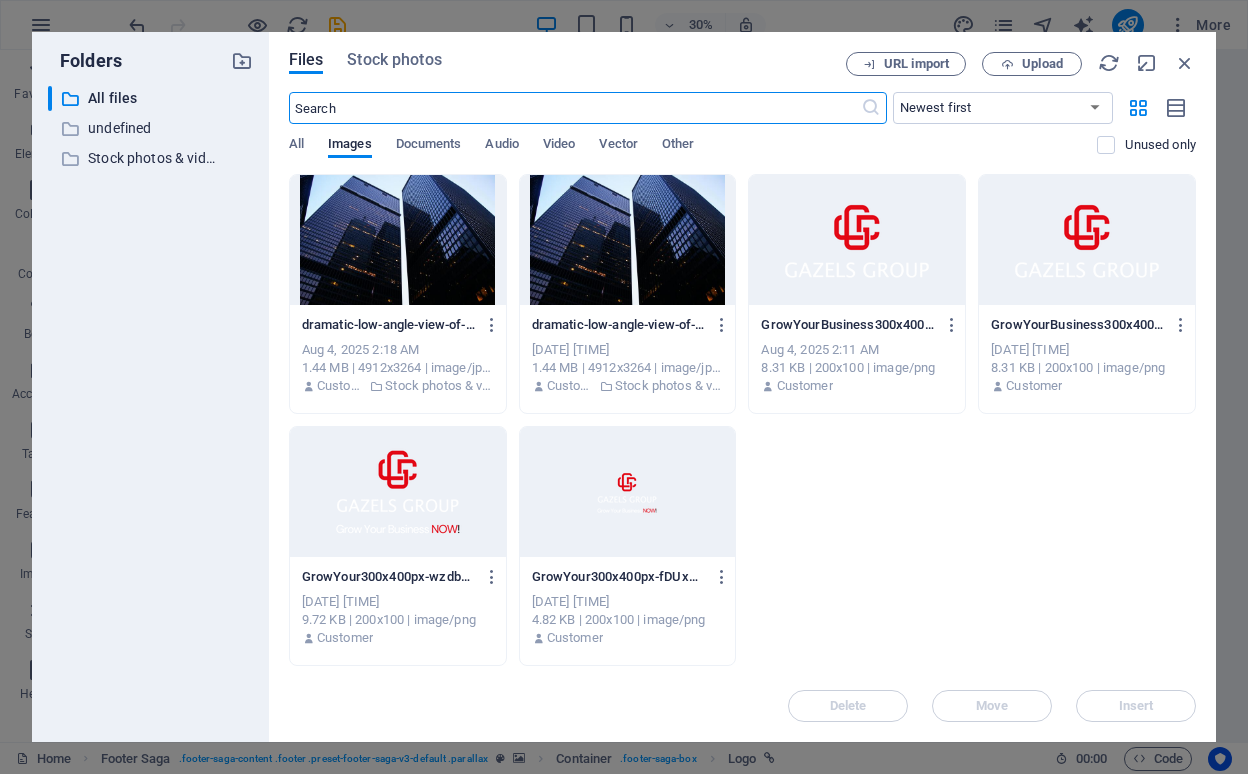 click at bounding box center [398, 492] 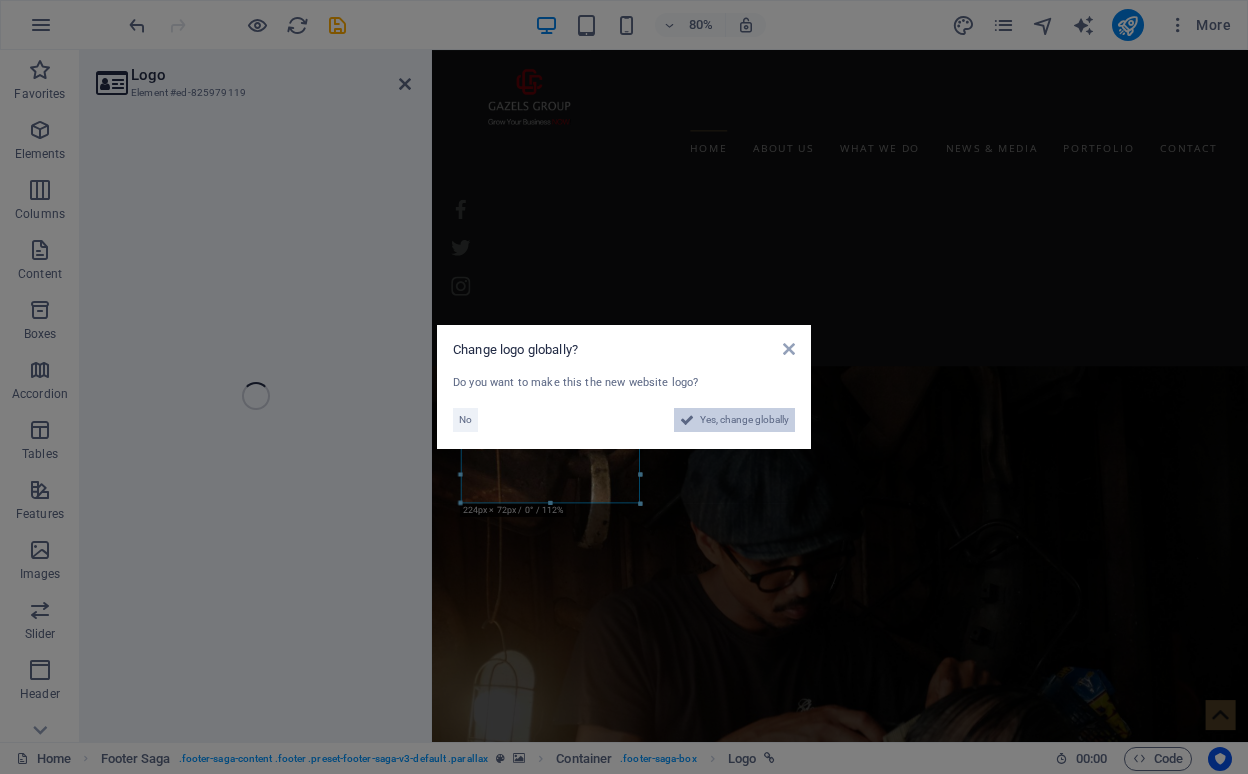 click on "Yes, change globally" at bounding box center (744, 420) 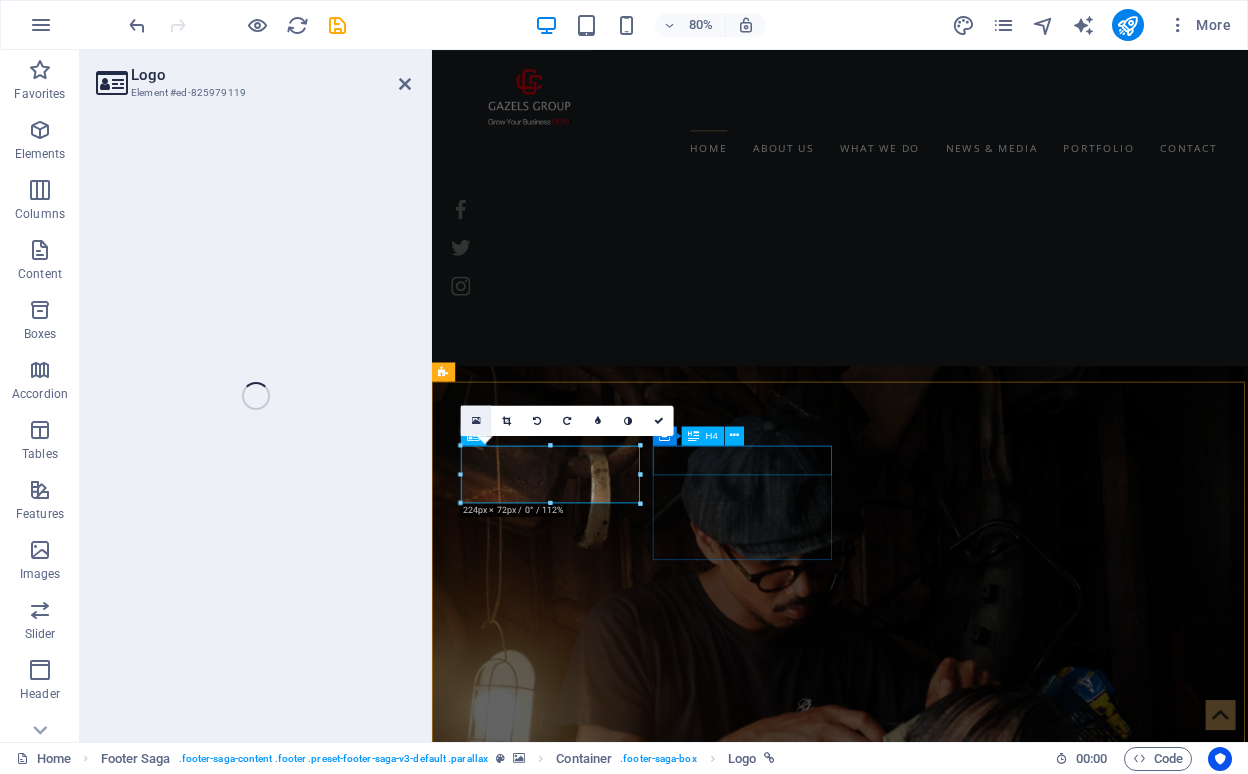 click at bounding box center [476, 420] 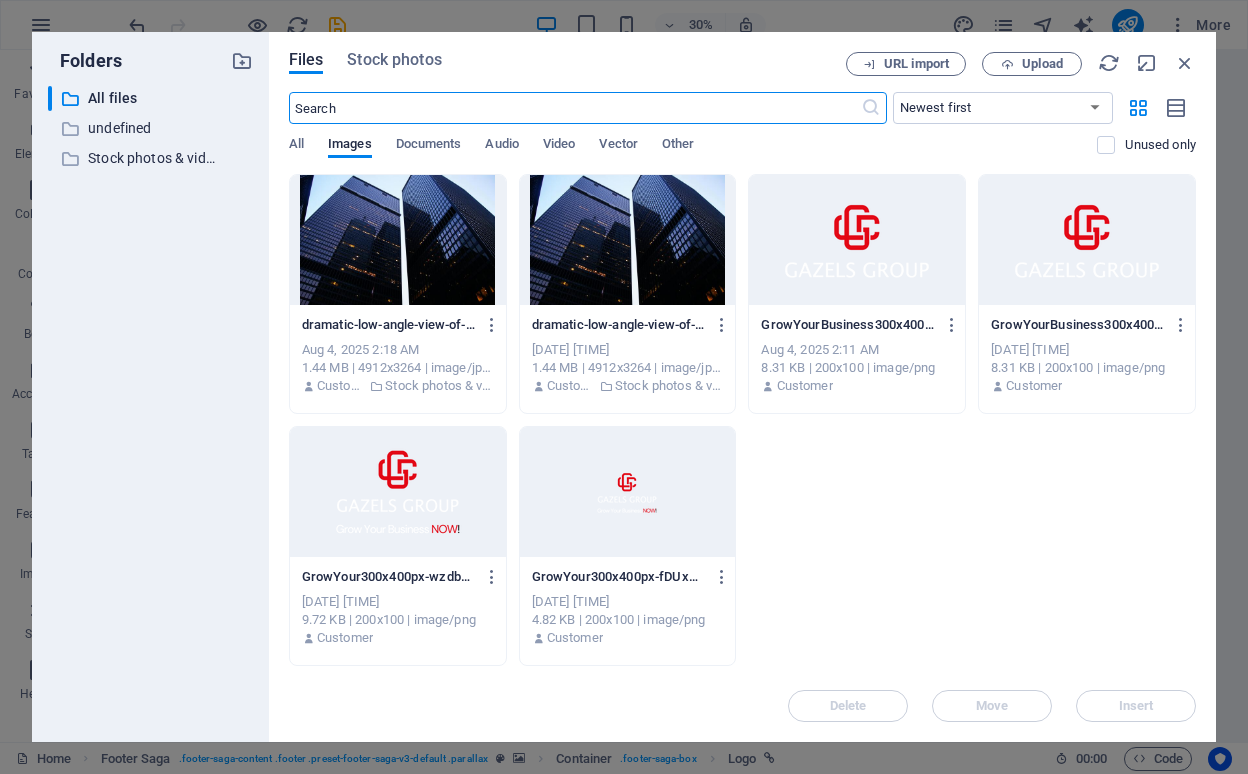 click at bounding box center [398, 492] 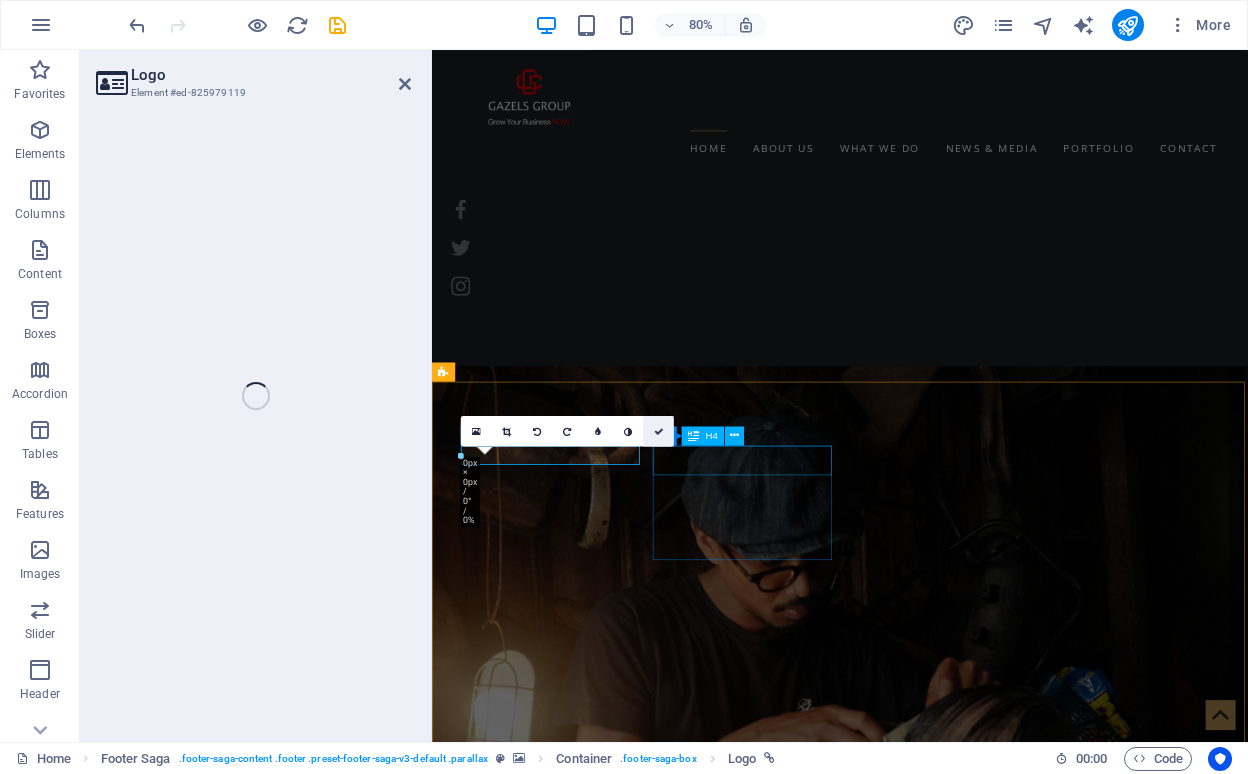 click at bounding box center [658, 431] 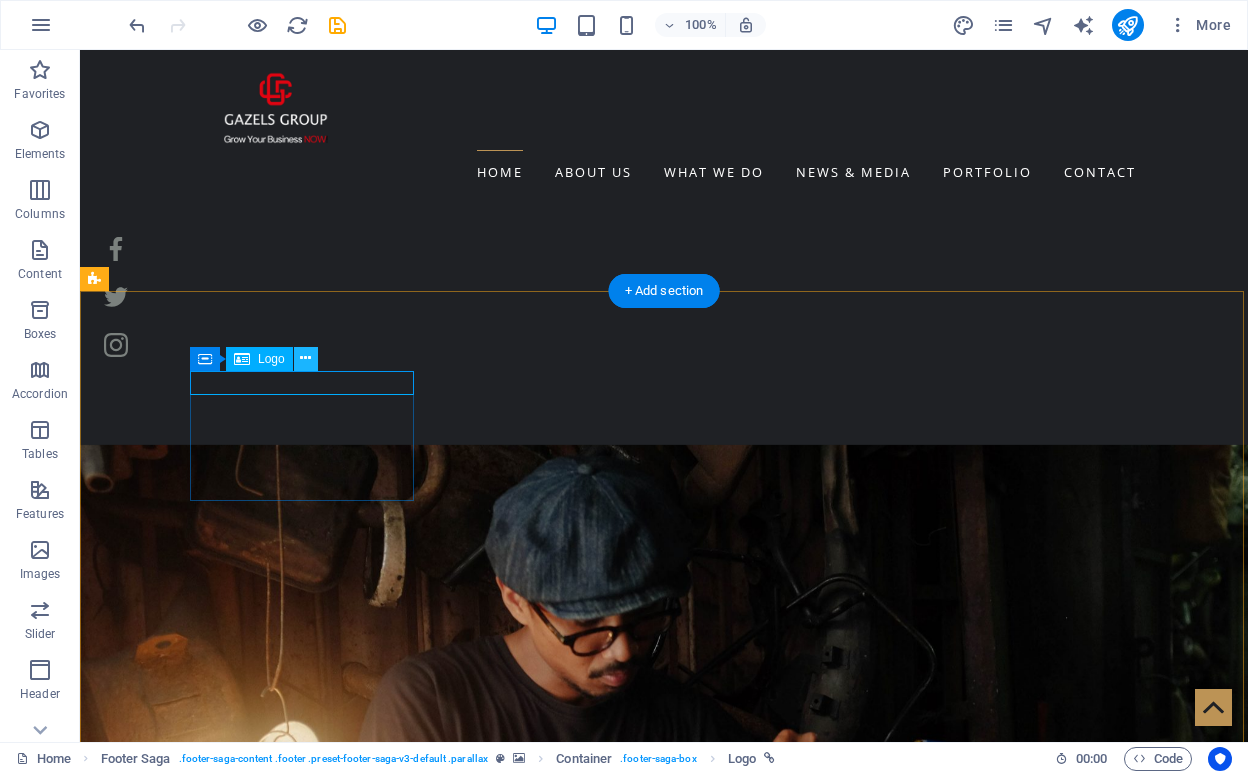 click at bounding box center [305, 358] 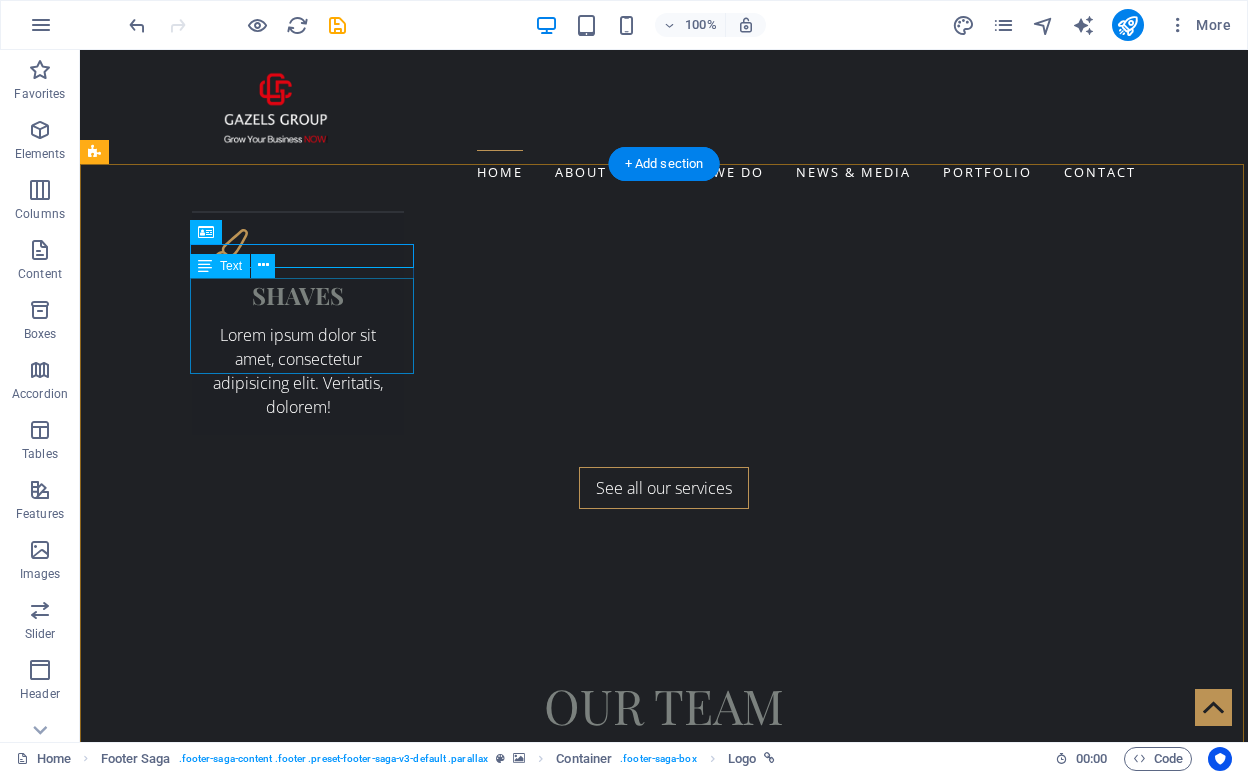 scroll, scrollTop: 4178, scrollLeft: 0, axis: vertical 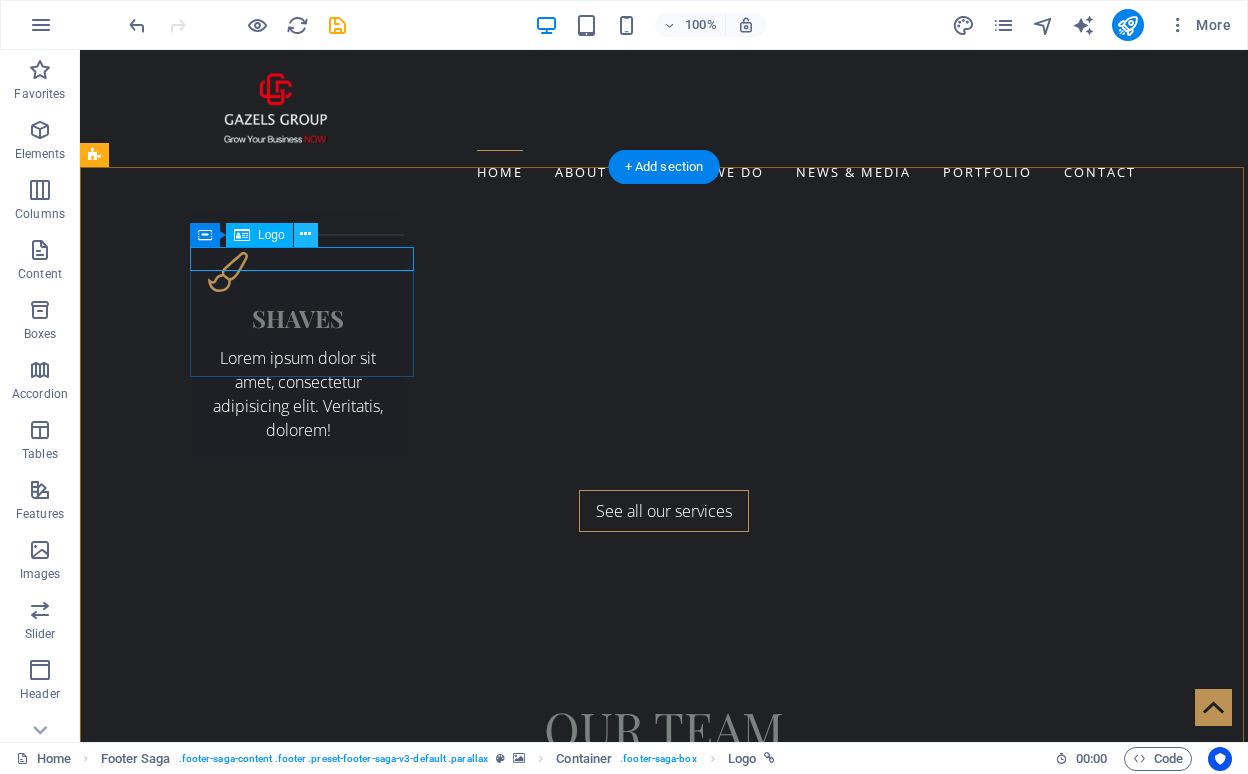 click at bounding box center [305, 234] 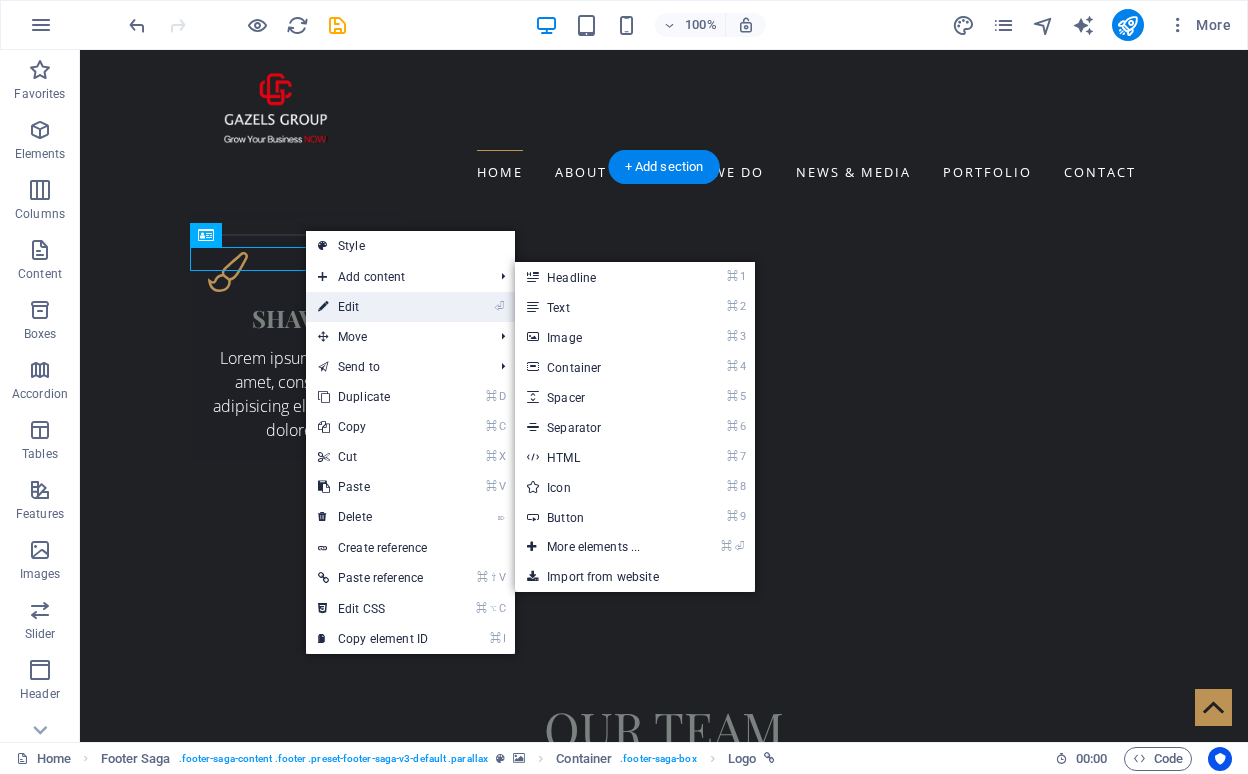 click on "⏎  Edit" at bounding box center (373, 307) 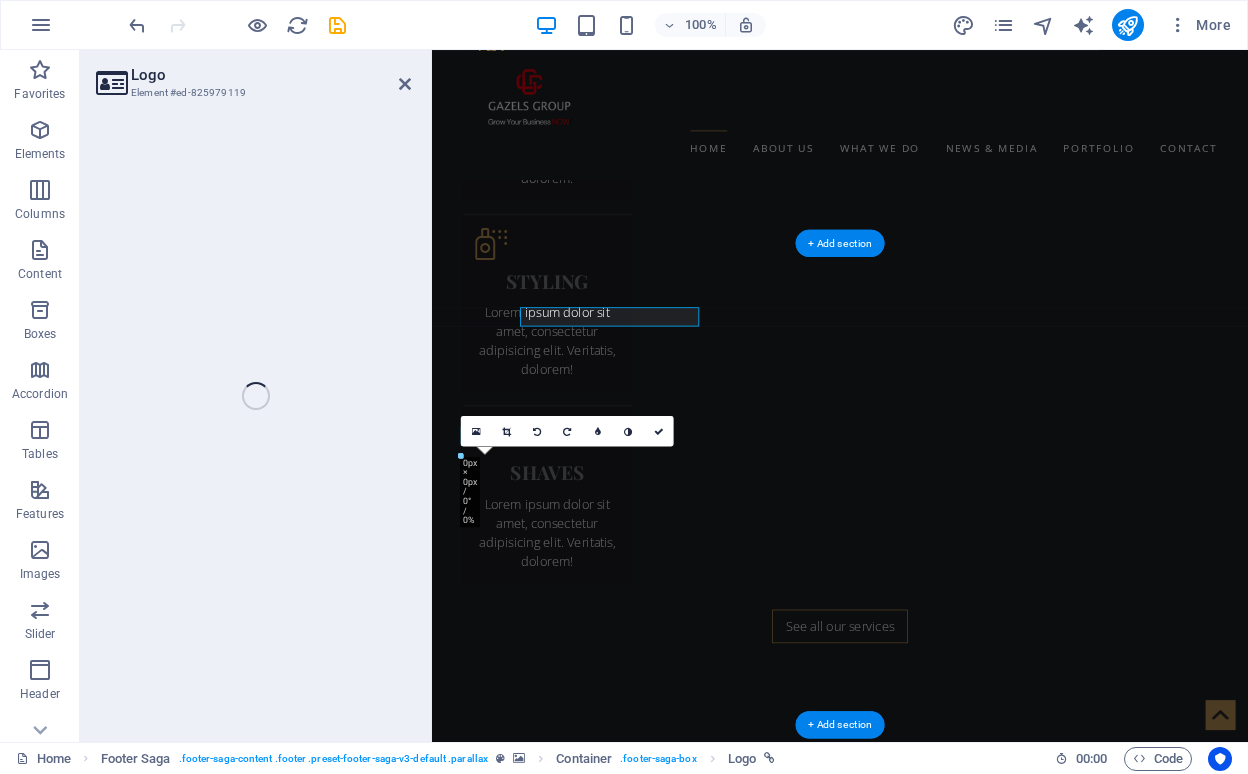 scroll, scrollTop: 4054, scrollLeft: 0, axis: vertical 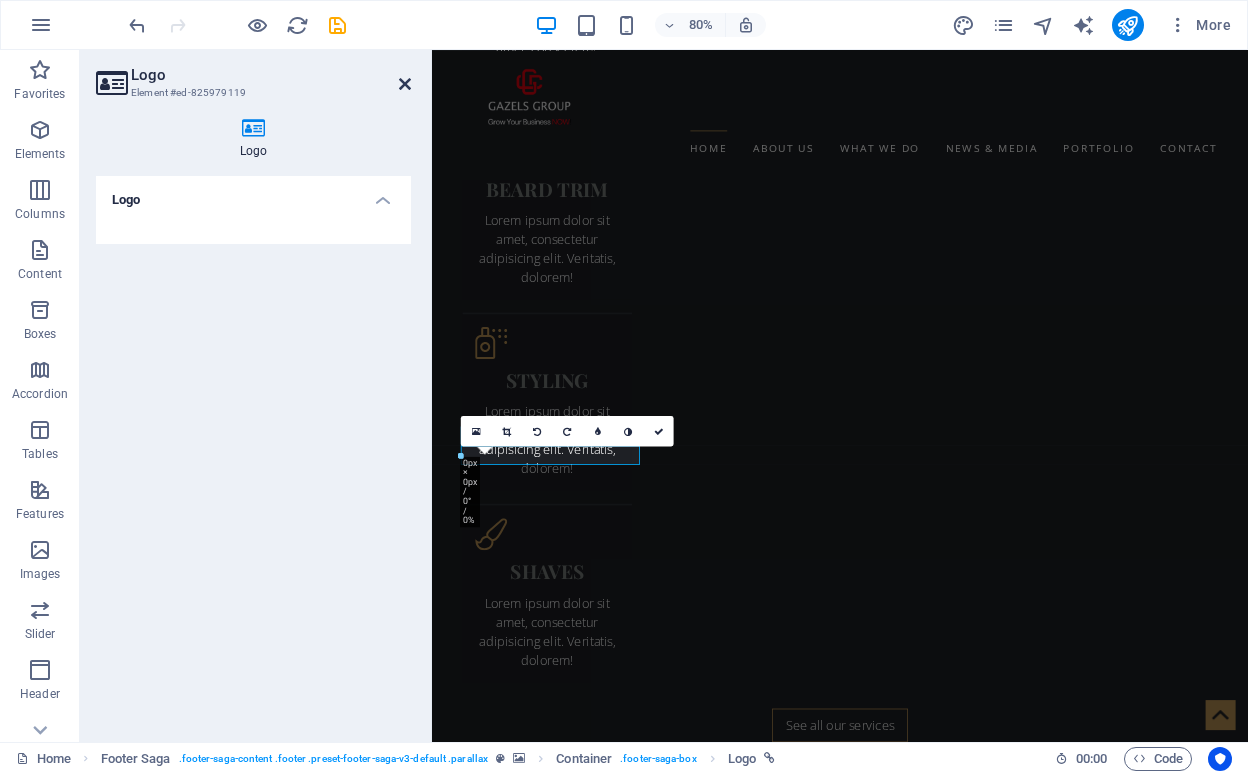 click at bounding box center [405, 84] 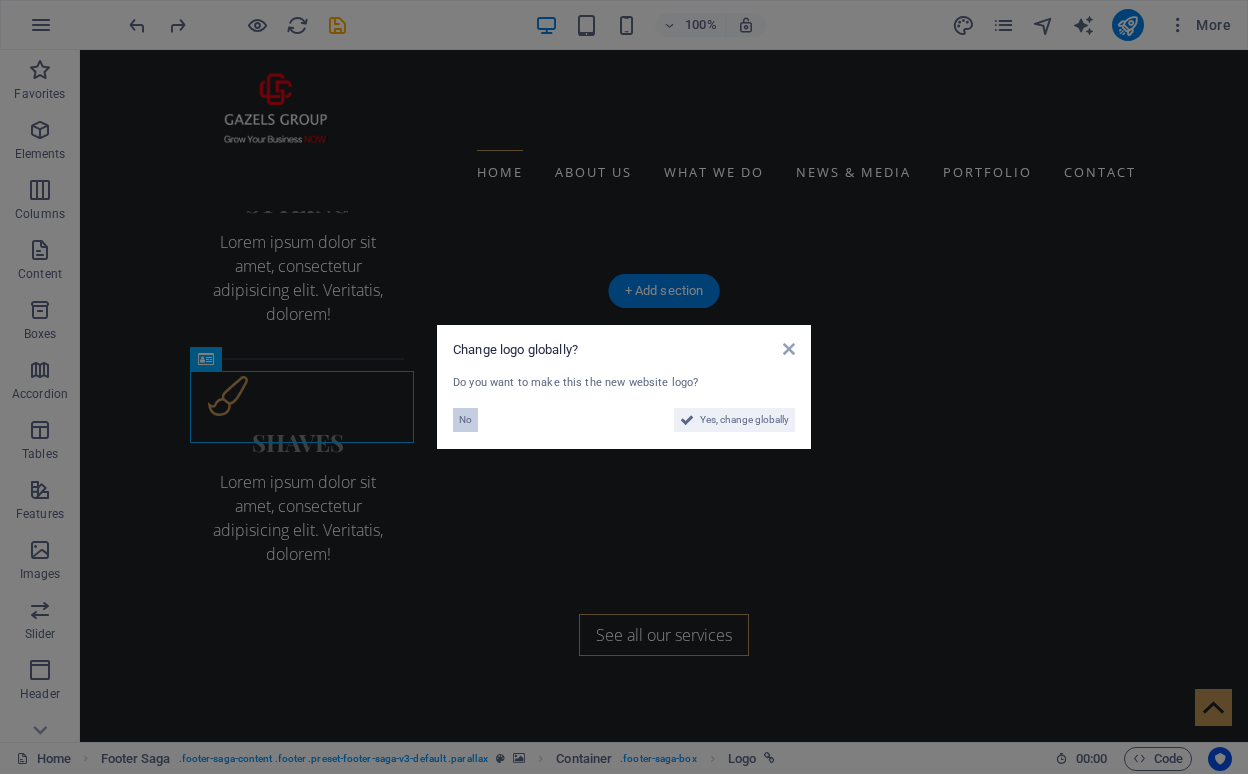 click on "No" at bounding box center [465, 420] 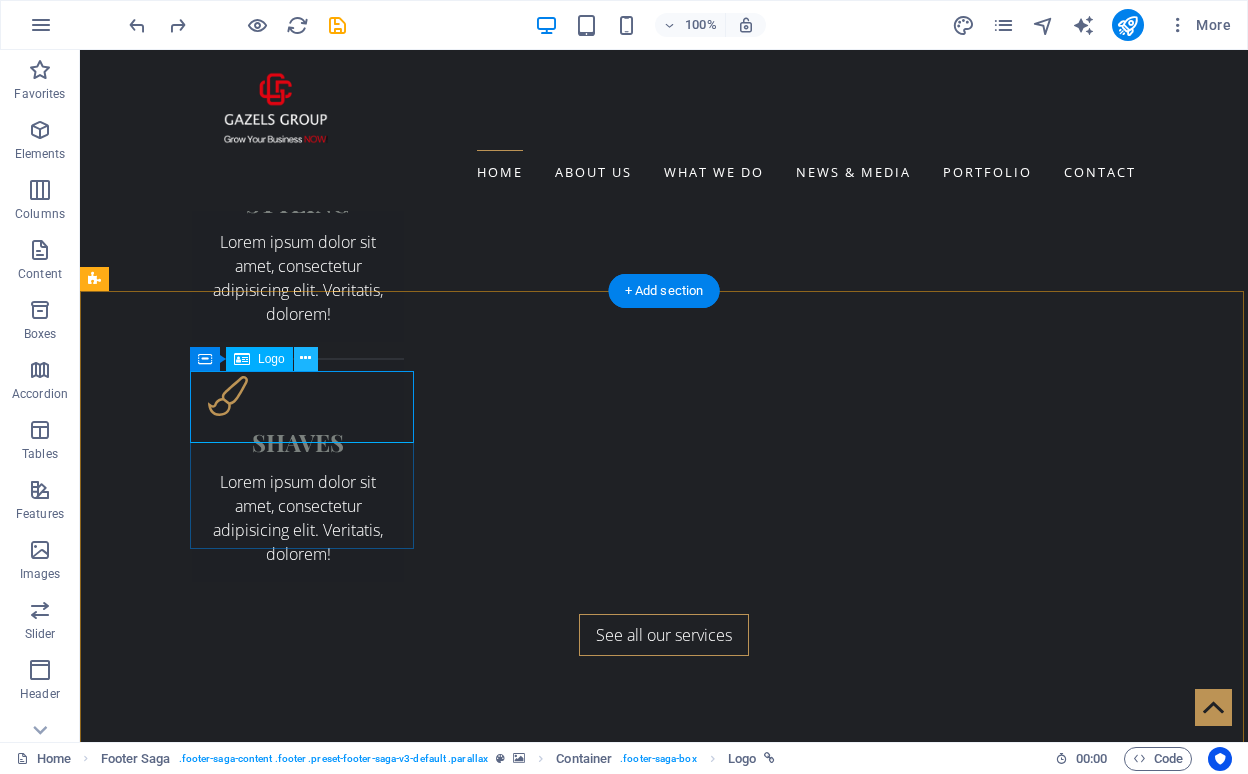 click at bounding box center (305, 358) 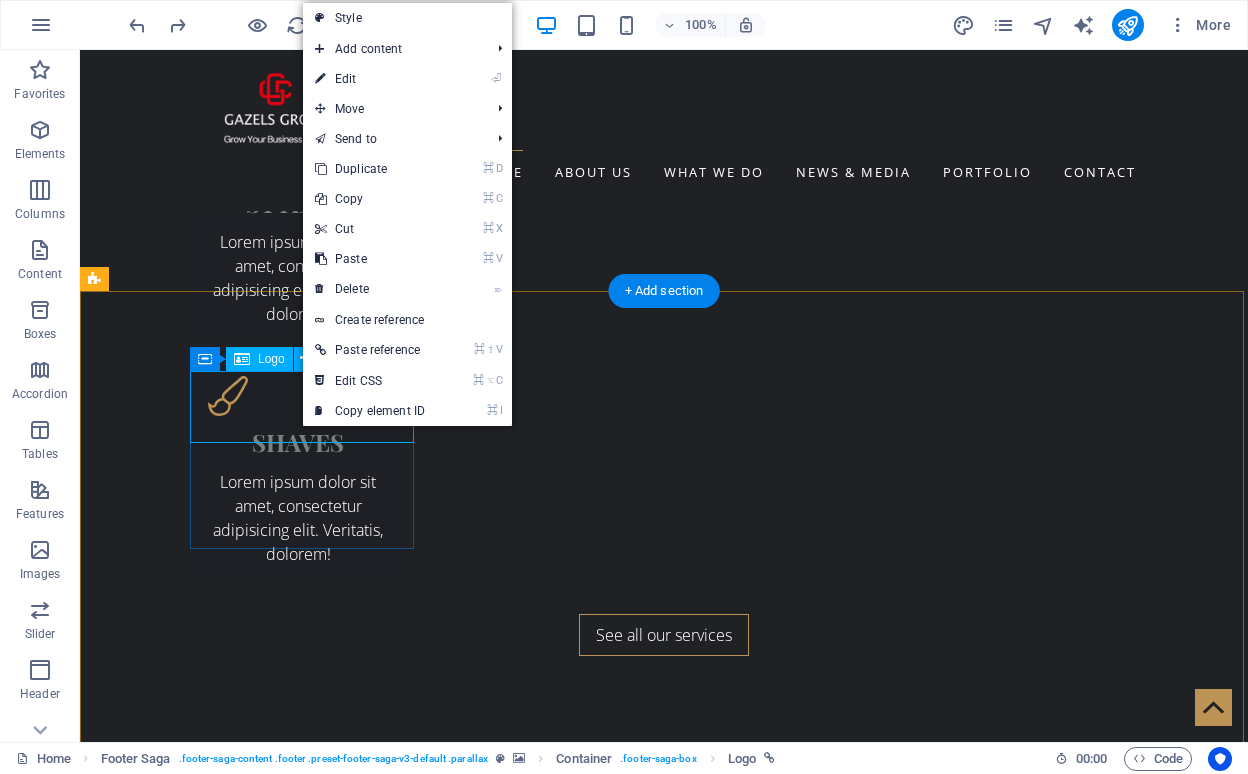 click at bounding box center [568, 14807] 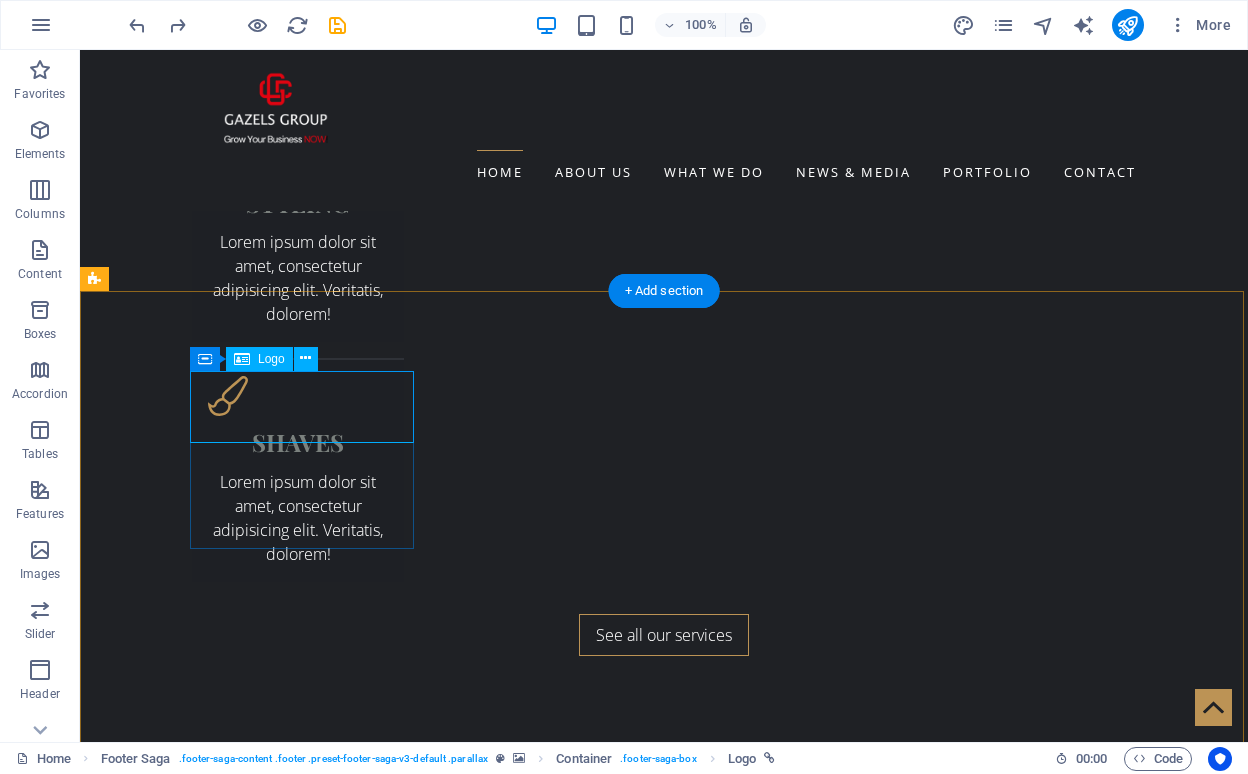 click at bounding box center [568, 14807] 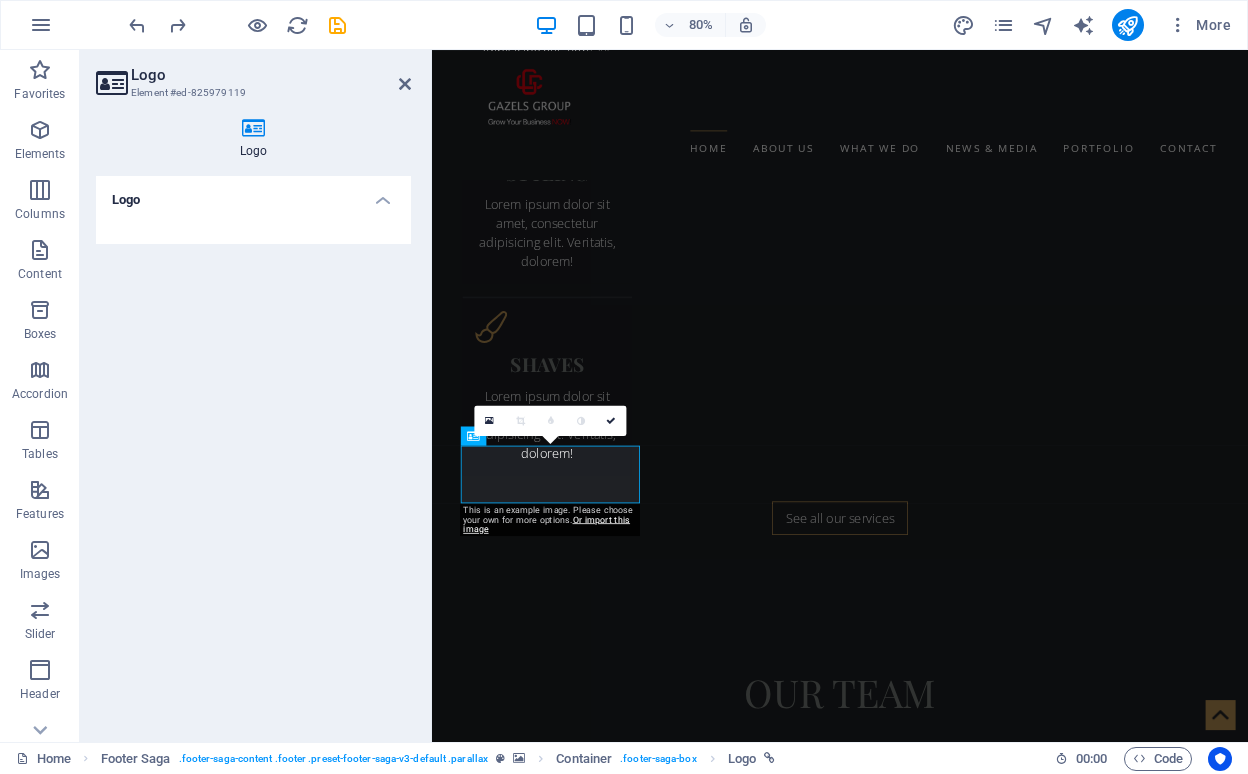 click on "Logo" at bounding box center [253, 194] 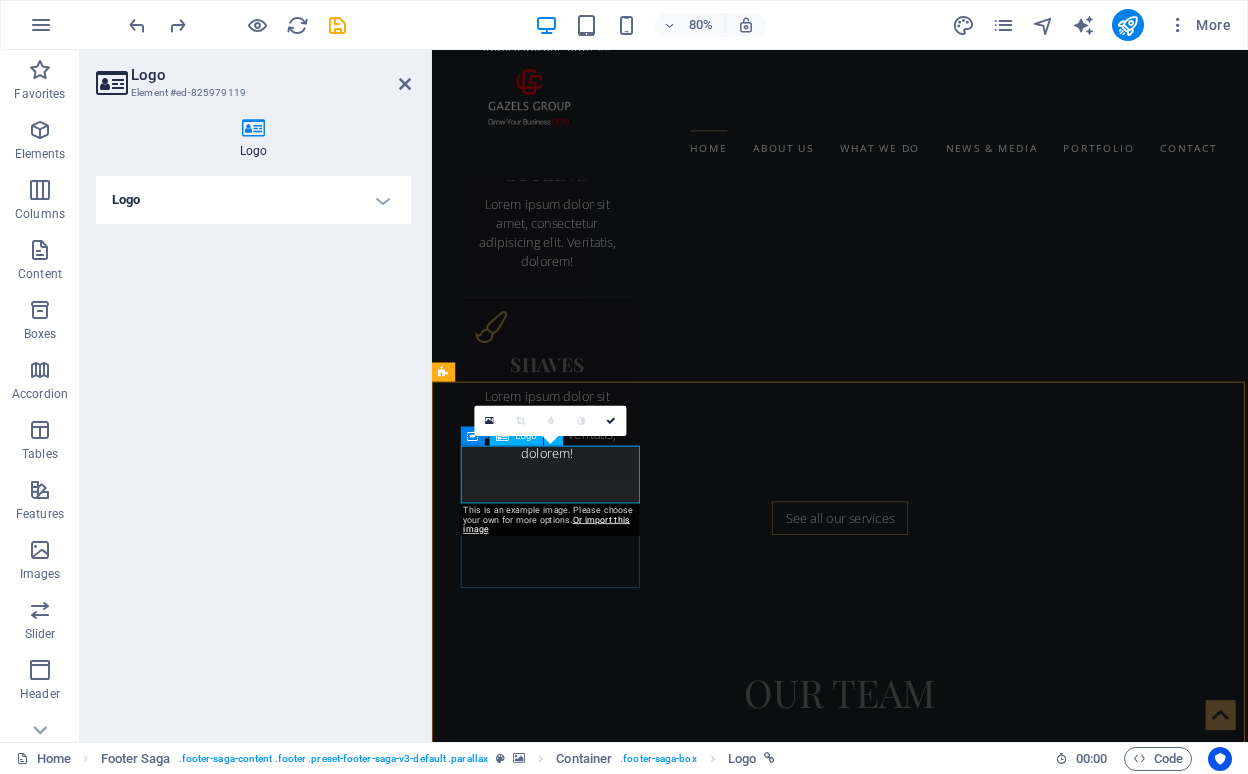 click at bounding box center [920, 14646] 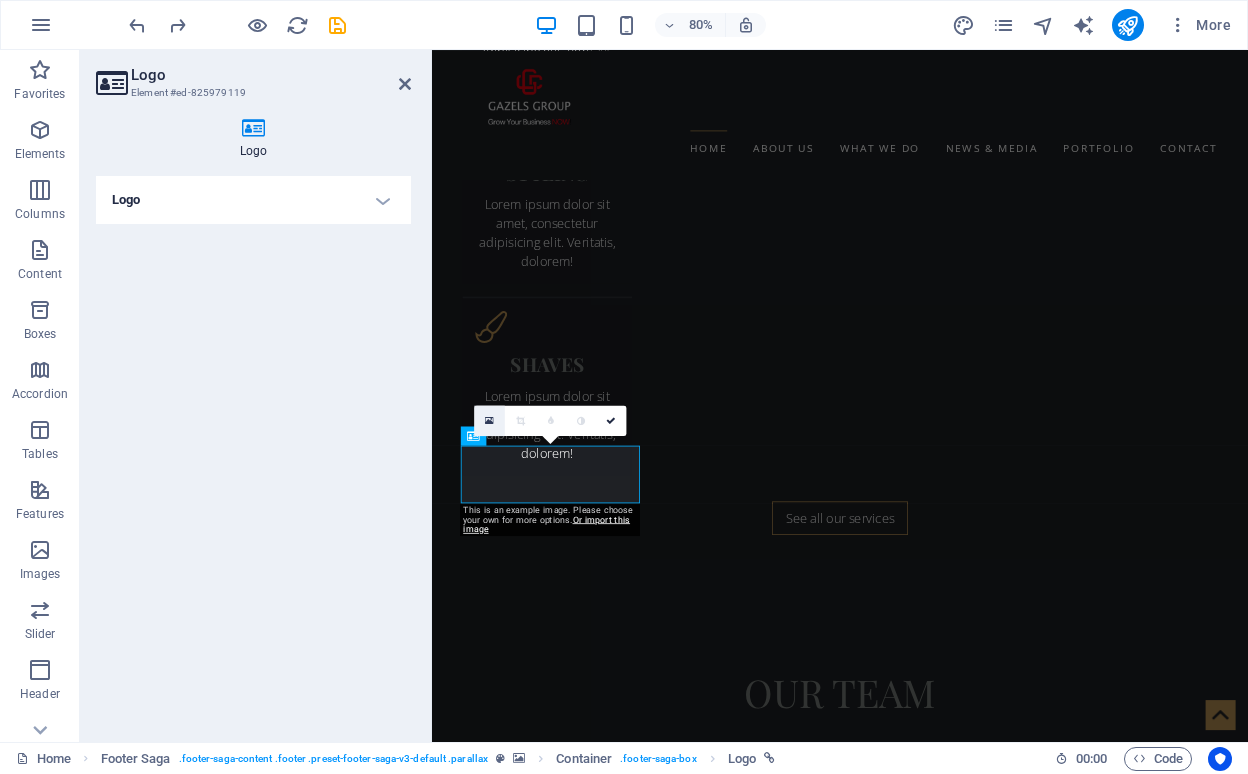 click at bounding box center [489, 420] 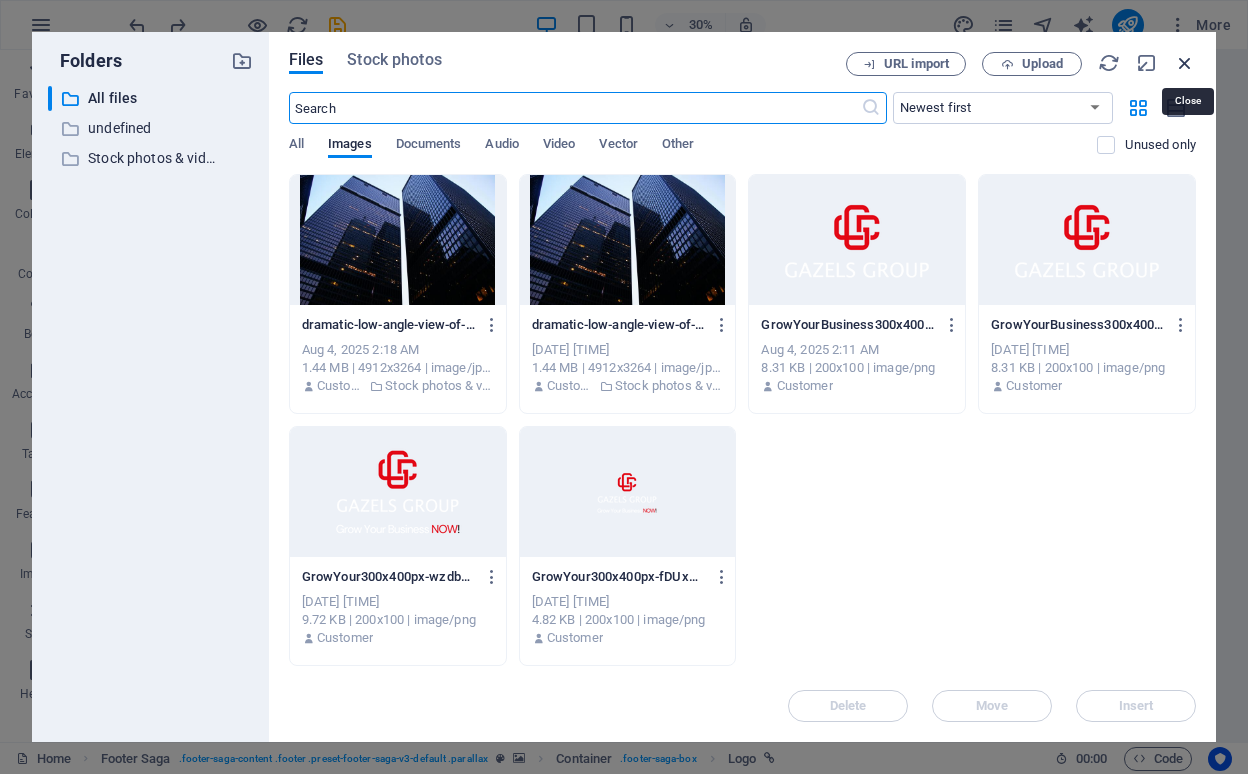 click at bounding box center (1185, 63) 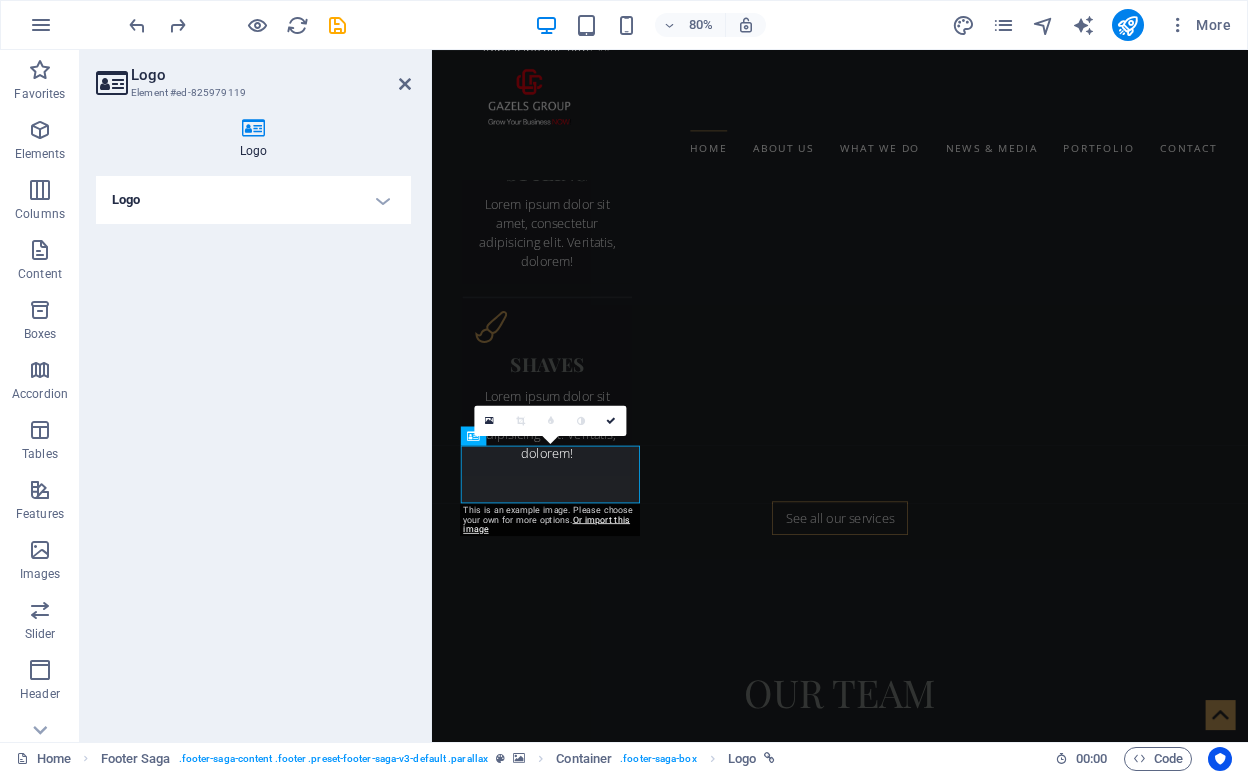click at bounding box center (942, 13971) 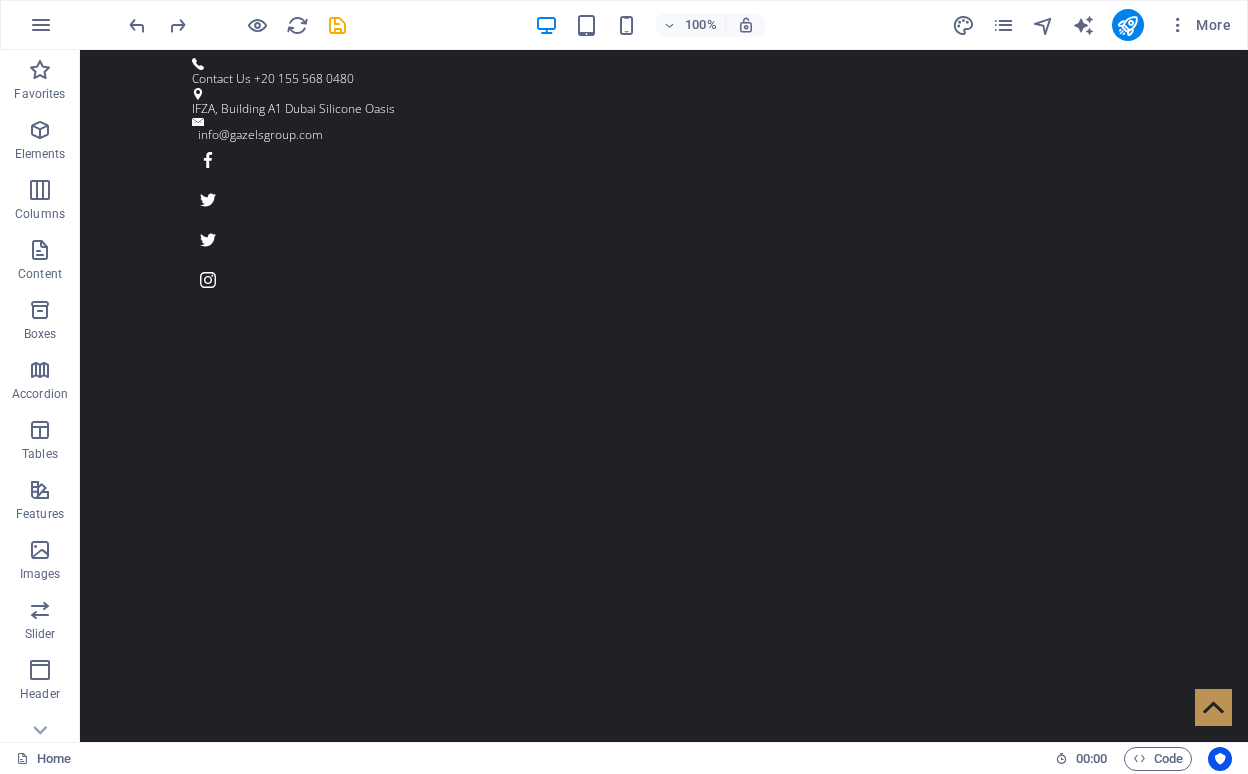 scroll, scrollTop: 0, scrollLeft: 0, axis: both 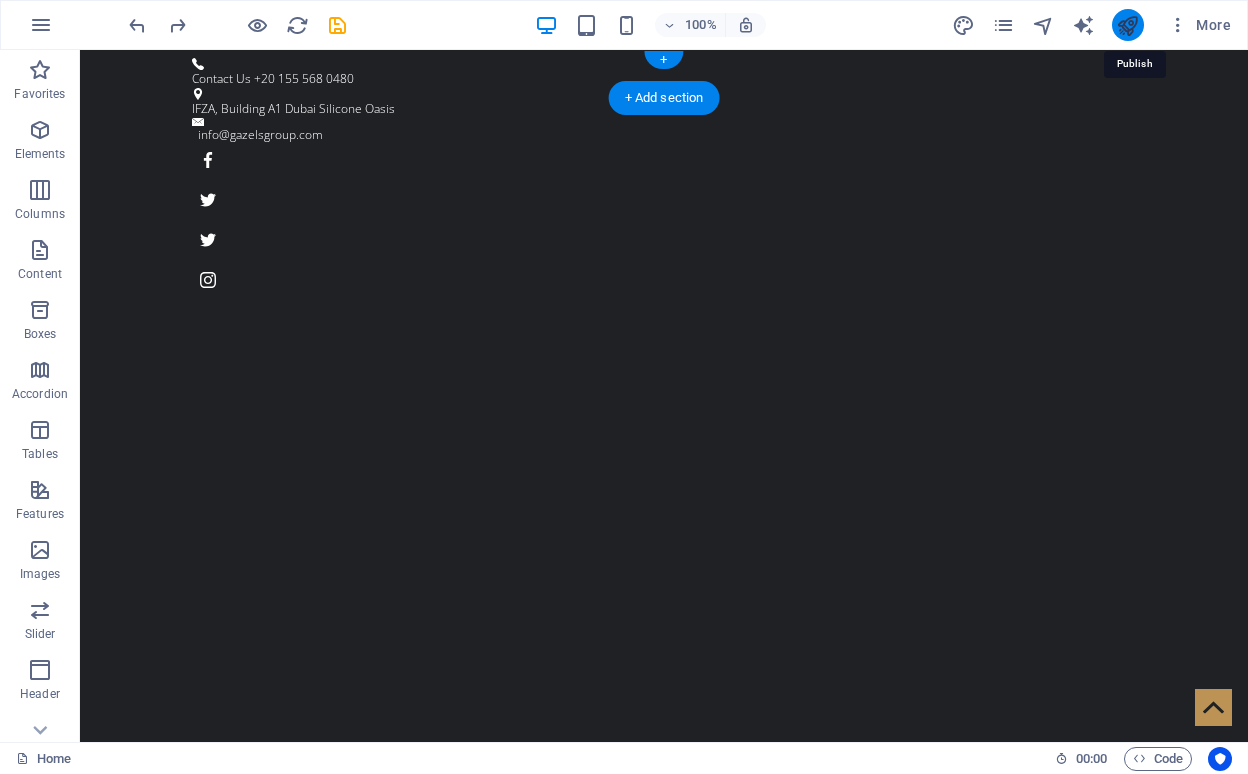 click at bounding box center (1127, 25) 